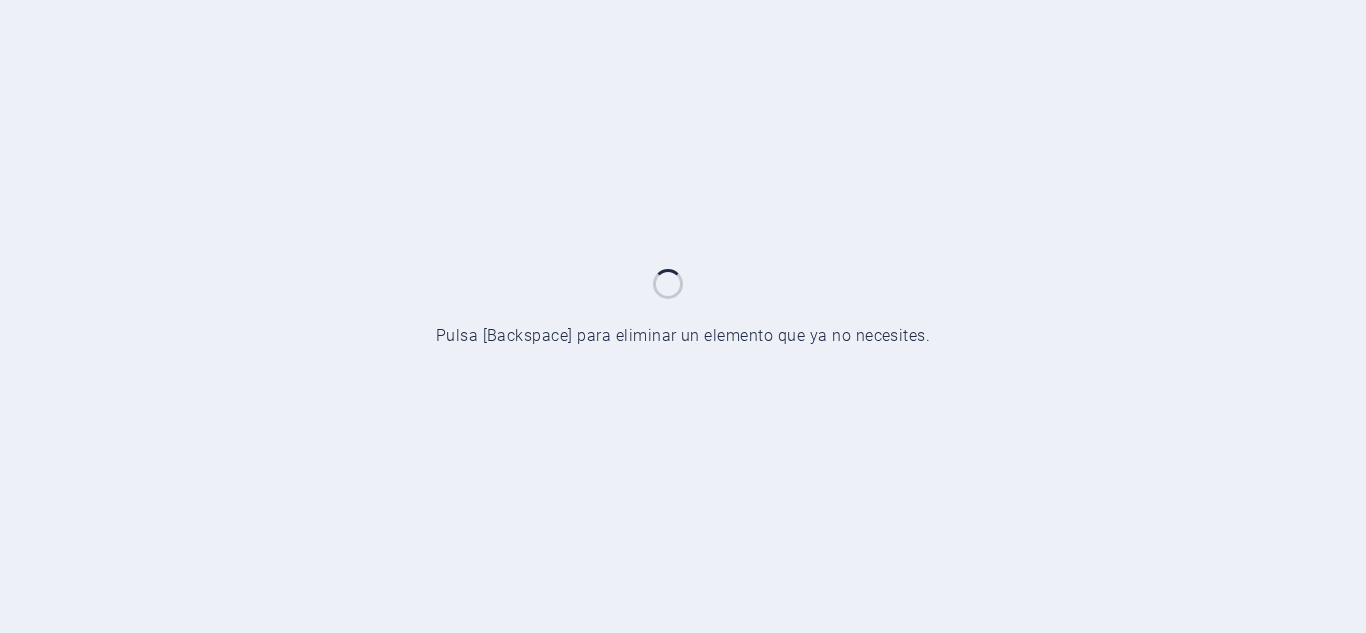 scroll, scrollTop: 0, scrollLeft: 0, axis: both 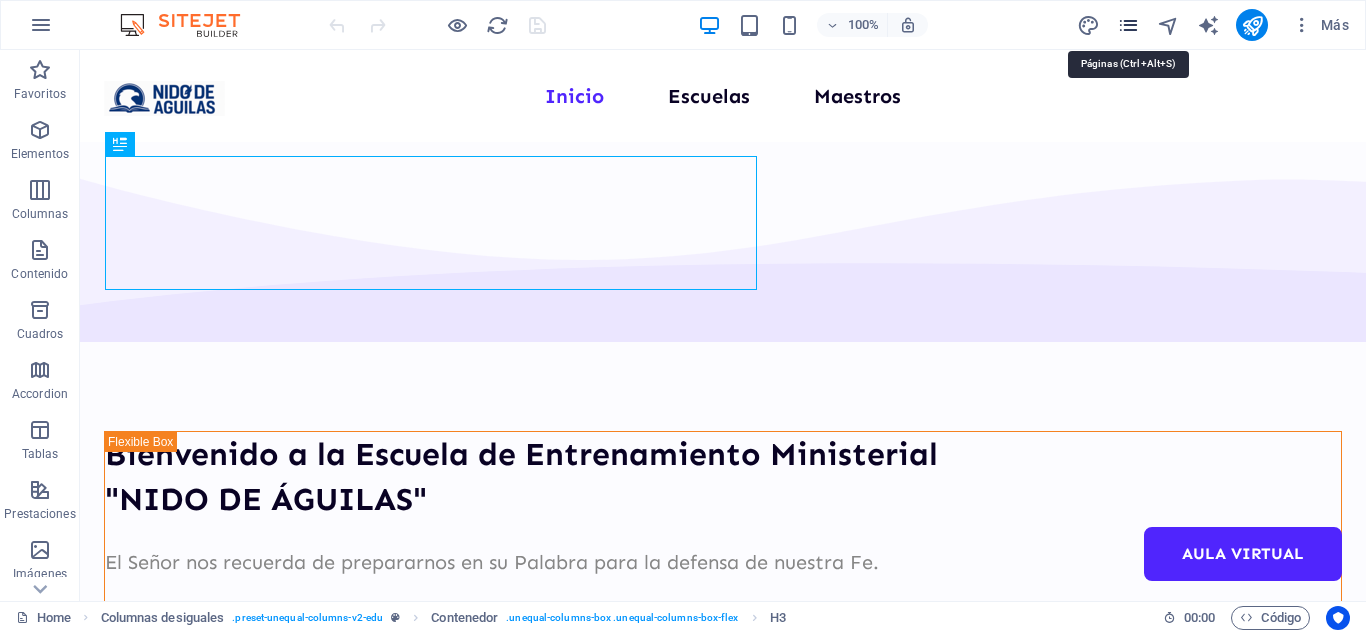 click at bounding box center (1128, 25) 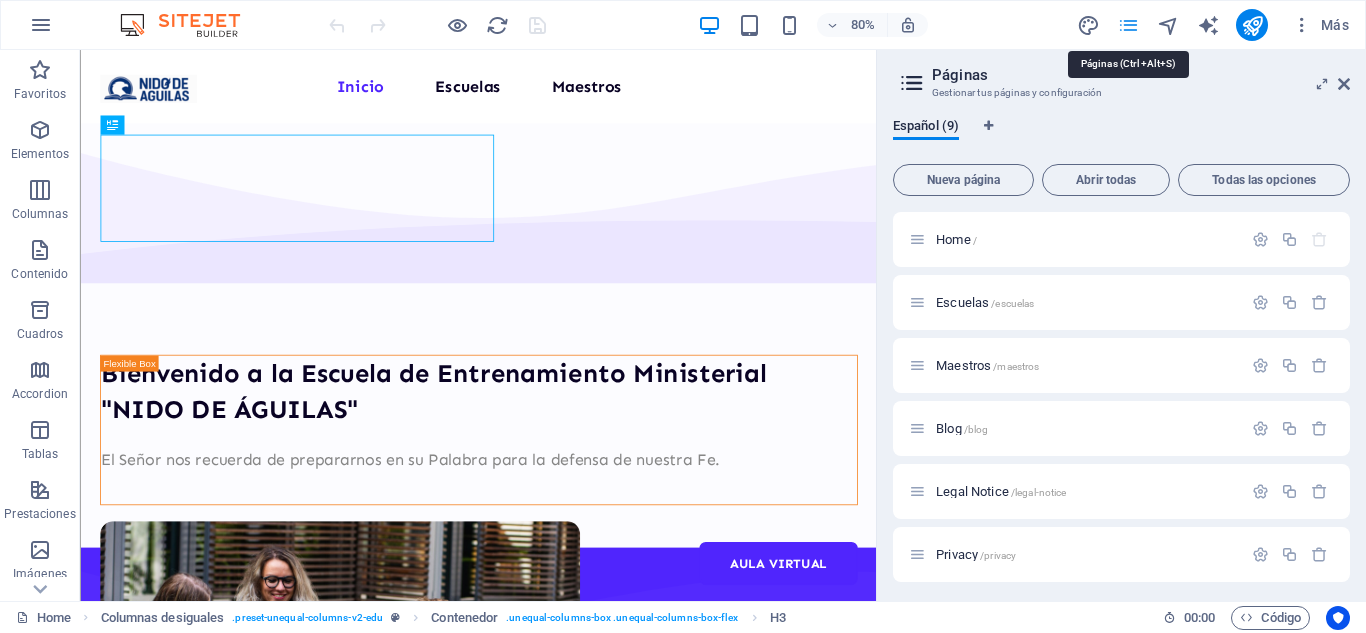 click at bounding box center (1128, 25) 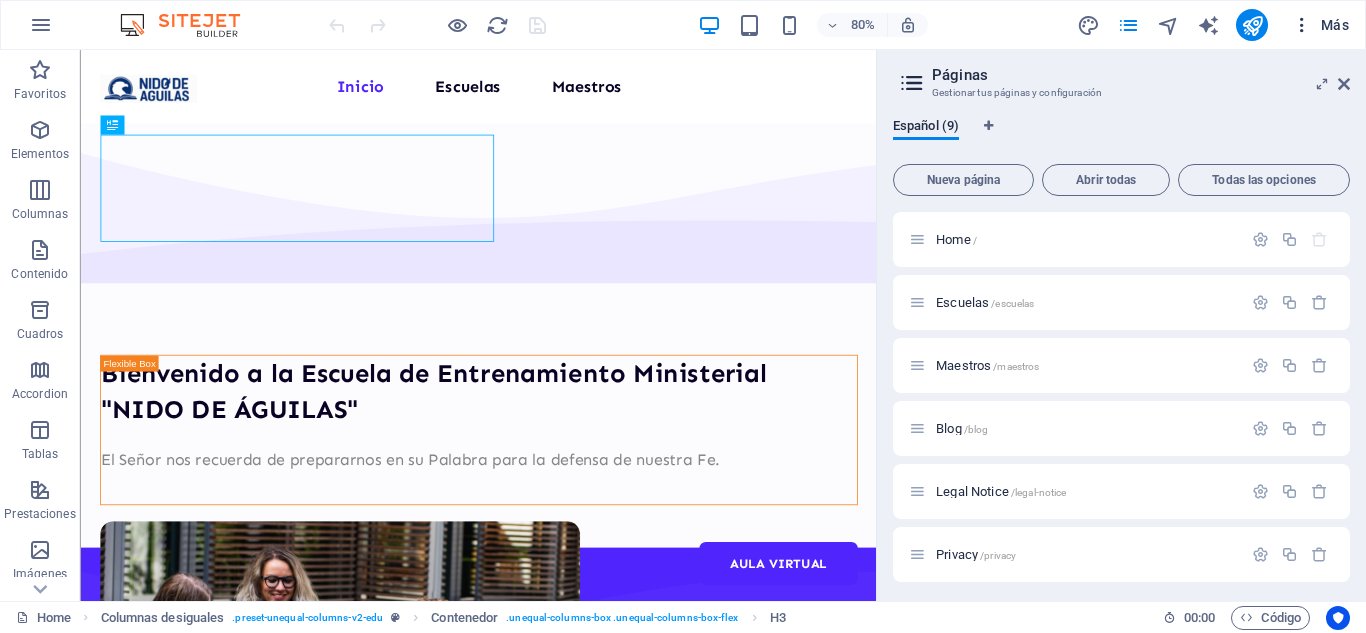click at bounding box center [1302, 25] 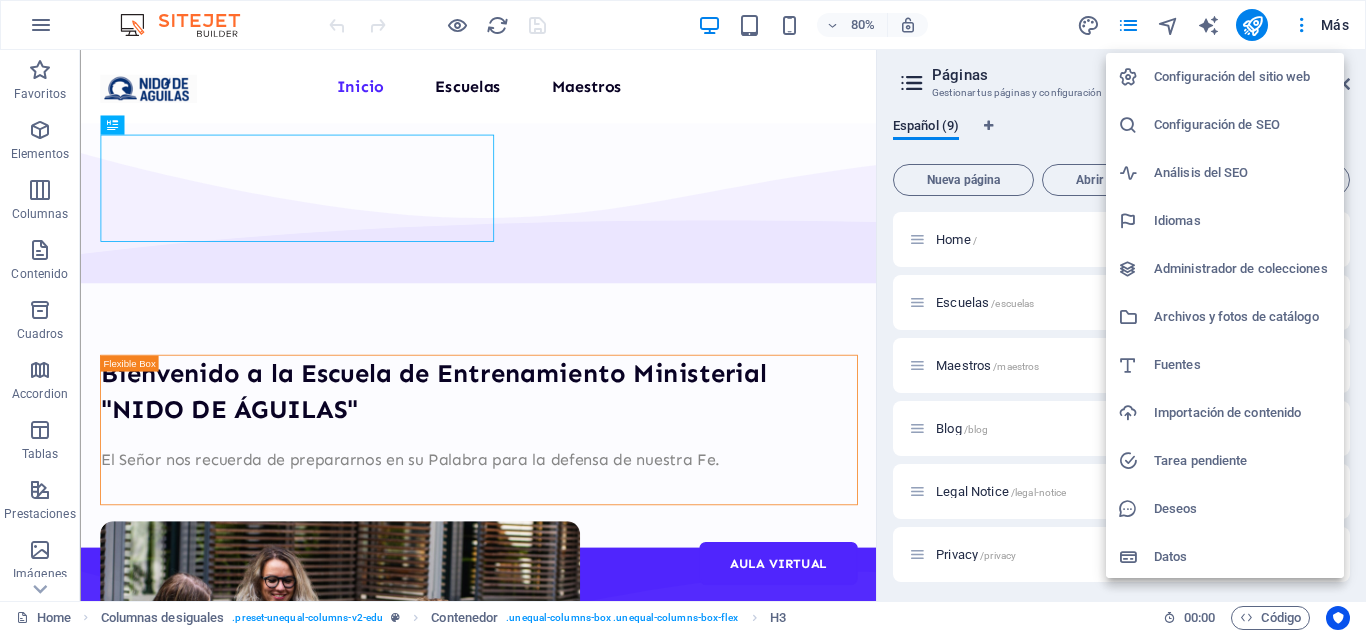 click on "Administrador de colecciones" at bounding box center [1243, 269] 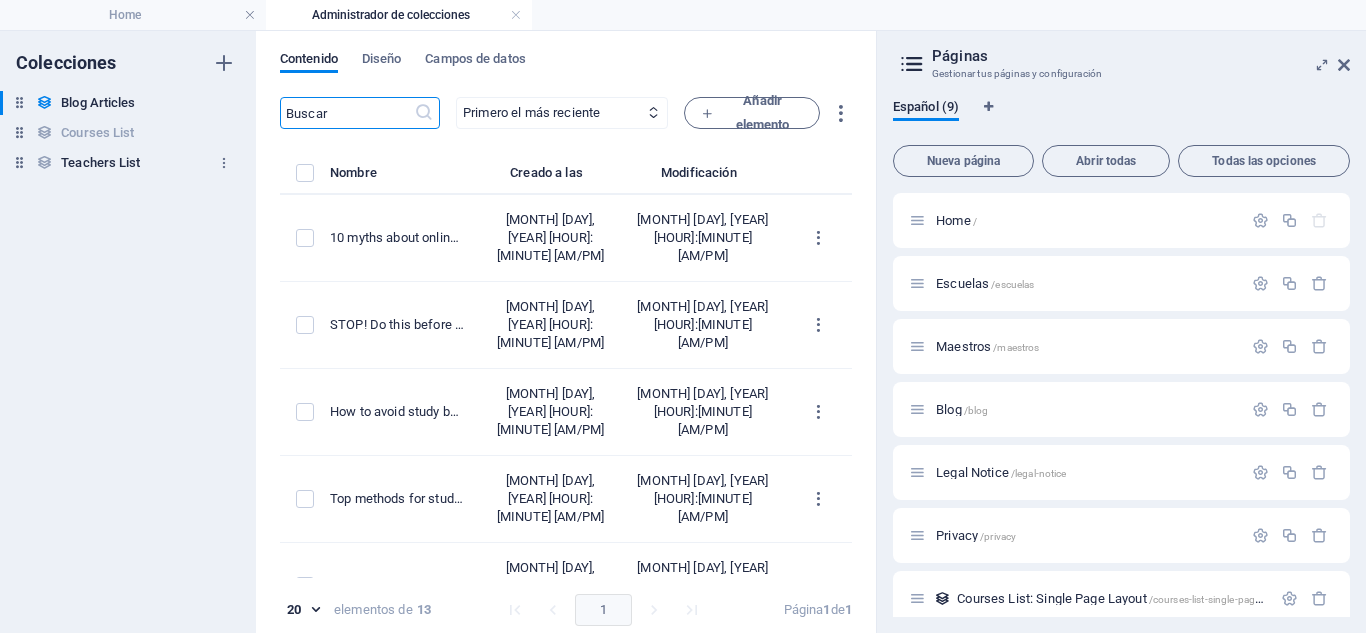 click on "Courses List" at bounding box center (97, 133) 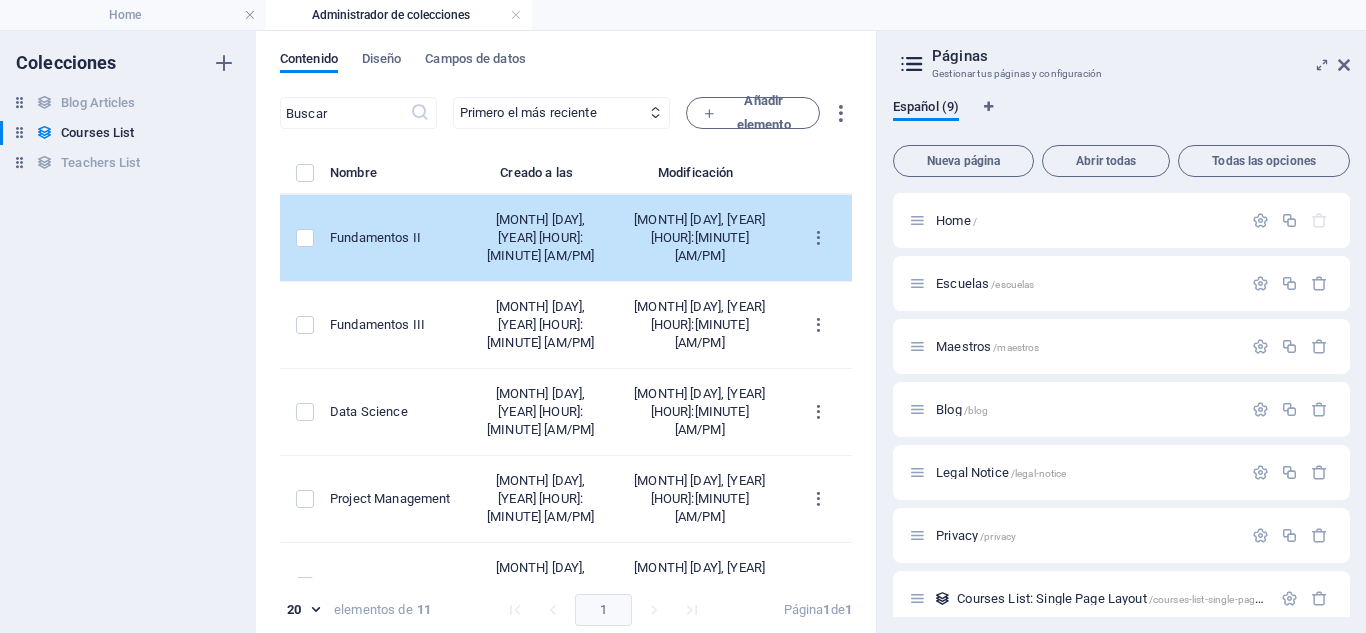click on "Fundamentos II" at bounding box center [398, 238] 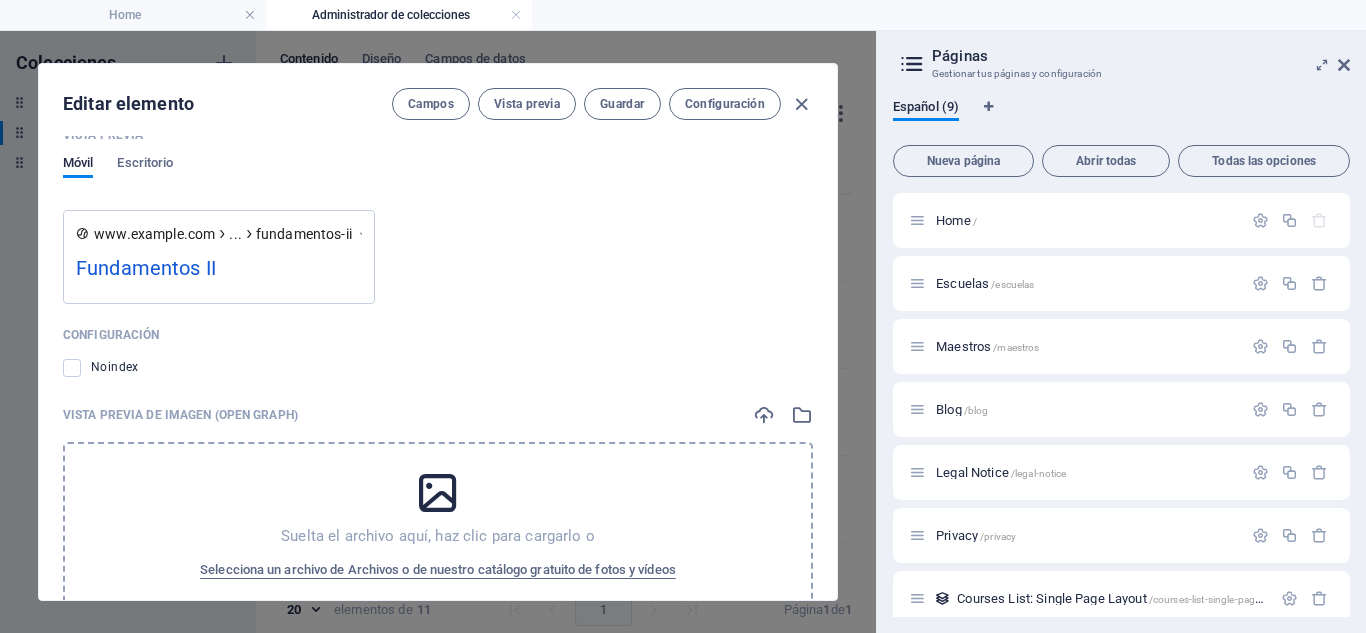 scroll, scrollTop: 1880, scrollLeft: 0, axis: vertical 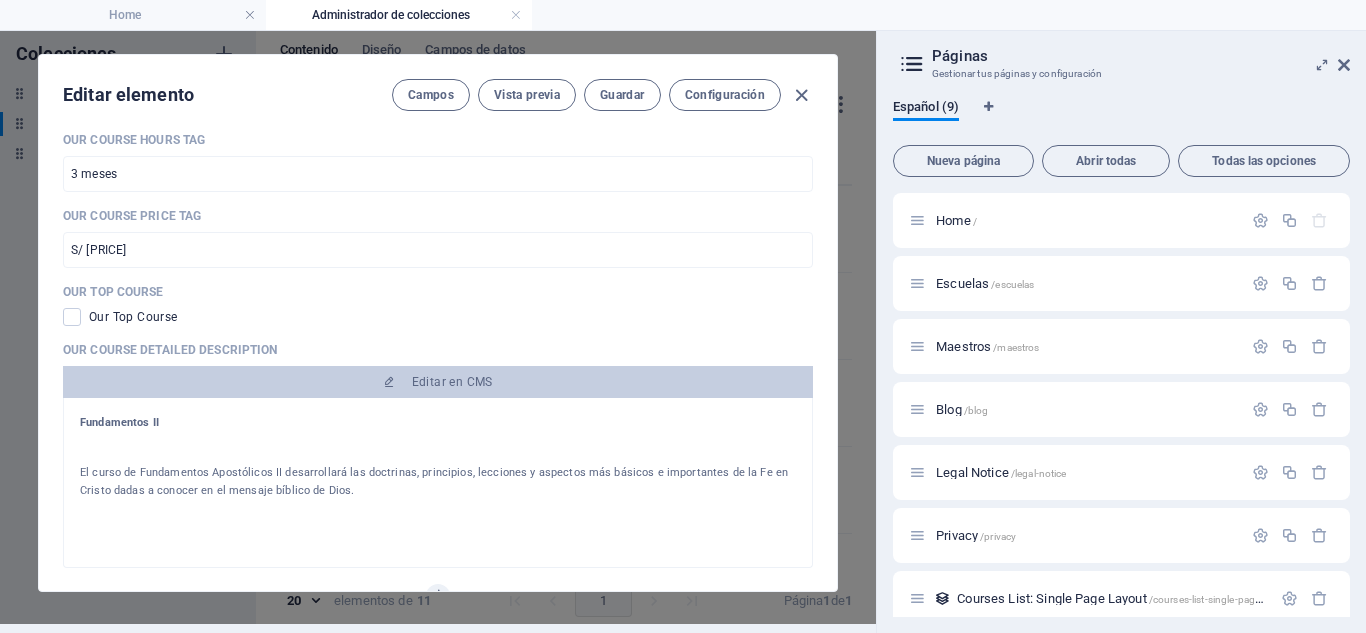 click on "Editar en CMS" at bounding box center [452, 382] 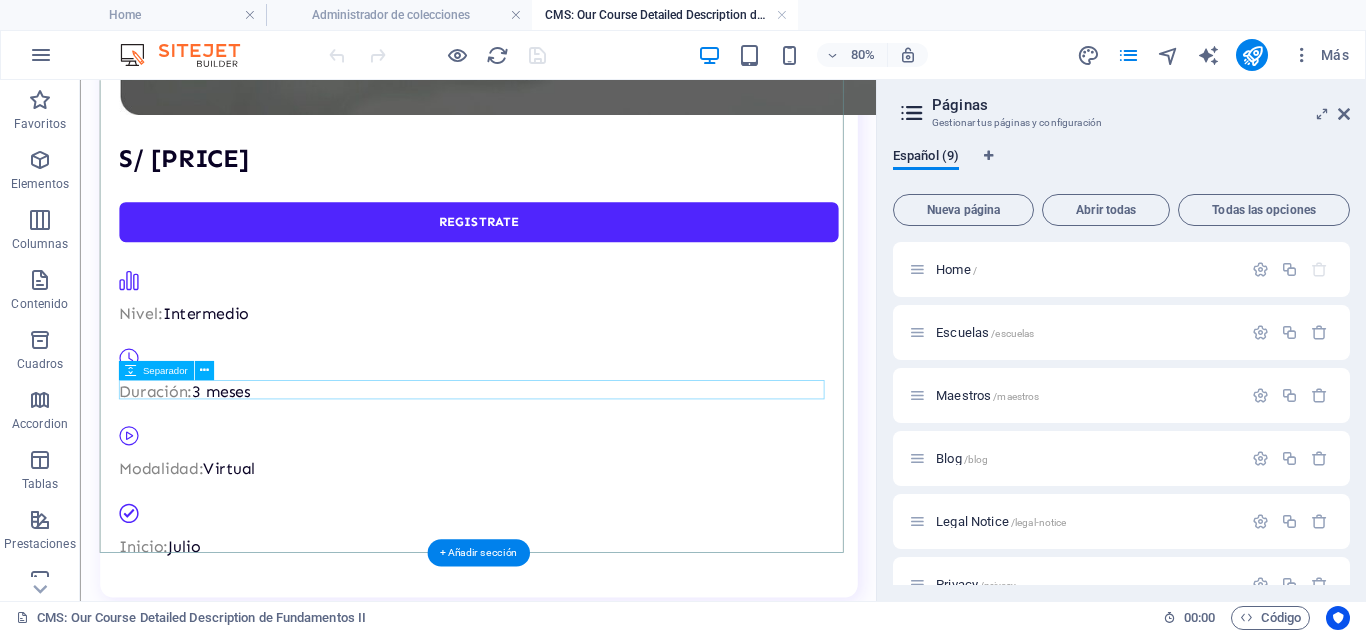scroll, scrollTop: 1200, scrollLeft: 0, axis: vertical 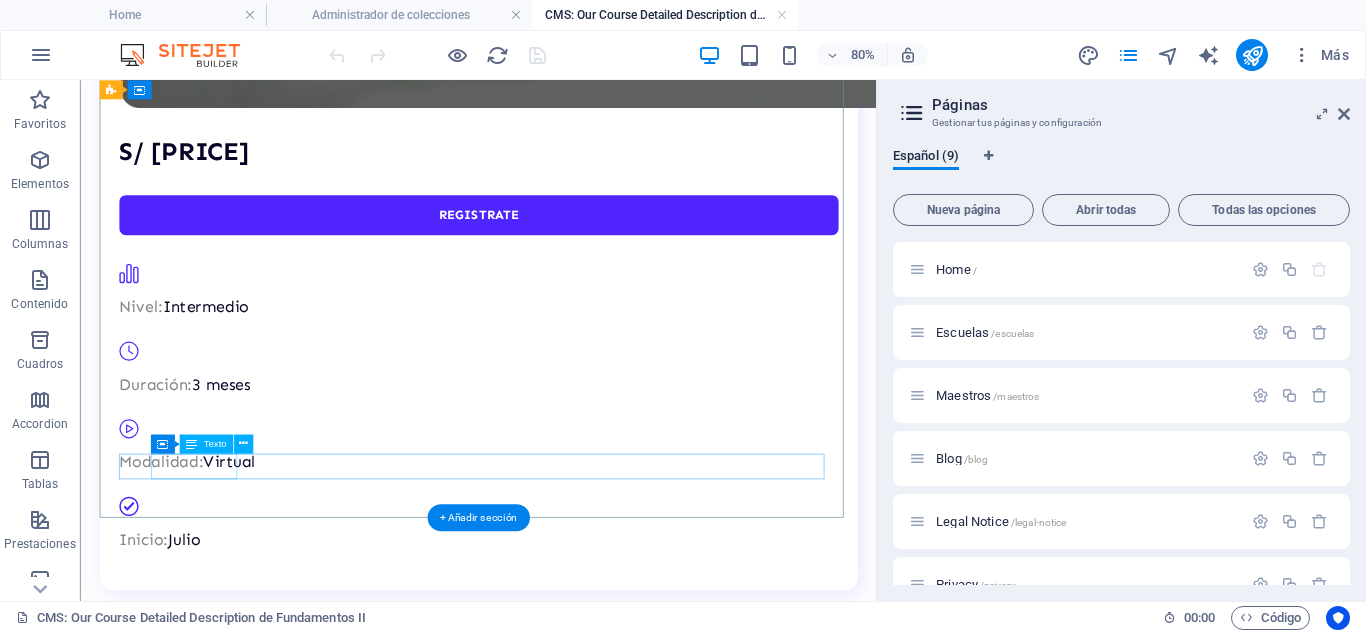 click on "Inicio:  Julio" at bounding box center [577, 654] 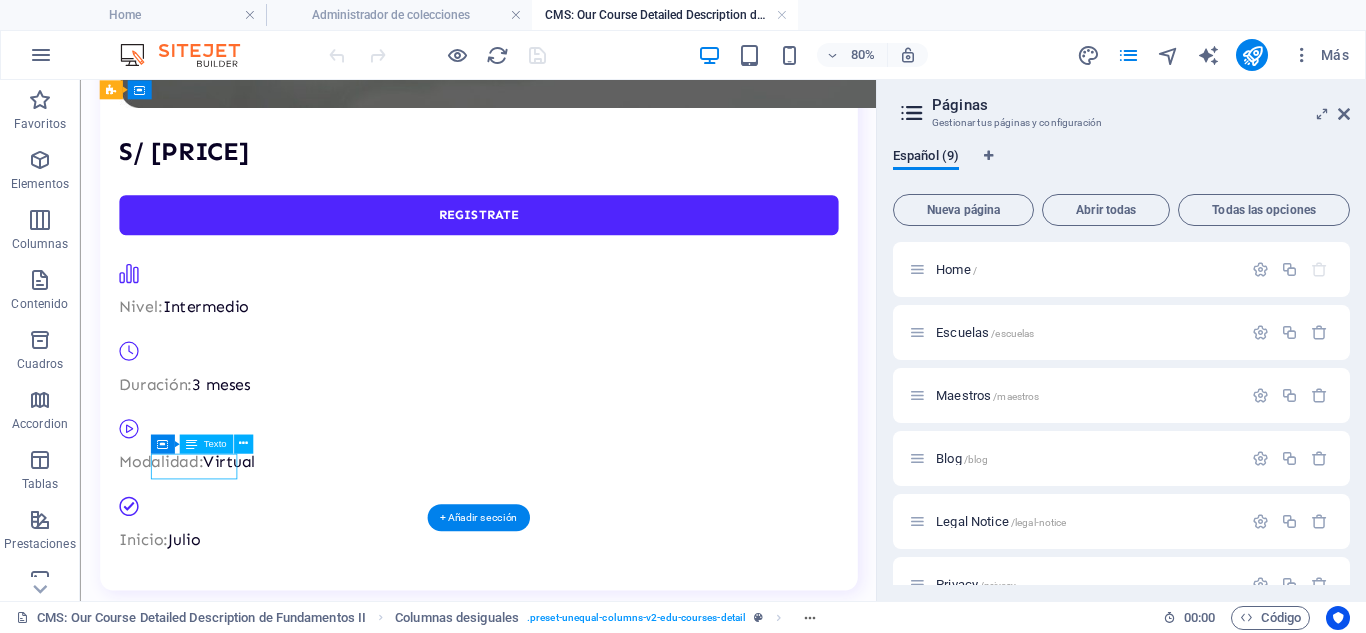 click on "Inicio:  Julio" at bounding box center (577, 654) 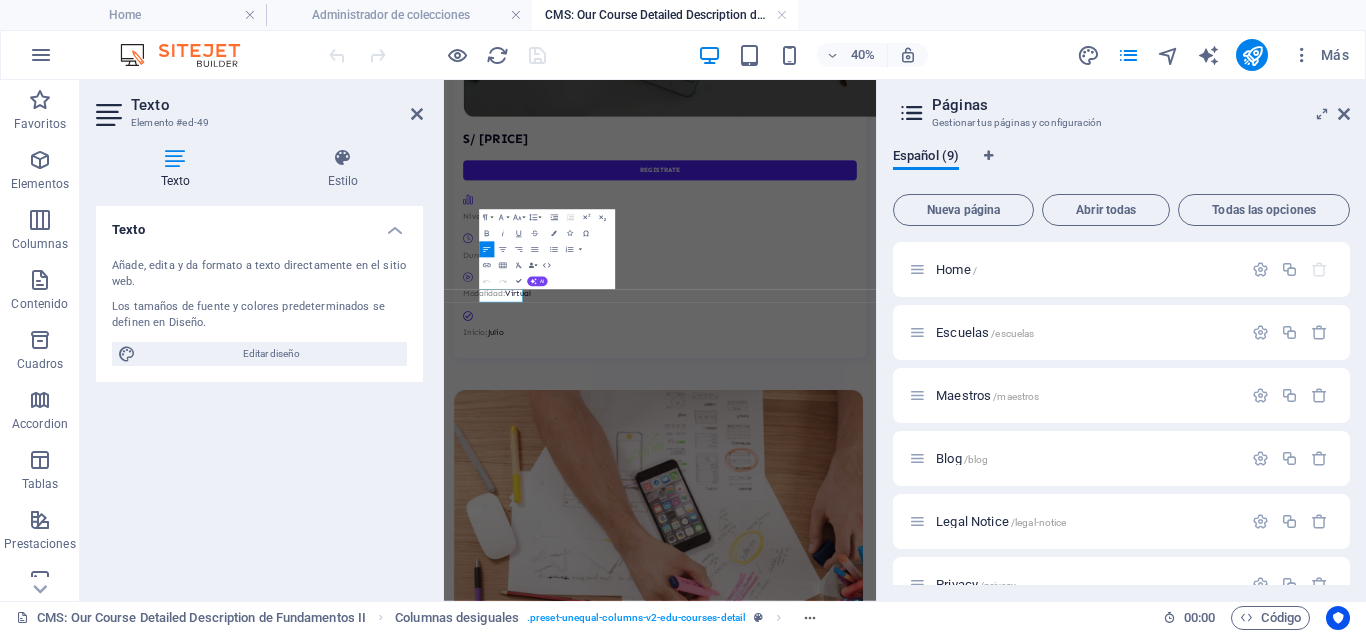 scroll, scrollTop: 1136, scrollLeft: 0, axis: vertical 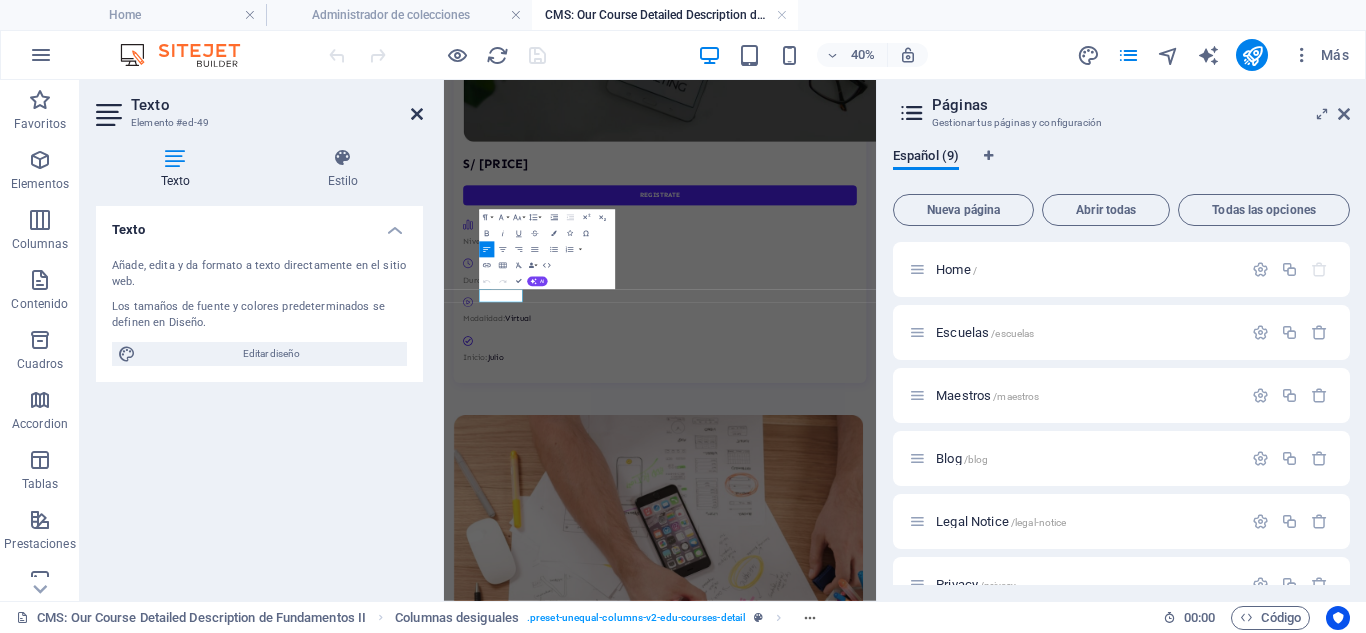 click at bounding box center (417, 114) 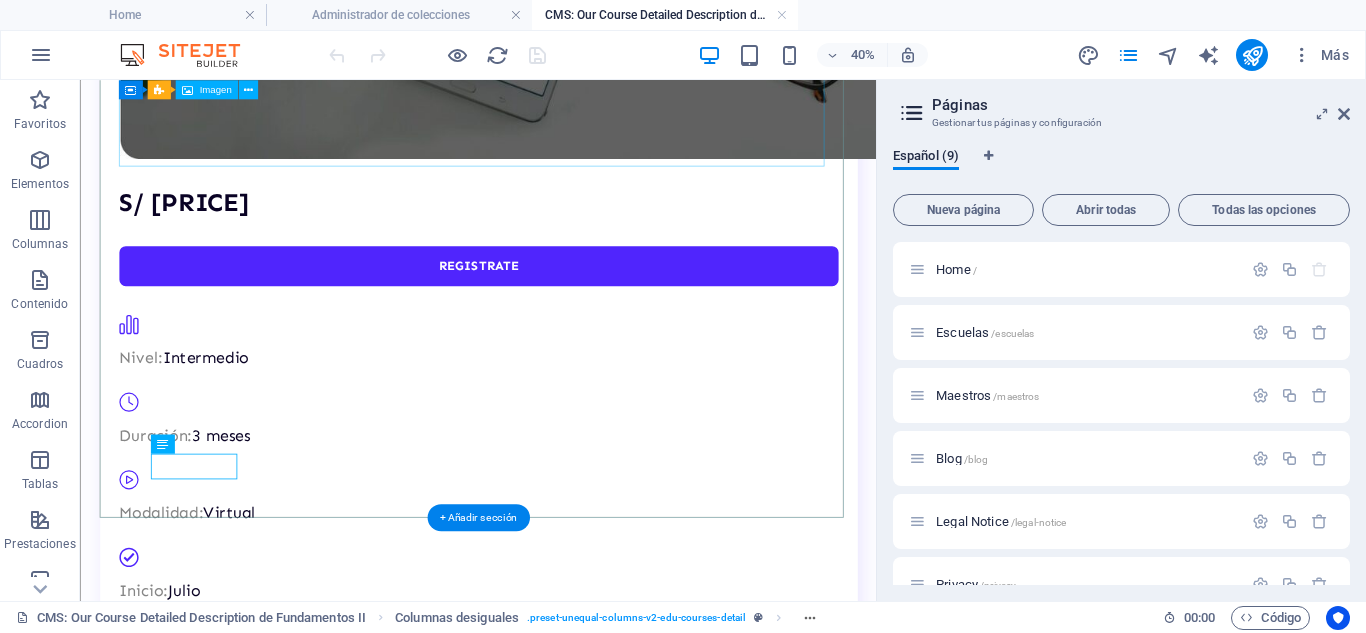 scroll, scrollTop: 1200, scrollLeft: 0, axis: vertical 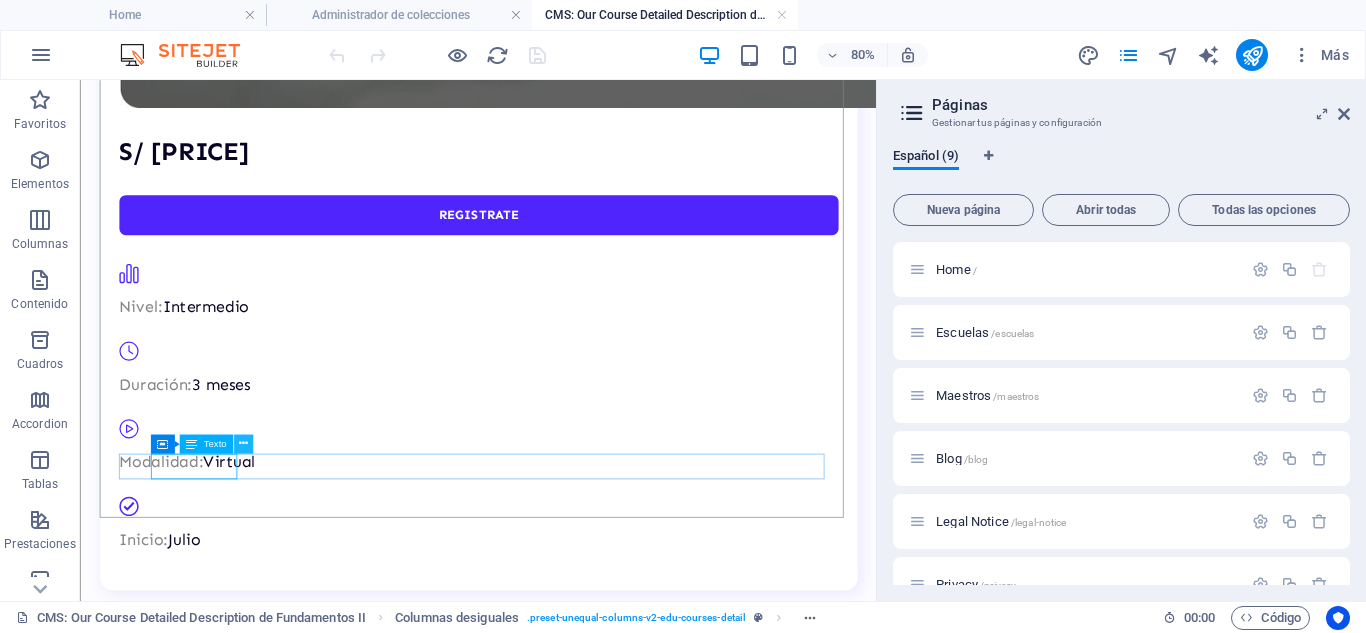 click at bounding box center [243, 443] 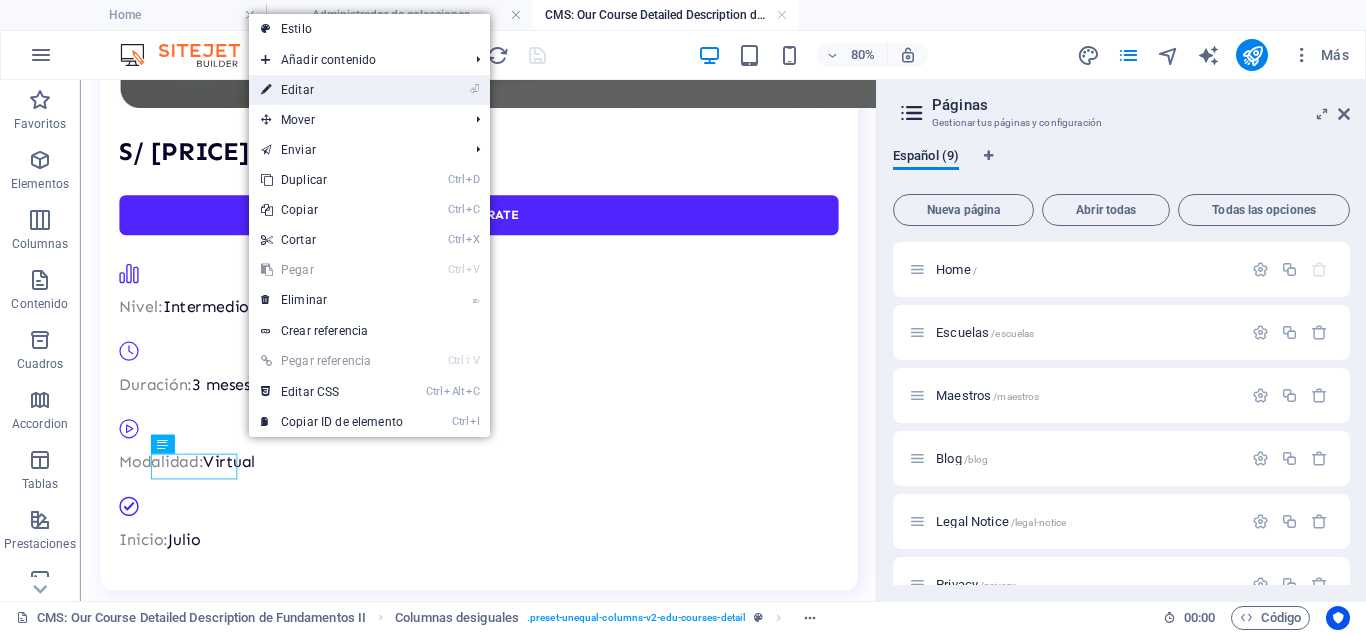 click on "⏎  Editar" at bounding box center [332, 90] 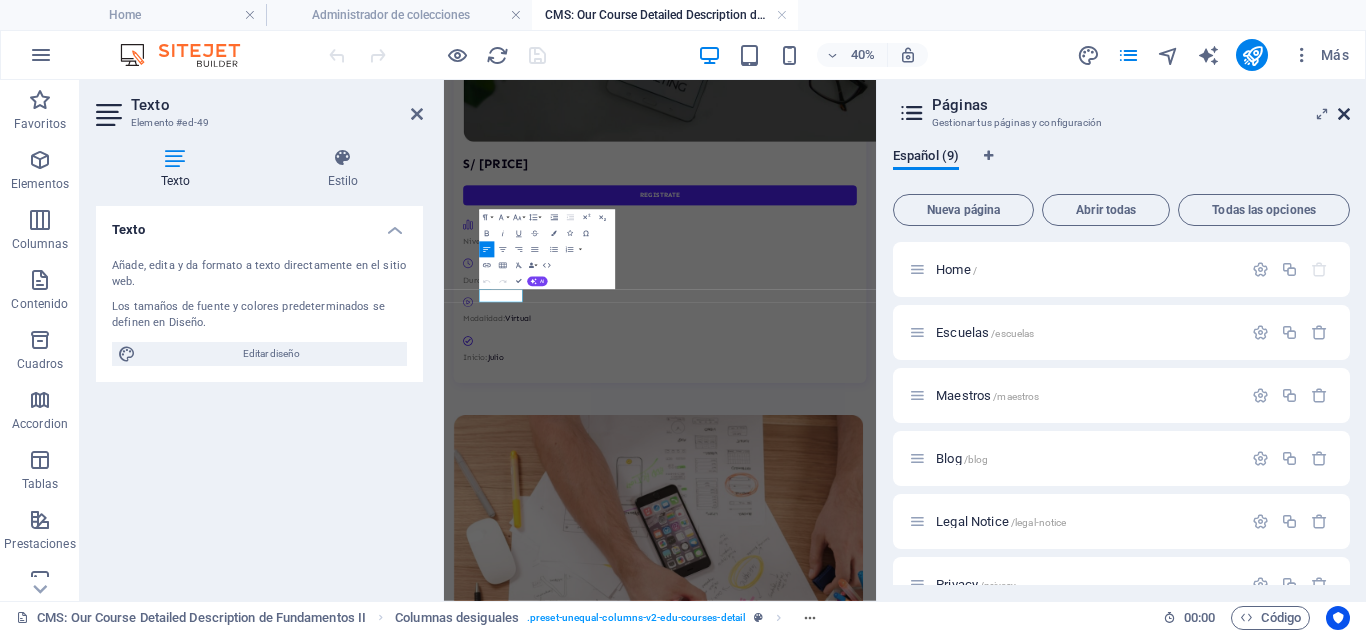 click at bounding box center (1344, 114) 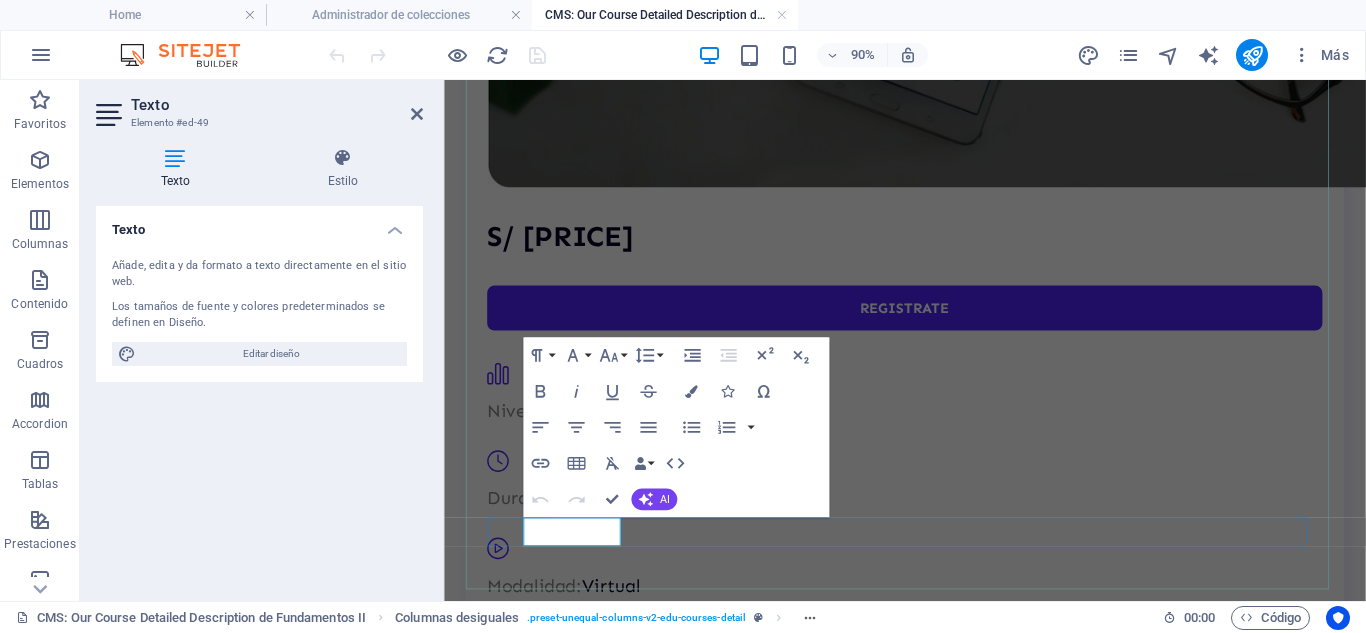 click on "Inicio:  Julio" at bounding box center [956, 738] 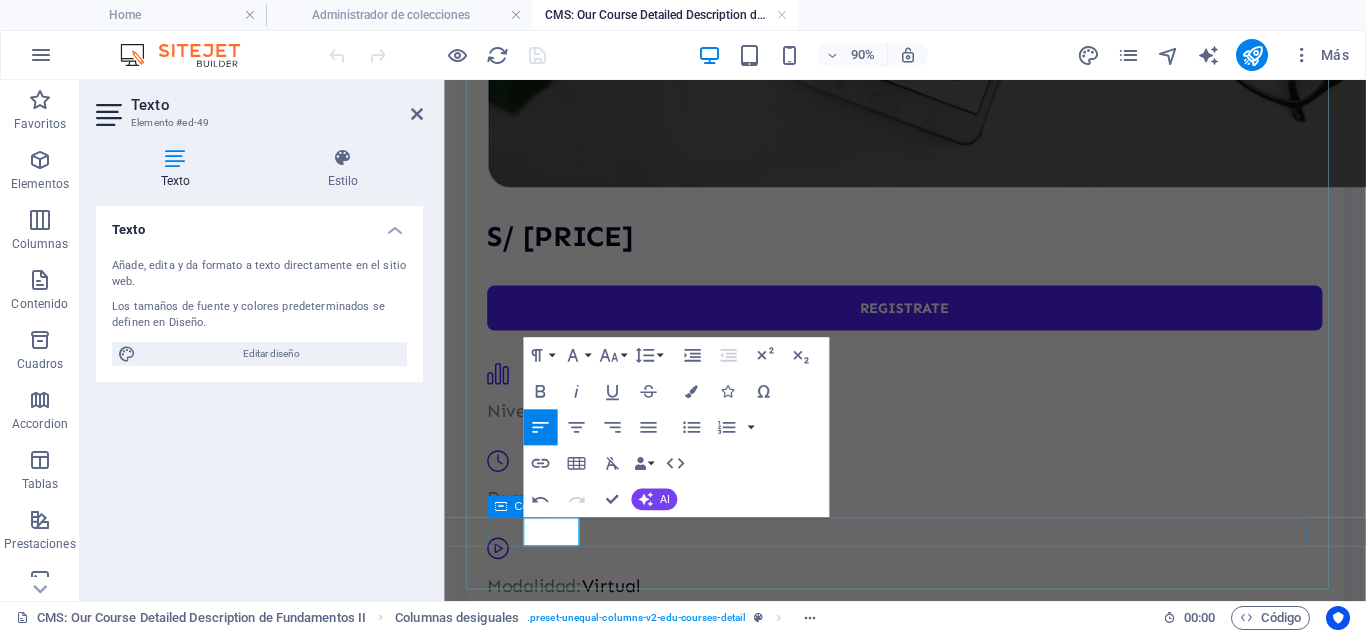type 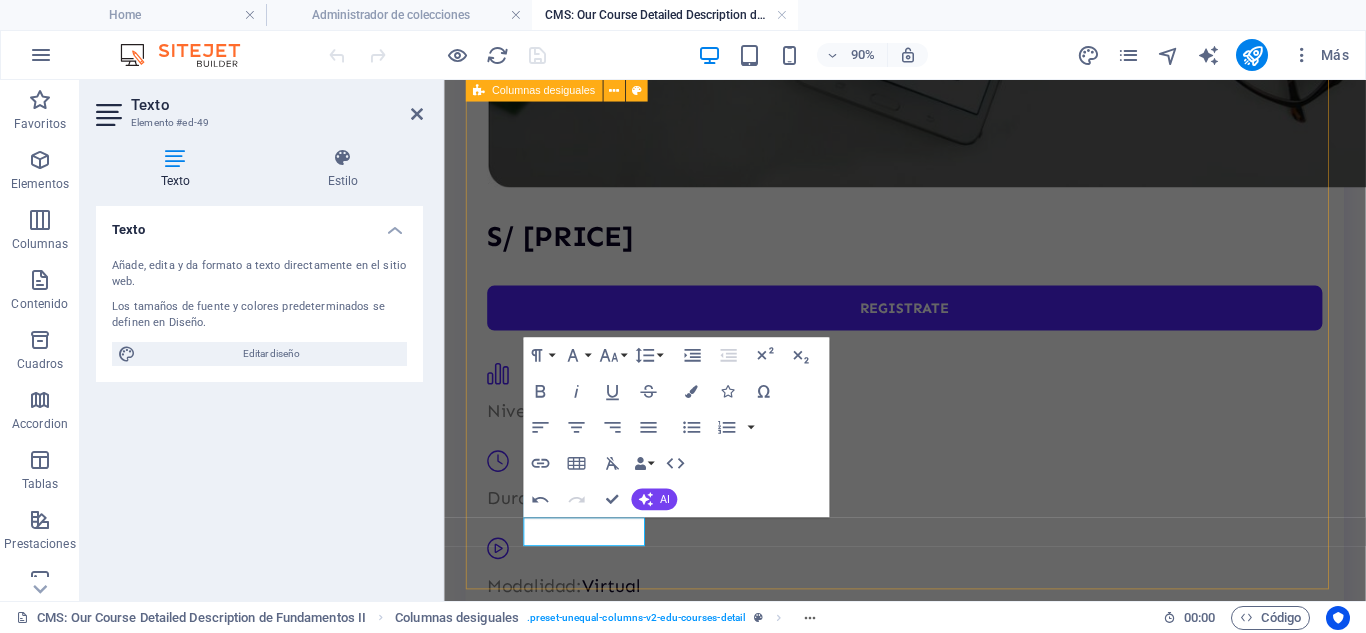 click on "Texto Añade, edita y da formato a texto directamente en el sitio web. Los tamaños de fuente y colores predeterminados se definen en Diseño. Editar diseño Alineación Alineado a la izquierda Centrado Alineado a la derecha" at bounding box center (259, 395) 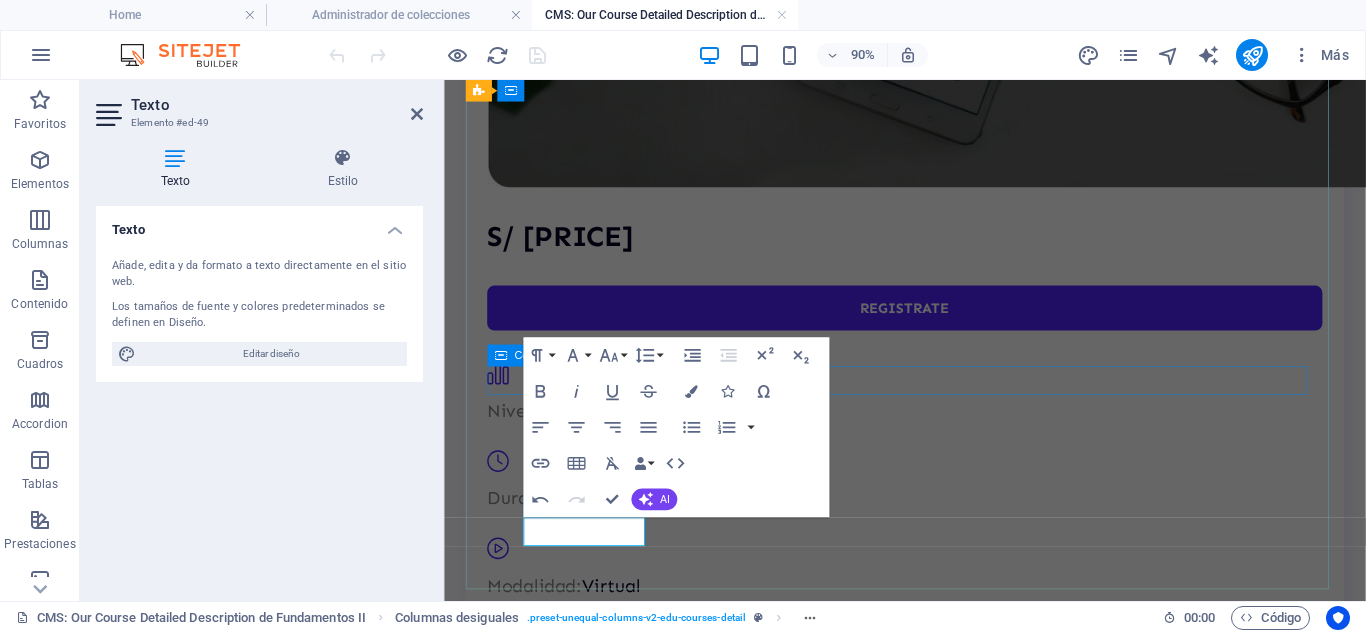 click on "Nivel:  Intermedio" at bounding box center (956, 426) 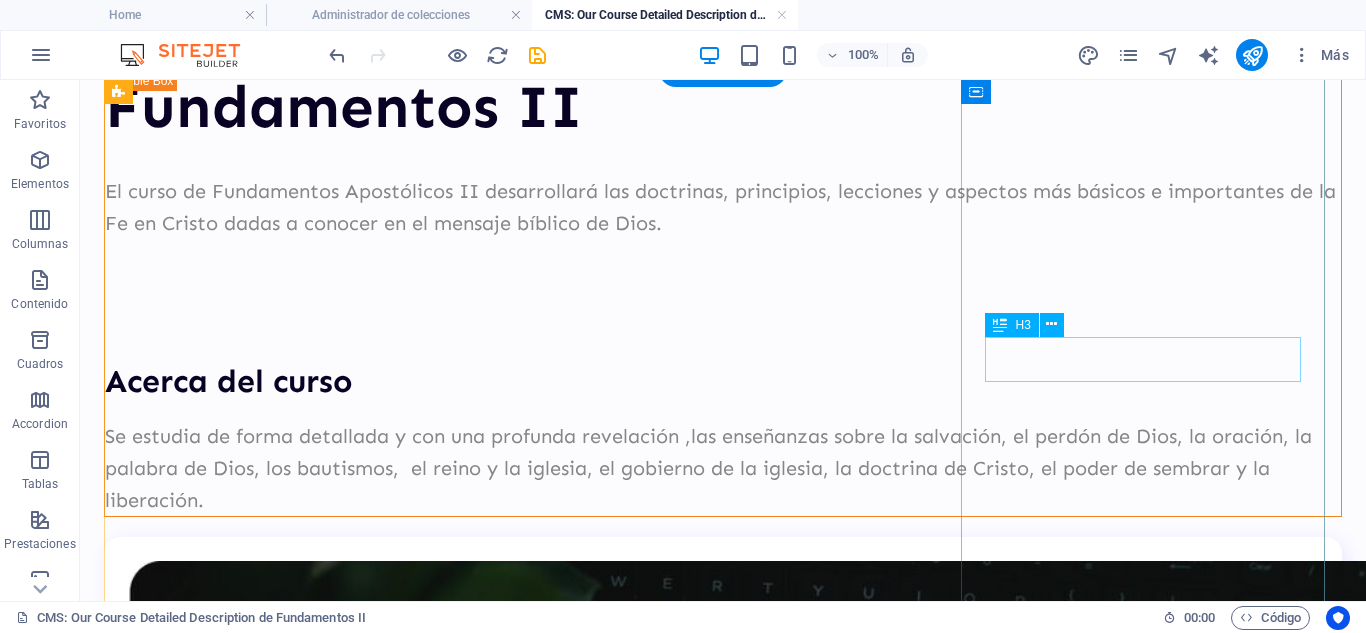 scroll, scrollTop: 0, scrollLeft: 0, axis: both 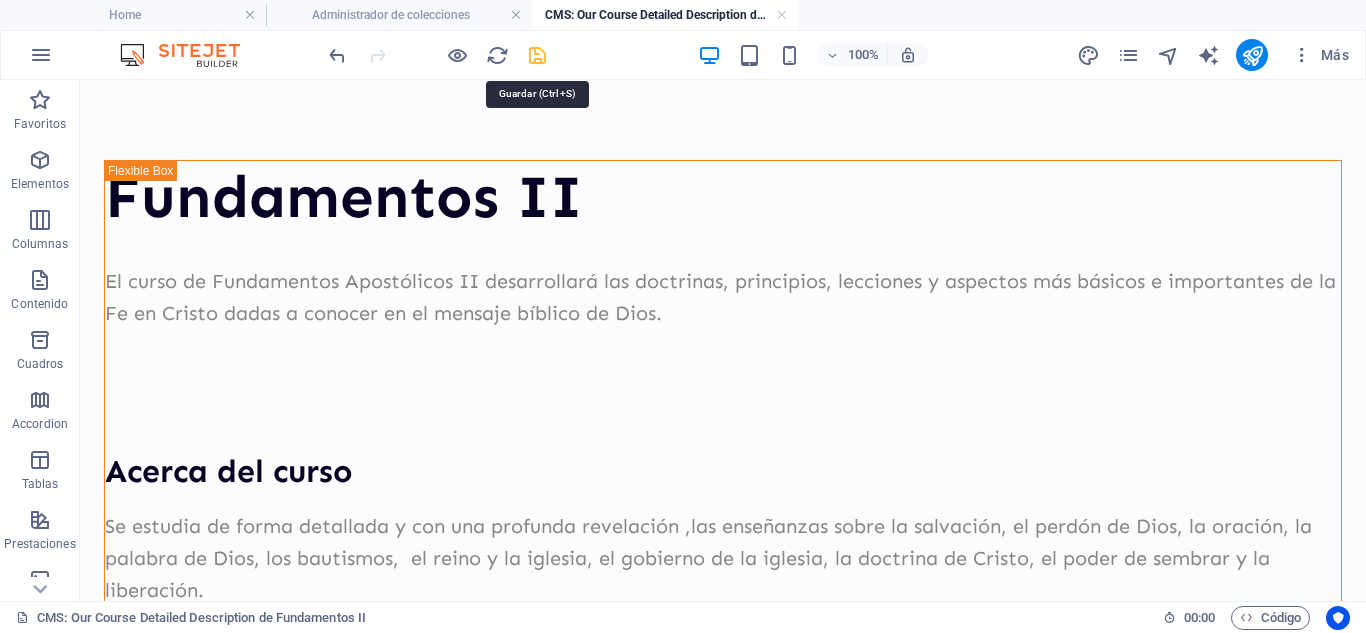 click at bounding box center (537, 55) 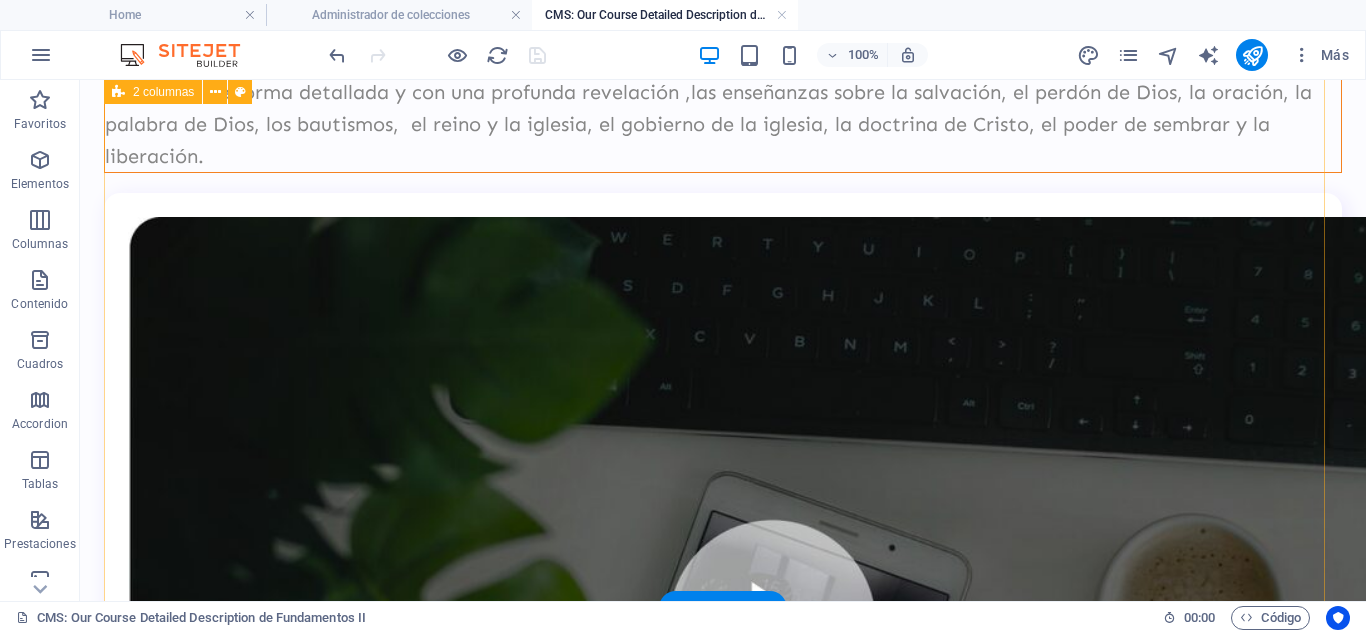 scroll, scrollTop: 236, scrollLeft: 0, axis: vertical 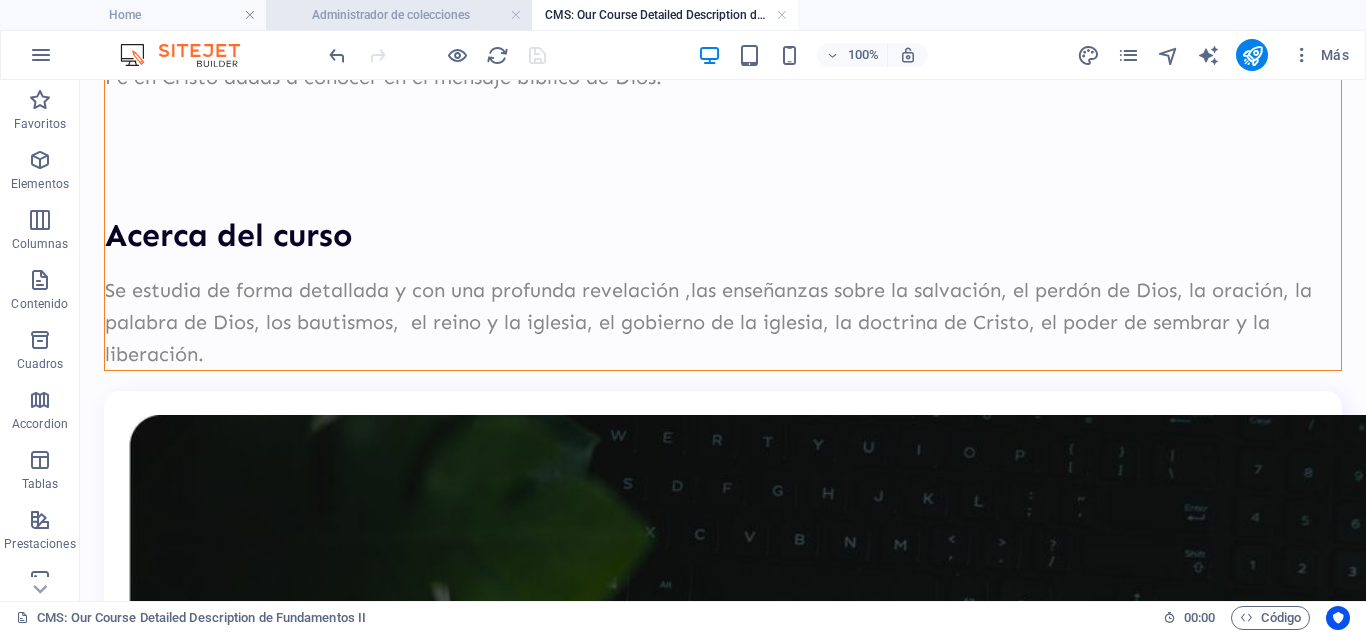 click on "Administrador de colecciones" at bounding box center (399, 15) 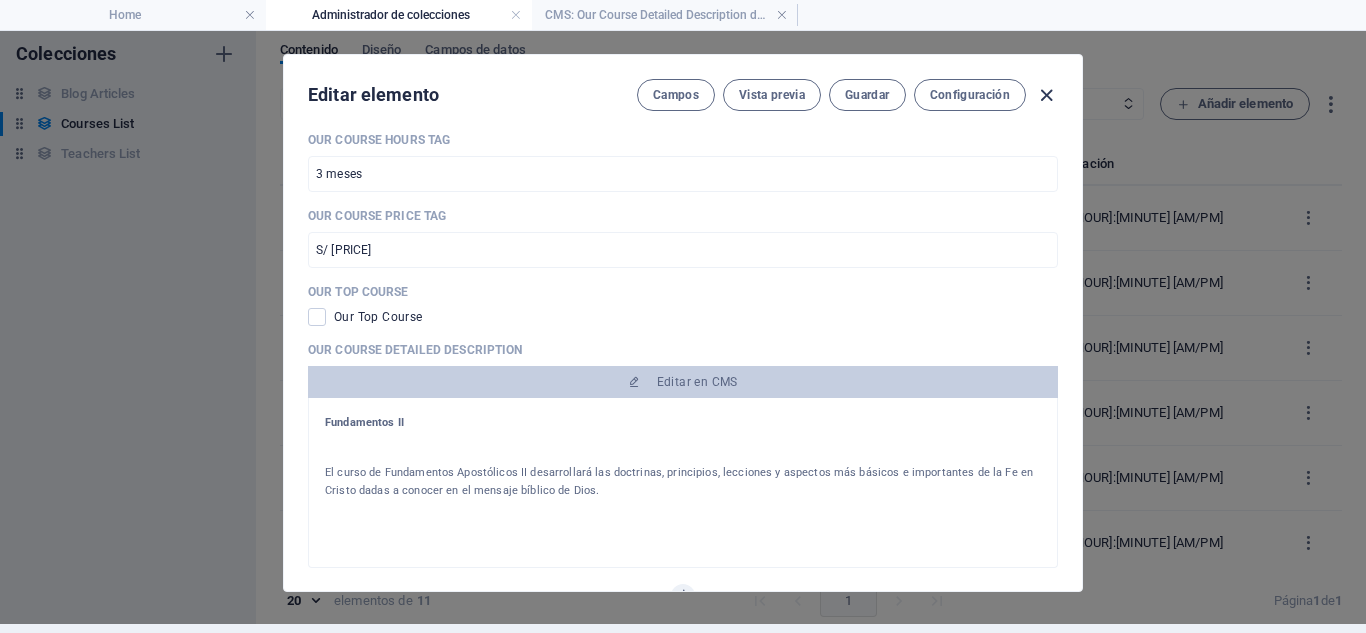 click at bounding box center [1046, 95] 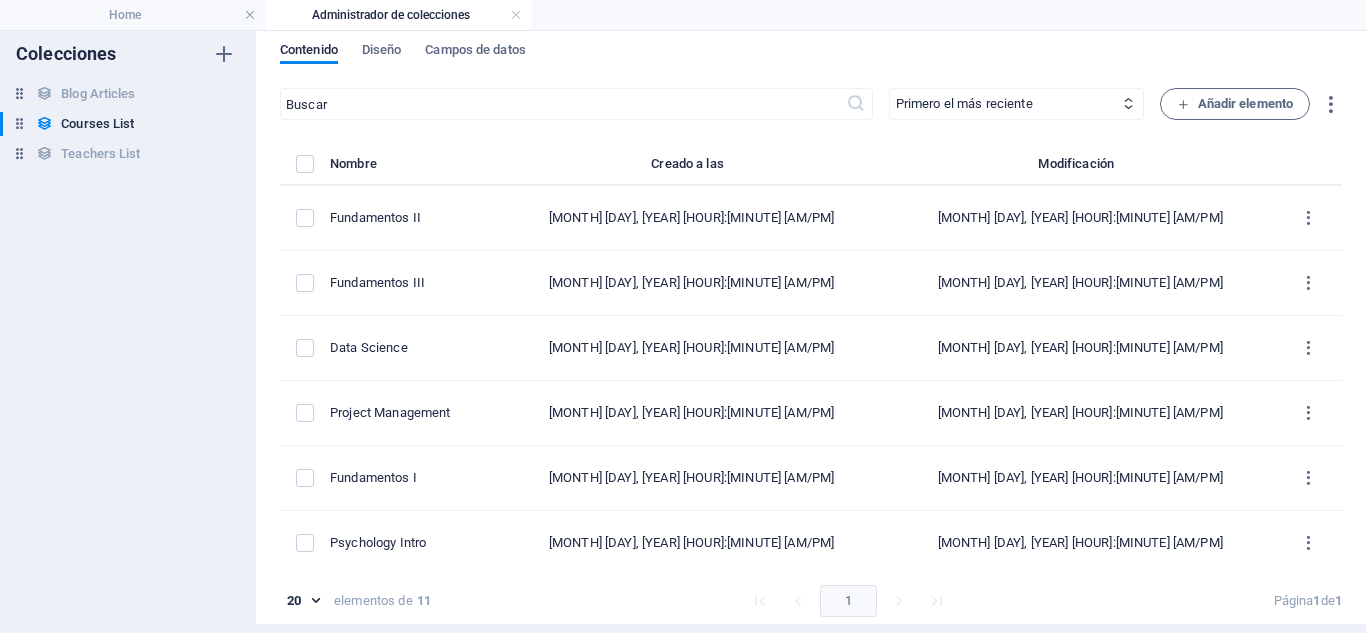 type on "fundamentos-ii" 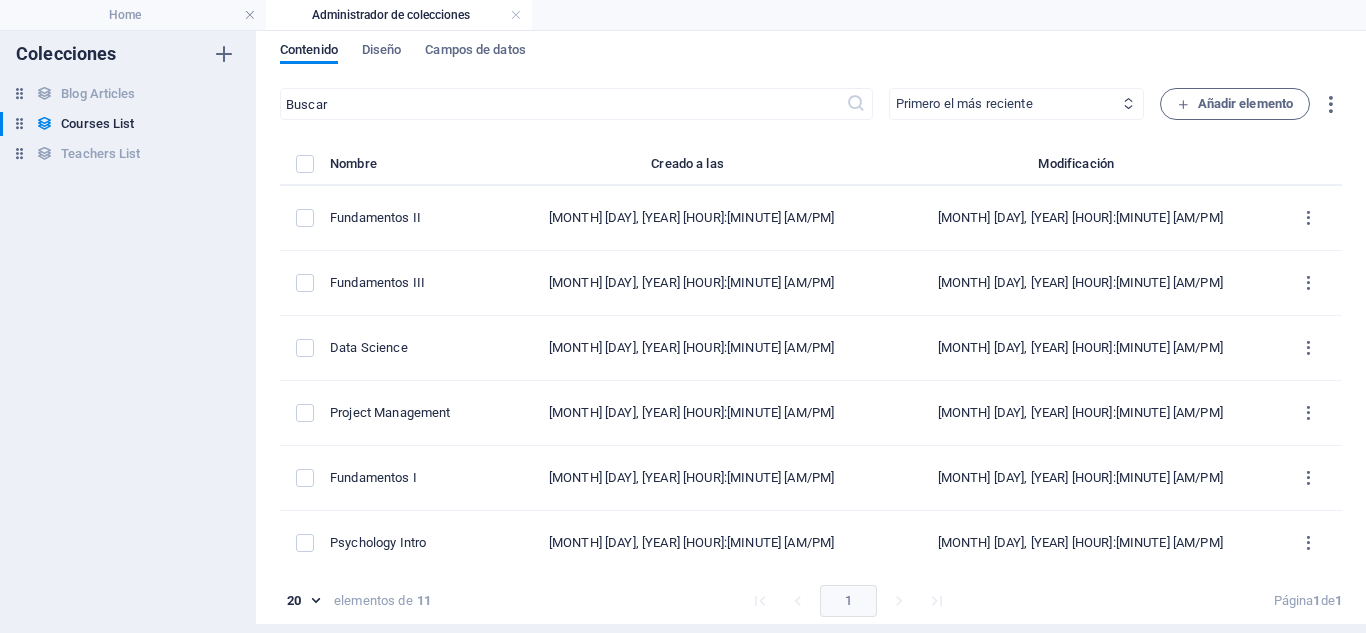 scroll, scrollTop: 0, scrollLeft: 0, axis: both 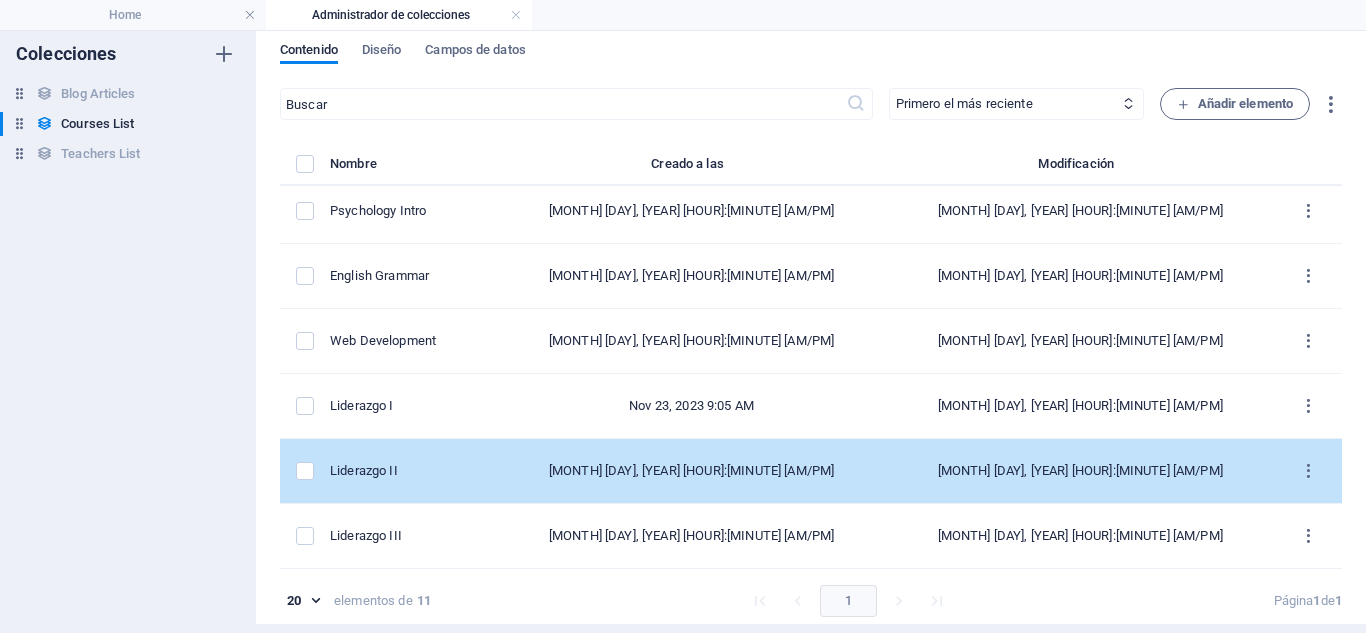 click on "Liderazgo II" at bounding box center (405, 471) 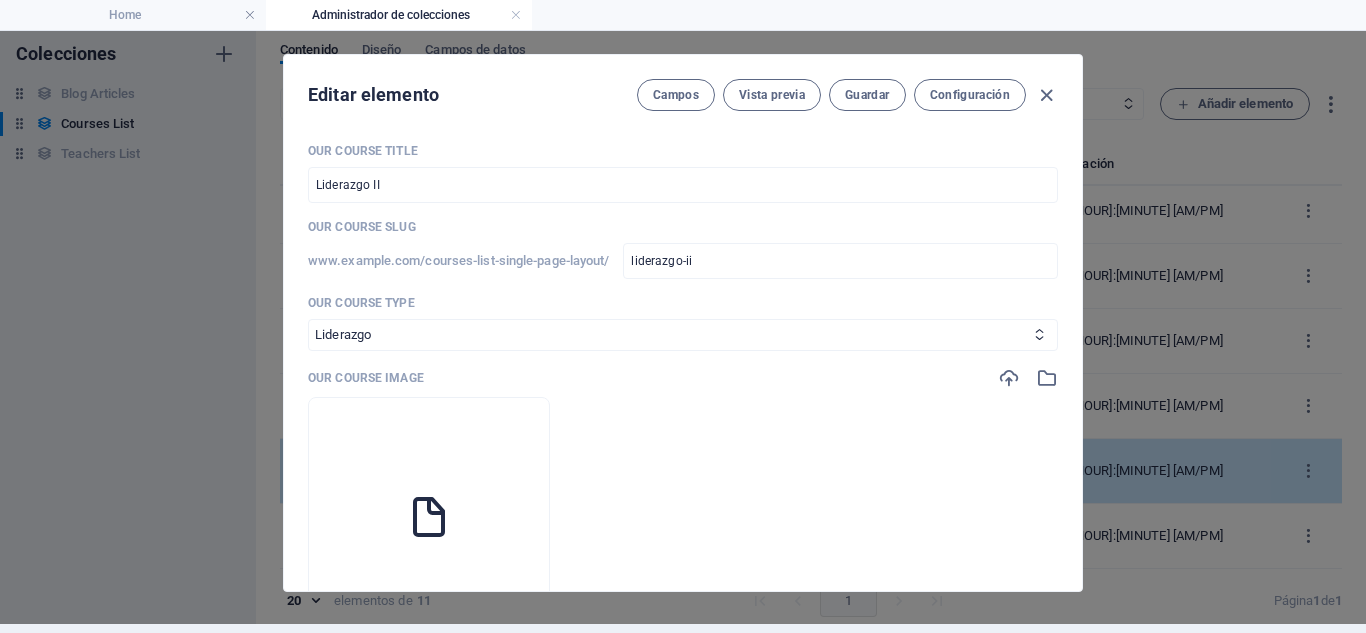 scroll, scrollTop: 0, scrollLeft: 0, axis: both 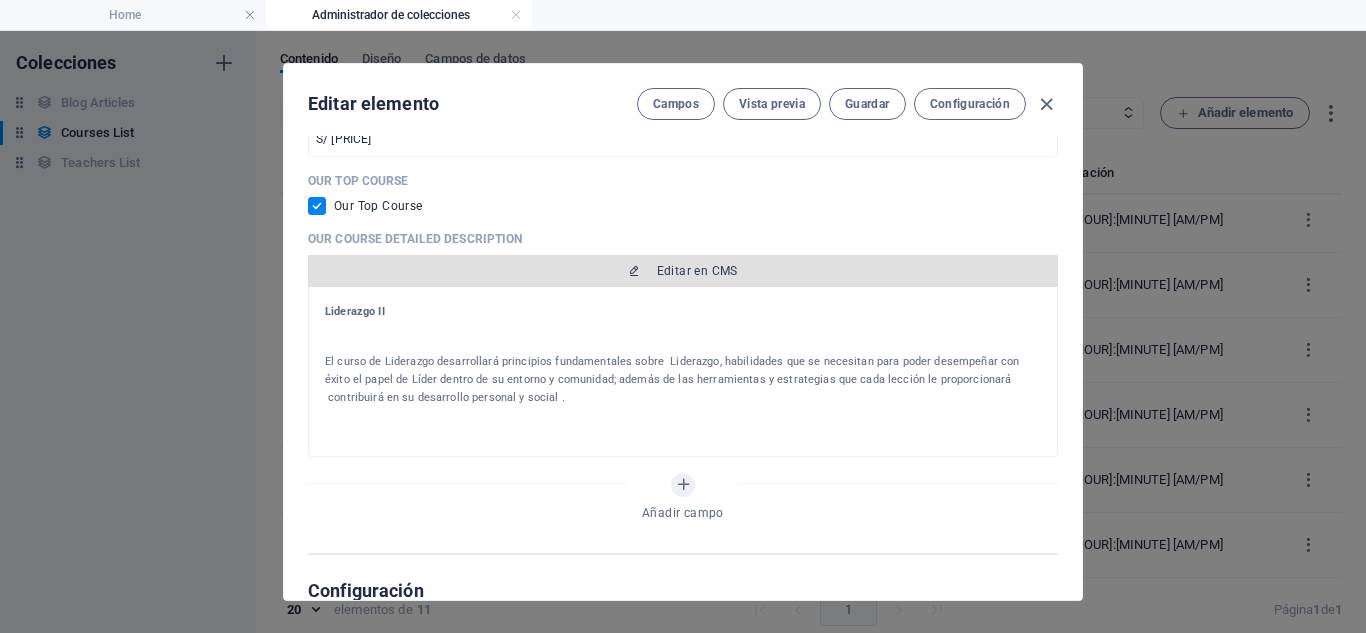 click on "Editar en CMS" at bounding box center (697, 271) 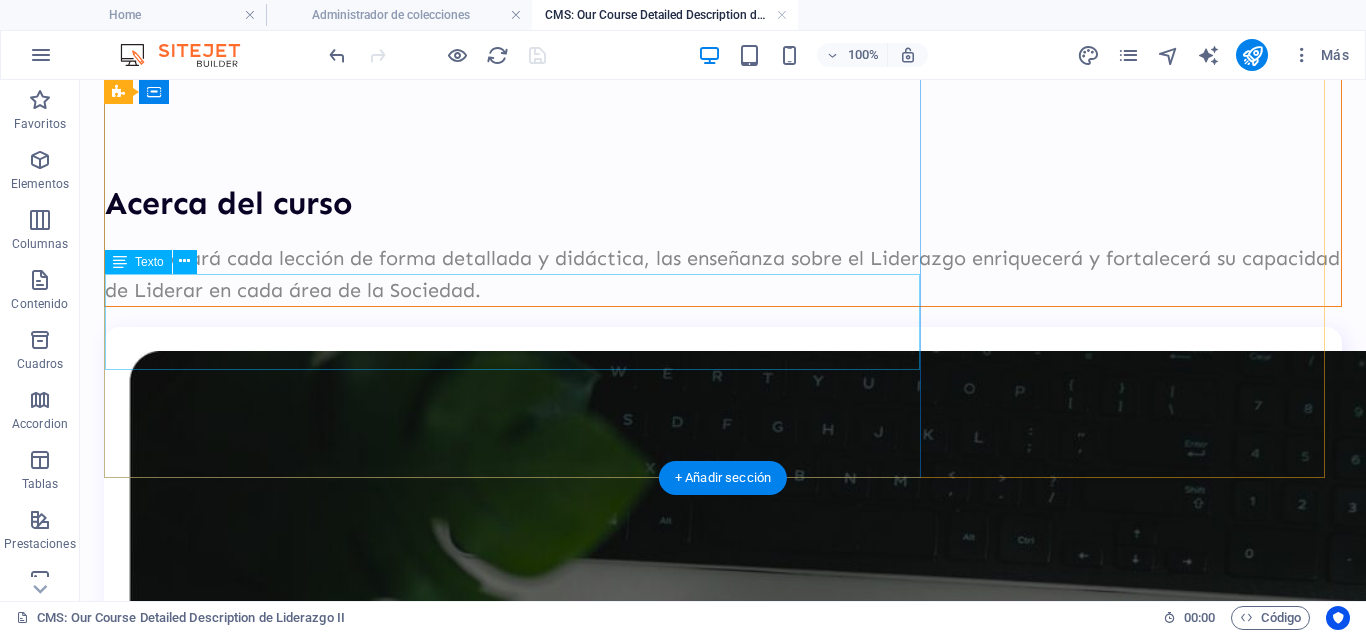 scroll, scrollTop: 0, scrollLeft: 0, axis: both 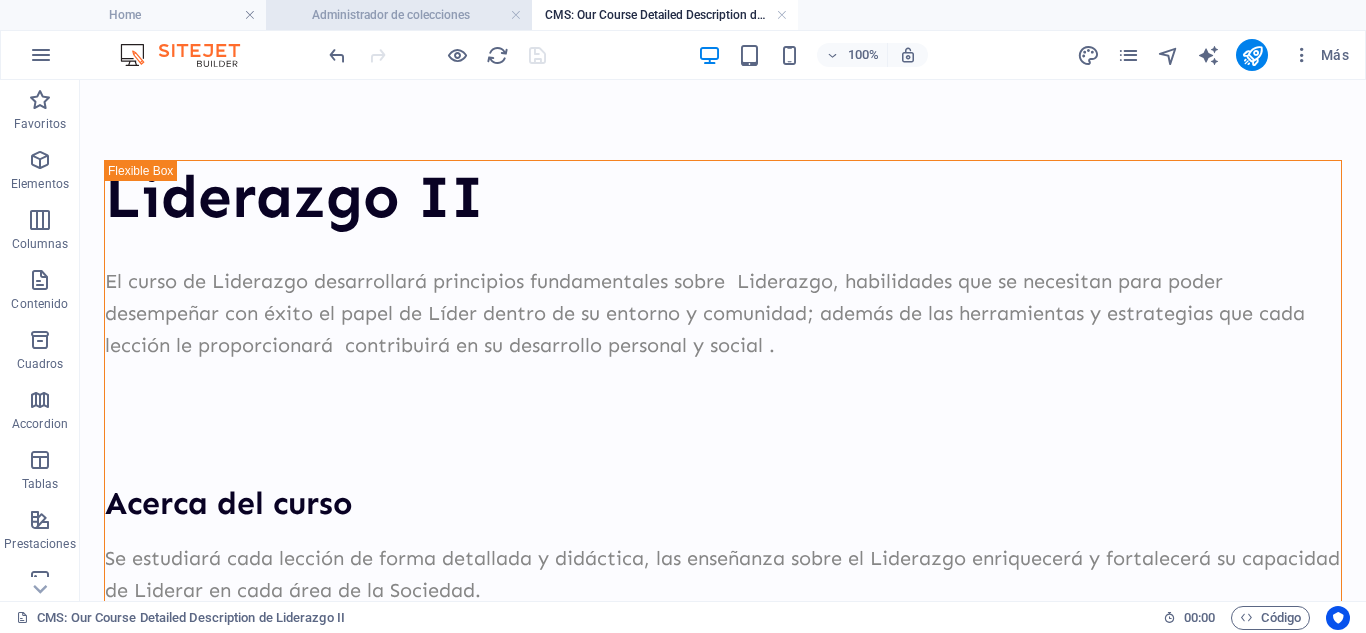 click on "Administrador de colecciones" at bounding box center (399, 15) 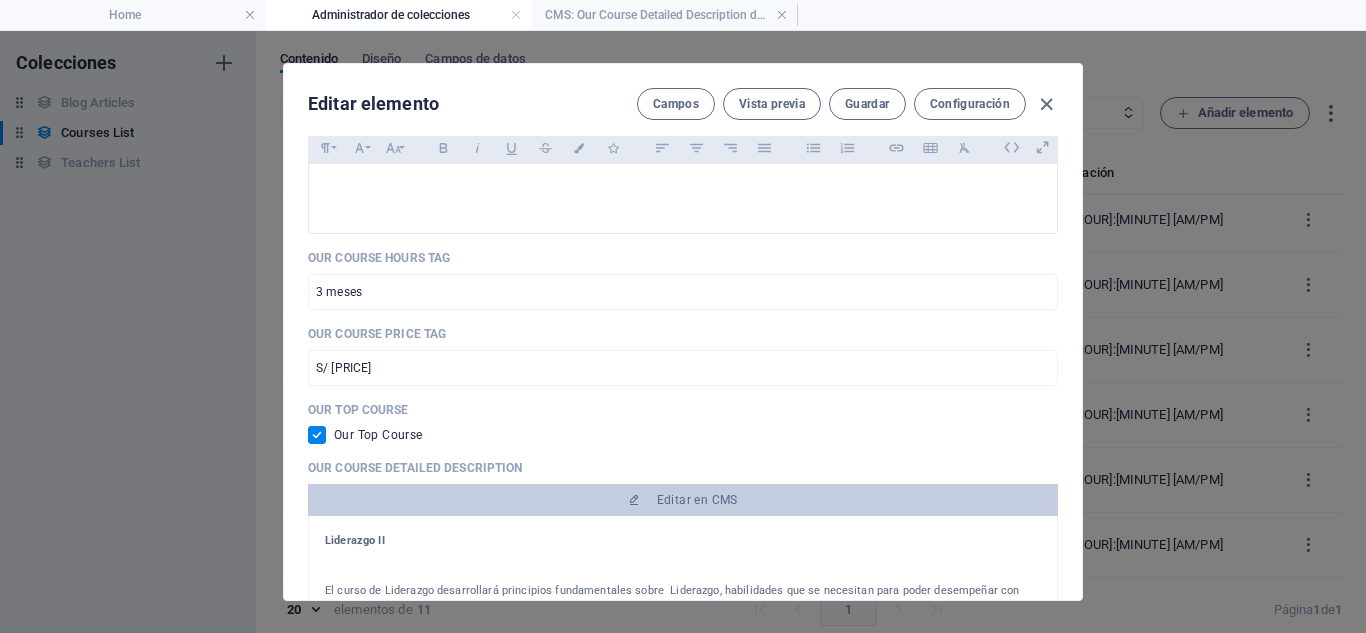 scroll, scrollTop: 500, scrollLeft: 0, axis: vertical 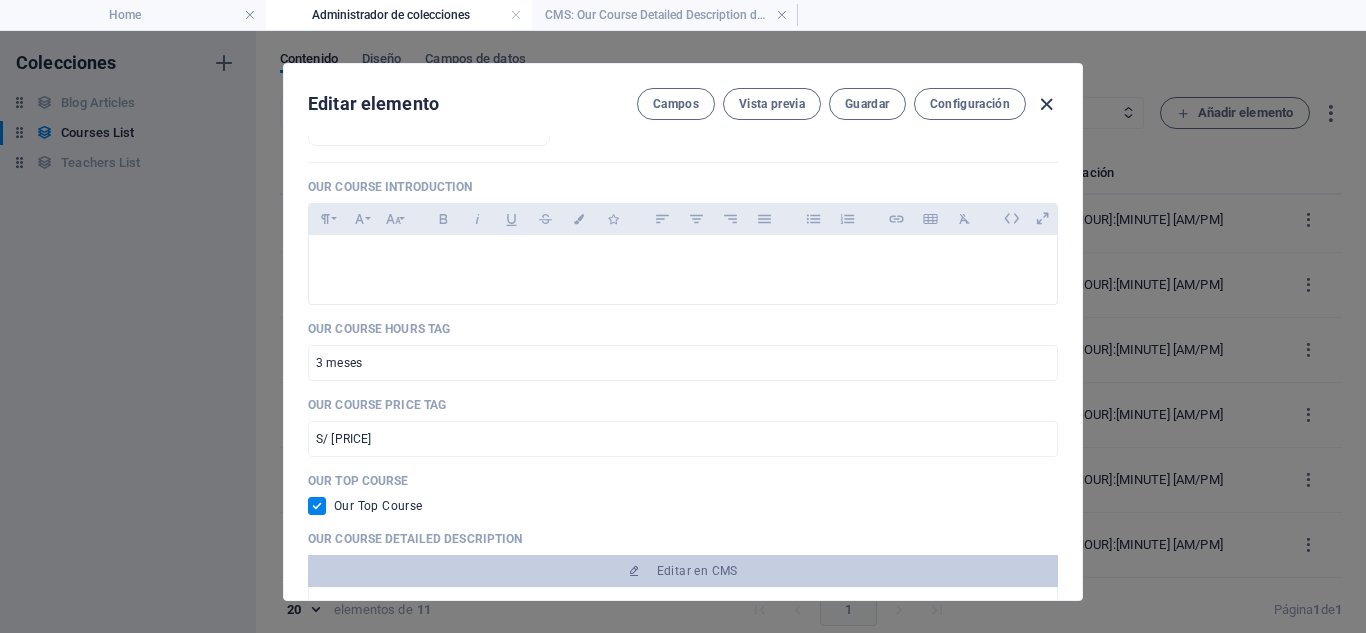 click at bounding box center (1046, 104) 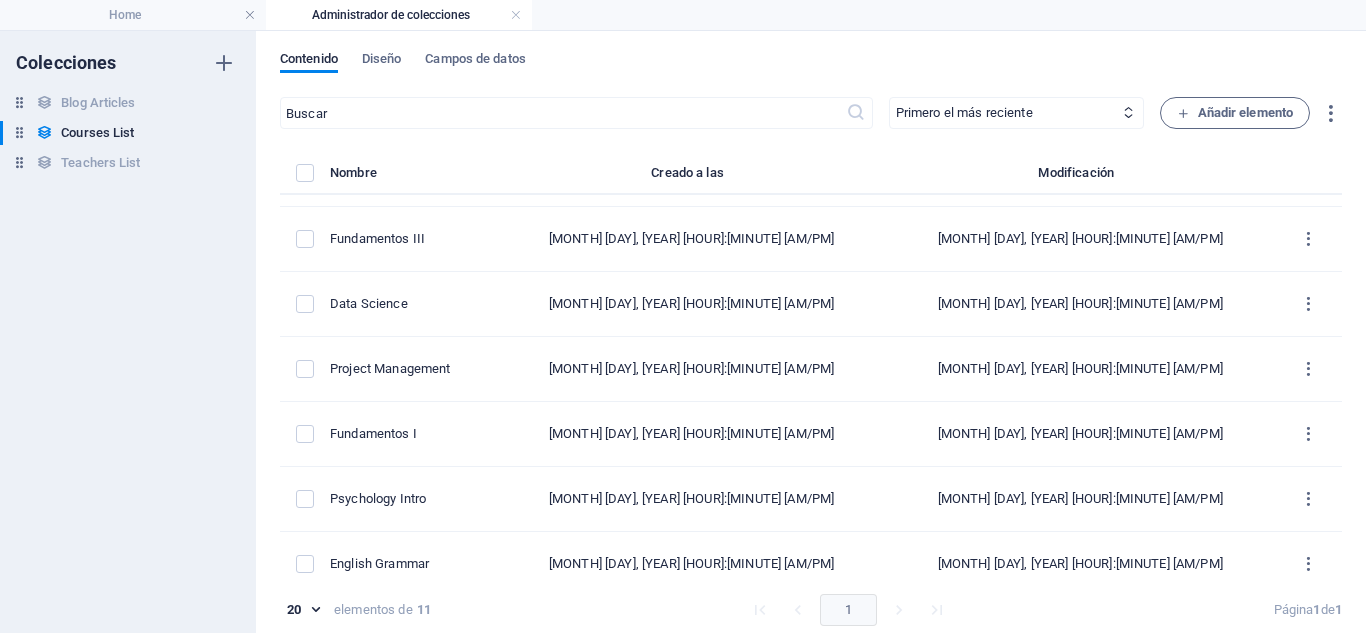 scroll, scrollTop: 0, scrollLeft: 0, axis: both 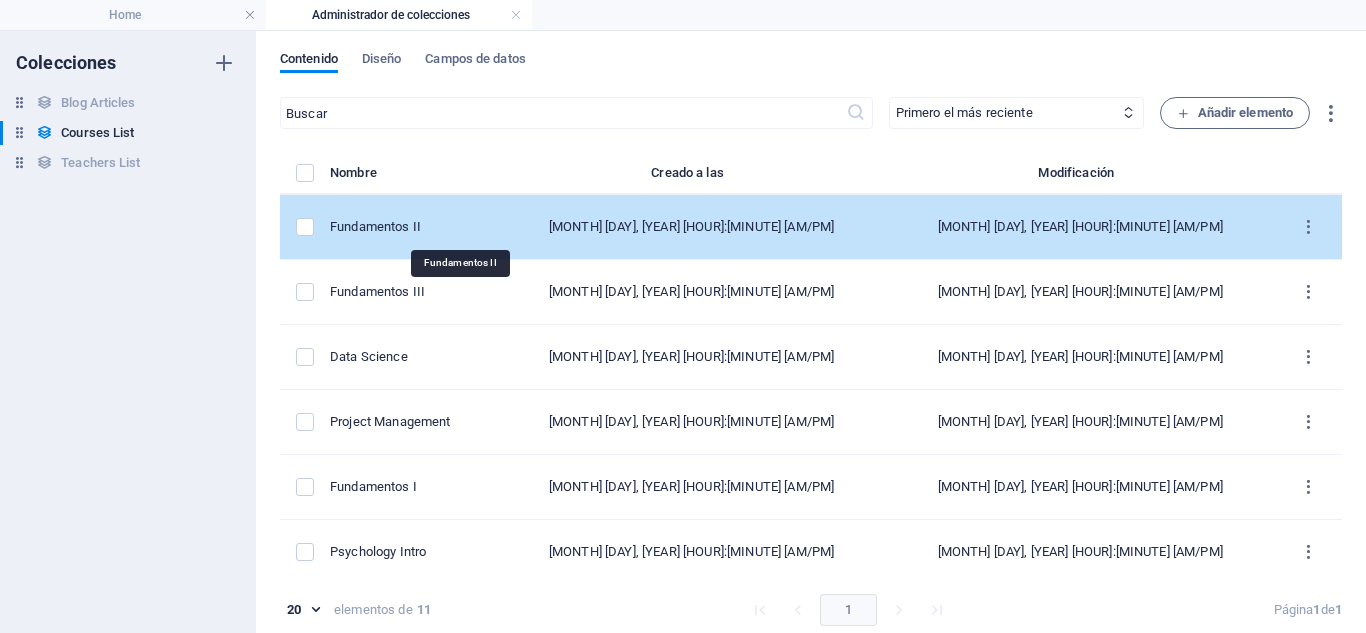 click on "Fundamentos II" at bounding box center [405, 227] 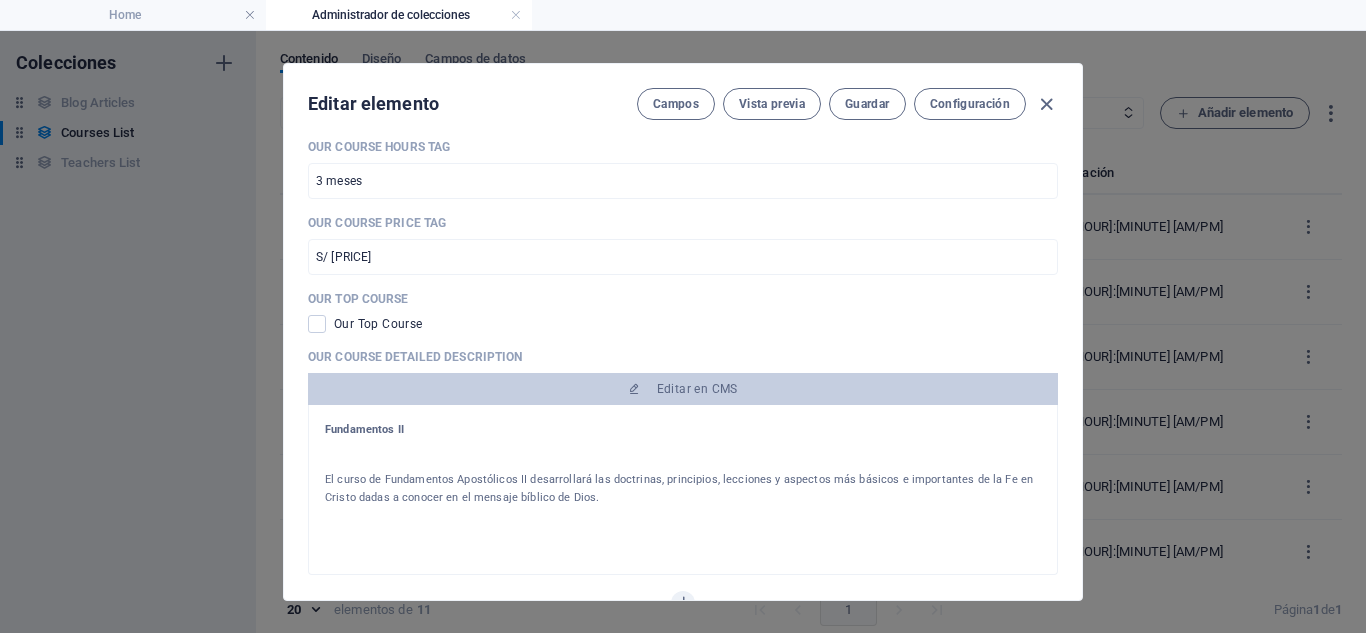 scroll, scrollTop: 900, scrollLeft: 0, axis: vertical 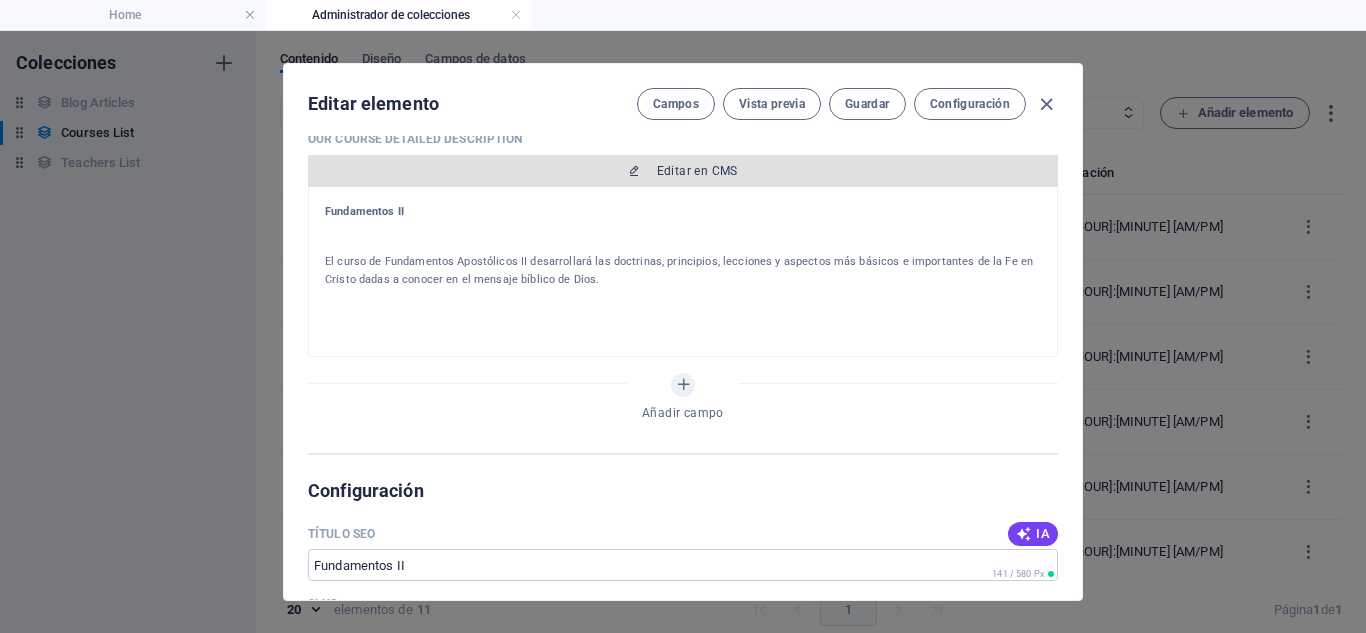 click on "Editar en CMS" at bounding box center (697, 171) 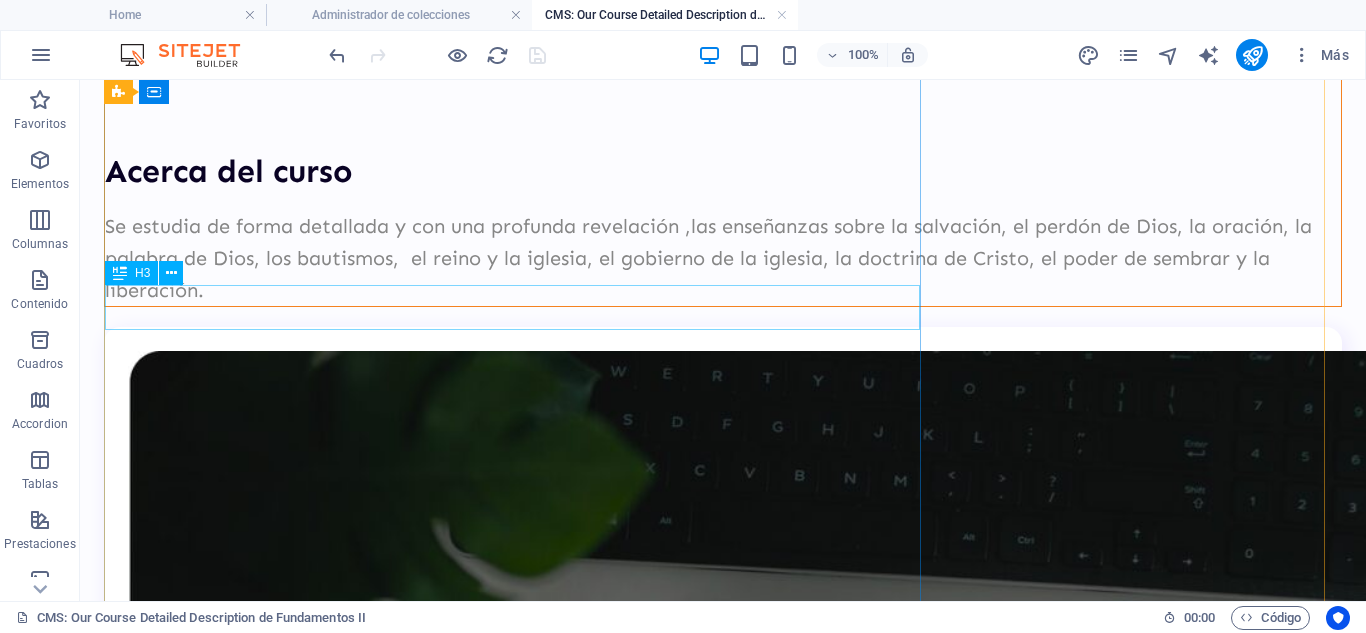 scroll, scrollTop: 0, scrollLeft: 0, axis: both 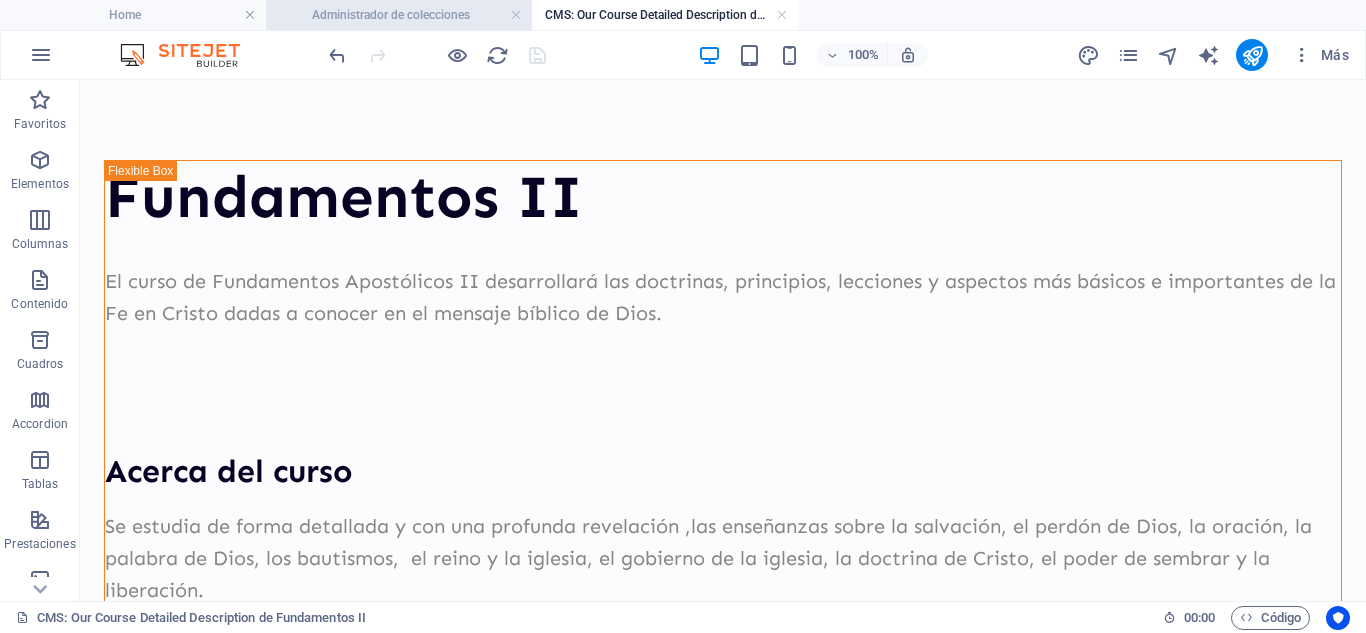 click on "Administrador de colecciones" at bounding box center (399, 15) 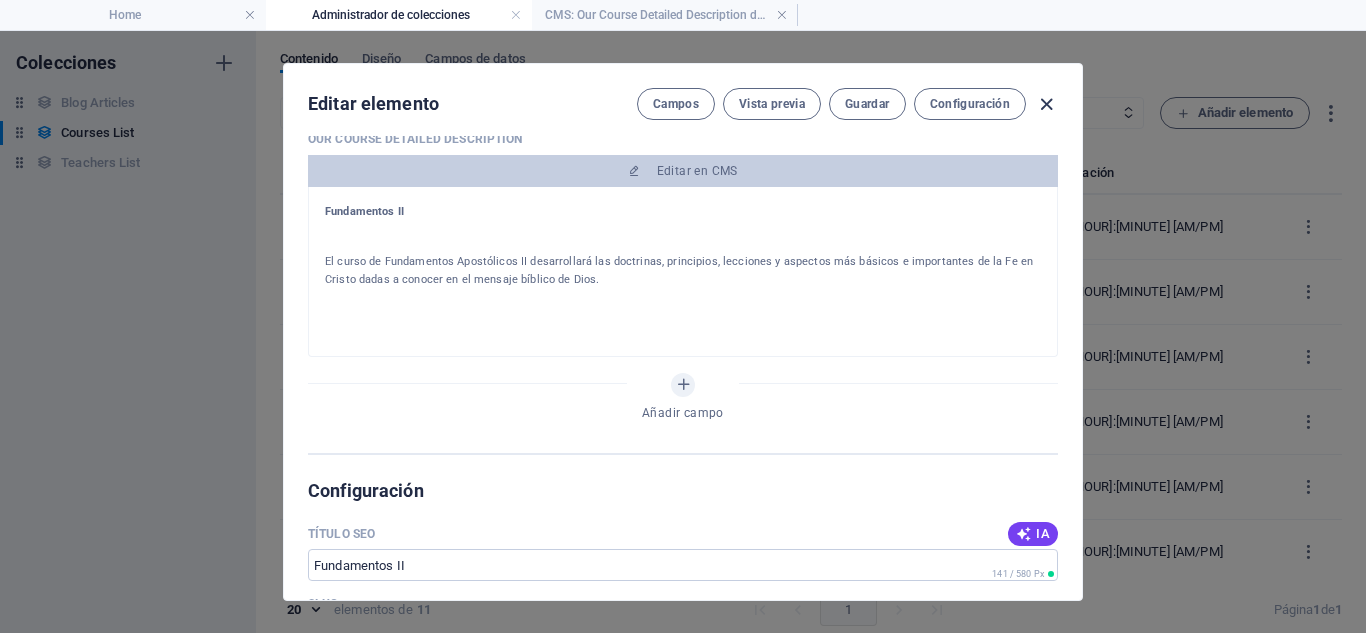 click at bounding box center (1046, 104) 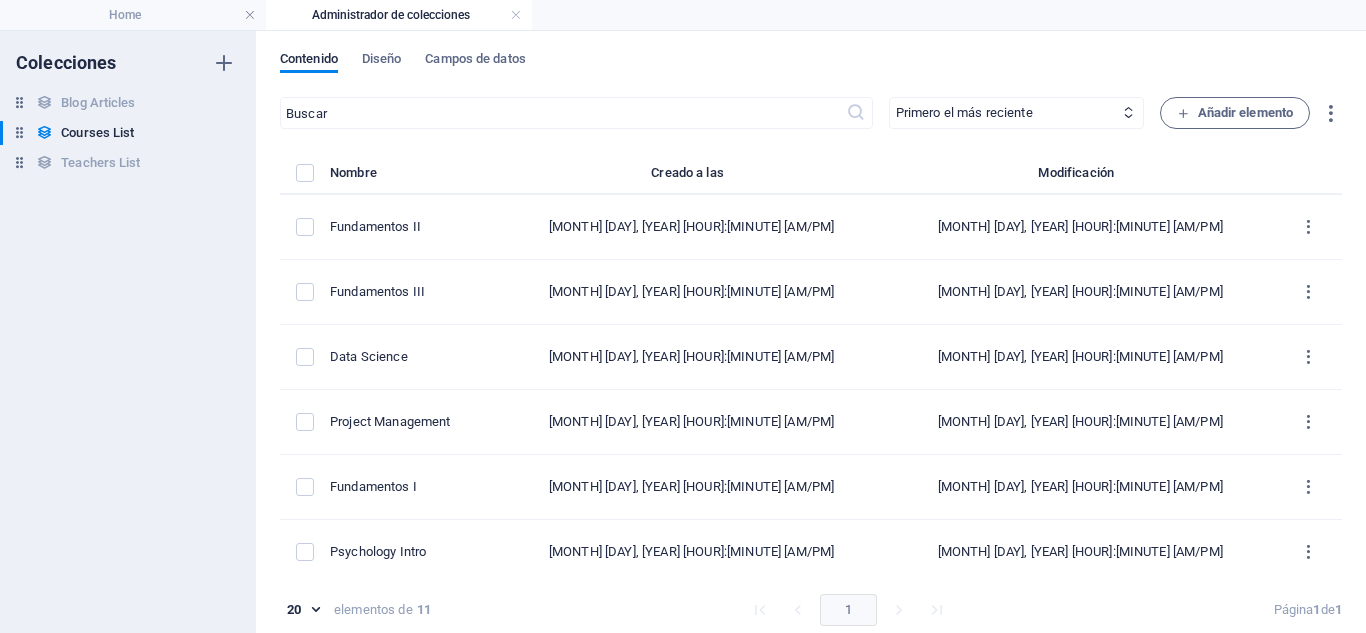 type on "fundamentos-ii" 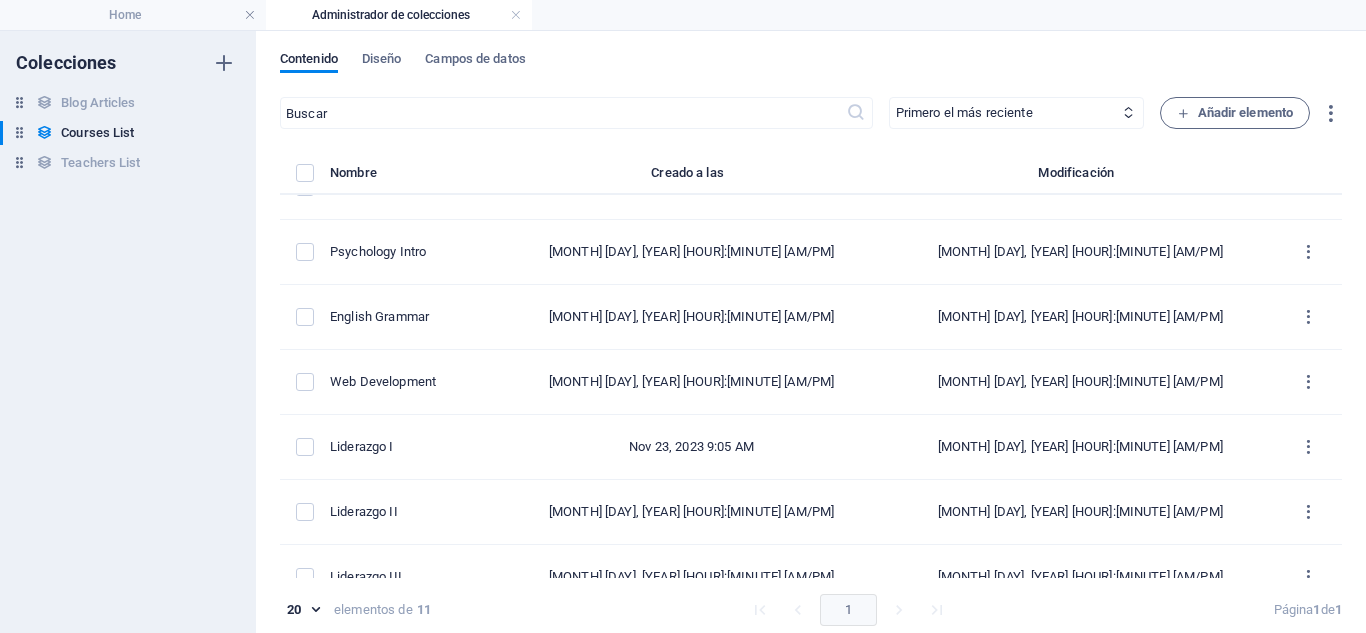 scroll, scrollTop: 332, scrollLeft: 0, axis: vertical 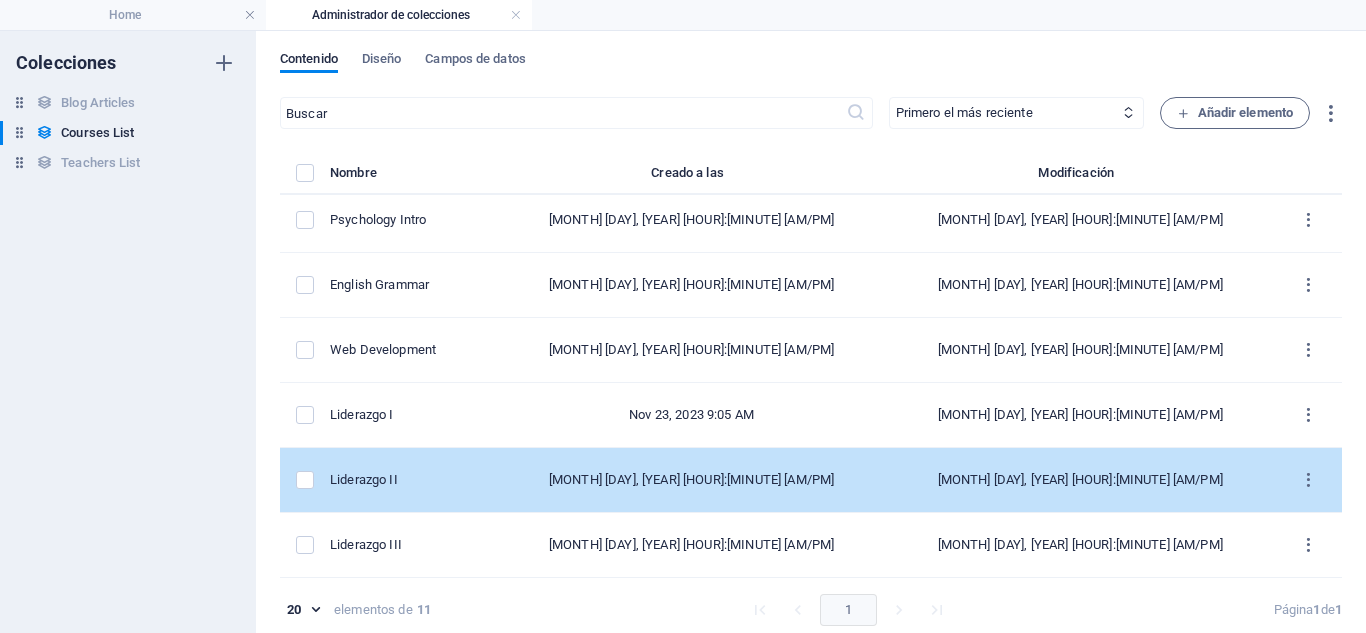 click on "Liderazgo II" at bounding box center (405, 480) 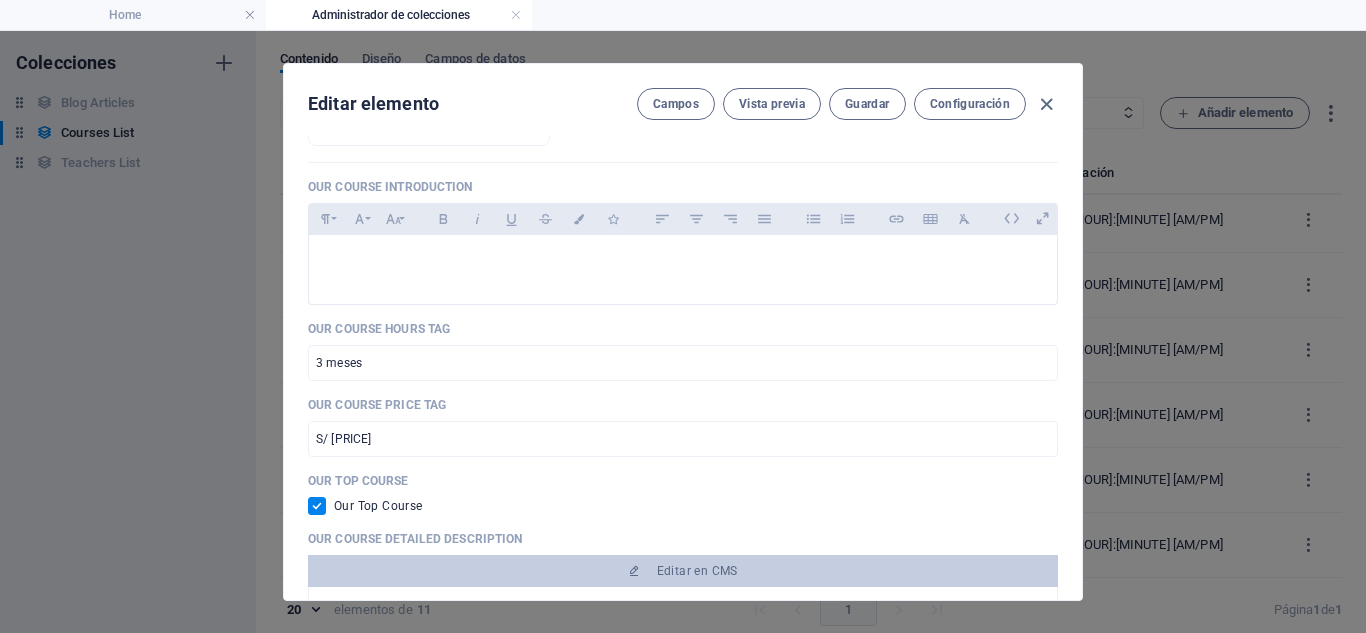 scroll, scrollTop: 800, scrollLeft: 0, axis: vertical 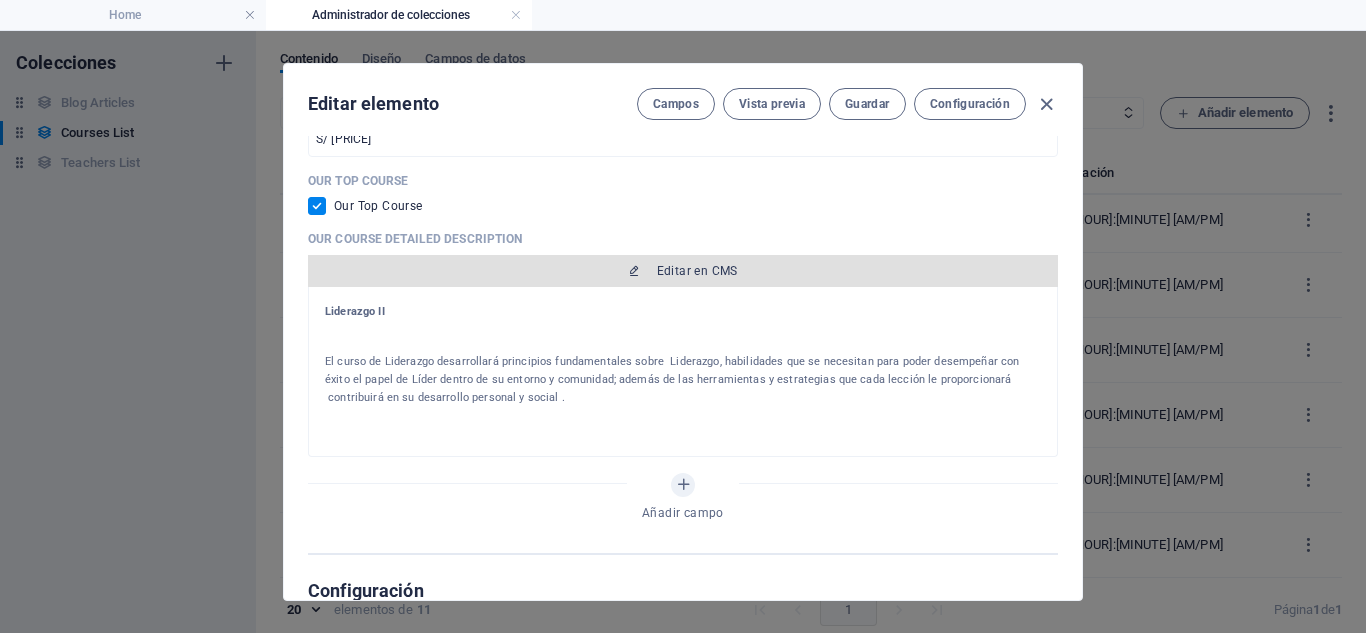 click on "Editar en CMS" at bounding box center (683, 271) 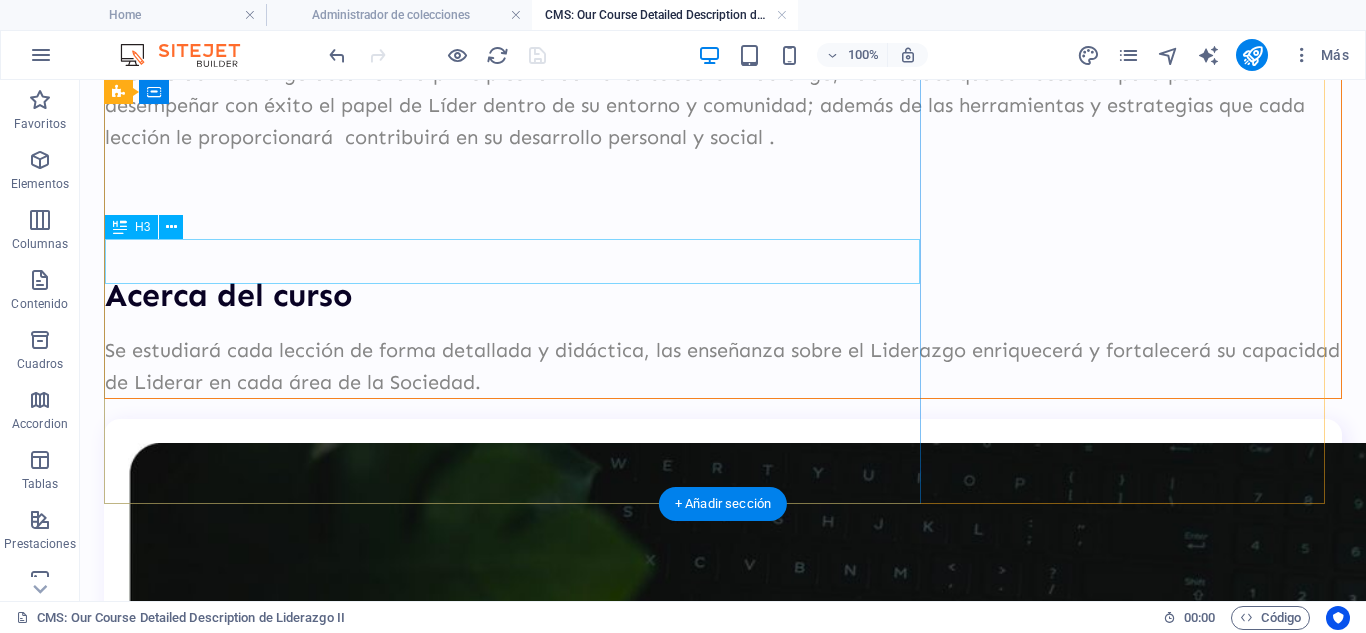 scroll, scrollTop: 200, scrollLeft: 0, axis: vertical 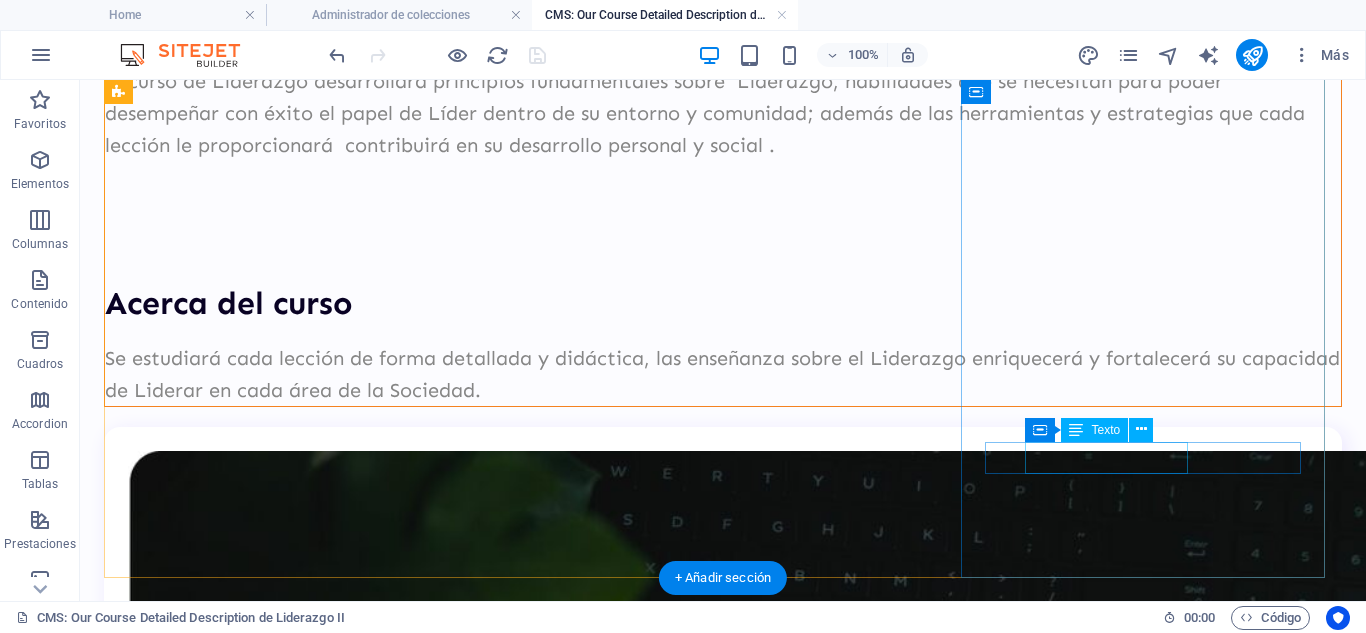 click on "Duración:  3 mese" at bounding box center [723, 1655] 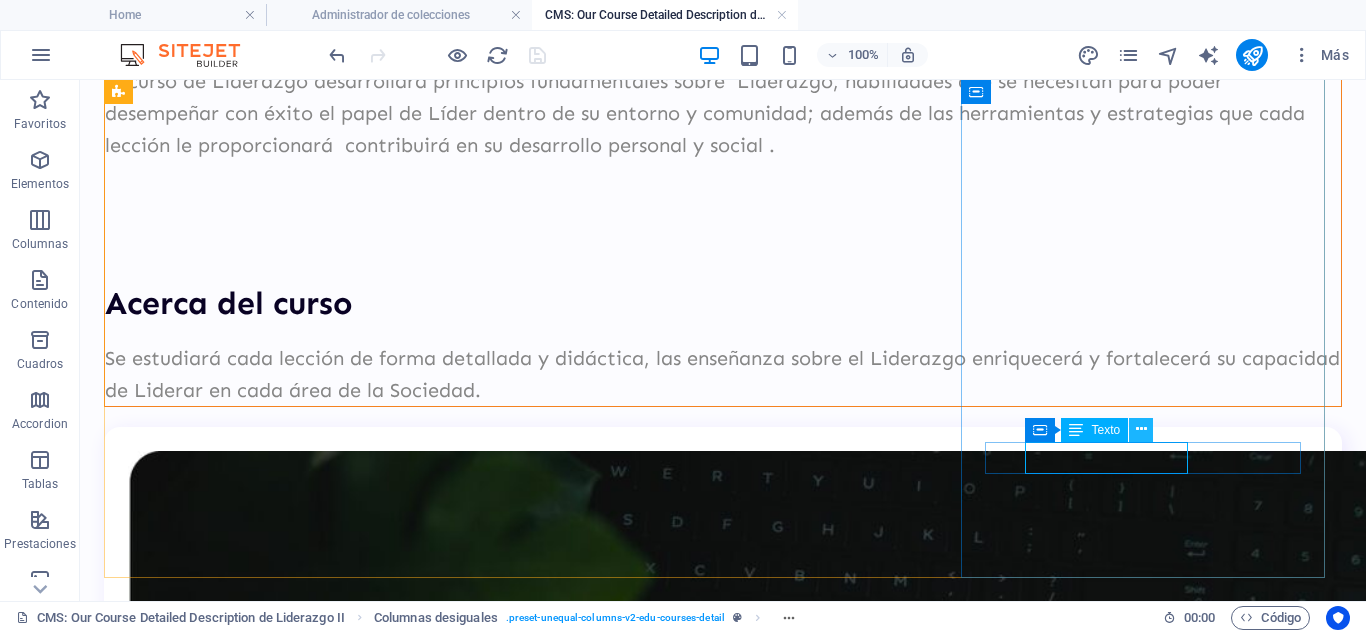 click at bounding box center [1141, 429] 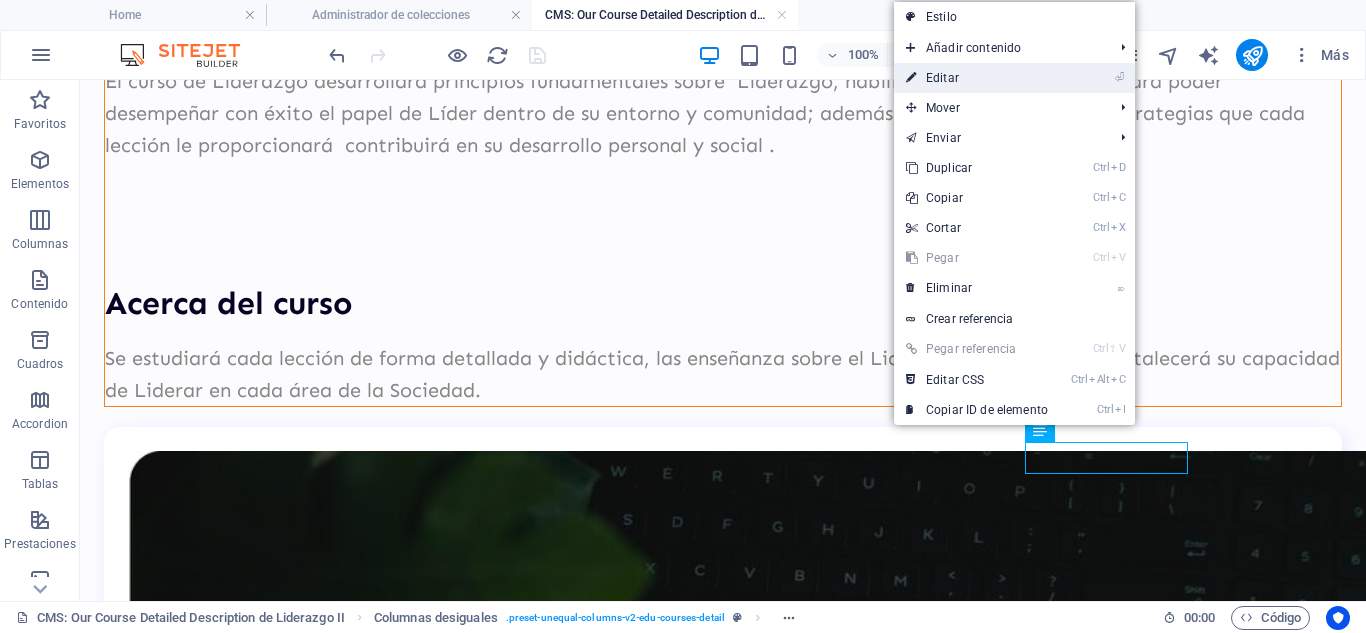 click on "⏎  Editar" at bounding box center [977, 78] 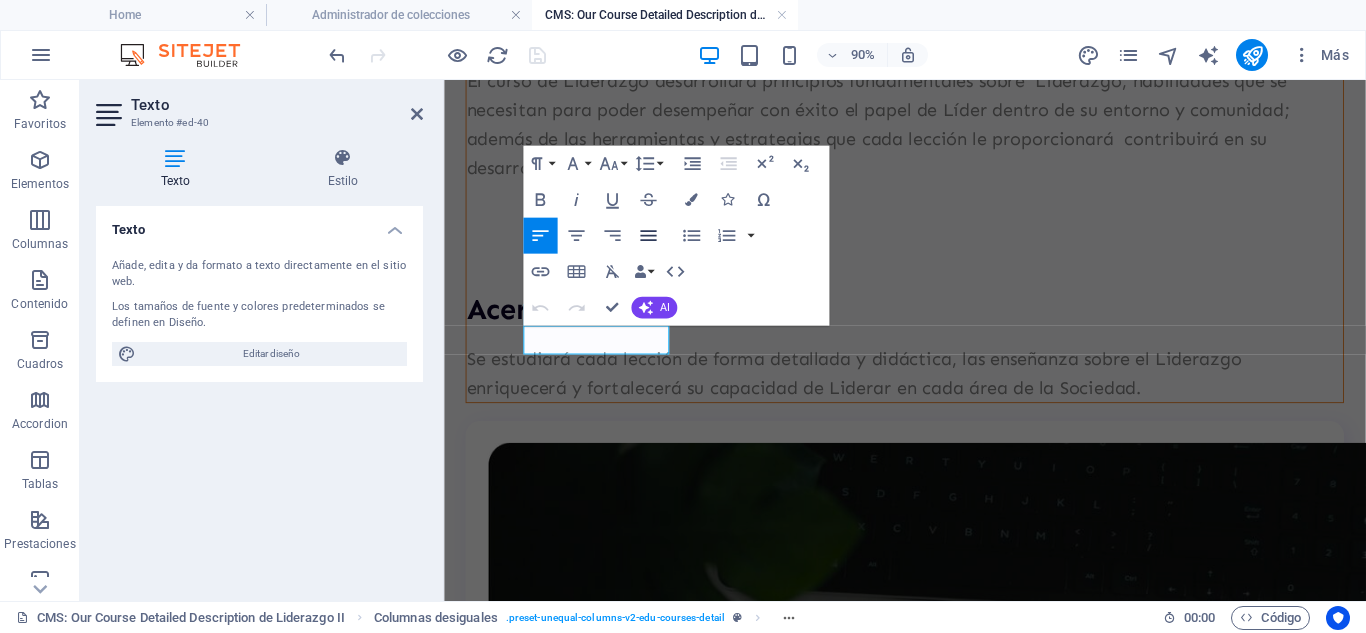 scroll, scrollTop: 1269, scrollLeft: 0, axis: vertical 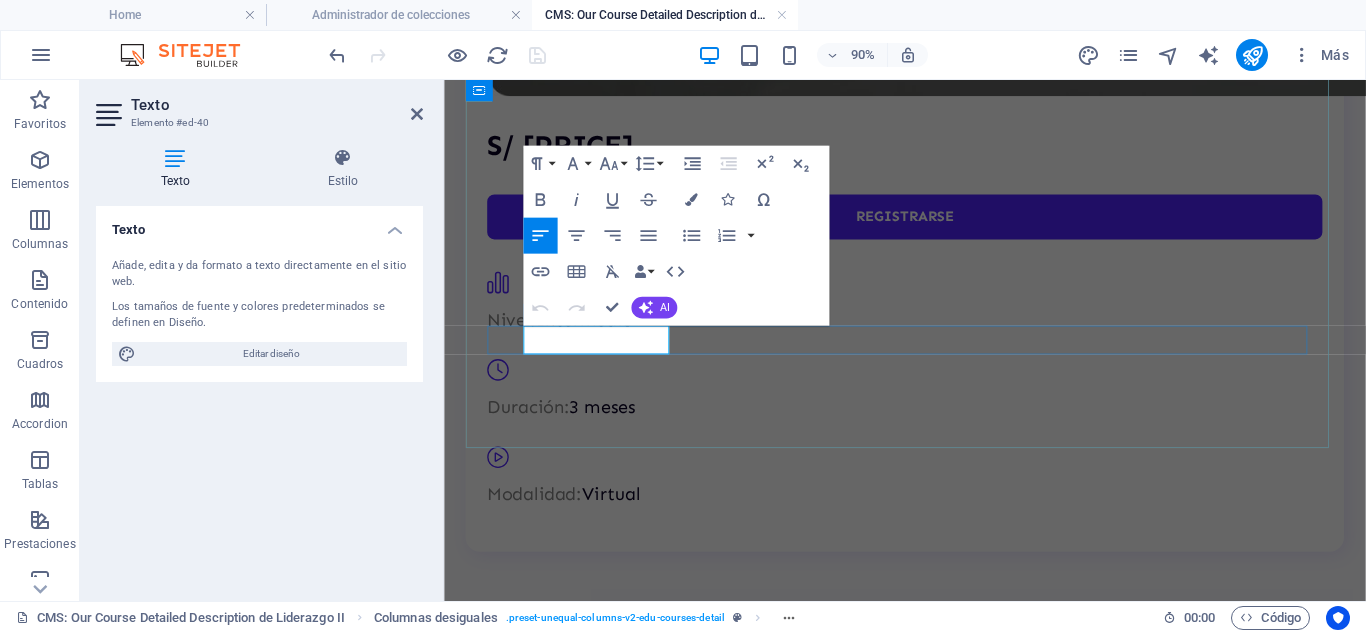 click on "3 mese" 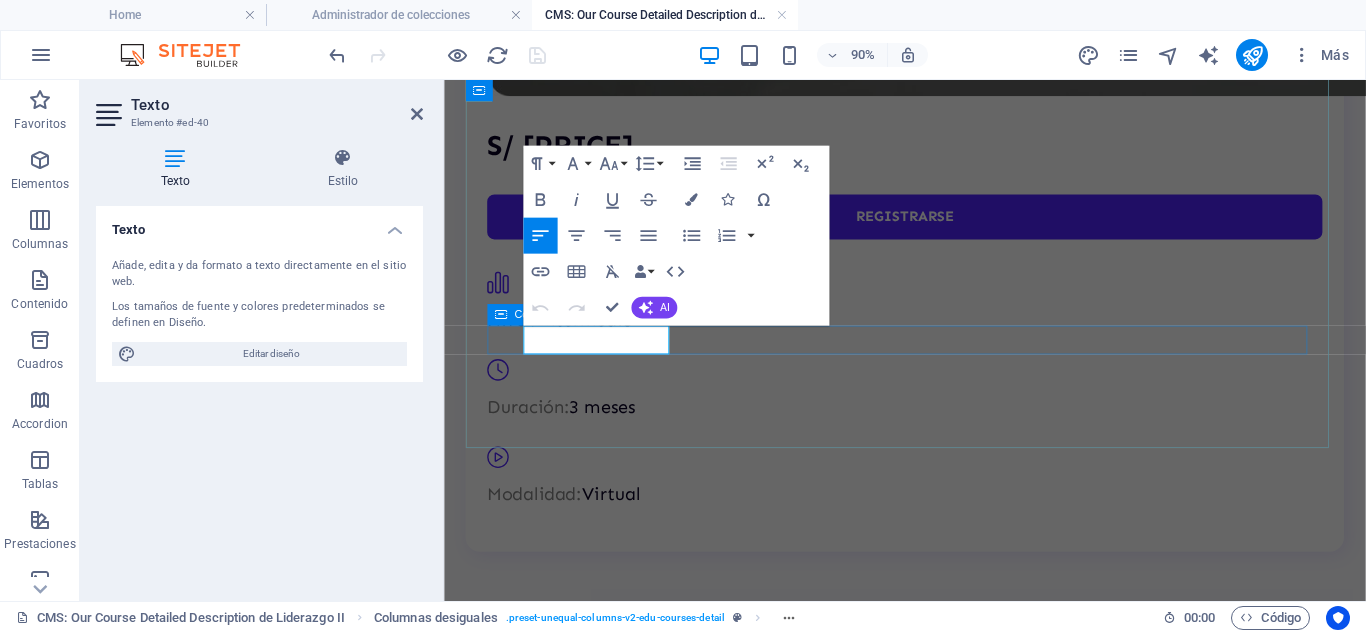 type 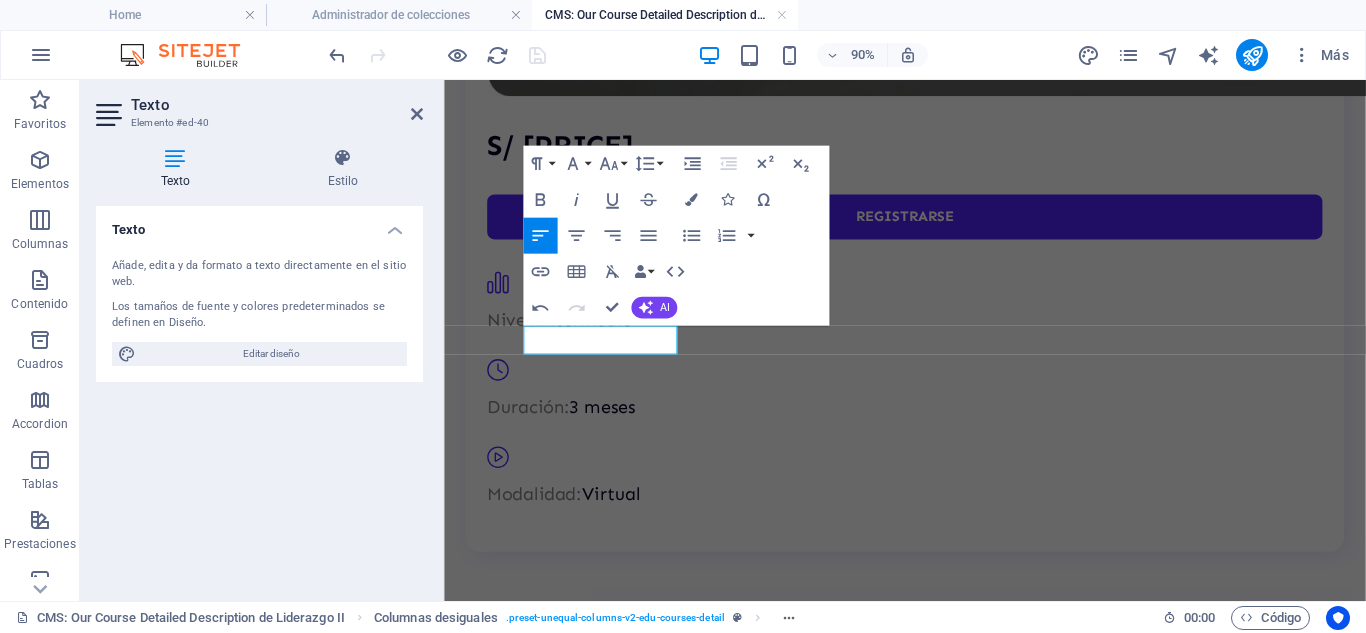 click on "Texto Añade, edita y da formato a texto directamente en el sitio web. Los tamaños de fuente y colores predeterminados se definen en Diseño. Editar diseño Alineación Alineado a la izquierda Centrado Alineado a la derecha" at bounding box center [259, 395] 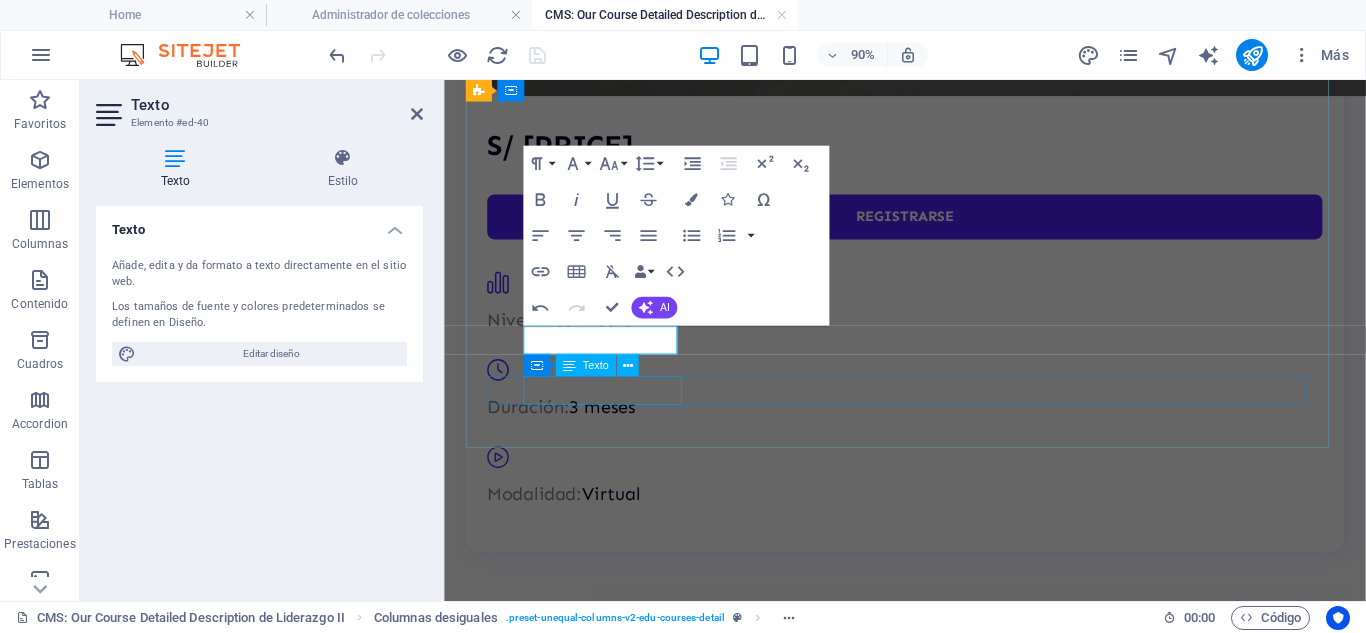 click on "Modalidad:  Virtual" at bounding box center (956, 540) 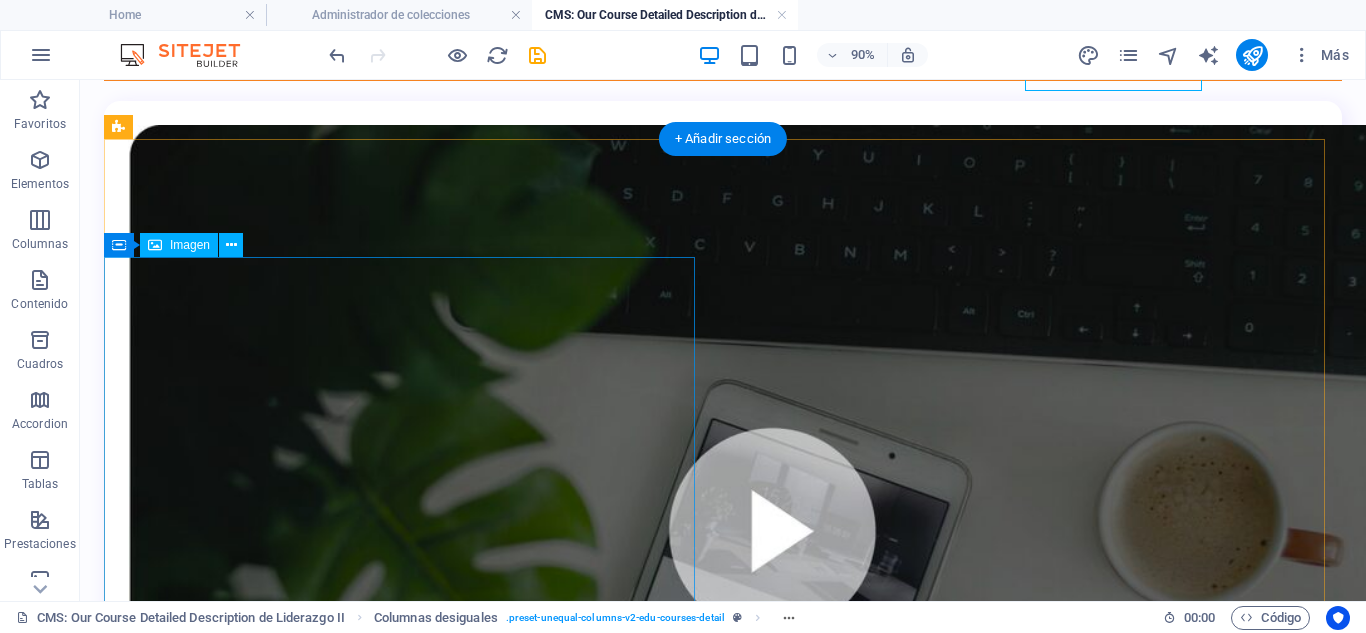 scroll, scrollTop: 317, scrollLeft: 0, axis: vertical 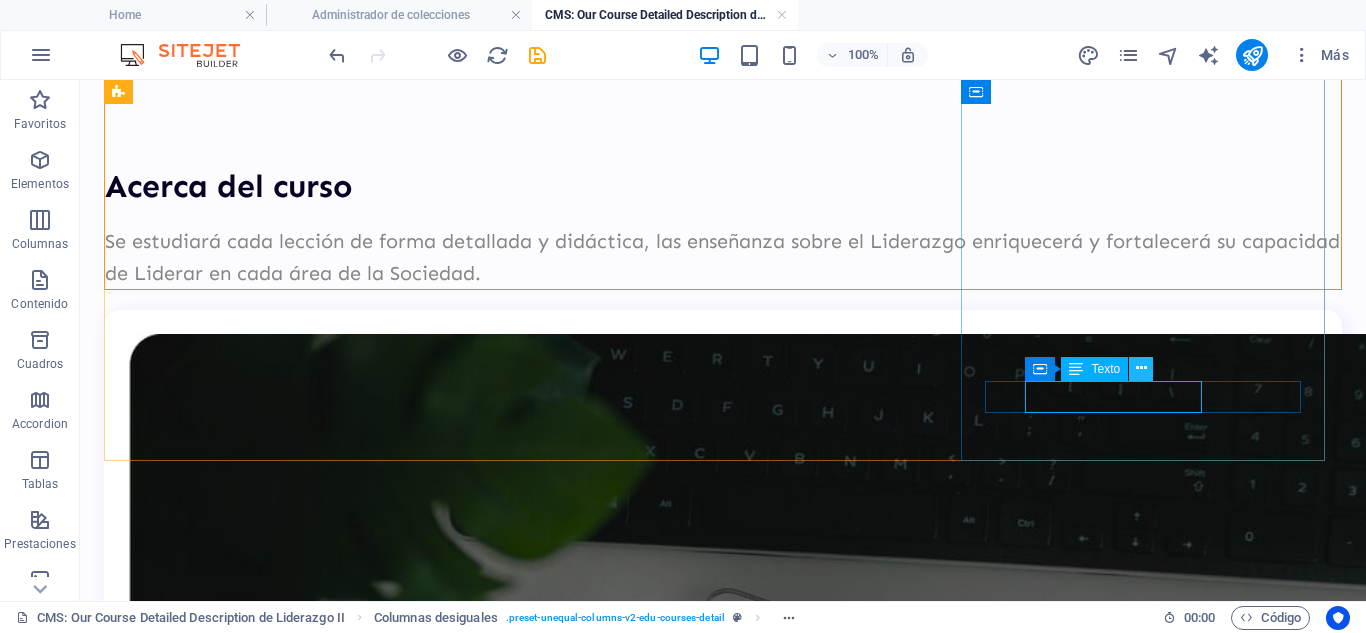 click at bounding box center (1141, 368) 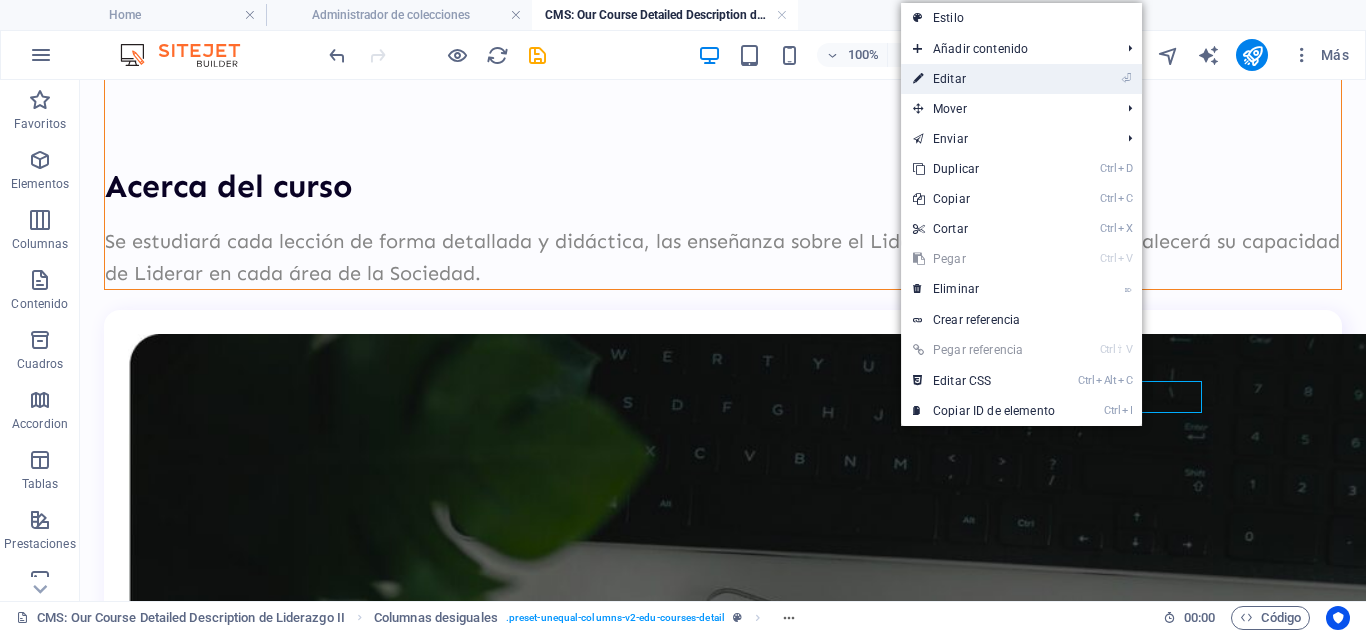 click on "⏎  Editar" at bounding box center [984, 79] 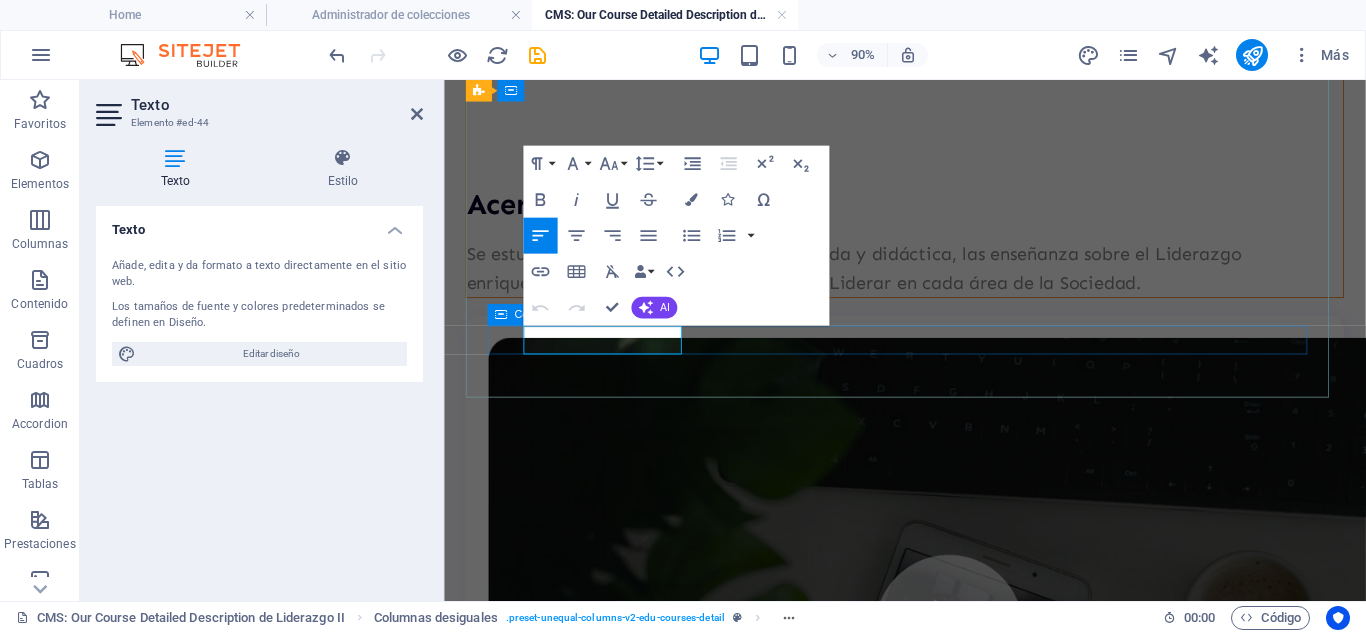 scroll, scrollTop: 1325, scrollLeft: 0, axis: vertical 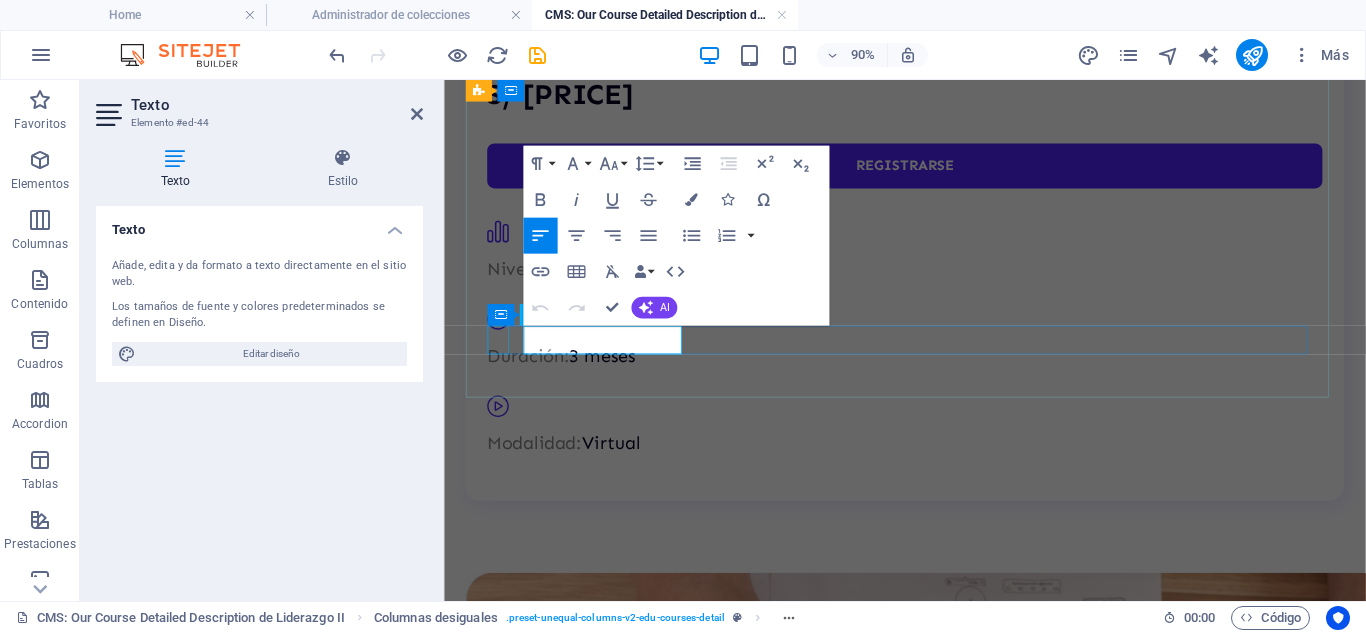 click at bounding box center (948, 447) 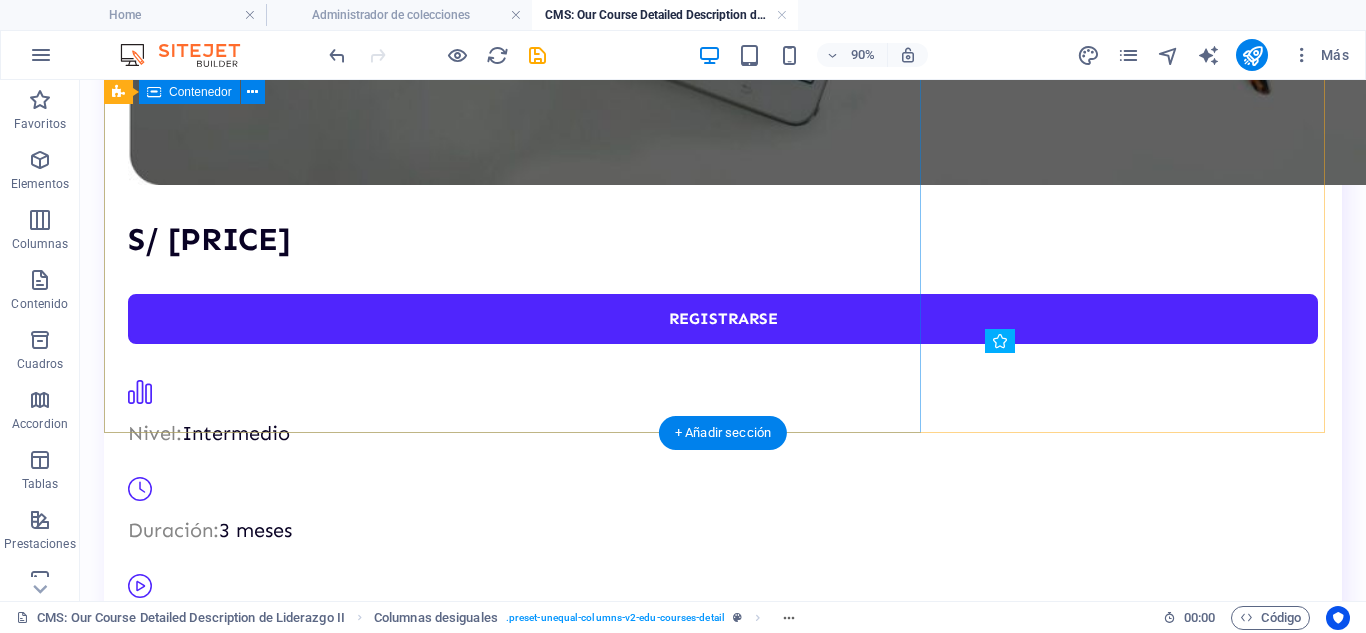 scroll, scrollTop: 345, scrollLeft: 0, axis: vertical 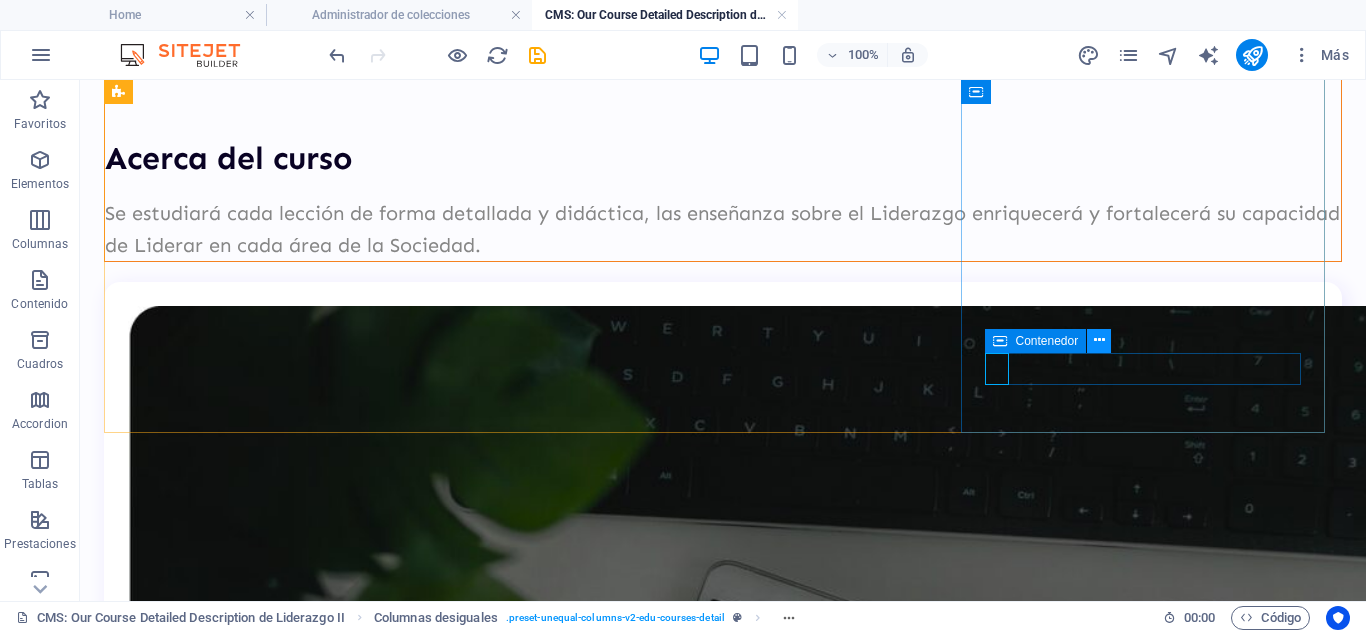 click at bounding box center (1099, 340) 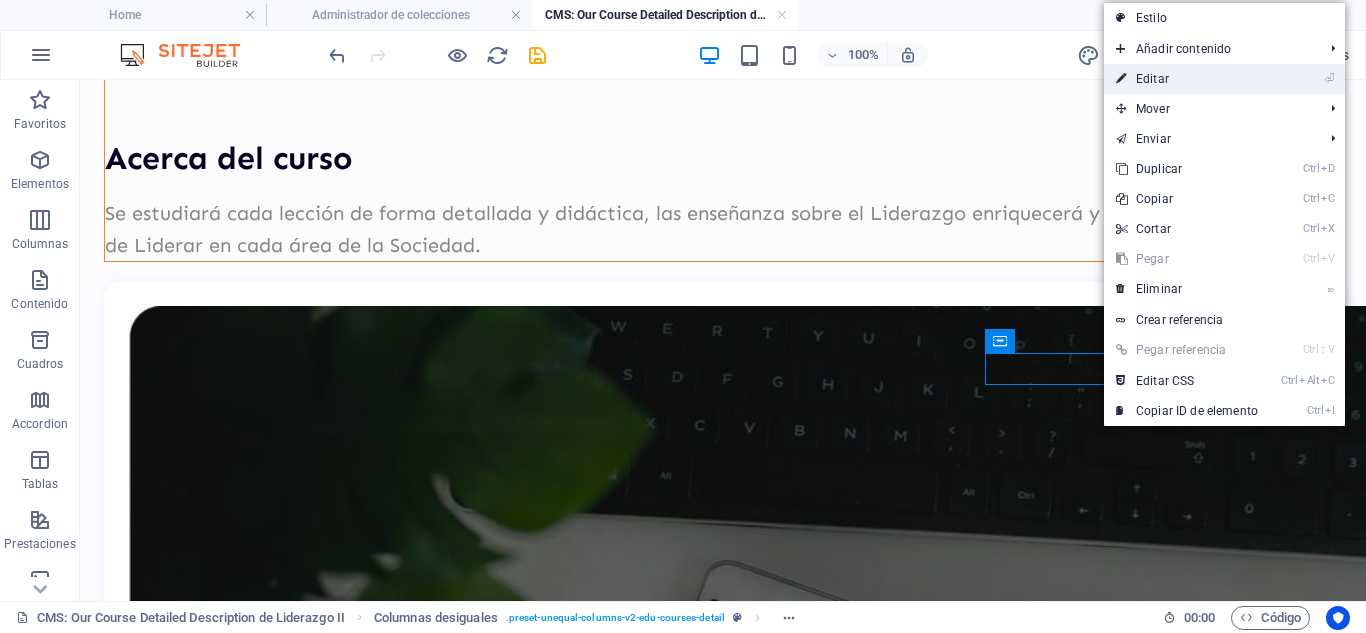 click on "⏎  Editar" at bounding box center (1187, 79) 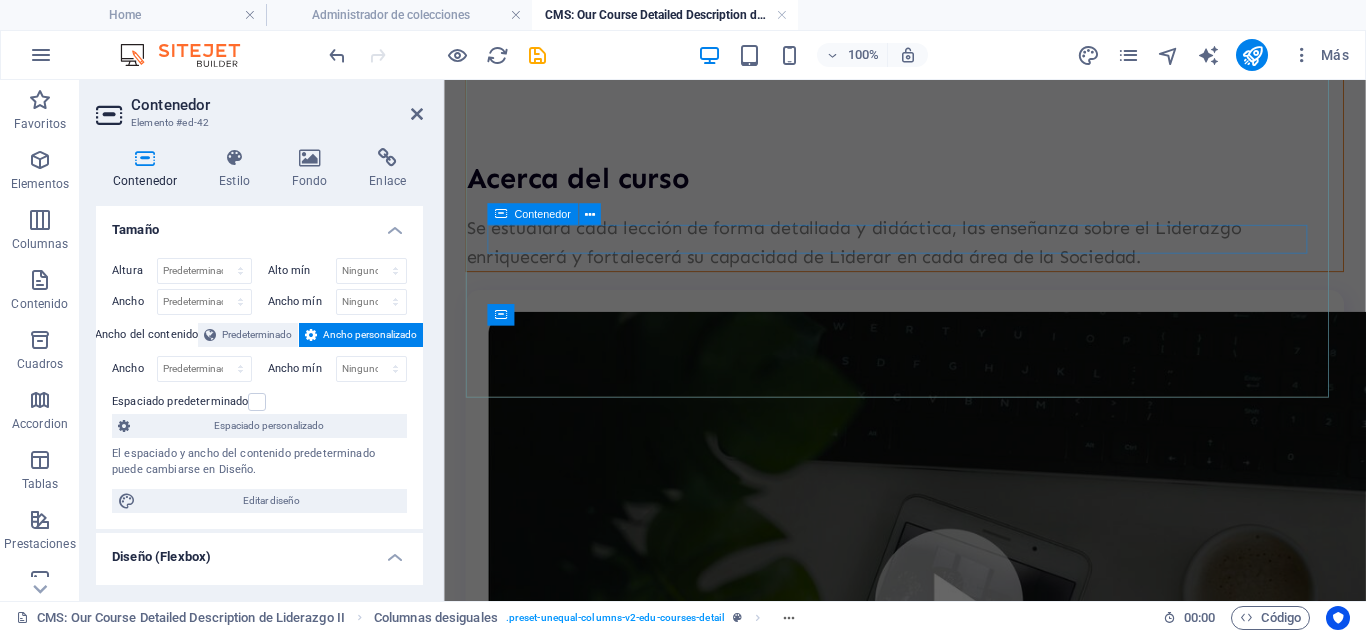 scroll, scrollTop: 1325, scrollLeft: 0, axis: vertical 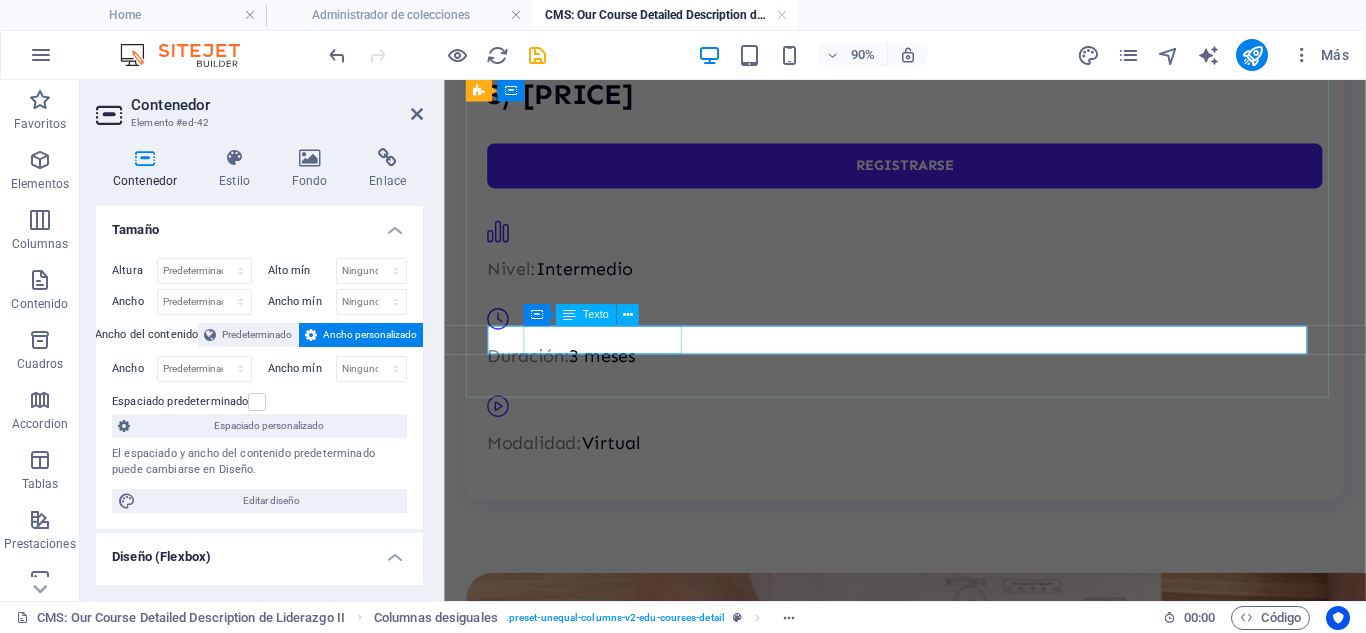 click on "Modalidad:  Virtual" at bounding box center (956, 484) 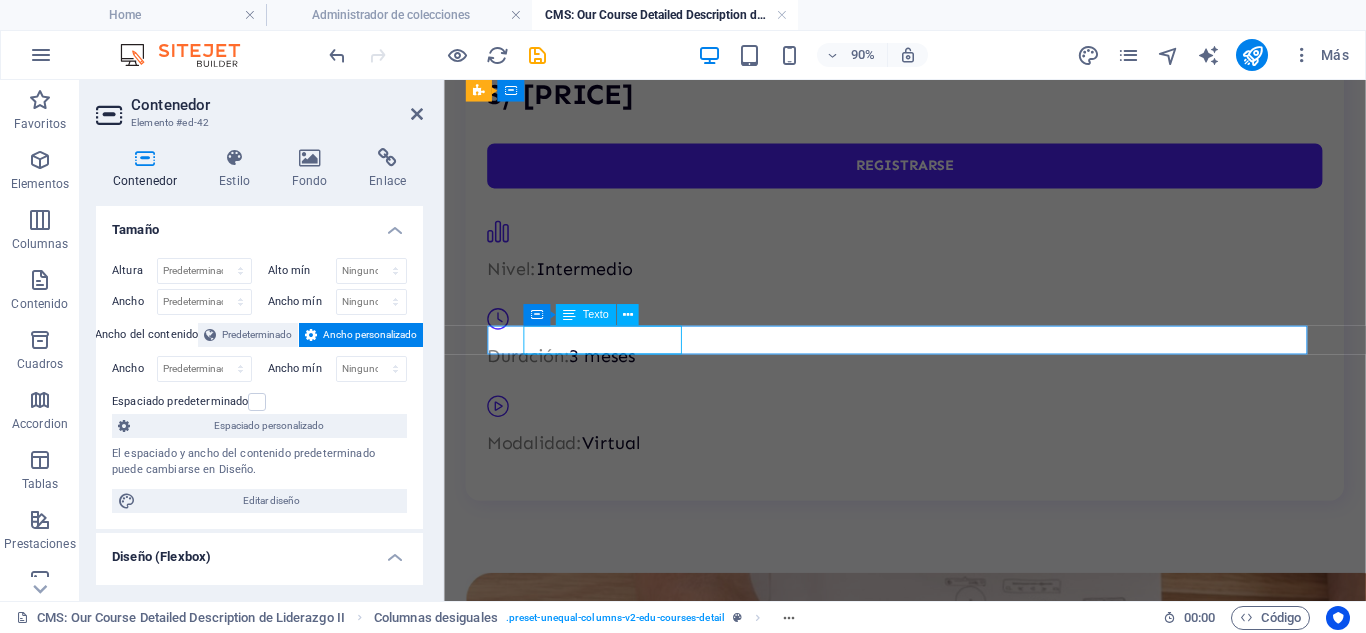 click on "Modalidad:  Virtual" at bounding box center (956, 484) 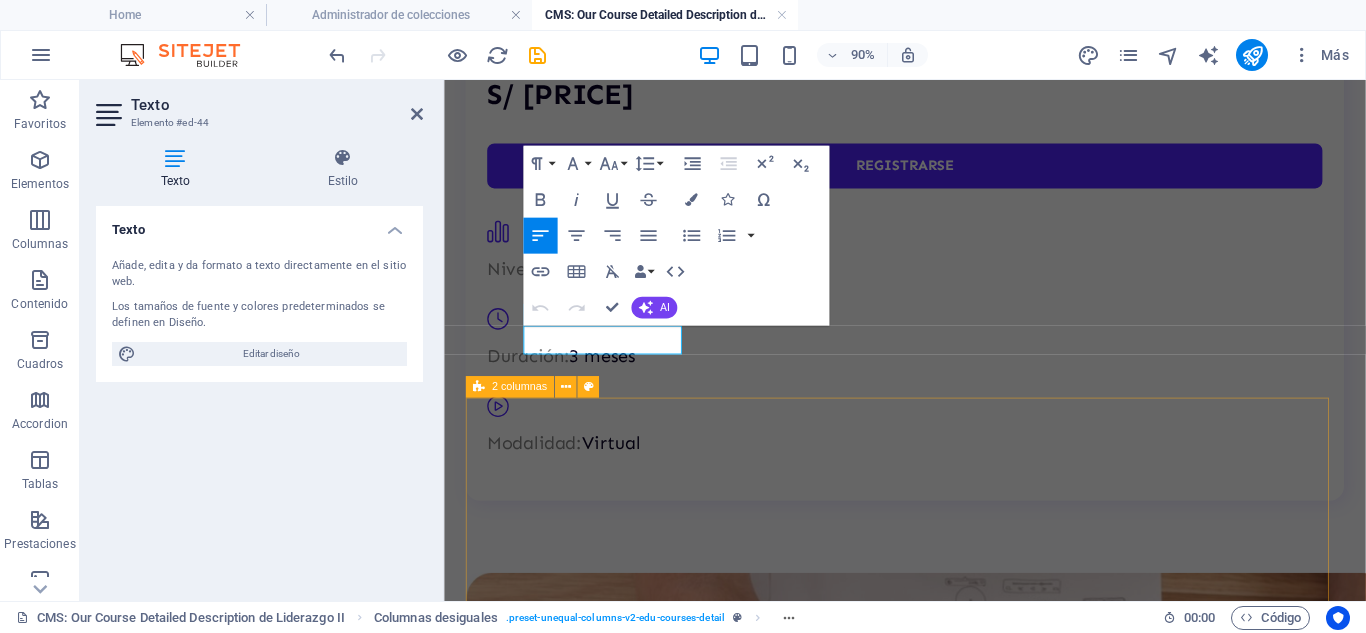 click on "¿Qué aprenderás? EL LIDERAZGO INICIA CON UNA ACTITUD EL CÍRCULO ÍNTIMO DEL LÍDER CRISTO, EL GRAN COMUNICADOR LIDERANDO CUANDO LOS TIEMPOS SON DIFÍCILES LOS CINCO NIVELES DE LIDERAZGO EL ARTE DE LA VASIJA Y LA TOALLA LA VIDA QUE USTED FUE HECHO PARA VIVIR COMO ORAN LOS LÍDERES DESCUBRIENDO SUS DONES ESPIRITUALES ¡ME GUSTA SU ESTILO! CÓMO HACER CRECER A UN LÍDER CARACTERÍSTICAS DE UN MATAGIGANTES" at bounding box center (956, 1350) 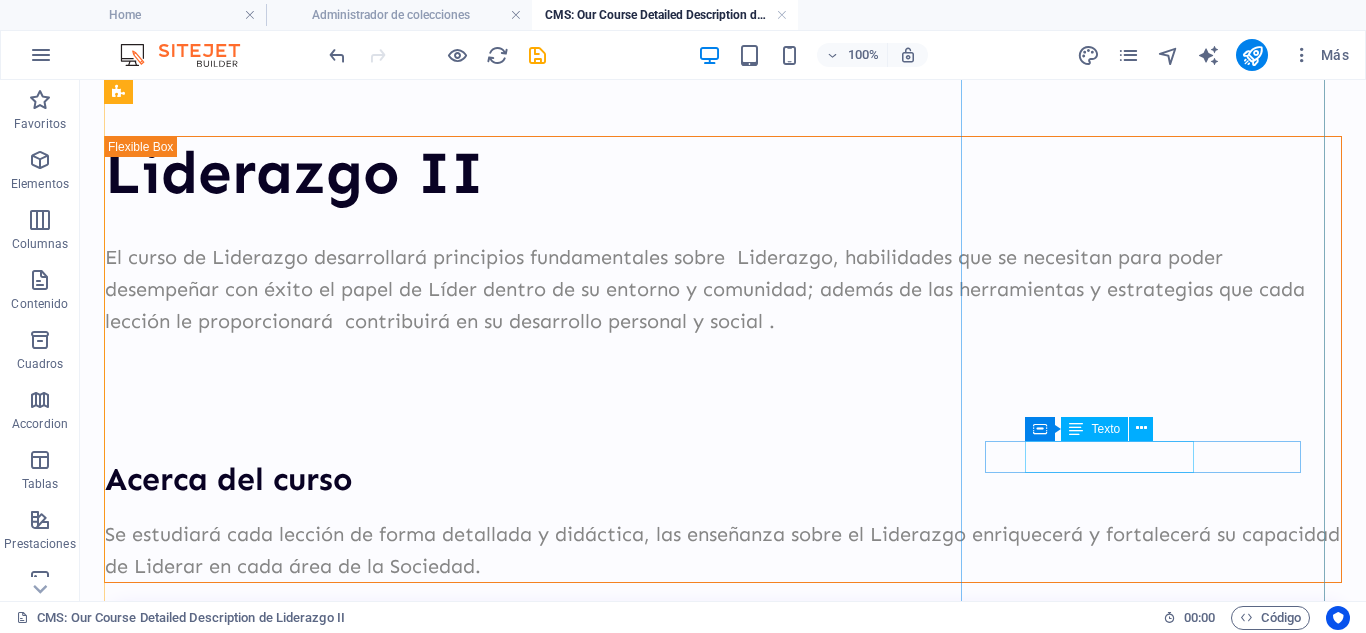 scroll, scrollTop: 0, scrollLeft: 0, axis: both 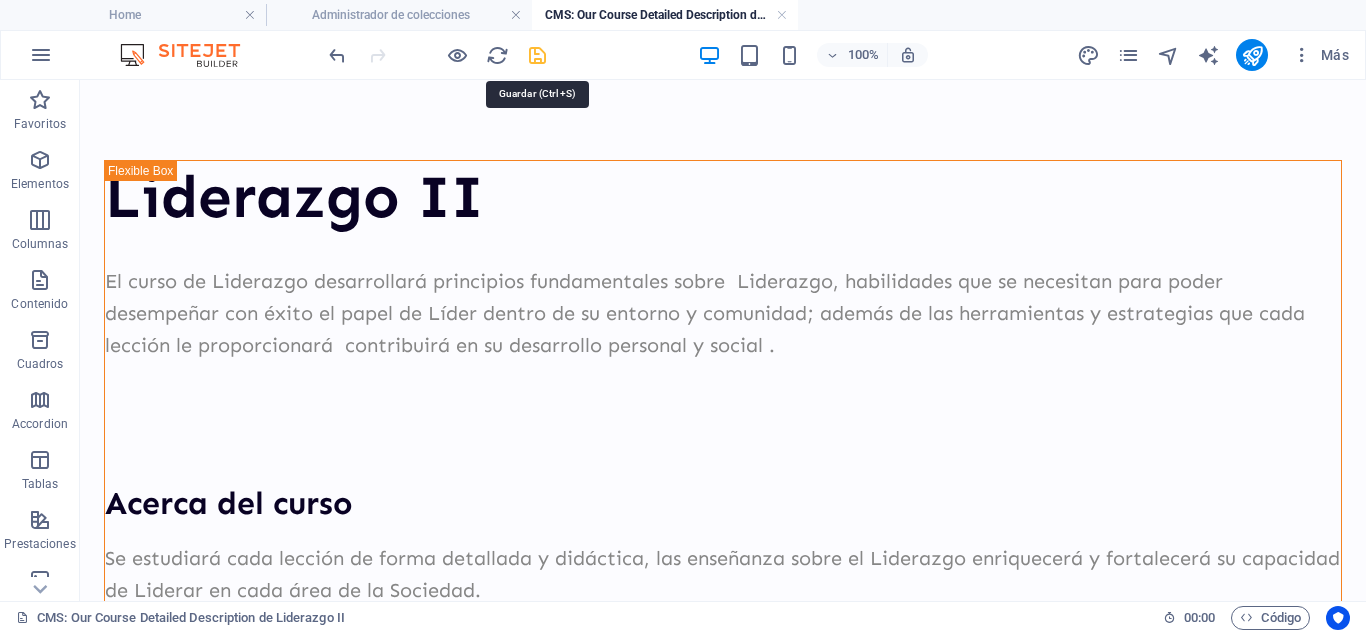 click at bounding box center (537, 55) 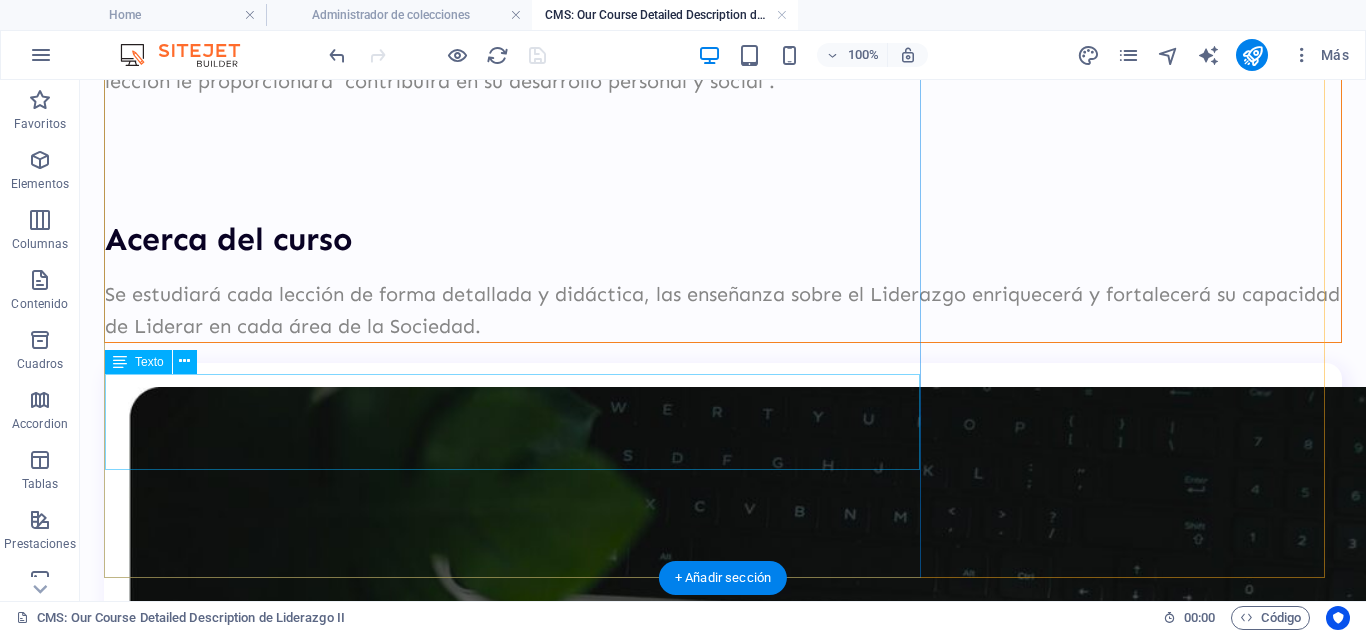 scroll, scrollTop: 300, scrollLeft: 0, axis: vertical 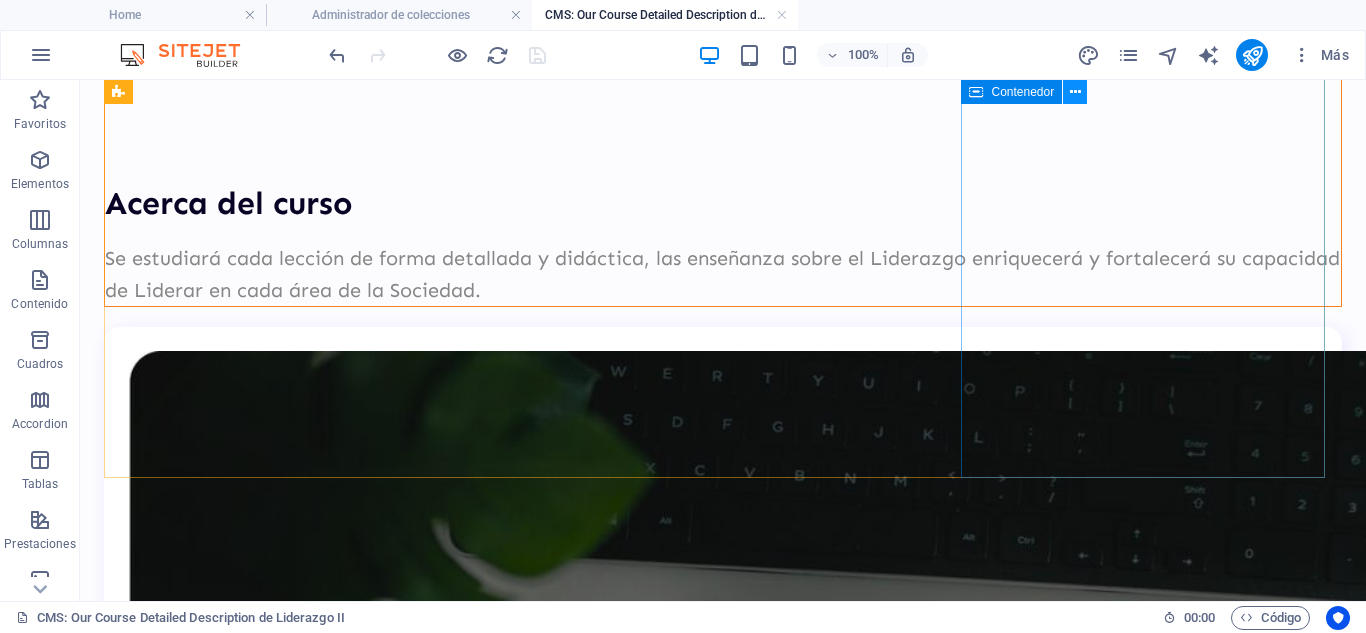 click at bounding box center (1075, 92) 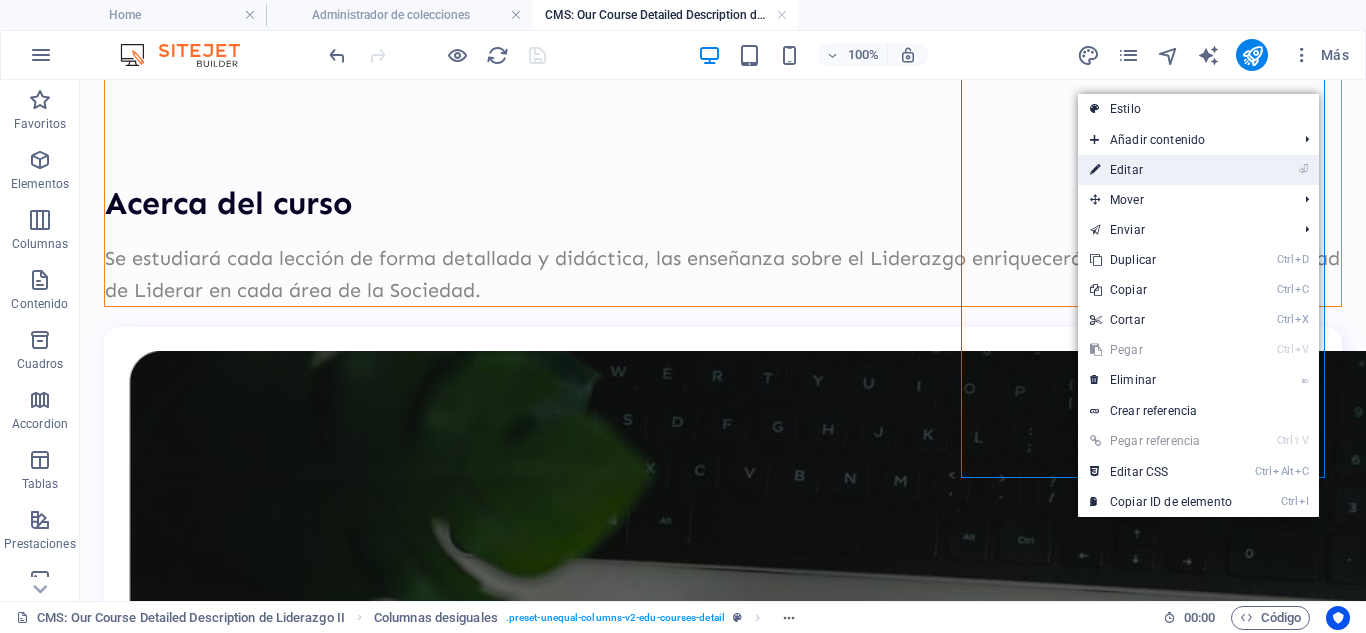 click on "⏎  Editar" at bounding box center (1161, 170) 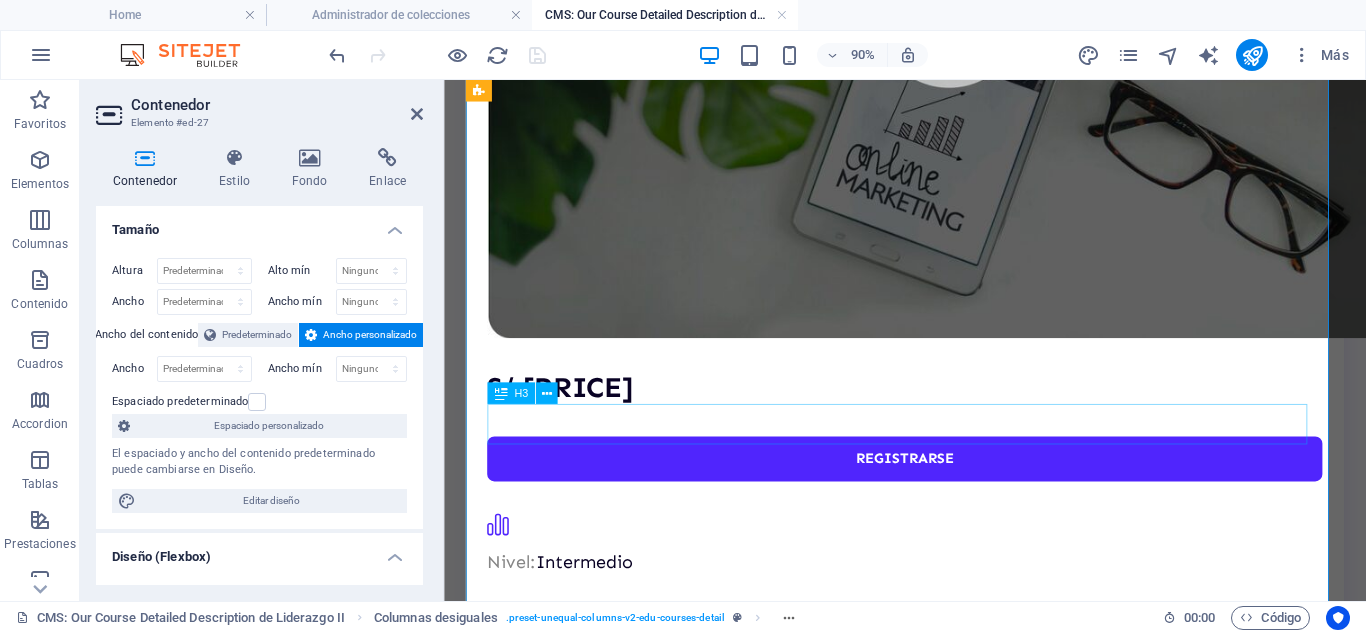 scroll, scrollTop: 1300, scrollLeft: 0, axis: vertical 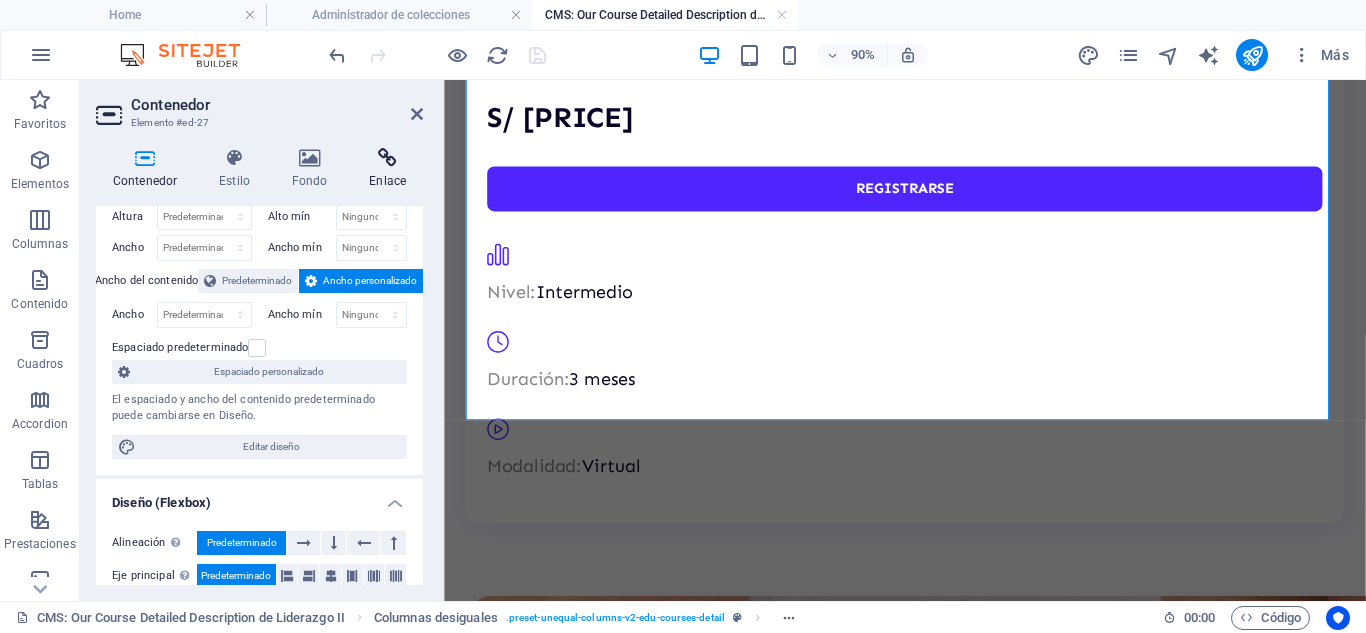 click on "Enlace" at bounding box center [387, 169] 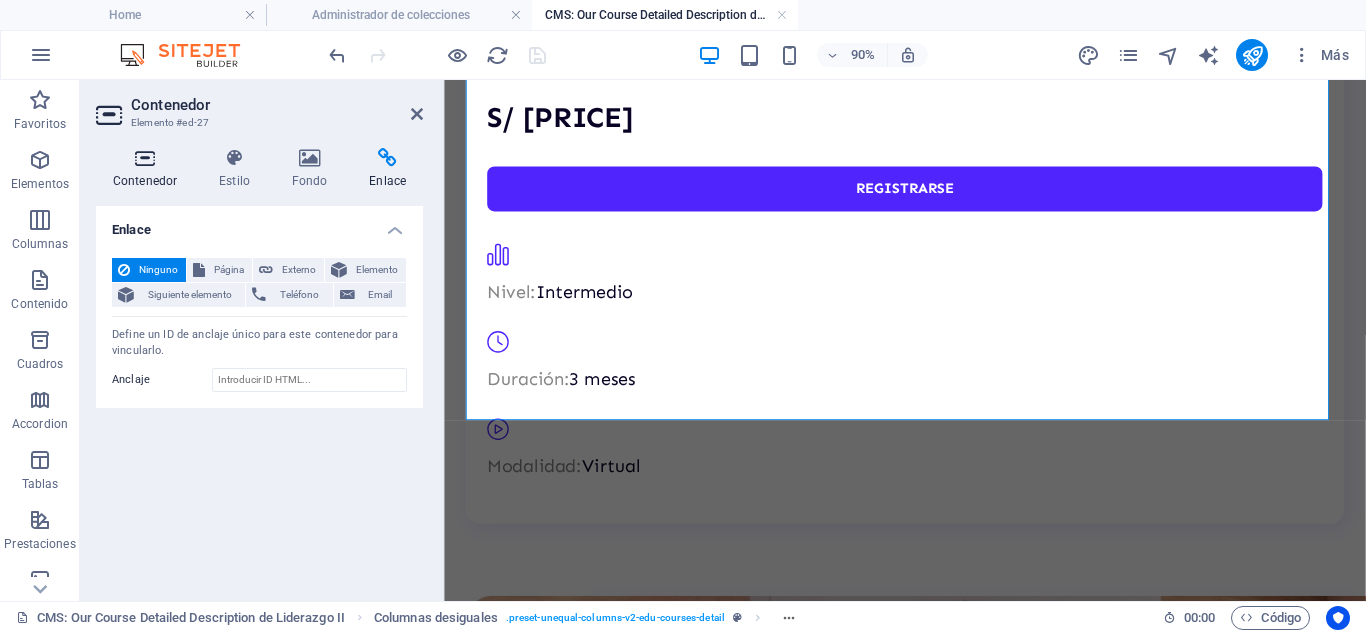 click at bounding box center (145, 158) 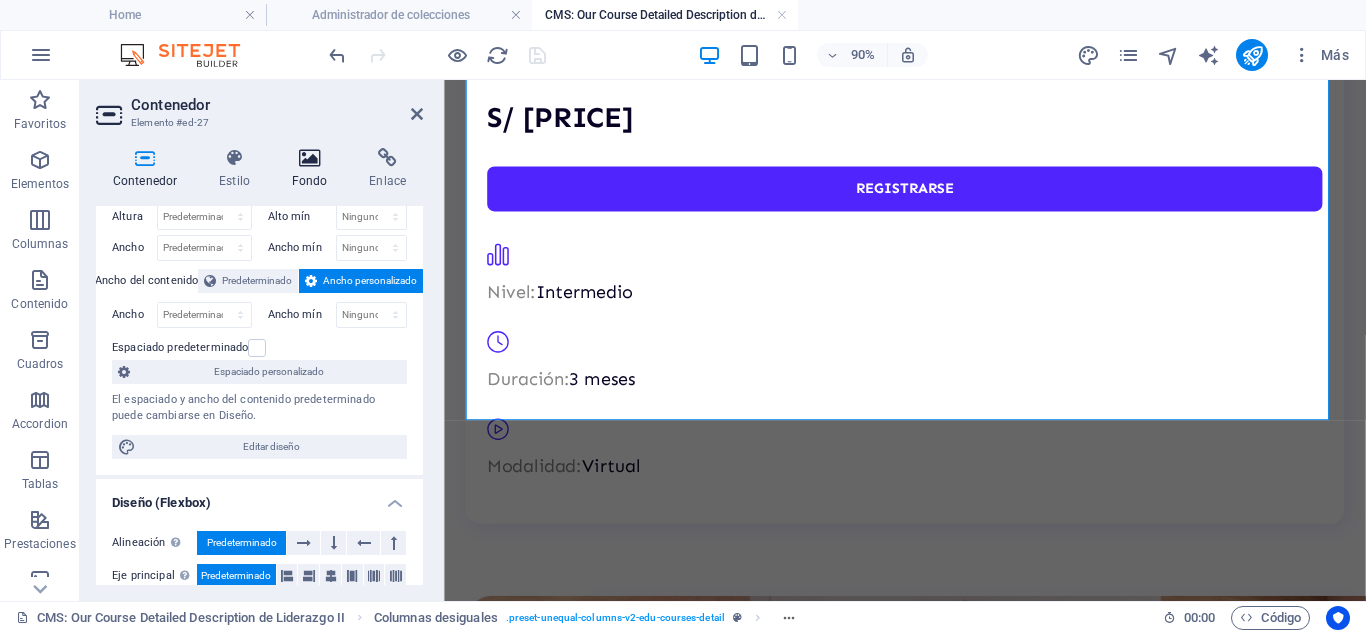 click on "Fondo" at bounding box center (314, 169) 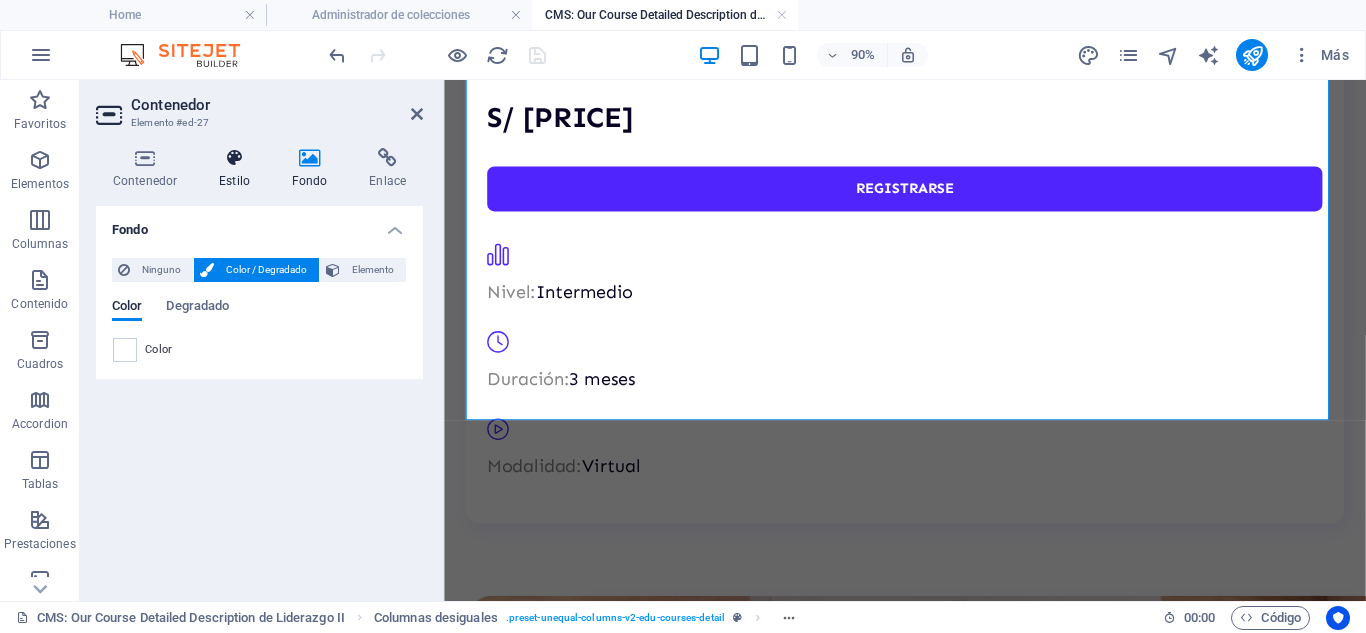 click on "Estilo" at bounding box center [238, 169] 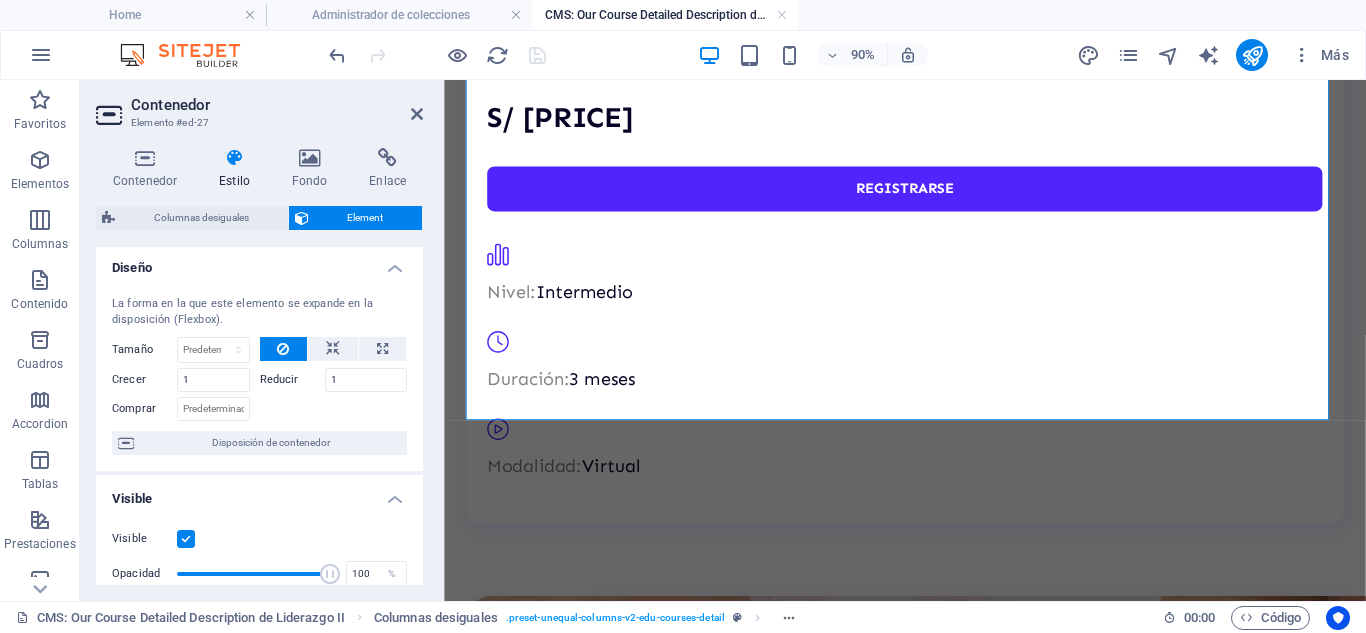 scroll, scrollTop: 0, scrollLeft: 0, axis: both 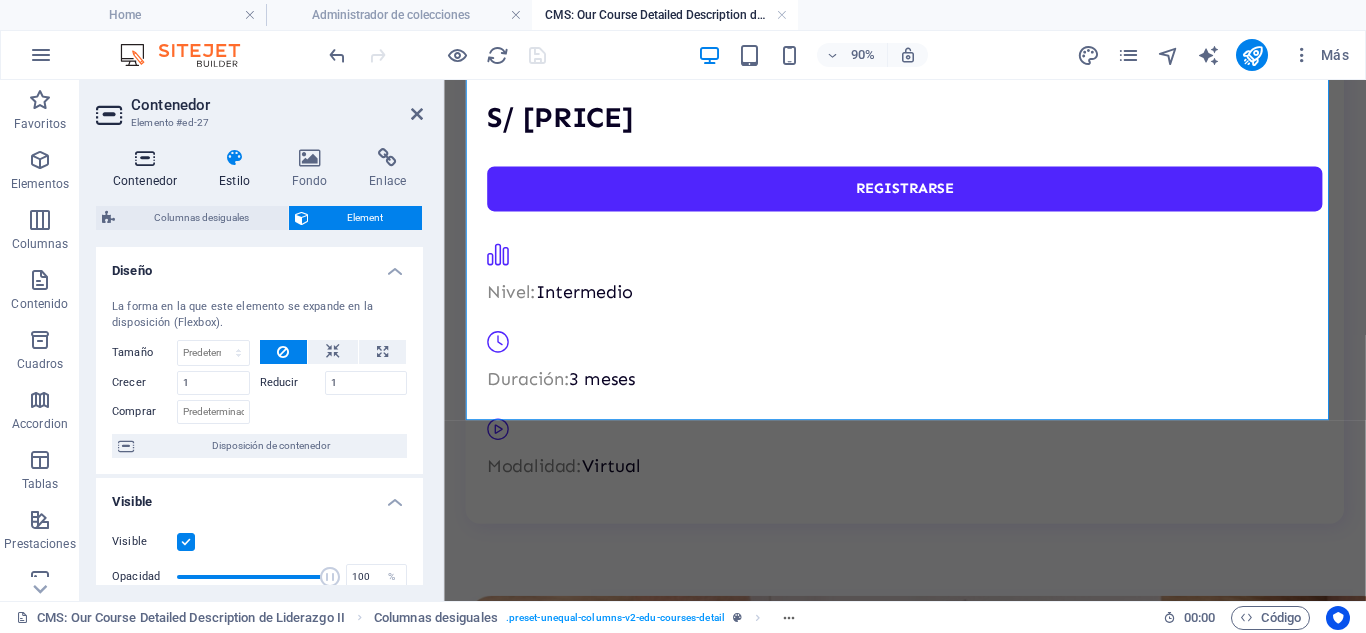 click on "Contenedor" at bounding box center (149, 169) 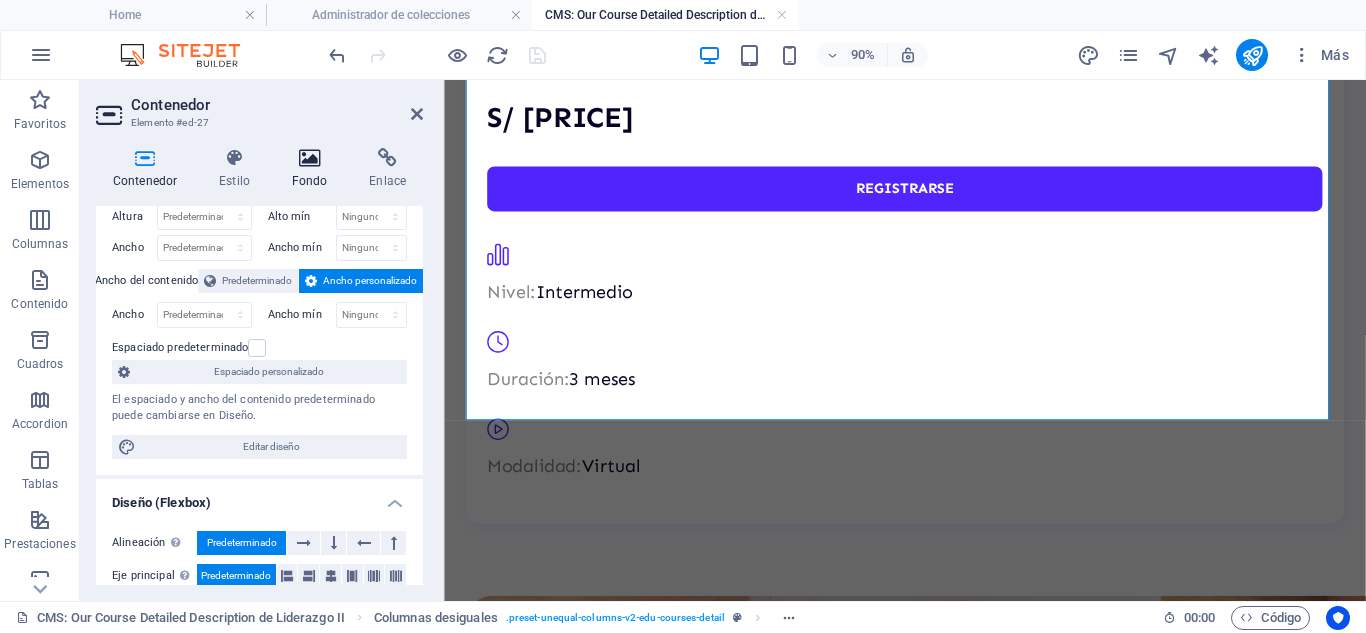click at bounding box center (310, 158) 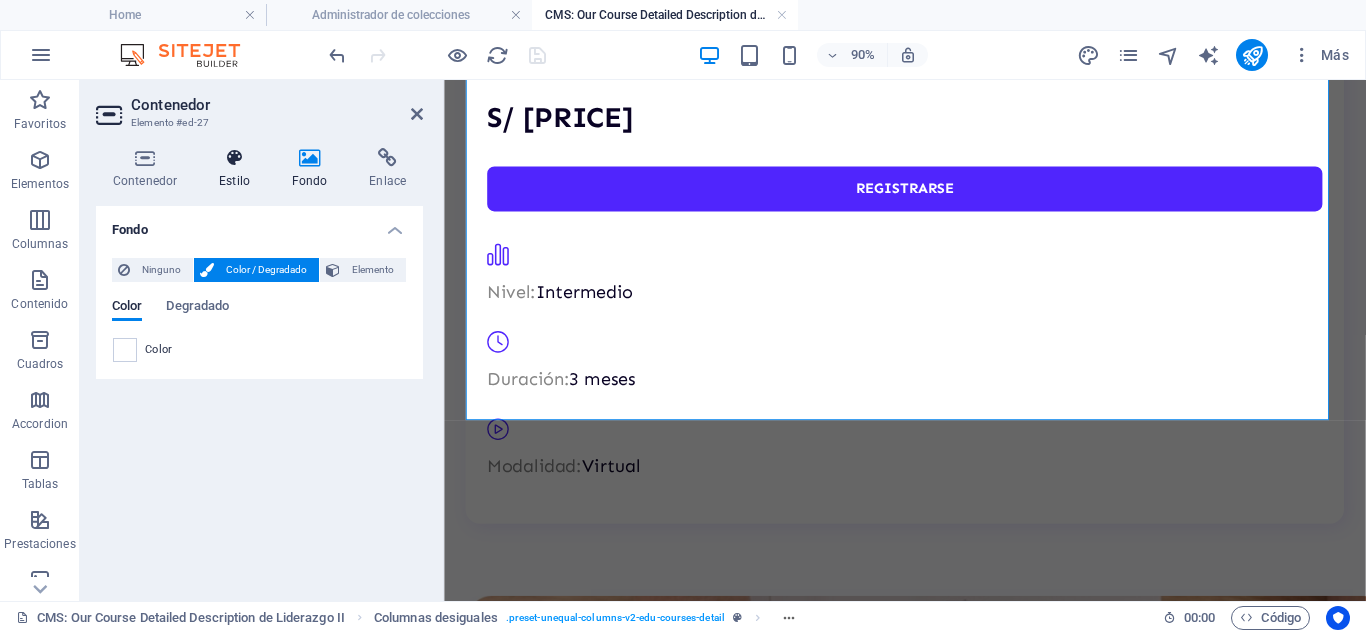 click on "Estilo" at bounding box center [238, 169] 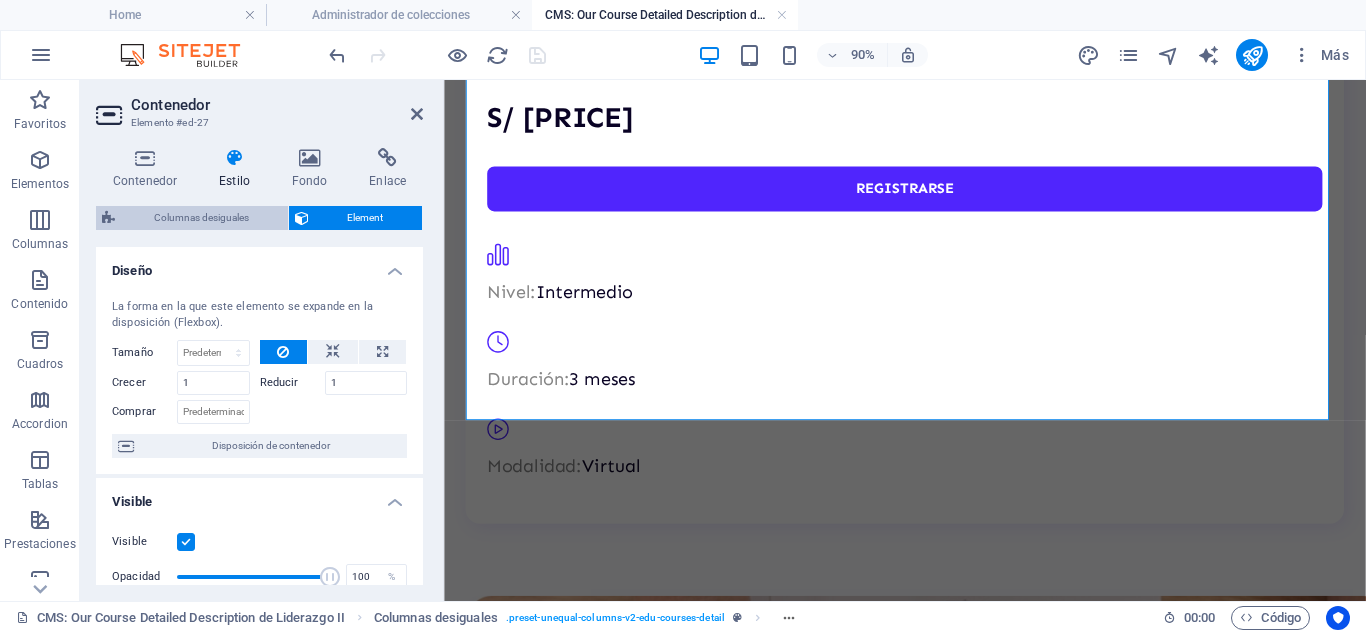 click on "Columnas desiguales" at bounding box center (201, 218) 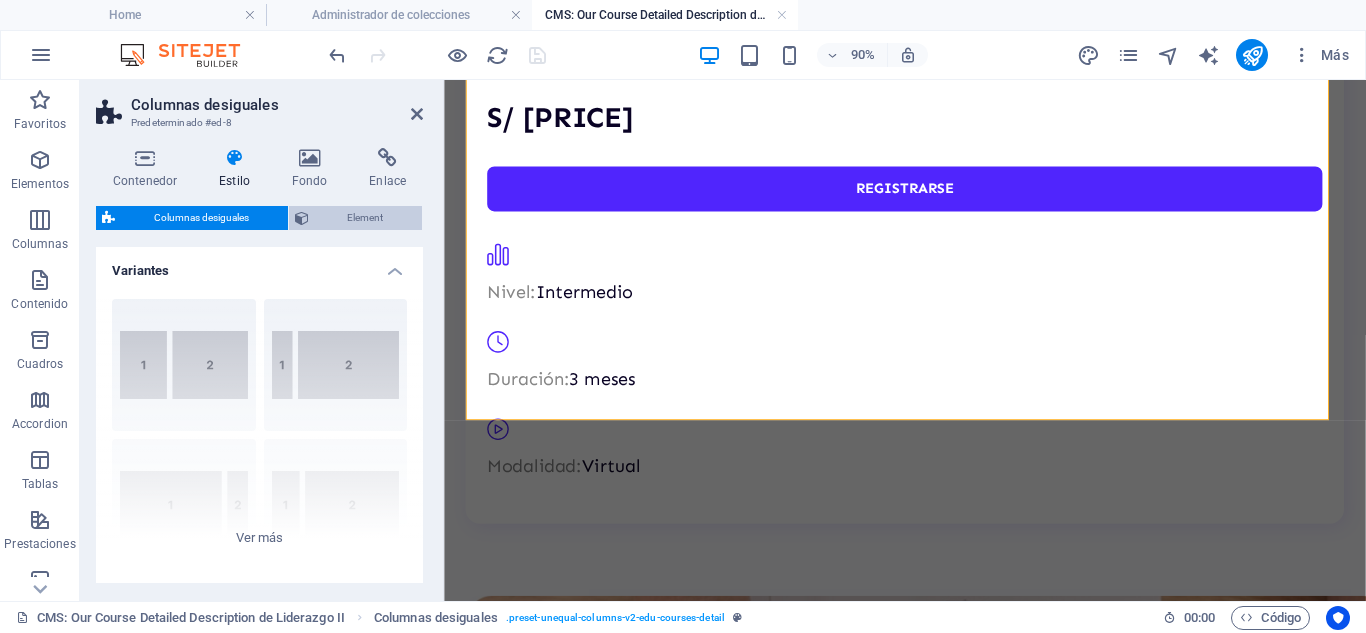 click on "Element" at bounding box center (366, 218) 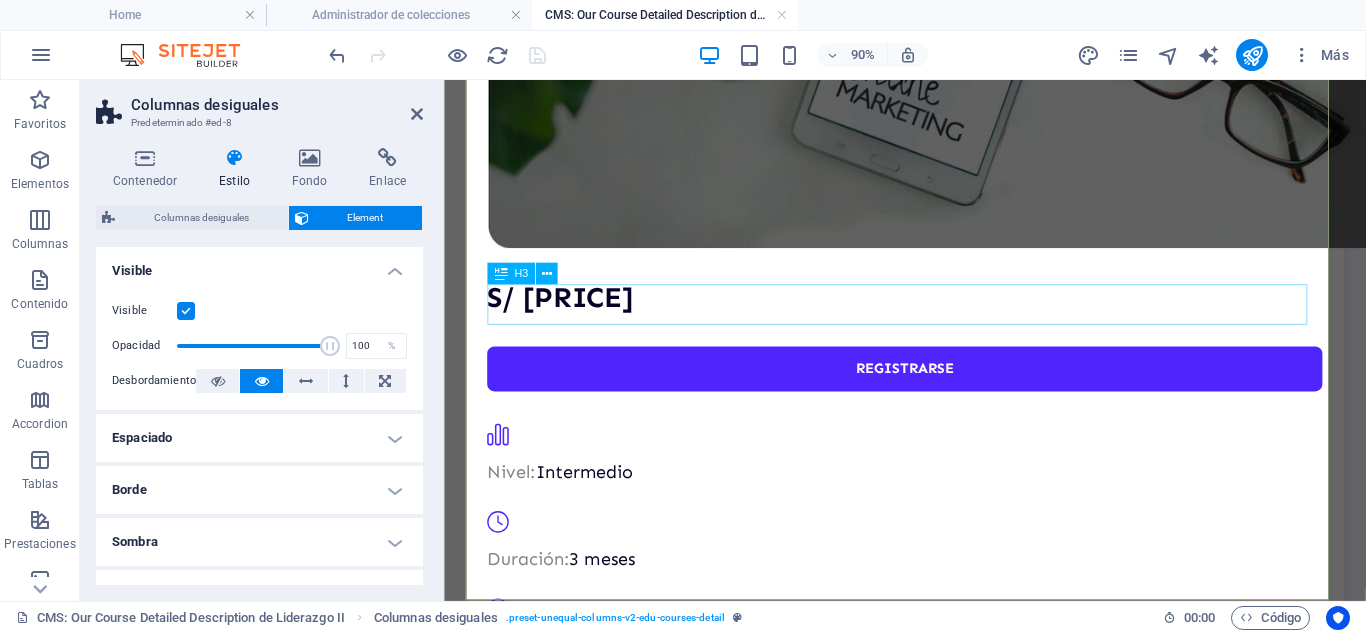 scroll, scrollTop: 1200, scrollLeft: 0, axis: vertical 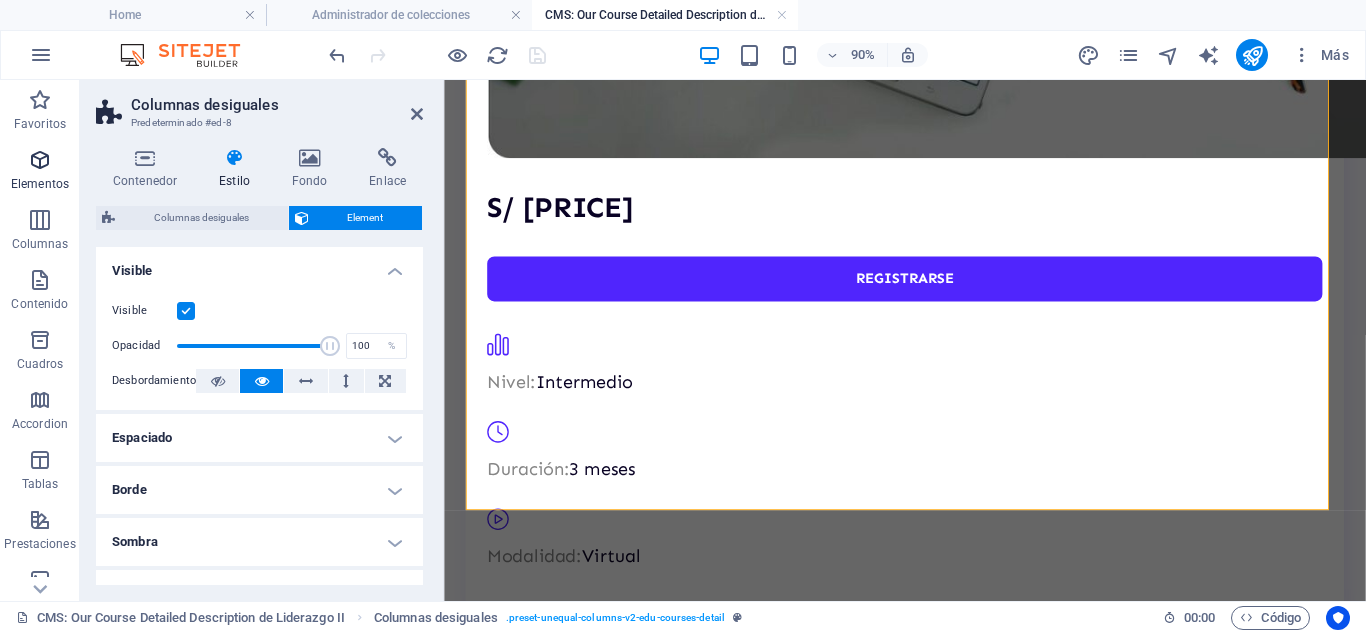 click at bounding box center [40, 160] 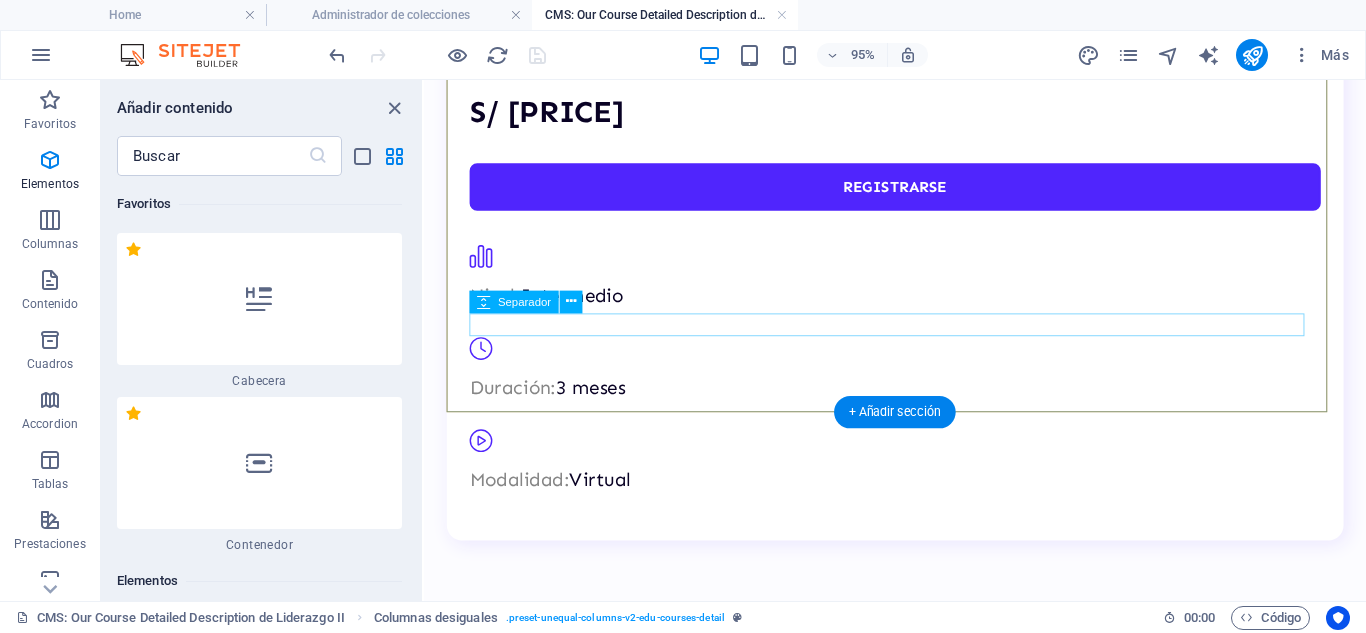 scroll, scrollTop: 1417, scrollLeft: 0, axis: vertical 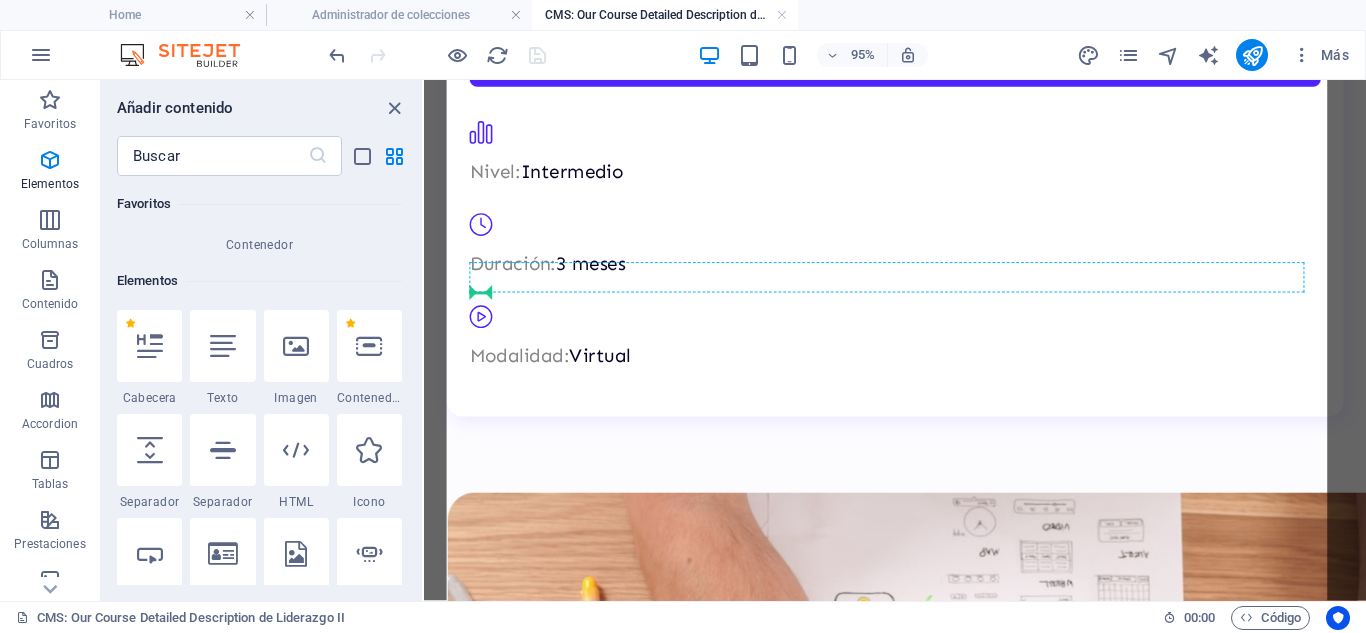 select on "xMidYMid" 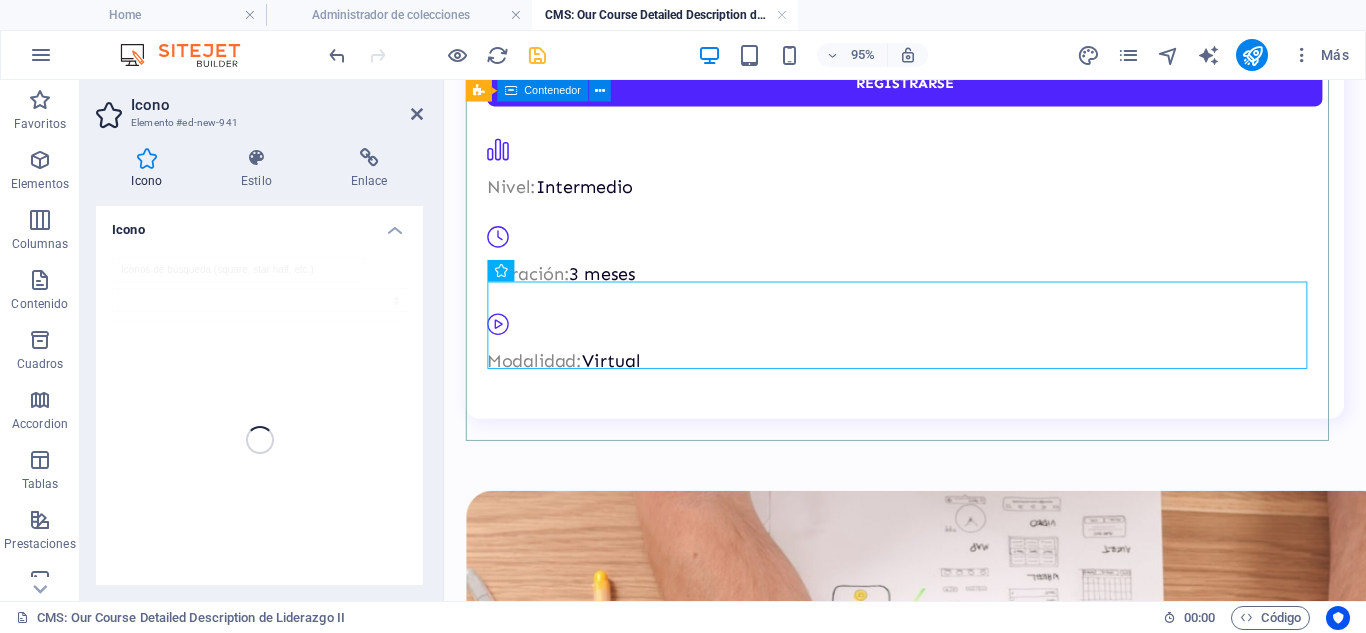 scroll, scrollTop: 1406, scrollLeft: 0, axis: vertical 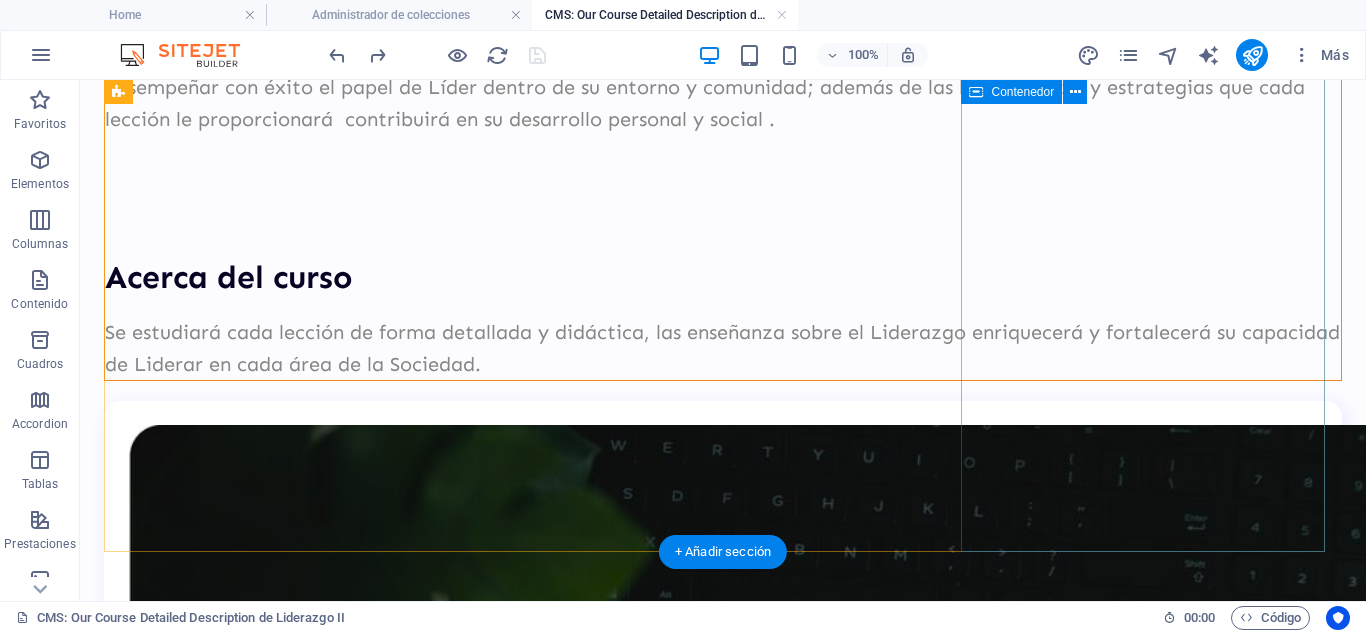click on "S/ 100.00 registrarse Nivel:  Intermedio Duración:  3 meses Modalidad:  Virtual" at bounding box center [723, 1095] 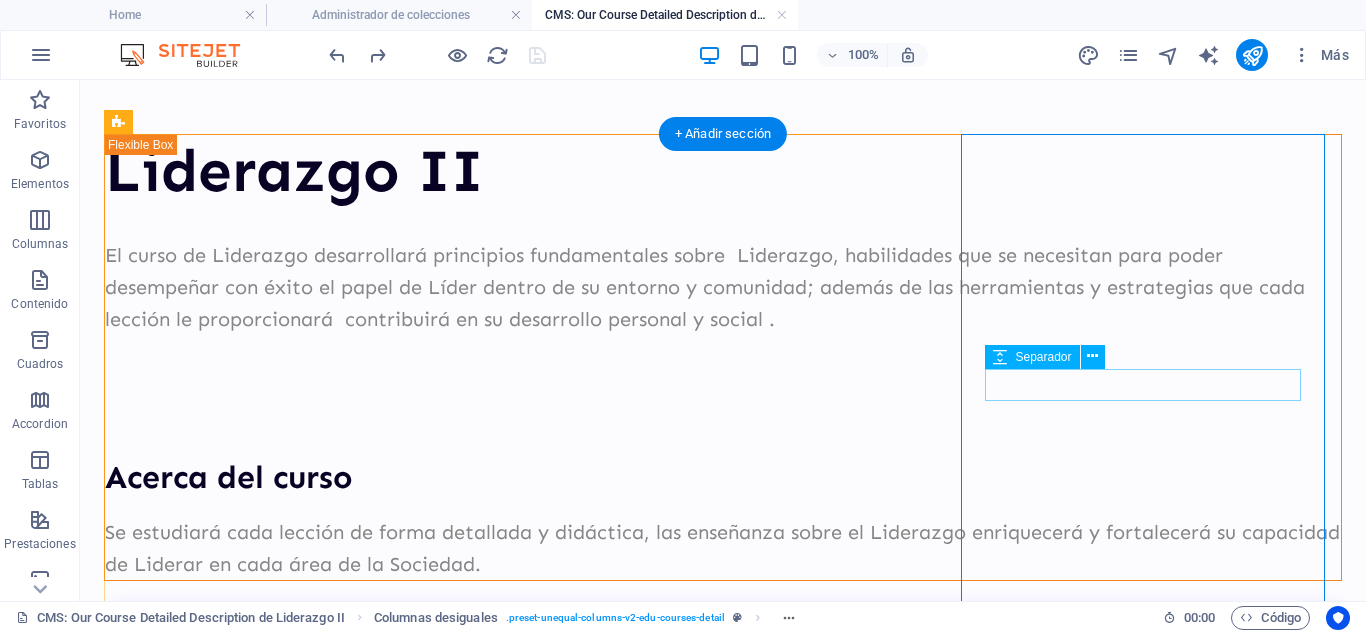 scroll, scrollTop: 126, scrollLeft: 0, axis: vertical 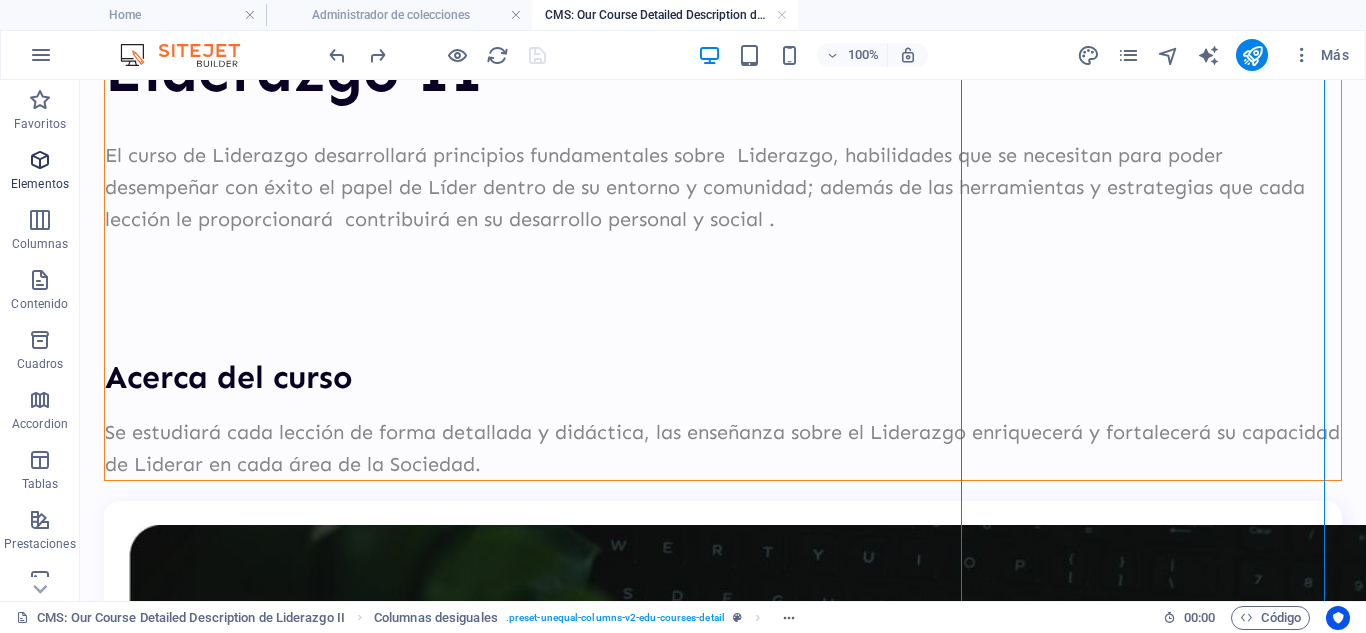 click at bounding box center [40, 160] 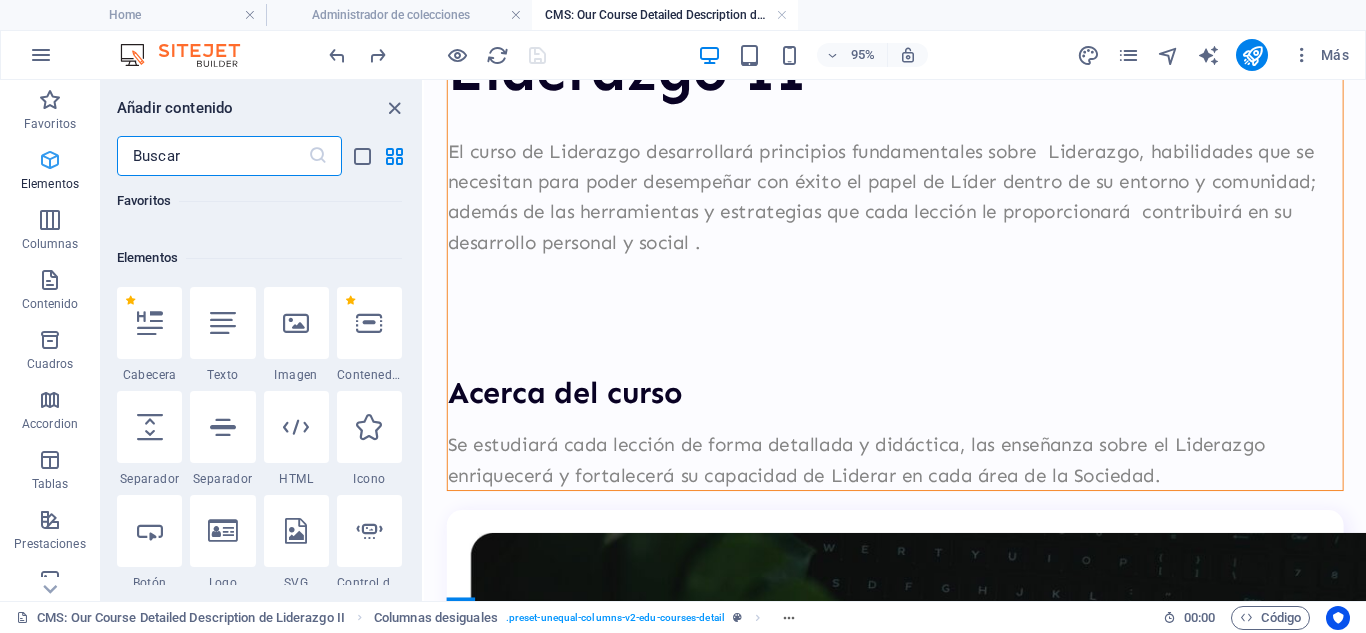 scroll, scrollTop: 377, scrollLeft: 0, axis: vertical 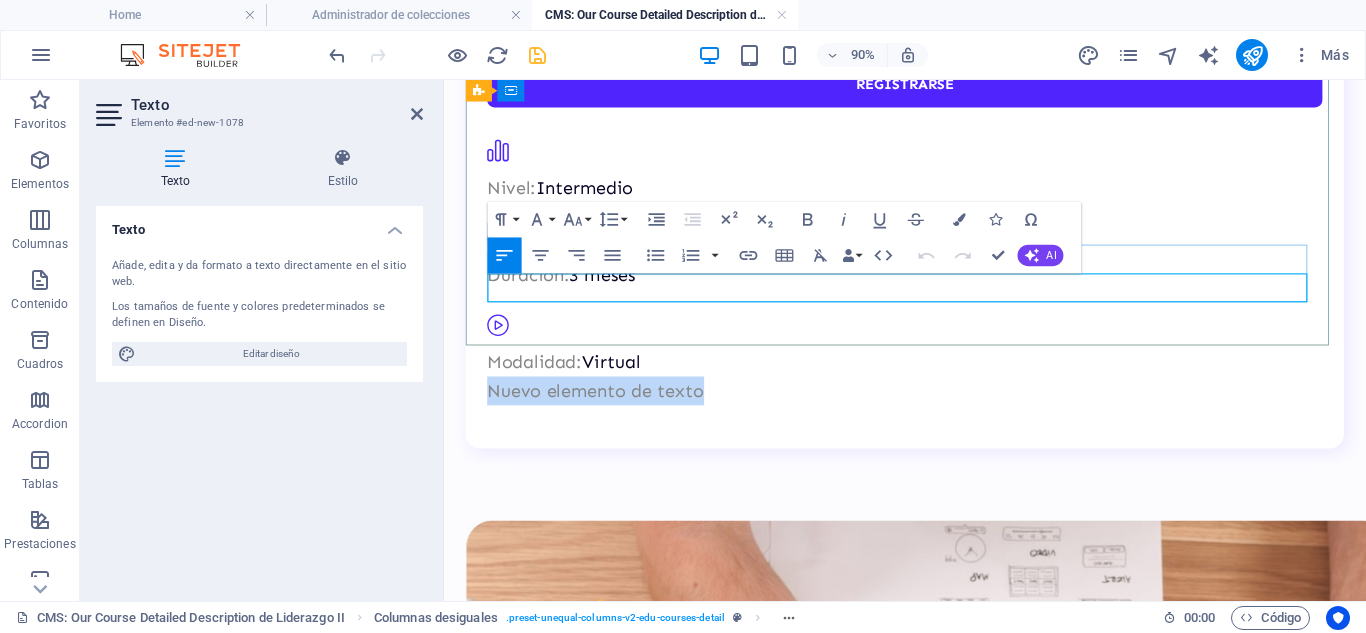 click on "Nuevo elemento de texto" at bounding box center (956, 426) 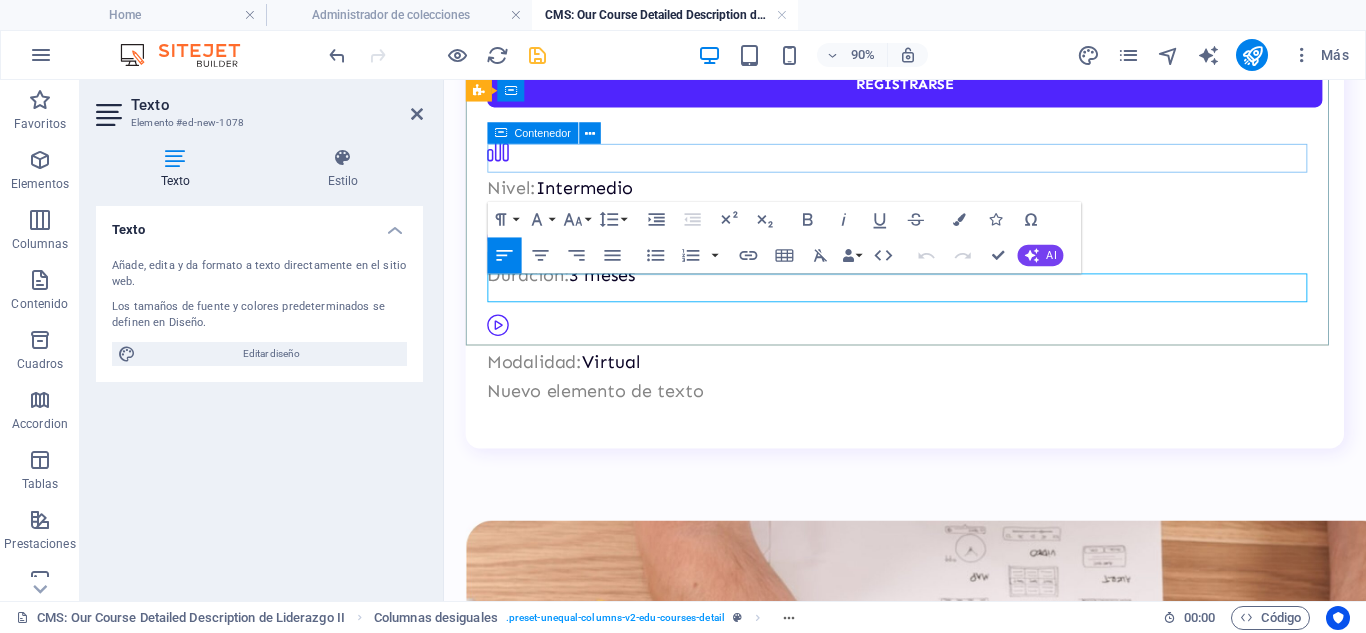 click on "Nivel:  Intermedio" at bounding box center (956, 179) 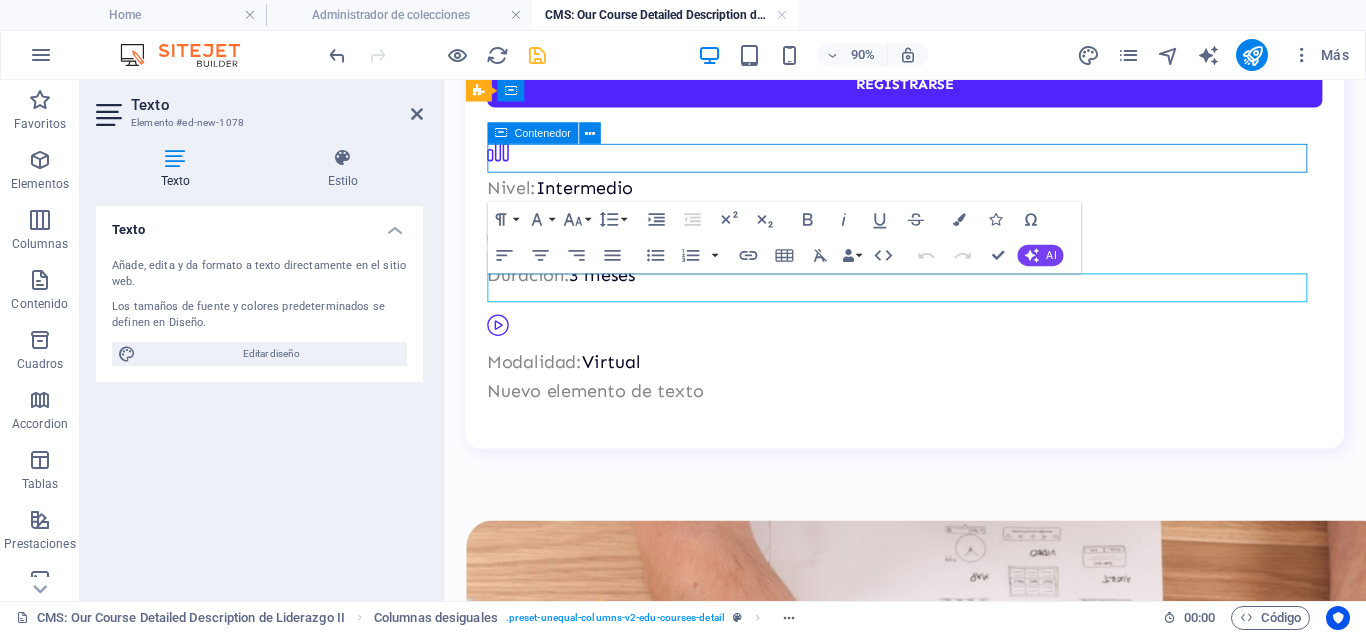 scroll, scrollTop: 435, scrollLeft: 0, axis: vertical 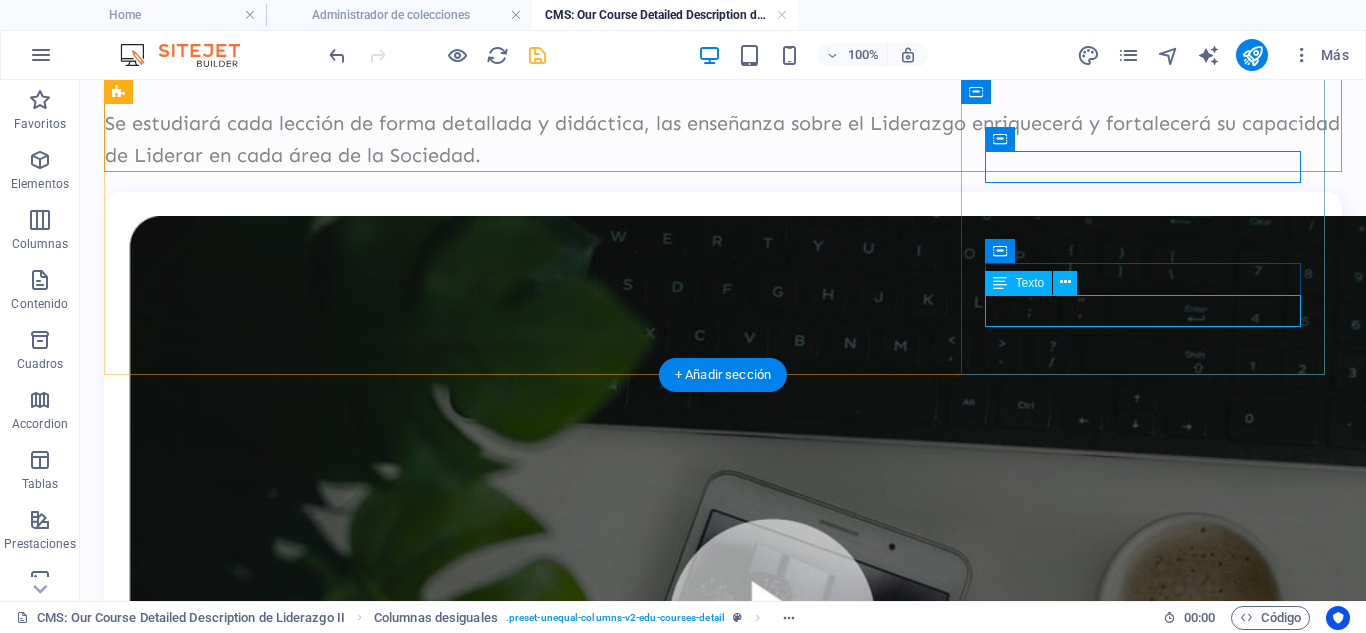 click on "Nuevo elemento de texto" at bounding box center (723, 1549) 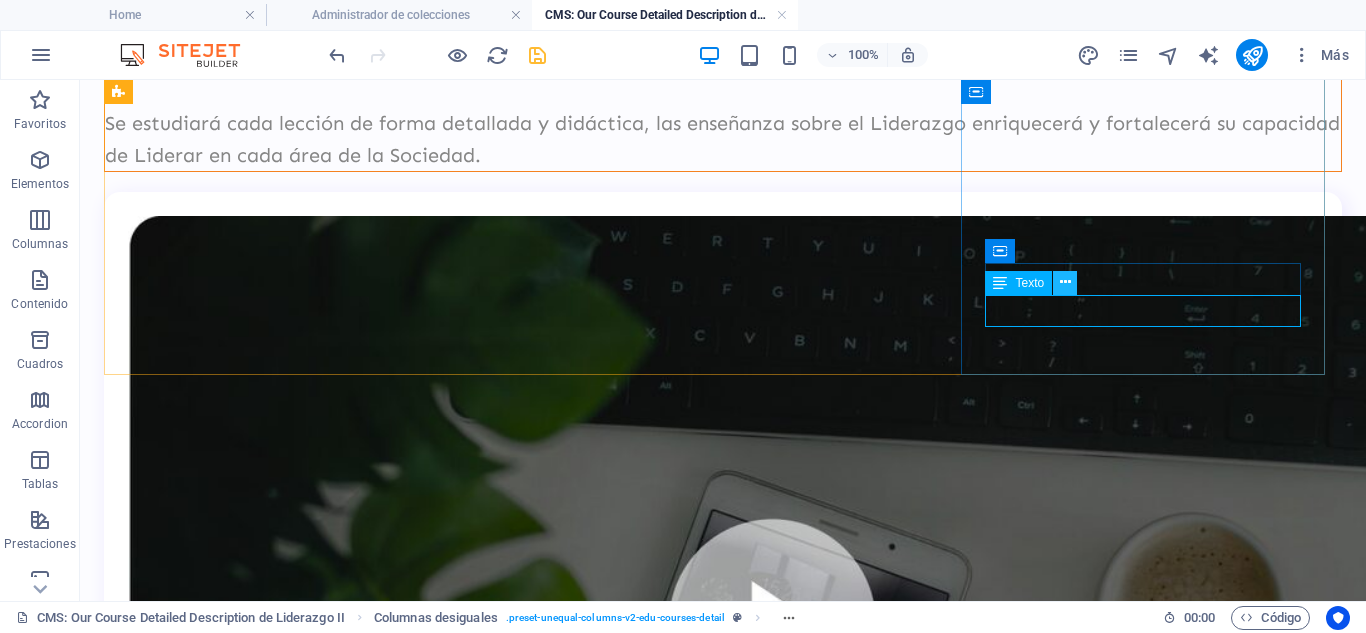 click at bounding box center (1065, 282) 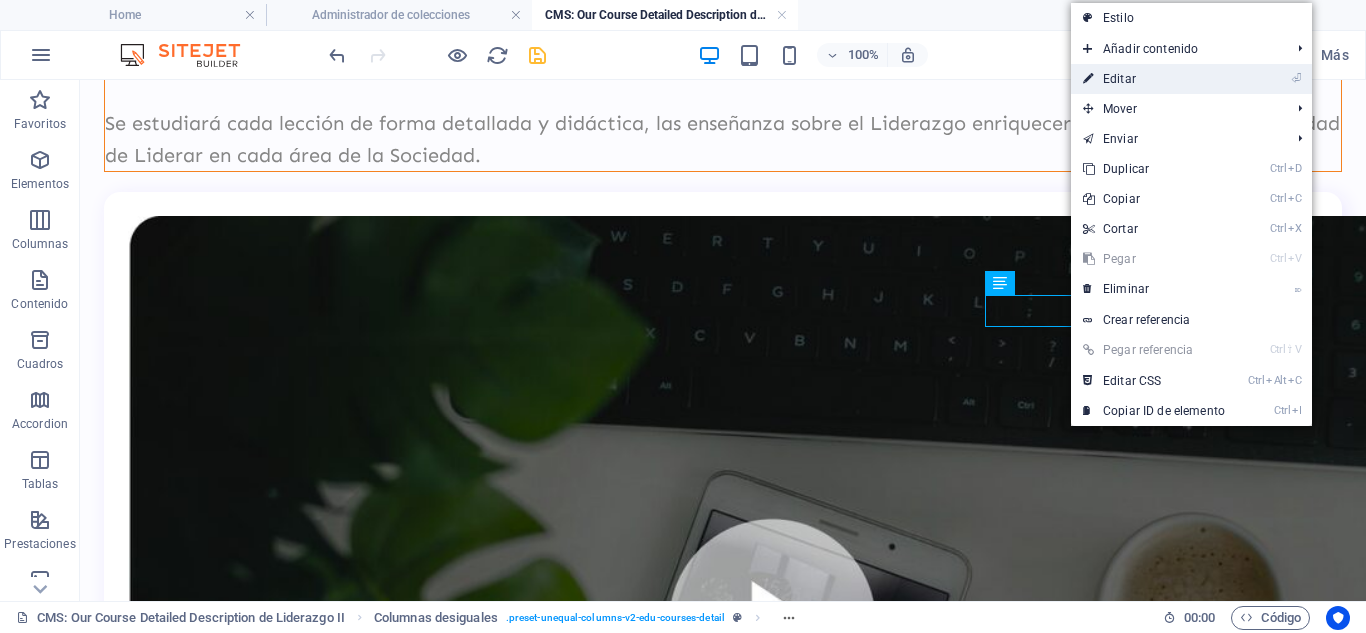 click on "⏎  Editar" at bounding box center (1154, 79) 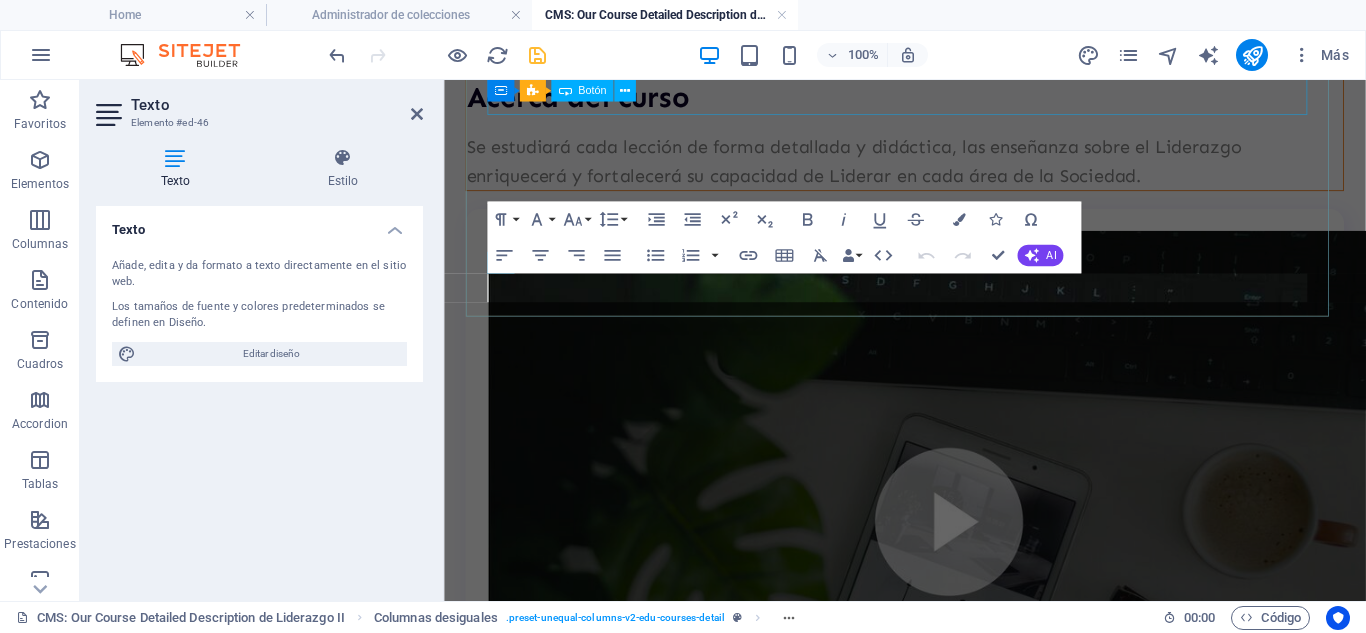 scroll, scrollTop: 1415, scrollLeft: 0, axis: vertical 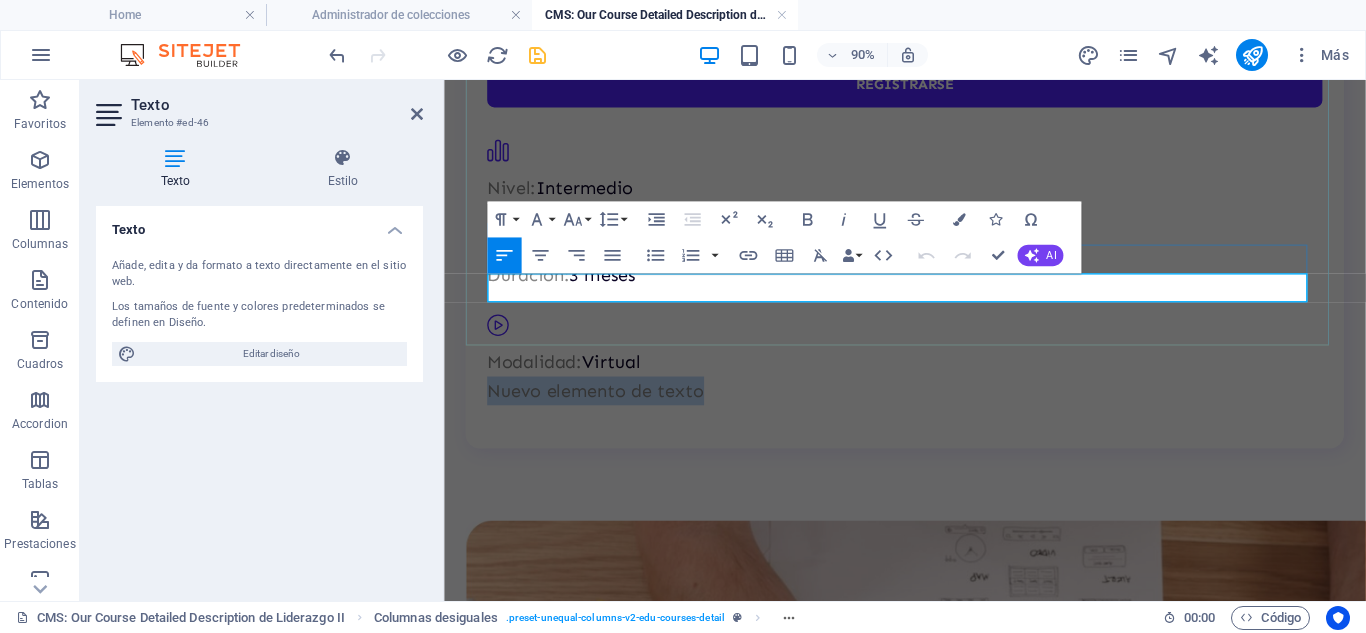 type 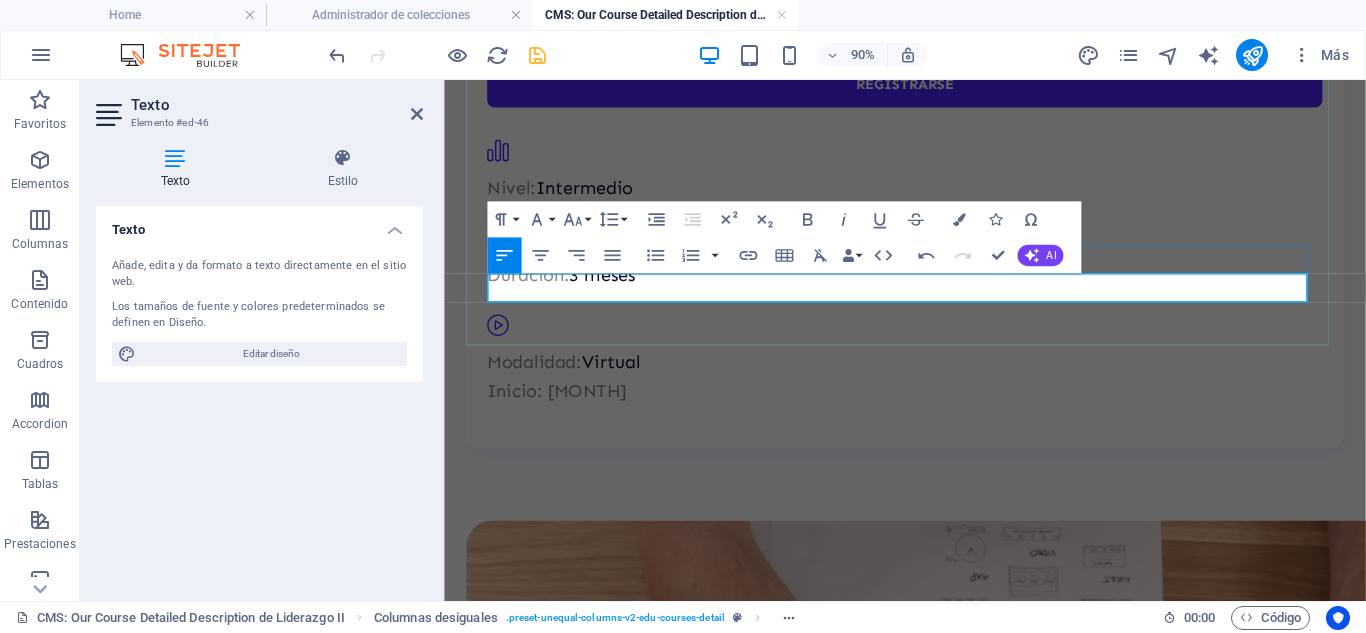 click on "Inicio: Agosto" at bounding box center (956, 426) 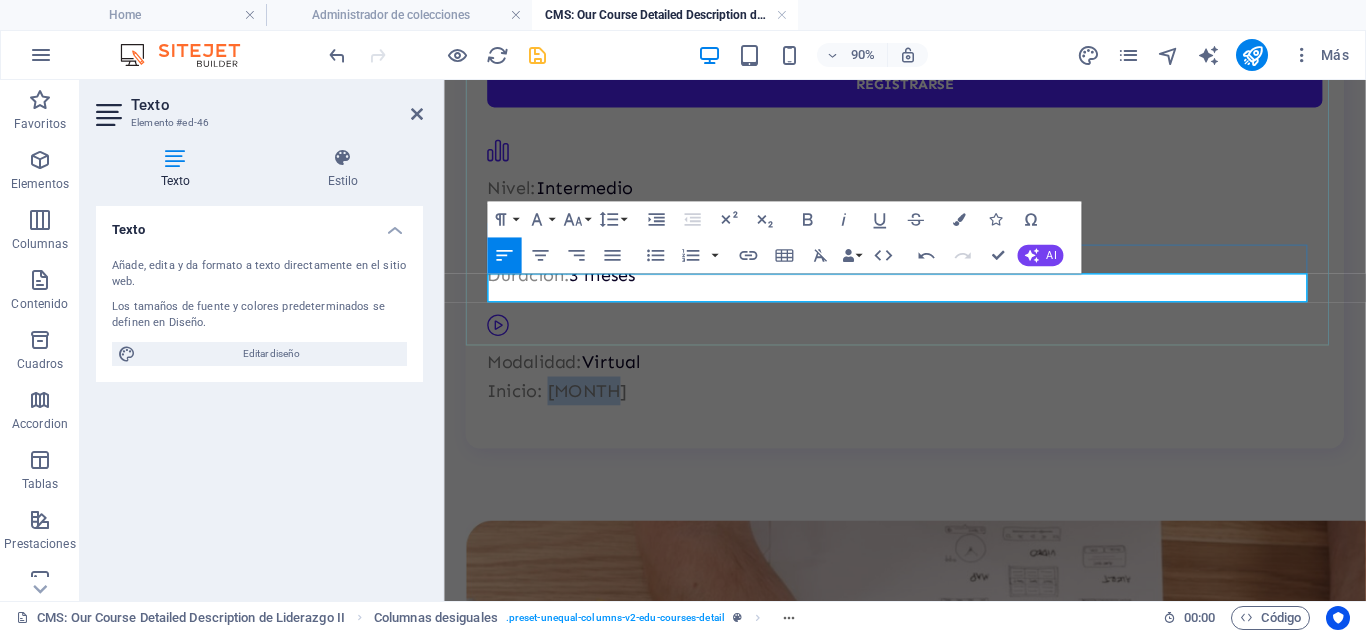 click on "Inicio: Agosto" at bounding box center [956, 426] 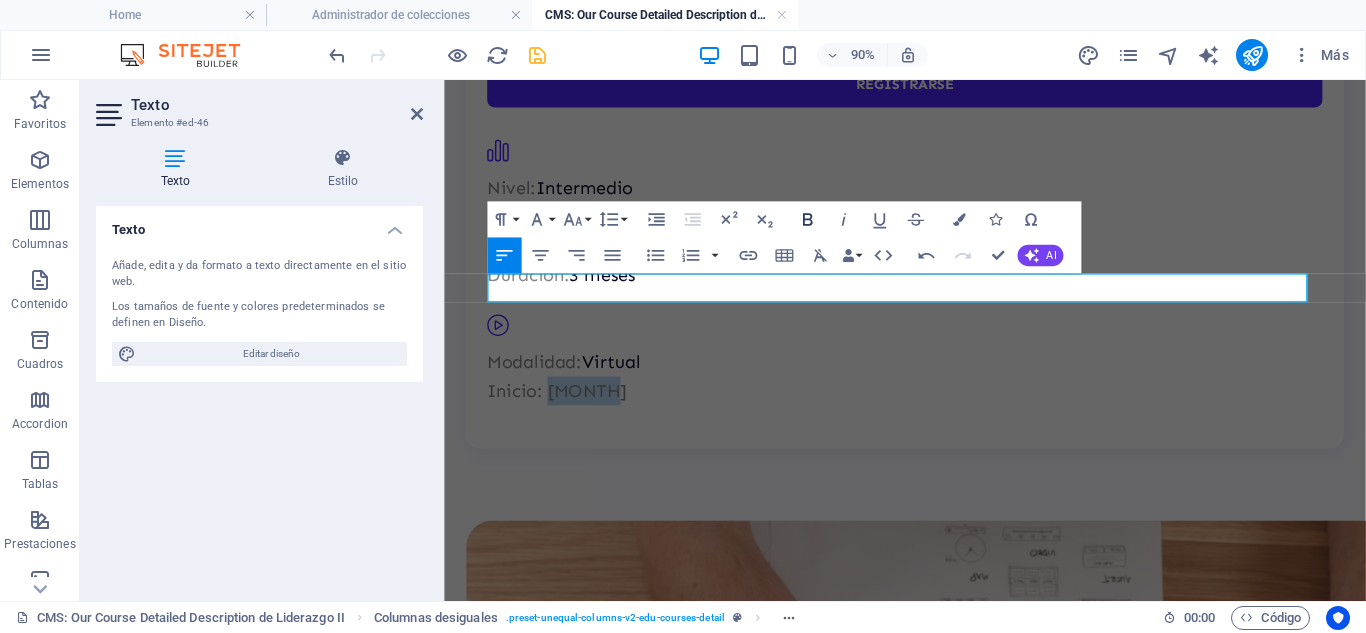 click 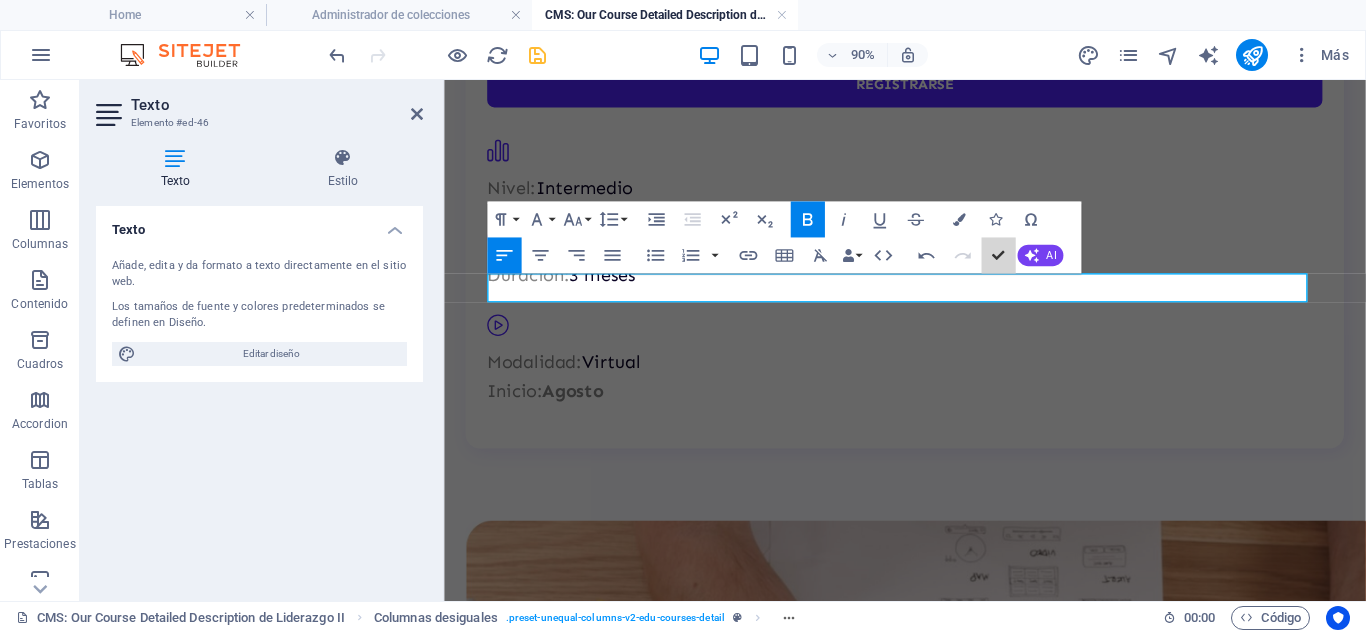 scroll, scrollTop: 435, scrollLeft: 0, axis: vertical 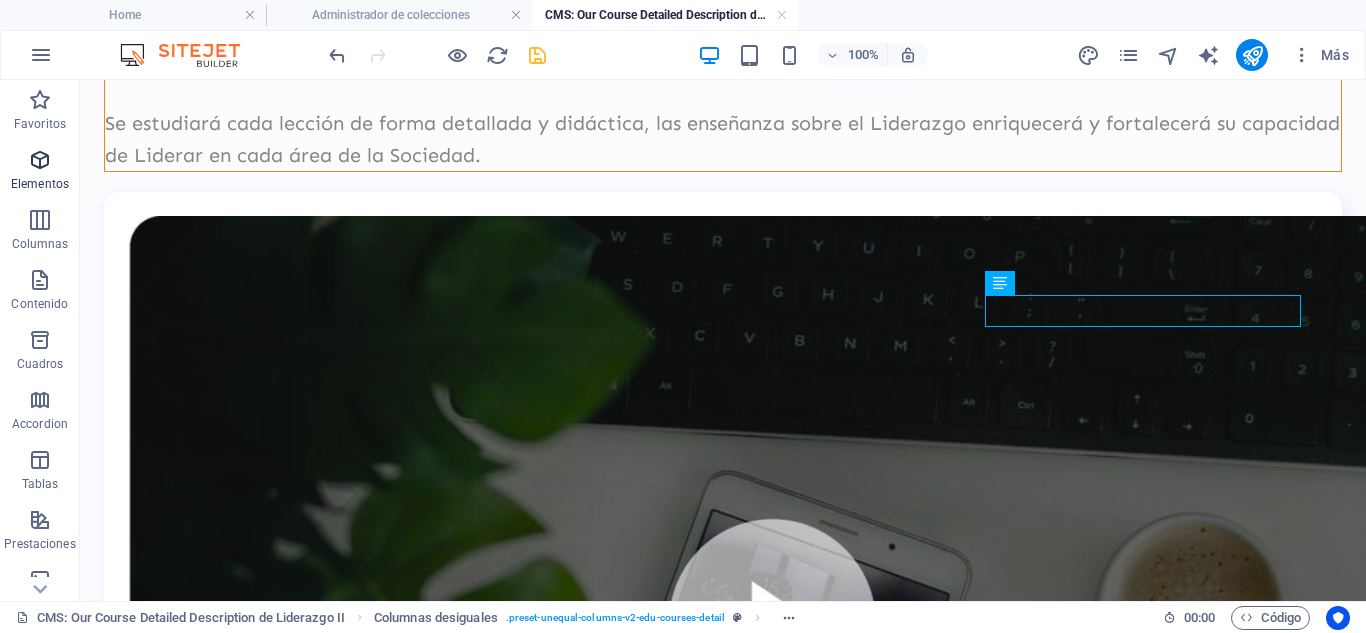 click at bounding box center (40, 160) 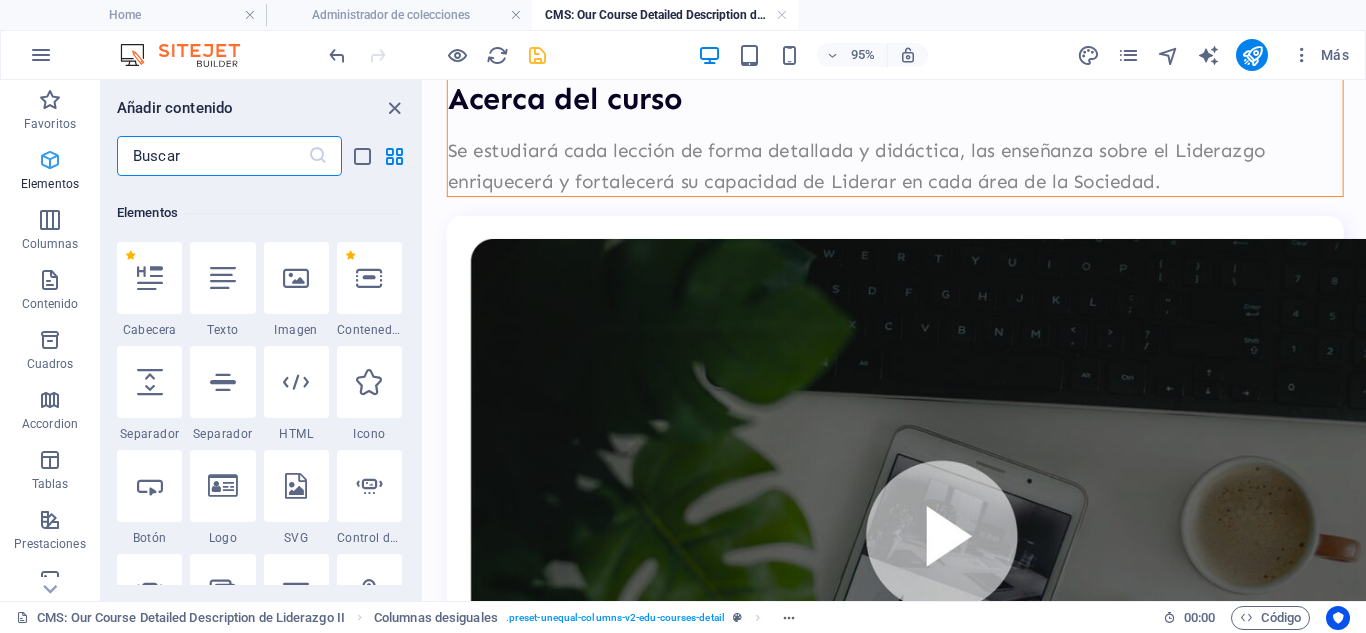 scroll, scrollTop: 377, scrollLeft: 0, axis: vertical 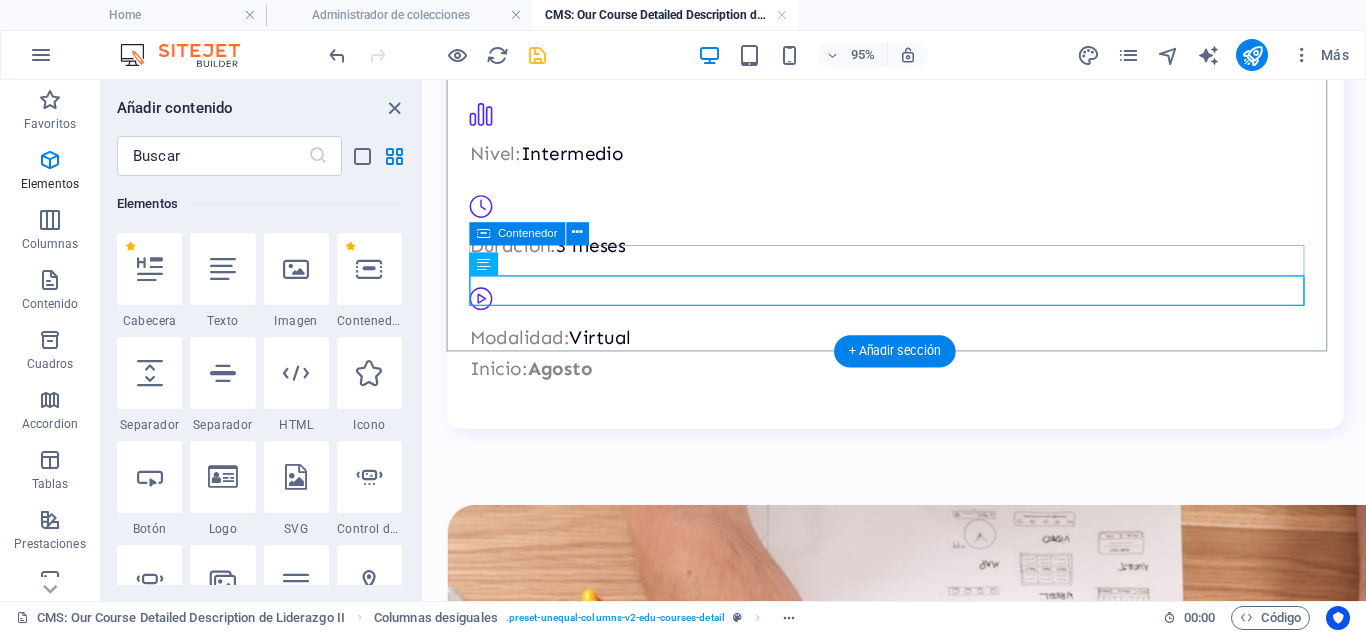 click on "Modalidad:  Virtual Inicio:  Agosto" at bounding box center (920, 347) 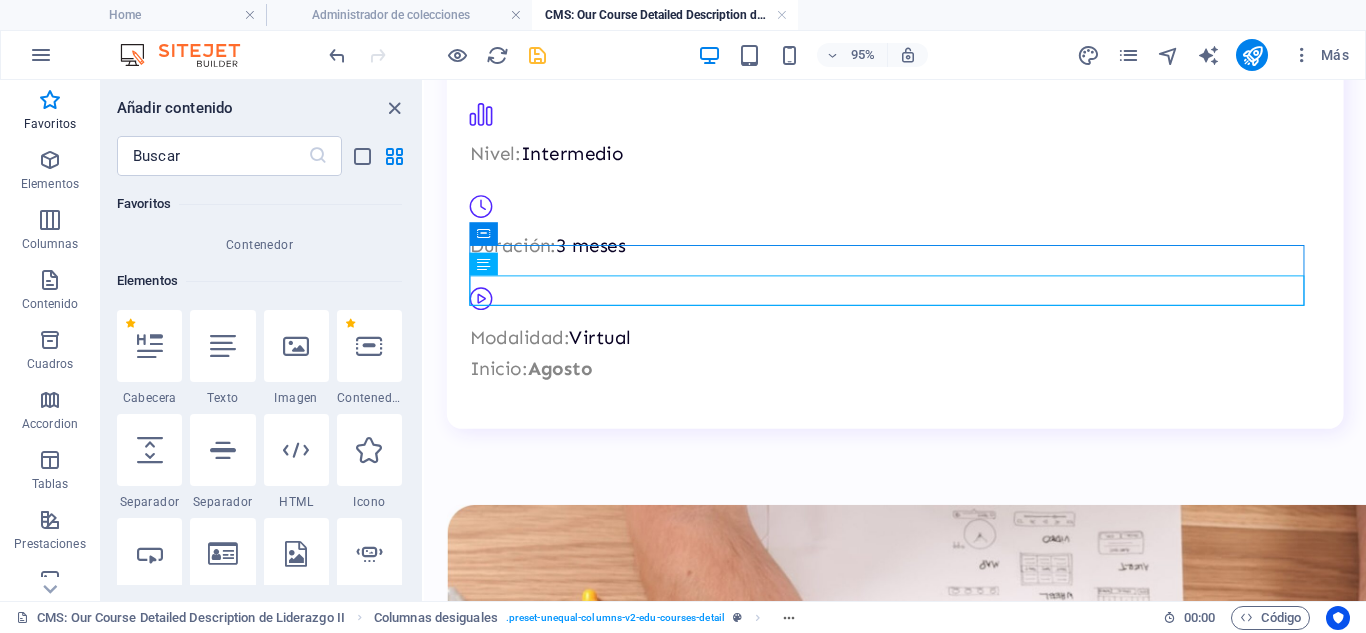 scroll, scrollTop: 377, scrollLeft: 0, axis: vertical 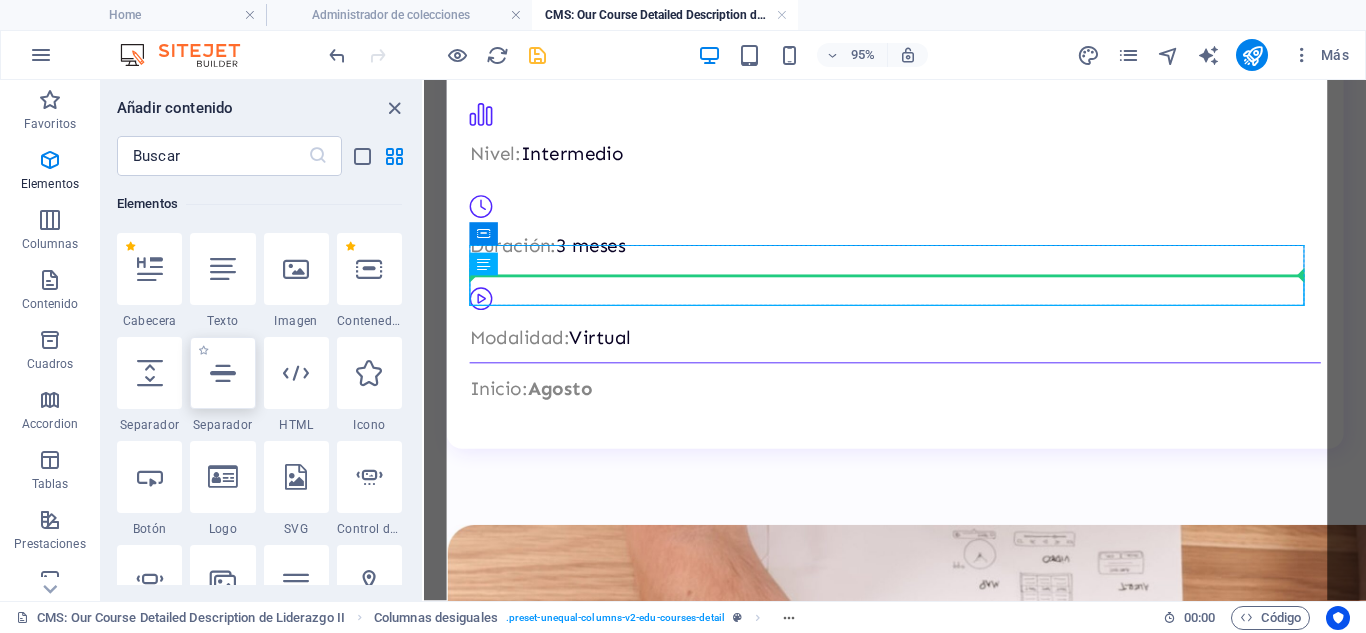 select on "%" 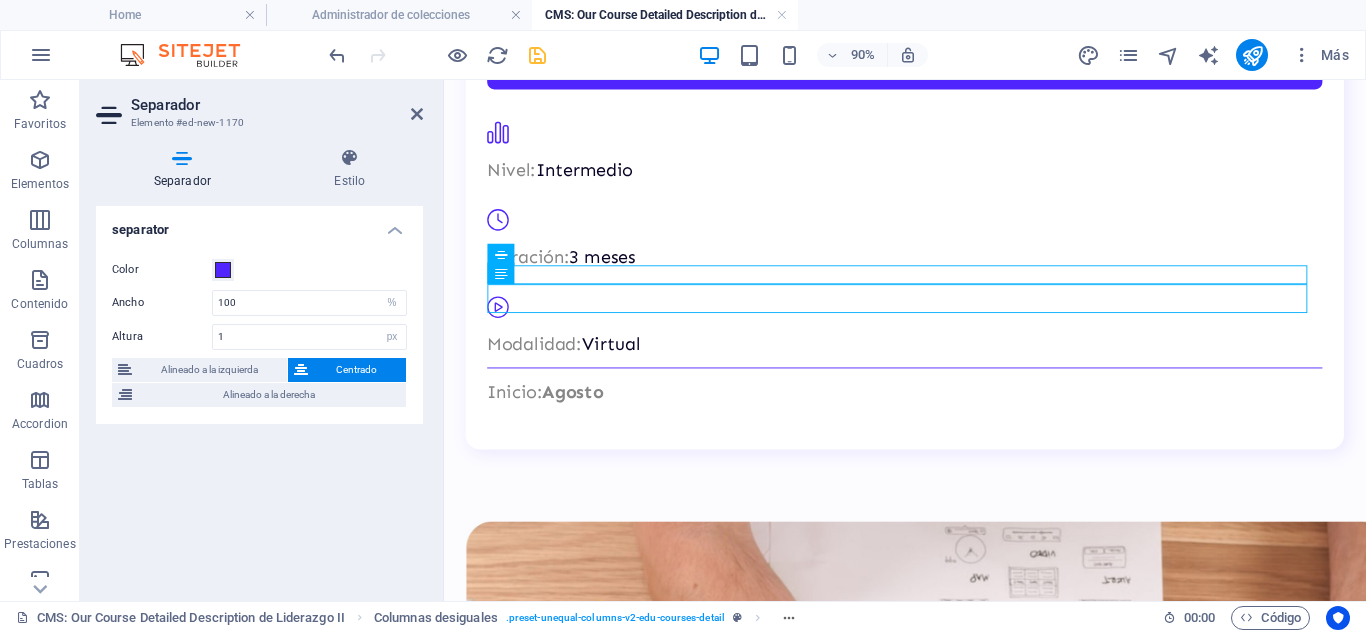 scroll, scrollTop: 1424, scrollLeft: 0, axis: vertical 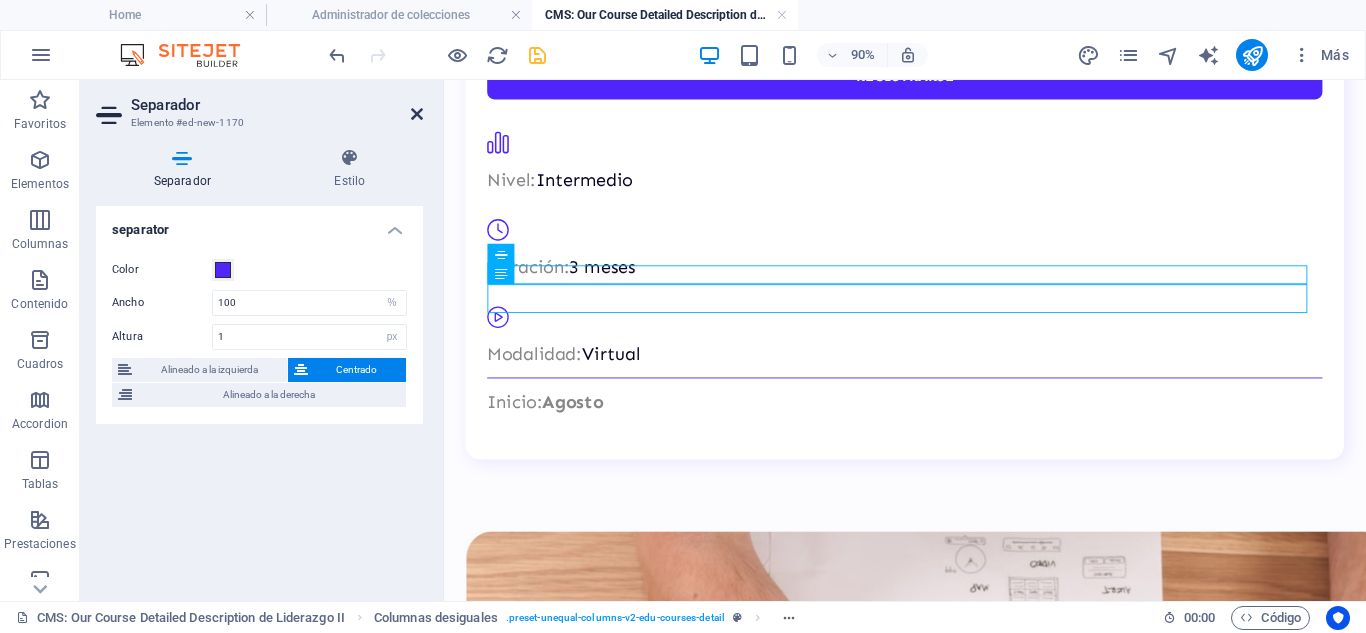 click at bounding box center (417, 114) 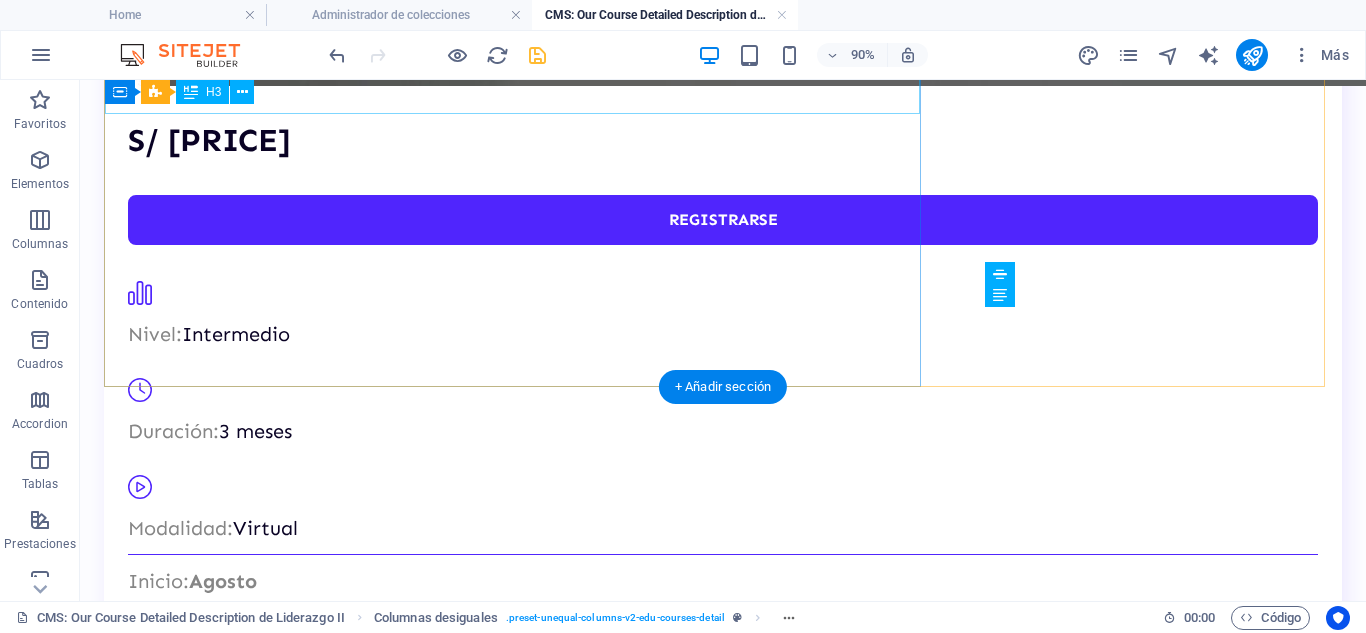 scroll, scrollTop: 444, scrollLeft: 0, axis: vertical 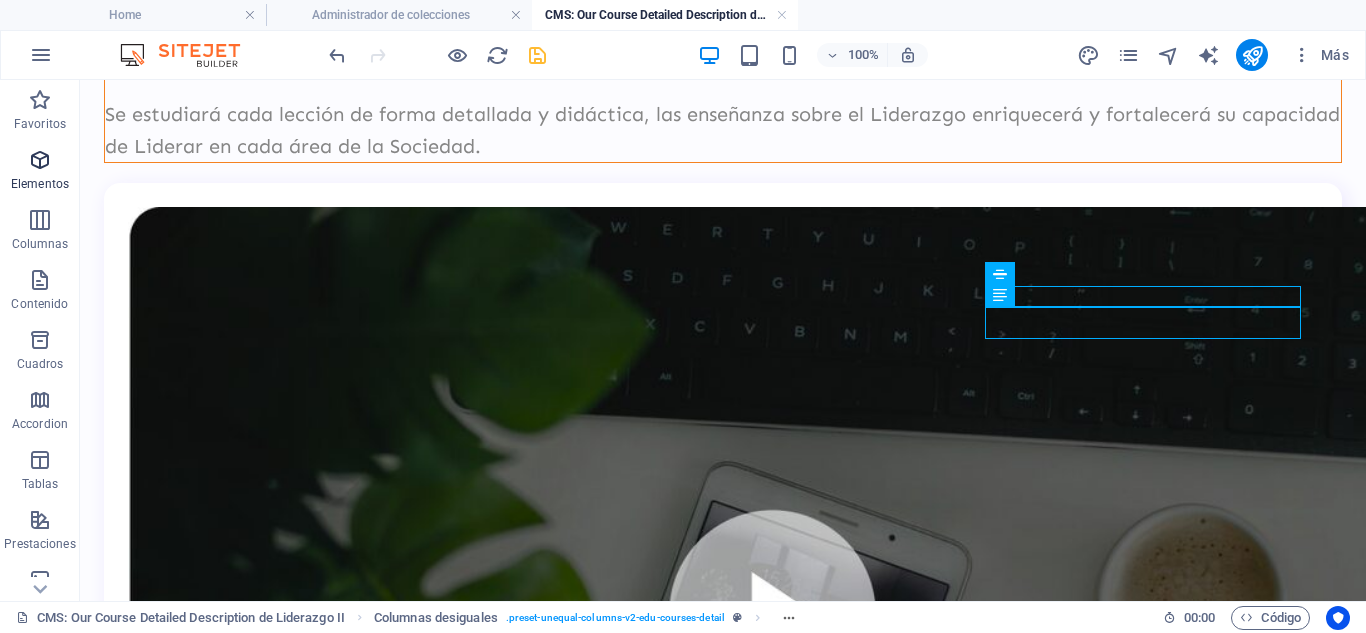 click on "Elementos" at bounding box center (40, 172) 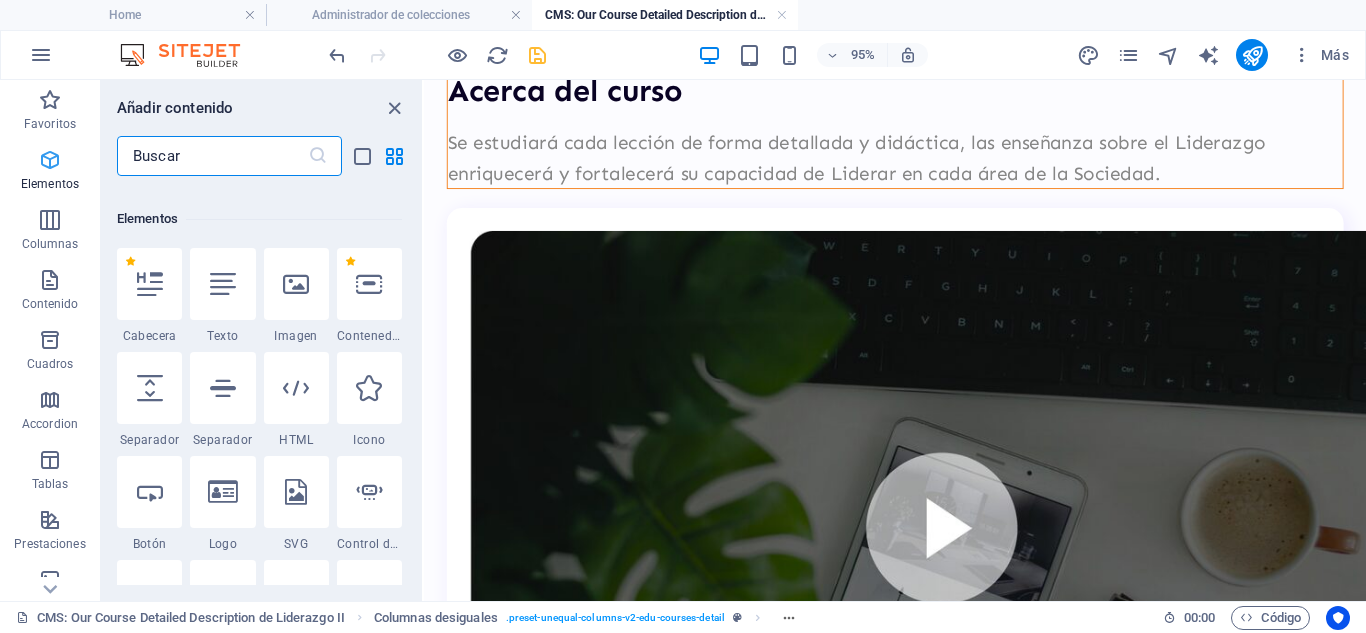 scroll, scrollTop: 377, scrollLeft: 0, axis: vertical 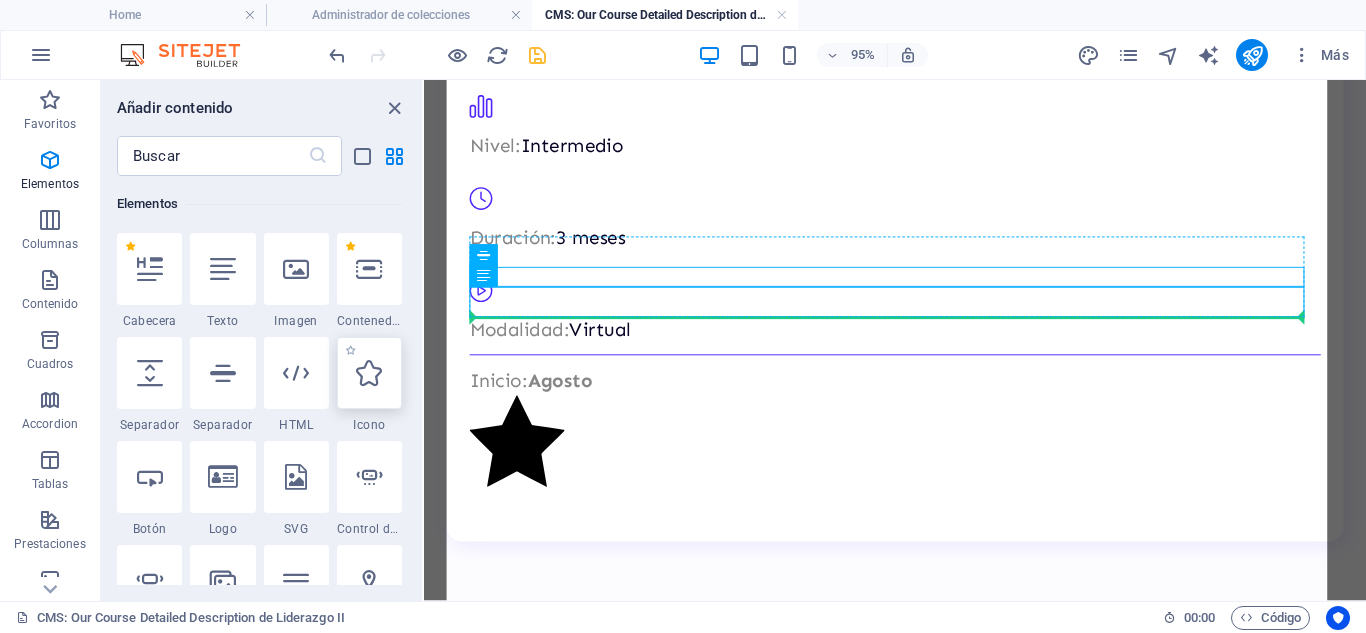 select on "xMidYMid" 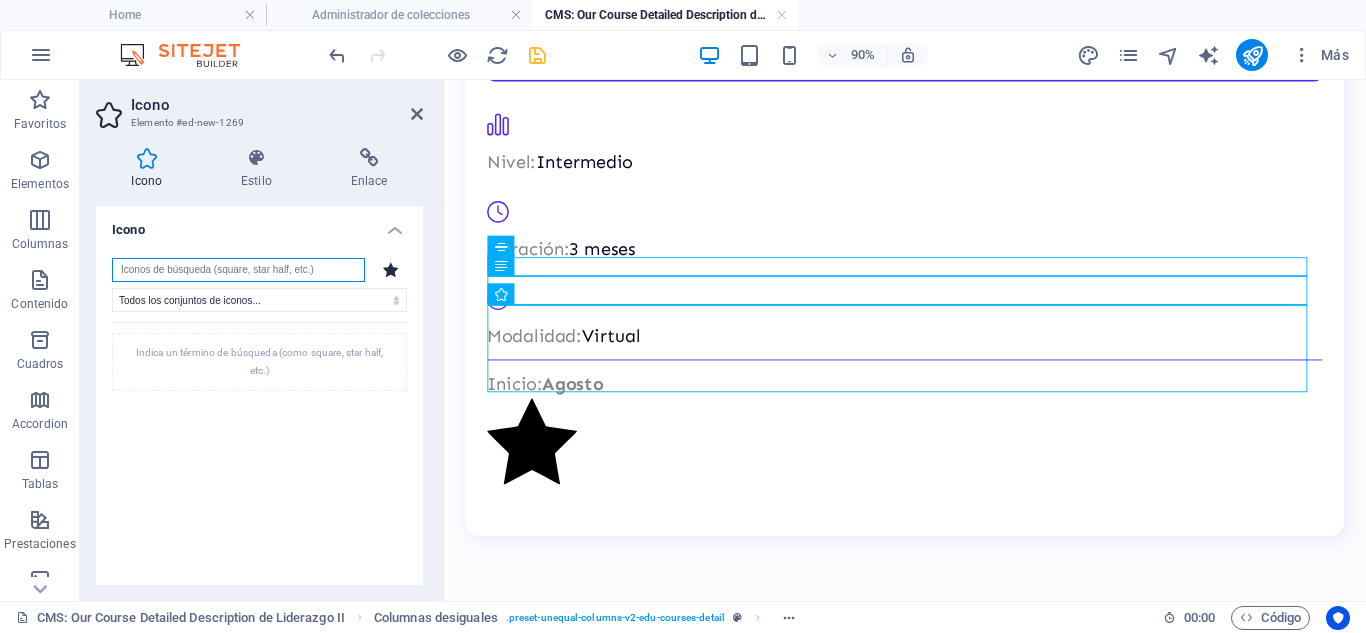 scroll, scrollTop: 1433, scrollLeft: 0, axis: vertical 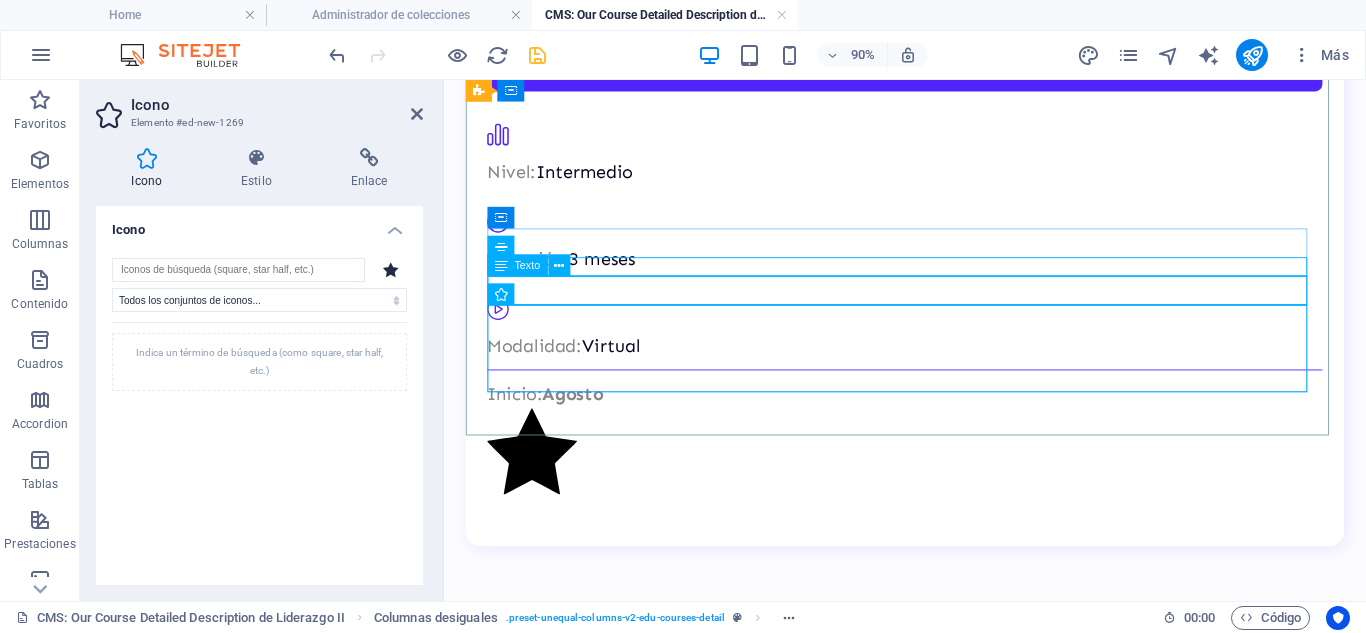 click on "Inicio:  Agosto" at bounding box center (956, 429) 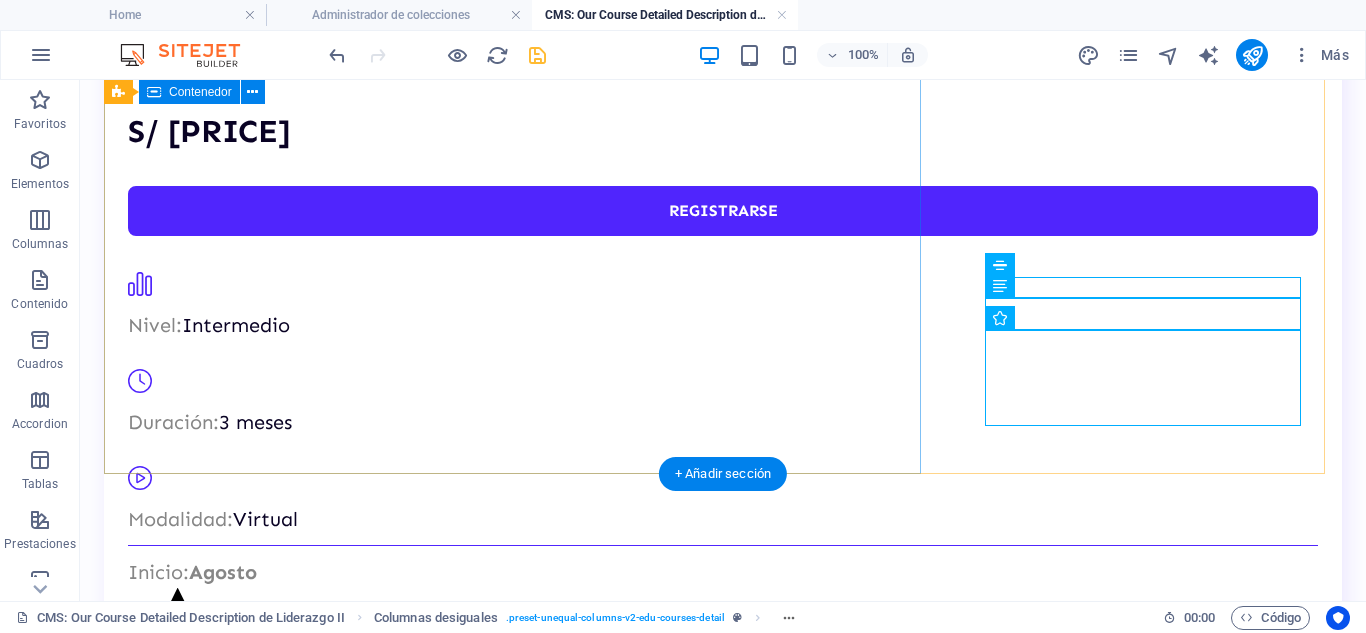 scroll, scrollTop: 453, scrollLeft: 0, axis: vertical 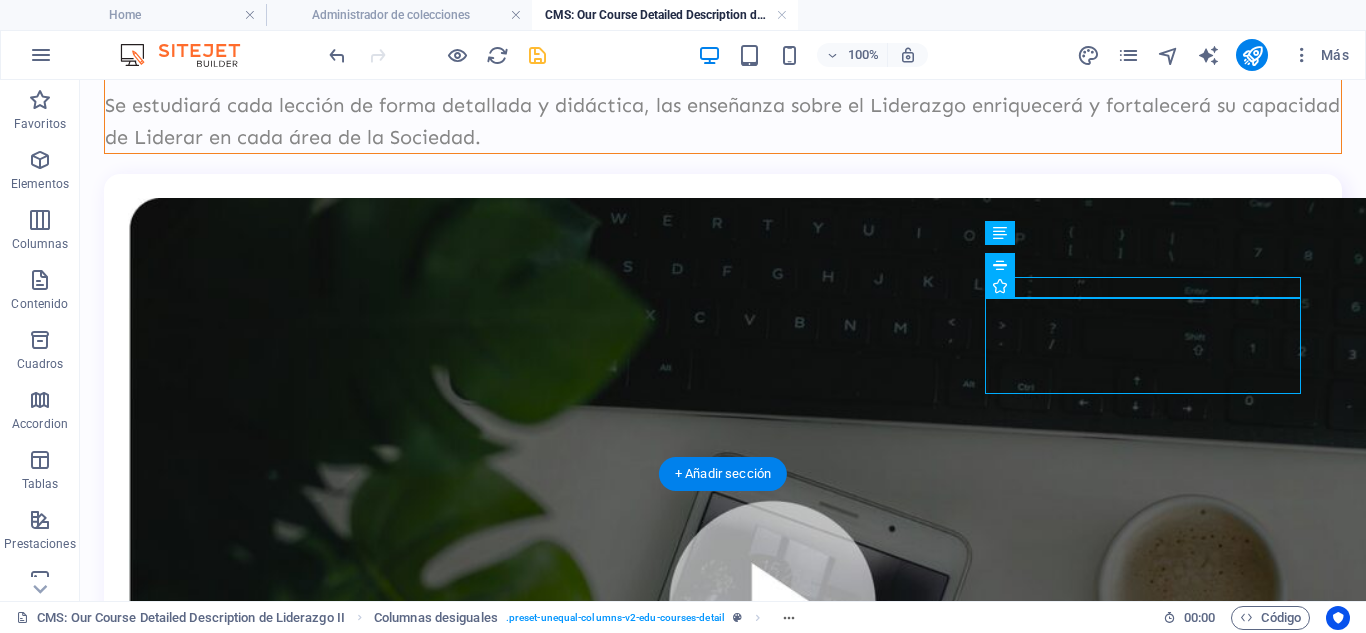drag, startPoint x: 1108, startPoint y: 367, endPoint x: 1135, endPoint y: 382, distance: 30.88689 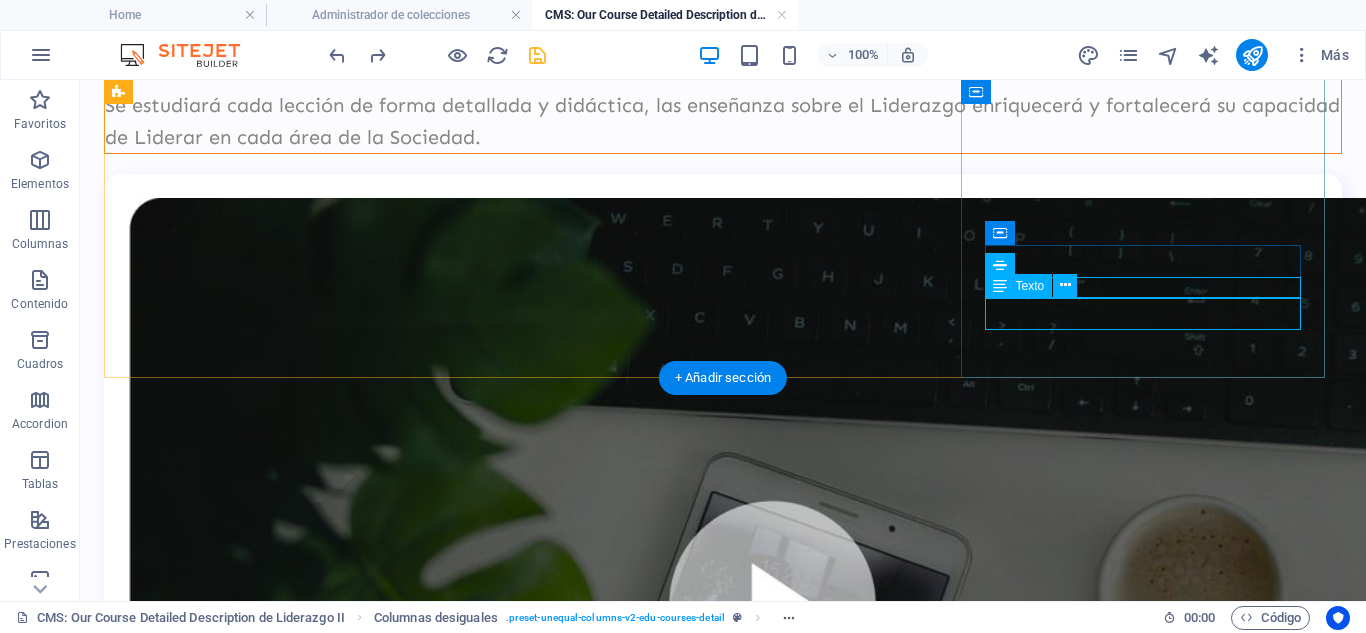 click on "Inicio:  Agosto" at bounding box center [723, 1552] 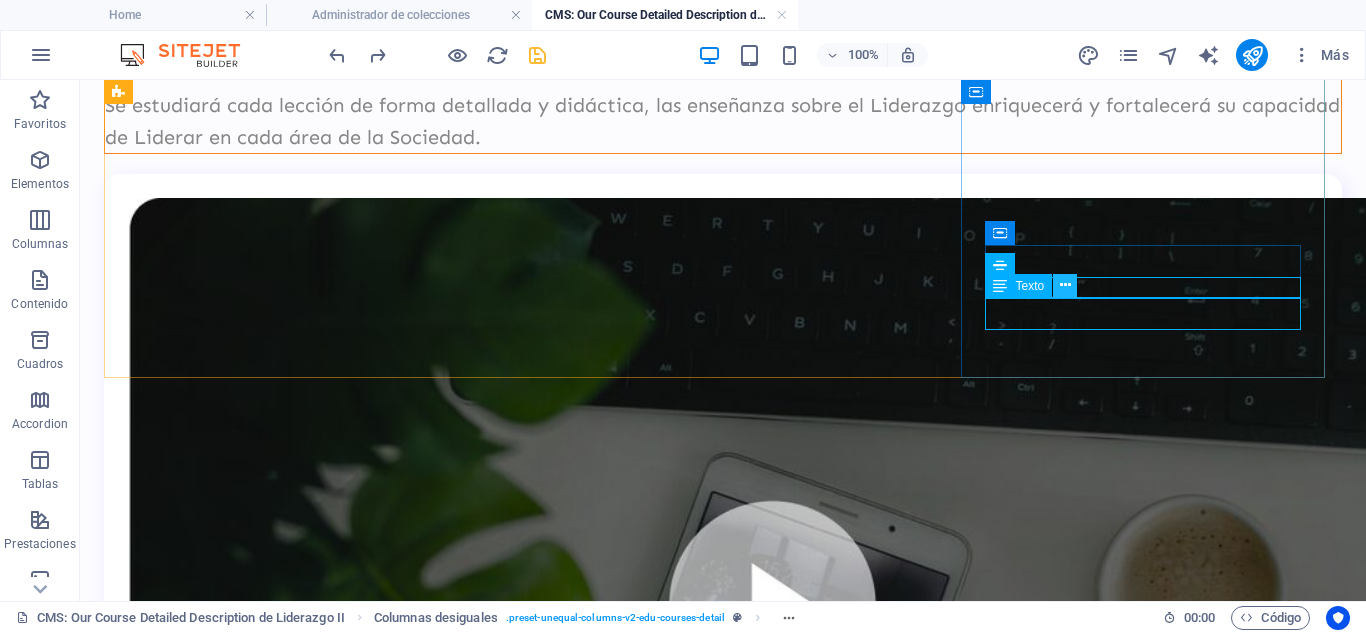 click at bounding box center [1065, 285] 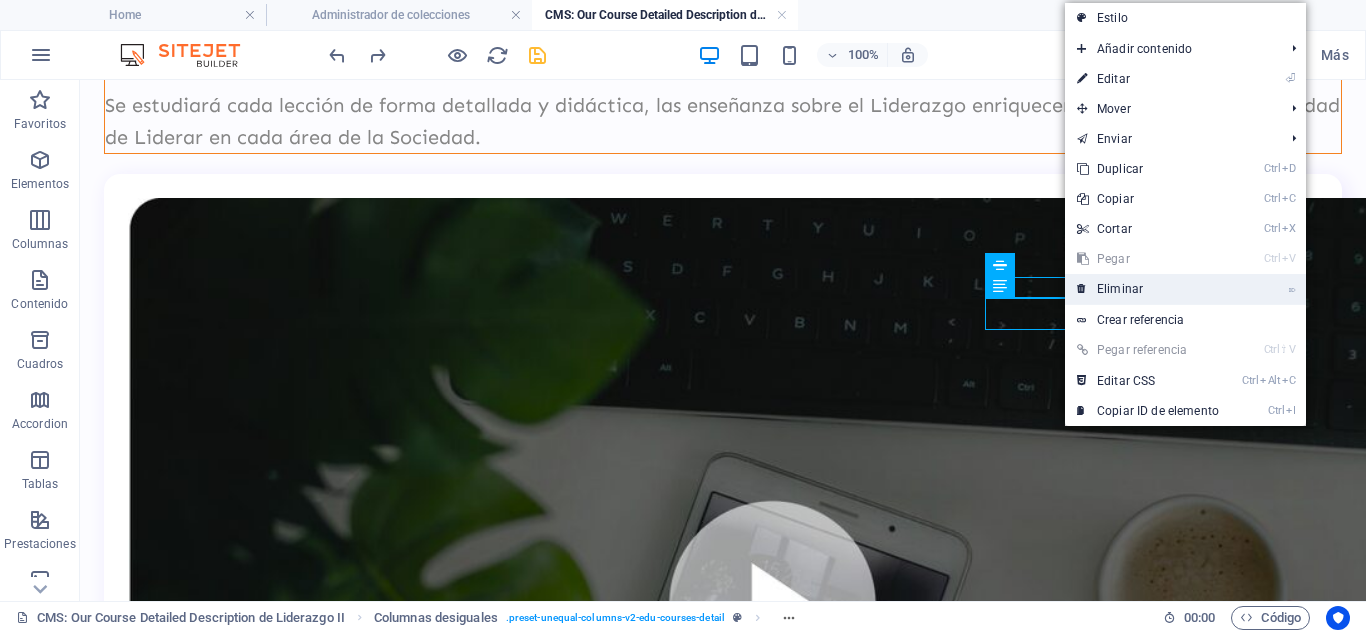 click on "⌦  Eliminar" at bounding box center [1148, 289] 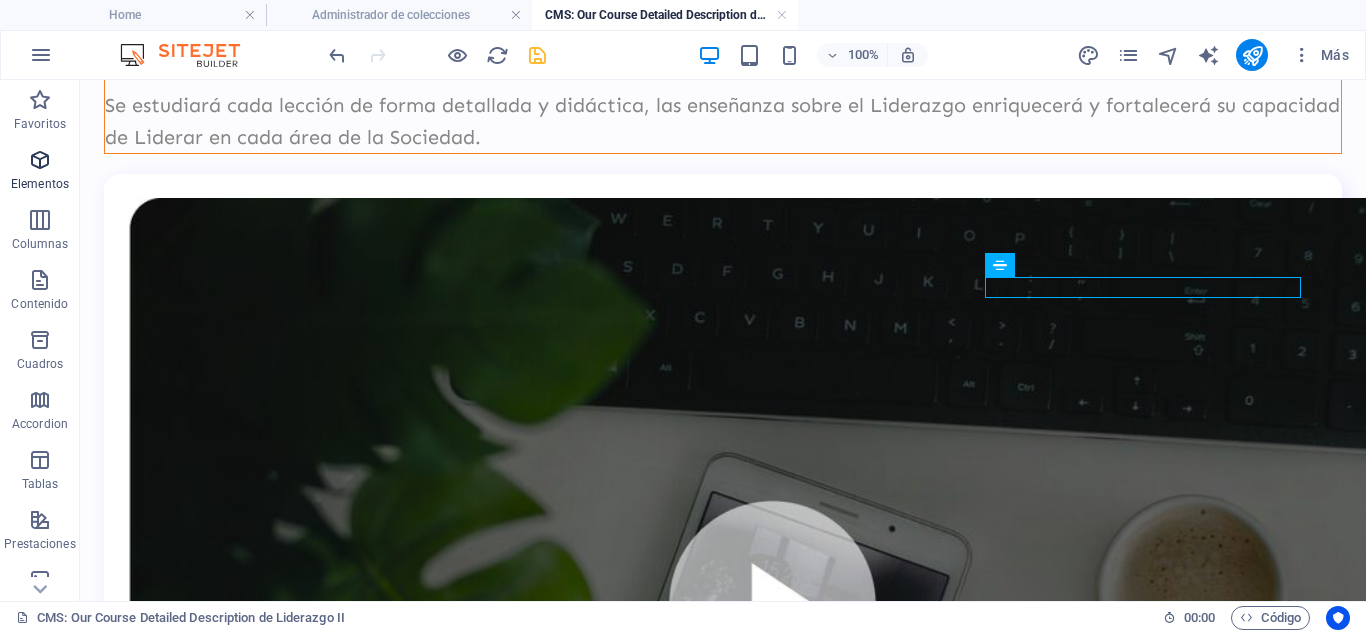 click on "Elementos" at bounding box center (40, 184) 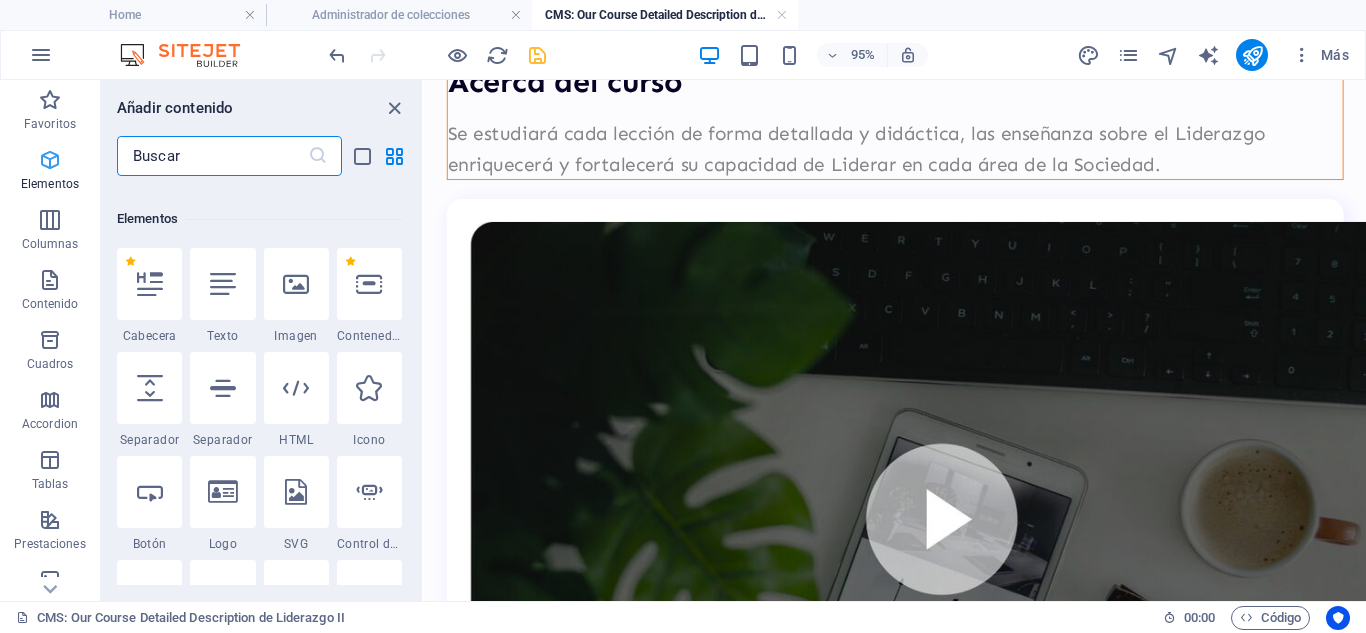 scroll, scrollTop: 377, scrollLeft: 0, axis: vertical 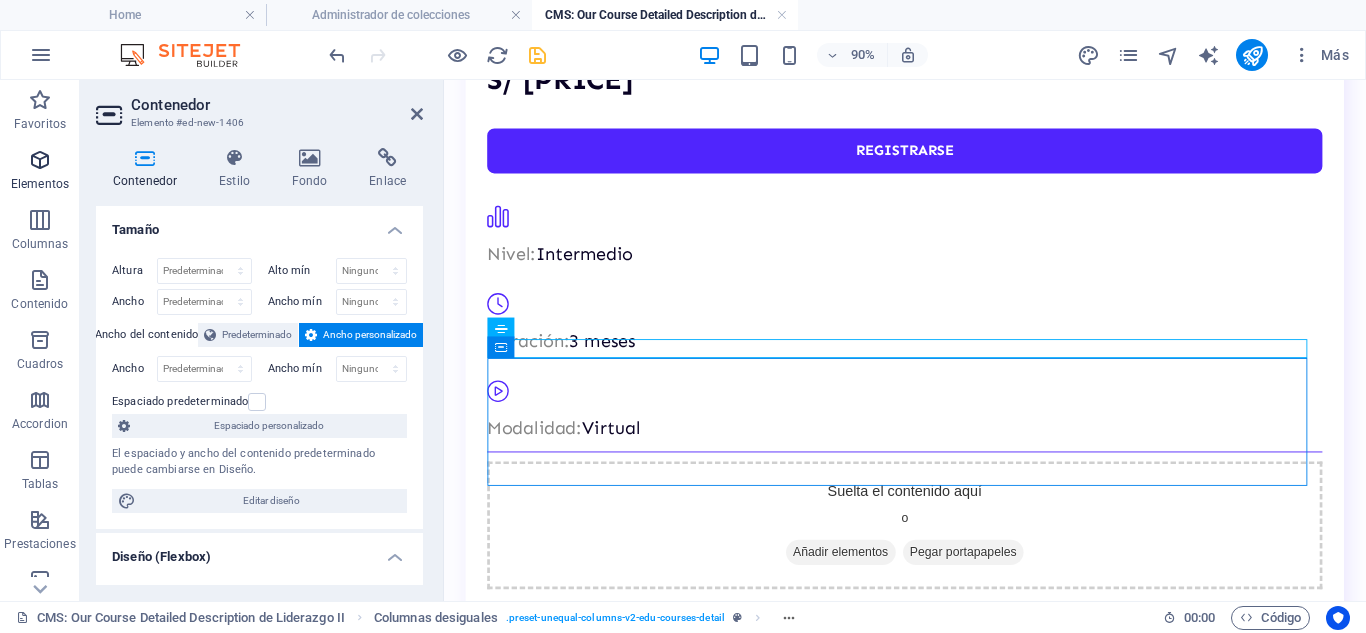 click on "Elementos" at bounding box center [40, 172] 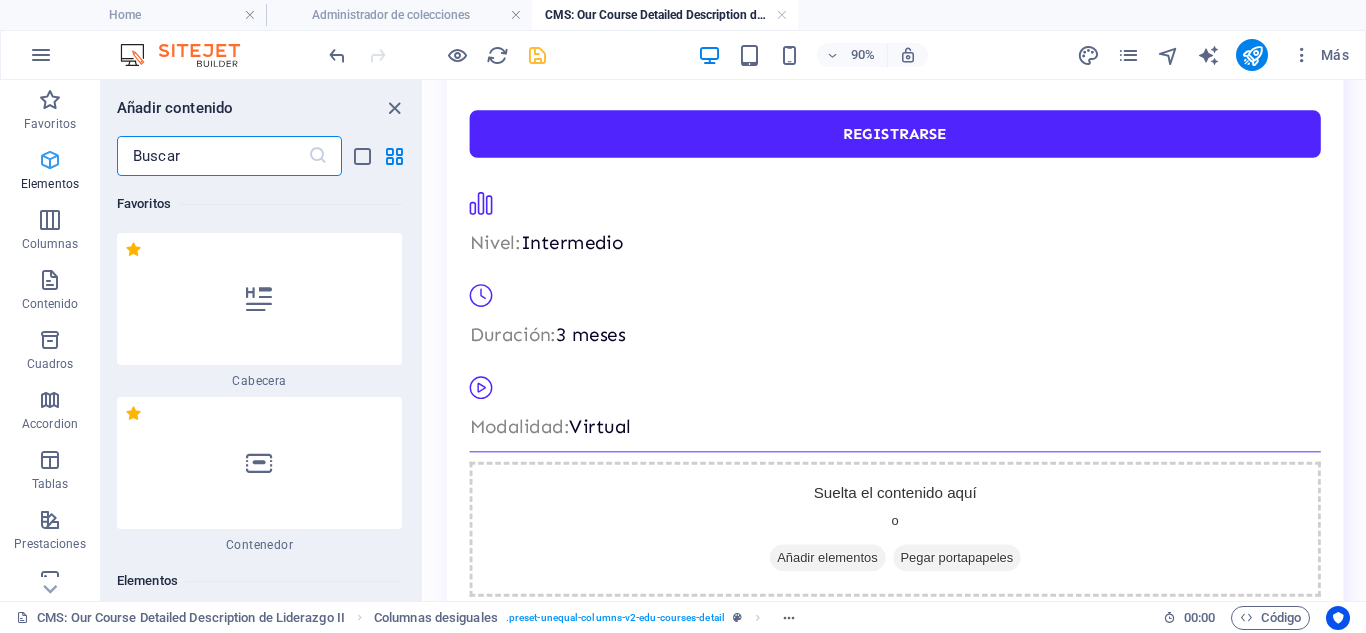 scroll, scrollTop: 362, scrollLeft: 0, axis: vertical 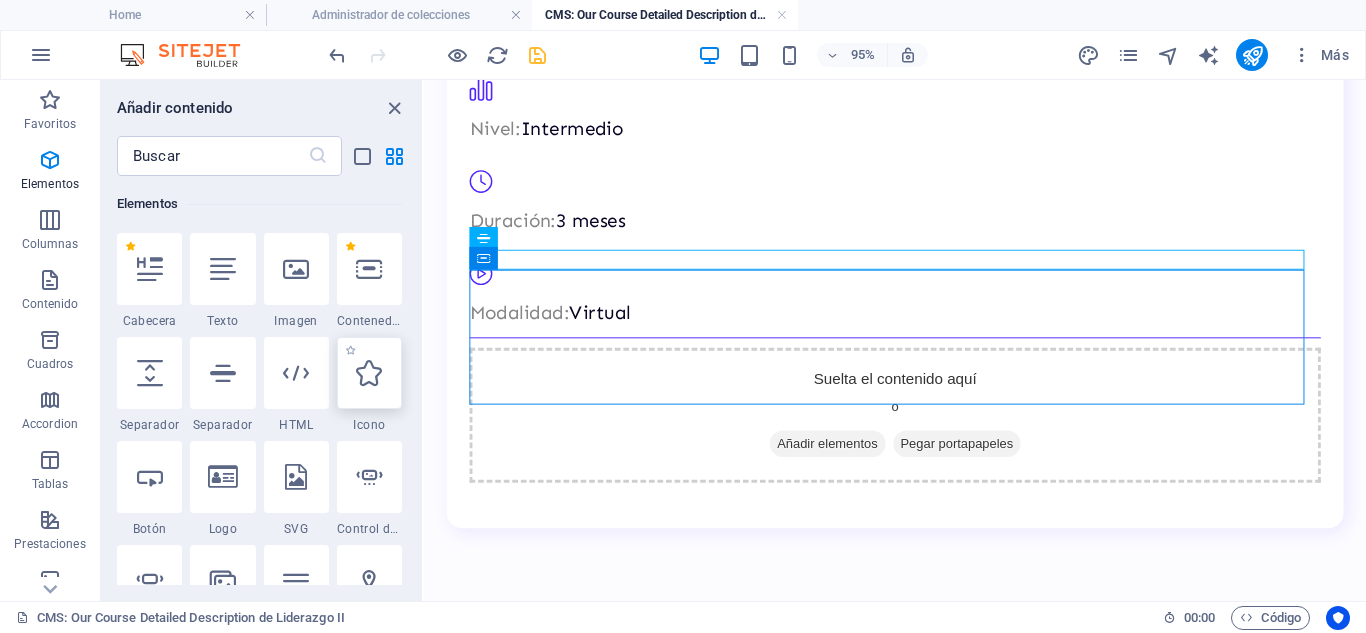 select on "xMidYMid" 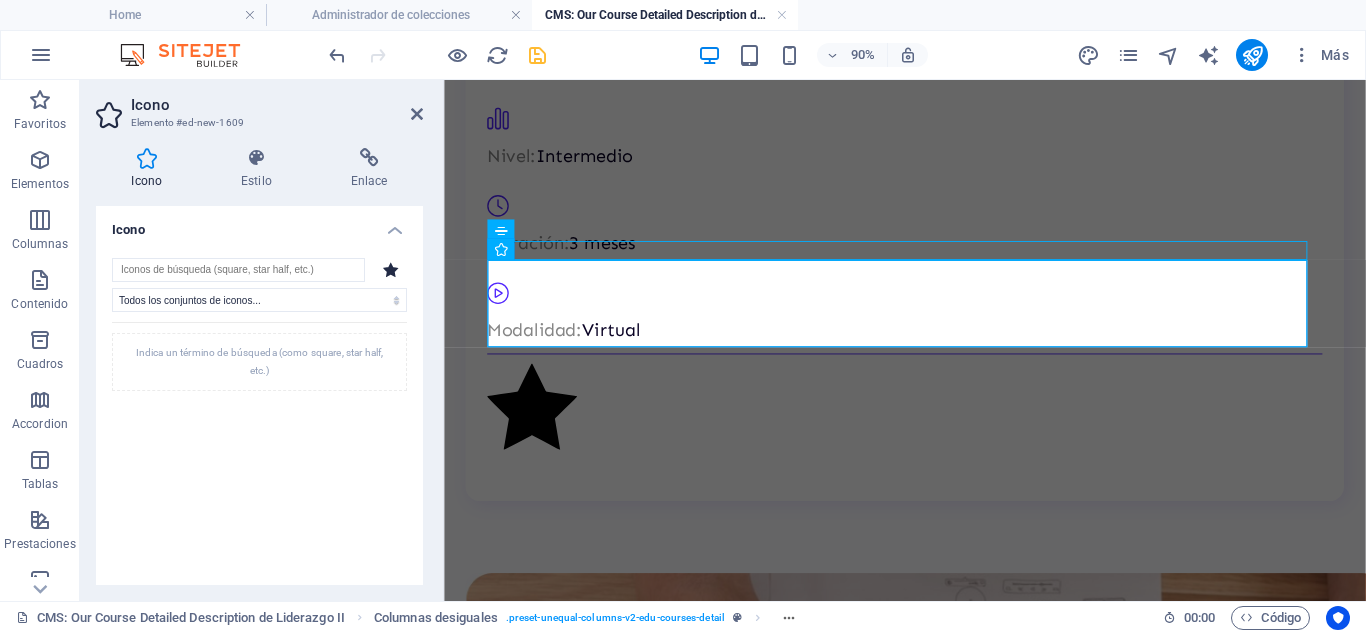 scroll, scrollTop: 1151, scrollLeft: 0, axis: vertical 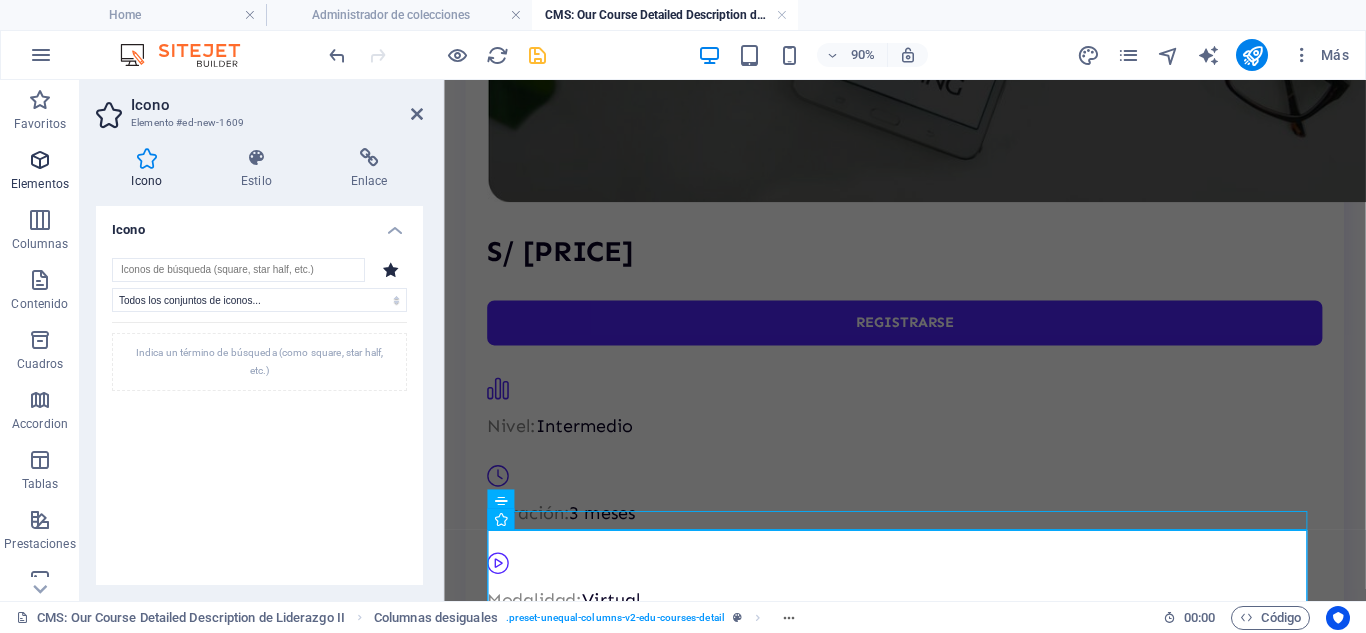 click on "Elementos" at bounding box center (40, 172) 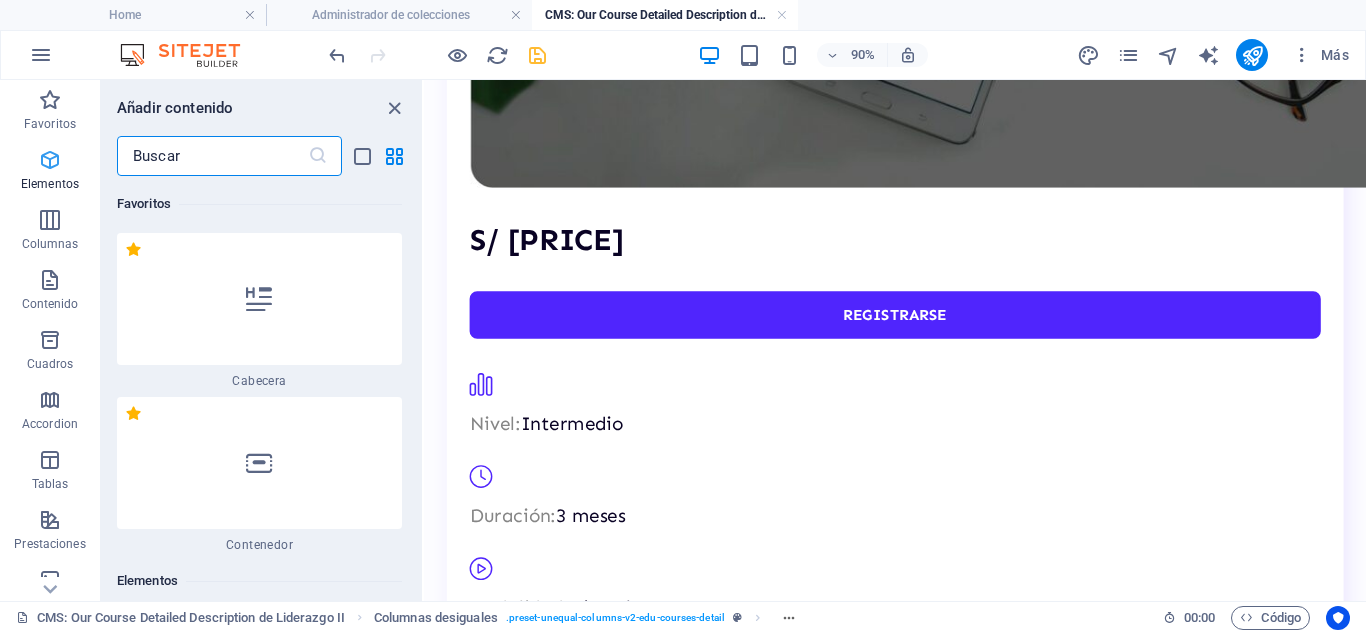 scroll, scrollTop: 568, scrollLeft: 0, axis: vertical 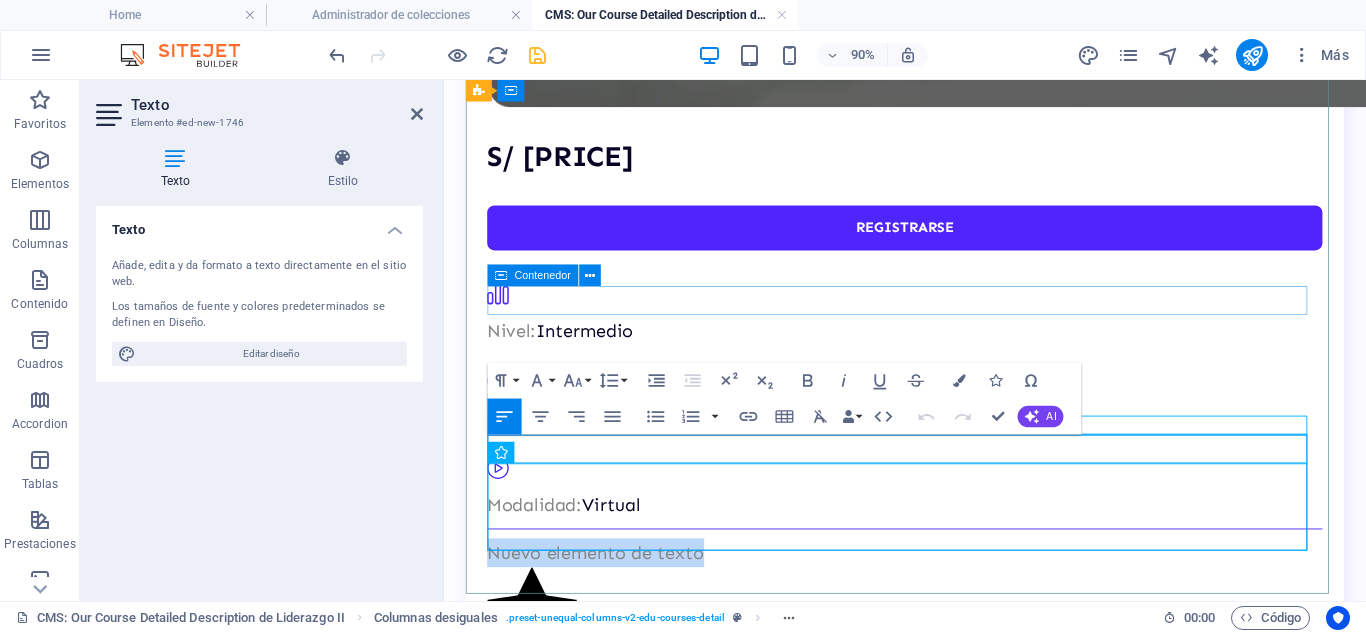 click on "Nivel:  Intermedio" at bounding box center (956, 337) 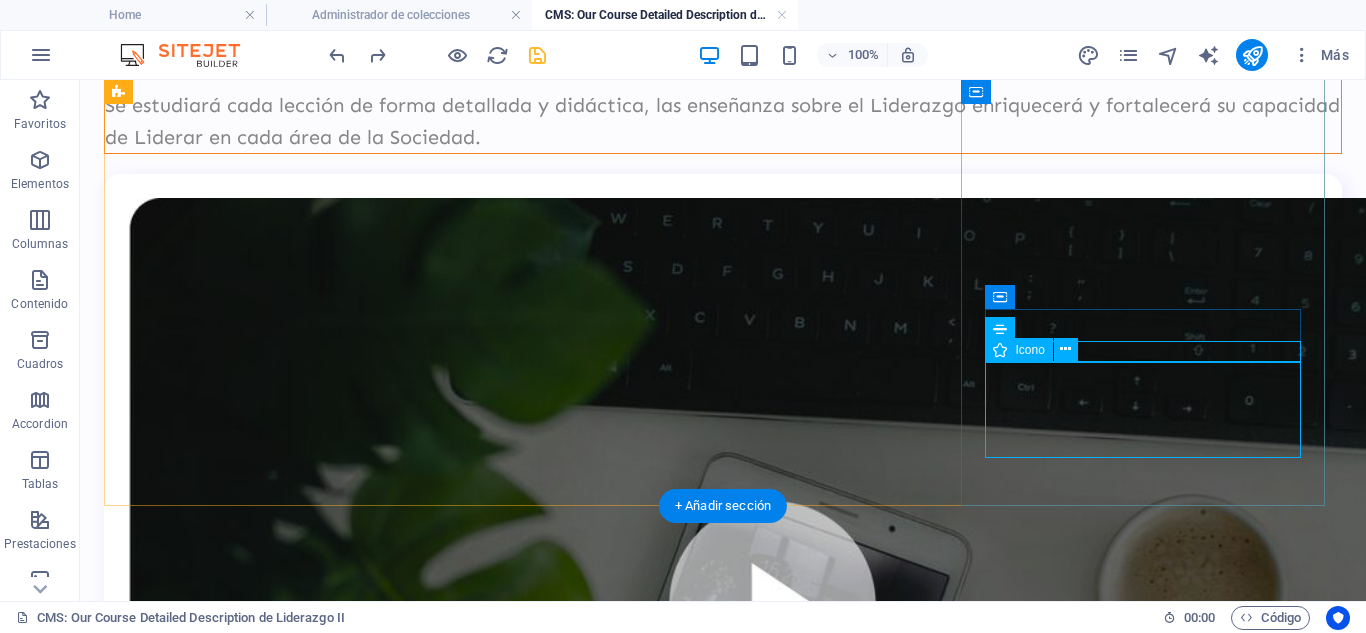 scroll, scrollTop: 374, scrollLeft: 0, axis: vertical 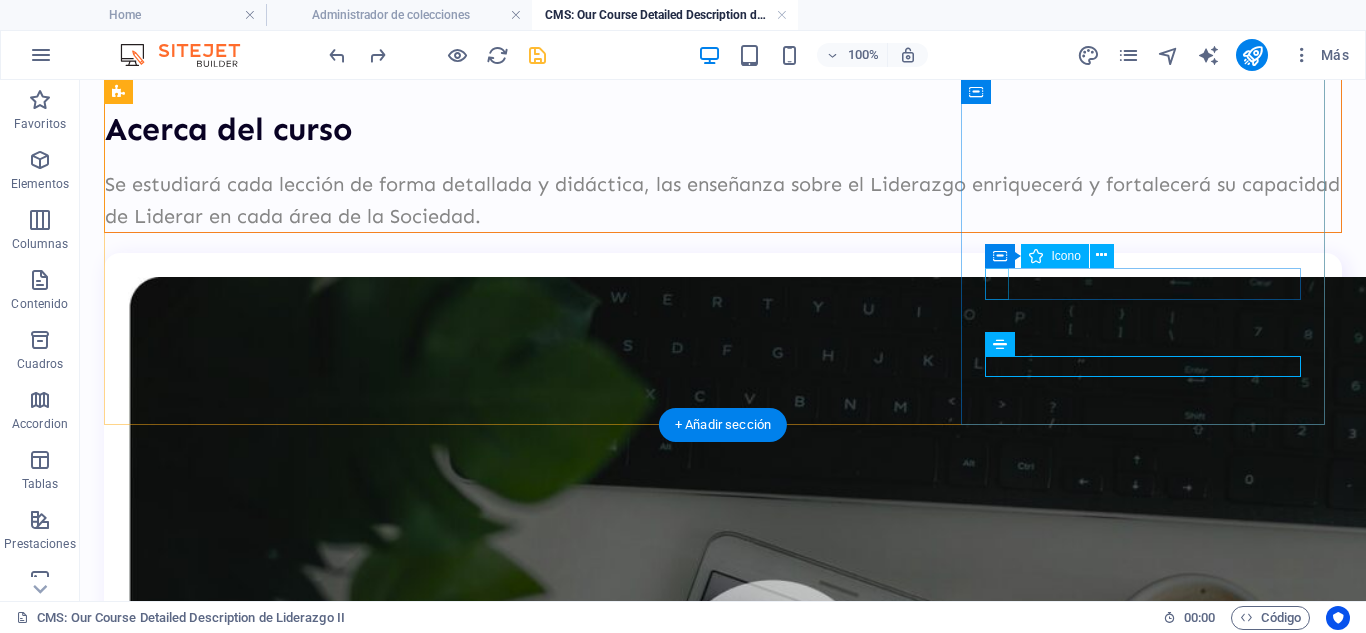 click at bounding box center (715, 1444) 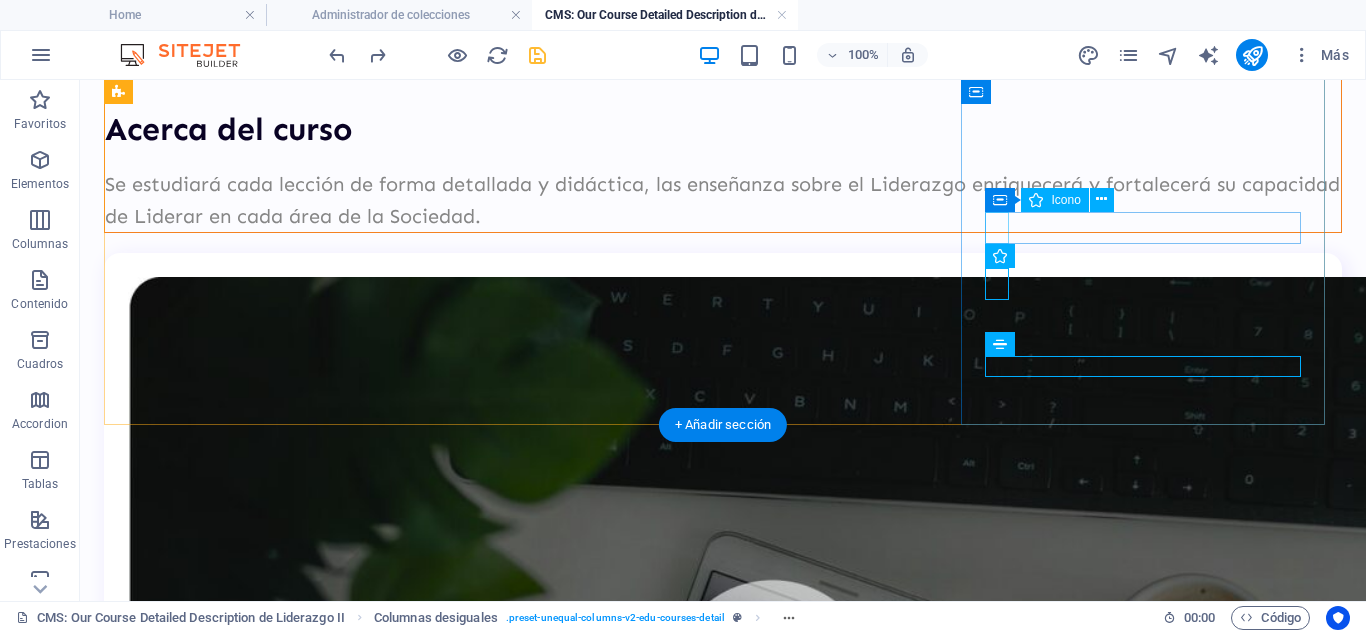 click at bounding box center [715, 1347] 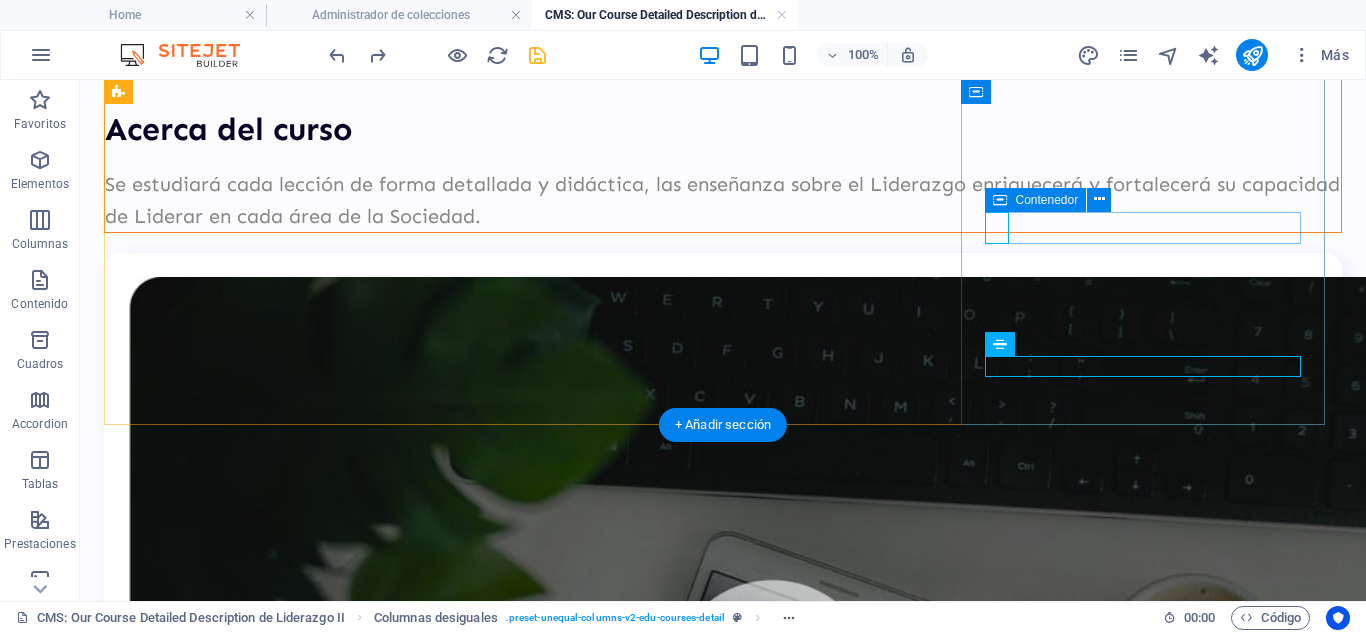 click on "Nivel:  Intermedio" at bounding box center [723, 1363] 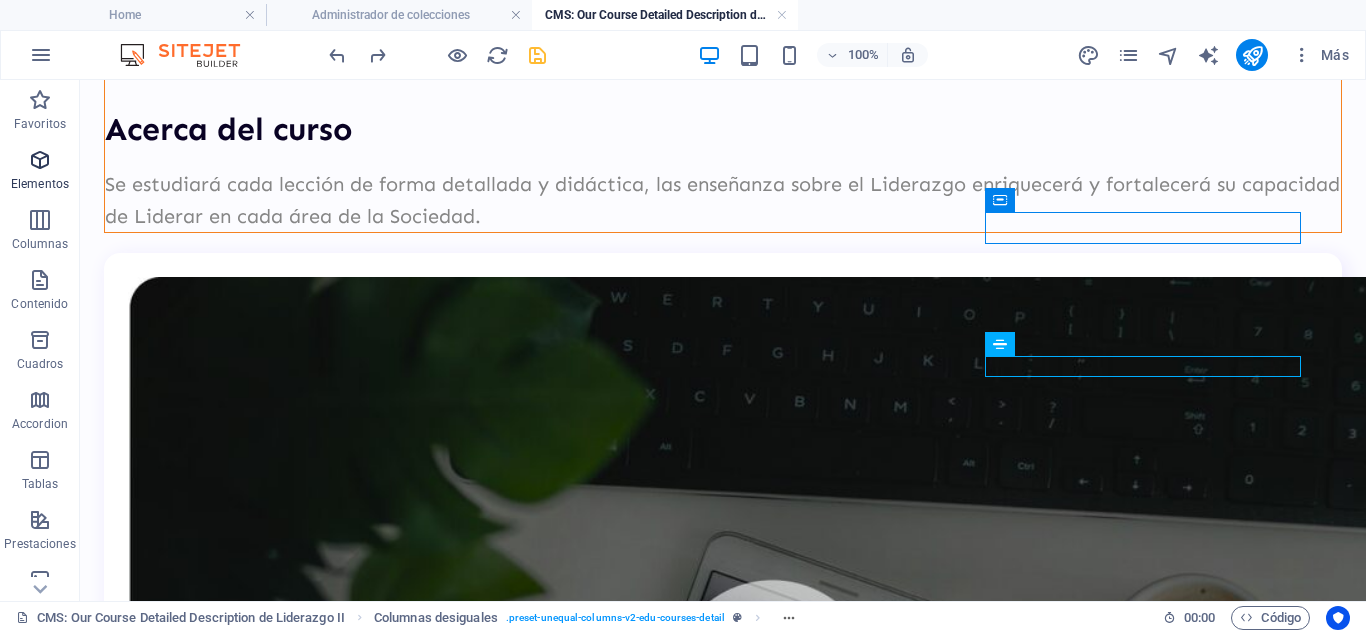 click on "Elementos" at bounding box center (40, 172) 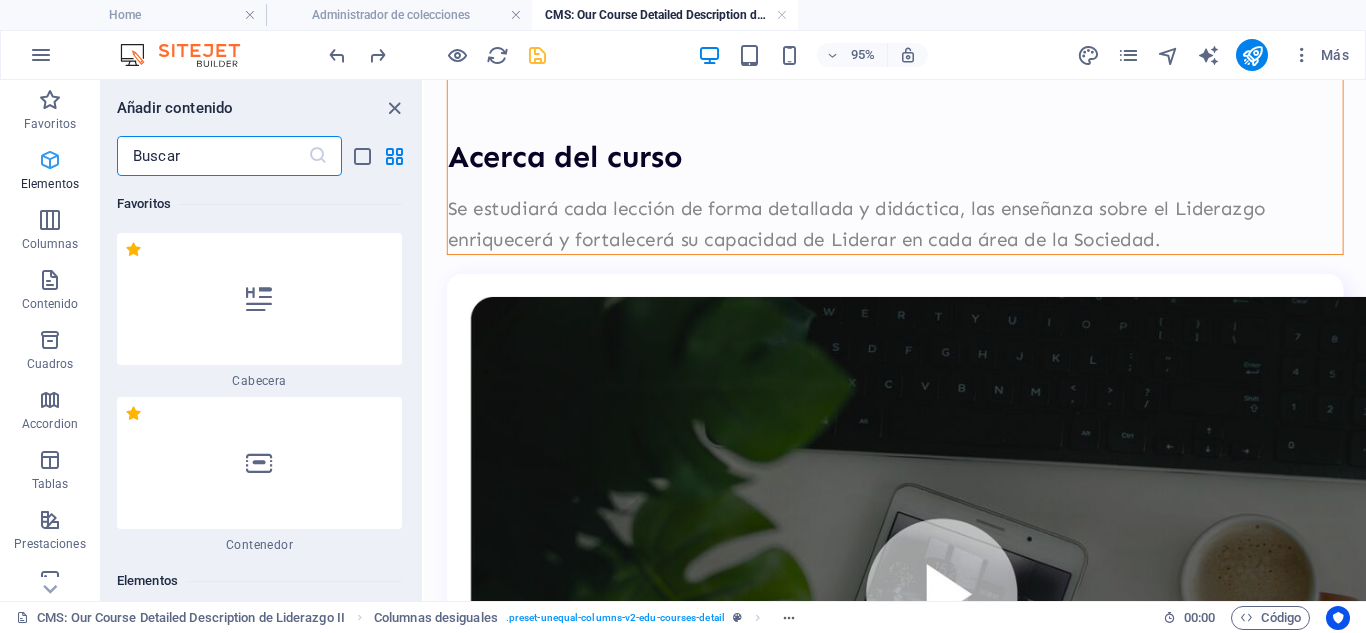 scroll, scrollTop: 377, scrollLeft: 0, axis: vertical 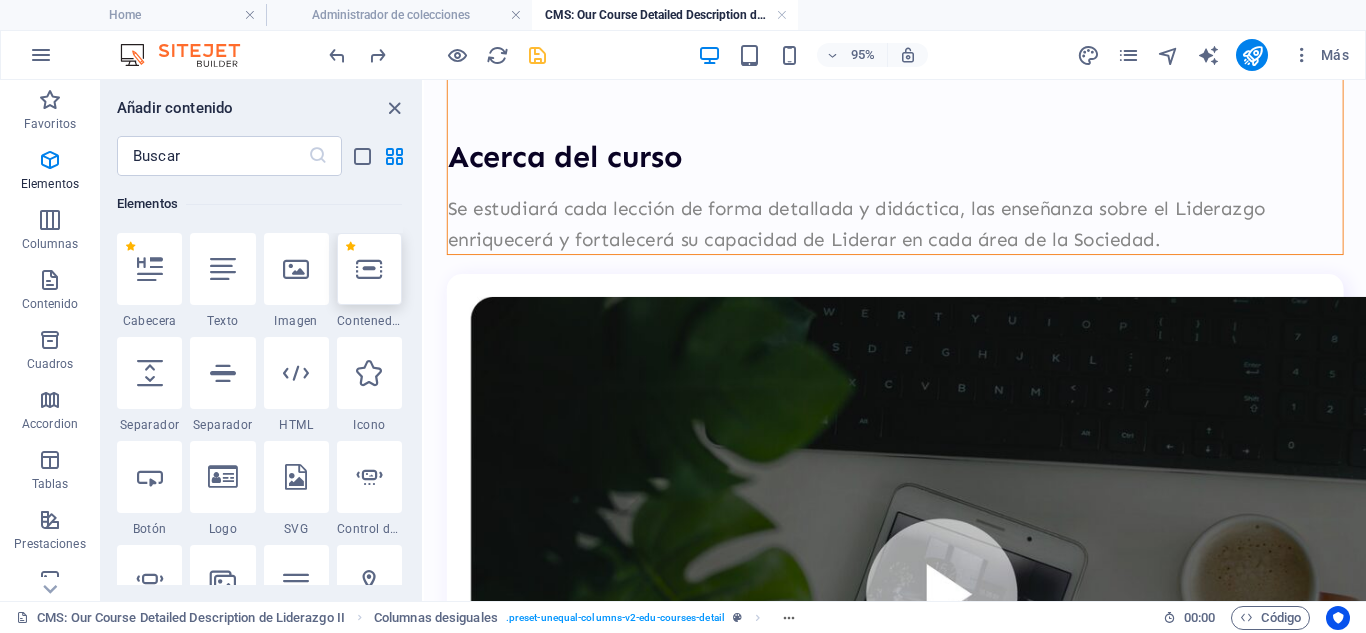 click at bounding box center (369, 269) 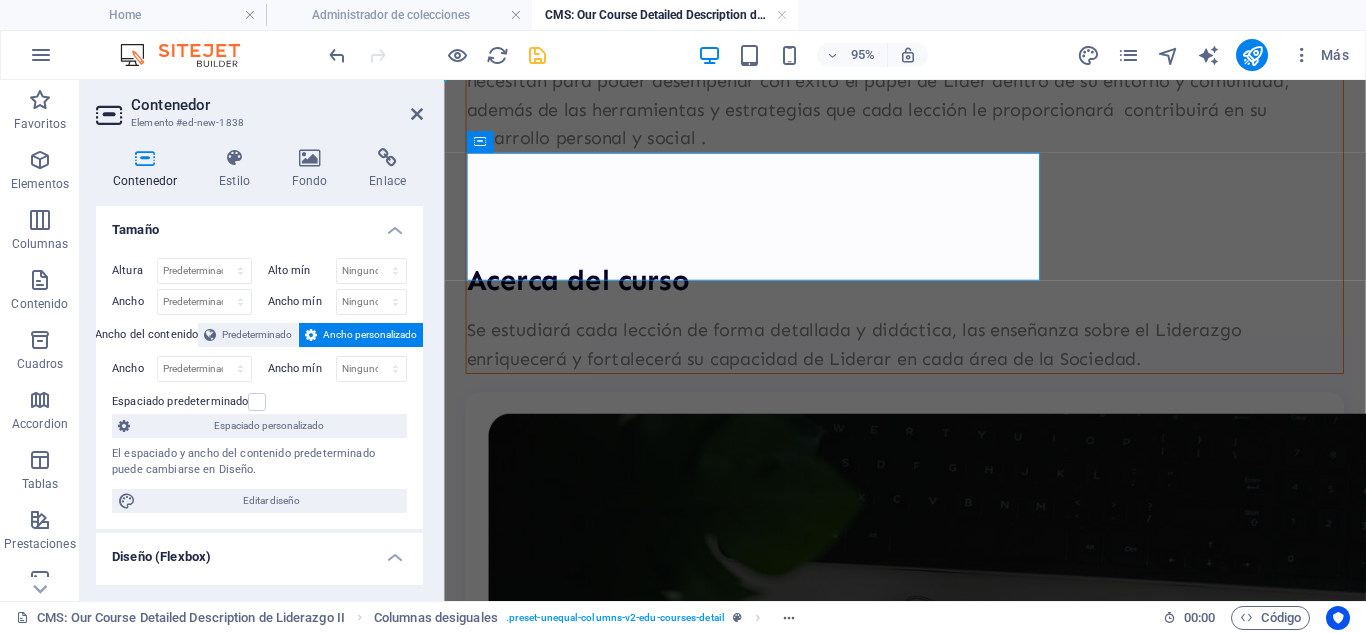 scroll, scrollTop: 0, scrollLeft: 0, axis: both 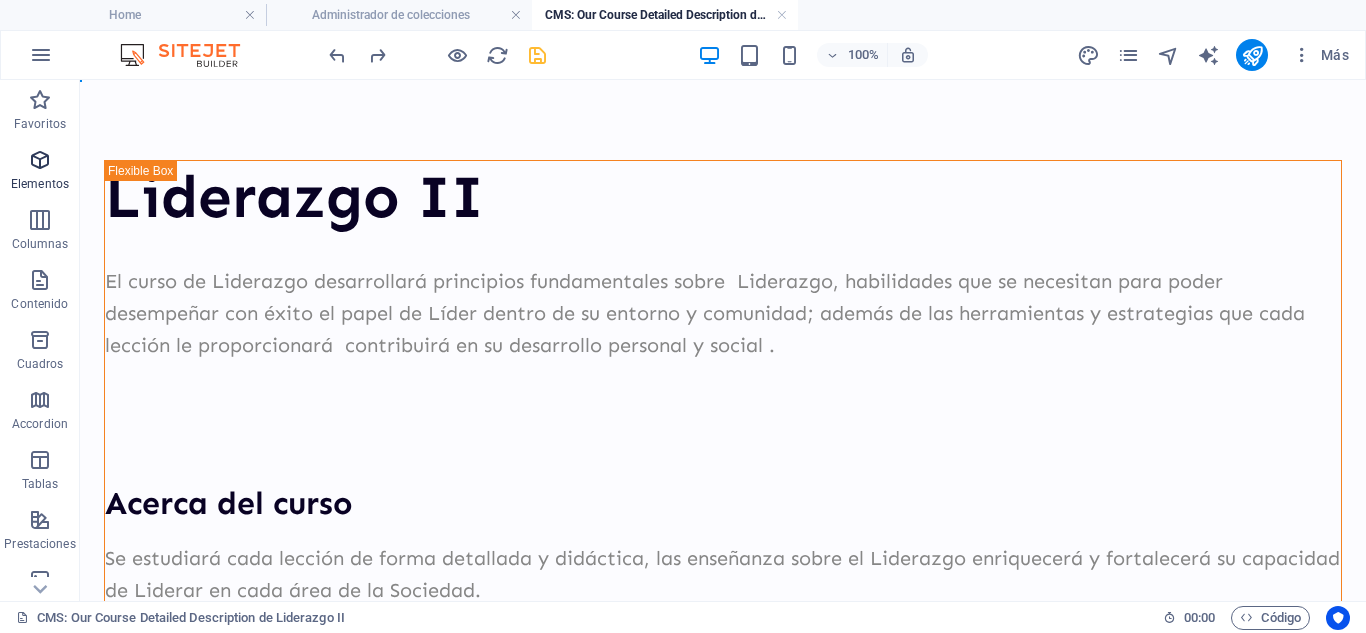 click at bounding box center [40, 160] 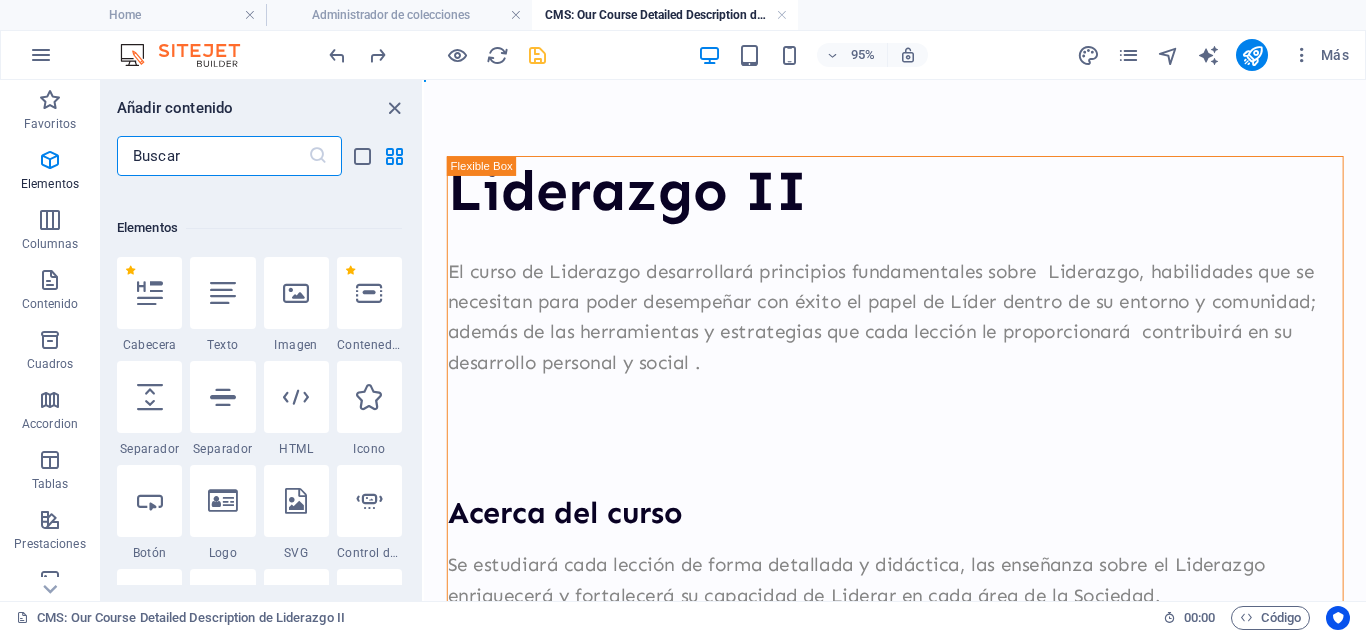 scroll, scrollTop: 377, scrollLeft: 0, axis: vertical 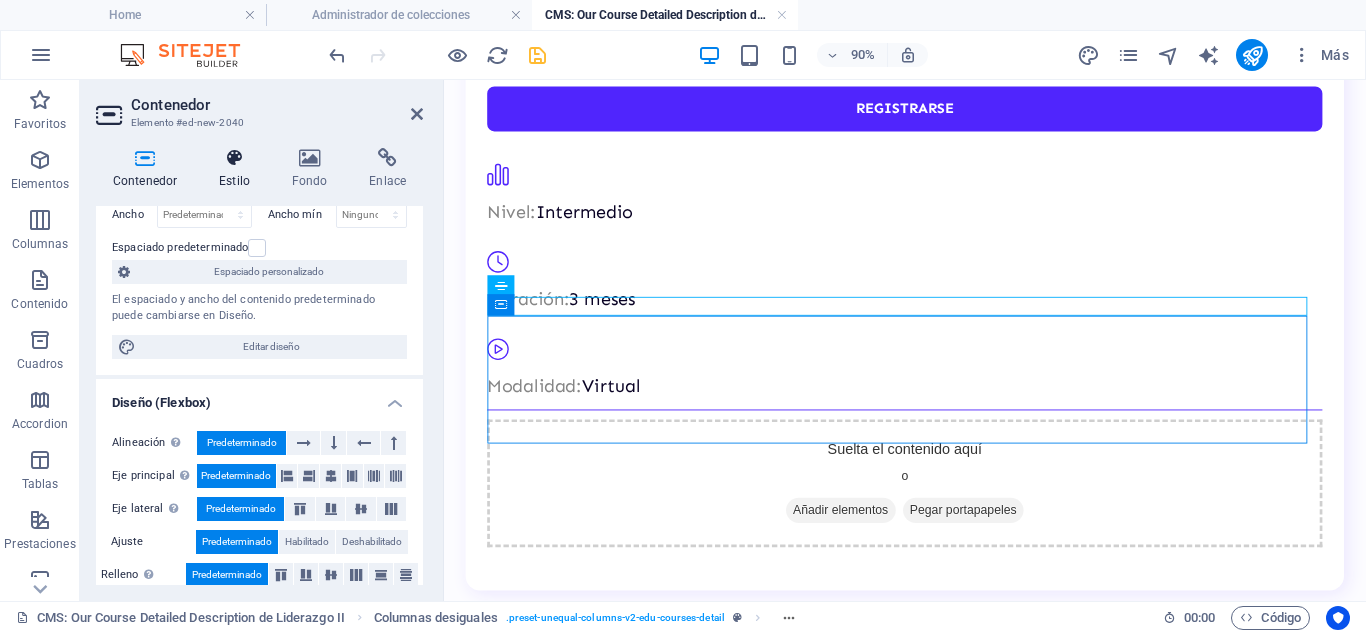click on "Estilo" at bounding box center [238, 169] 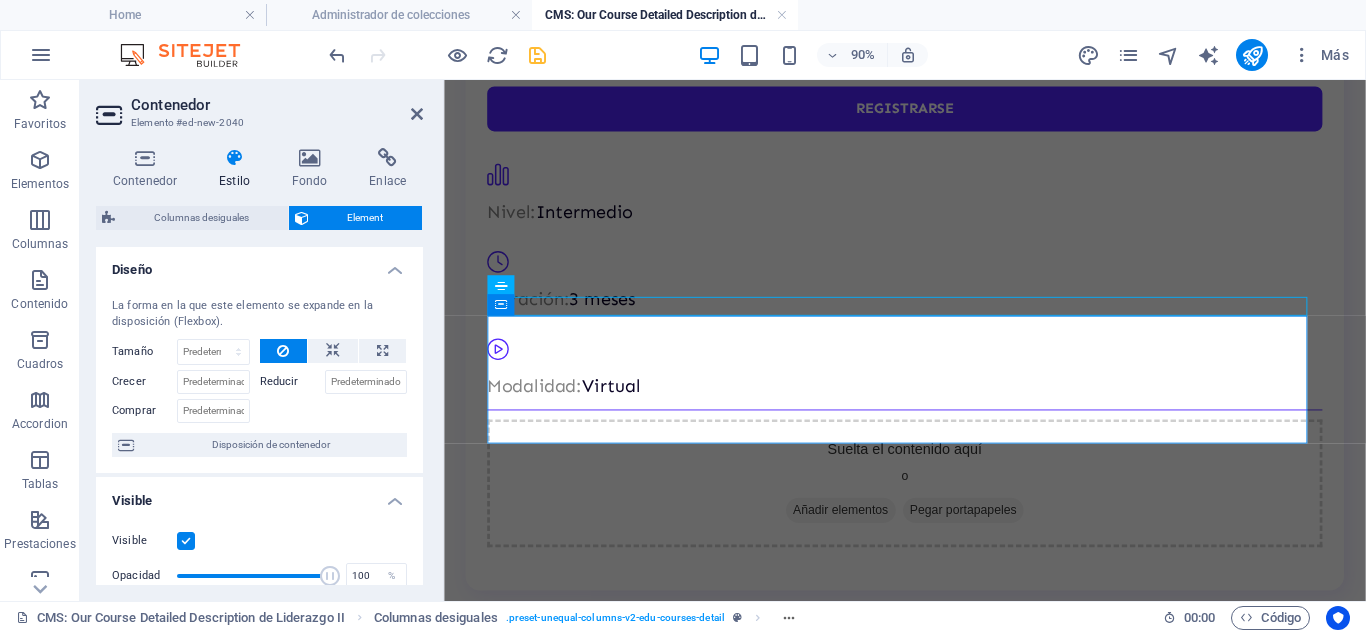 scroll, scrollTop: 0, scrollLeft: 0, axis: both 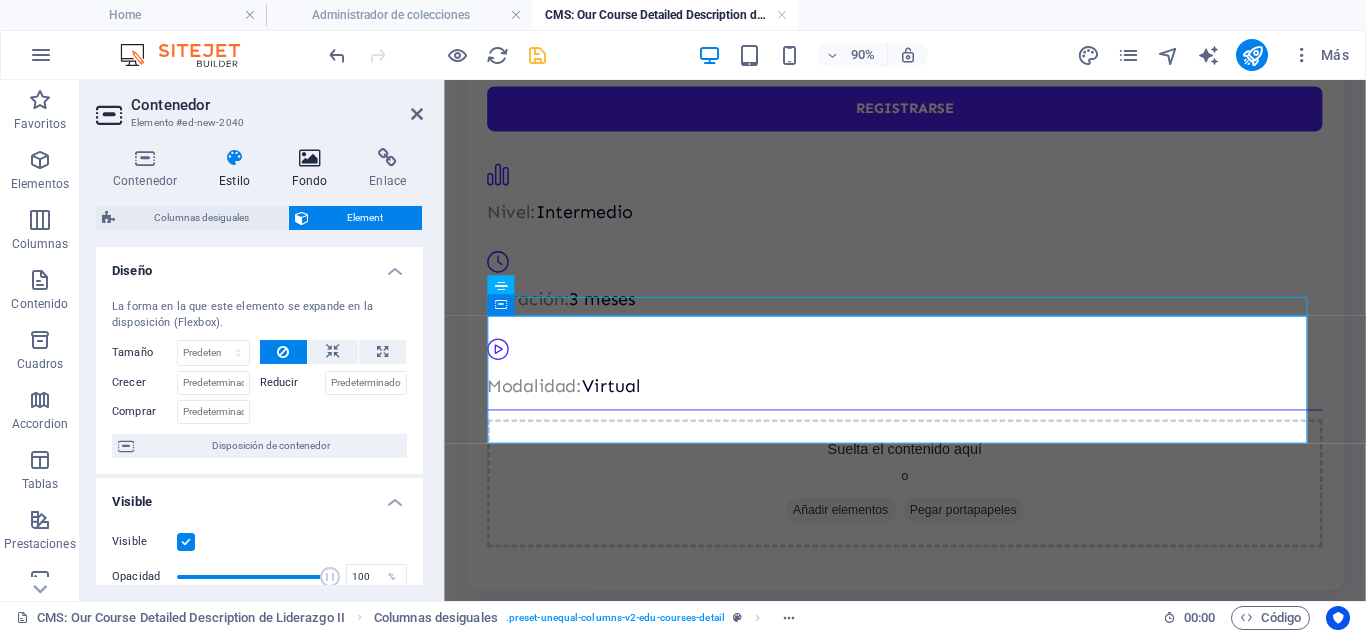 click at bounding box center [310, 158] 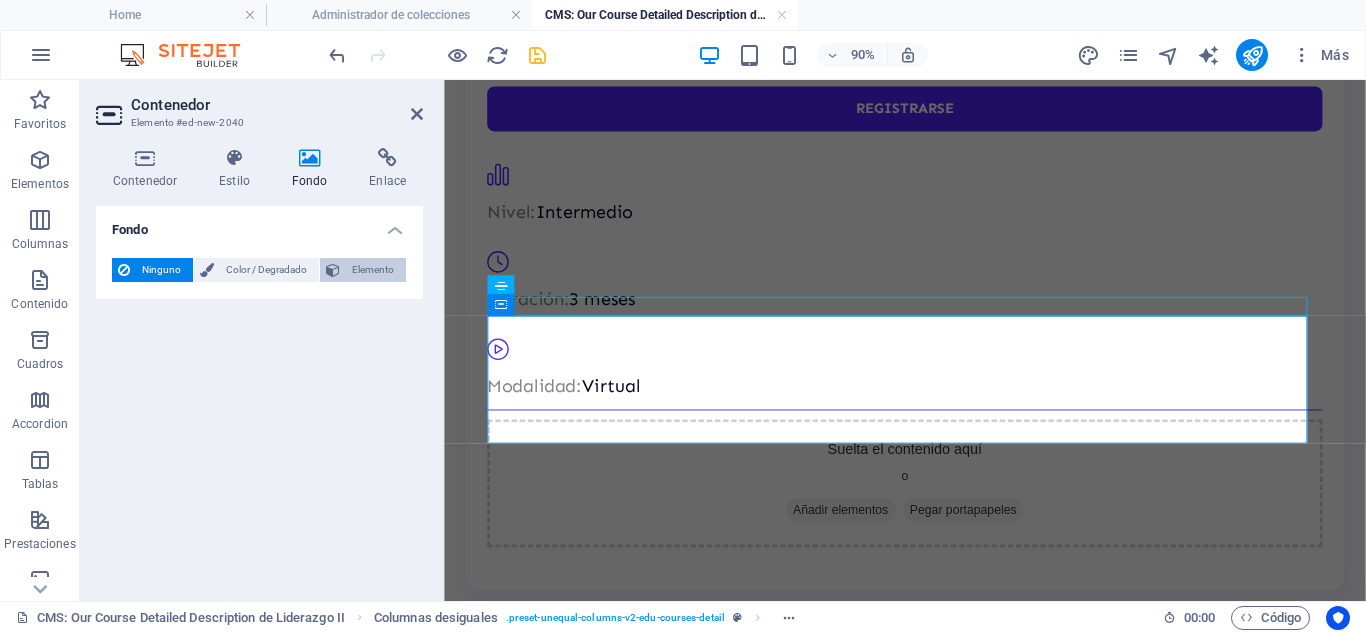 click on "Elemento" at bounding box center [373, 270] 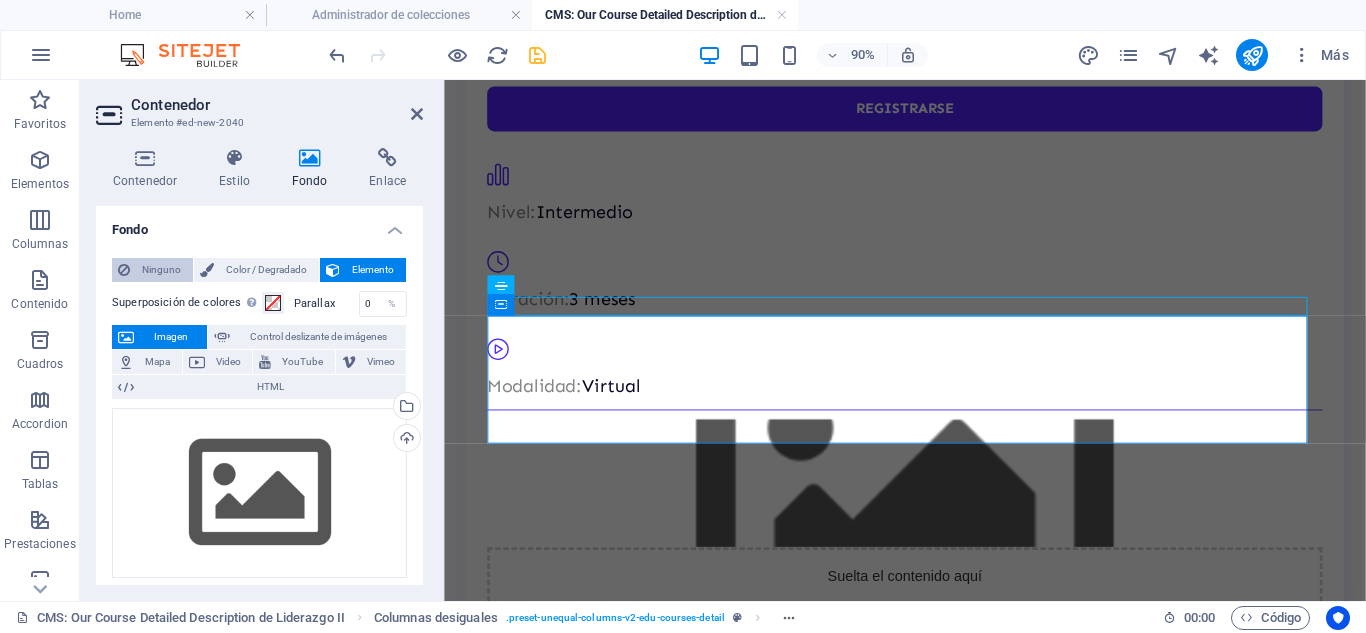 click on "Ninguno" at bounding box center (161, 270) 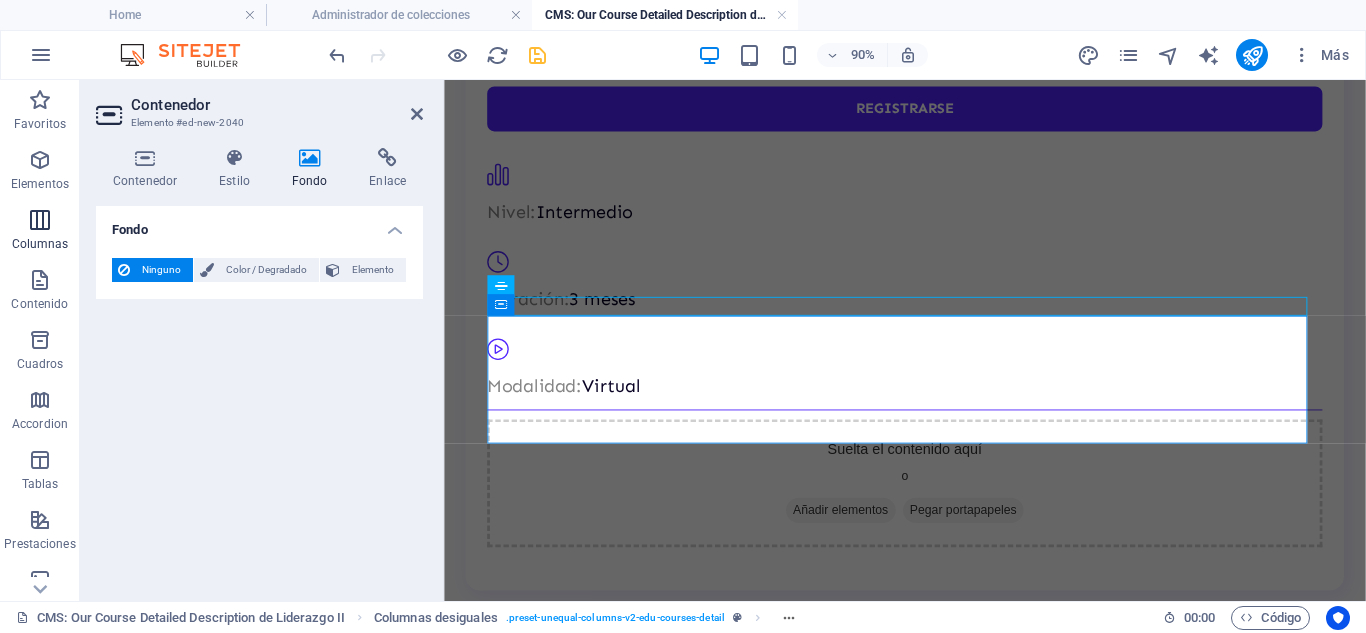 click at bounding box center [40, 220] 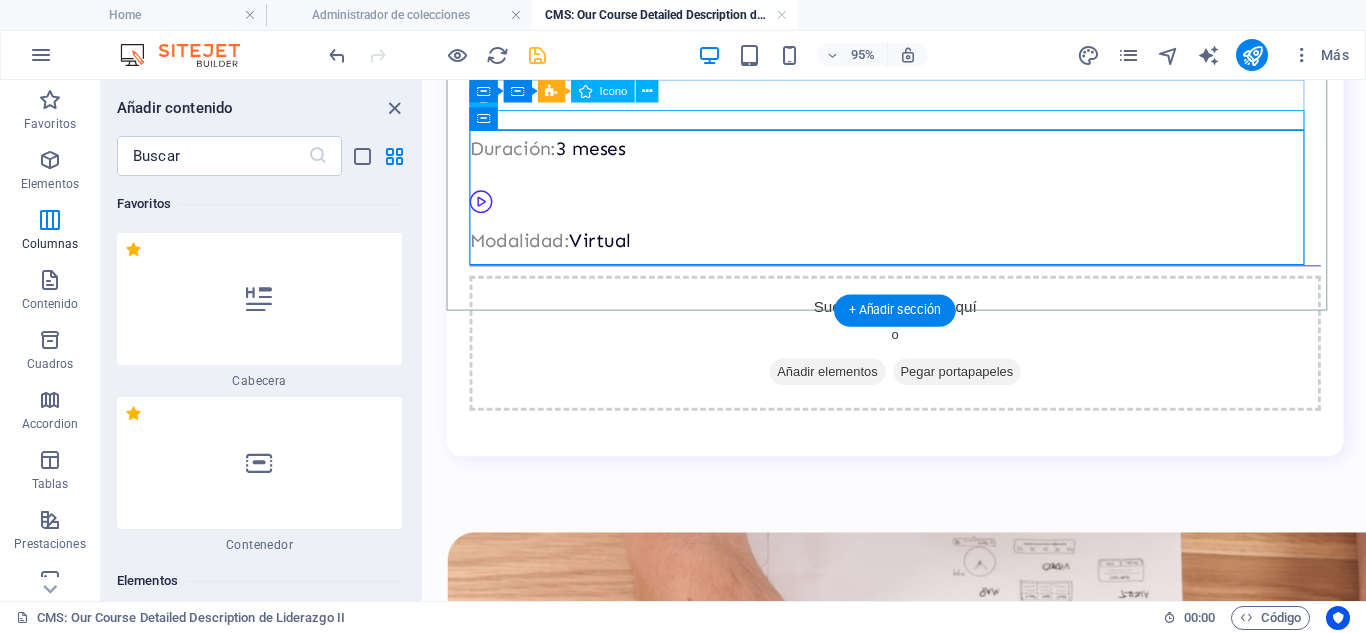 scroll, scrollTop: 1509, scrollLeft: 0, axis: vertical 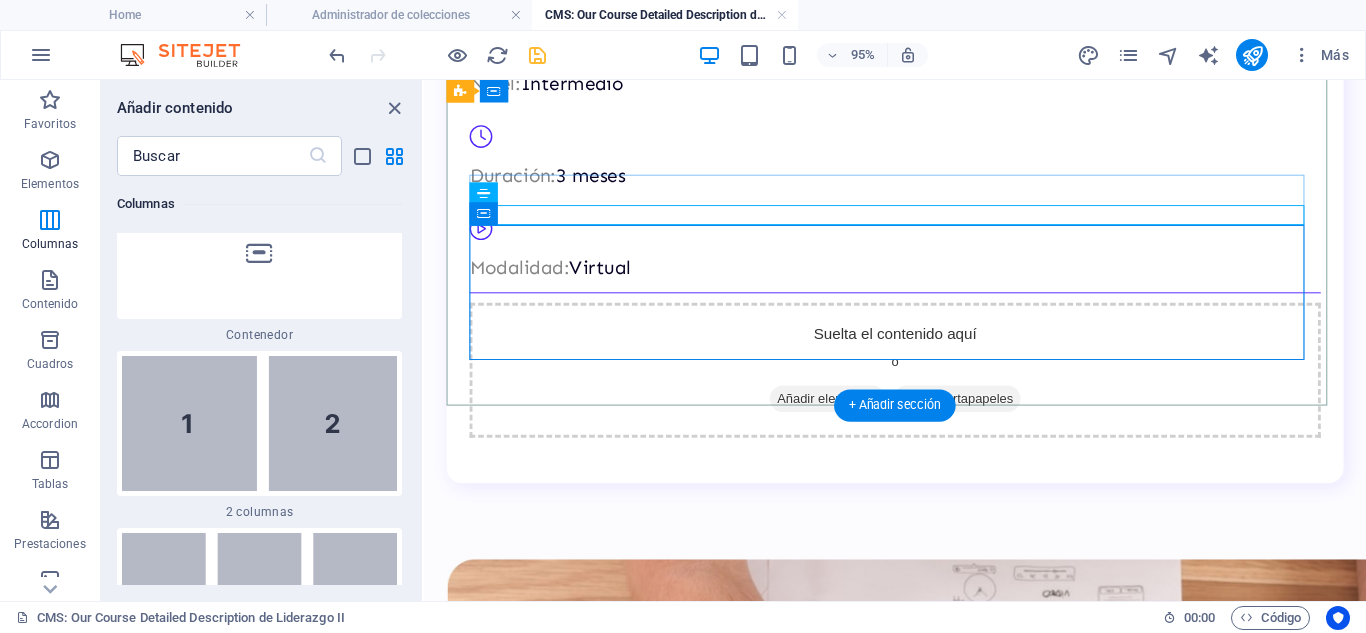 click on "Suelta el contenido aquí o  Añadir elementos  Pegar portapapeles" at bounding box center [920, 386] 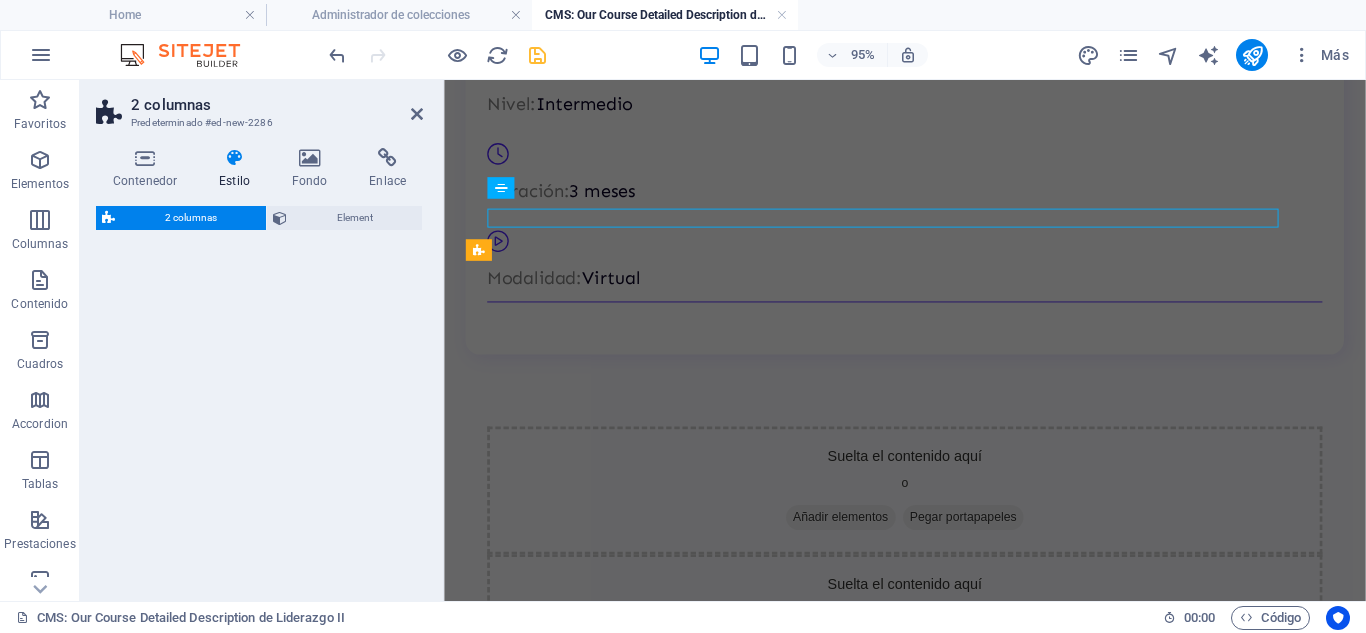 select on "rem" 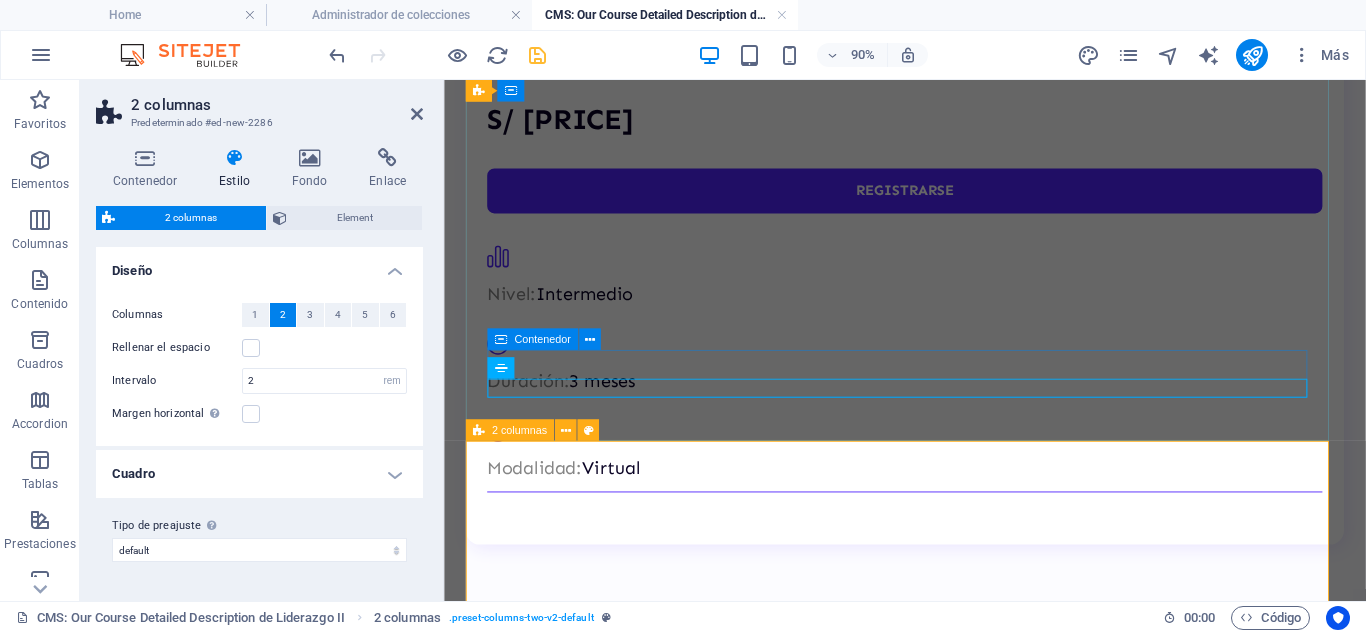 scroll, scrollTop: 318, scrollLeft: 0, axis: vertical 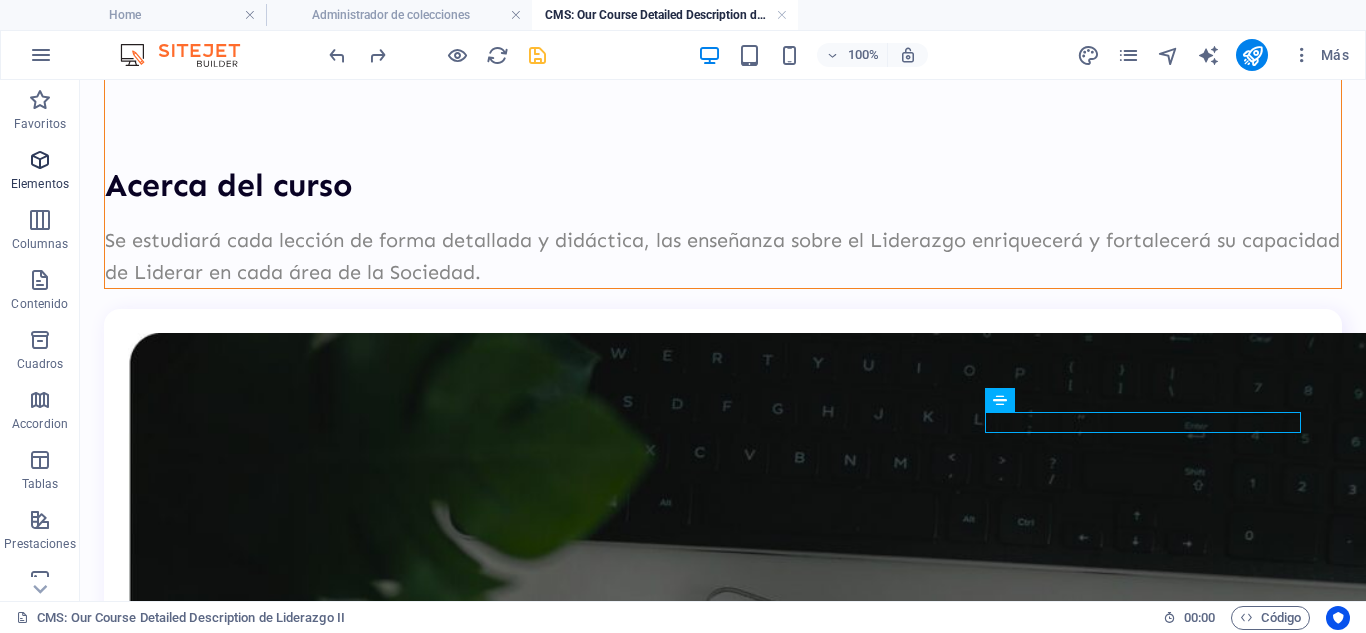 click on "Elementos" at bounding box center [40, 172] 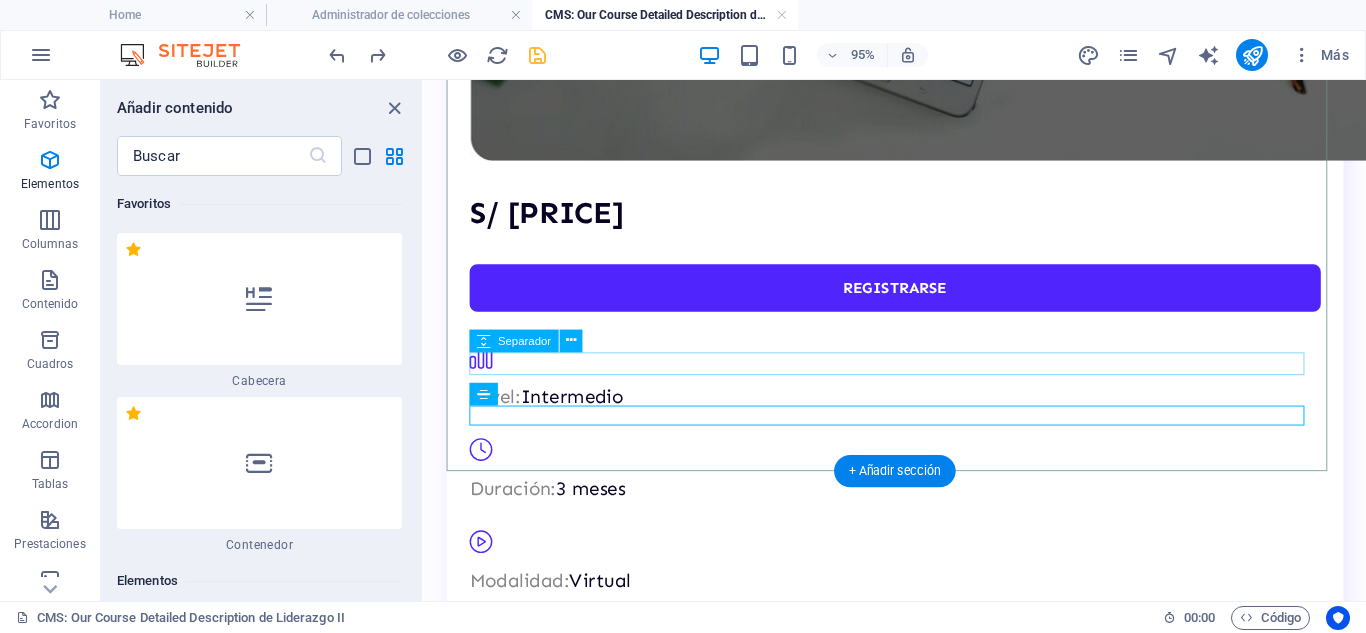 scroll, scrollTop: 1318, scrollLeft: 0, axis: vertical 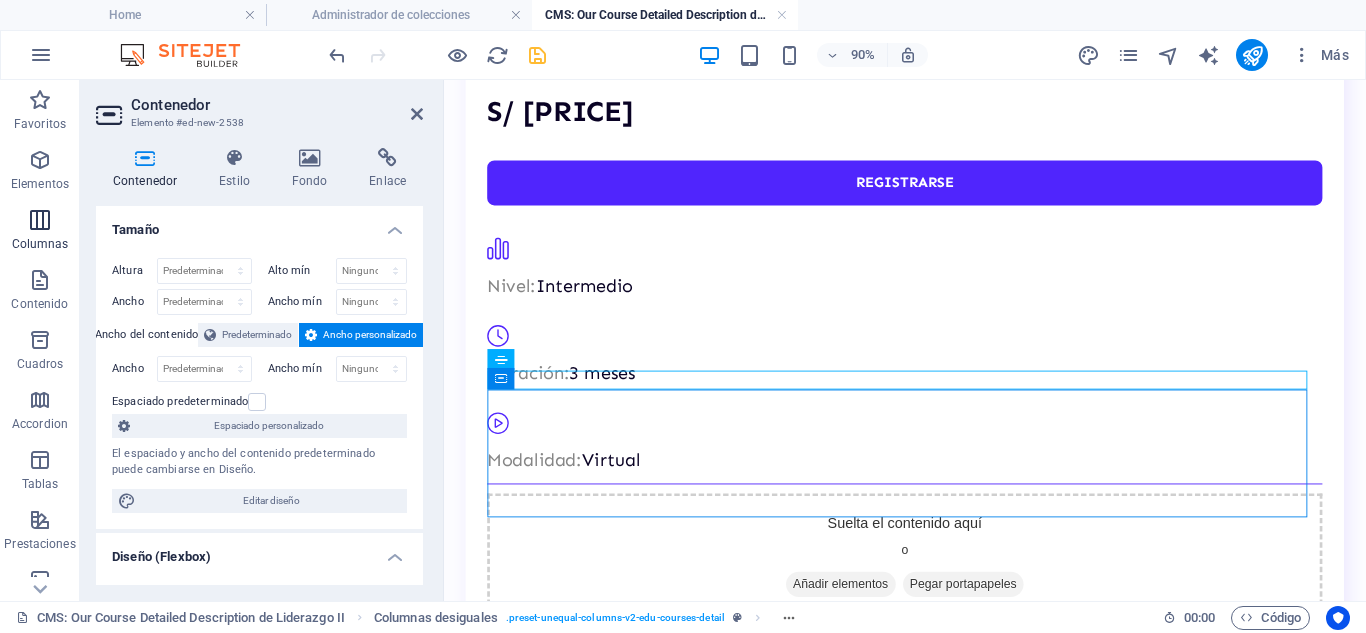 click on "Columnas" at bounding box center [40, 232] 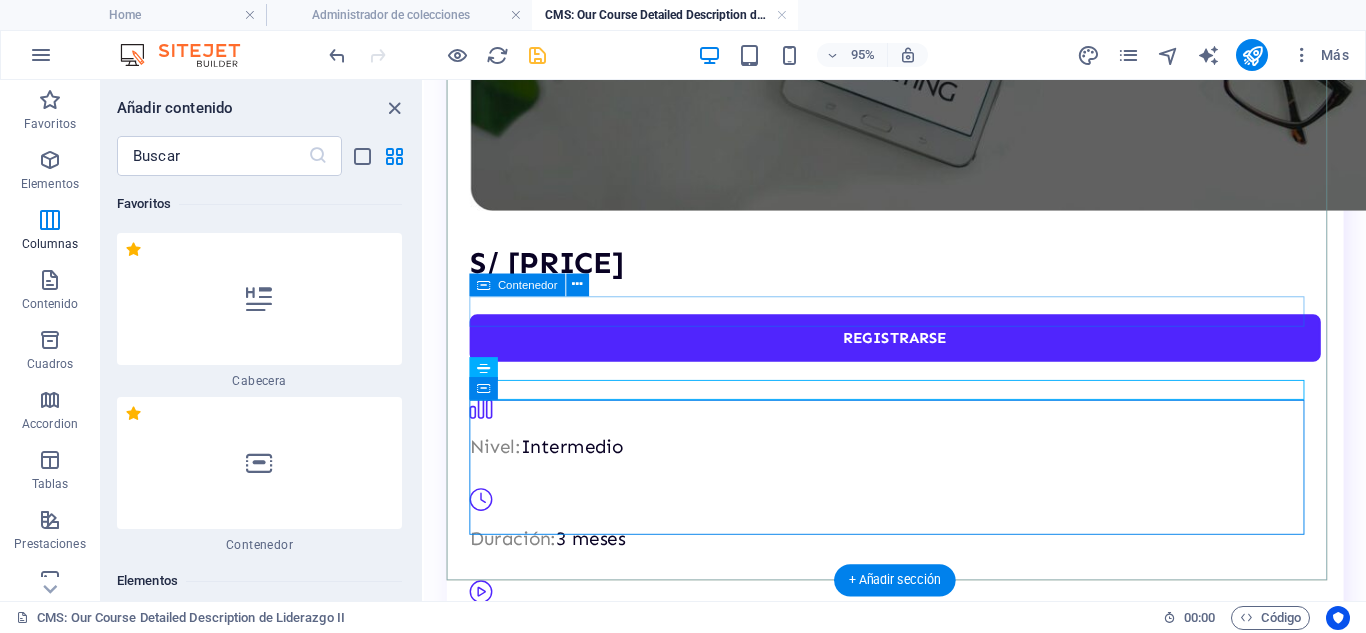 scroll, scrollTop: 1427, scrollLeft: 0, axis: vertical 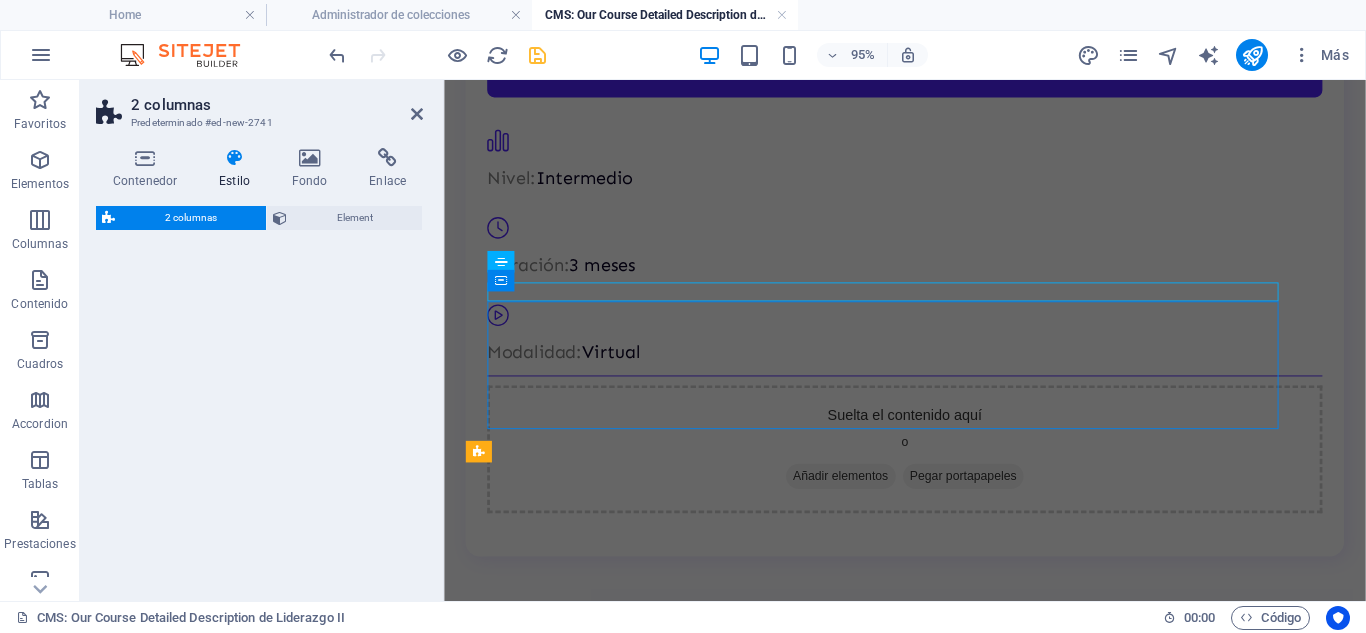 select on "rem" 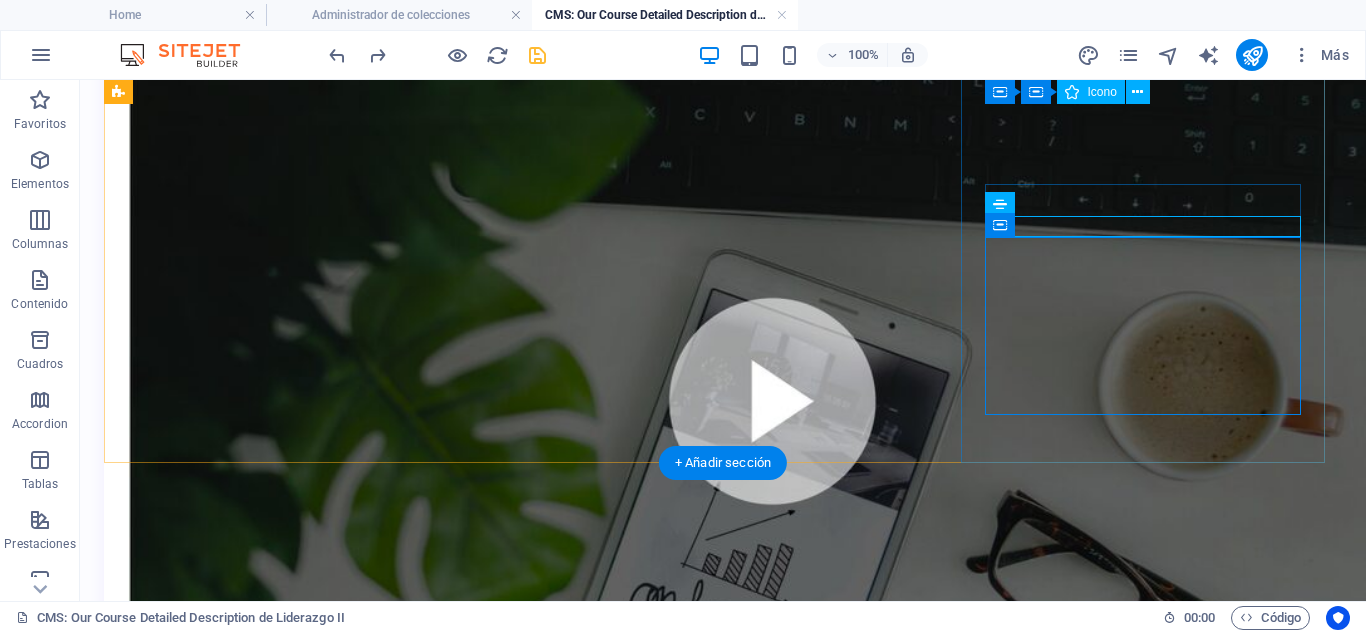 scroll, scrollTop: 456, scrollLeft: 0, axis: vertical 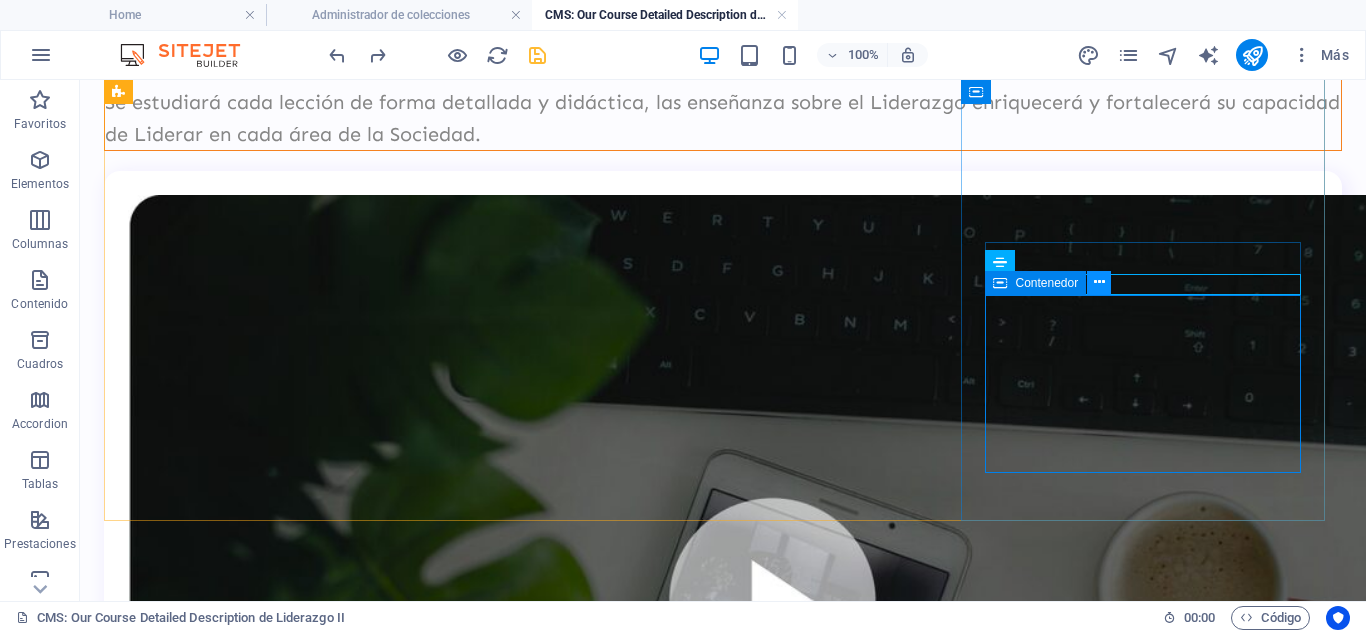click at bounding box center (1099, 282) 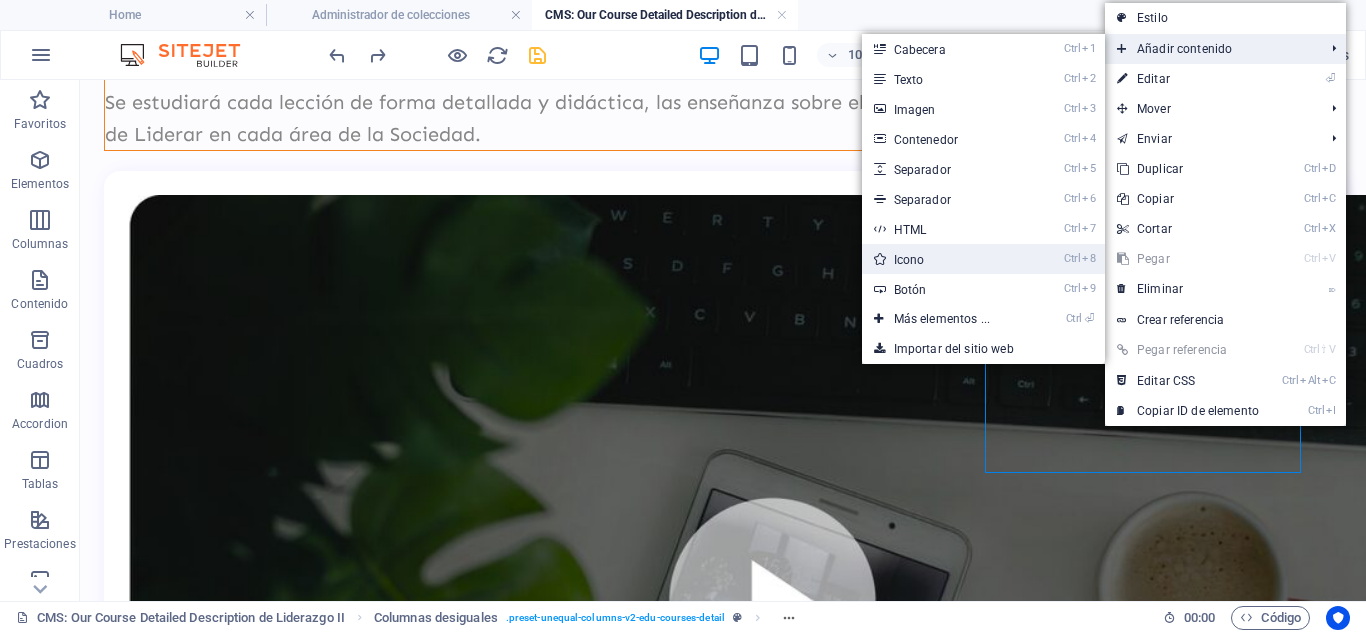 click on "Ctrl 8  Icono" at bounding box center [946, 259] 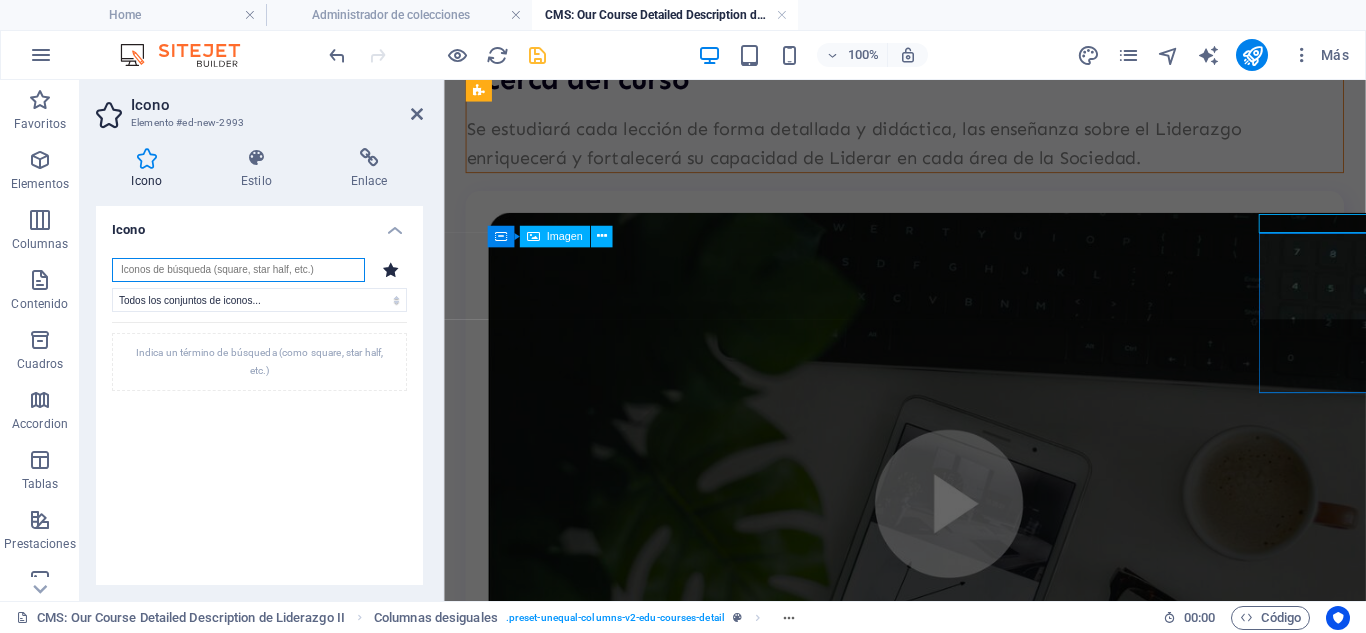 scroll, scrollTop: 1409, scrollLeft: 0, axis: vertical 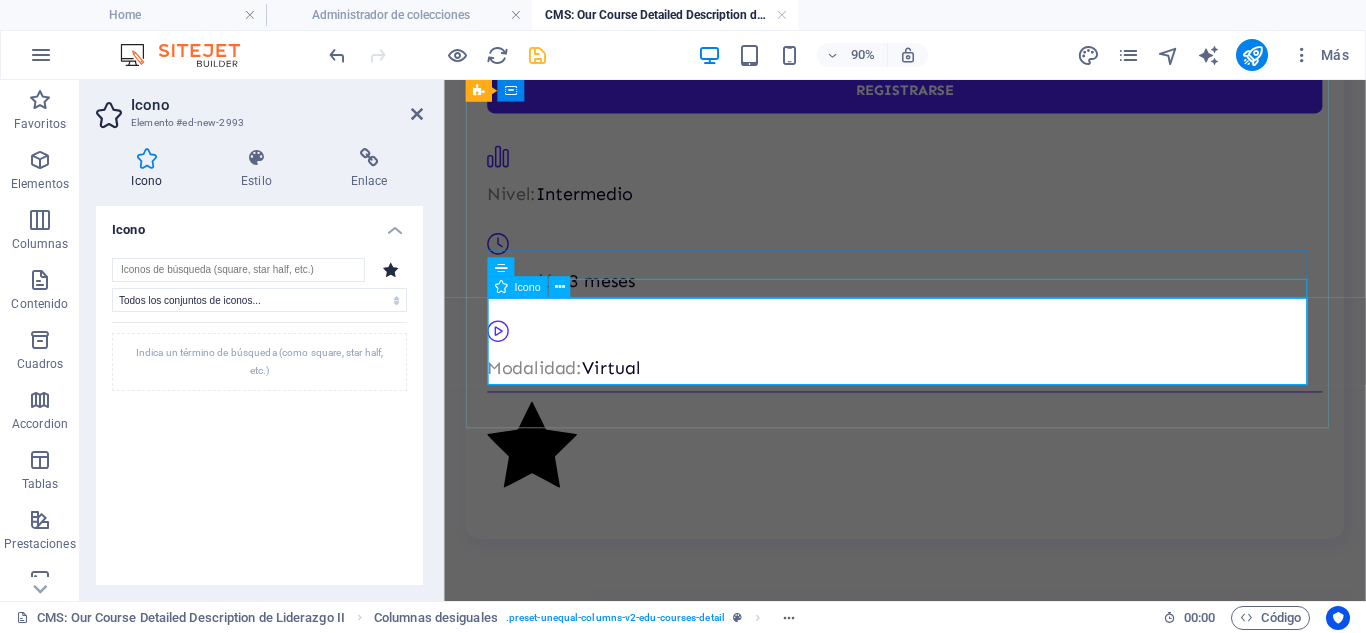 click at bounding box center (956, 489) 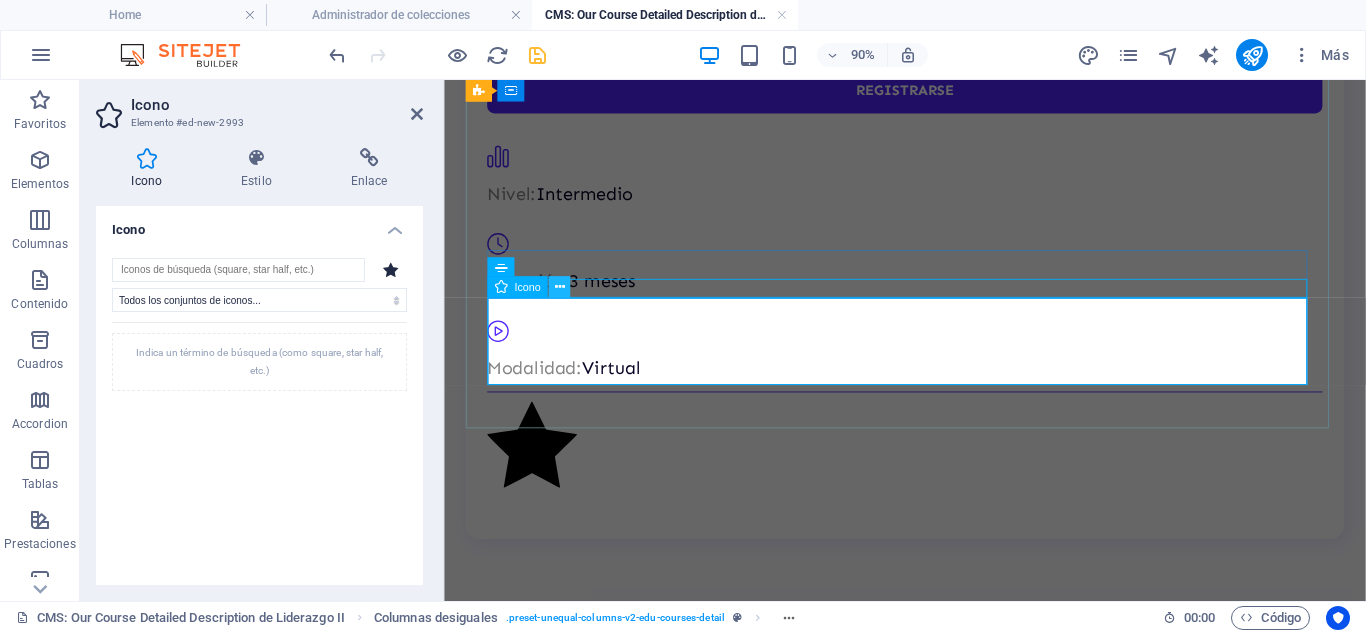click at bounding box center (560, 287) 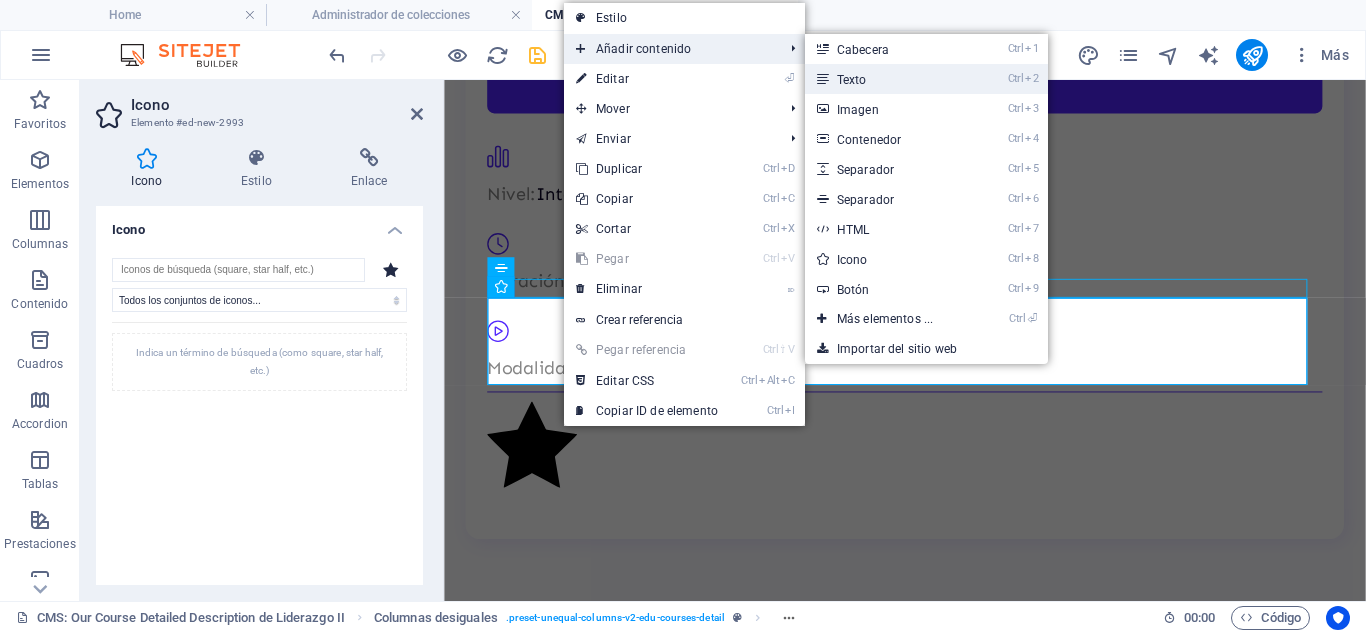click on "Ctrl 2  Texto" at bounding box center (889, 79) 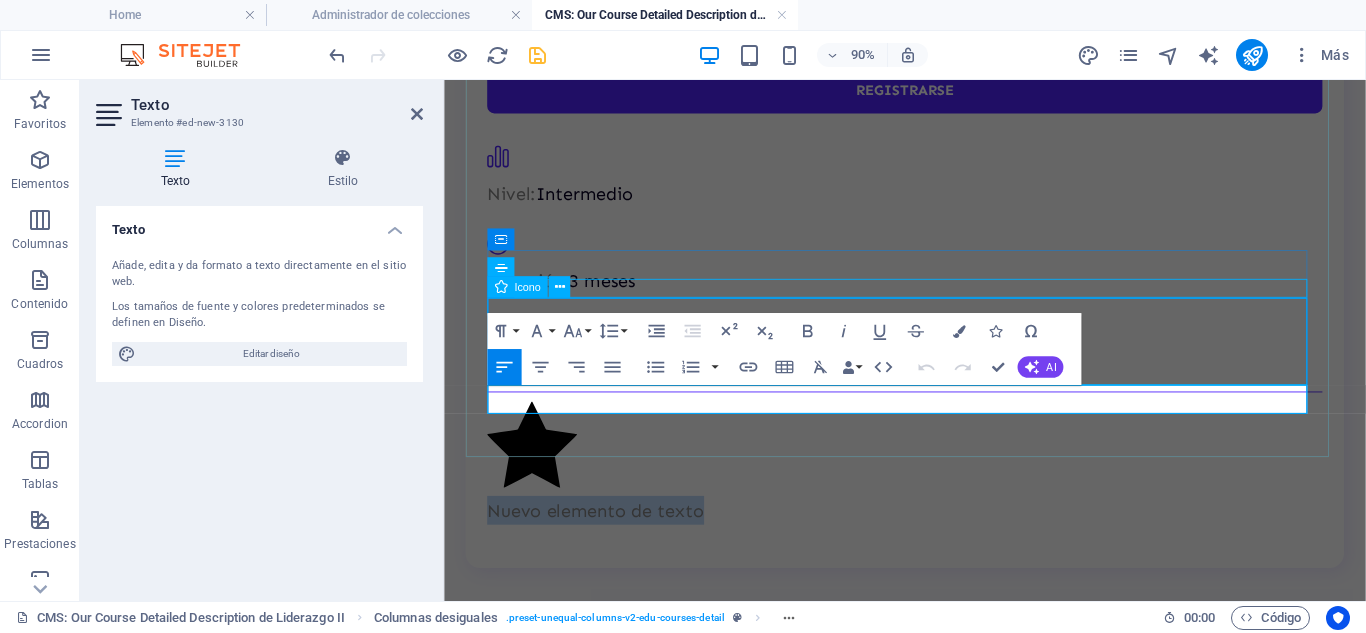 click at bounding box center (956, 489) 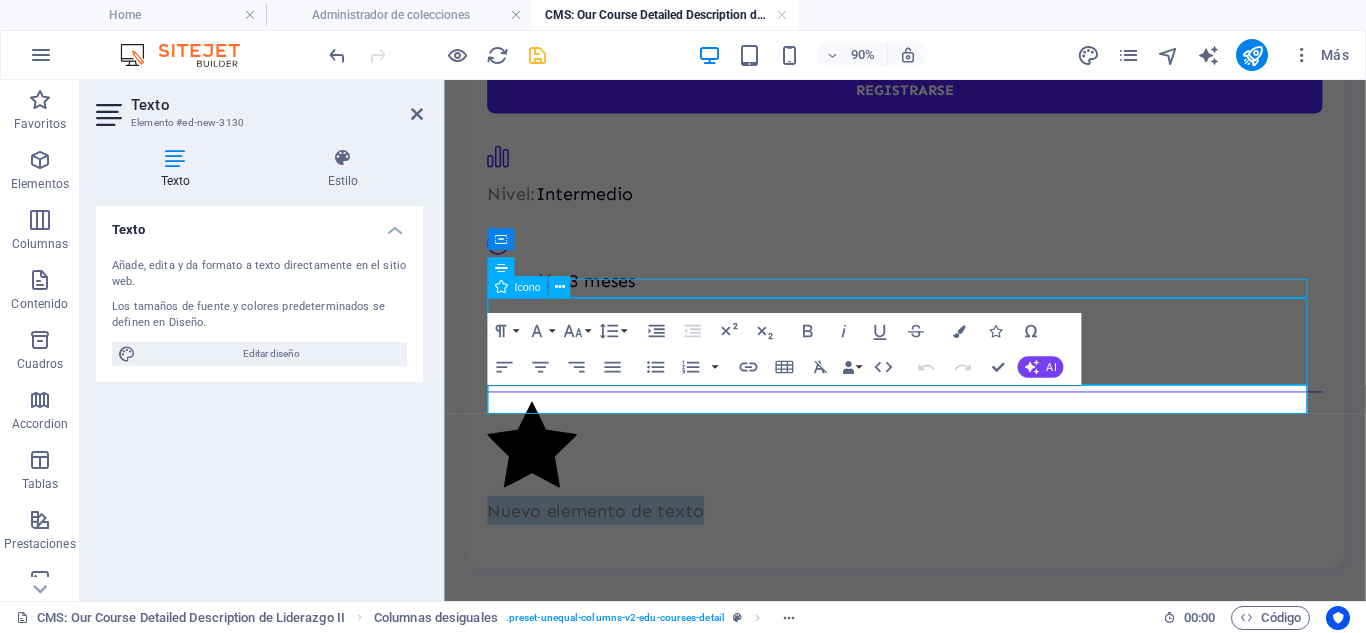 scroll, scrollTop: 429, scrollLeft: 0, axis: vertical 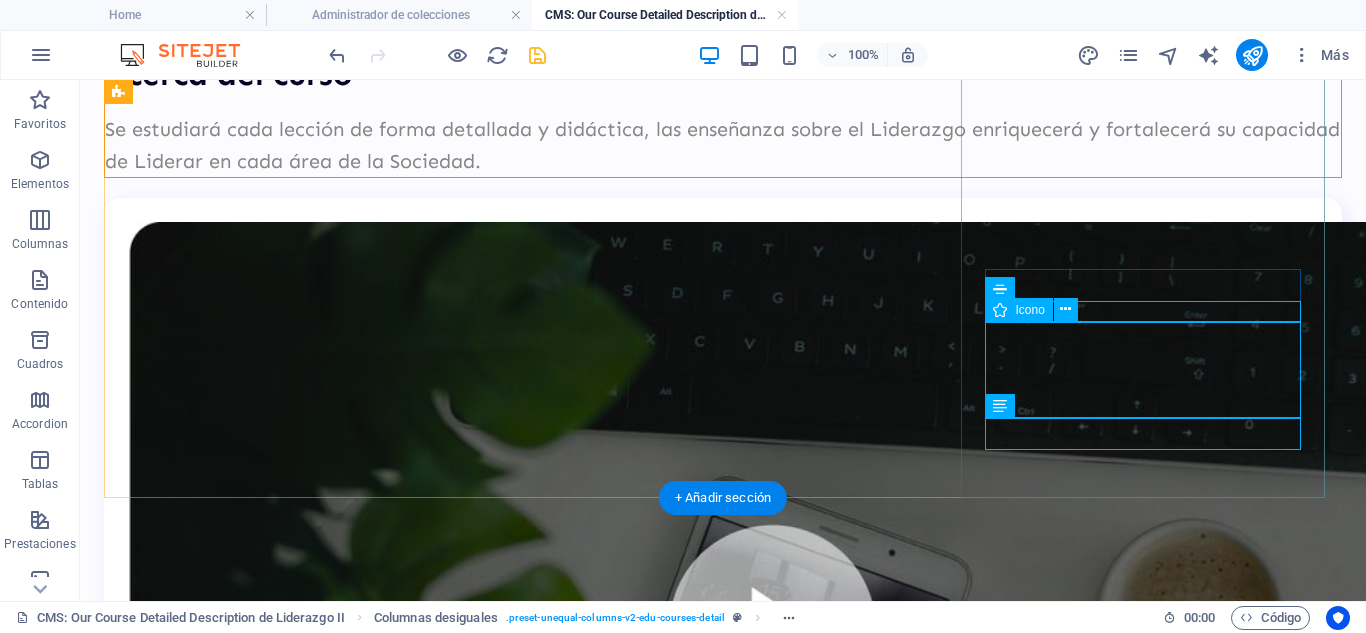 click at bounding box center [723, 1612] 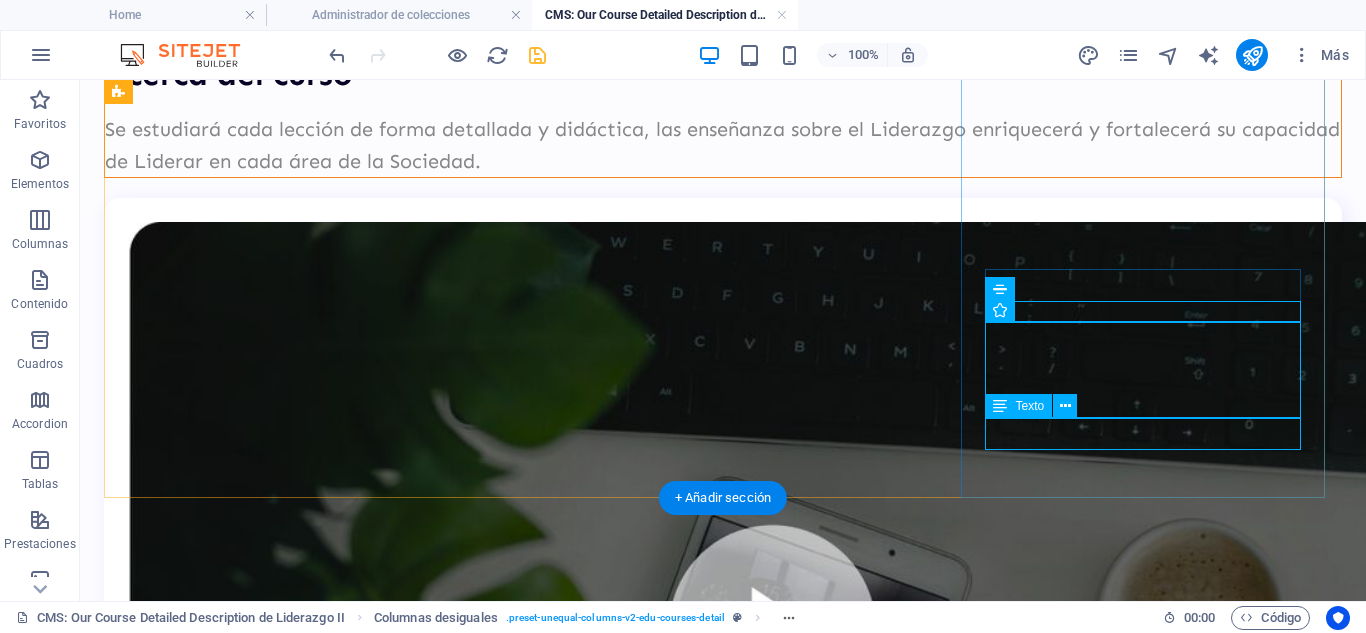click on "Nuevo elemento de texto" at bounding box center [723, 1681] 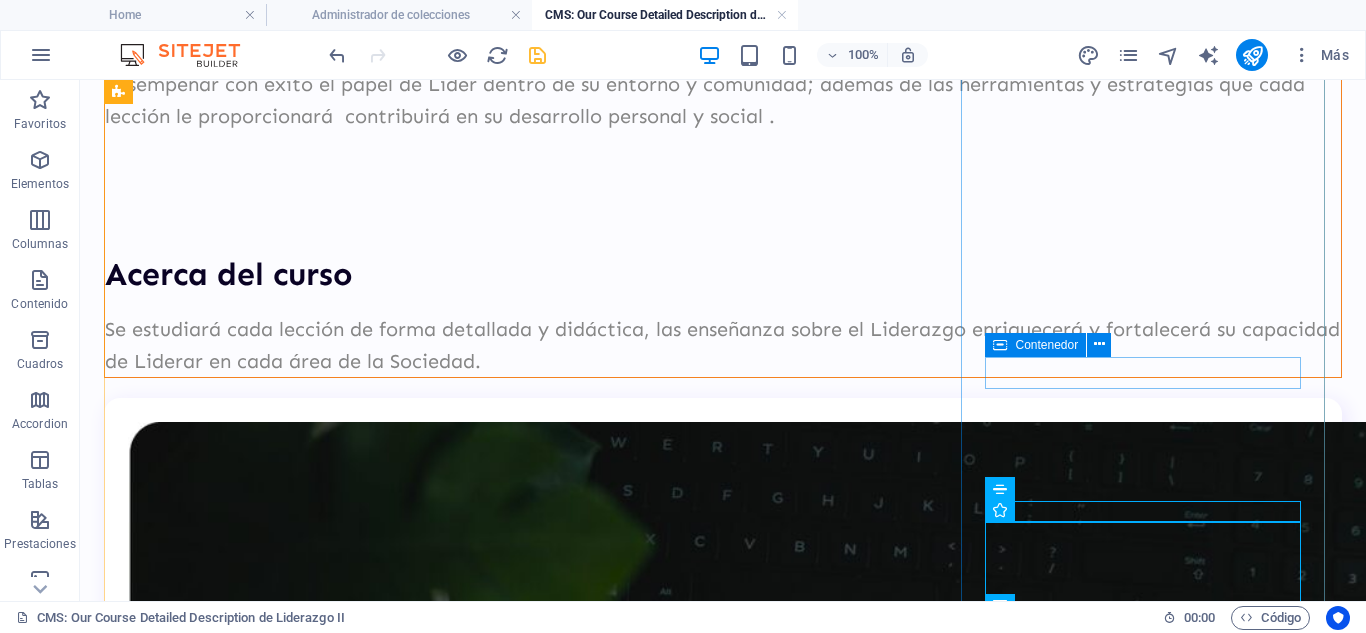 scroll, scrollTop: 429, scrollLeft: 0, axis: vertical 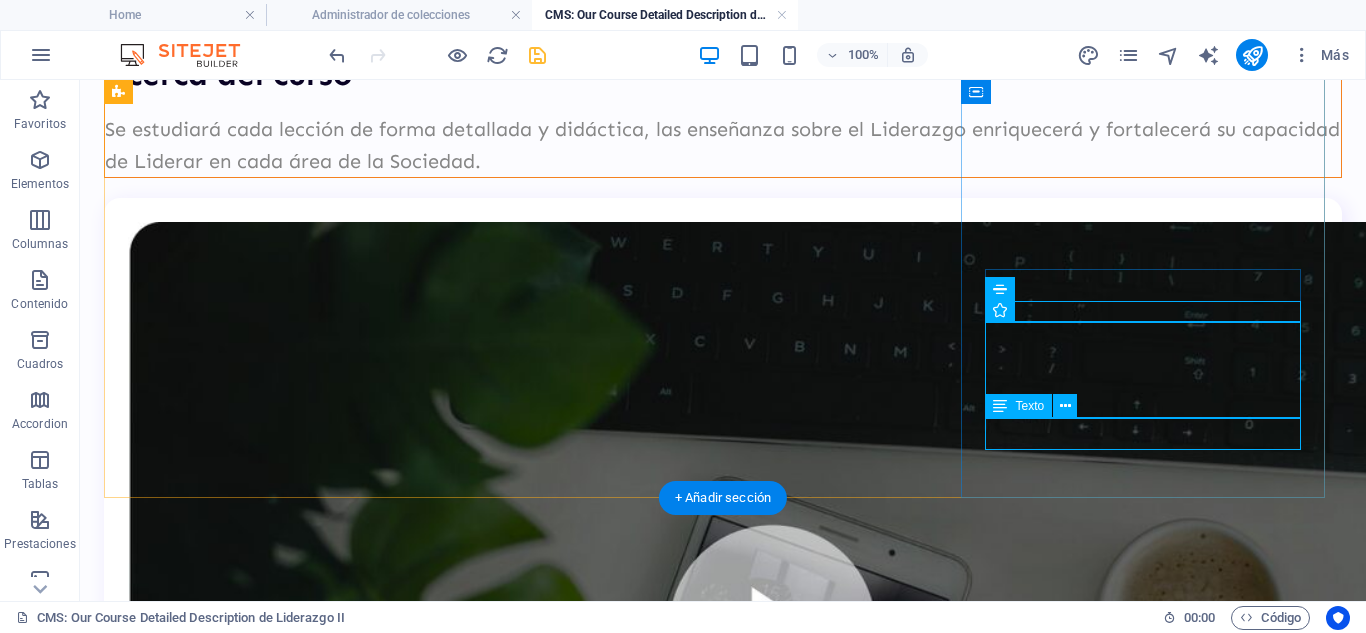 click on "Nuevo elemento de texto" at bounding box center [723, 1681] 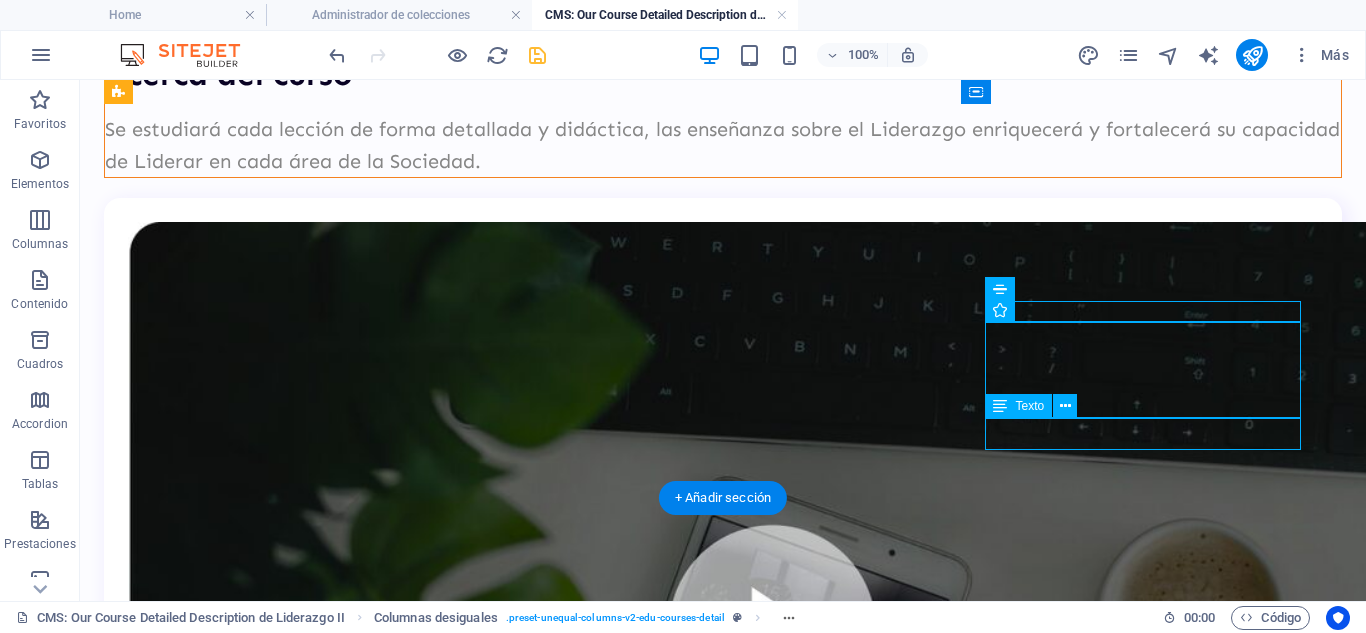 click on "Nuevo elemento de texto" at bounding box center (723, 1681) 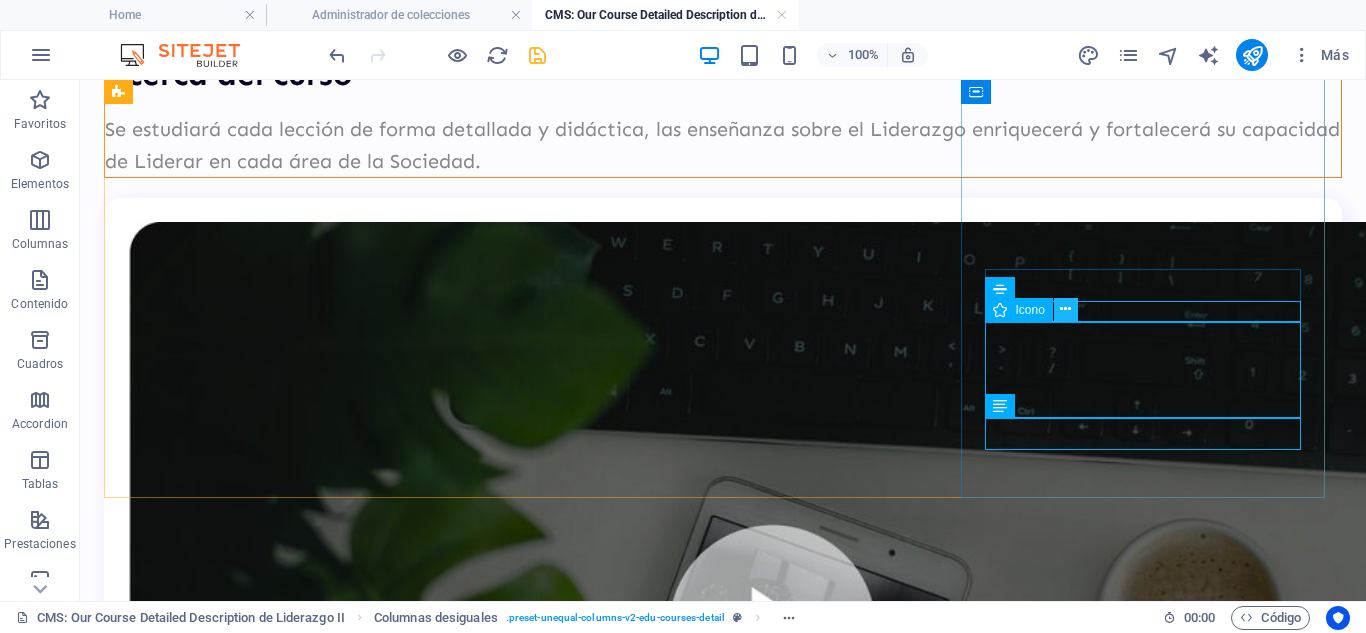 click at bounding box center (1065, 309) 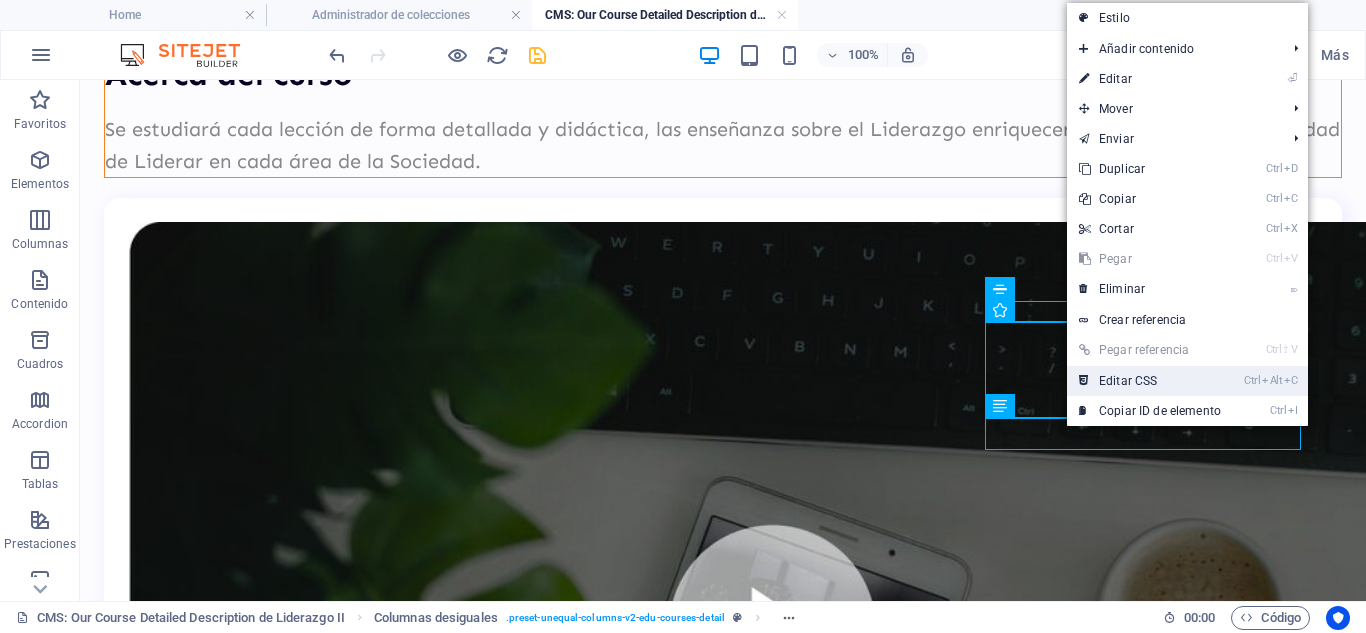click on "Ctrl Alt C  Editar CSS" at bounding box center [1150, 381] 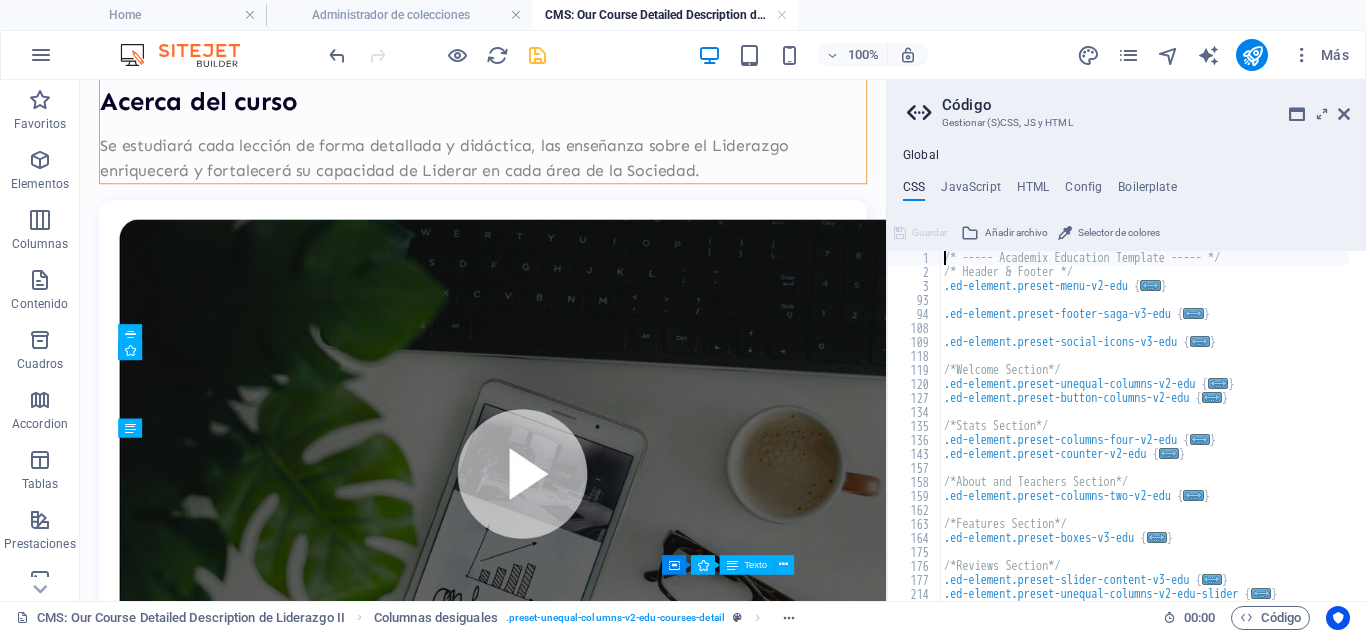 scroll, scrollTop: 1290, scrollLeft: 0, axis: vertical 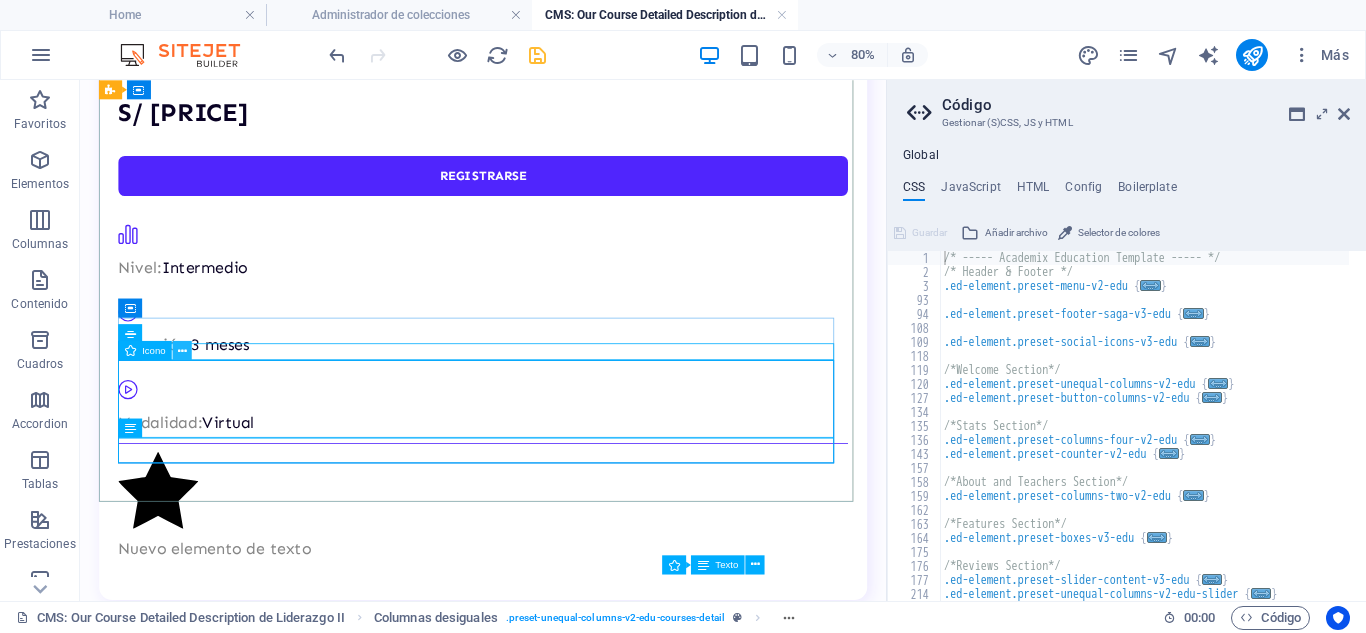click at bounding box center [182, 350] 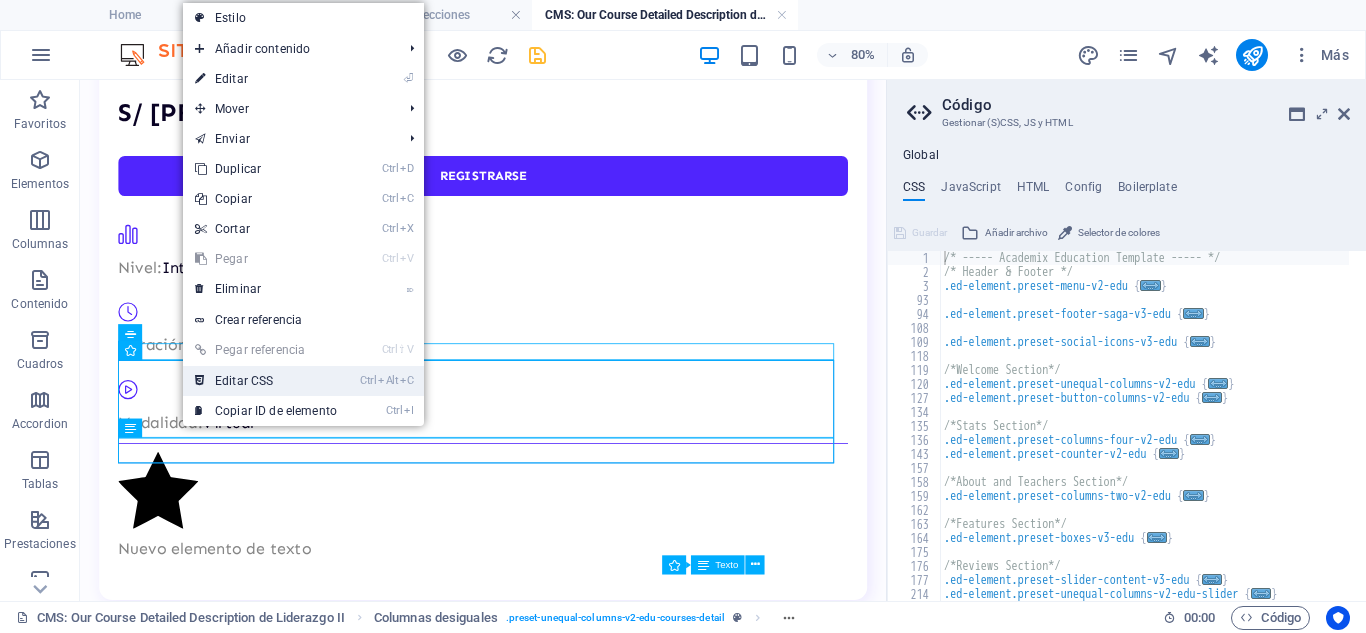 click on "Ctrl Alt C  Editar CSS" at bounding box center (266, 381) 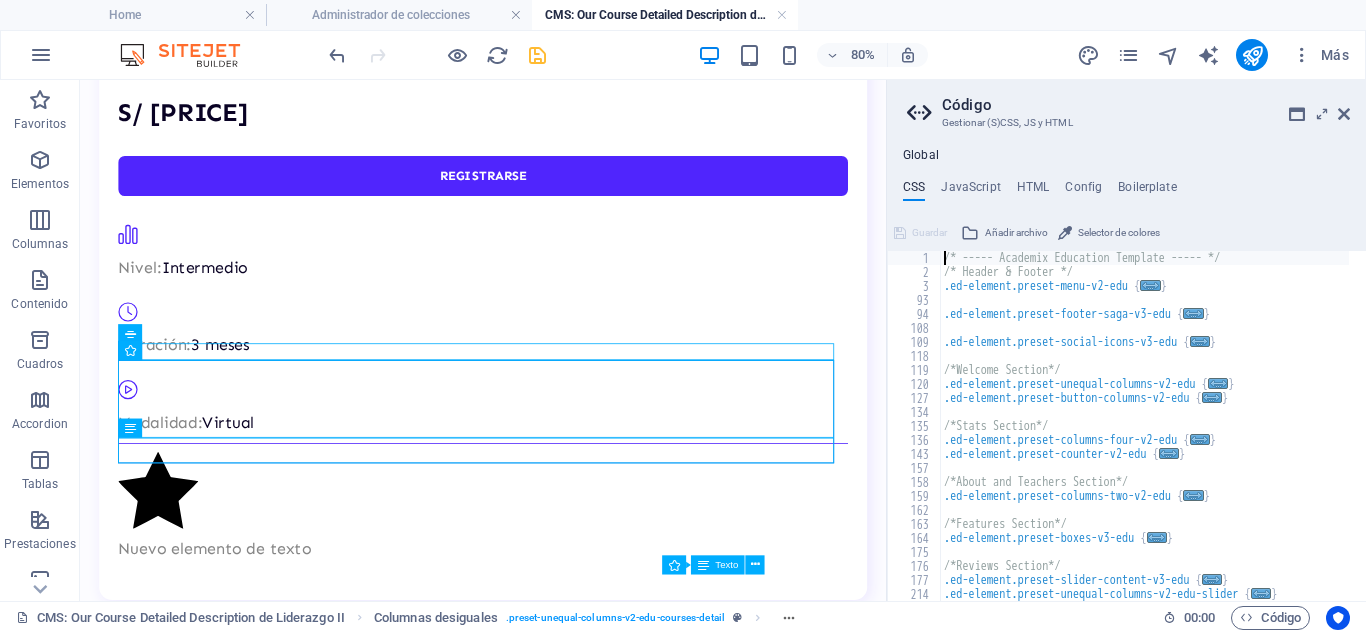 click on "Código Gestionar (S)CSS, JS y HTML Global CSS JavaScript HTML Config Boilerplate /* ----- Academix Education Template ----- */ 1 2 3 93 94 108 109 118 119 120 127 134 135 136 143 157 158 159 162 163 164 175 176 177 214 222 /* ----- Academix Education Template ----- */ /* Header & Footer */ .ed-element.preset-menu-v2-edu   { ... } .ed-element.preset-footer-saga-v3-edu   { ... } .ed-element.preset-social-icons-v3-edu   { ... } /*Welcome Section*/ .ed-element.preset-unequal-columns-v2-edu   { ... } .ed-element.preset-button-columns-v2-edu   { ... } /*Stats Section*/ .ed-element.preset-columns-four-v2-edu   { ... } .ed-element.preset-counter-v2-edu   { ... } /*About and Teachers Section*/ .ed-element.preset-columns-two-v2-edu   { ... } /*Features Section*/ .ed-element.preset-boxes-v3-edu   { ... } /*Reviews Section*/ .ed-element.preset-slider-content-v3-edu   { ... } .ed-element.preset-unequal-columns-v2-edu-slider   { ... }     Guardar Añadir archivo Selector de colores     Guardar Añadir archivo" at bounding box center [1126, 340] 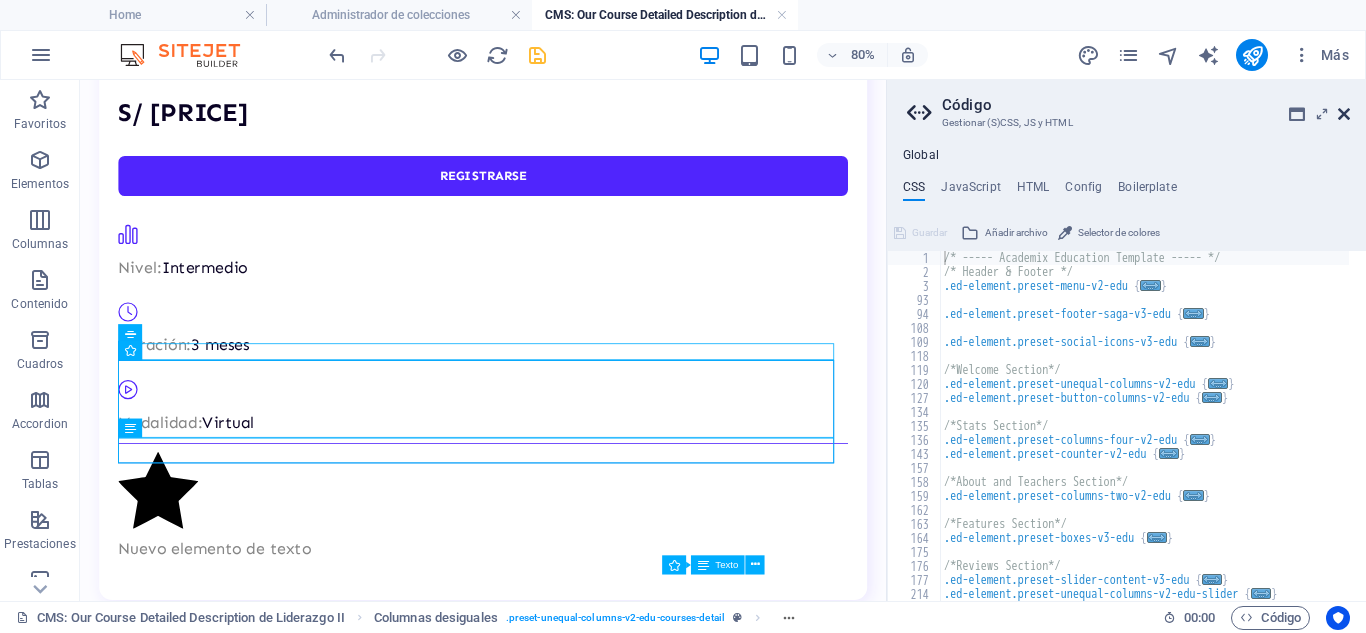 drag, startPoint x: 1345, startPoint y: 111, endPoint x: 1207, endPoint y: 50, distance: 150.88075 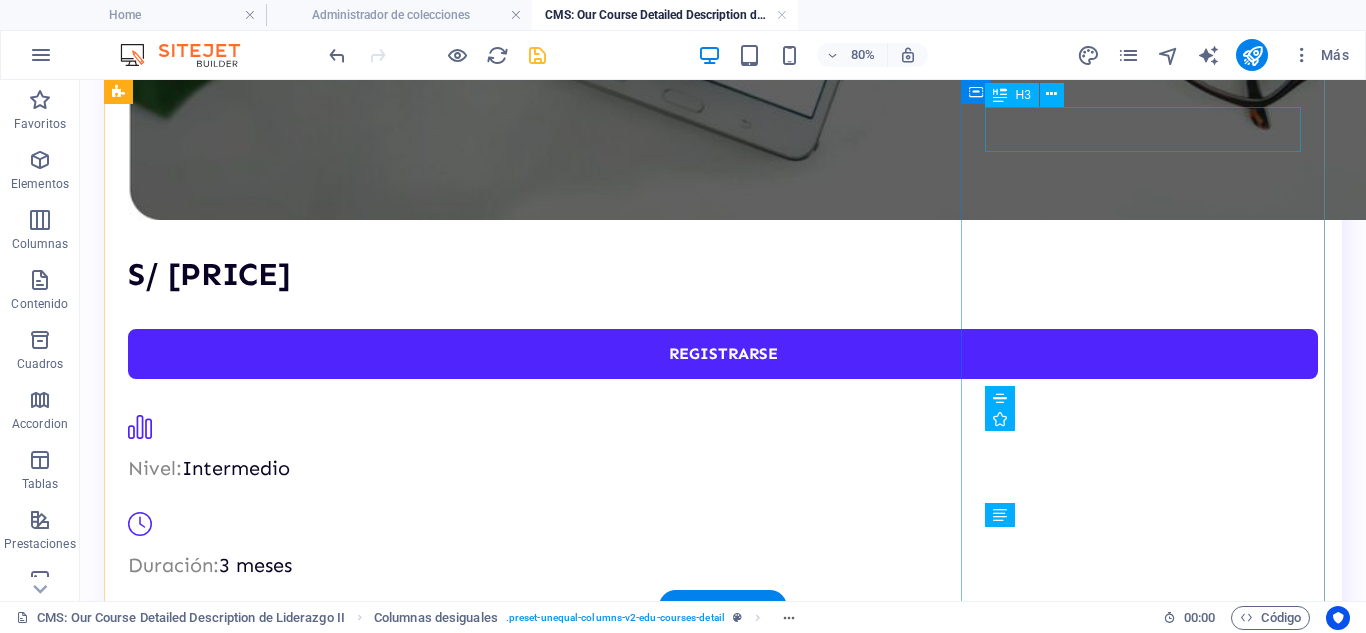 scroll, scrollTop: 320, scrollLeft: 0, axis: vertical 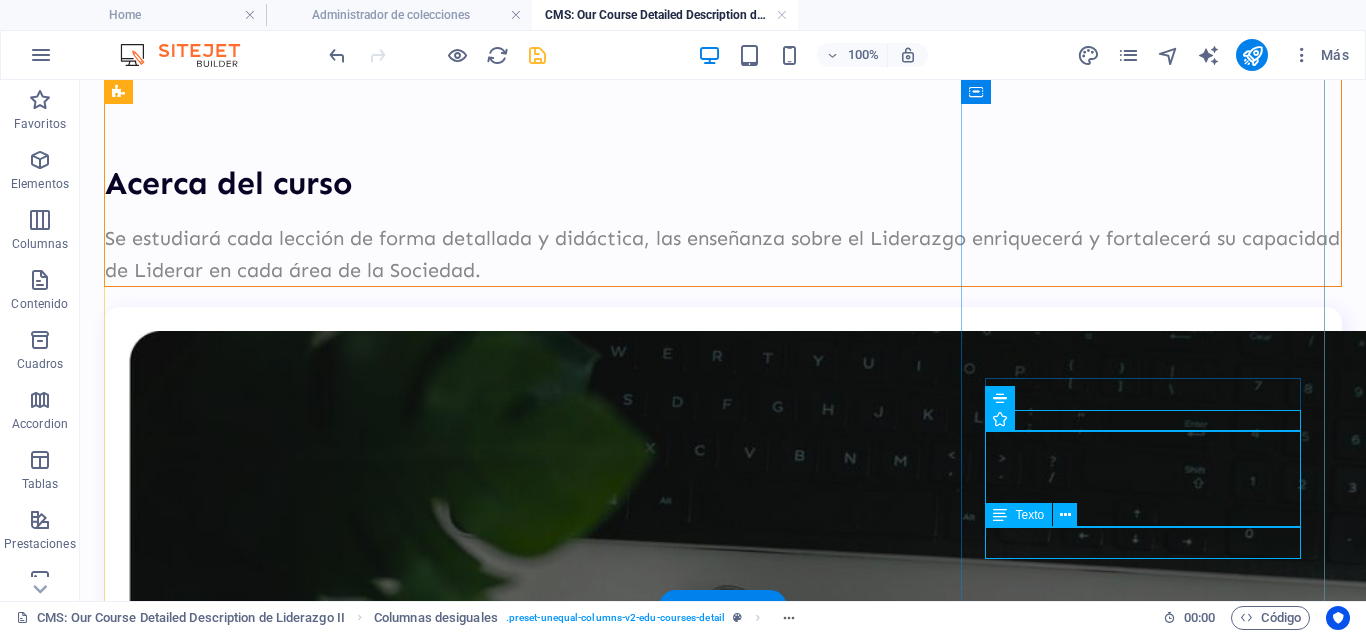 click on "Nuevo elemento de texto" at bounding box center (723, 1790) 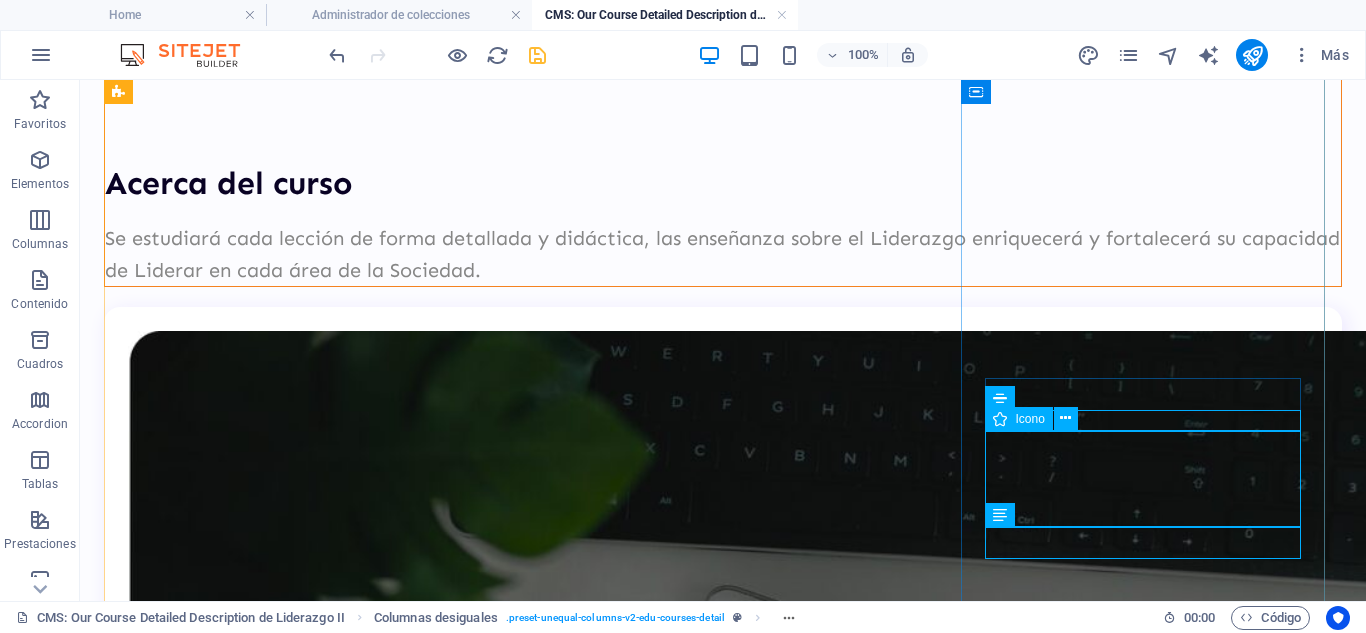 click on "Icono" at bounding box center (1018, 419) 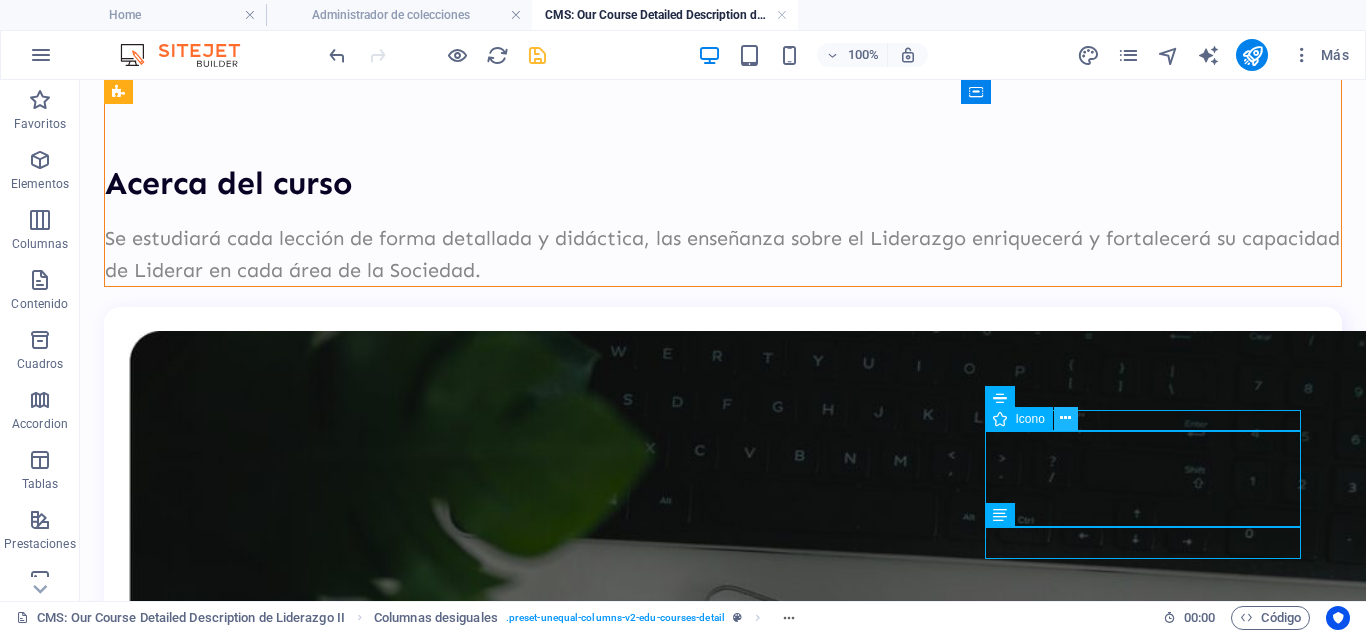 click at bounding box center [1065, 418] 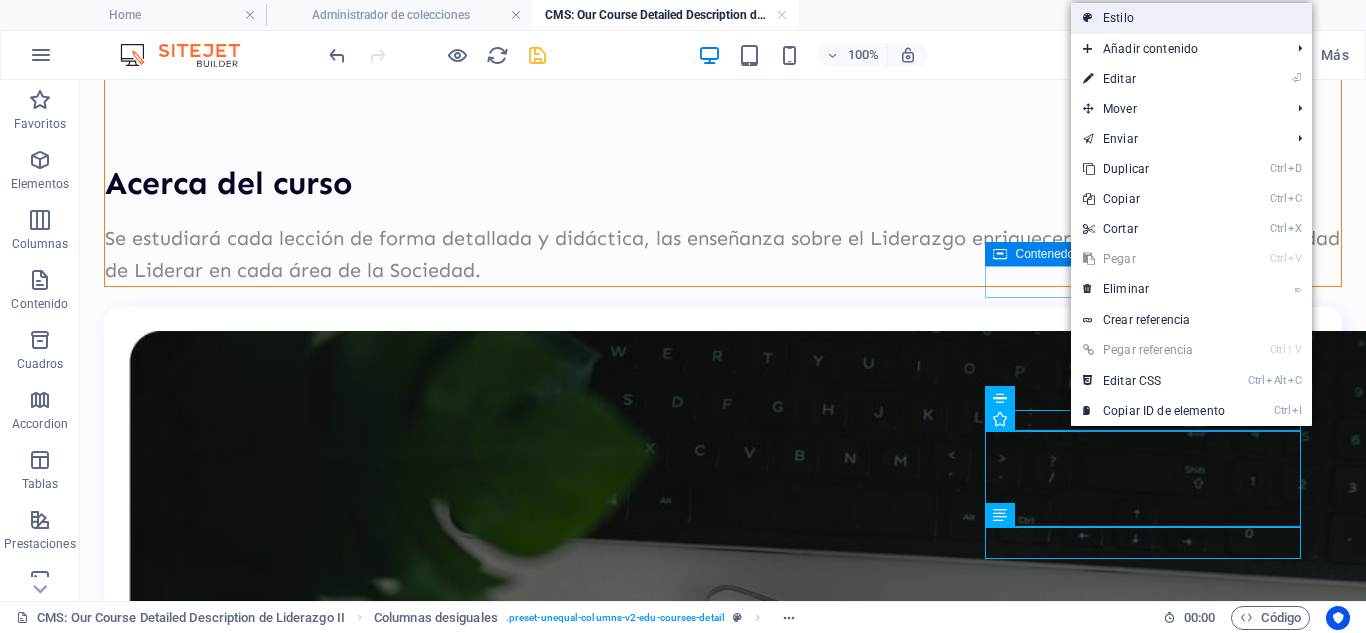click on "Estilo" at bounding box center [1191, 18] 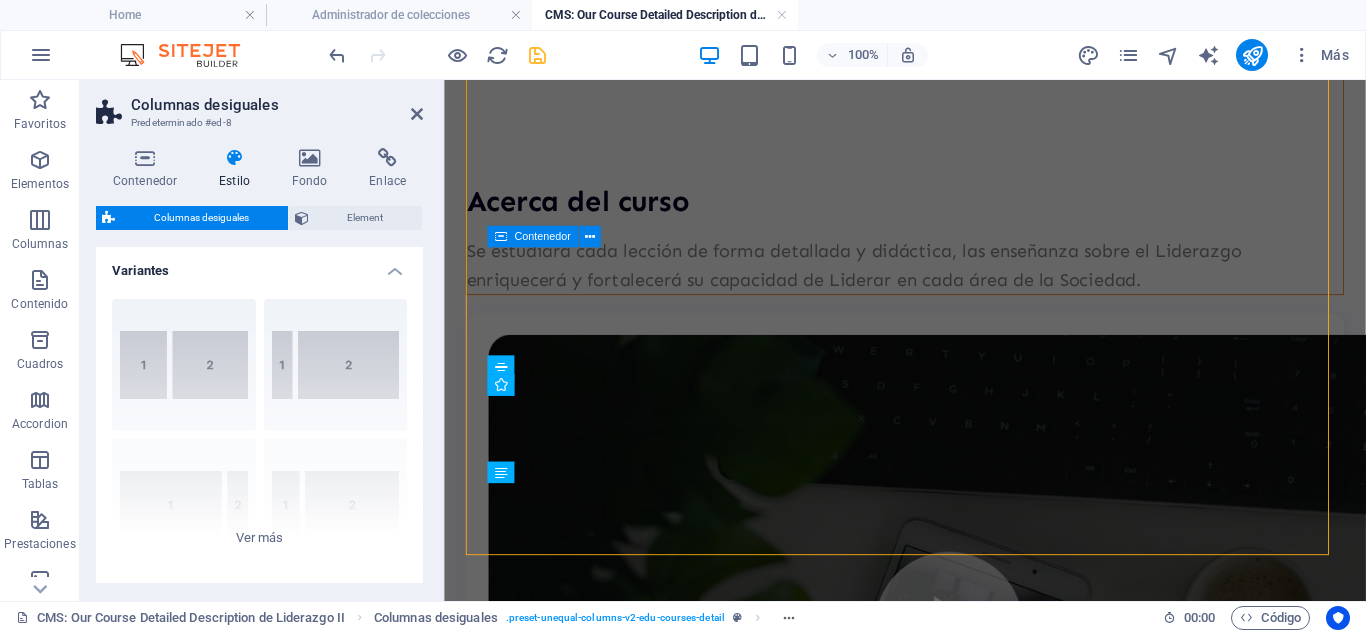 scroll, scrollTop: 1300, scrollLeft: 0, axis: vertical 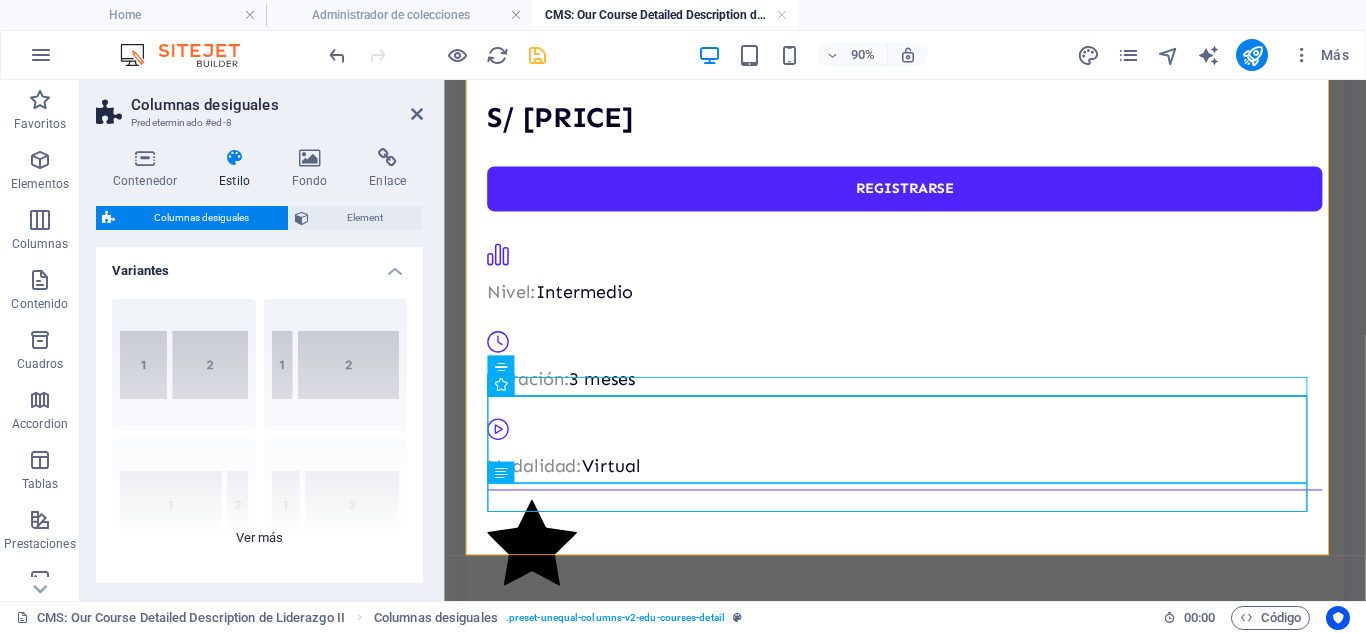 click on "40-60 20-80 80-20 30-70 70-30 Predeterminado" at bounding box center [259, 433] 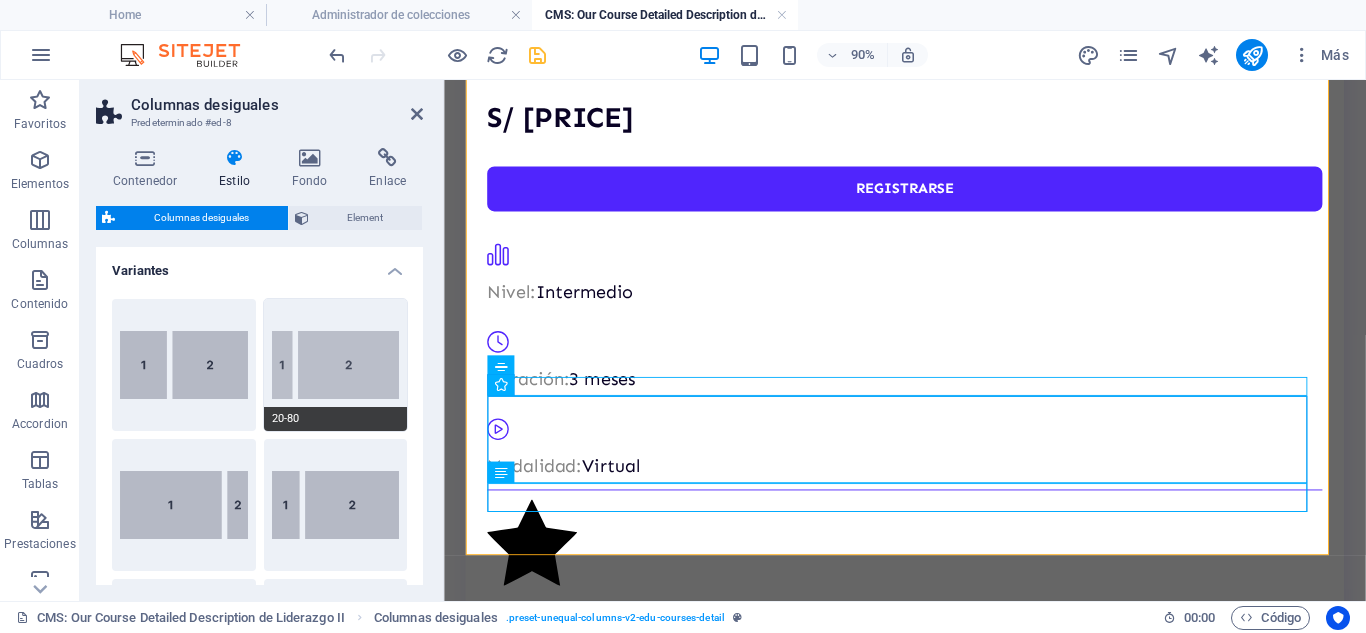 click on "20-80" at bounding box center [336, 365] 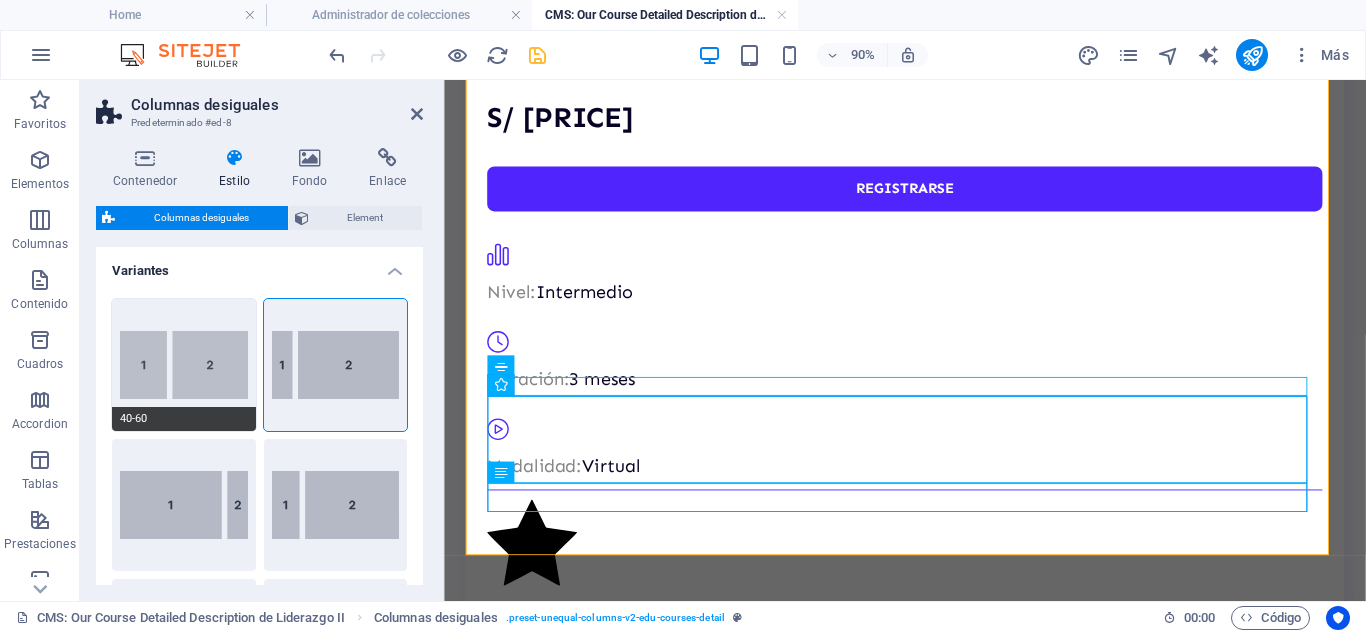click on "40-60" at bounding box center [184, 365] 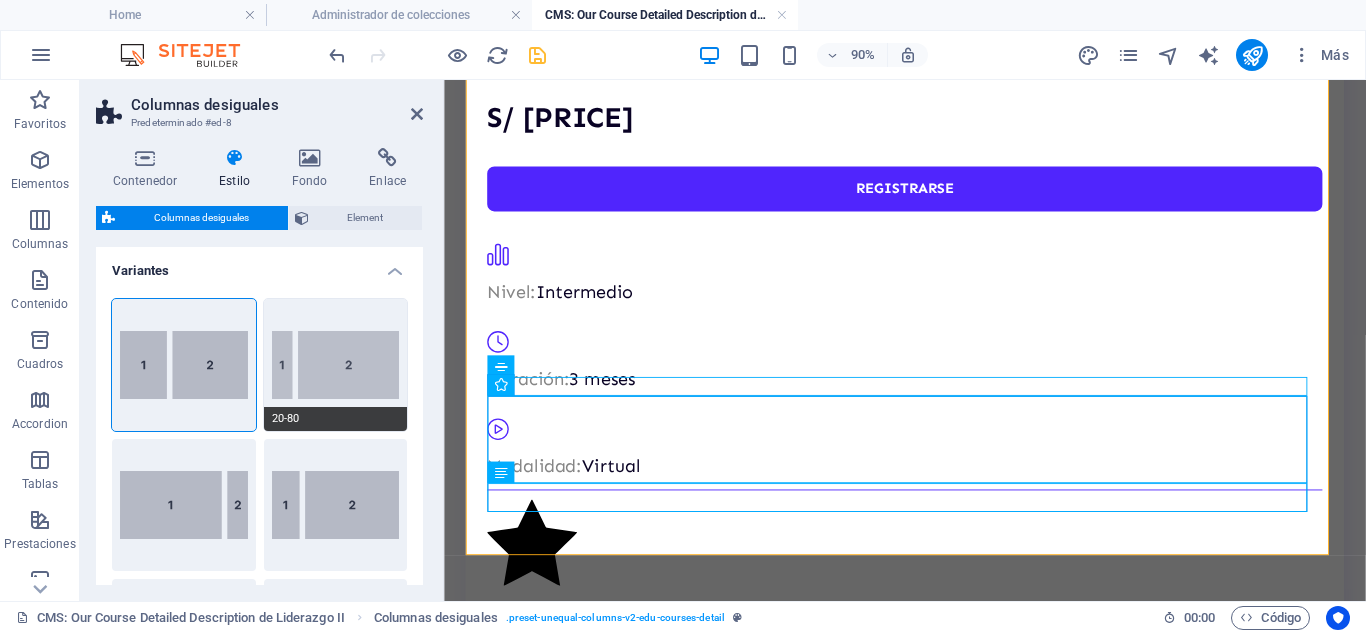 click on "20-80" at bounding box center [336, 365] 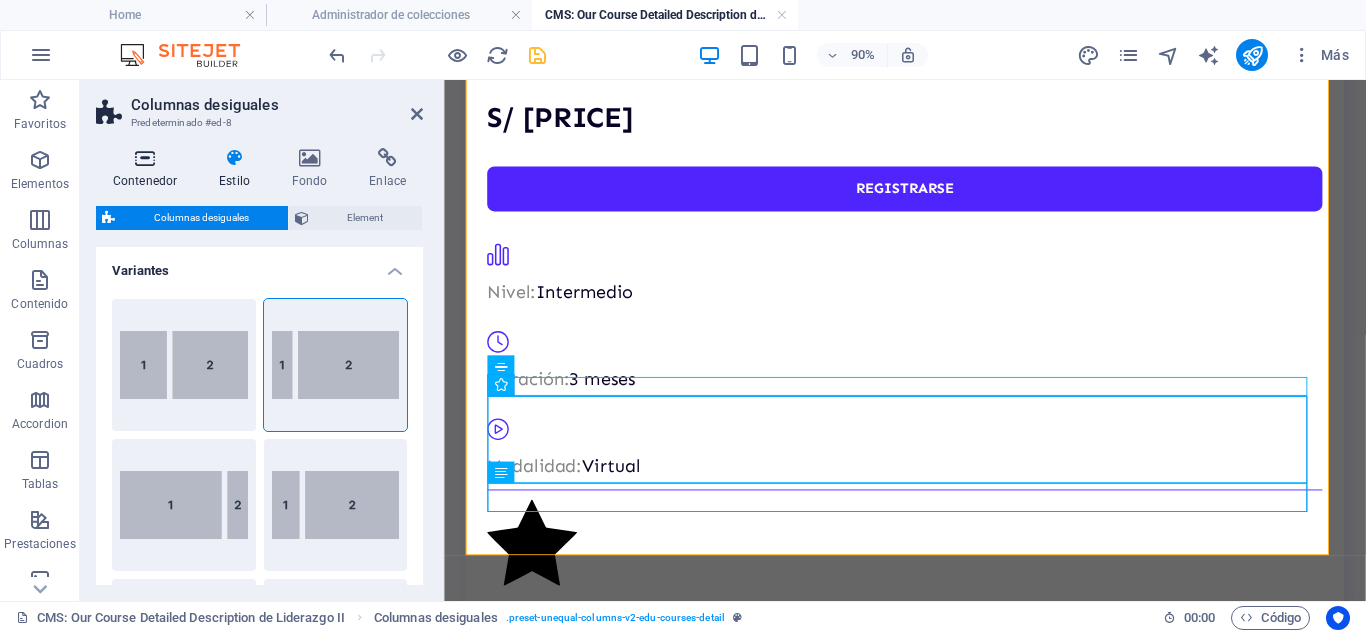click on "Contenedor" at bounding box center (149, 169) 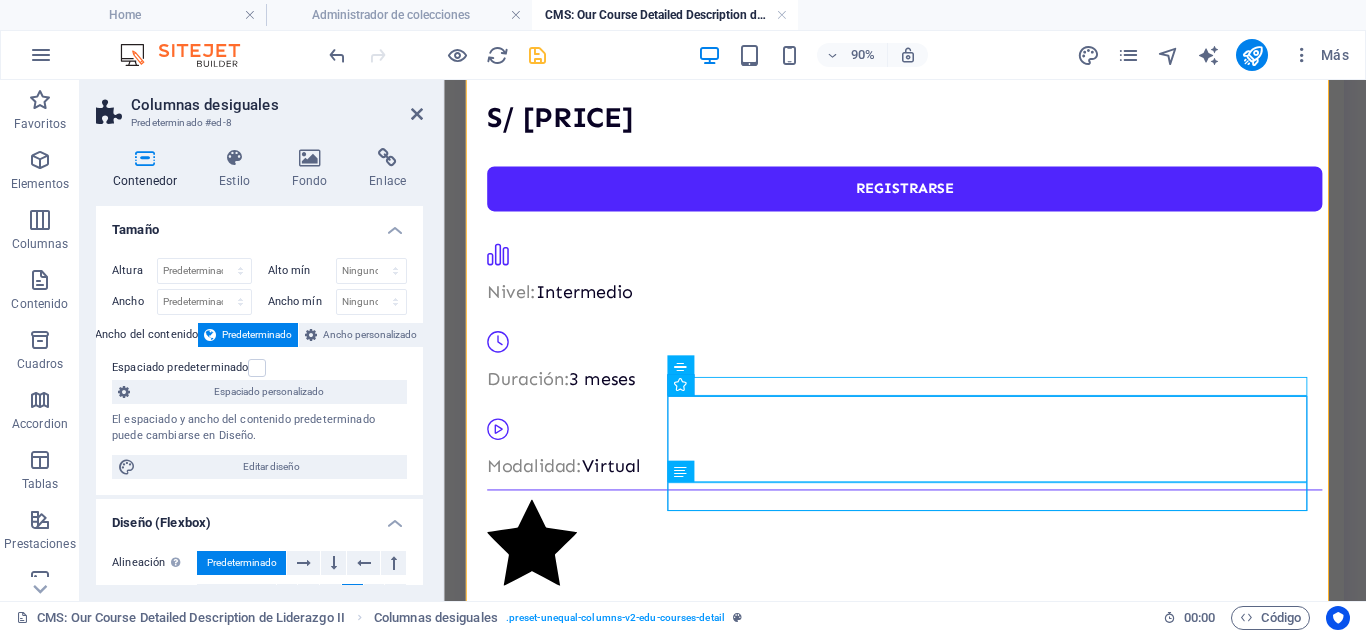 scroll, scrollTop: 584, scrollLeft: 0, axis: vertical 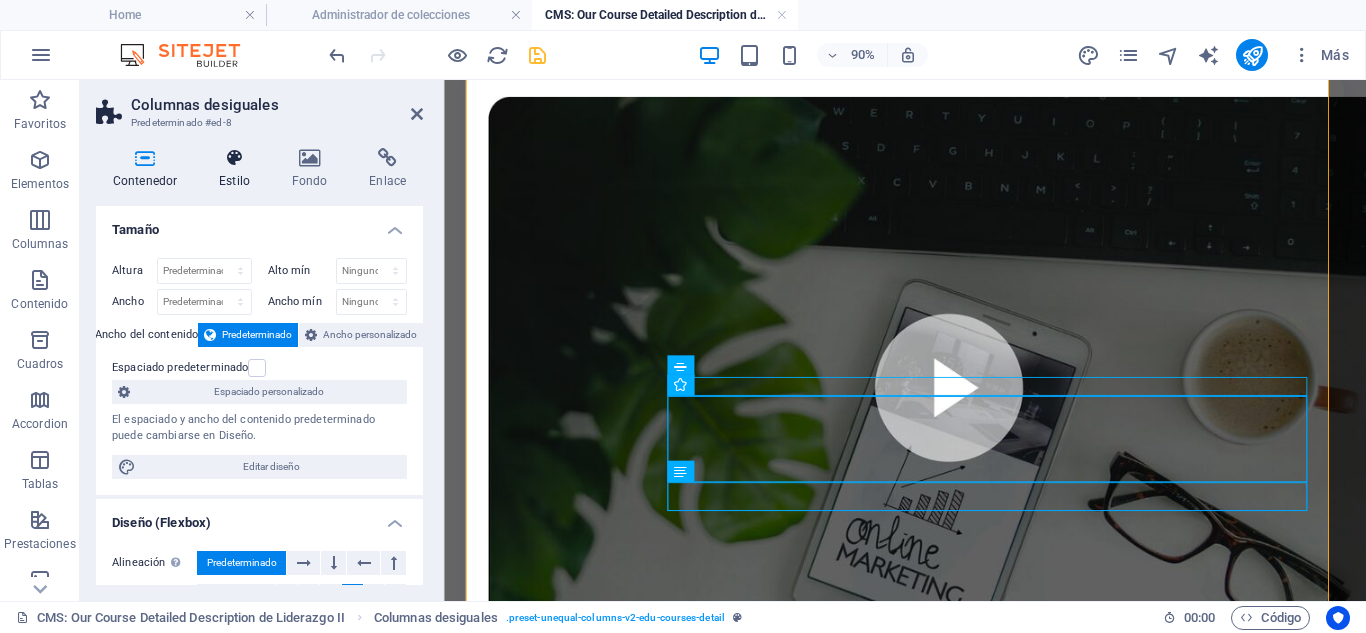 click on "Estilo" at bounding box center (238, 169) 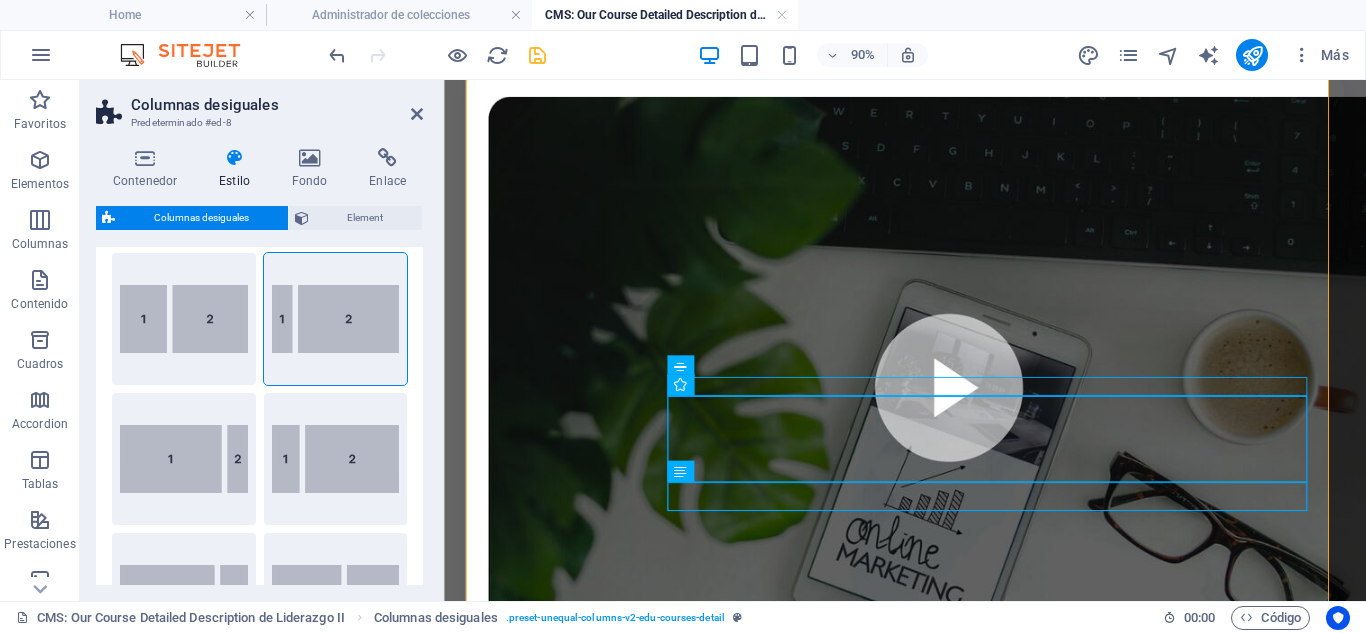 scroll, scrollTop: 0, scrollLeft: 0, axis: both 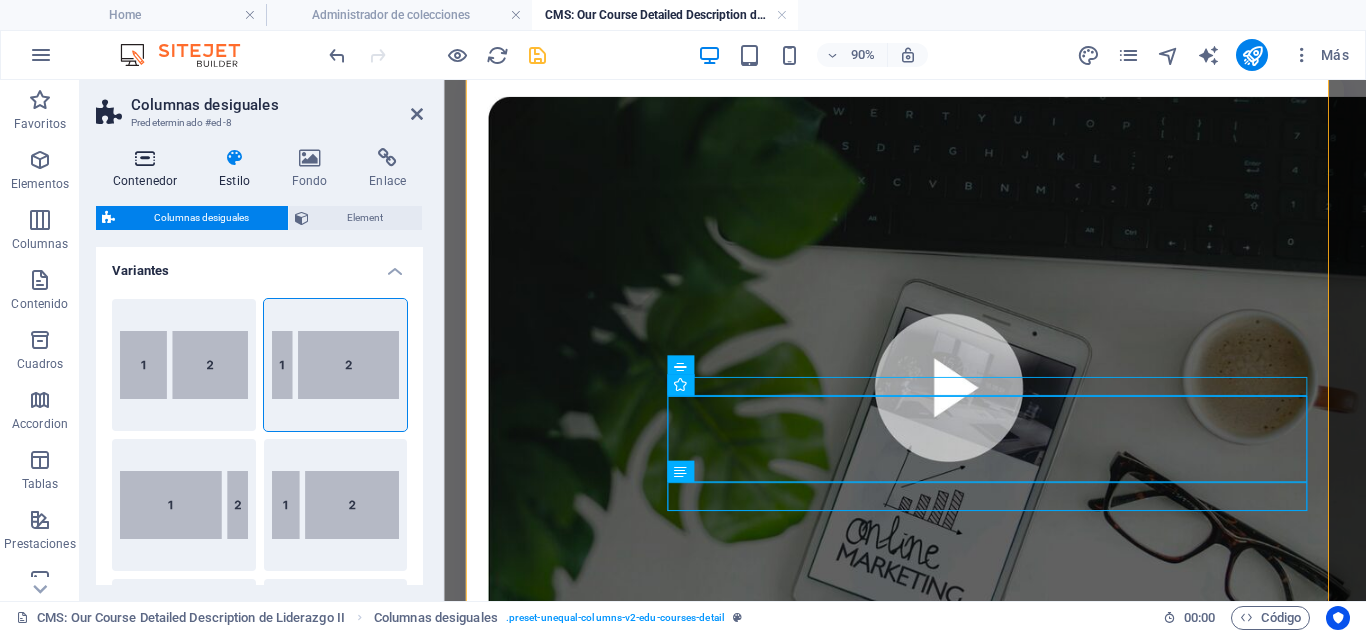 click at bounding box center (145, 158) 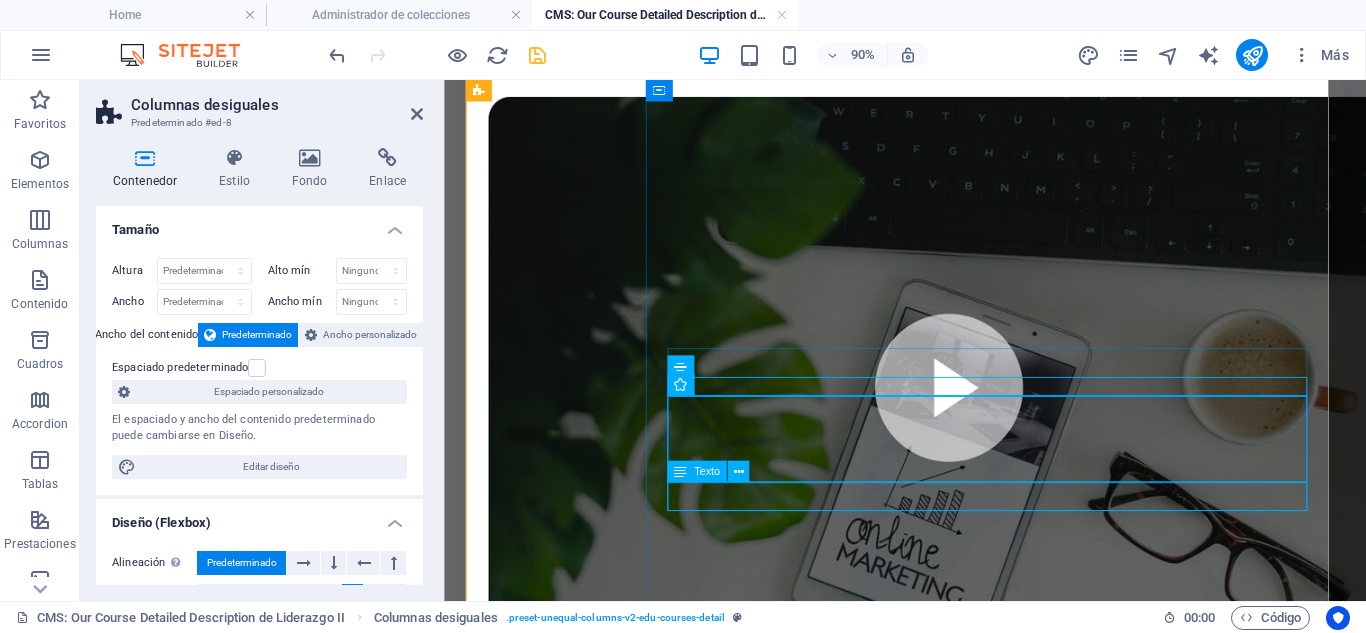 click on "Nuevo elemento de texto" at bounding box center (956, 1383) 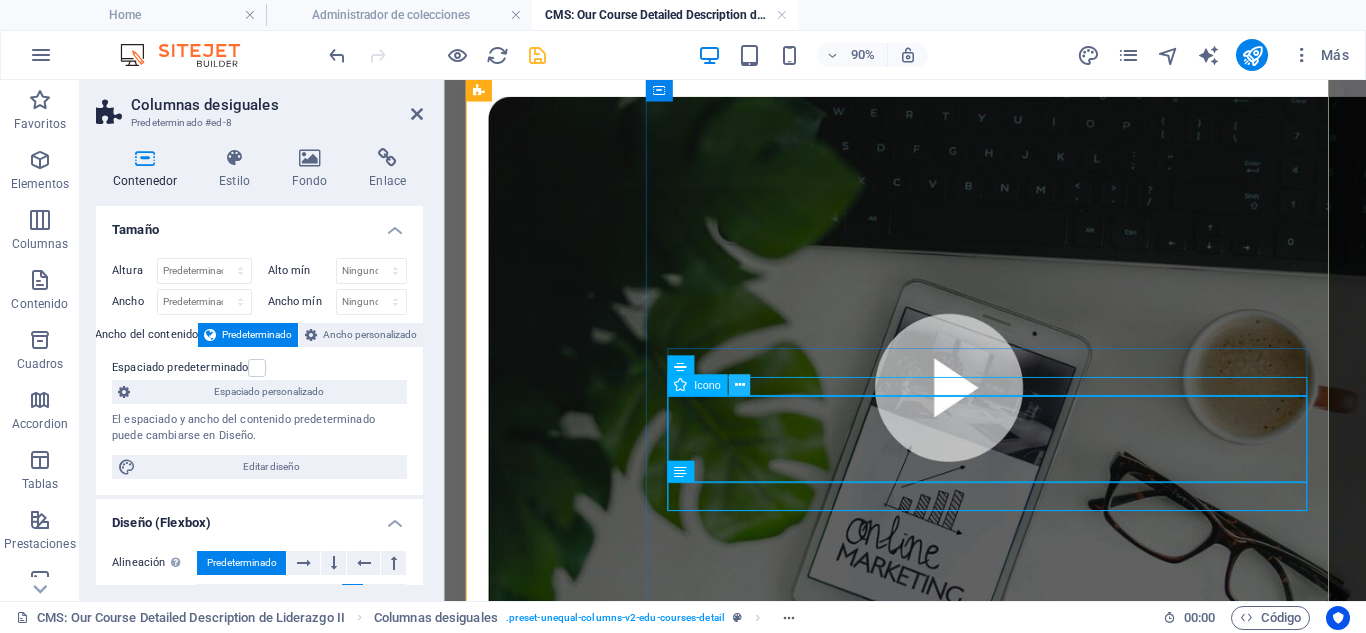 click at bounding box center [739, 385] 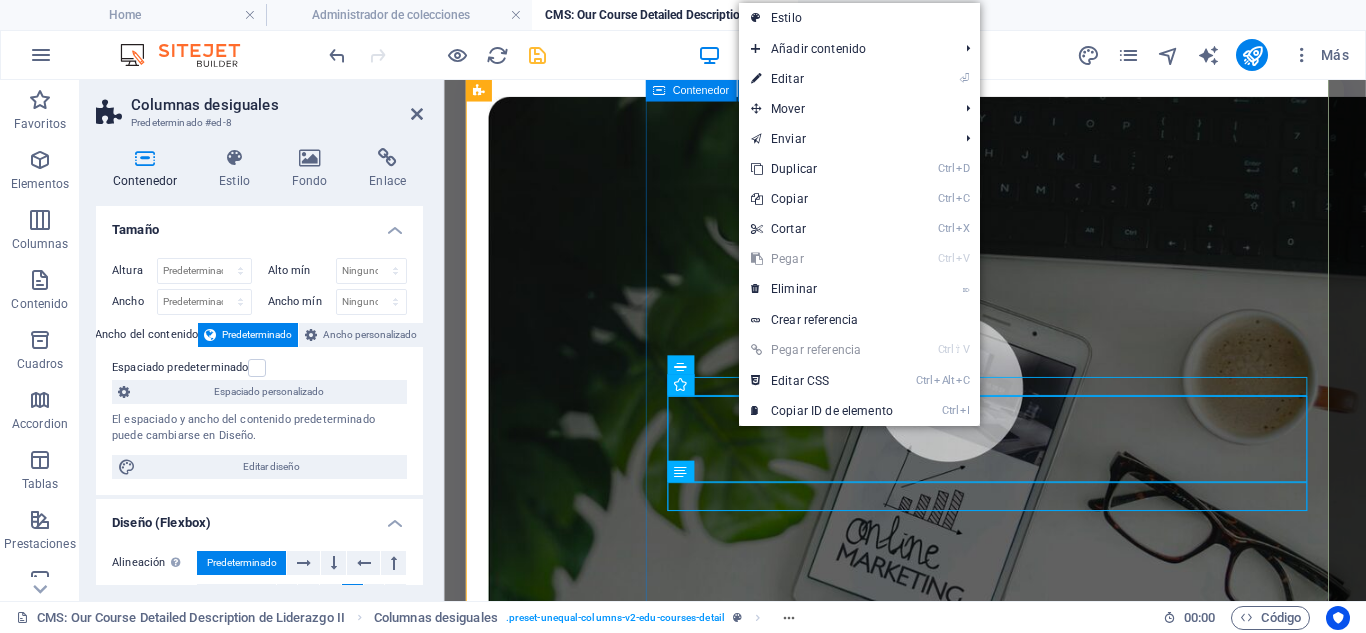 click on "S/ 100.00 registrarse Nivel:  Intermedio Duración:  3 meses Modalidad:  Virtual Nuevo elemento de texto" at bounding box center (956, 761) 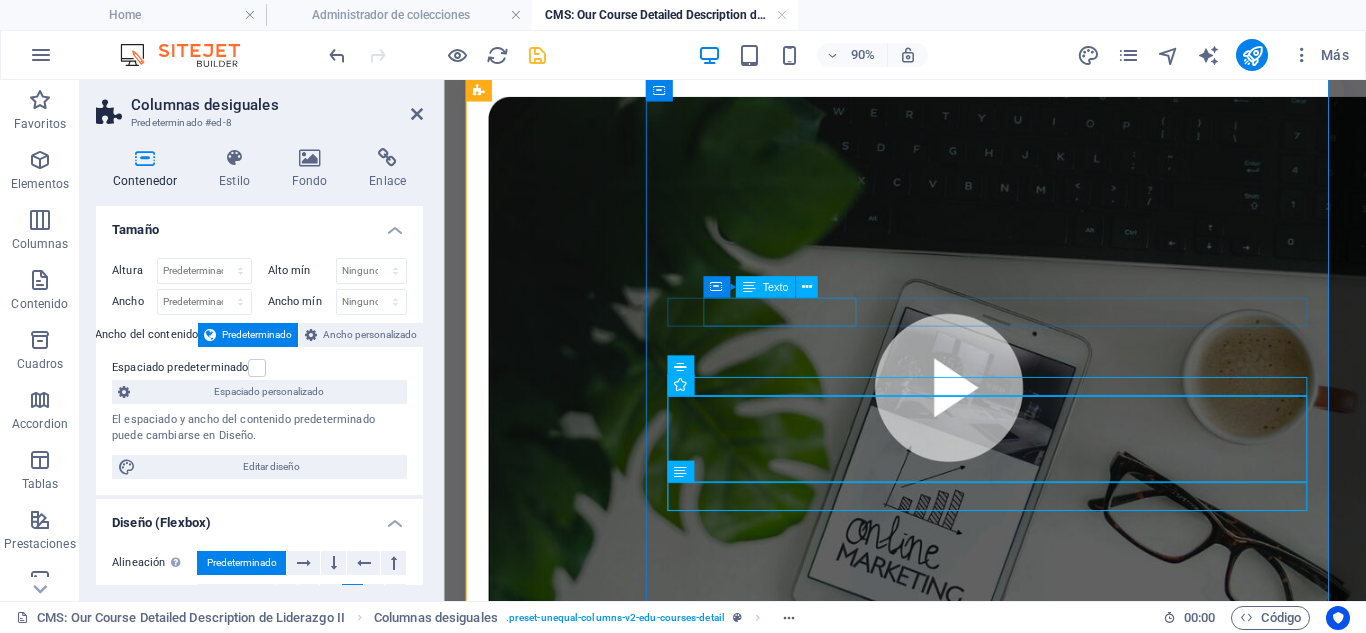 click on "Duración:  3 meses" at bounding box center [956, 1128] 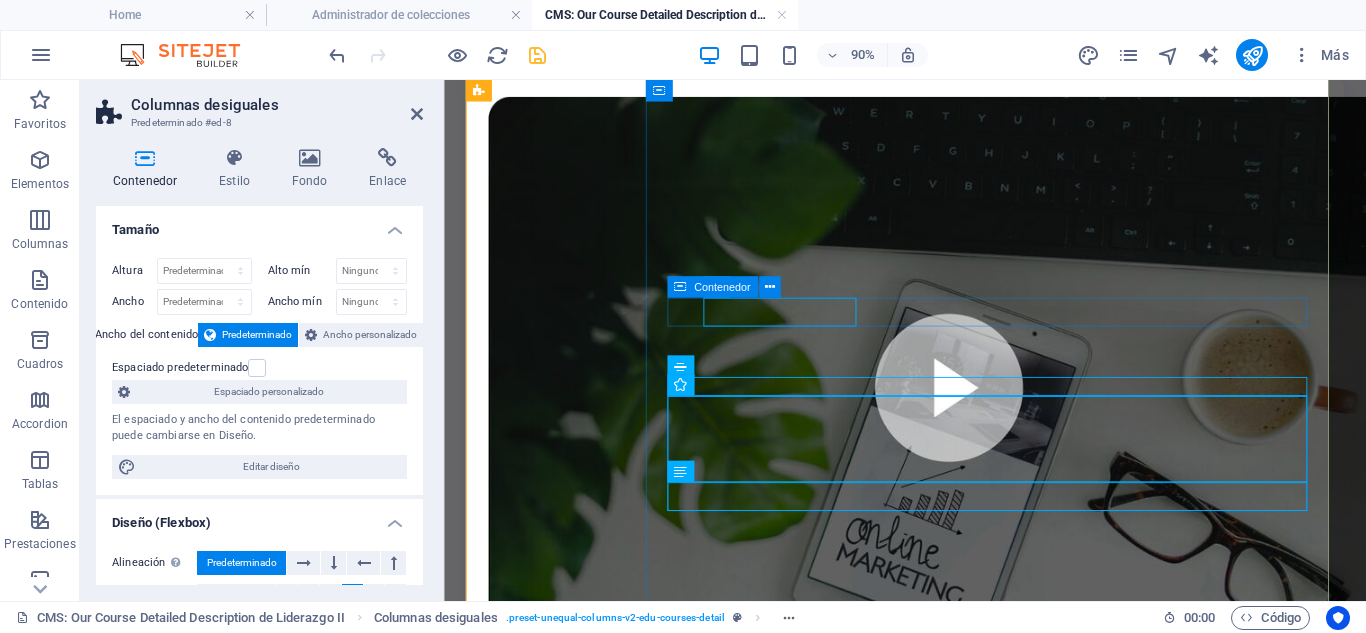 click on "Duración:  3 meses" at bounding box center (956, 1107) 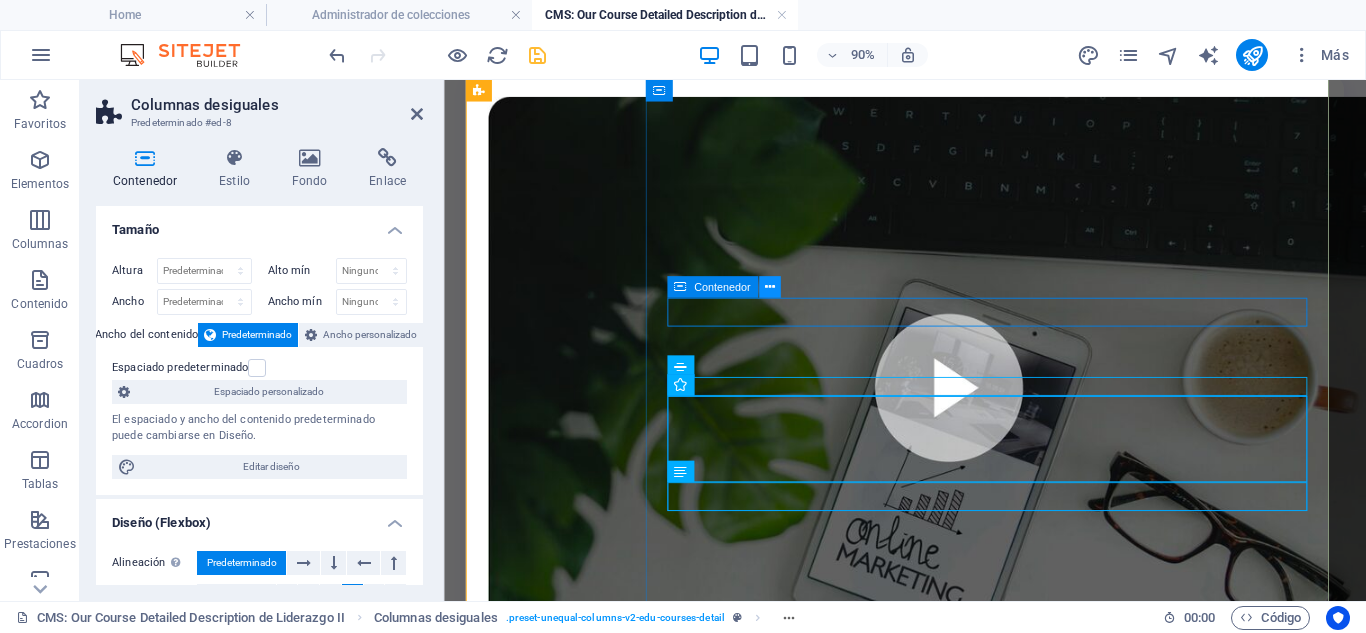 click at bounding box center [769, 286] 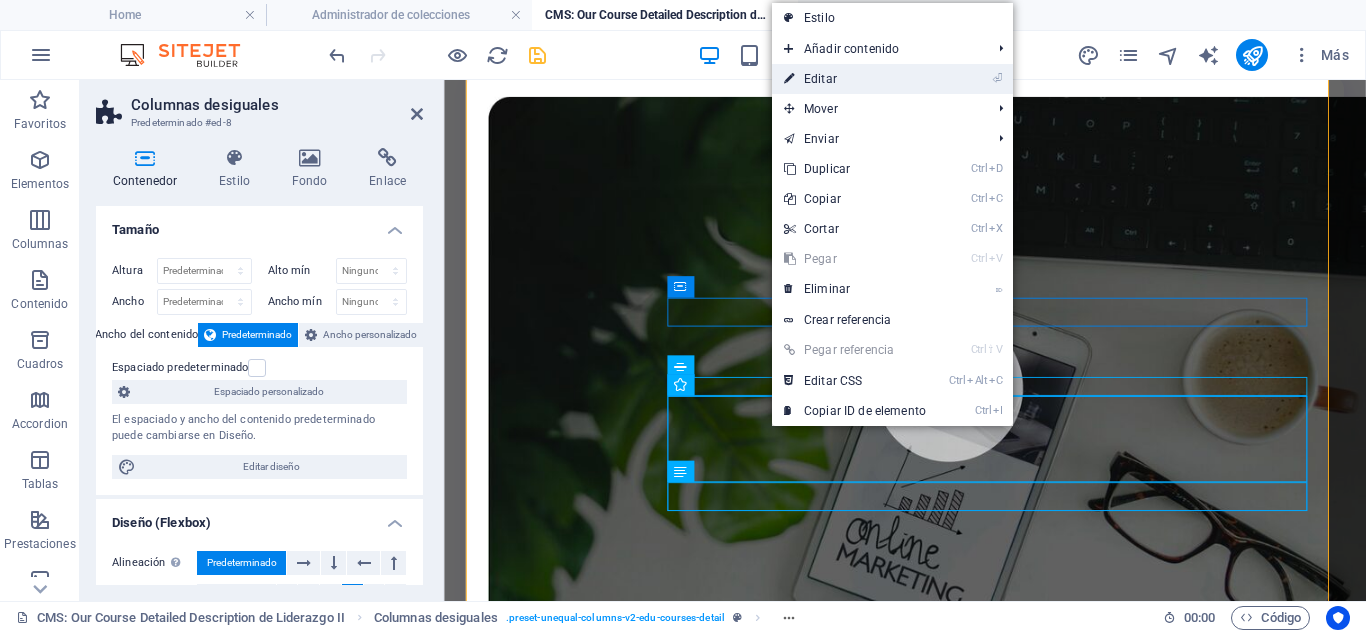 click on "⏎  Editar" at bounding box center (855, 79) 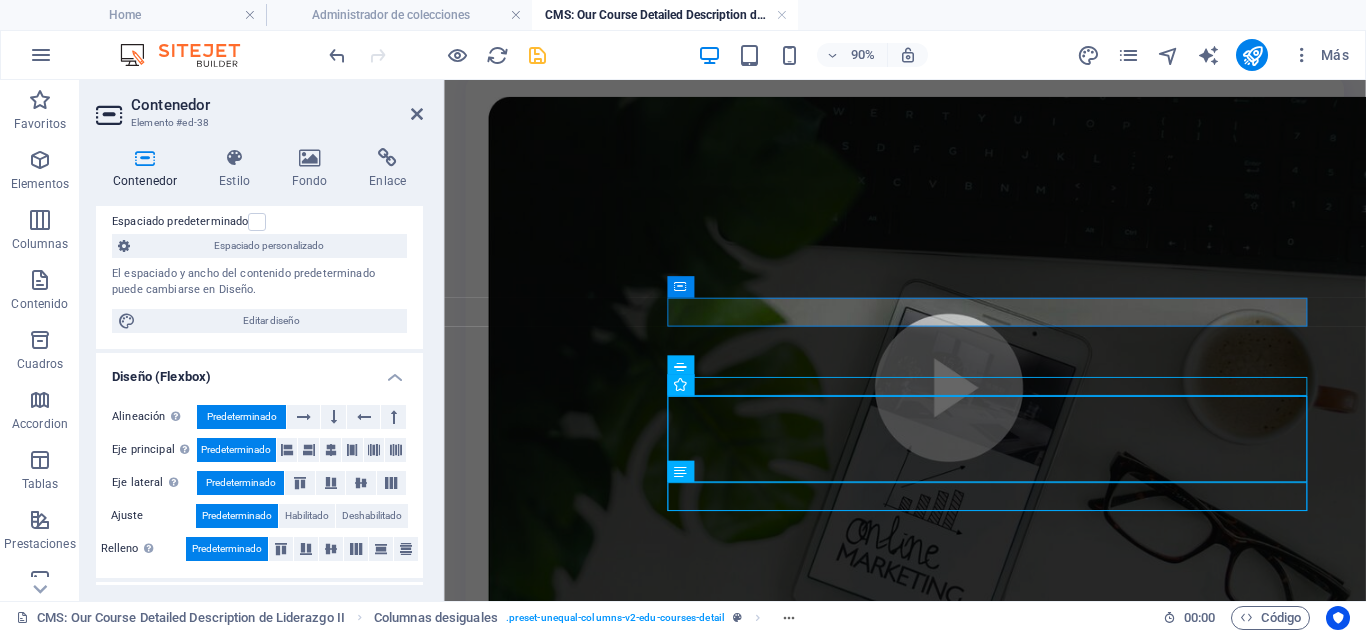 scroll, scrollTop: 0, scrollLeft: 0, axis: both 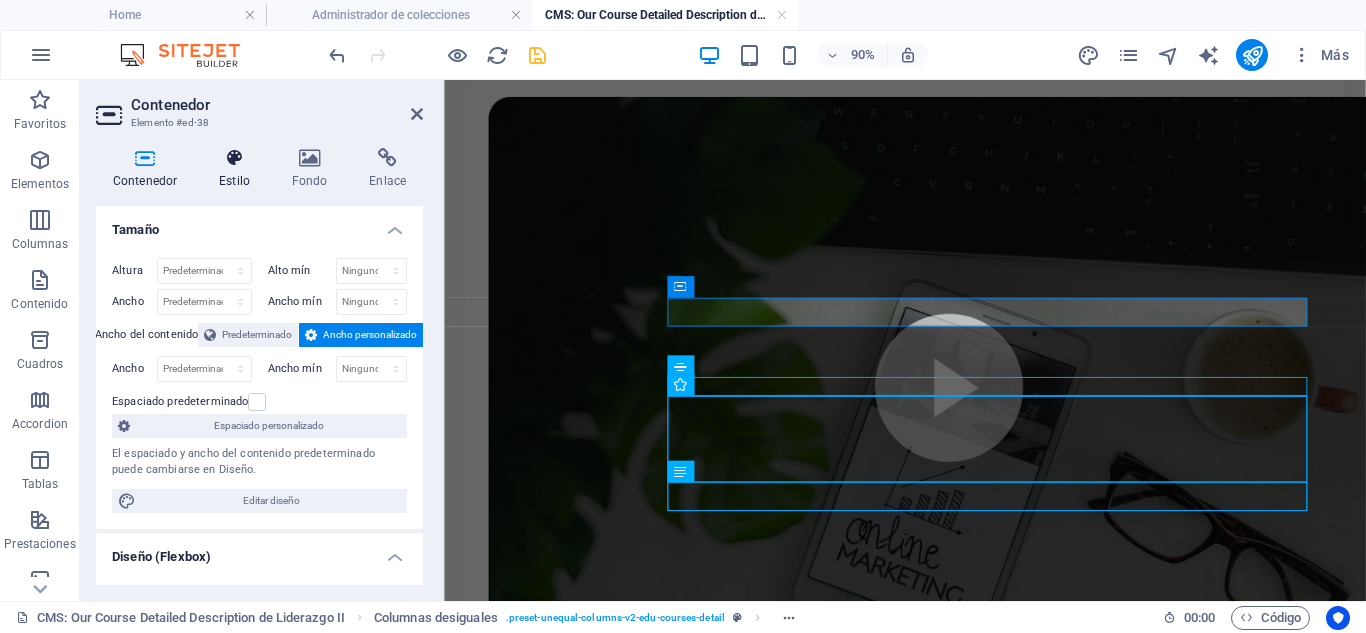 click on "Estilo" at bounding box center (238, 169) 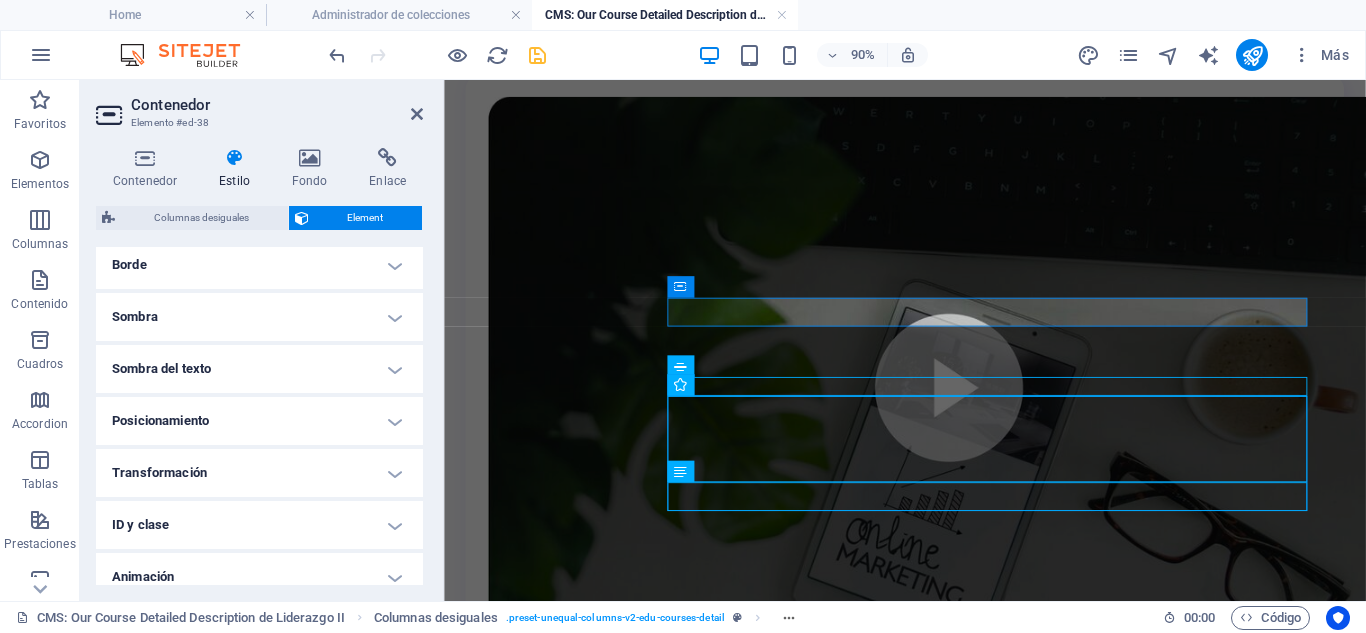 scroll, scrollTop: 500, scrollLeft: 0, axis: vertical 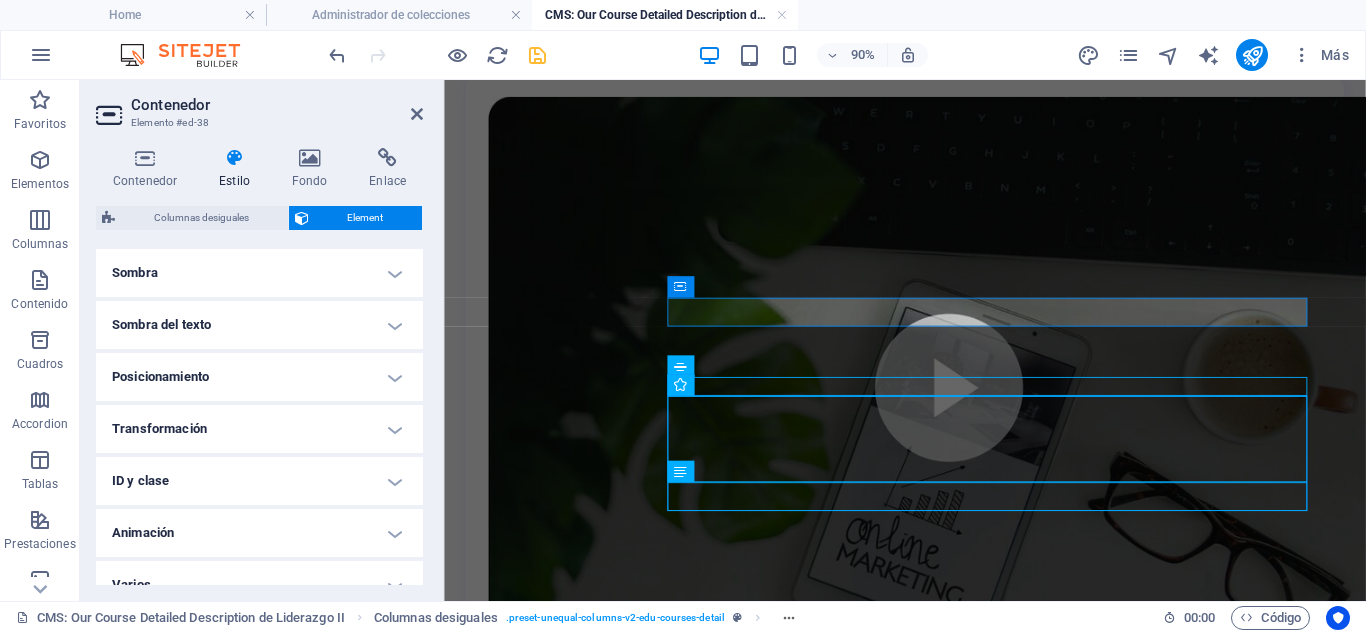 click on "Posicionamiento" at bounding box center [259, 377] 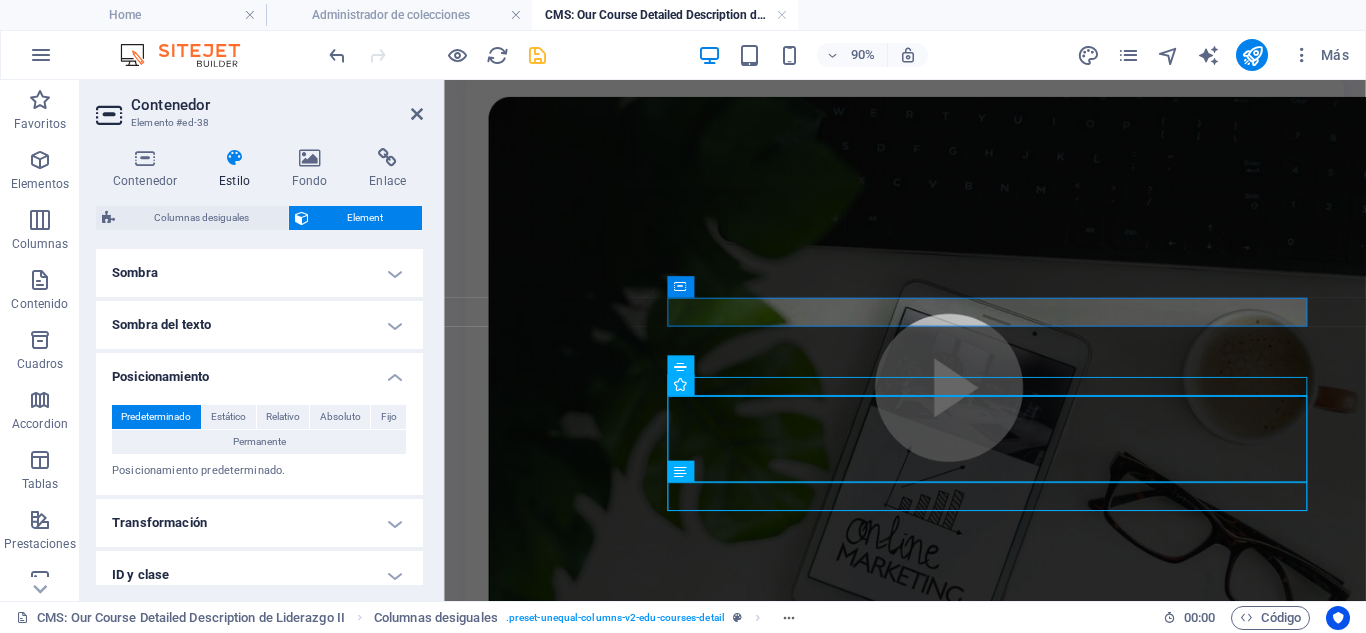 click on "Posicionamiento" at bounding box center [259, 371] 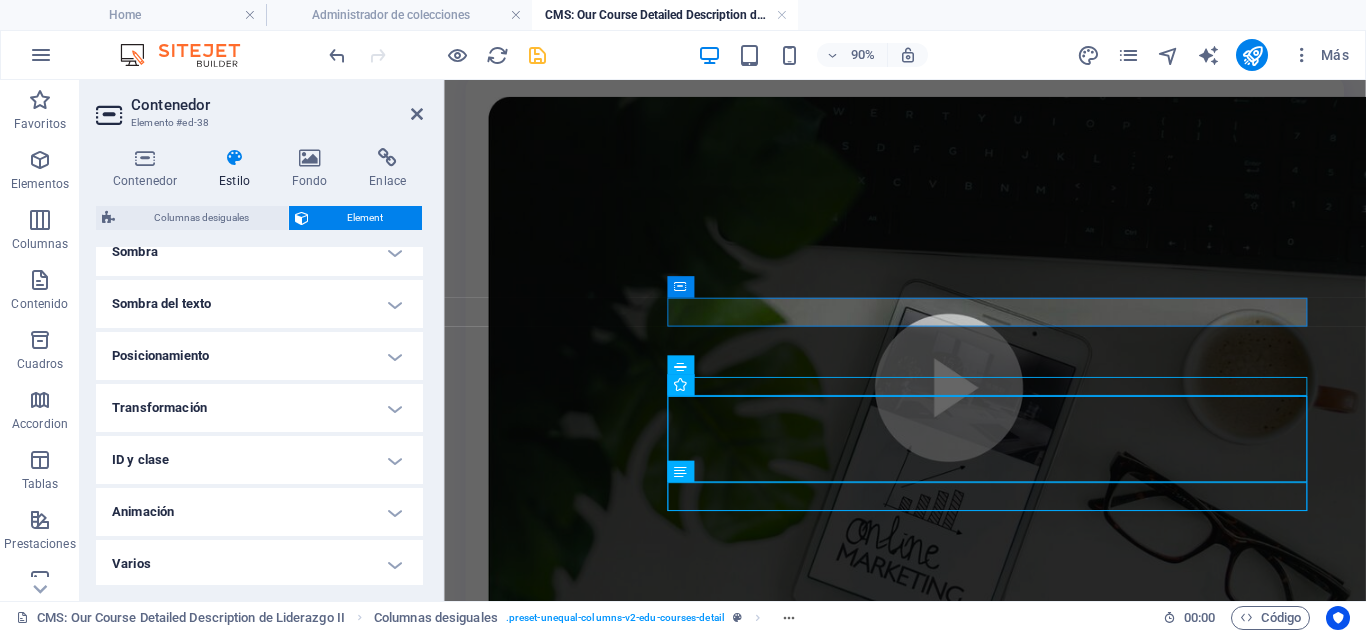 scroll, scrollTop: 524, scrollLeft: 0, axis: vertical 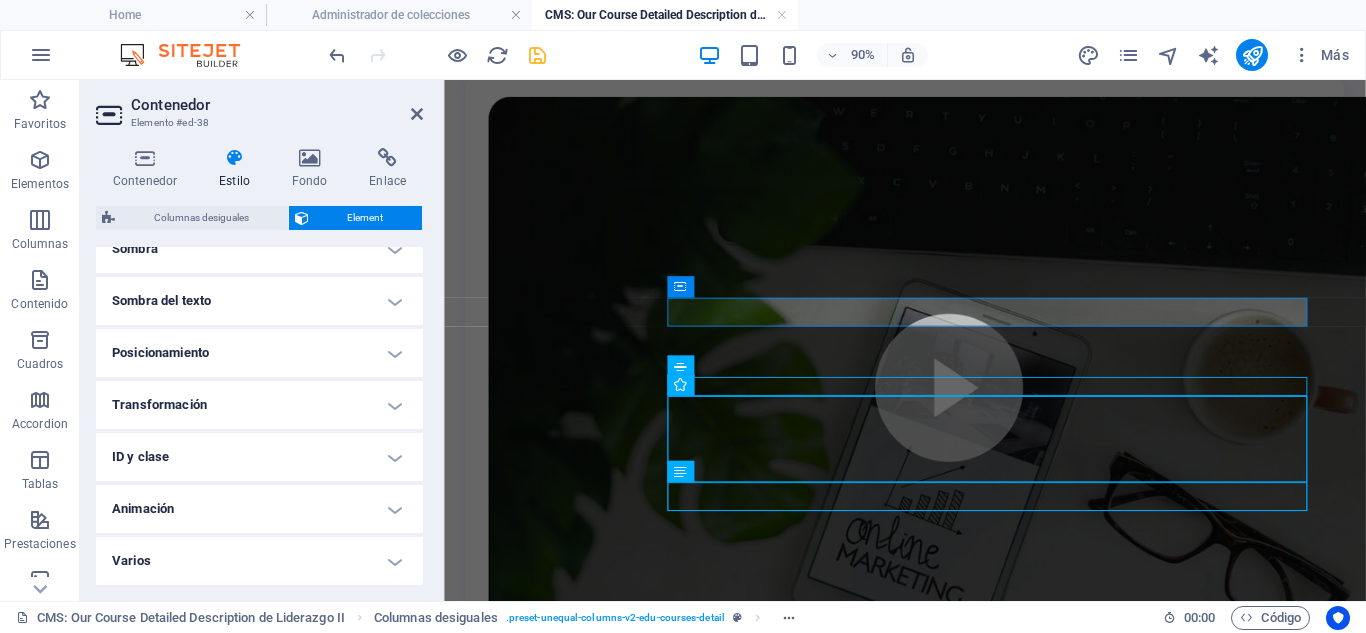click on "Varios" at bounding box center [259, 561] 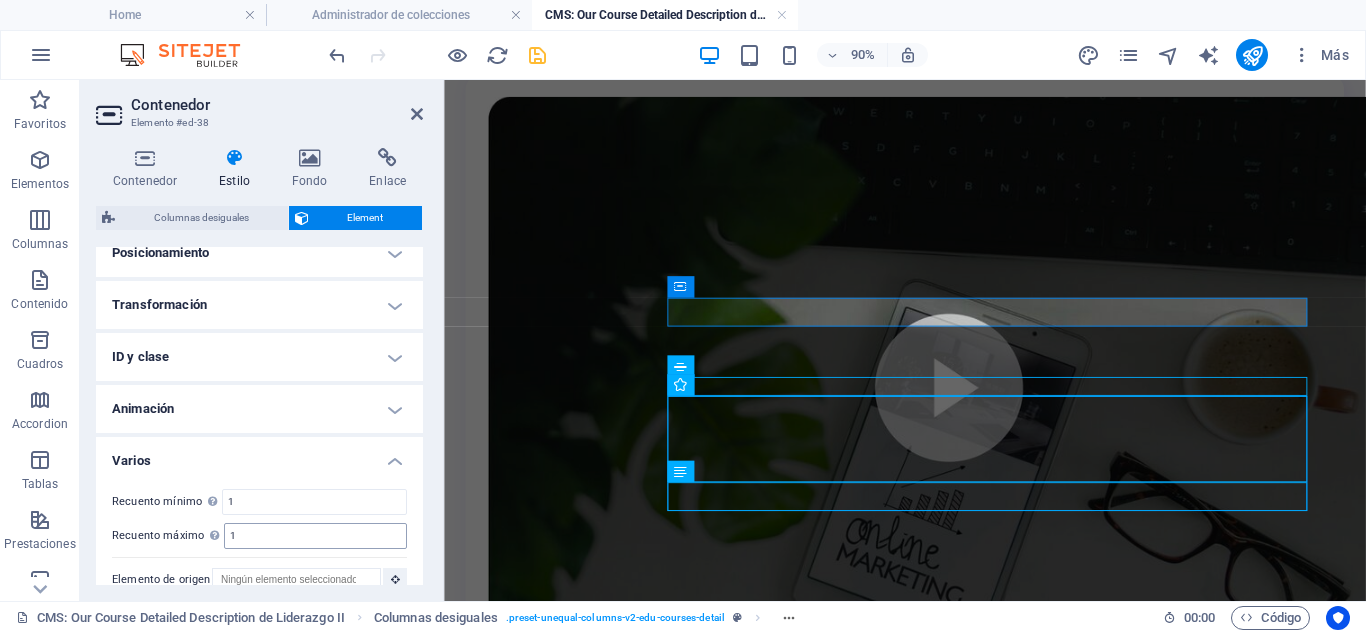 scroll, scrollTop: 648, scrollLeft: 0, axis: vertical 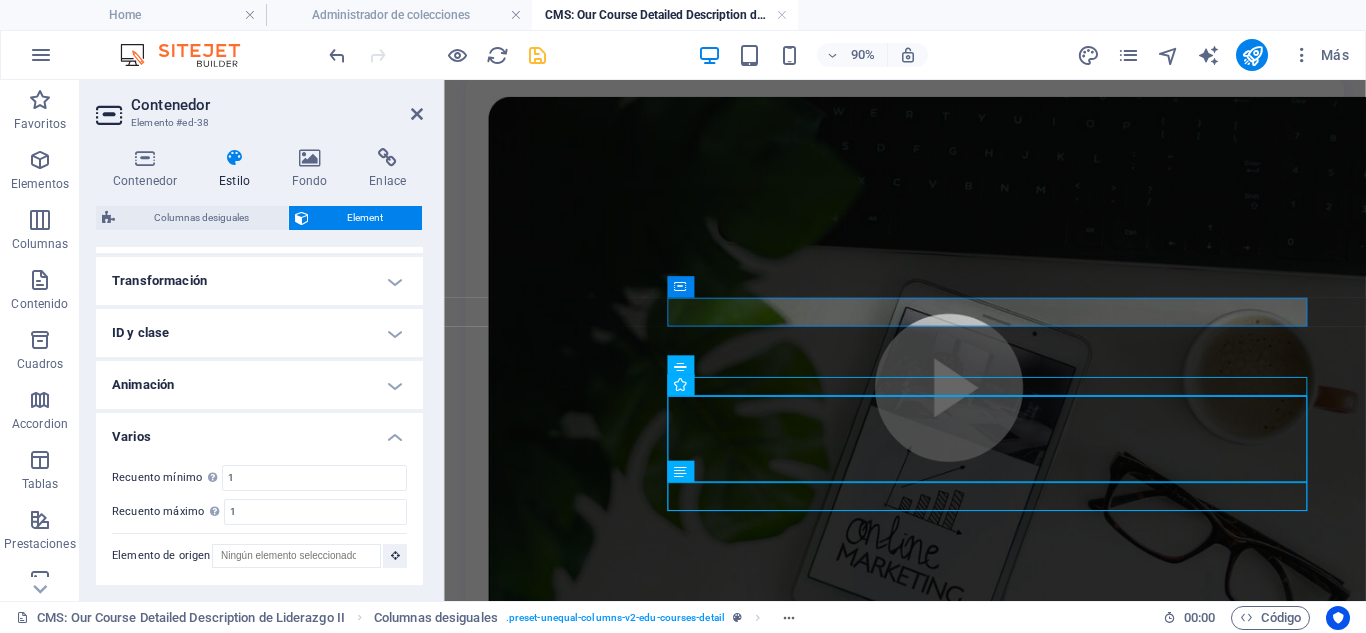 click on "Varios" at bounding box center [259, 431] 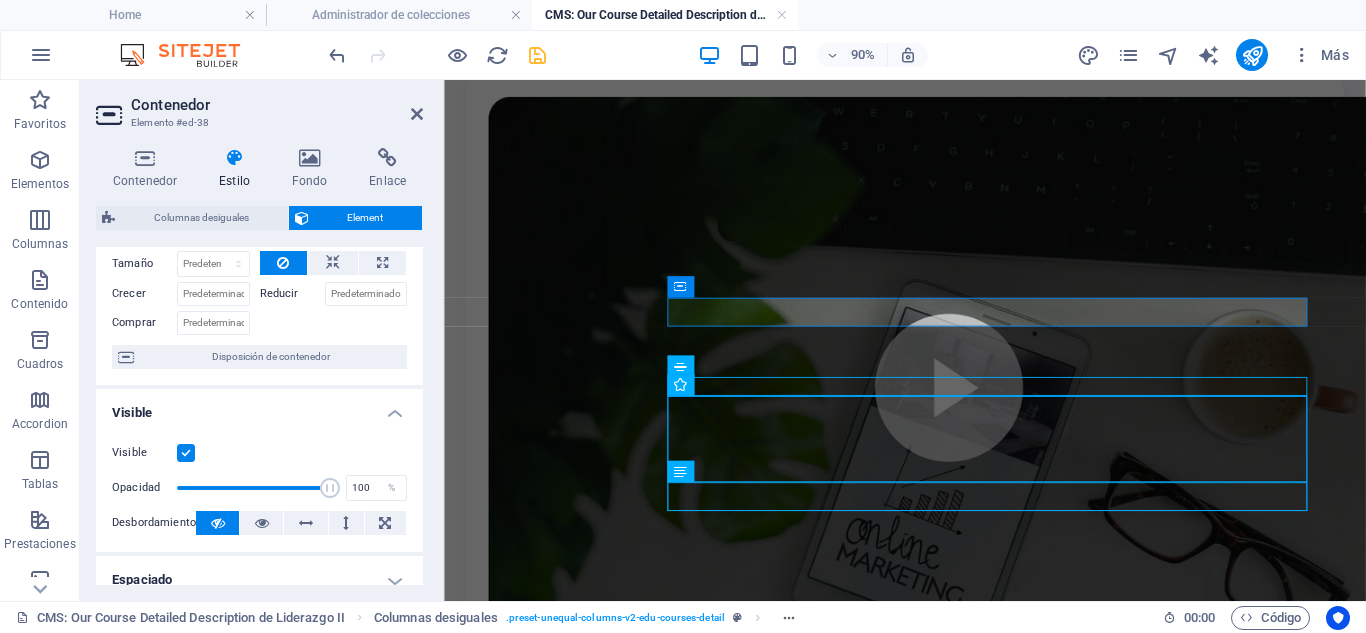 scroll, scrollTop: 0, scrollLeft: 0, axis: both 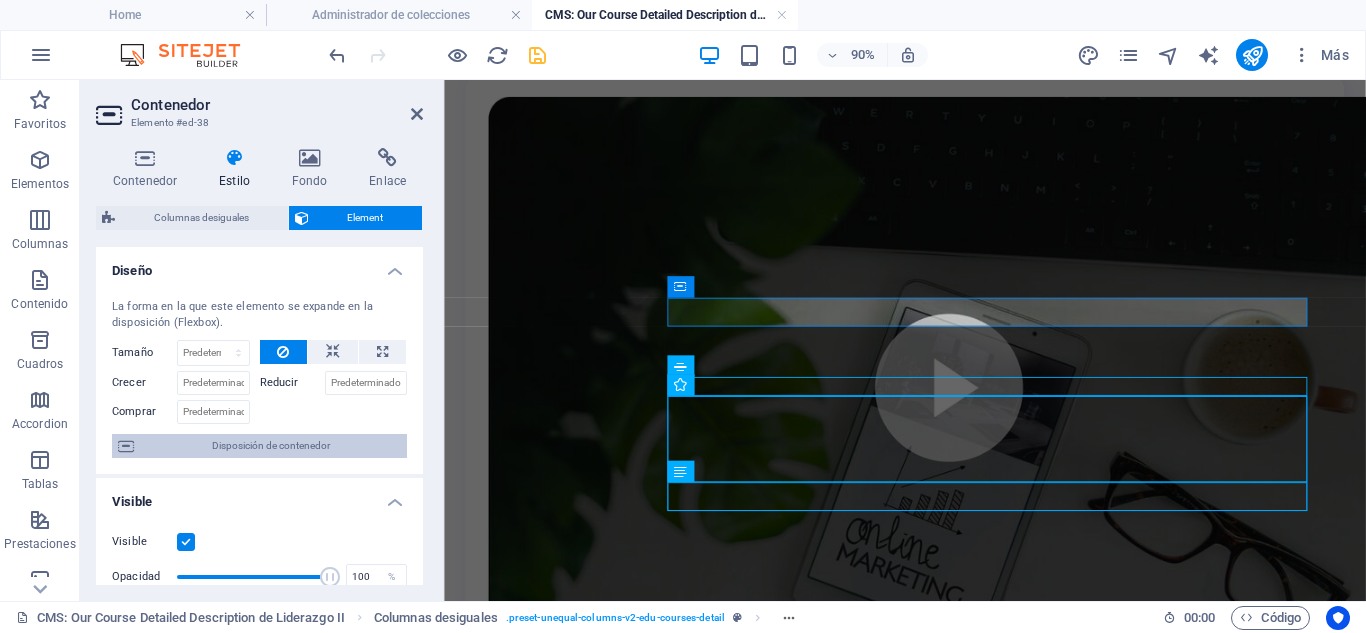 click on "Disposición de contenedor" at bounding box center (270, 446) 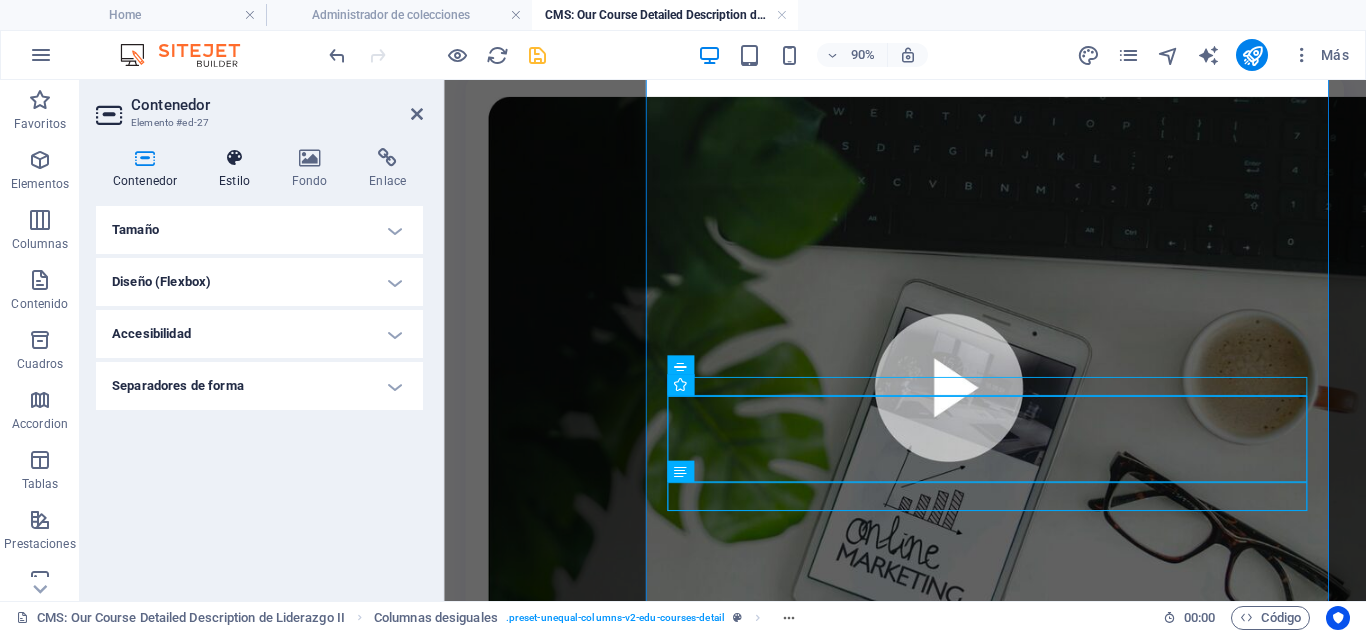 click on "Estilo" at bounding box center [238, 169] 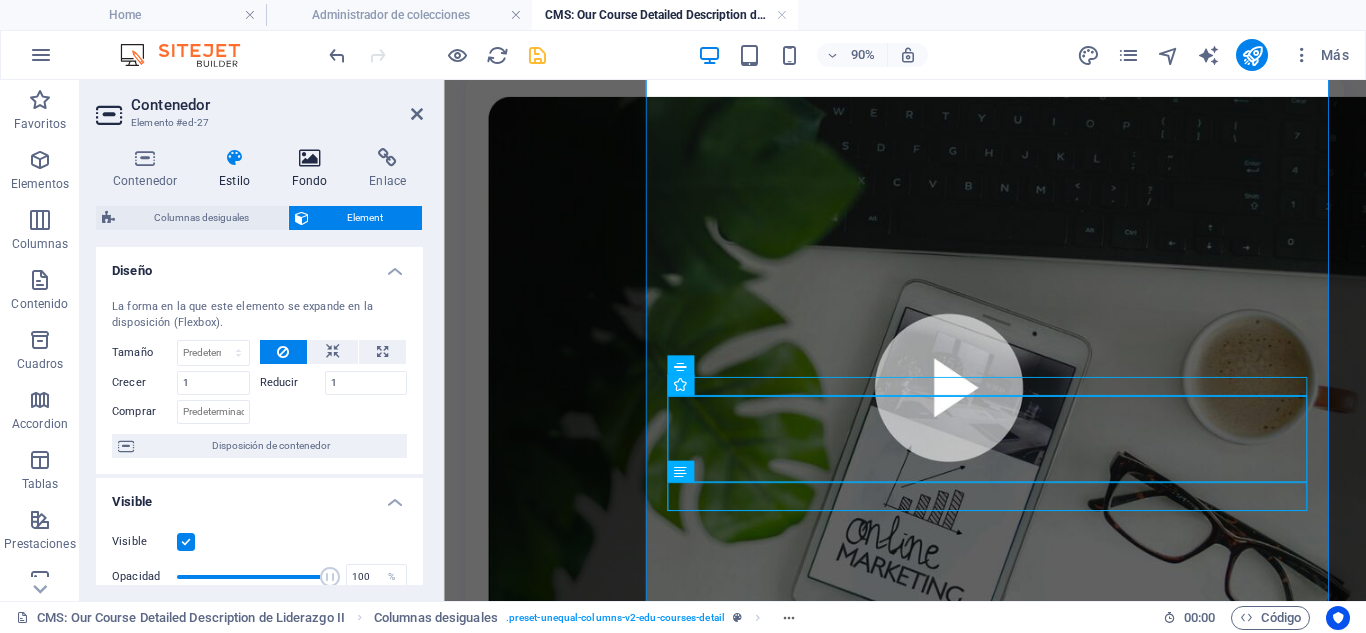 click at bounding box center [310, 158] 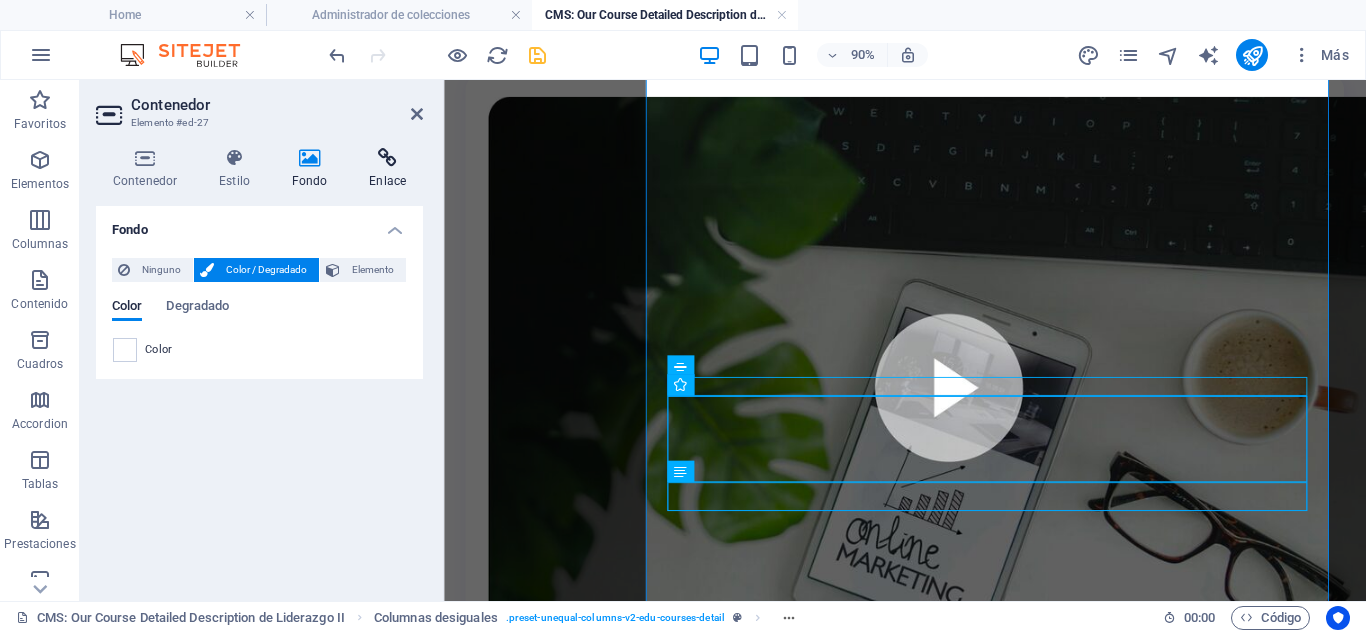 click at bounding box center (387, 158) 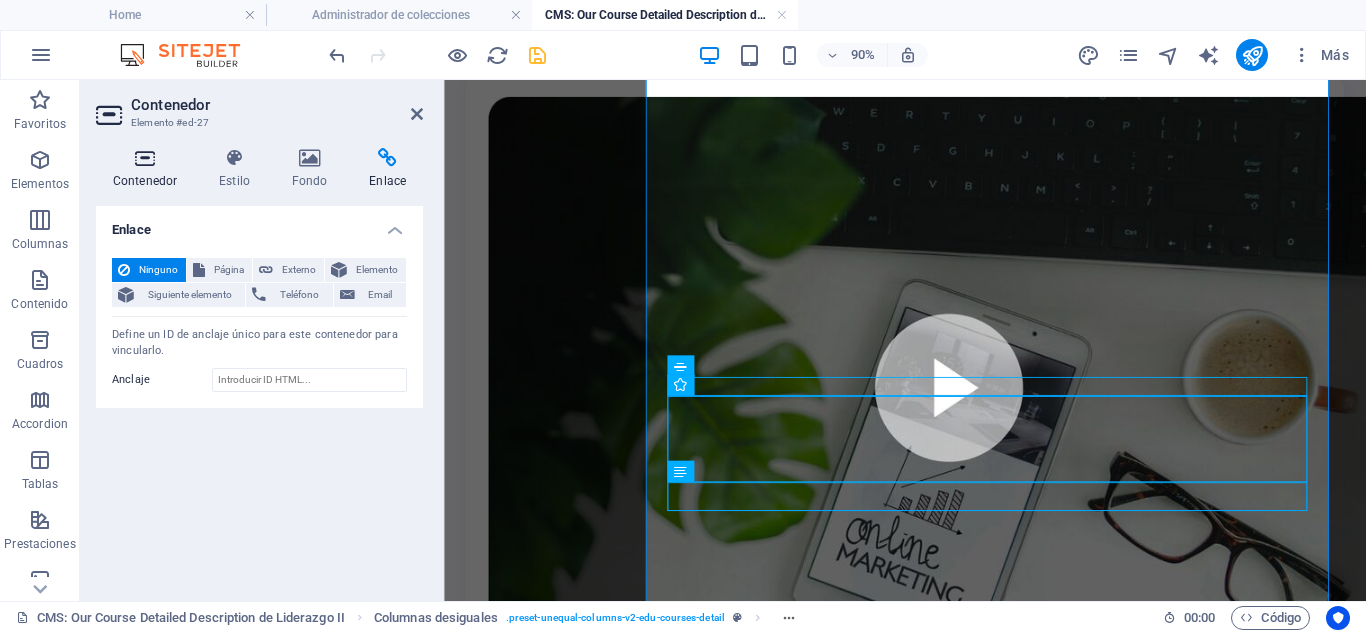 click at bounding box center [145, 158] 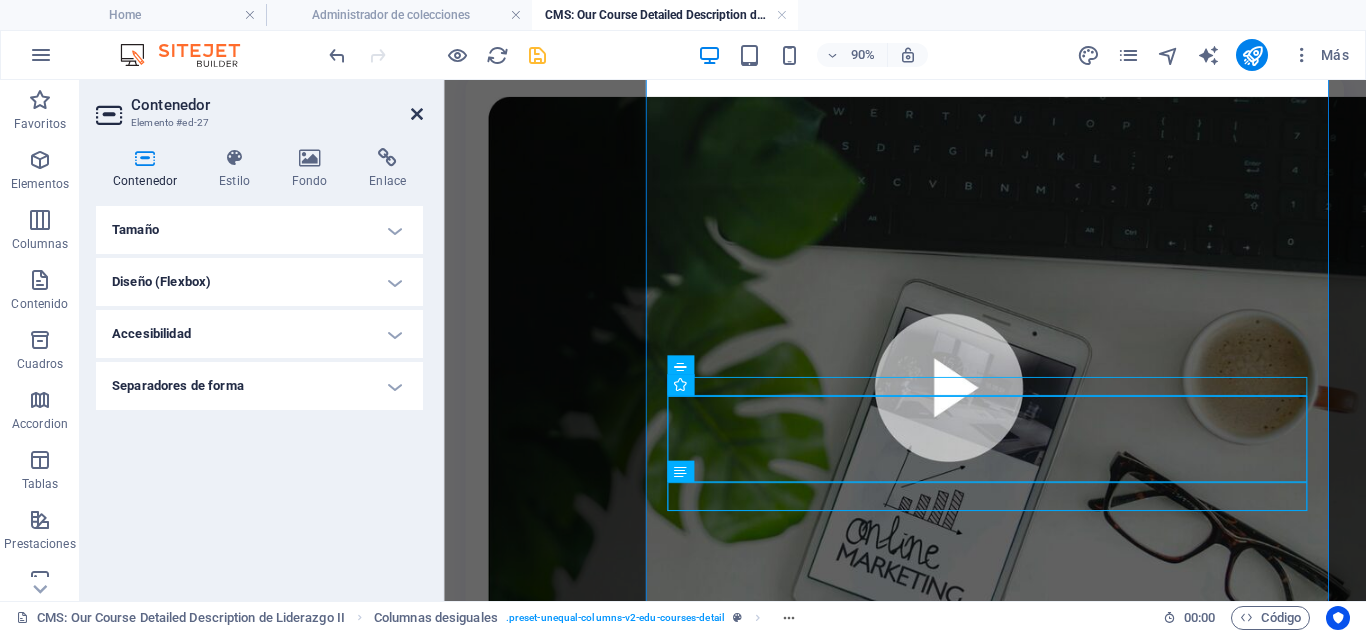click at bounding box center (417, 114) 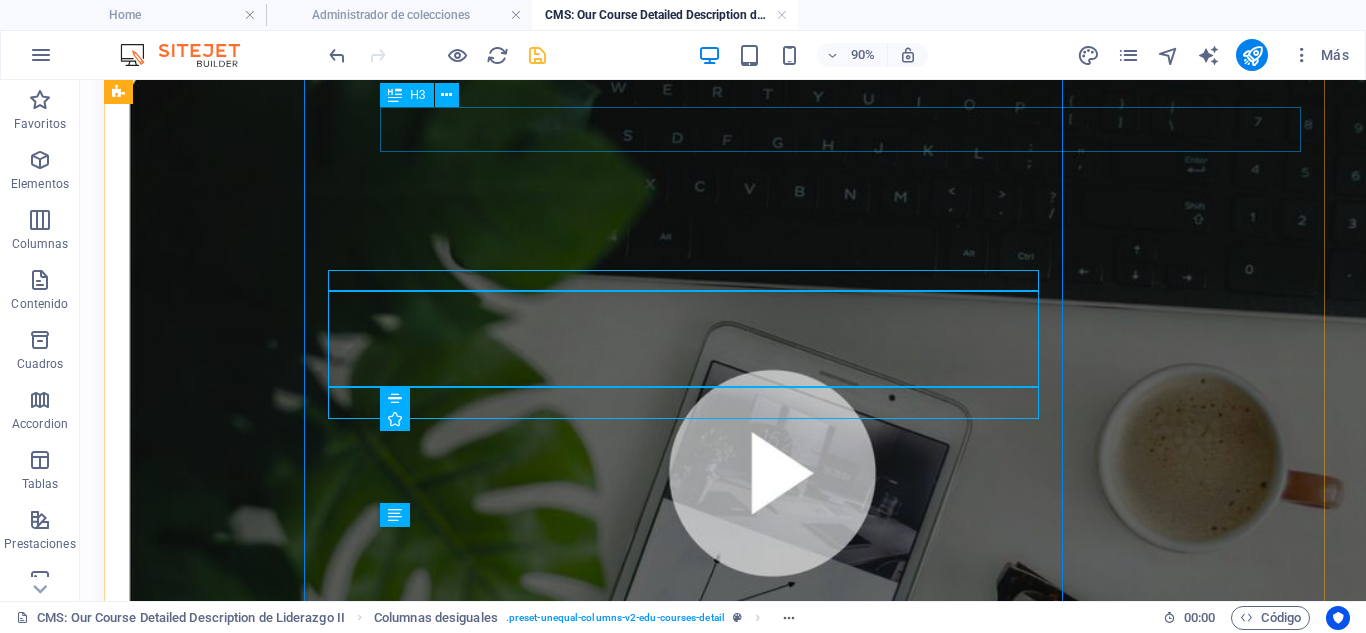 scroll, scrollTop: 724, scrollLeft: 0, axis: vertical 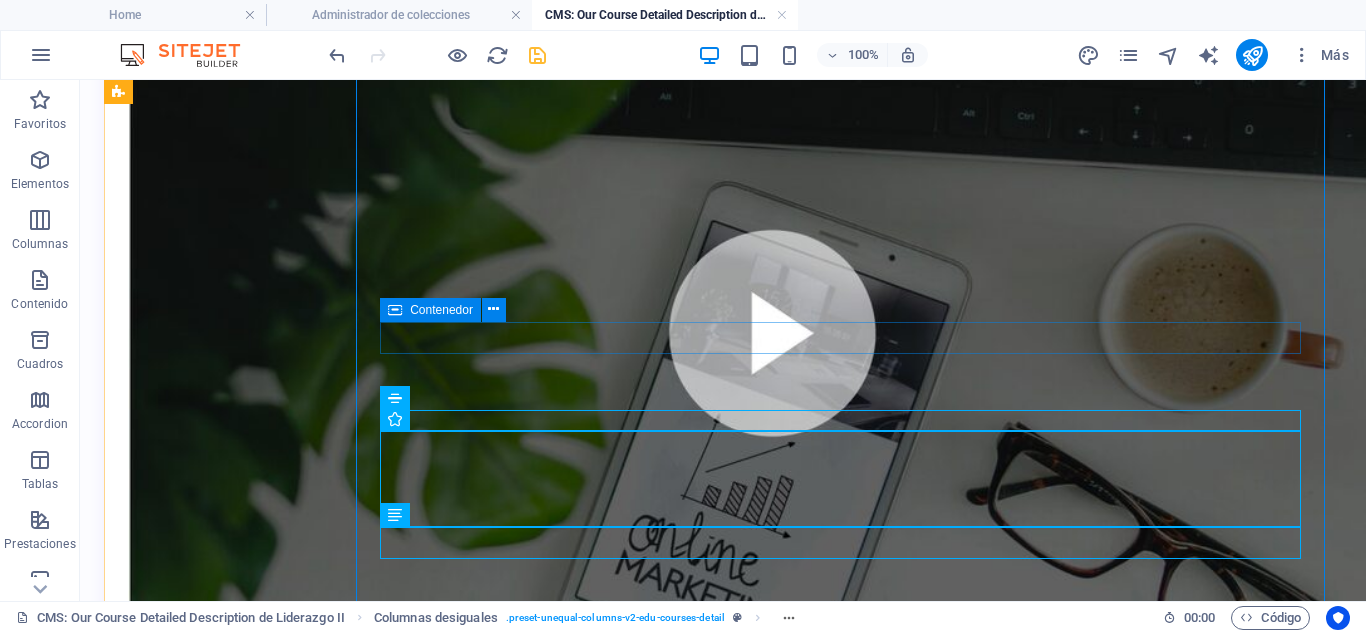 click on "Duración:  3 meses" at bounding box center [723, 1110] 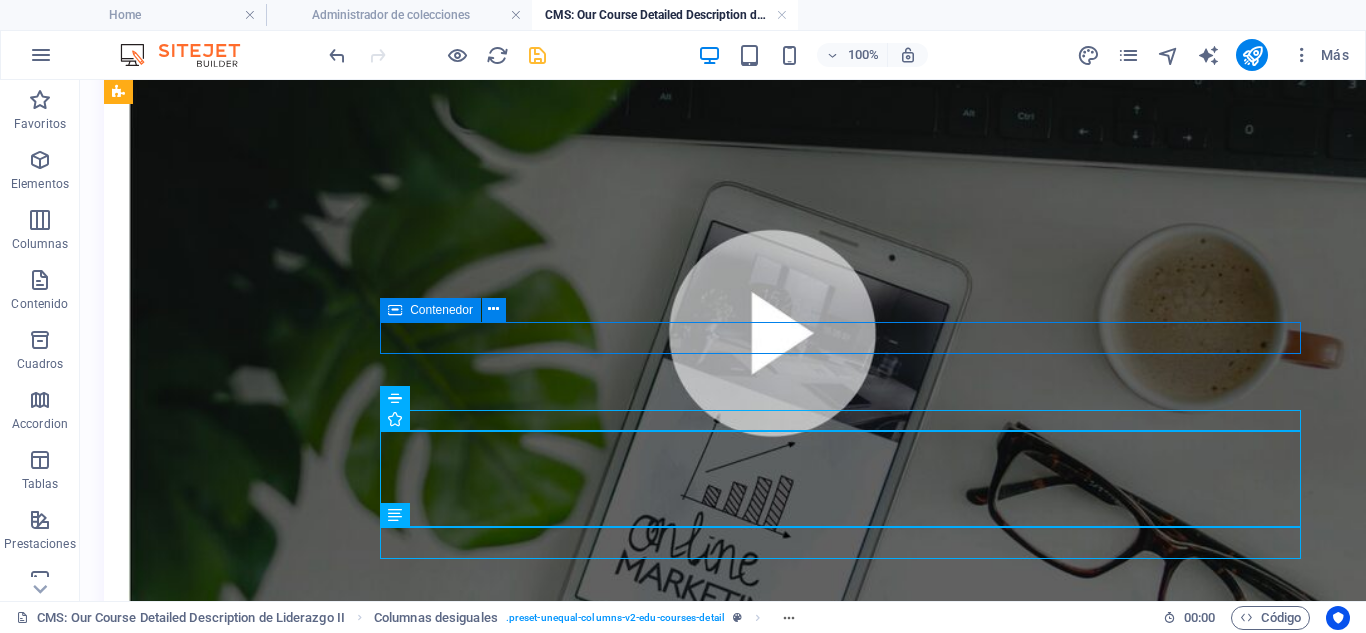 click on "Duración:  3 meses" at bounding box center [723, 1110] 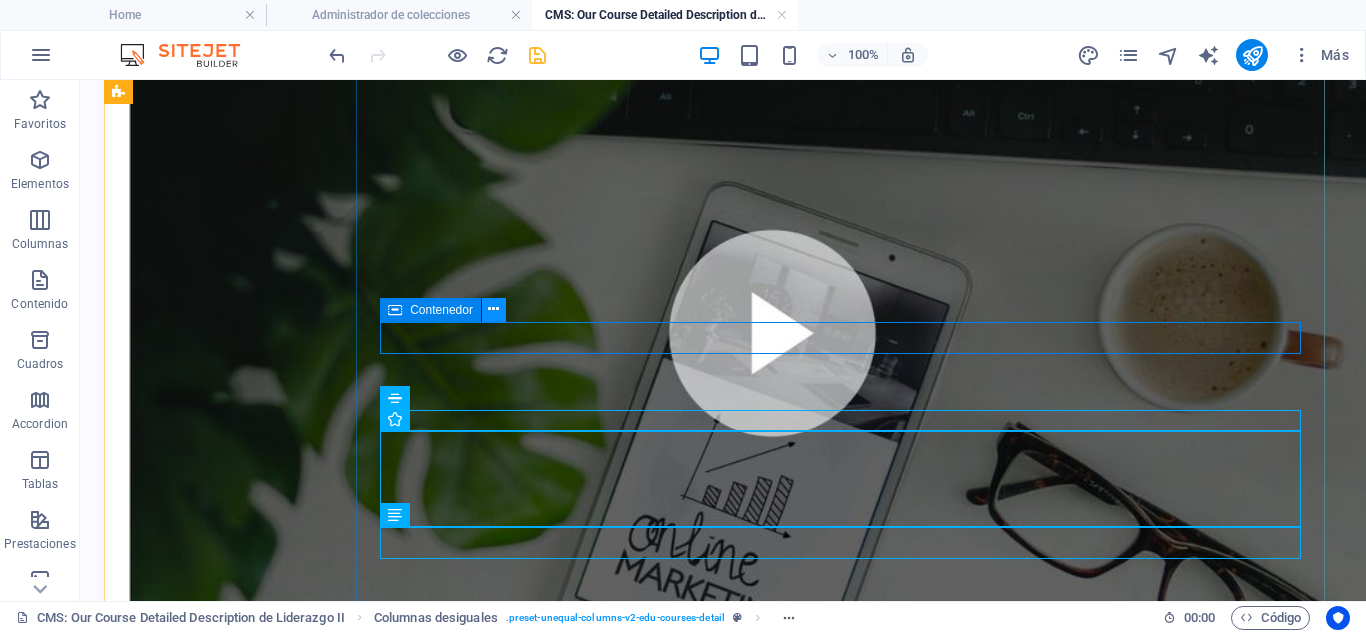 click at bounding box center (493, 309) 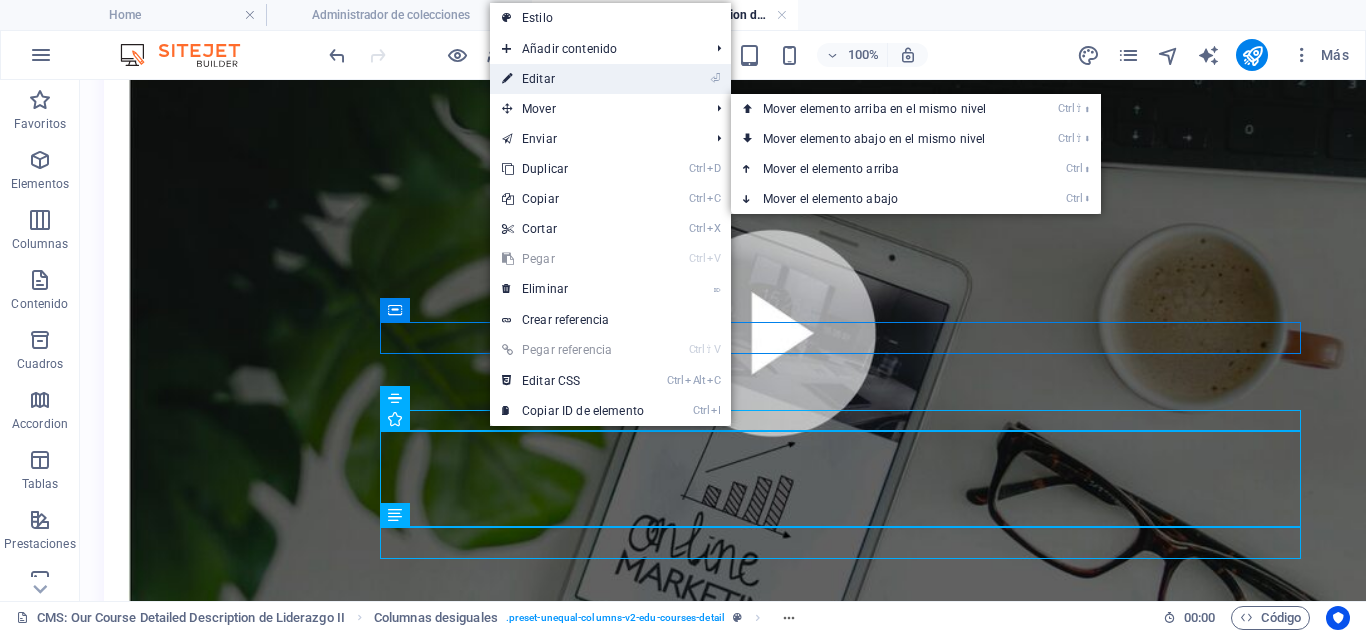 click on "⏎  Editar" at bounding box center (573, 79) 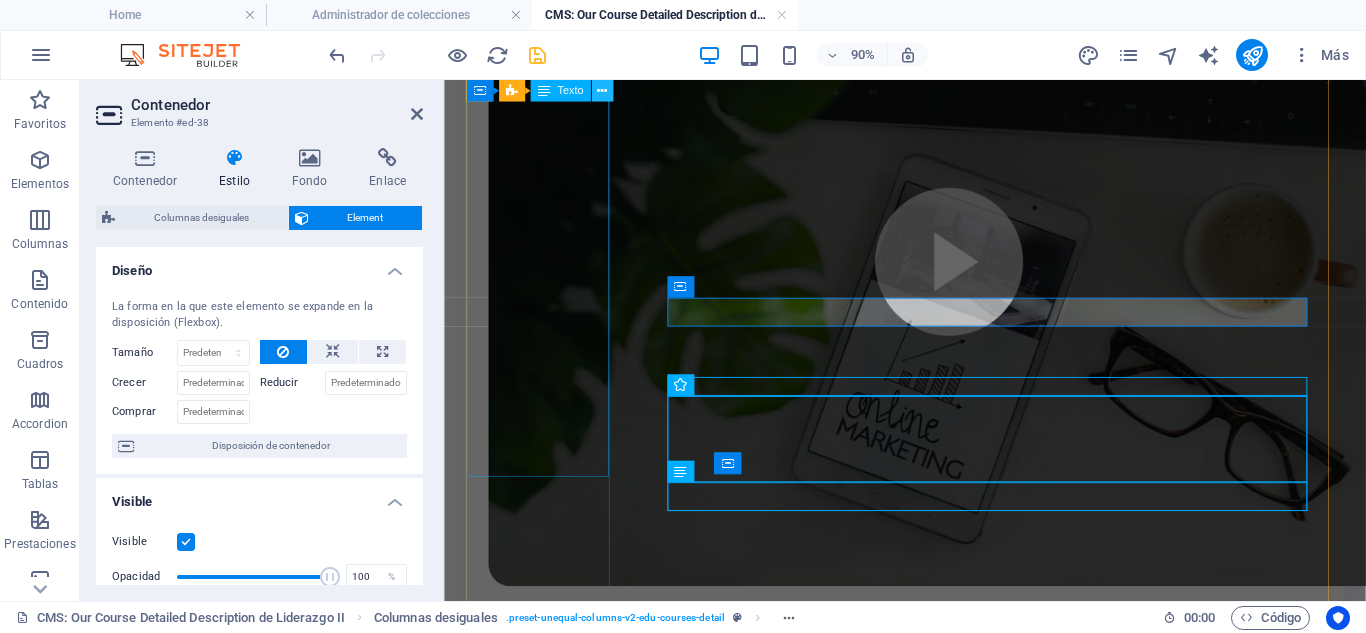 scroll, scrollTop: 584, scrollLeft: 0, axis: vertical 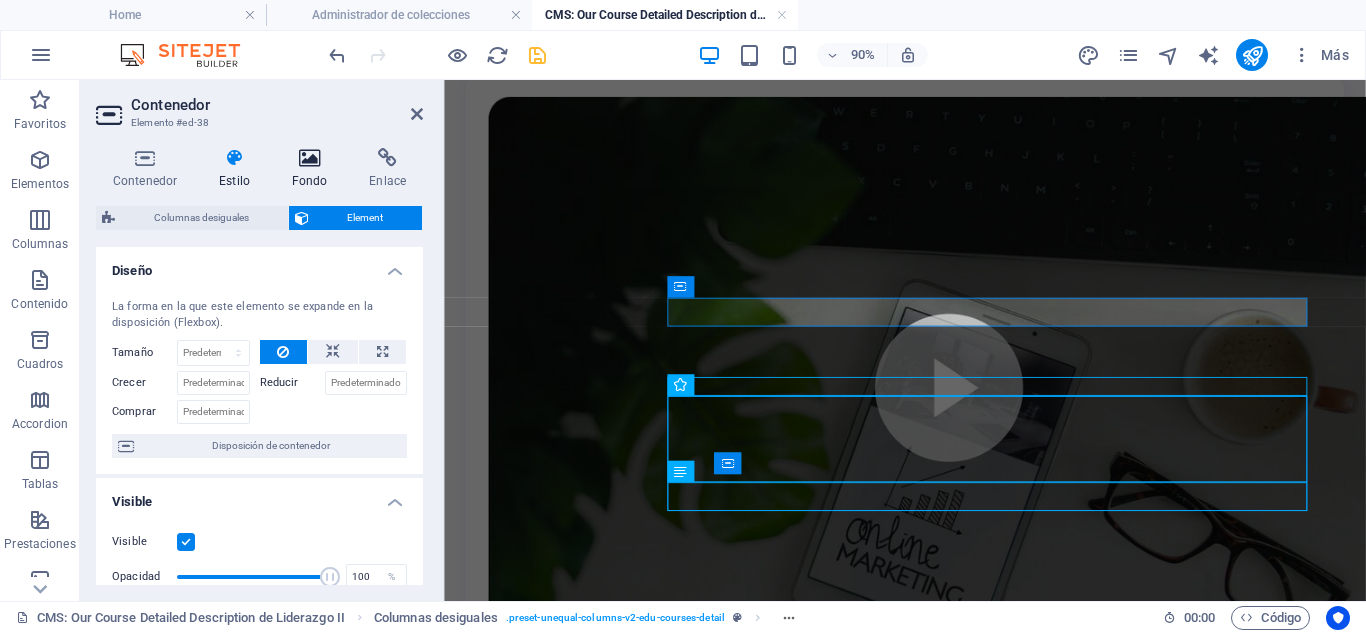 click at bounding box center (310, 158) 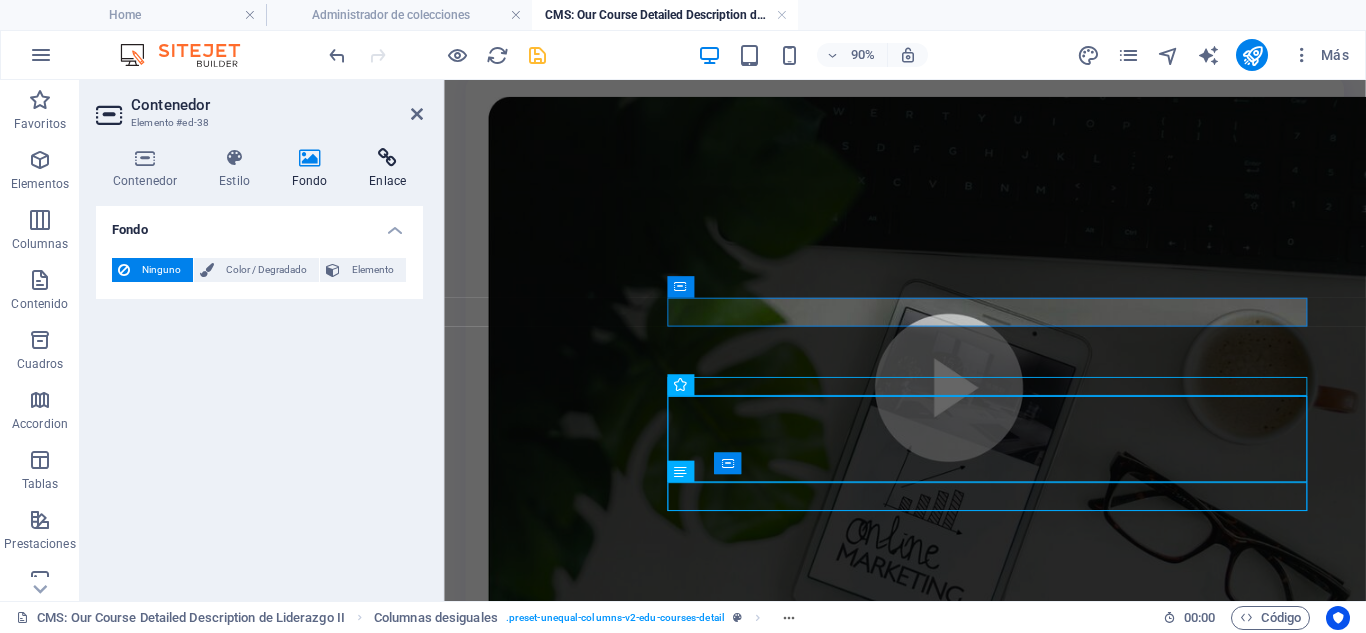 click at bounding box center (387, 158) 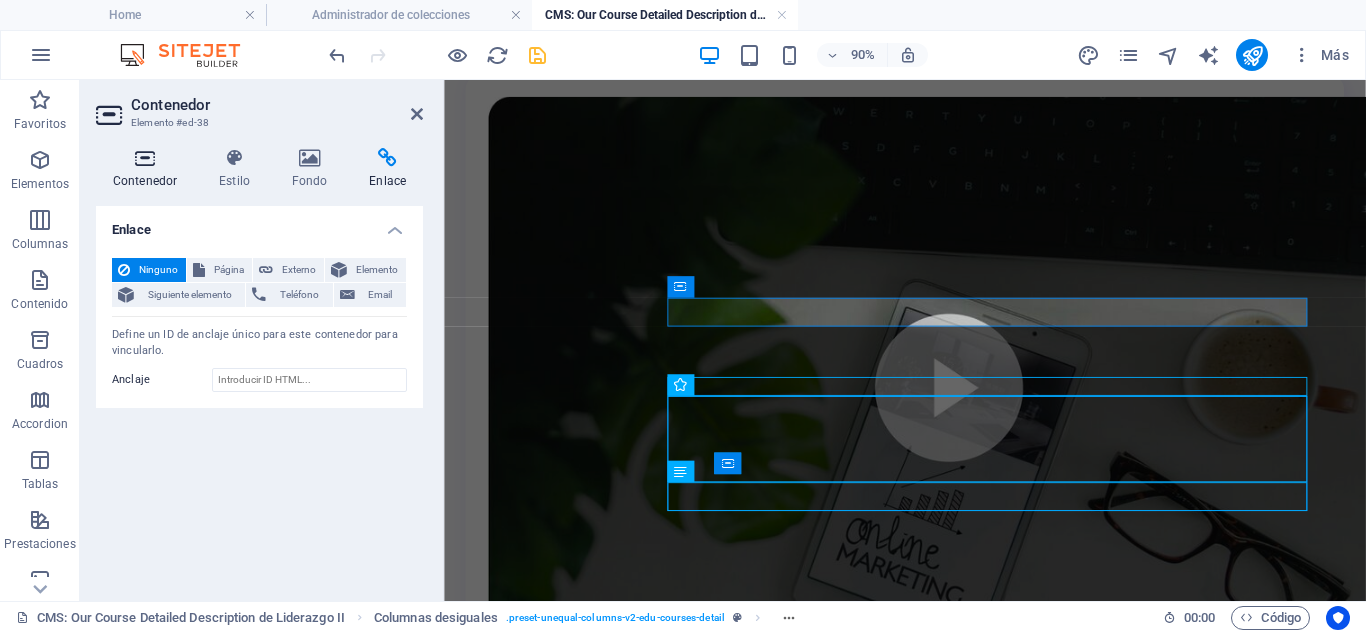 click at bounding box center (145, 158) 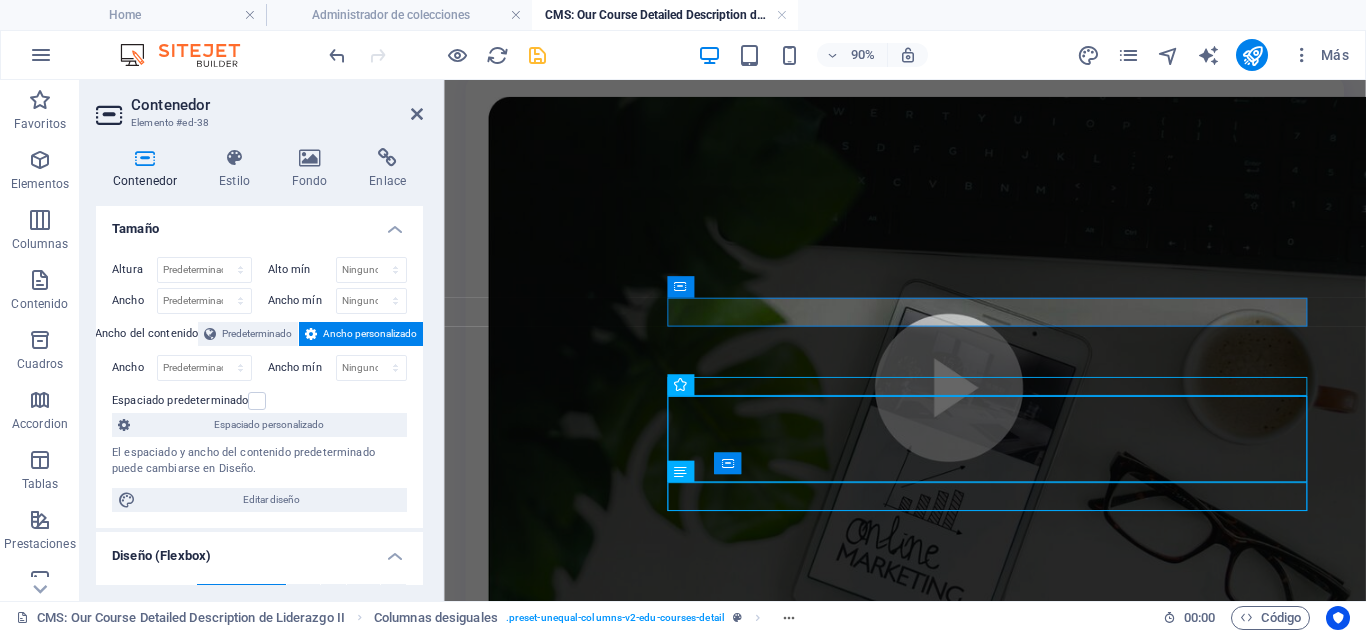 scroll, scrollTop: 0, scrollLeft: 0, axis: both 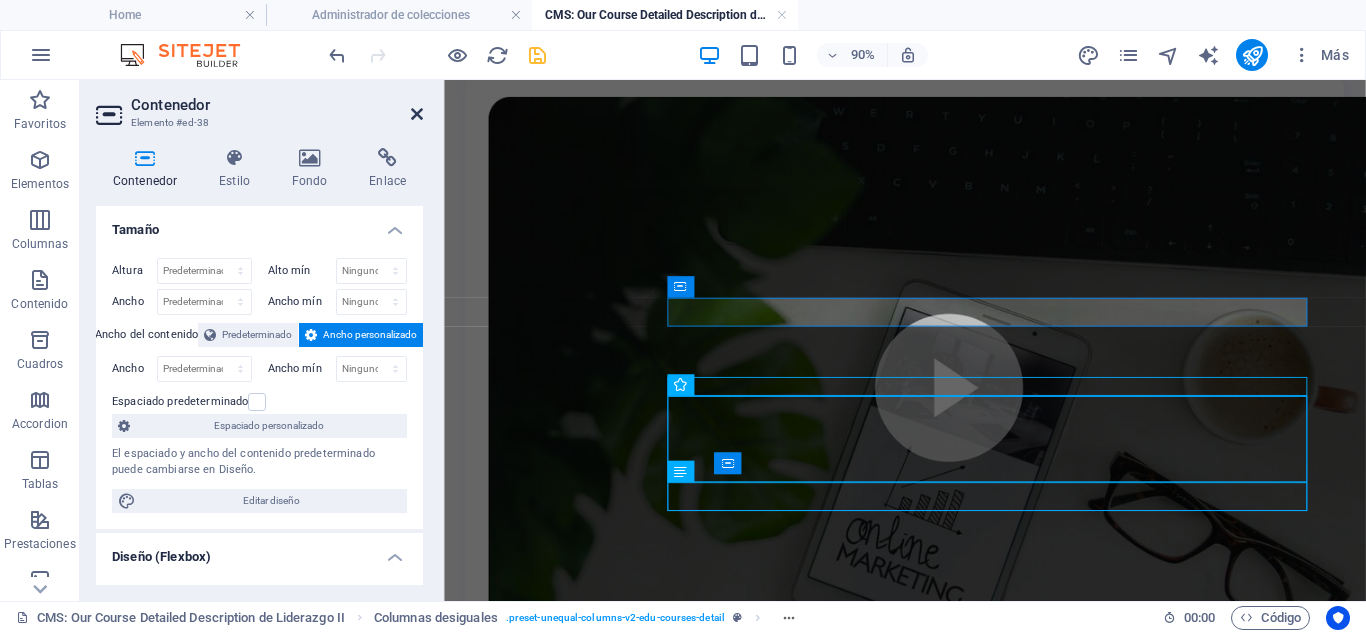 click at bounding box center (417, 114) 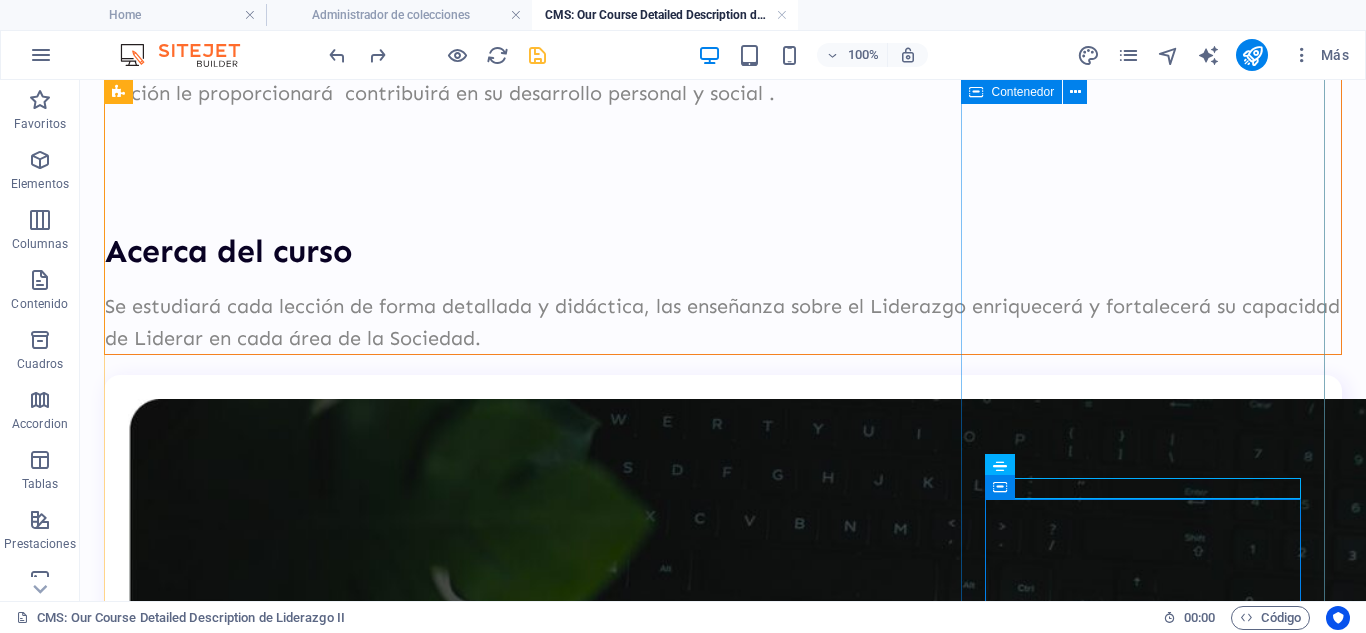 scroll, scrollTop: 352, scrollLeft: 0, axis: vertical 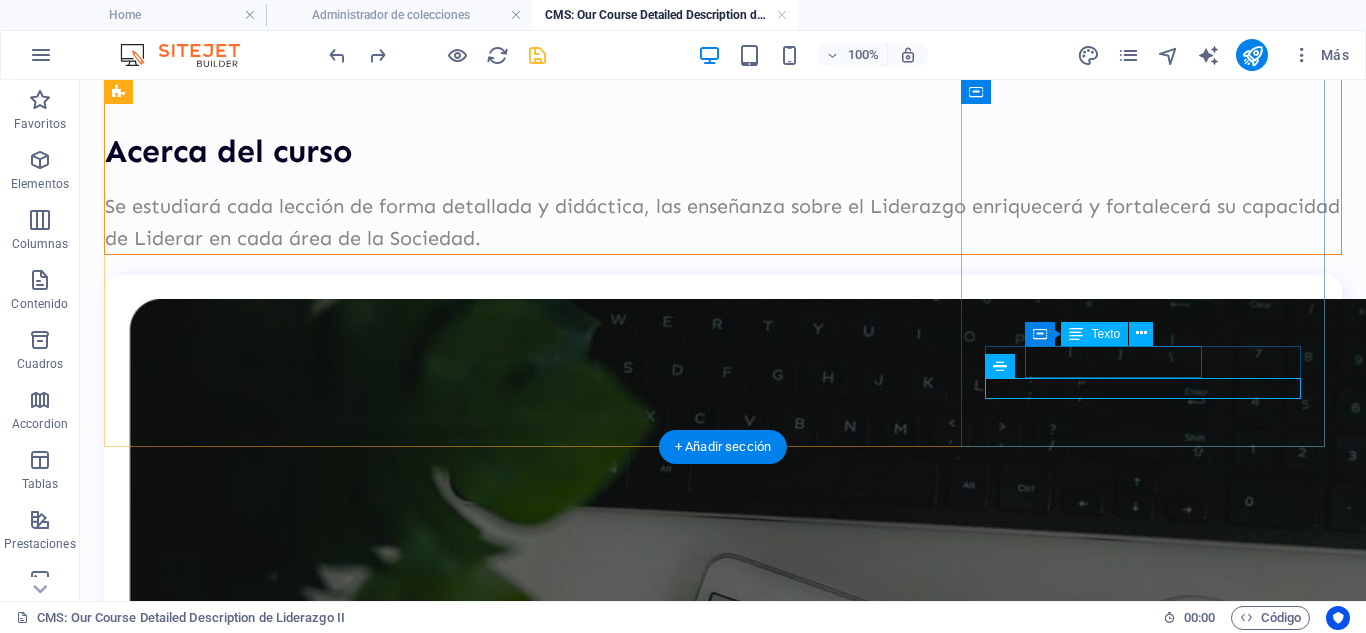 click on "Modalidad:  Virtual" at bounding box center (723, 1600) 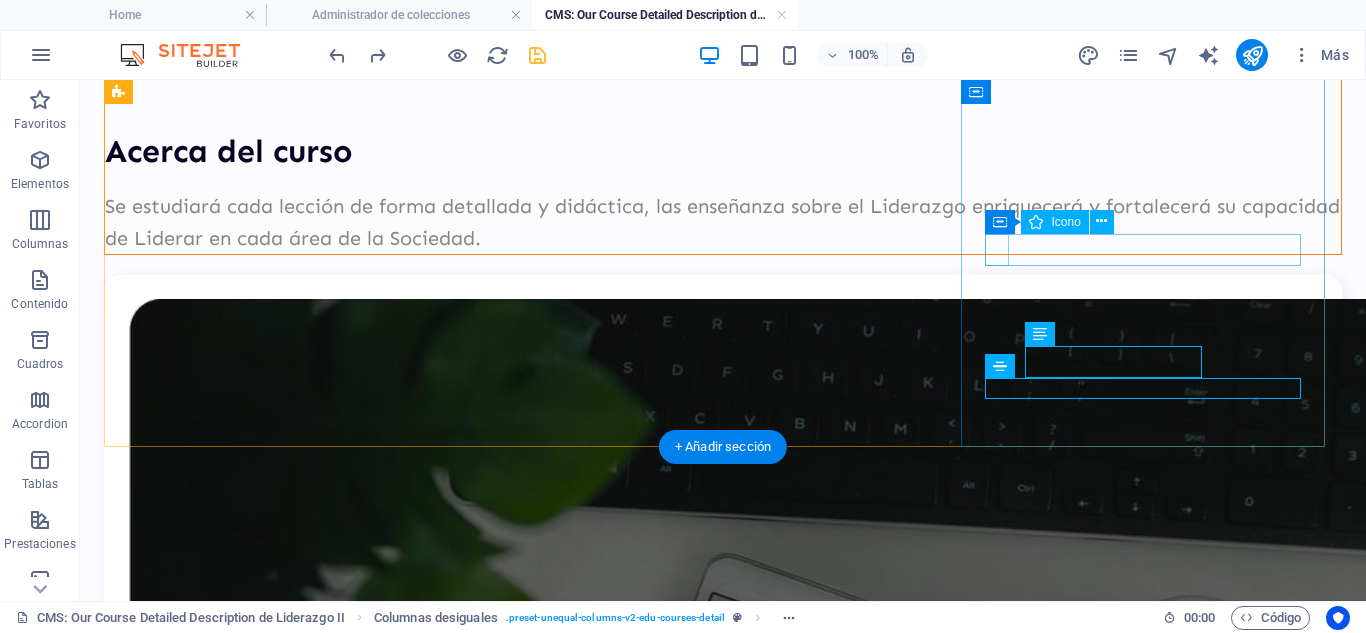 click at bounding box center (715, 1369) 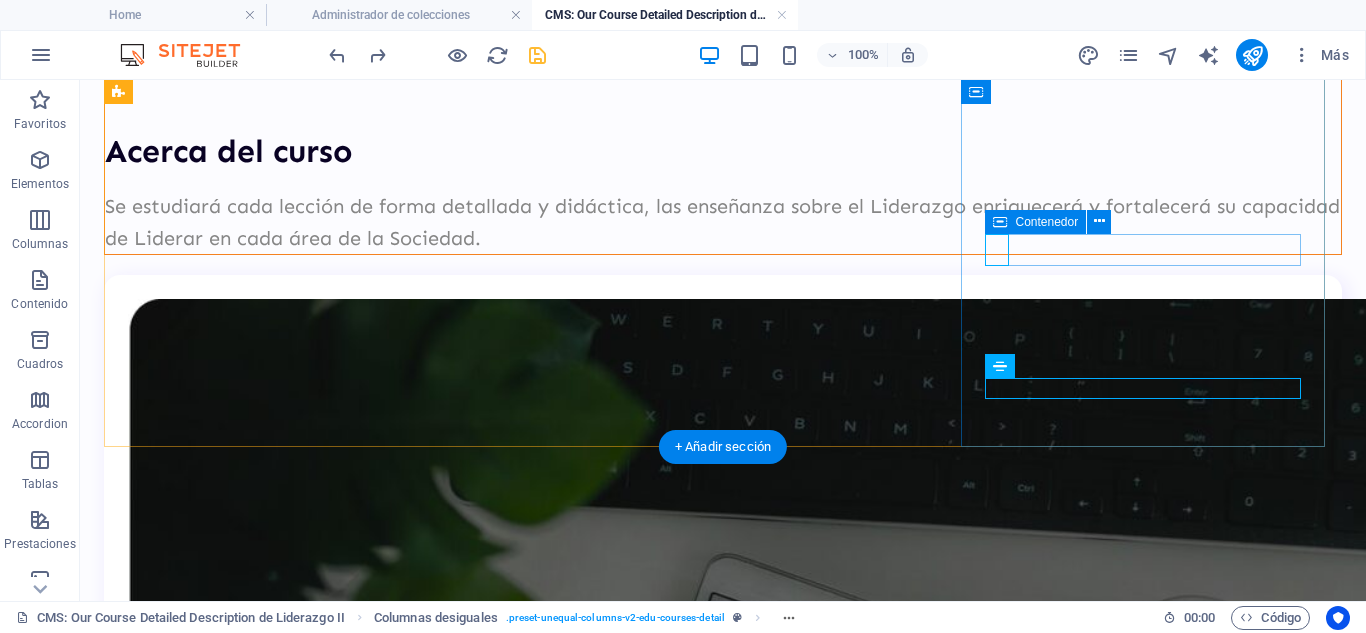 click on "Nivel:  Intermedio" at bounding box center [723, 1385] 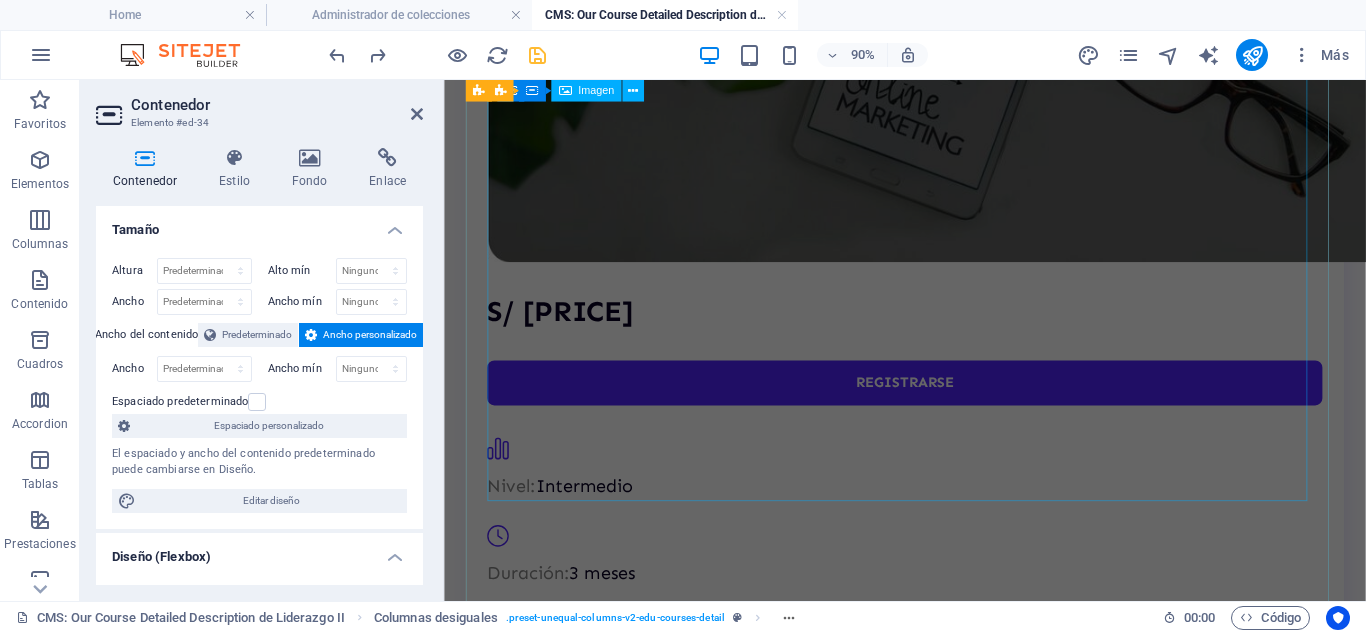 scroll, scrollTop: 1184, scrollLeft: 0, axis: vertical 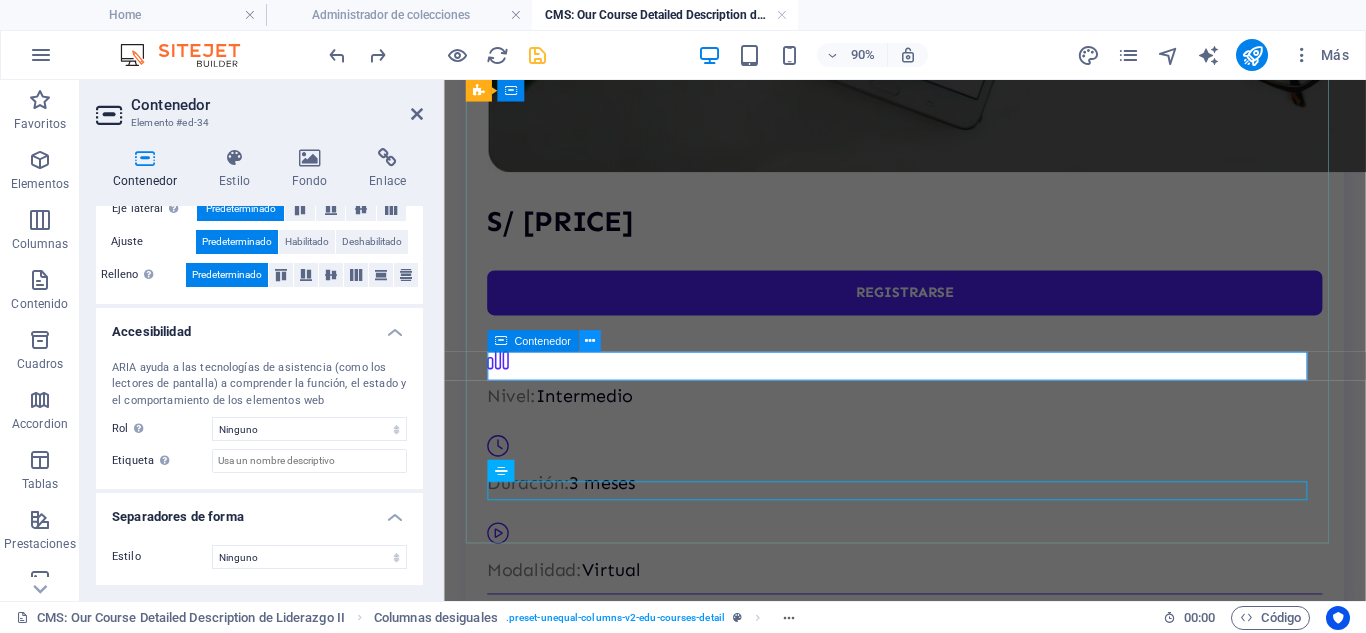 click at bounding box center (590, 341) 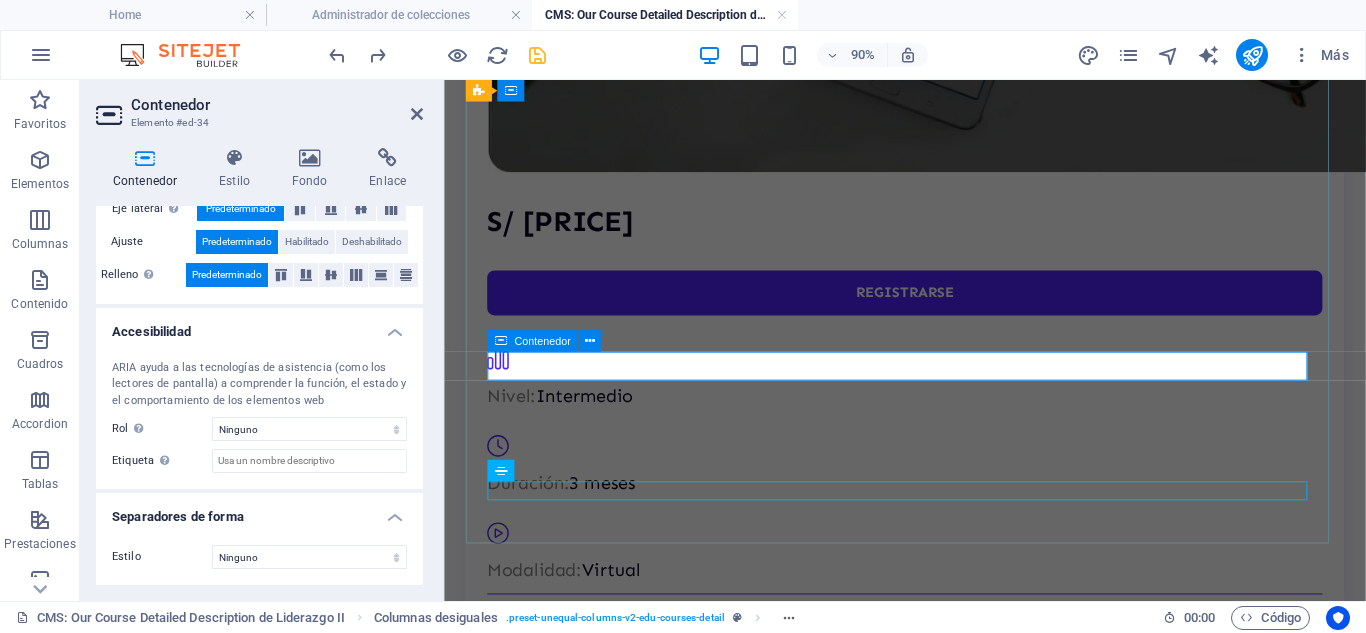 click on "Nivel:  Intermedio" at bounding box center (956, 410) 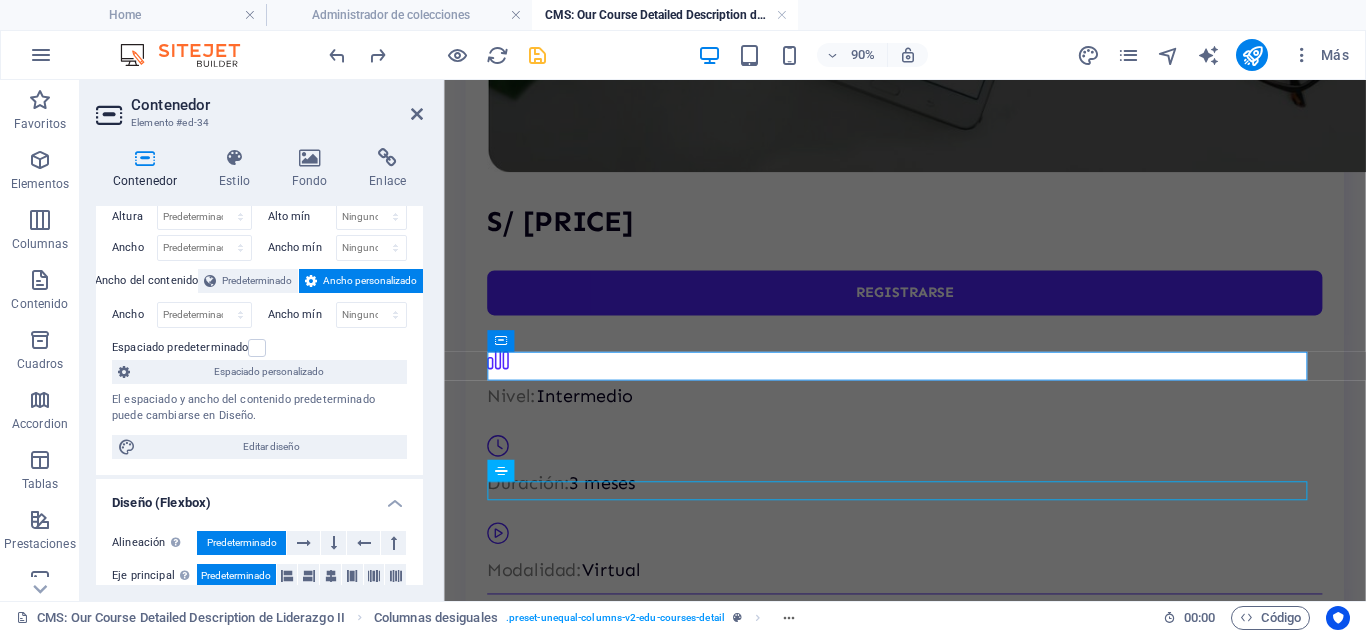 scroll, scrollTop: 0, scrollLeft: 0, axis: both 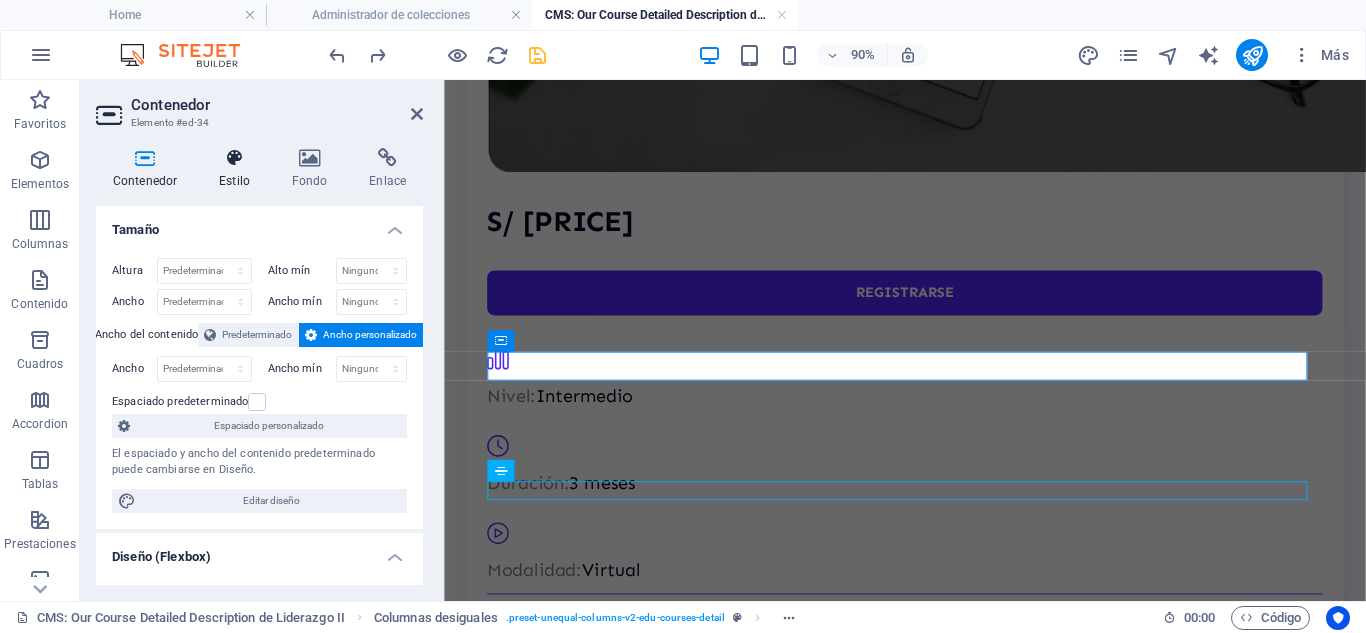 click at bounding box center [234, 158] 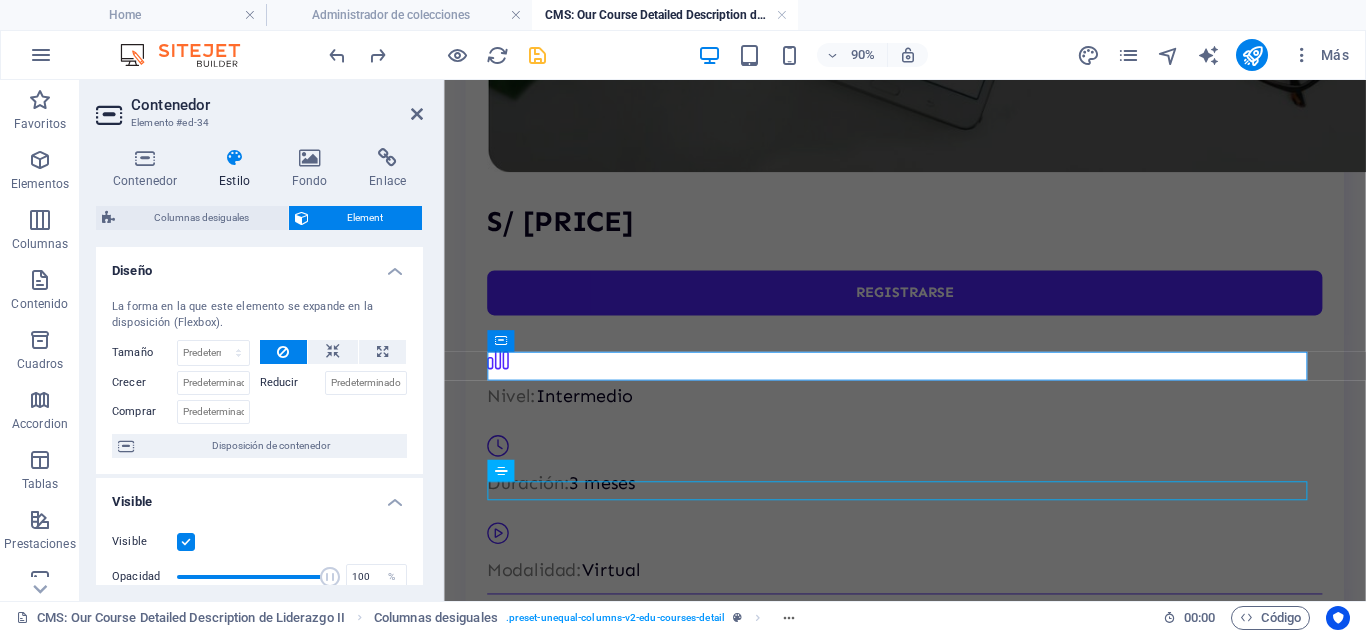 click at bounding box center (186, 542) 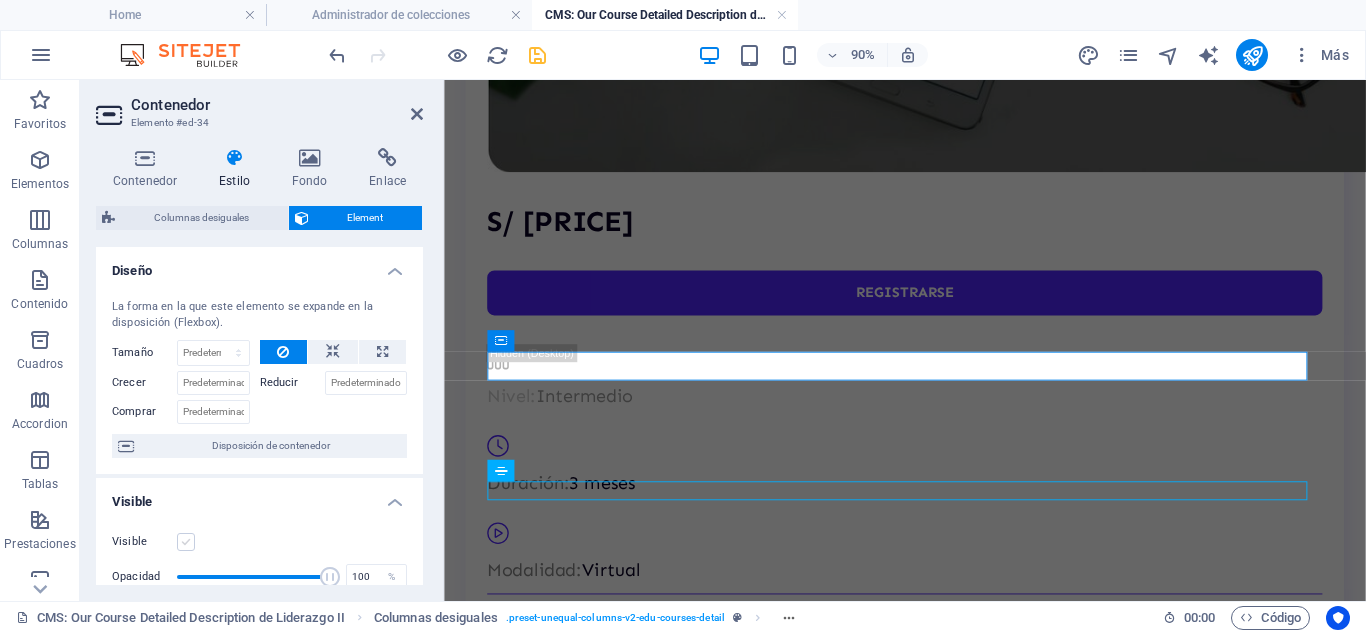 click at bounding box center [186, 542] 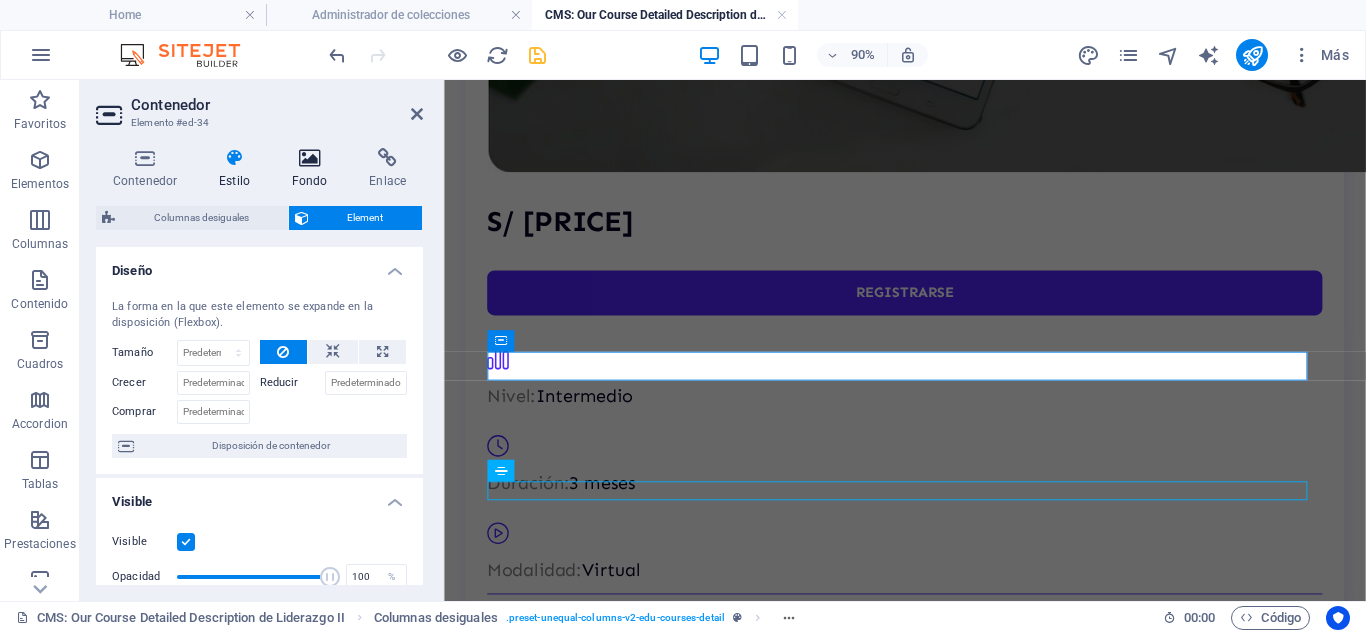 click at bounding box center (310, 158) 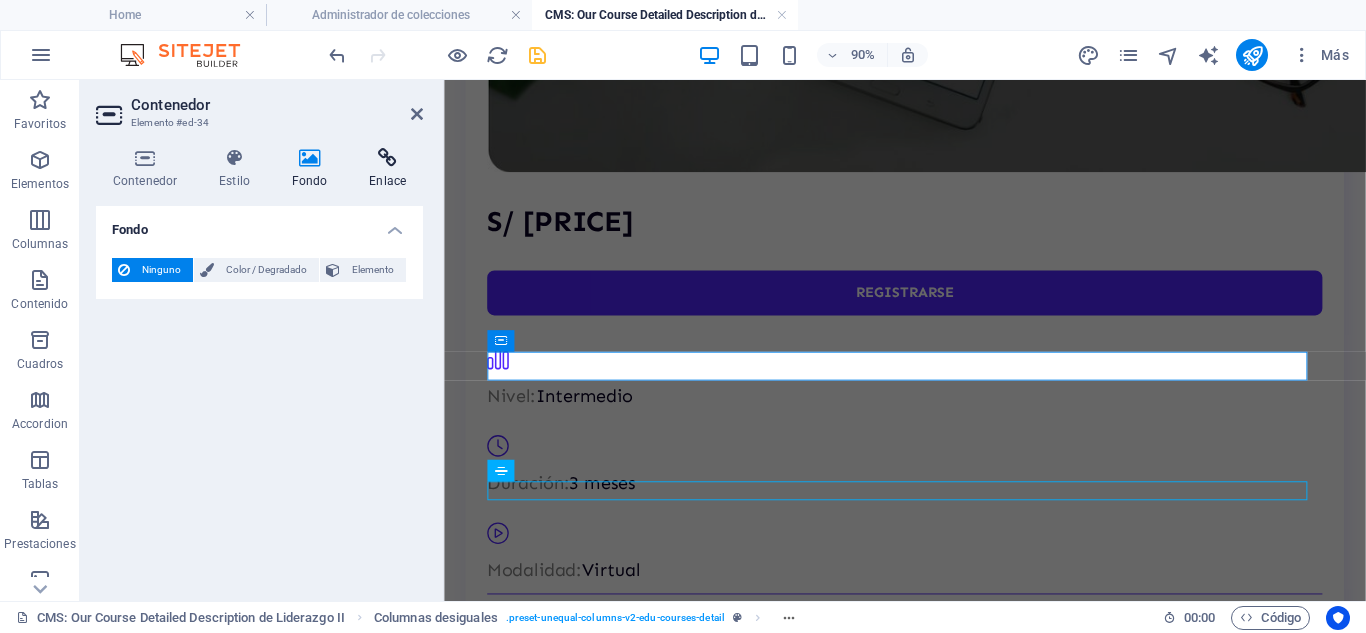click on "Enlace" at bounding box center [387, 169] 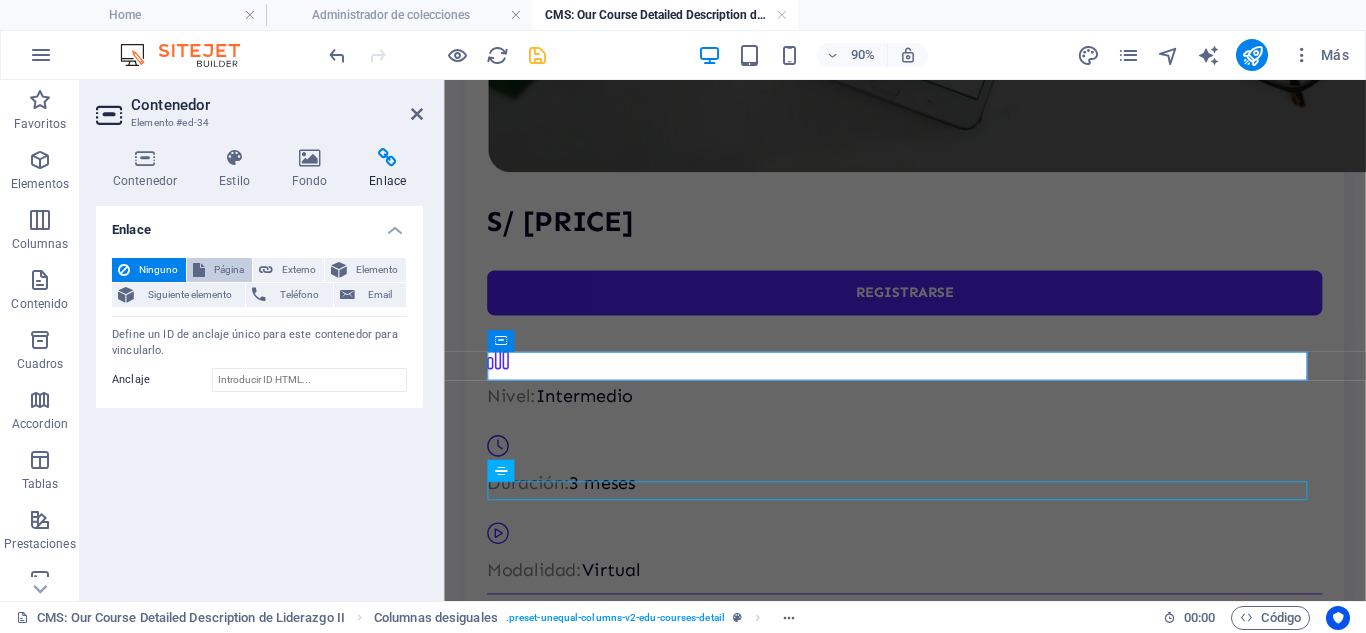 click on "Página" at bounding box center (228, 270) 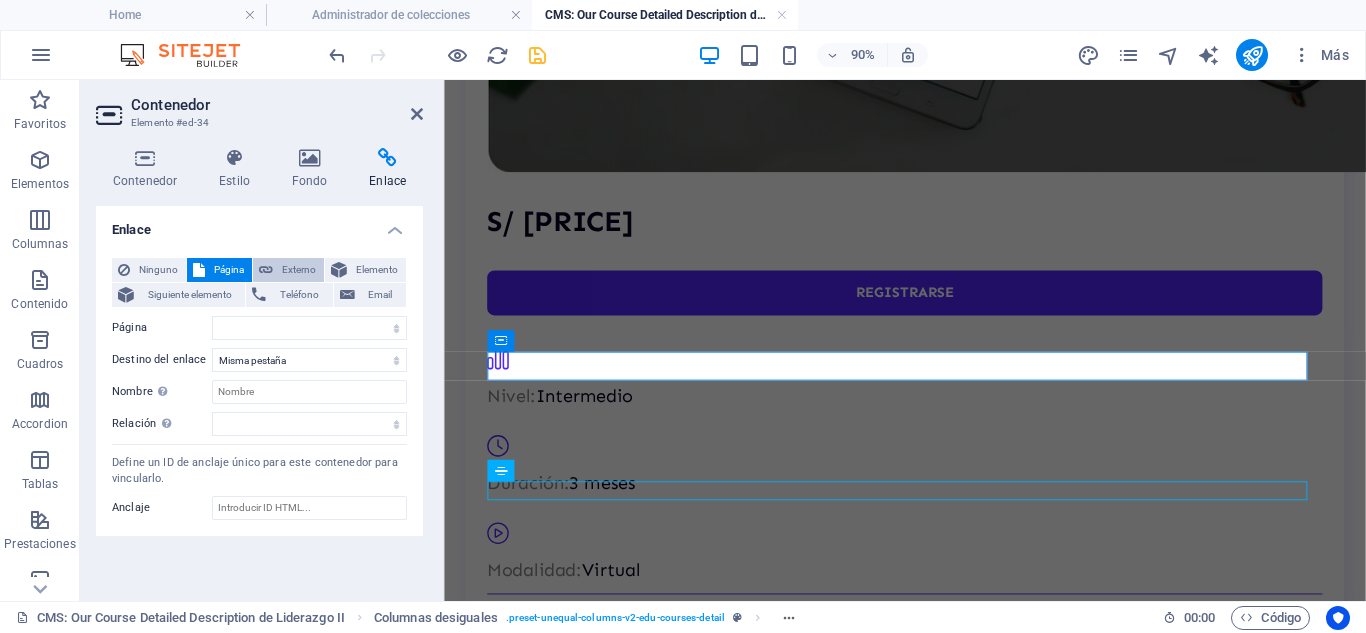 click on "Externo" at bounding box center (298, 270) 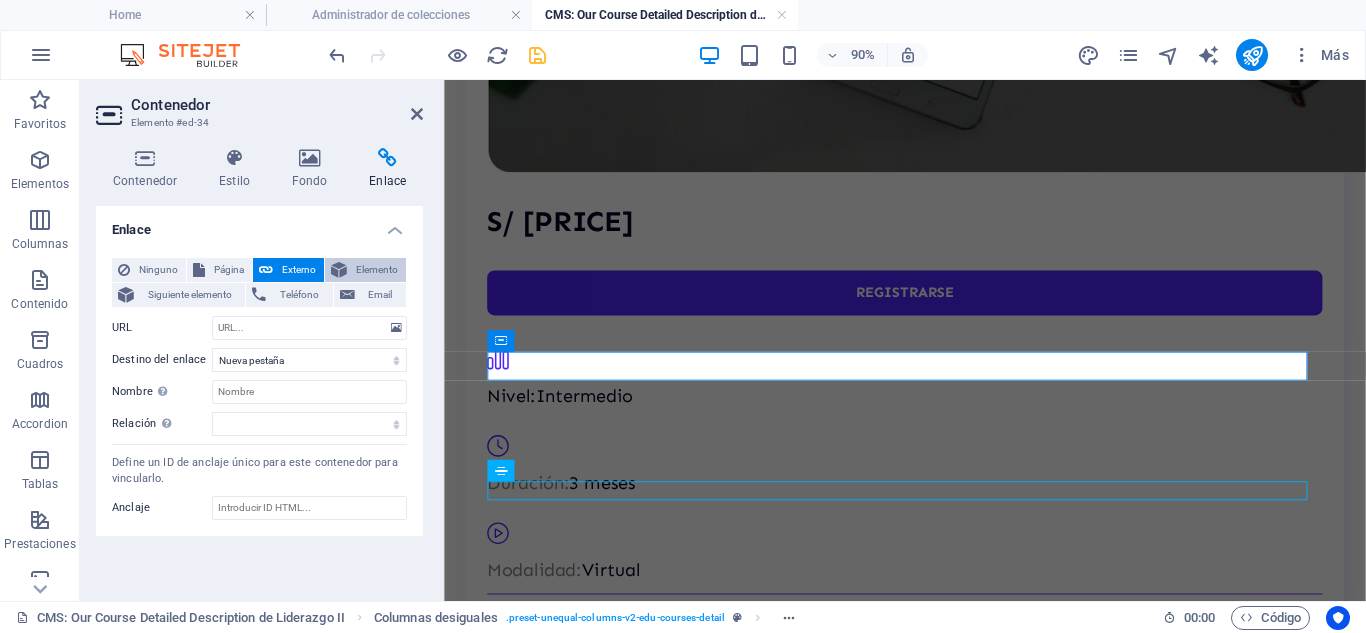 click on "Elemento" at bounding box center [376, 270] 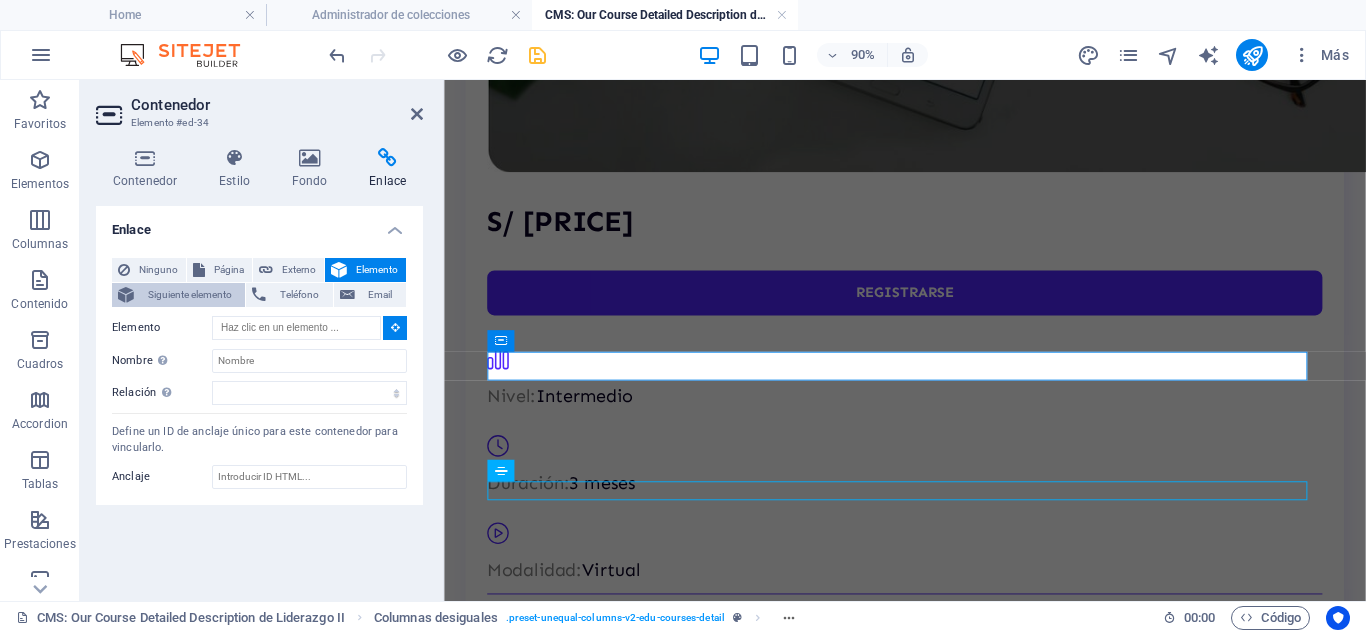 drag, startPoint x: 164, startPoint y: 286, endPoint x: 194, endPoint y: 288, distance: 30.066593 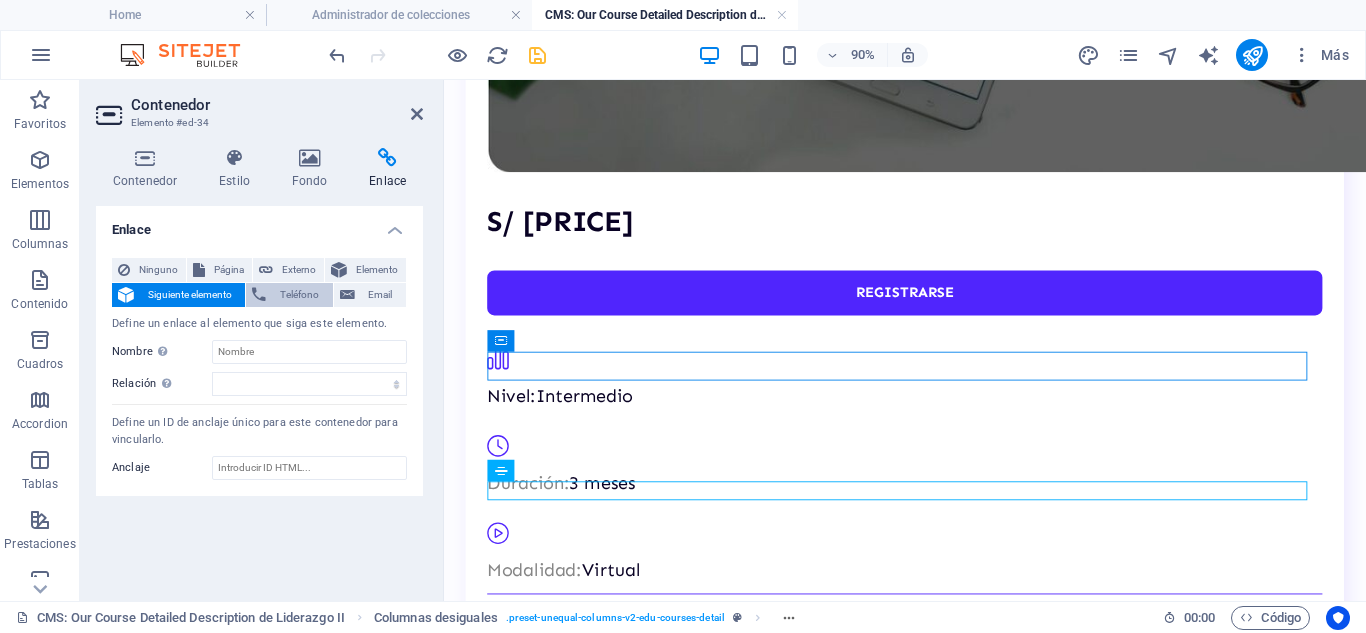 click on "Teléfono" at bounding box center [299, 295] 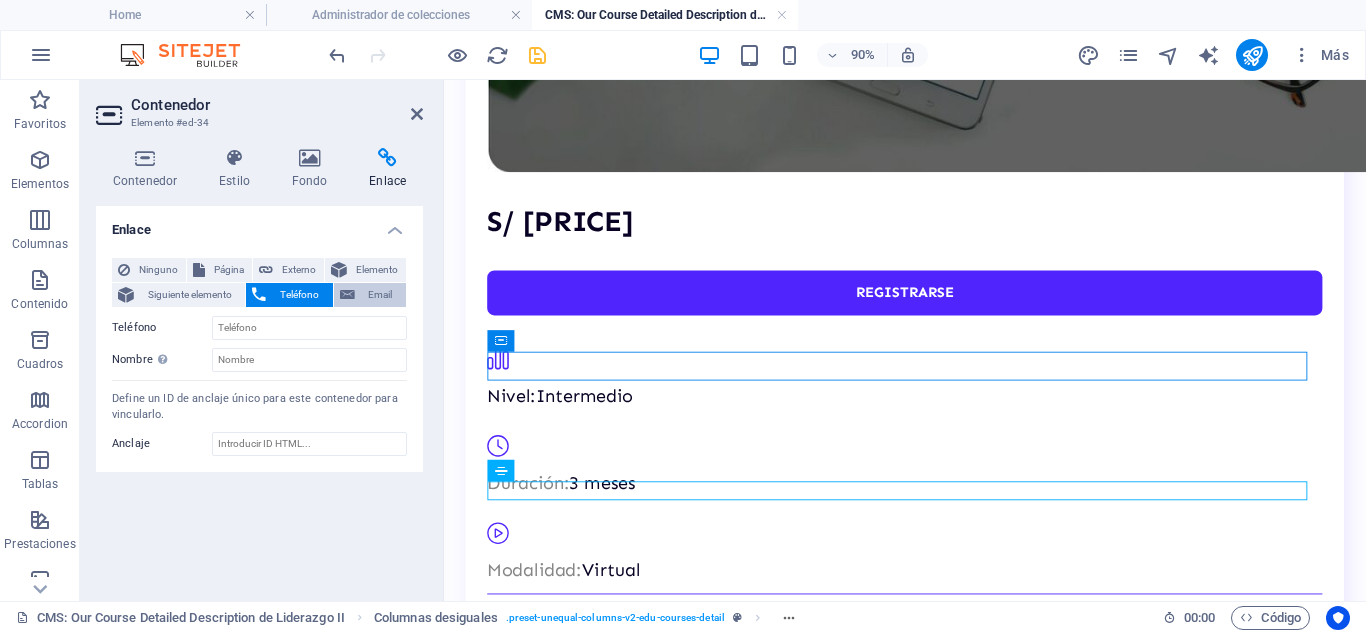 click on "Email" at bounding box center (380, 295) 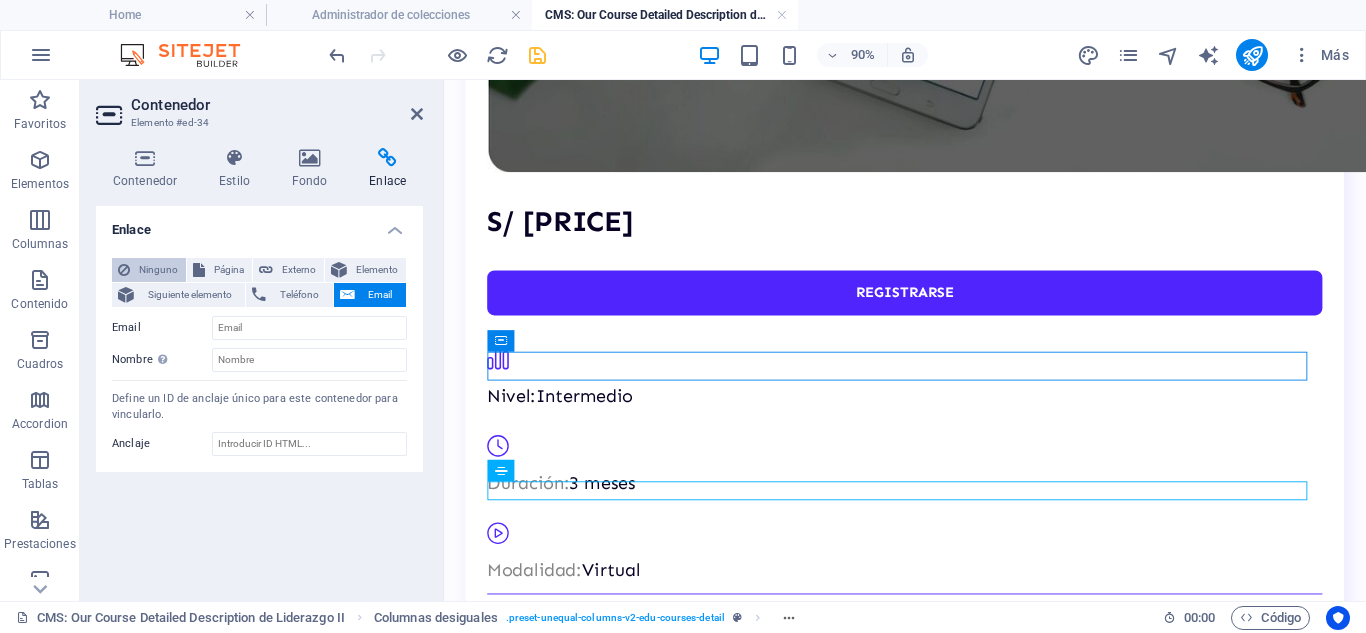 click on "Ninguno" at bounding box center [158, 270] 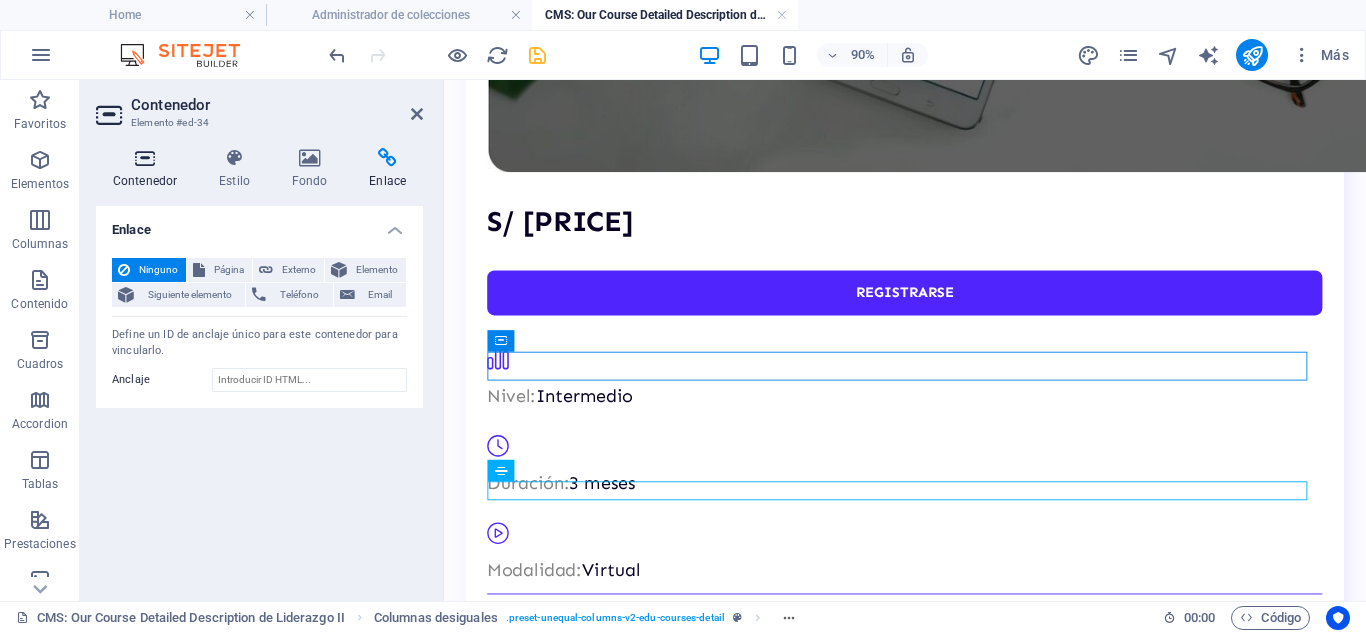 click on "Contenedor" at bounding box center [149, 169] 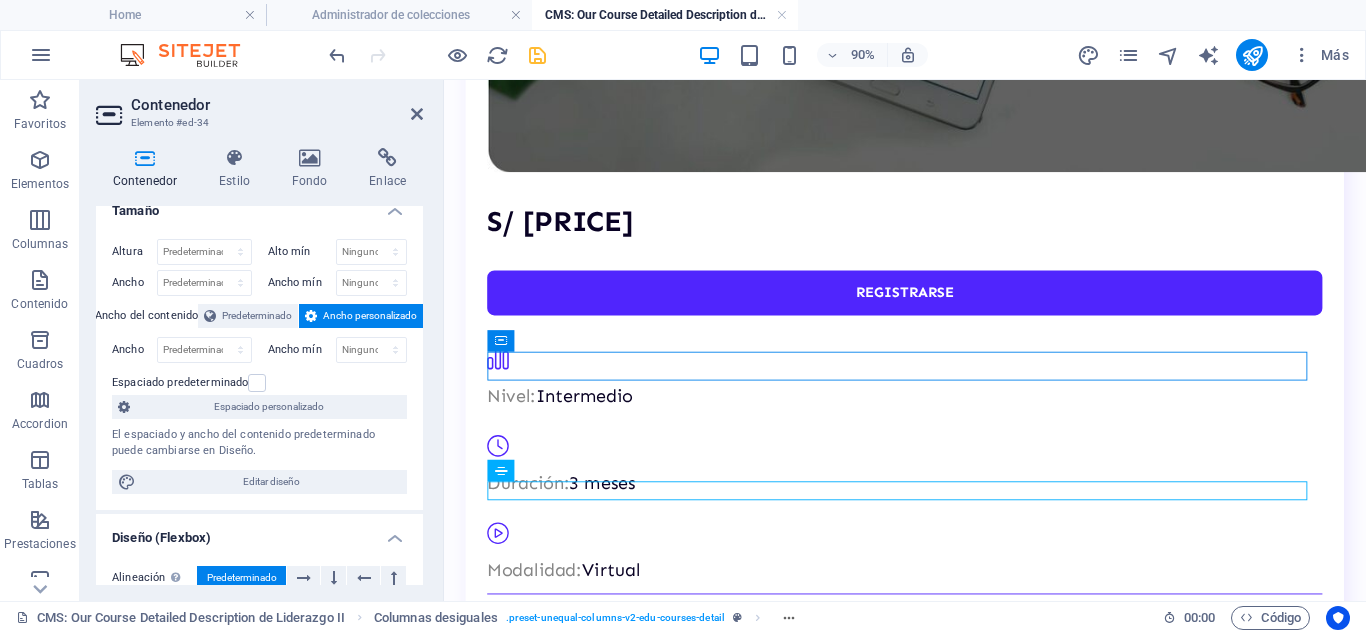 scroll, scrollTop: 0, scrollLeft: 0, axis: both 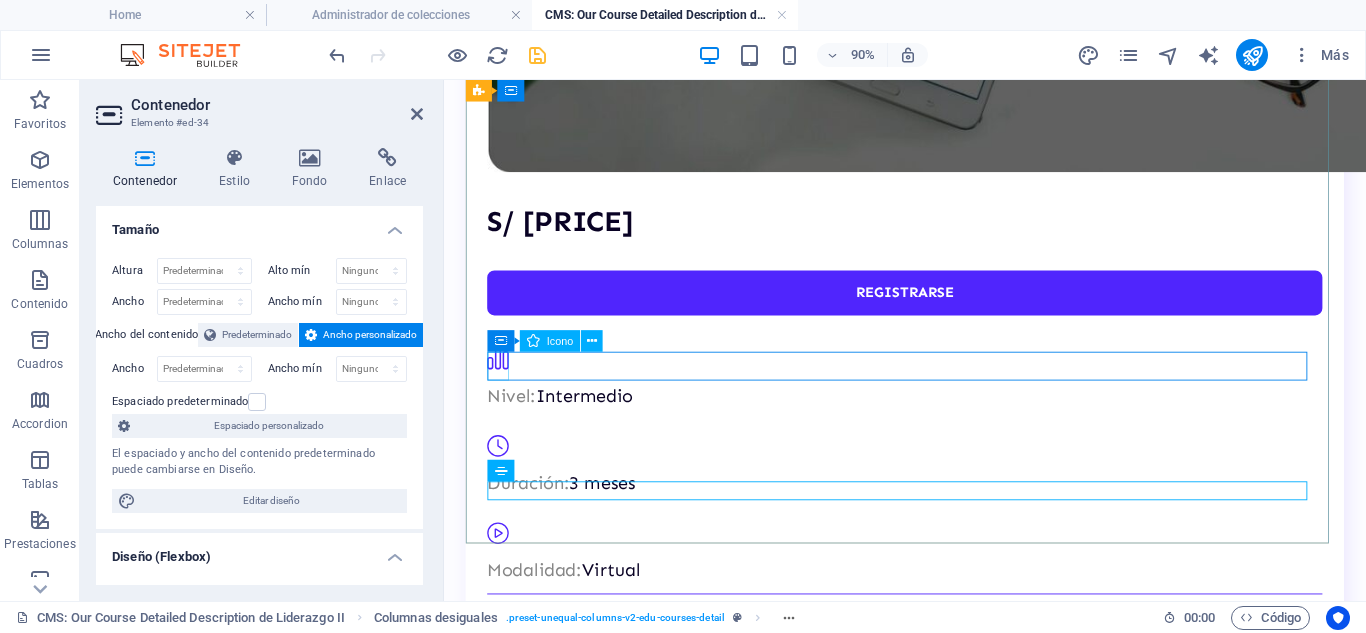click at bounding box center [948, 394] 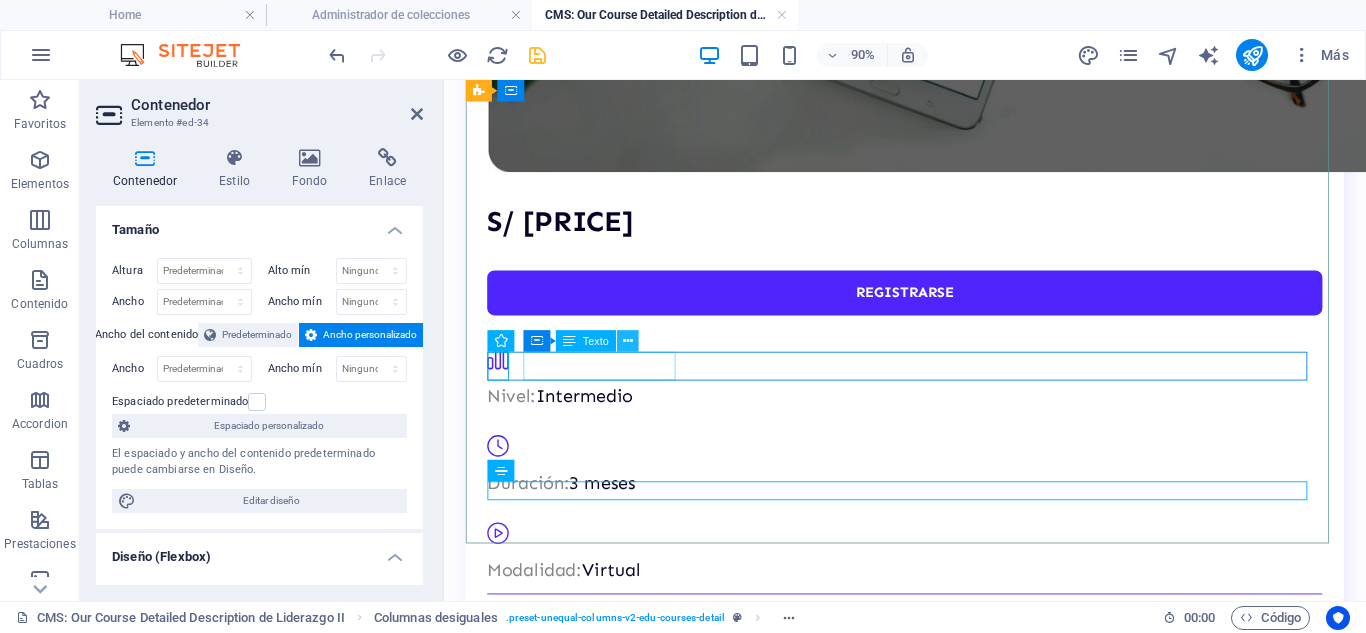 click at bounding box center [627, 341] 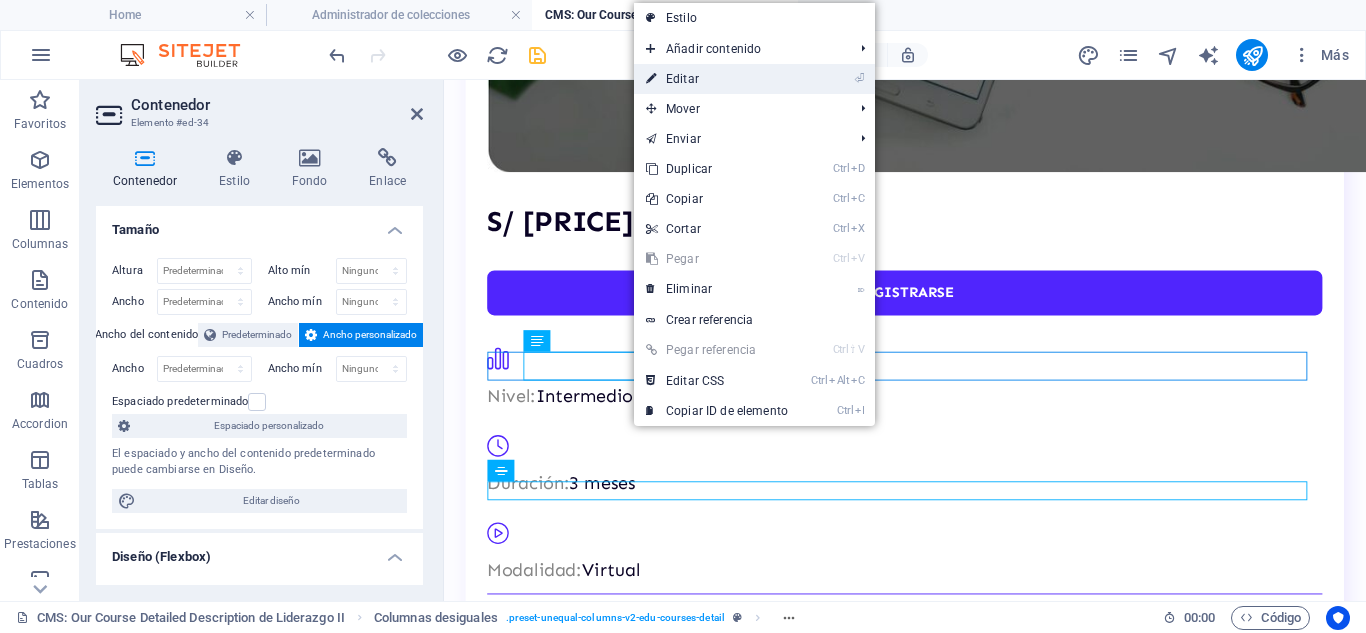 click on "⏎  Editar" at bounding box center (717, 79) 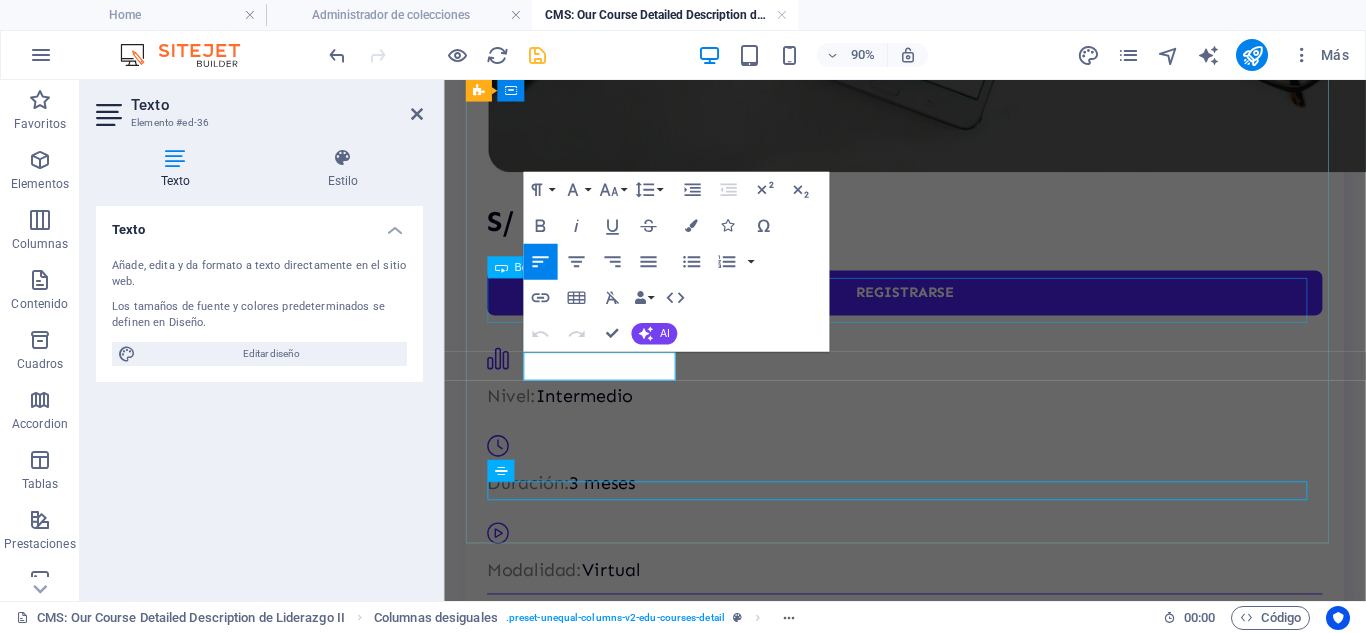 click on "registrarse" at bounding box center [956, 317] 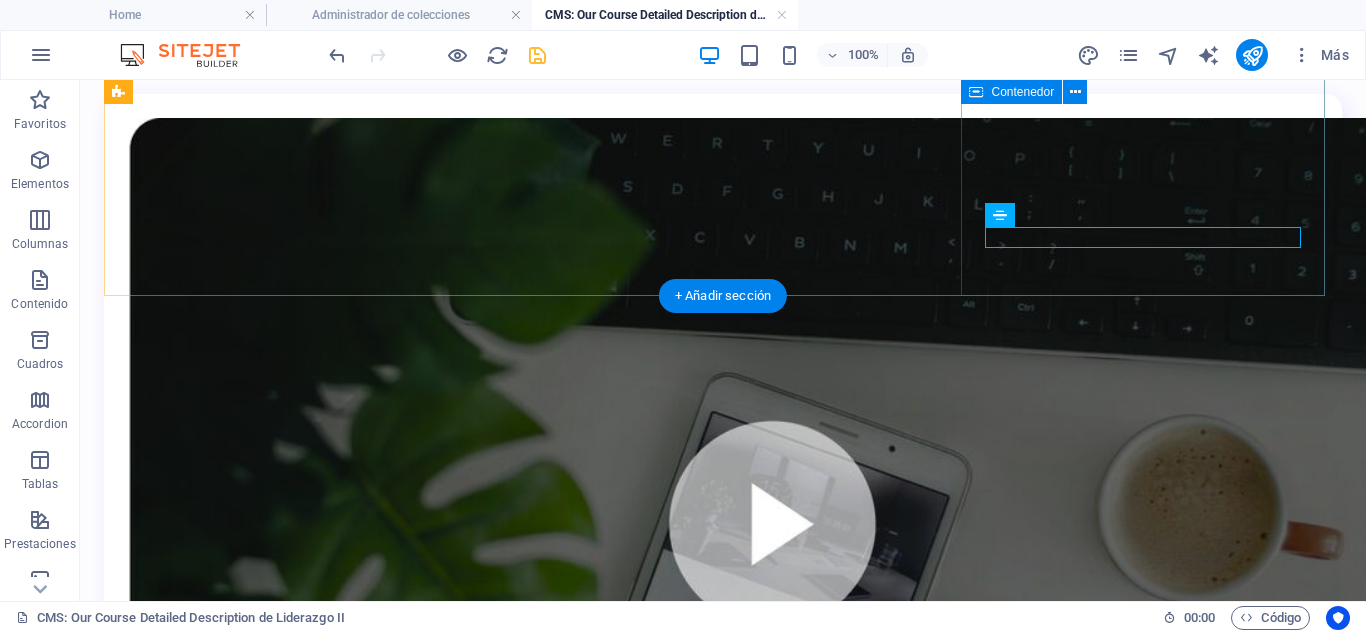 scroll, scrollTop: 401, scrollLeft: 0, axis: vertical 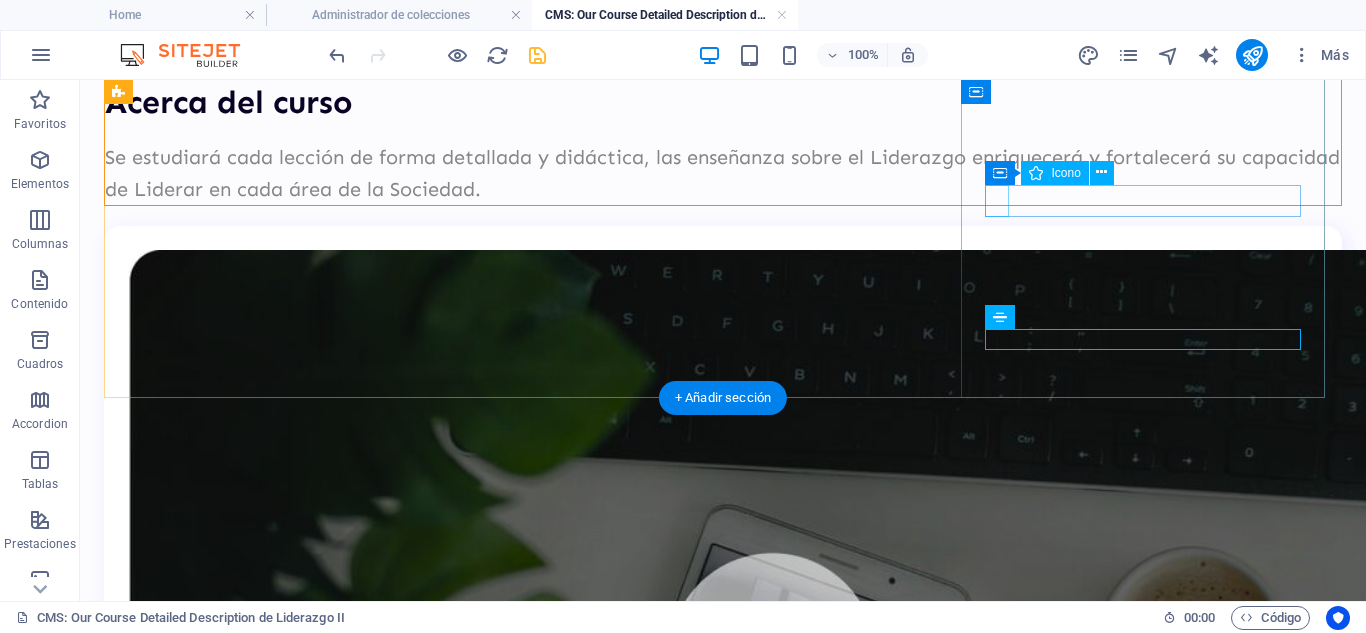 click at bounding box center [715, 1320] 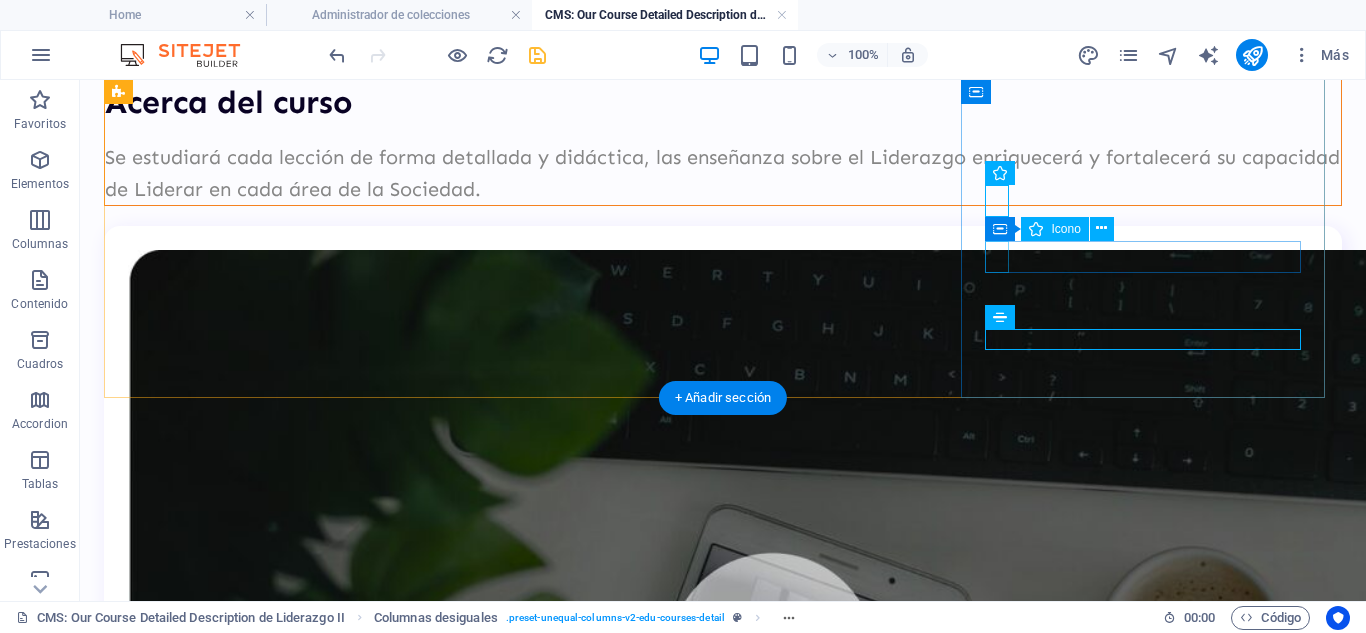 click at bounding box center [715, 1417] 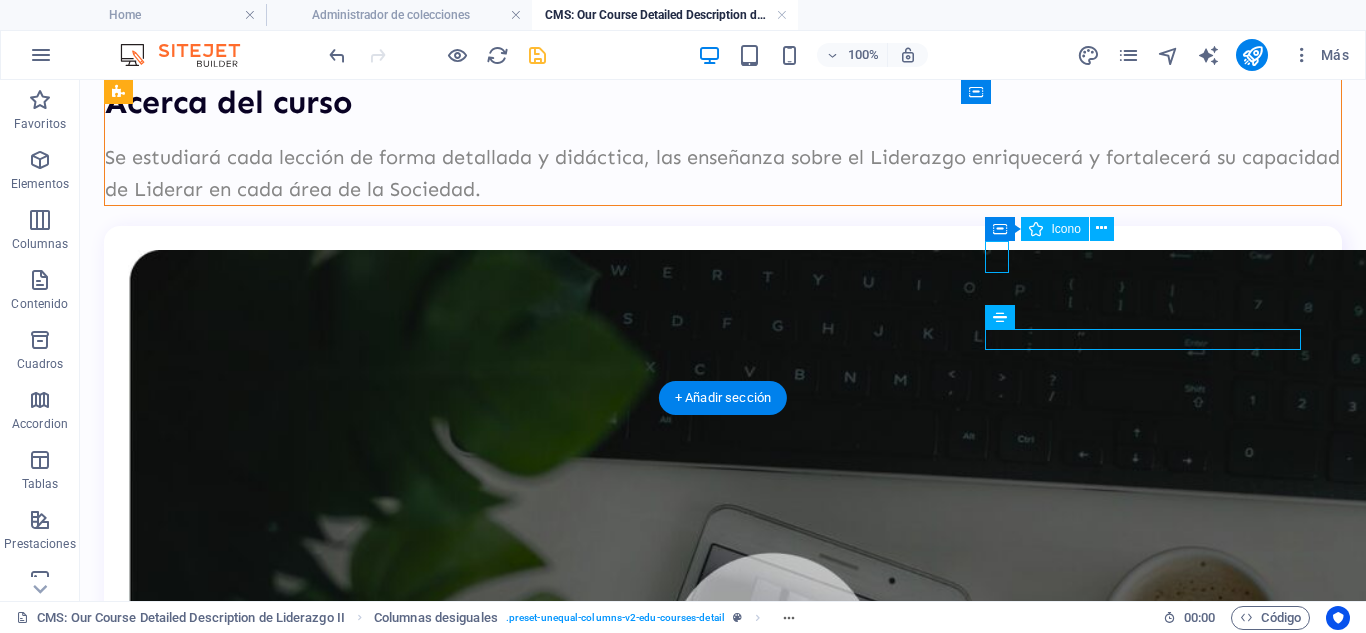 click at bounding box center [715, 1417] 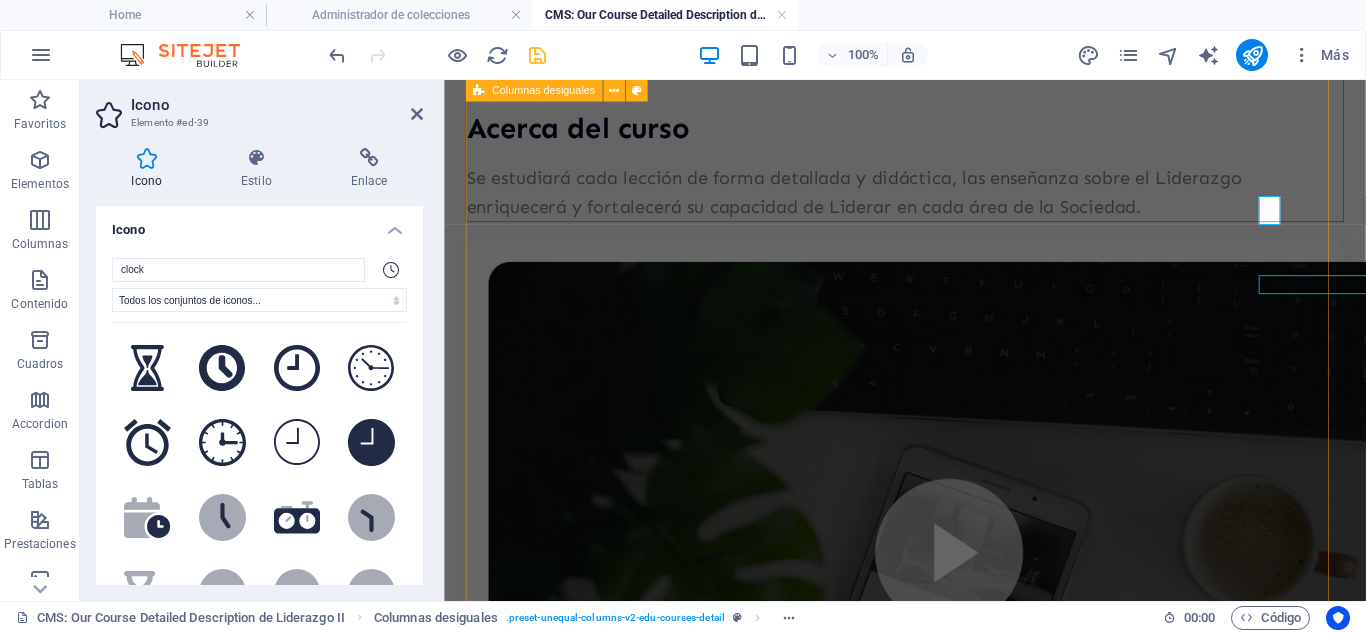 scroll, scrollTop: 433, scrollLeft: 0, axis: vertical 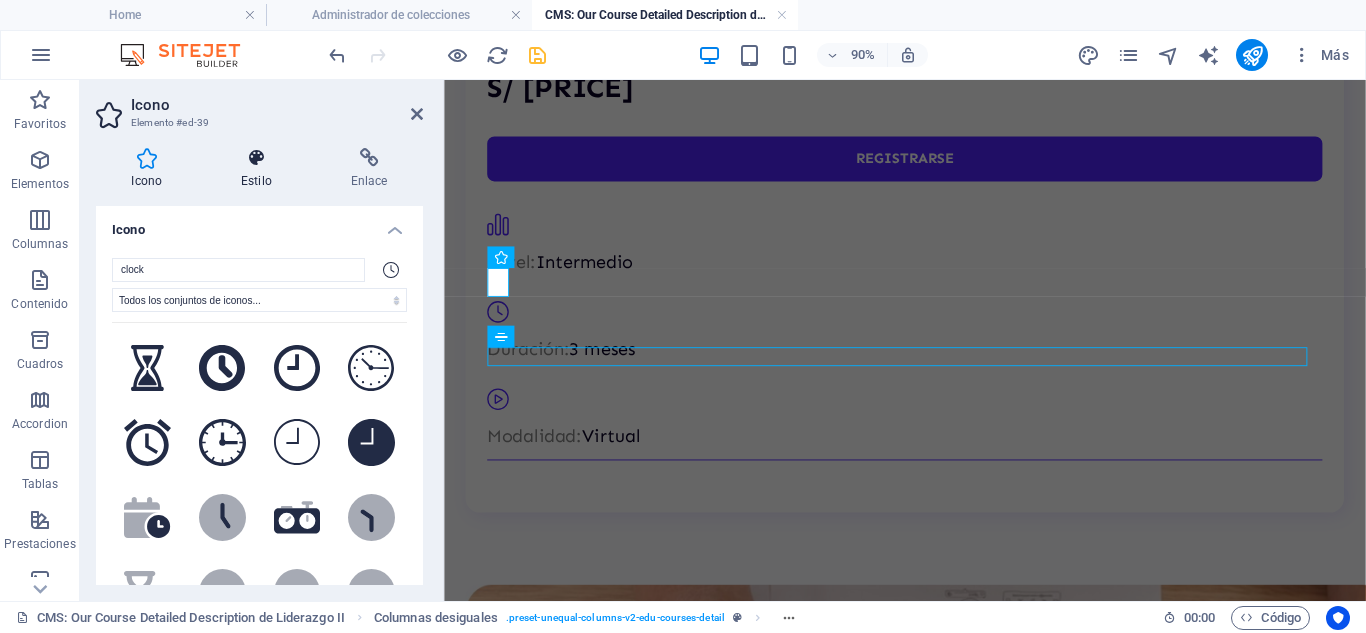 click on "Estilo" at bounding box center [261, 169] 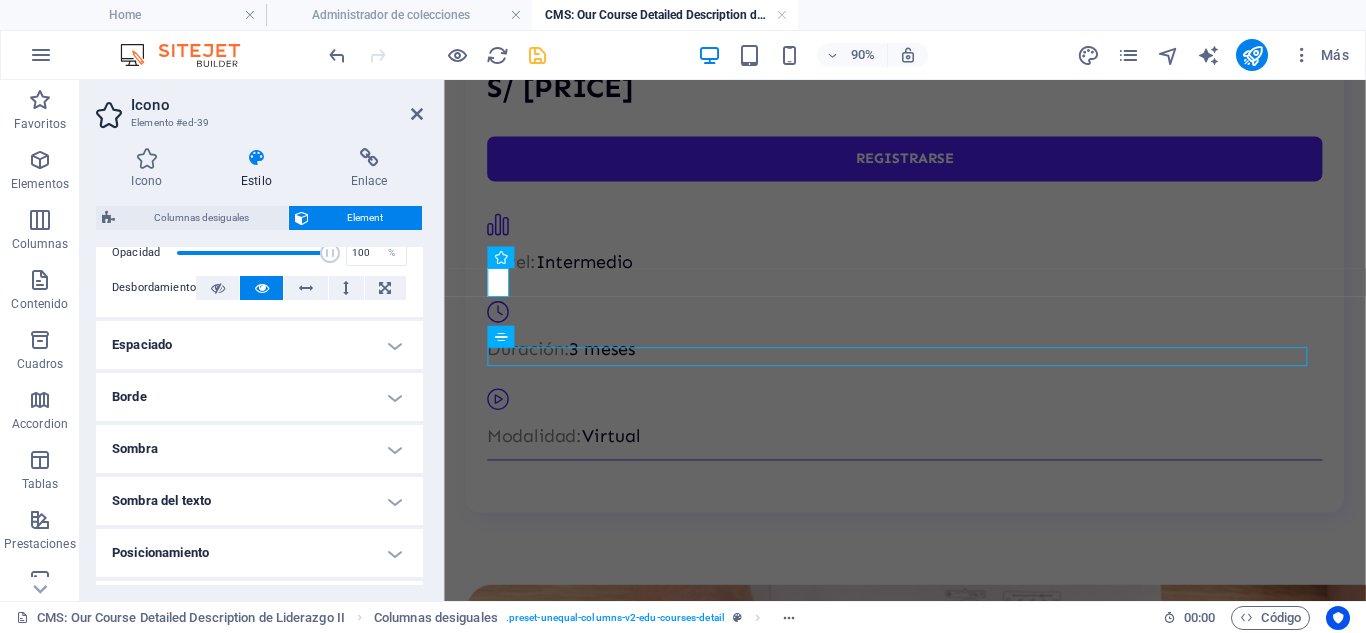 scroll, scrollTop: 424, scrollLeft: 0, axis: vertical 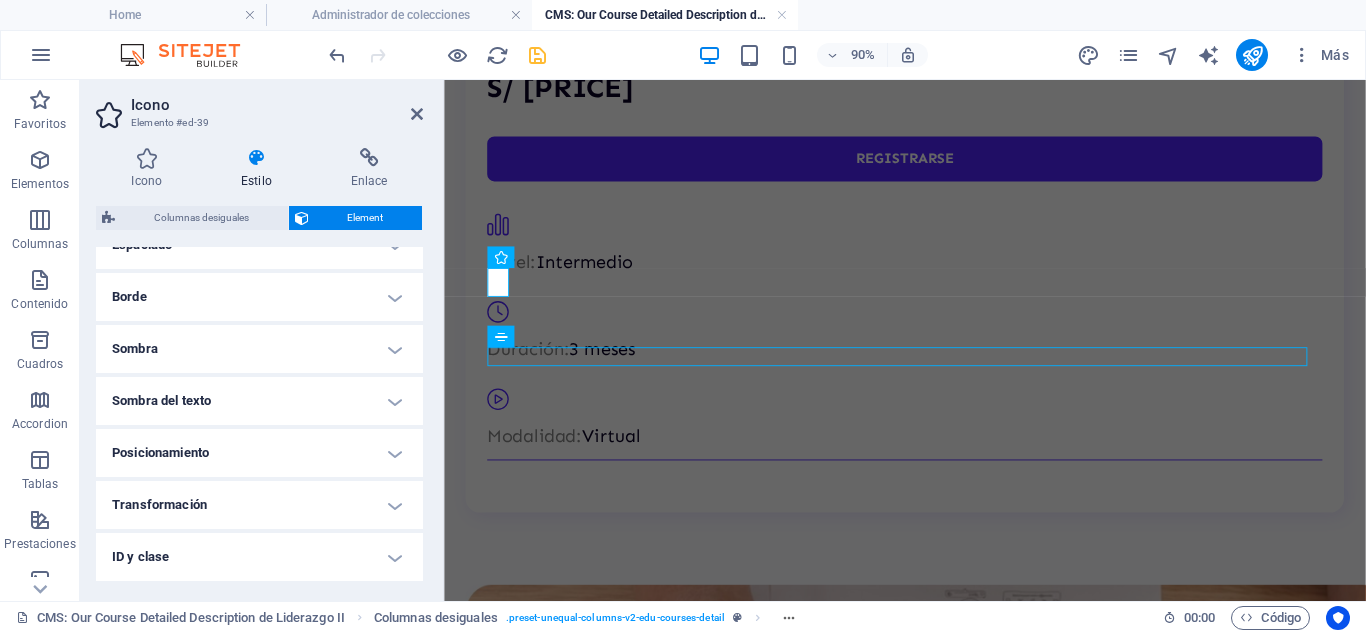 click on "Posicionamiento" at bounding box center [259, 453] 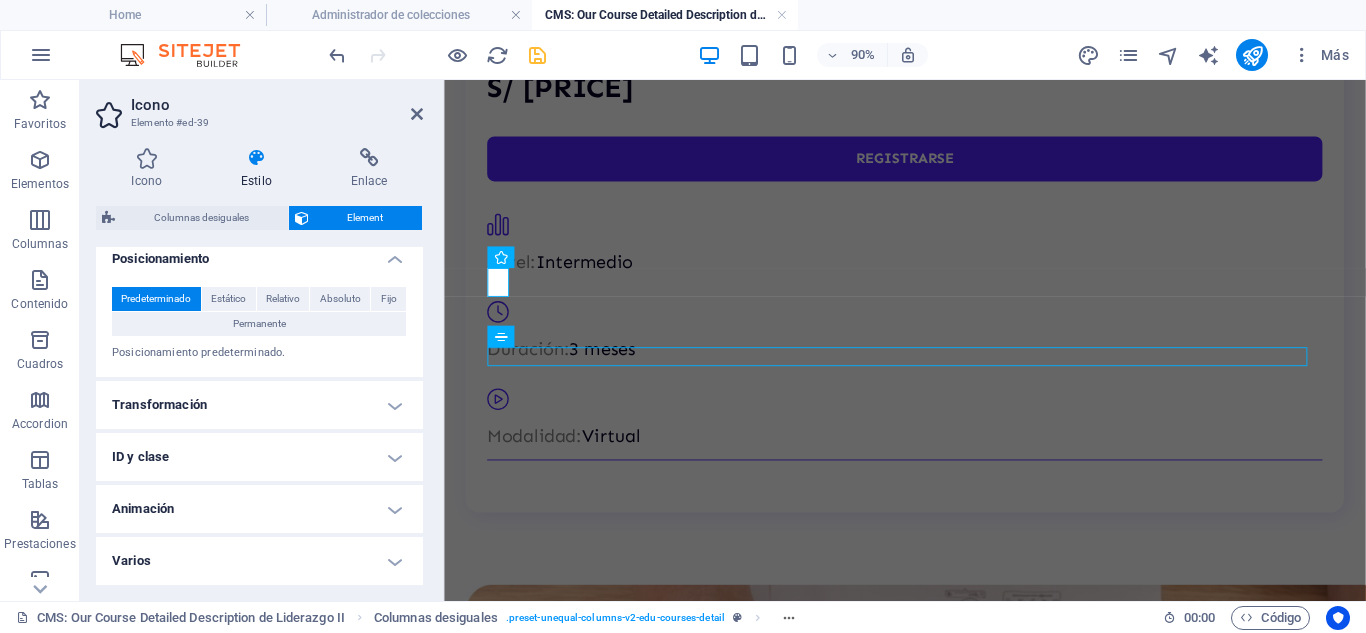 scroll, scrollTop: 518, scrollLeft: 0, axis: vertical 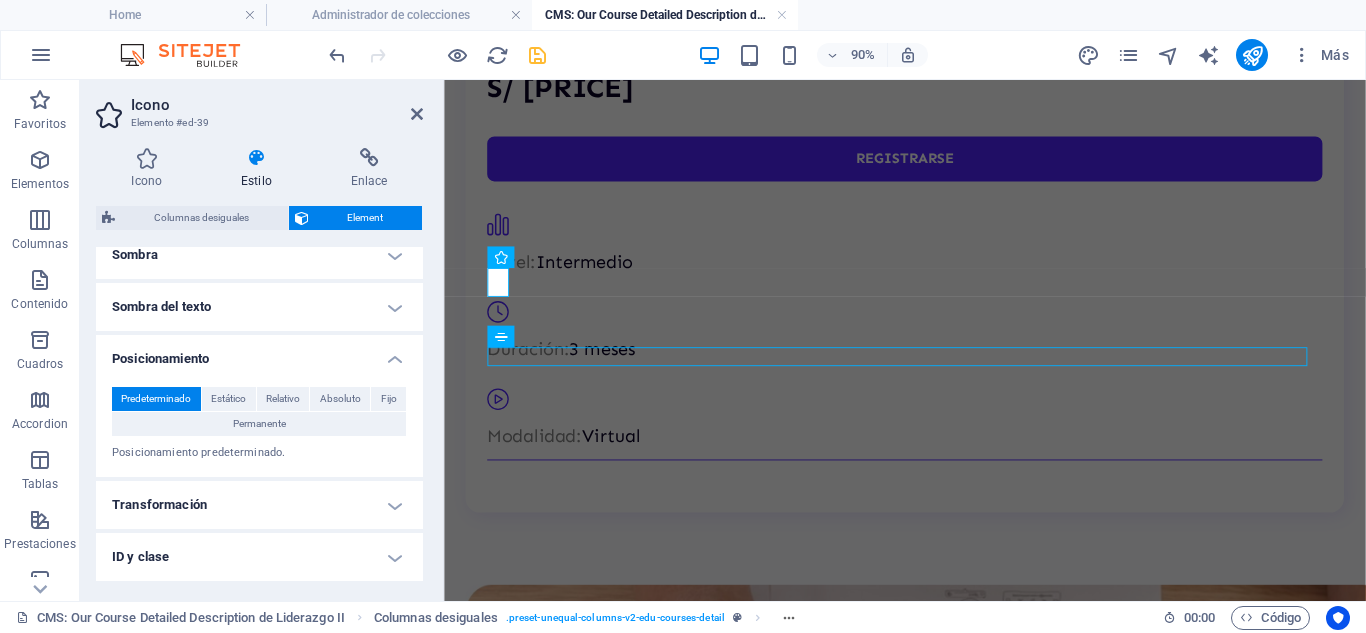 click on "Posicionamiento" at bounding box center [259, 353] 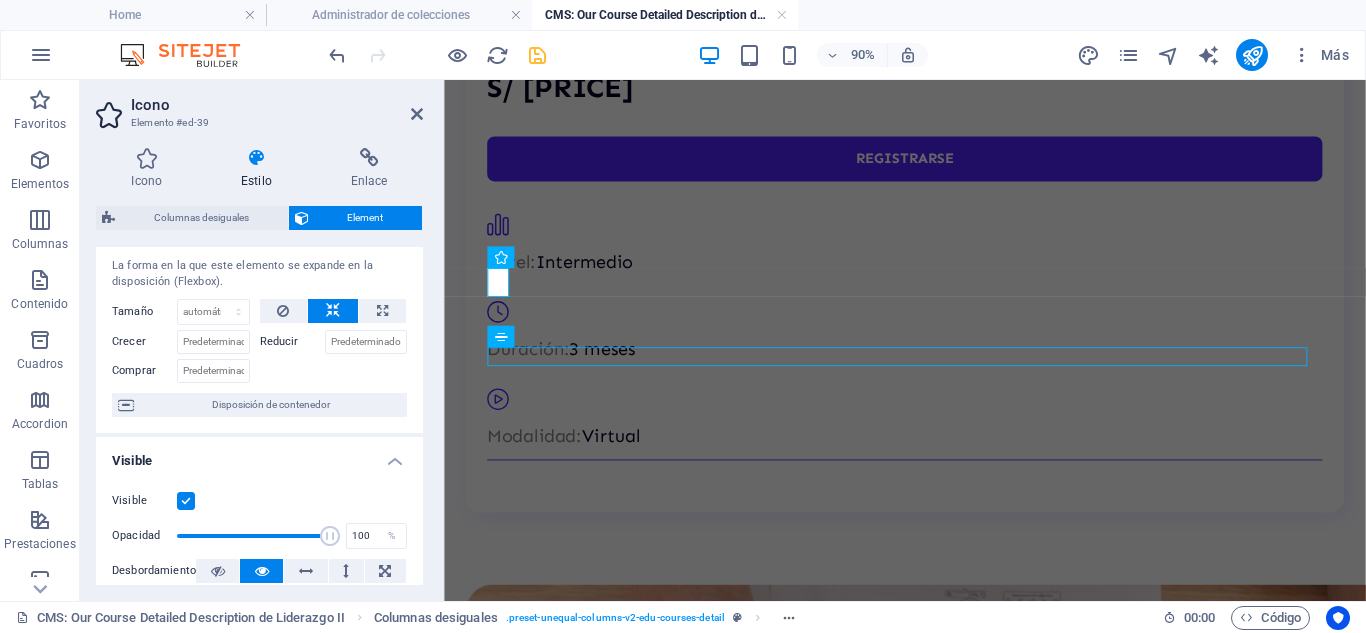 scroll, scrollTop: 0, scrollLeft: 0, axis: both 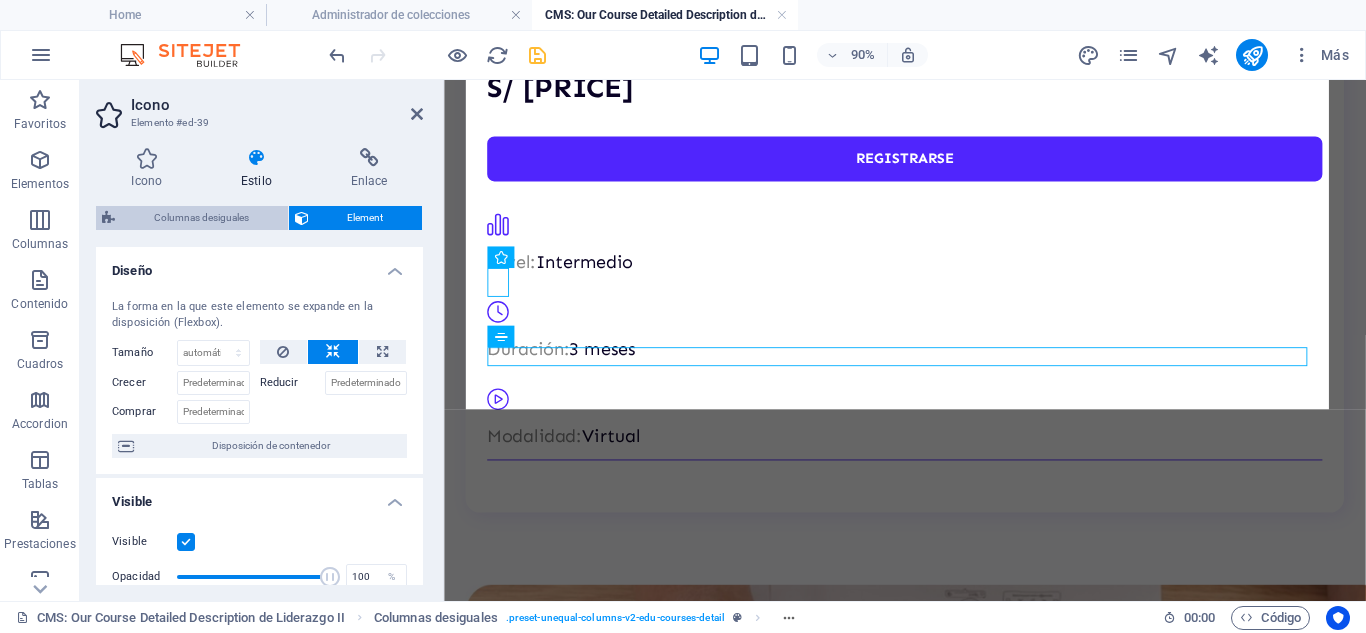 click on "Columnas desiguales" at bounding box center [201, 218] 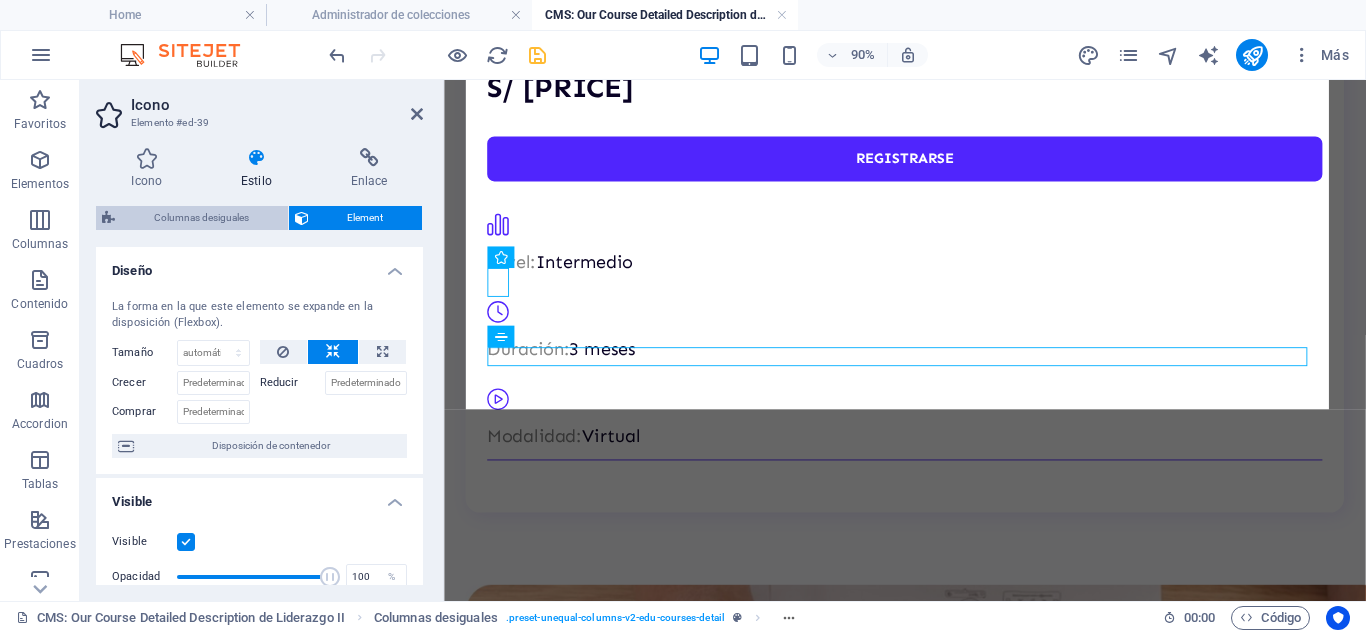 select on "%" 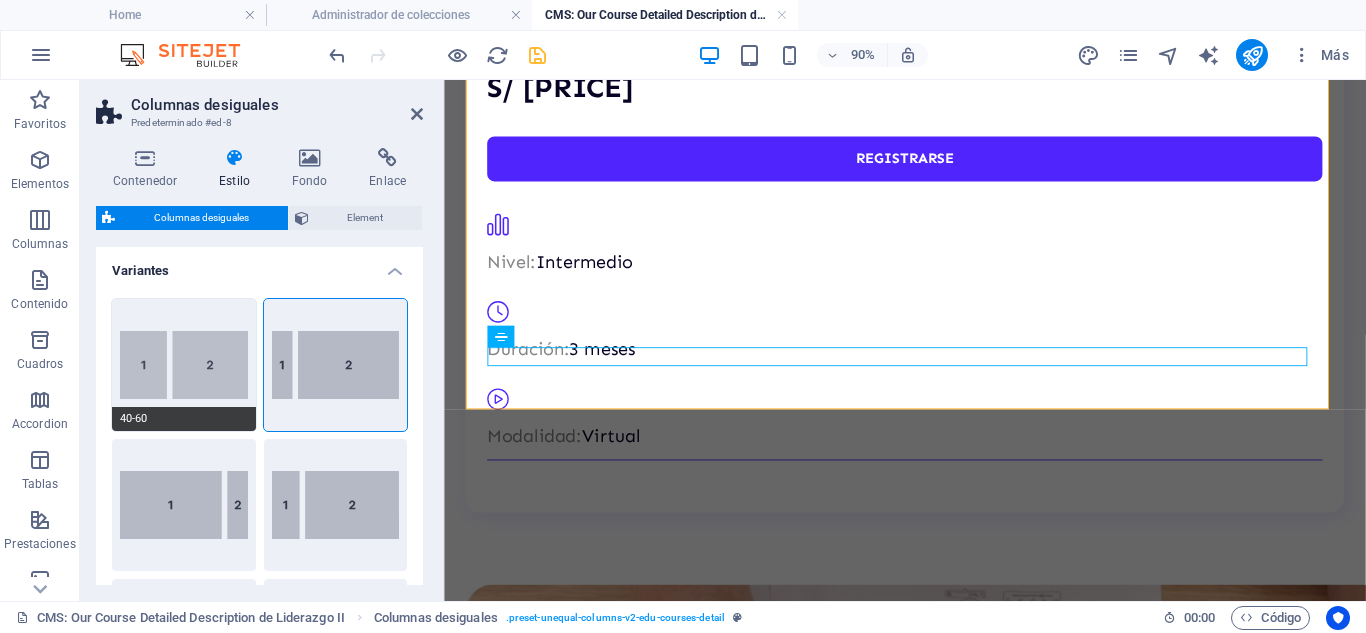 click on "40-60" at bounding box center (184, 365) 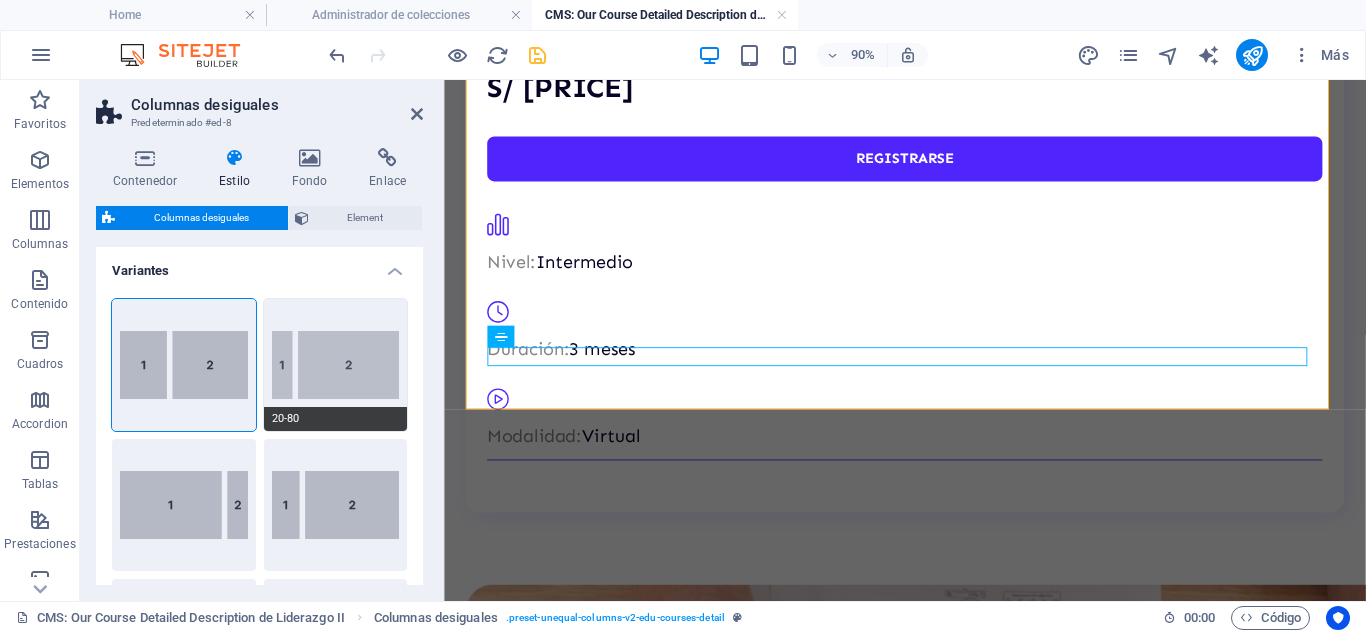 click on "20-80" at bounding box center [336, 365] 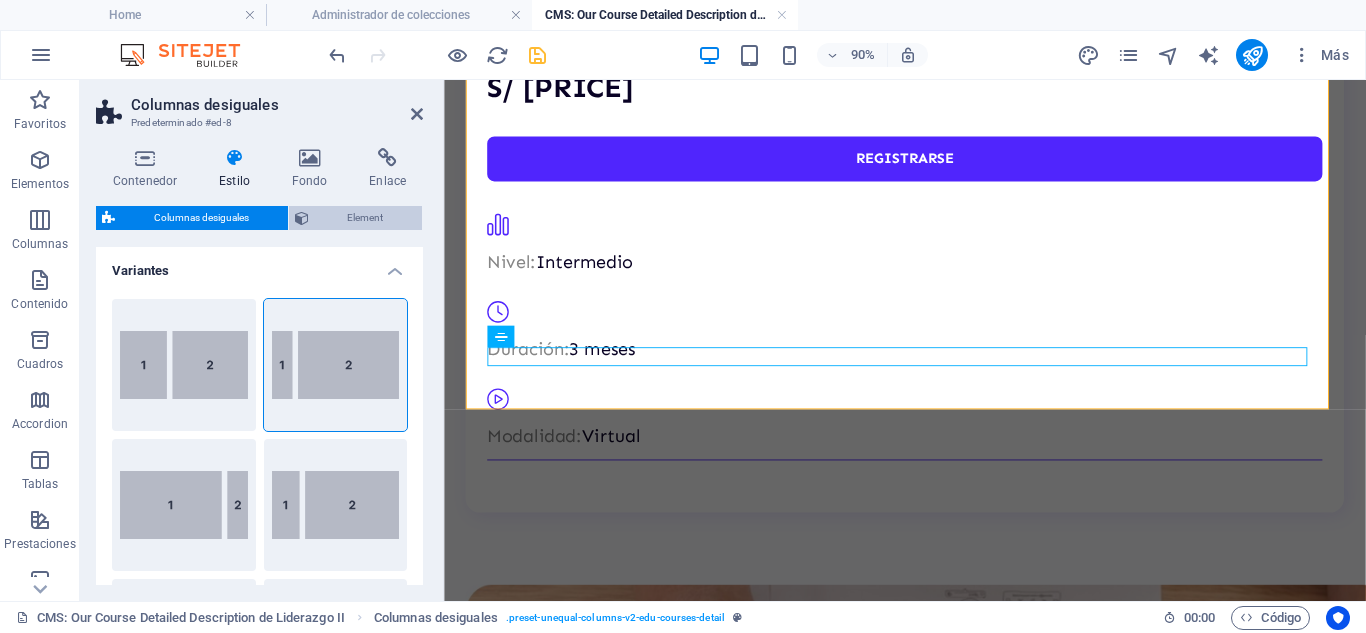 click on "Element" at bounding box center (366, 218) 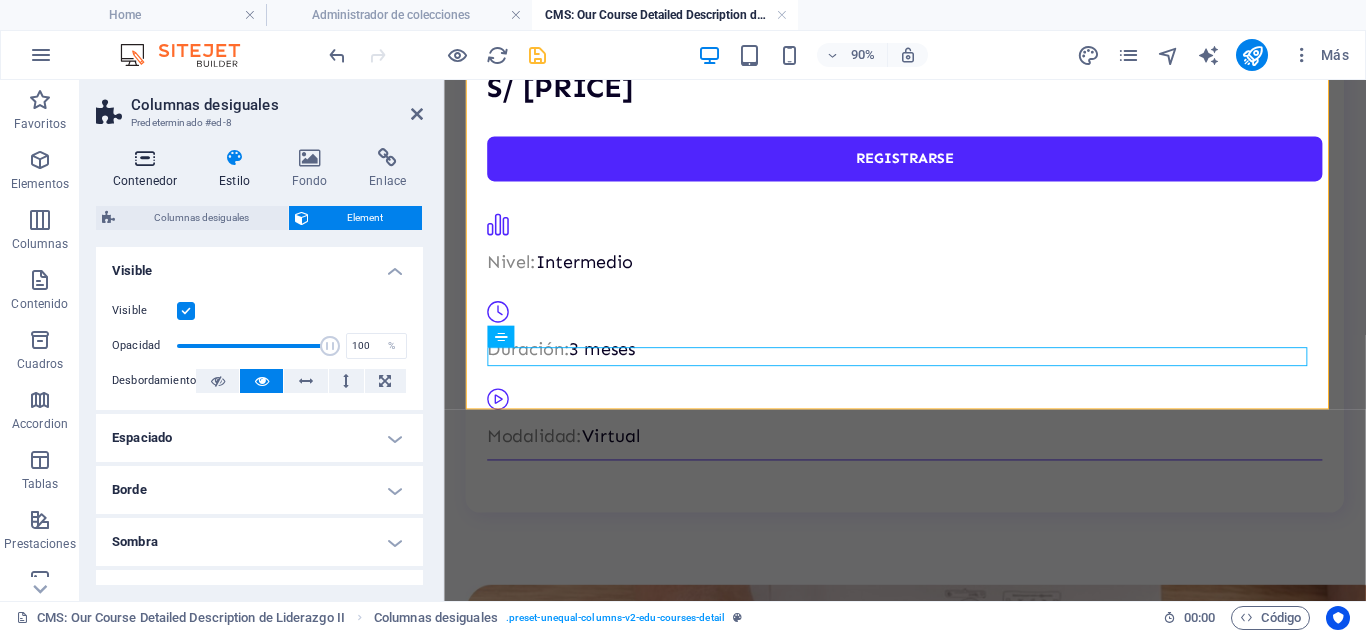 click at bounding box center (145, 158) 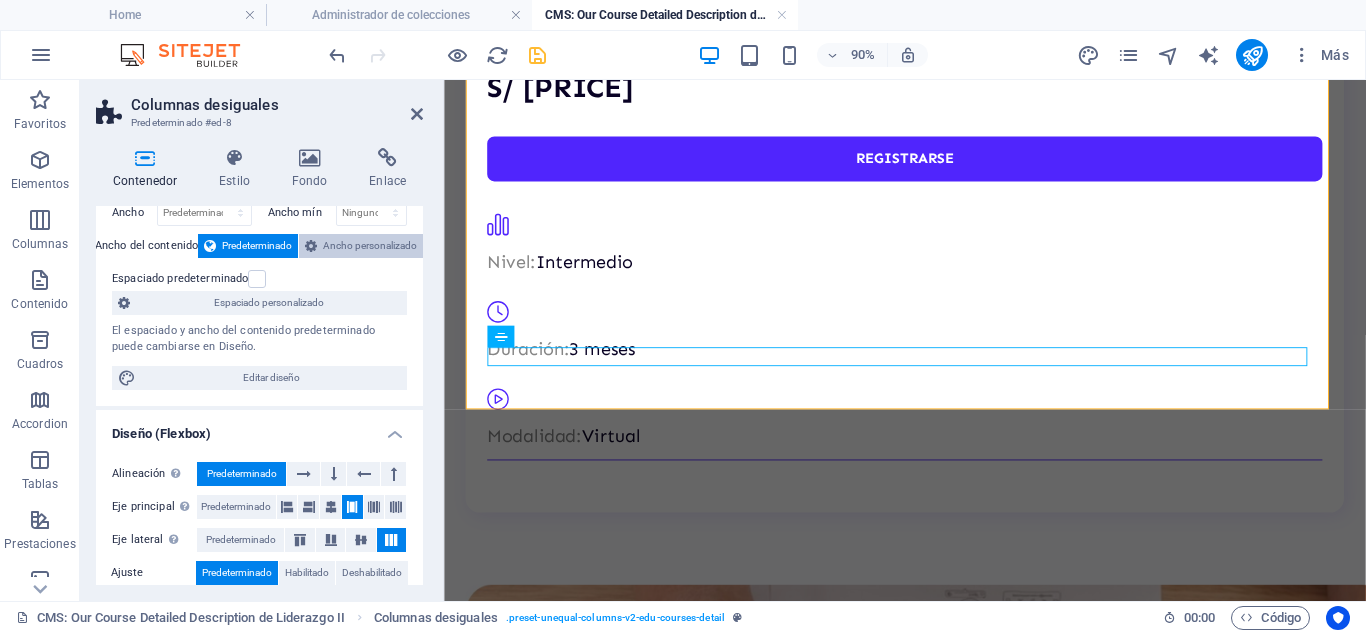 scroll, scrollTop: 200, scrollLeft: 0, axis: vertical 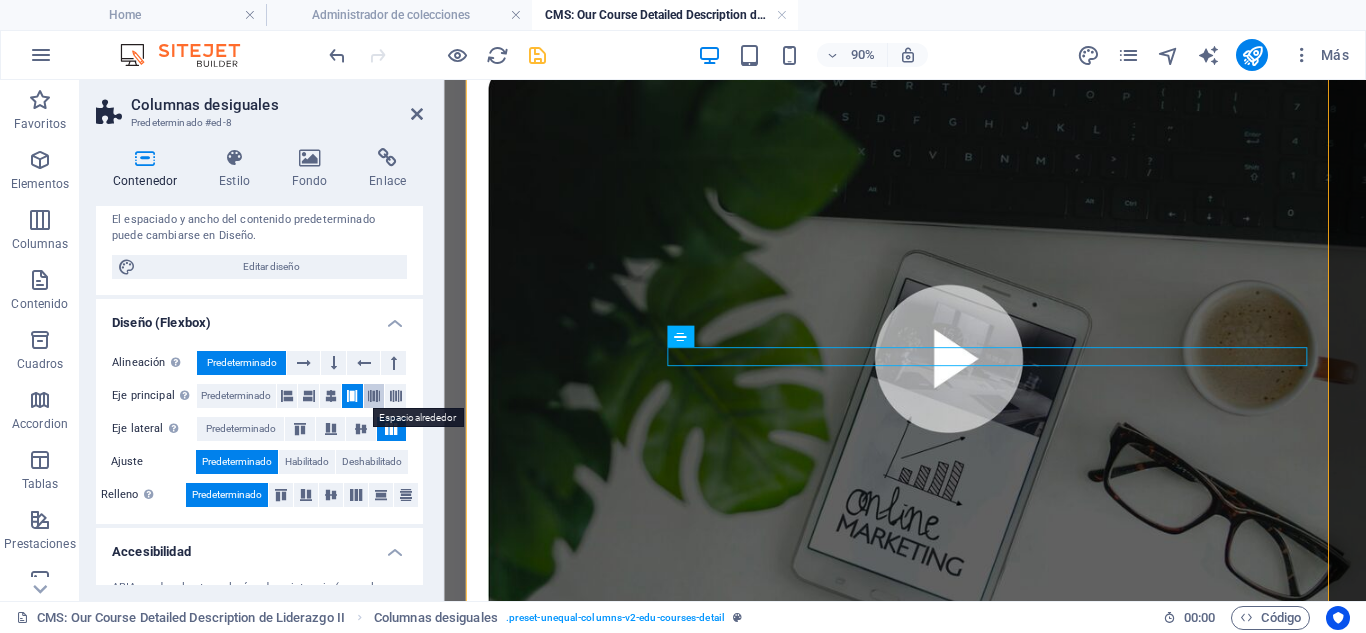 click at bounding box center [374, 396] 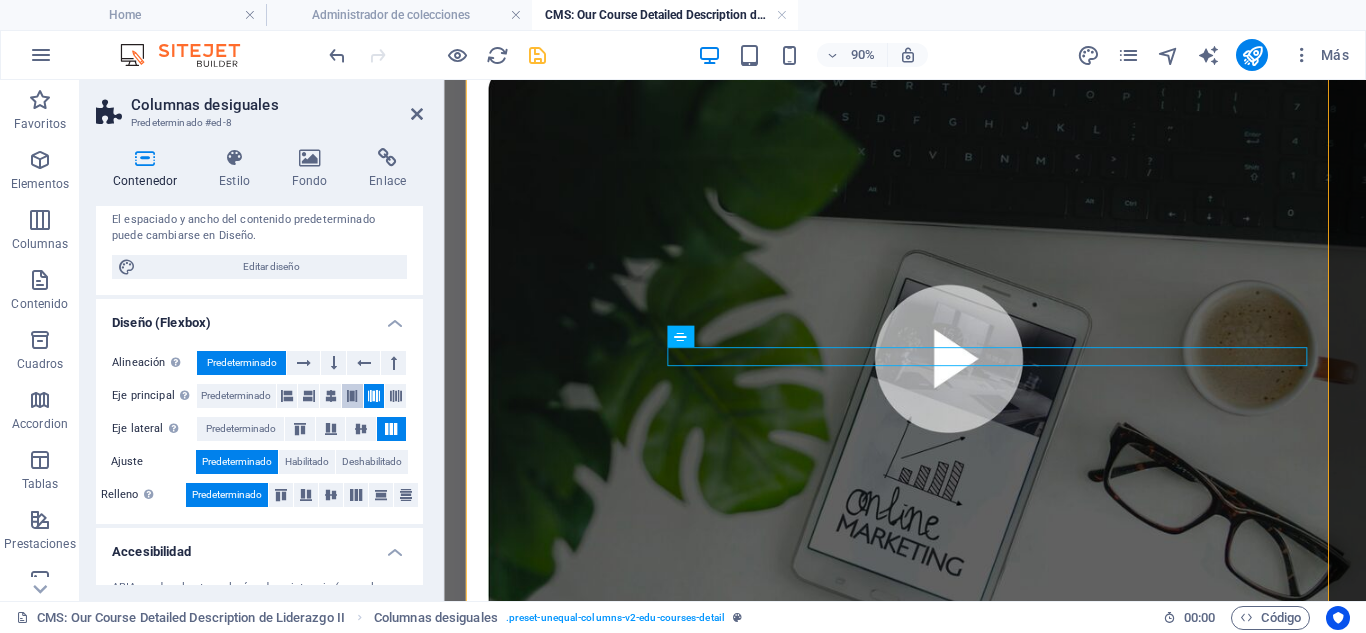 click at bounding box center [352, 396] 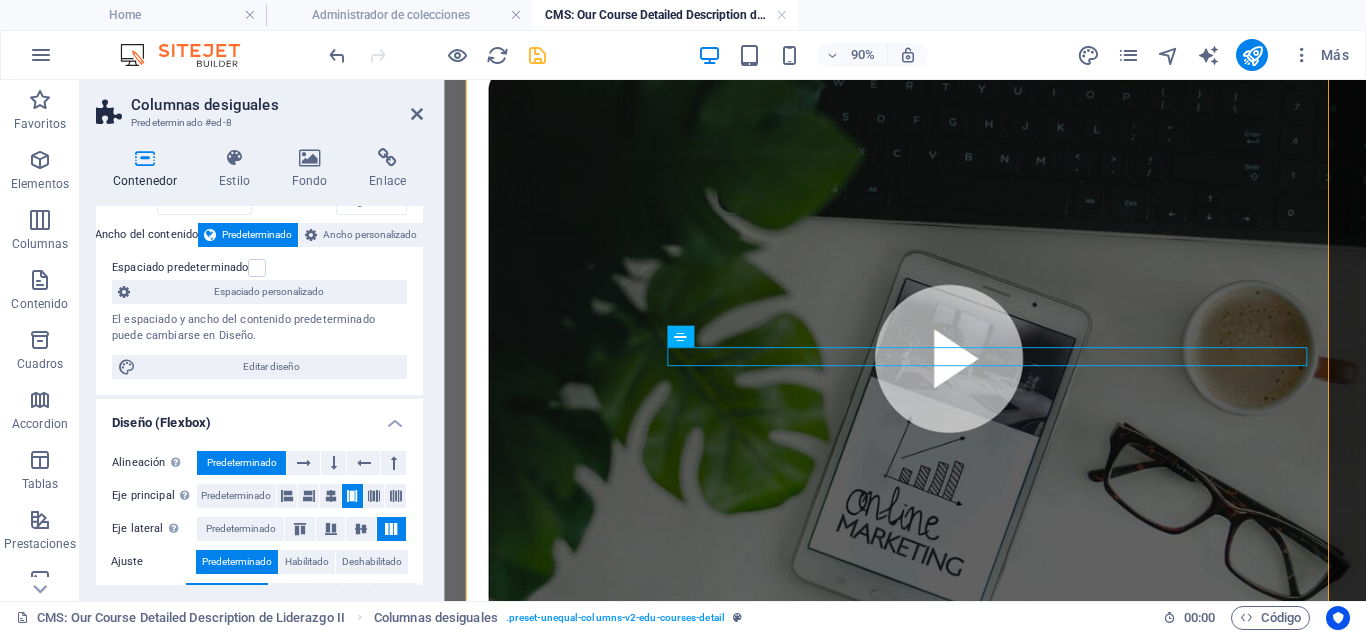 scroll, scrollTop: 0, scrollLeft: 0, axis: both 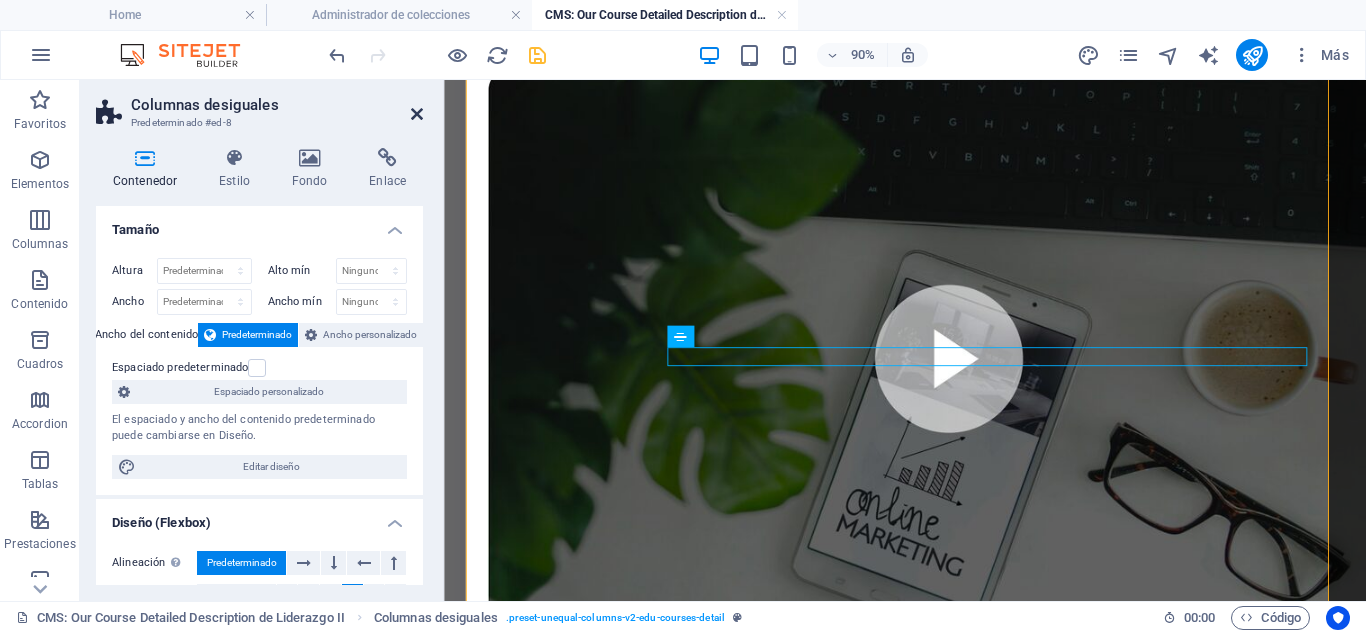click at bounding box center [417, 114] 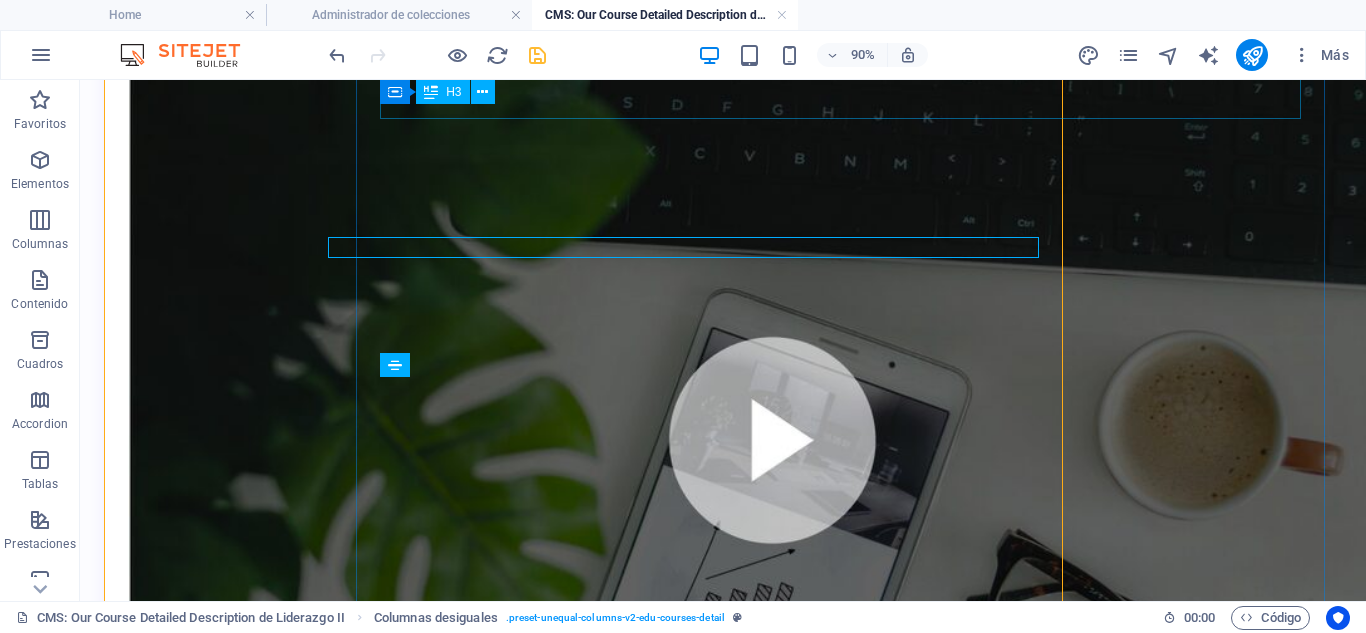 scroll, scrollTop: 757, scrollLeft: 0, axis: vertical 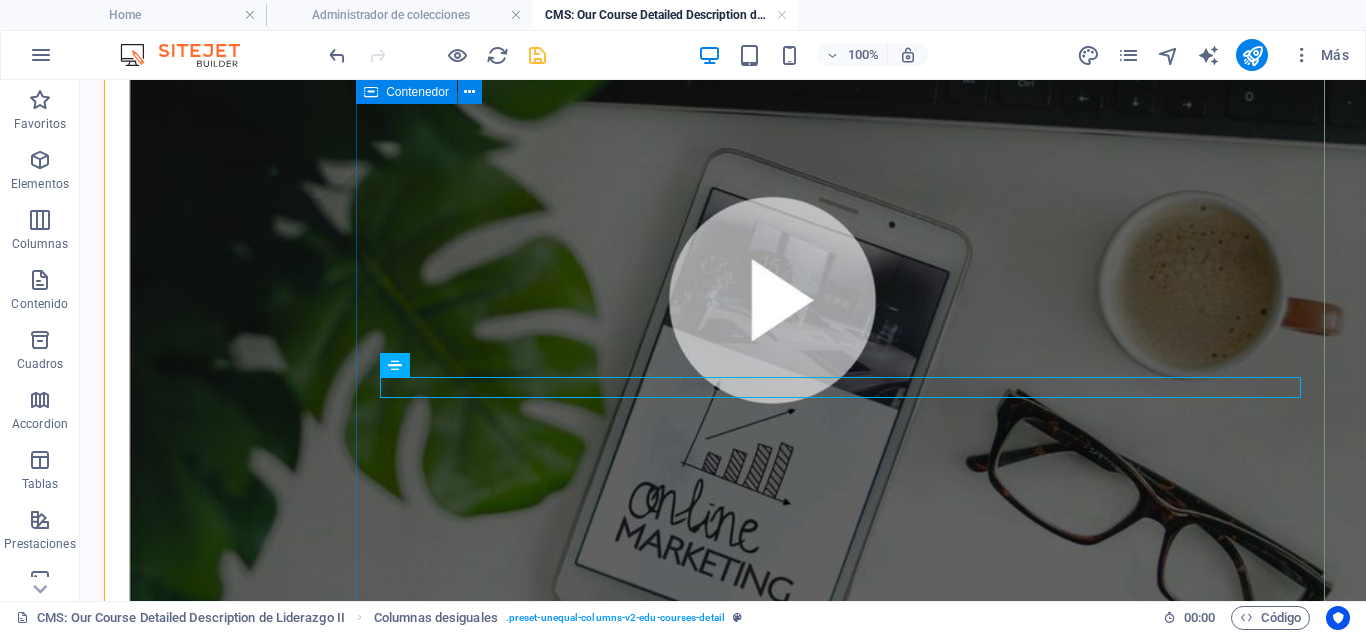 click on "S/ 100.00 registrarse Nivel:  Intermedio Duración:  3 meses Modalidad:  Virtual" at bounding box center [723, 575] 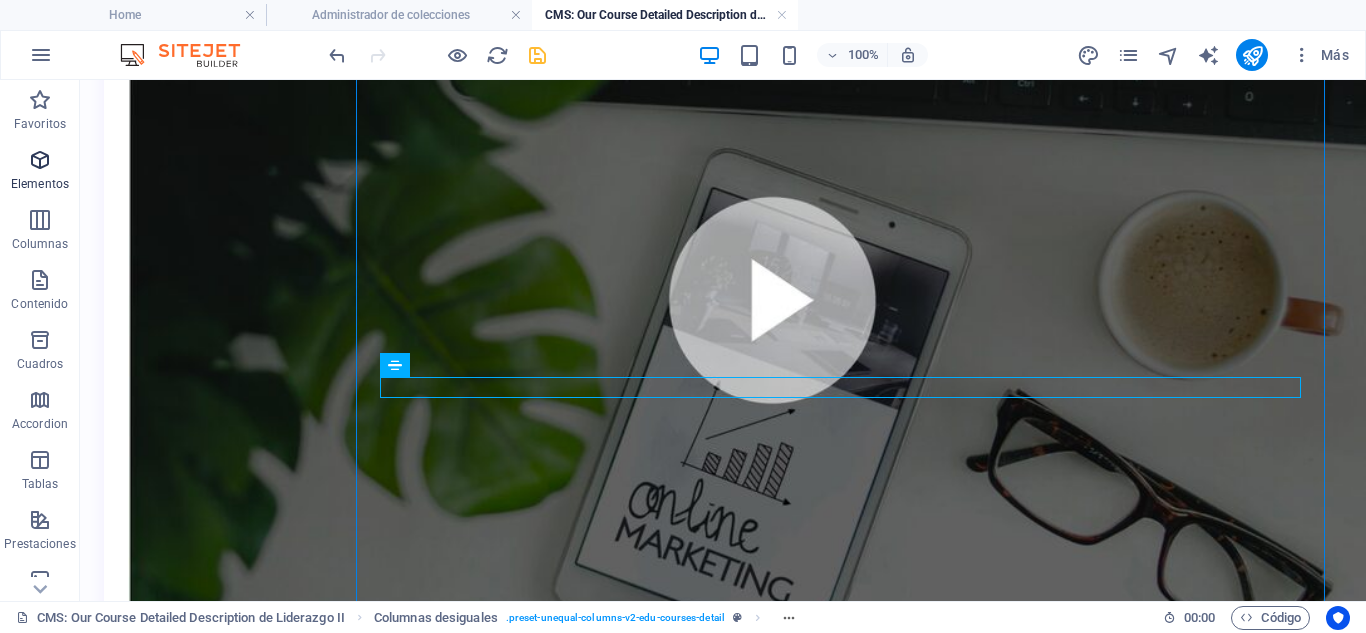 click at bounding box center (40, 160) 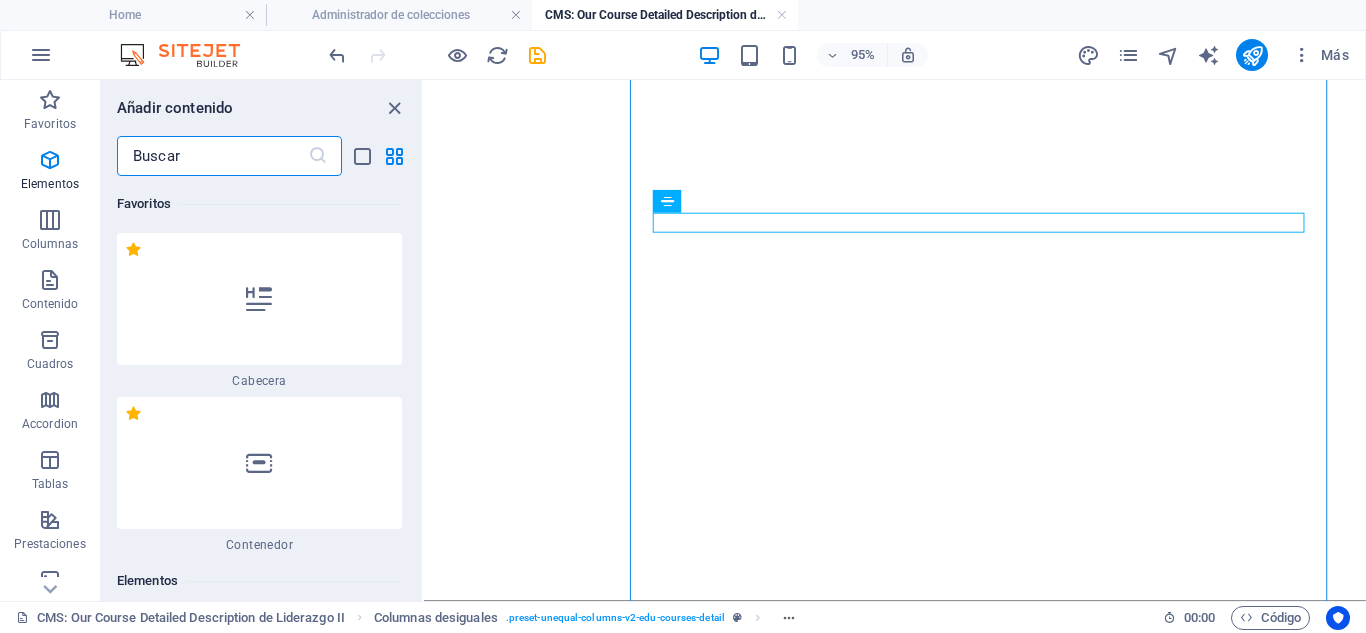 scroll, scrollTop: 0, scrollLeft: 0, axis: both 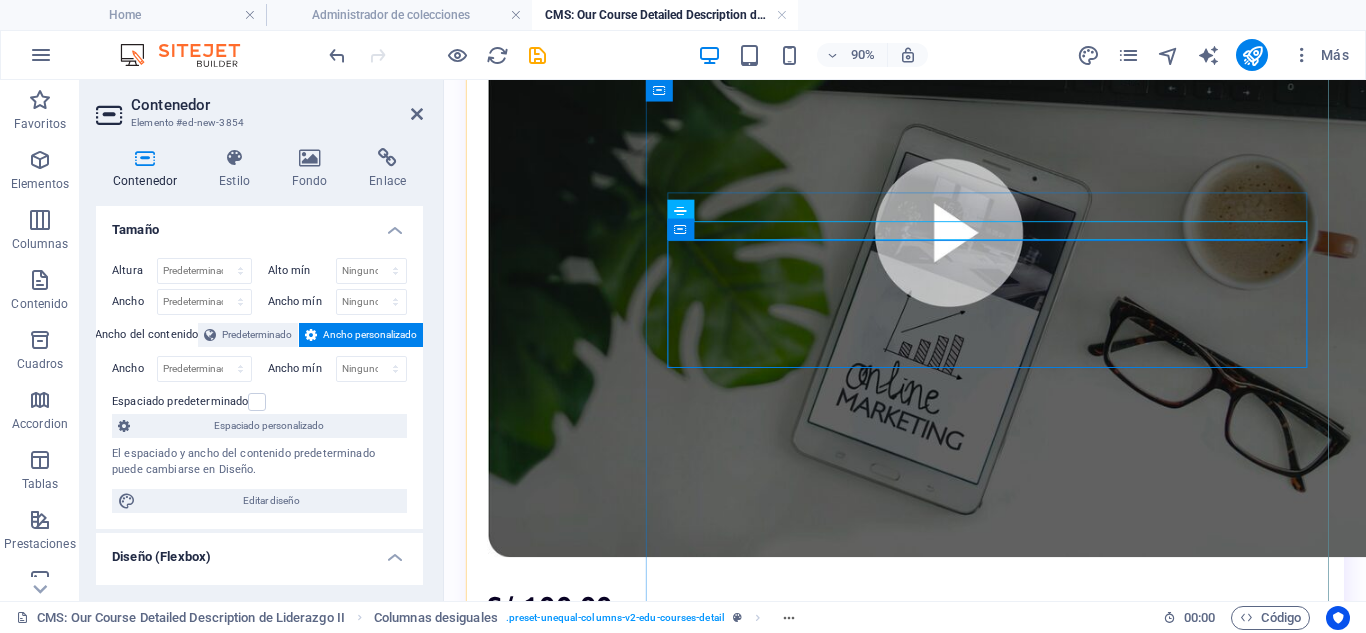 click on "Añadir elementos" at bounding box center [885, 1190] 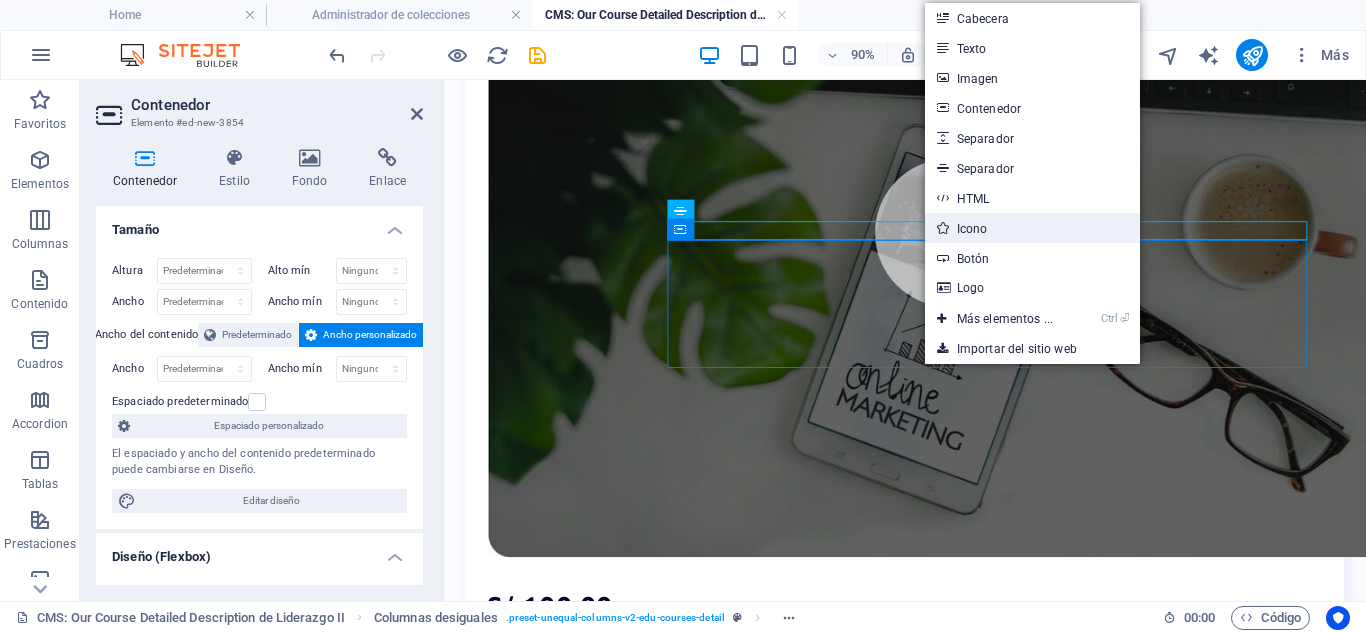 click on "Icono" at bounding box center [1032, 228] 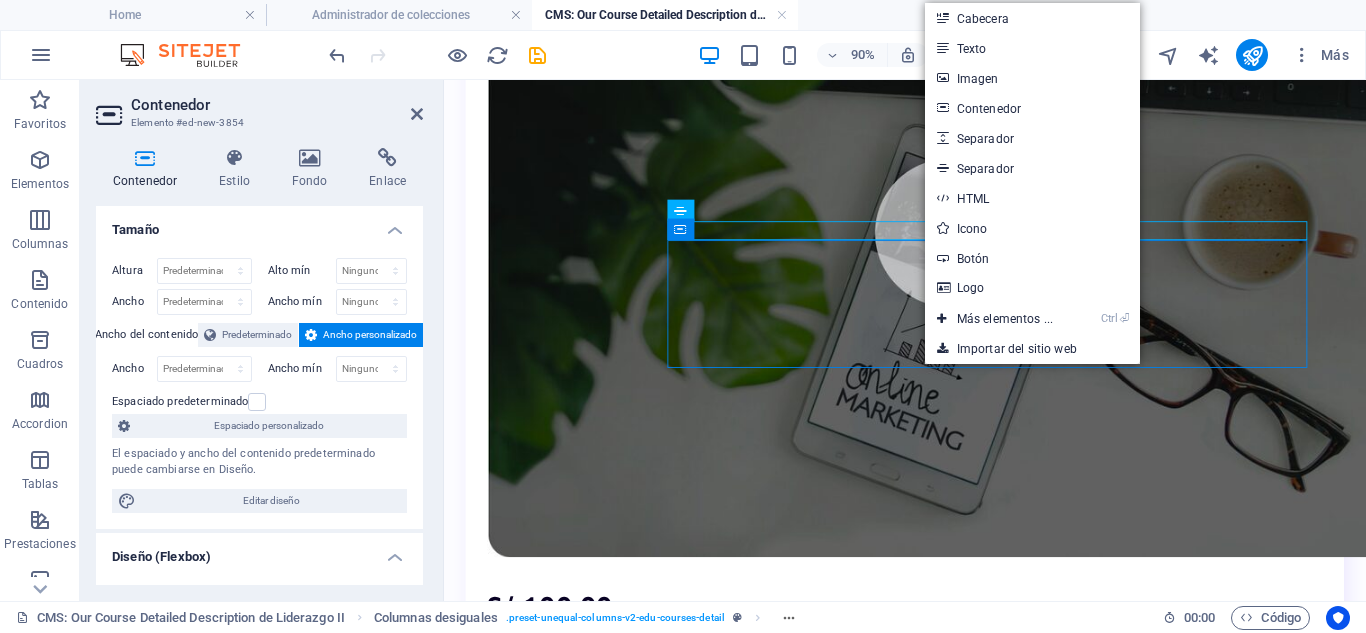 select on "xMidYMid" 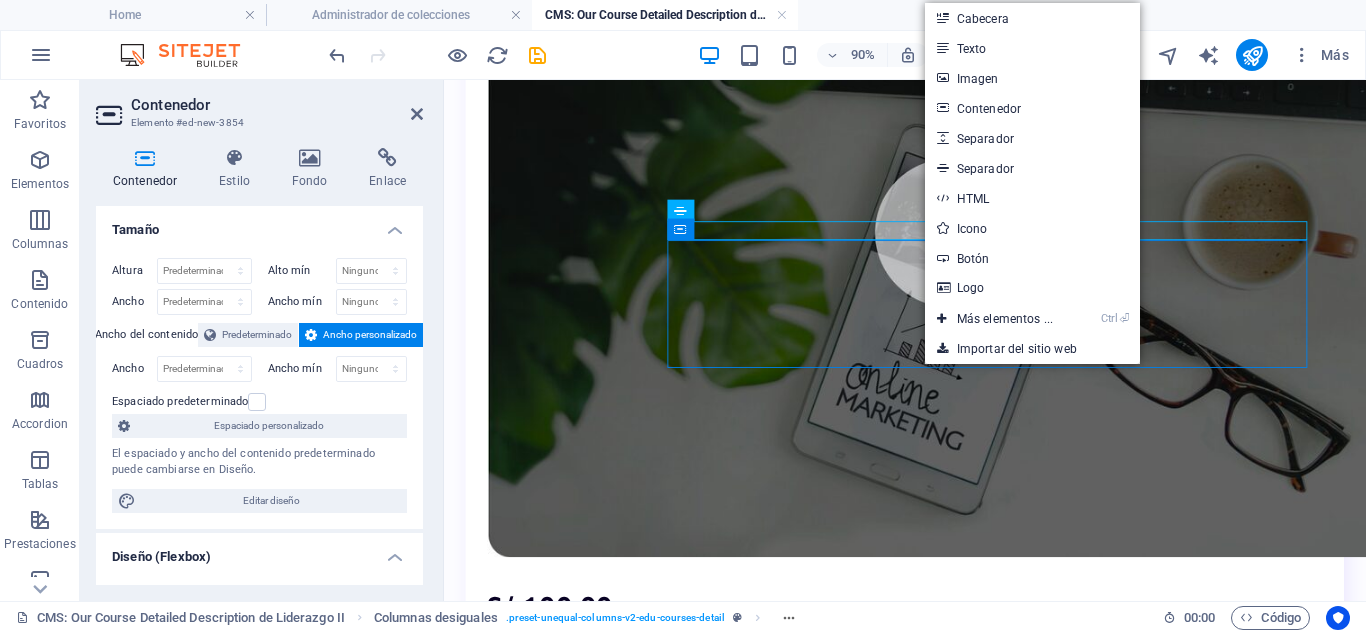 select on "px" 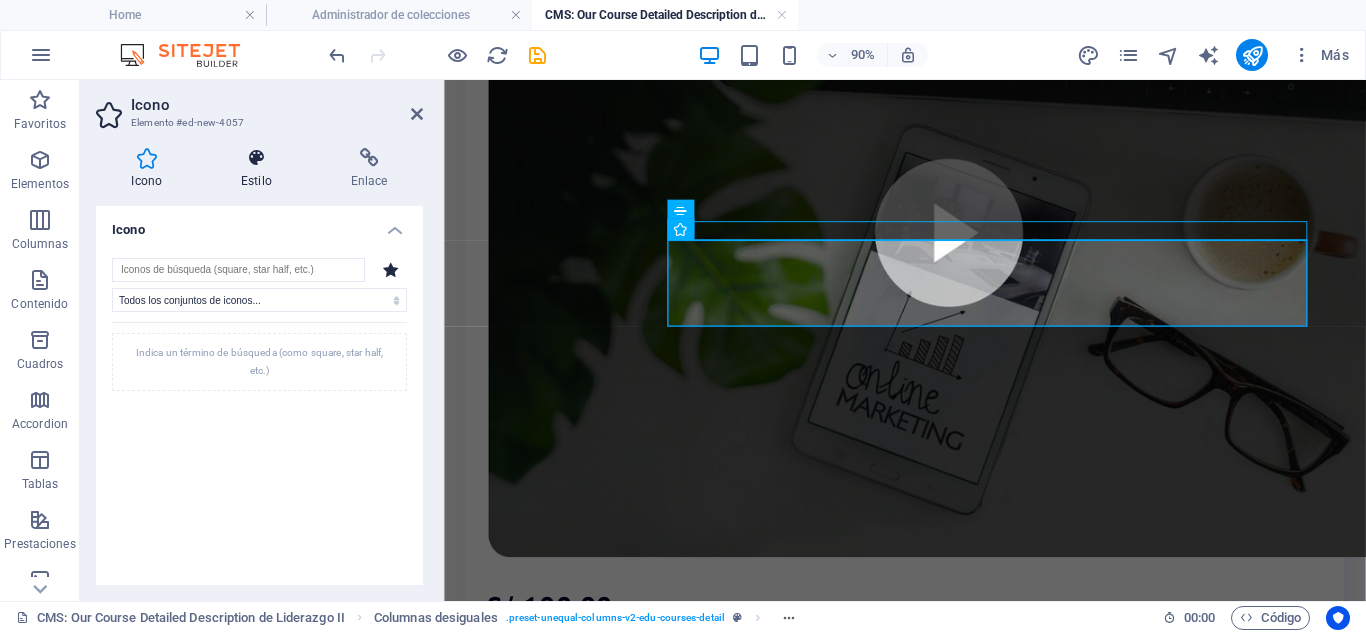click on "Estilo" at bounding box center (261, 169) 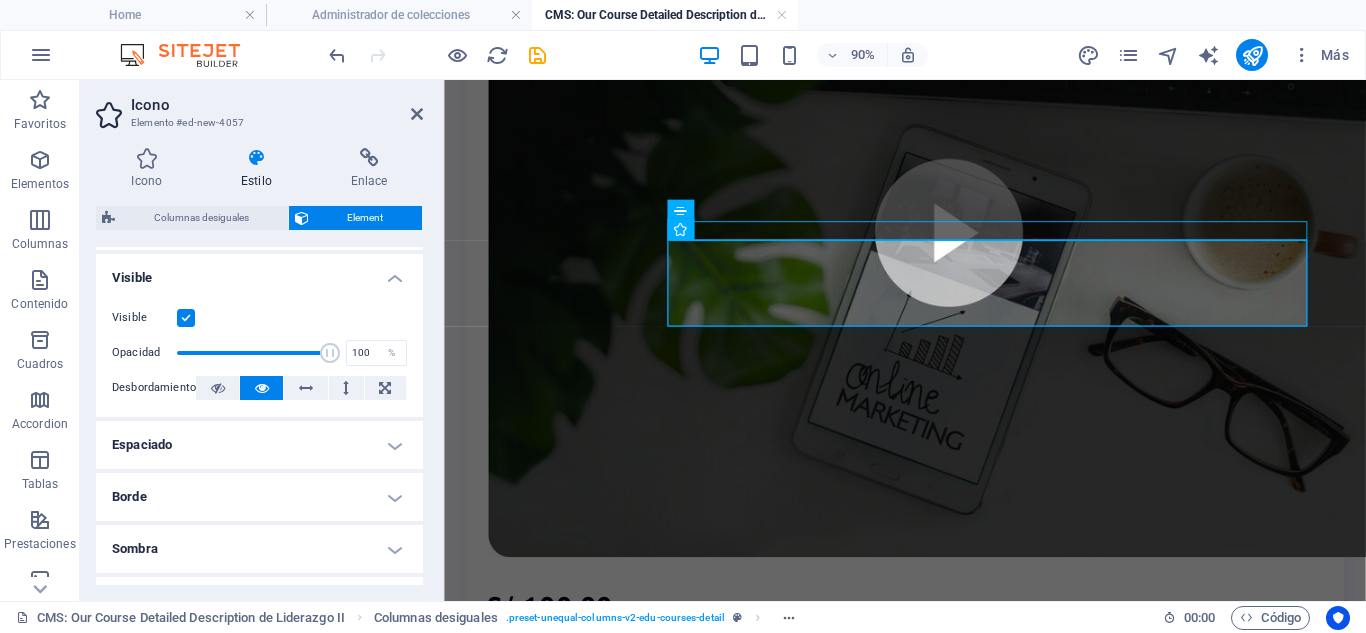 scroll, scrollTop: 0, scrollLeft: 0, axis: both 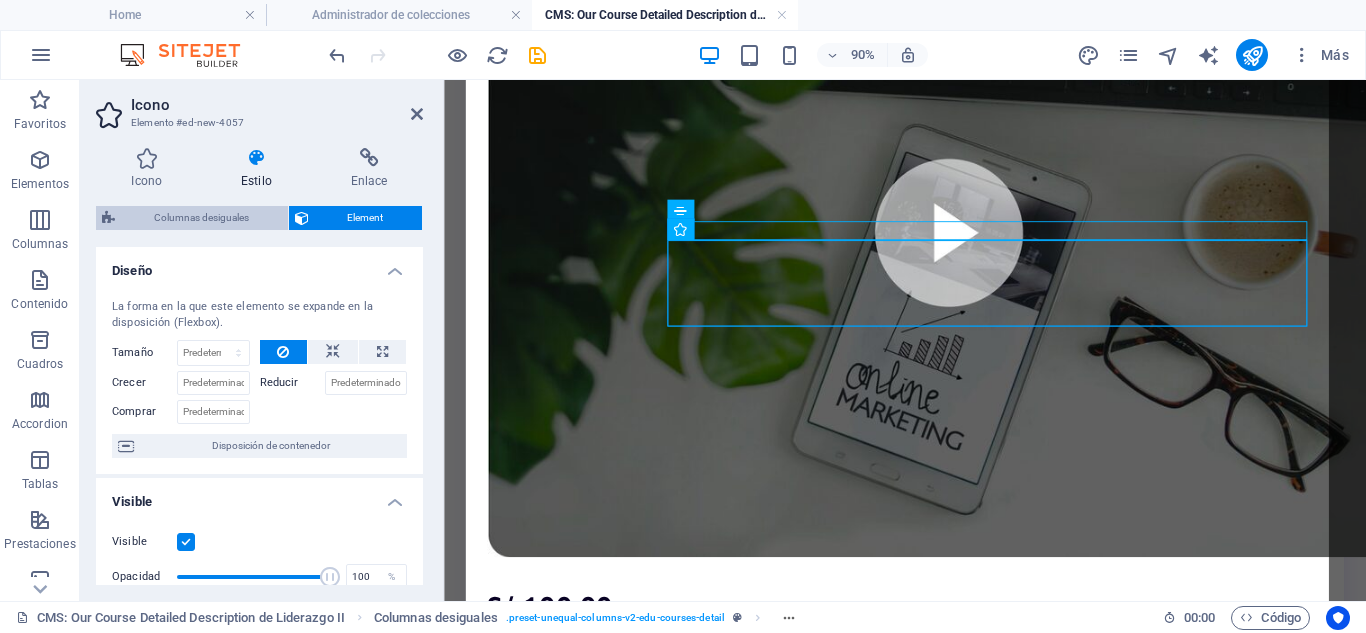 click on "Columnas desiguales" at bounding box center [201, 218] 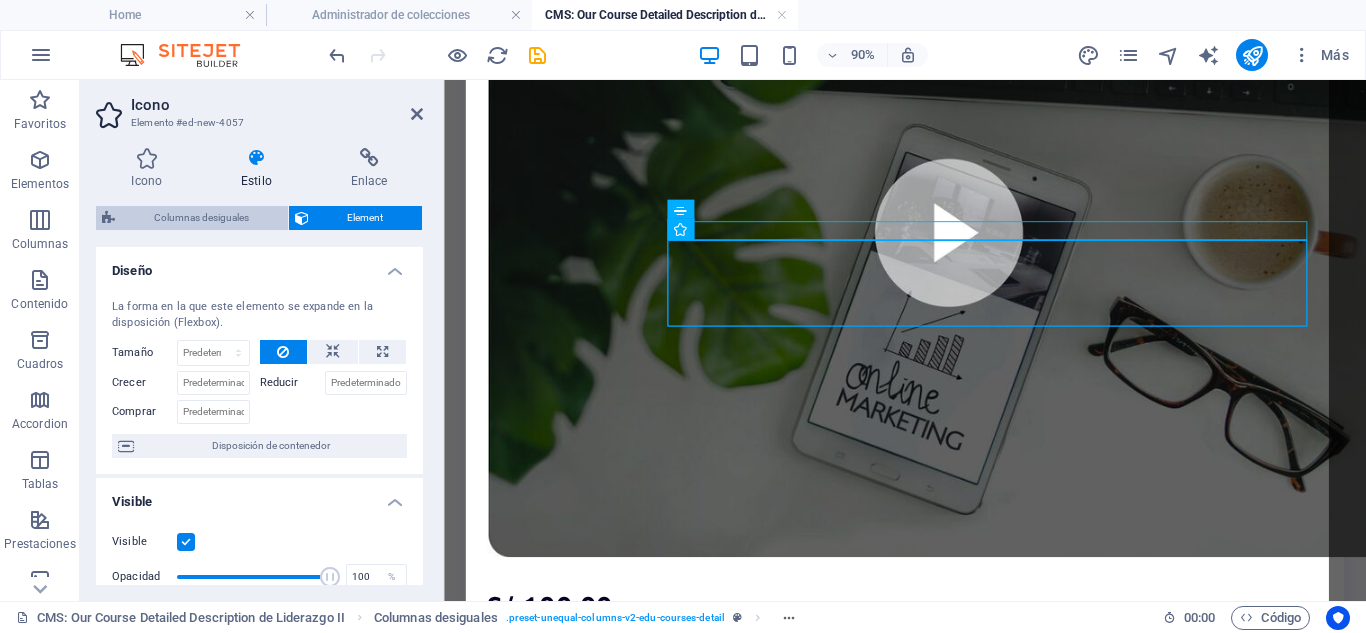 select on "rem" 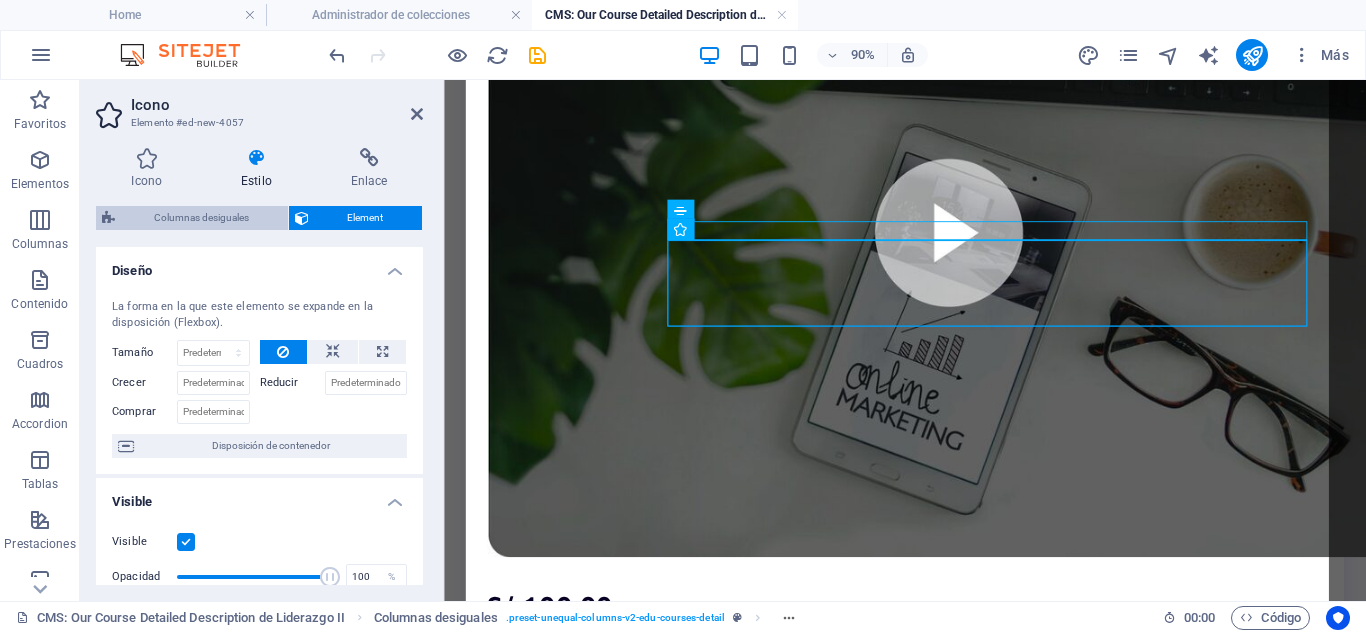 select on "preset-unequal-columns-v2-edu-courses-detail" 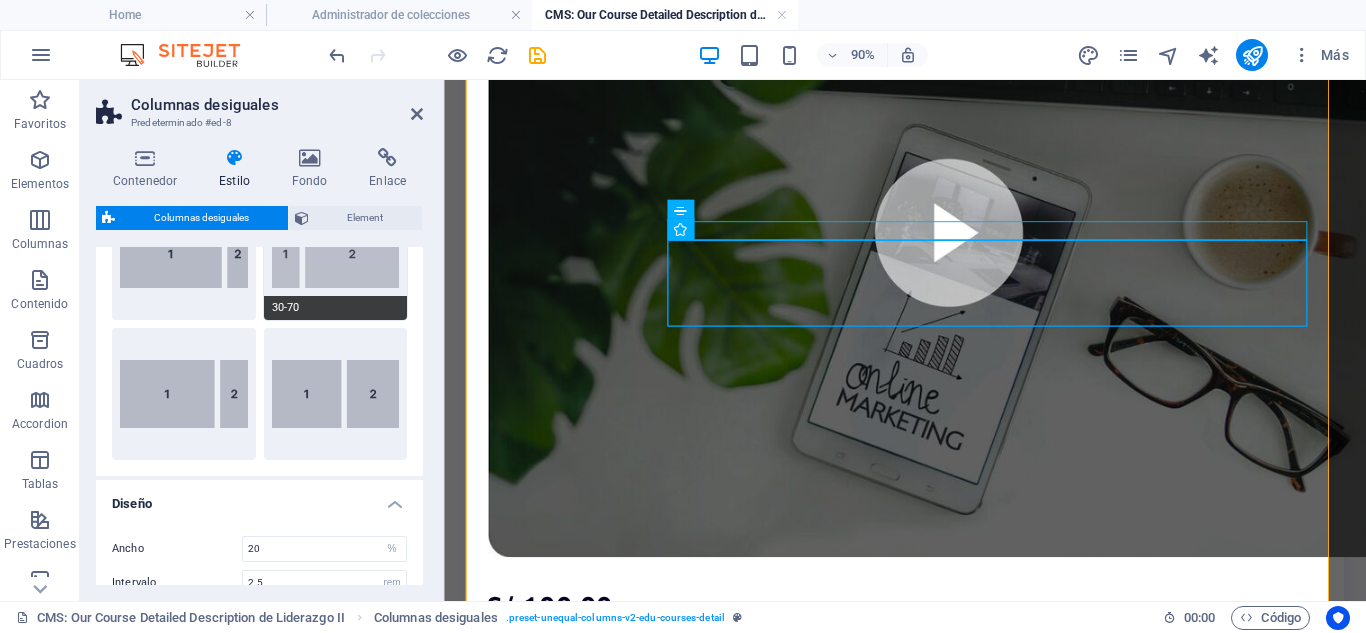 scroll, scrollTop: 246, scrollLeft: 0, axis: vertical 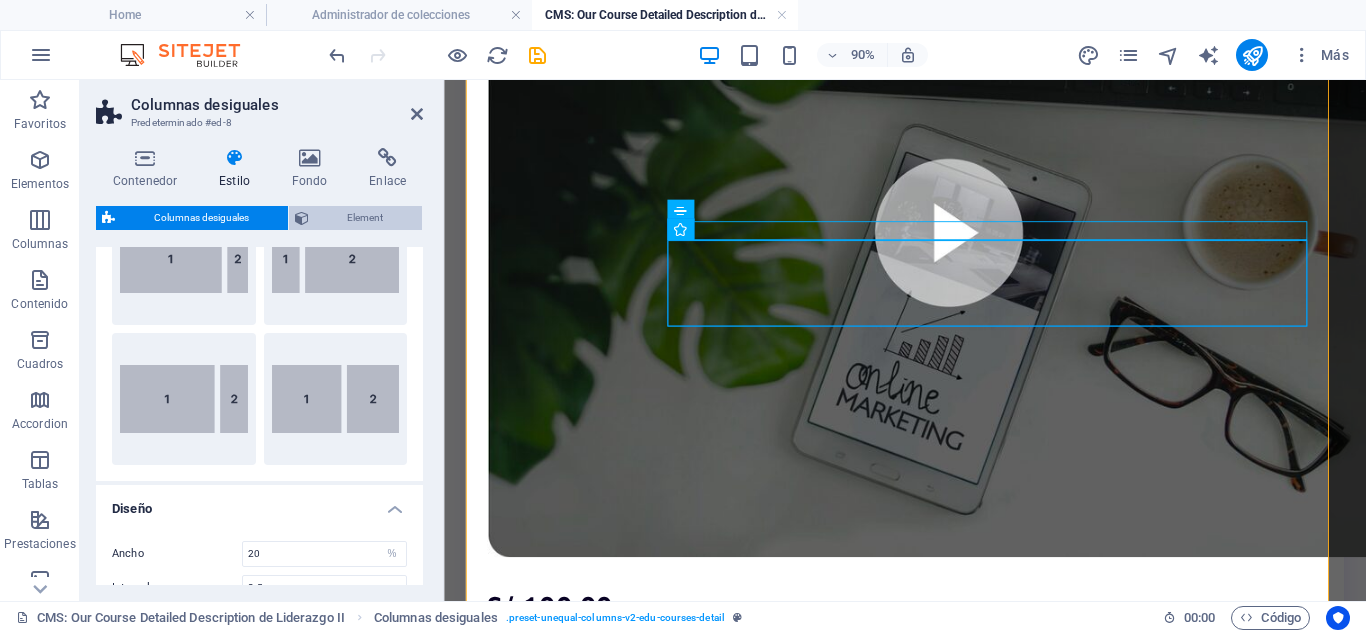 click on "Element" at bounding box center (366, 218) 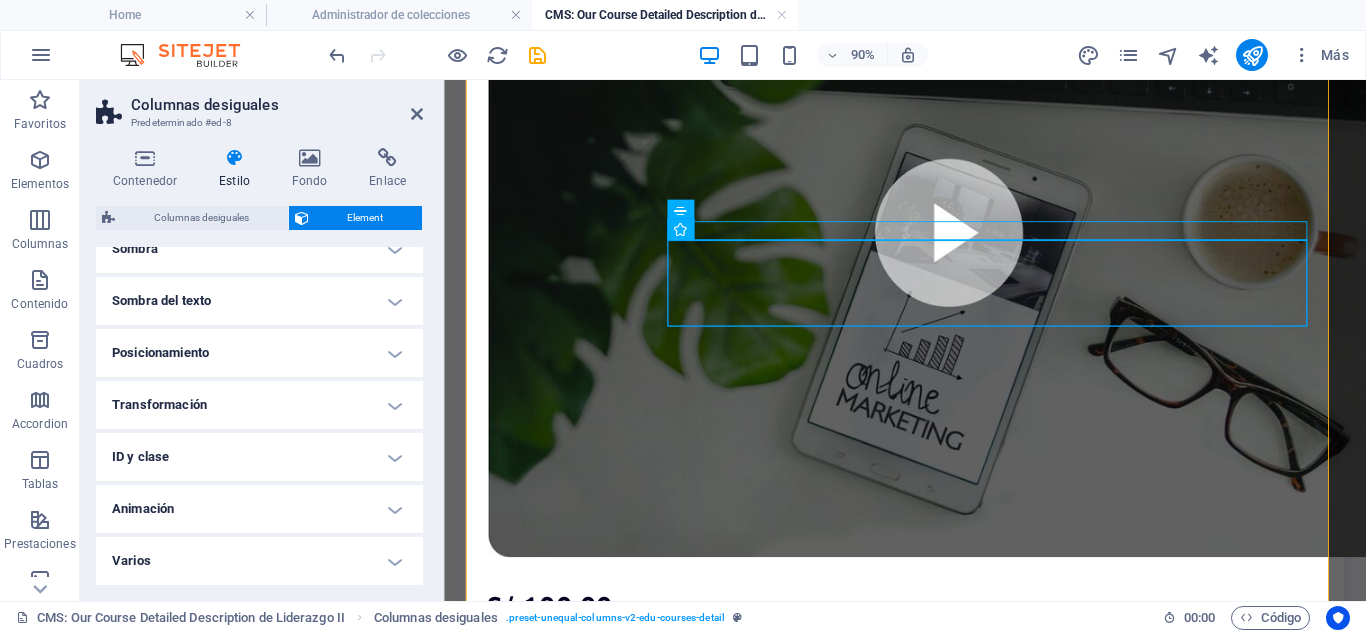 scroll, scrollTop: 0, scrollLeft: 0, axis: both 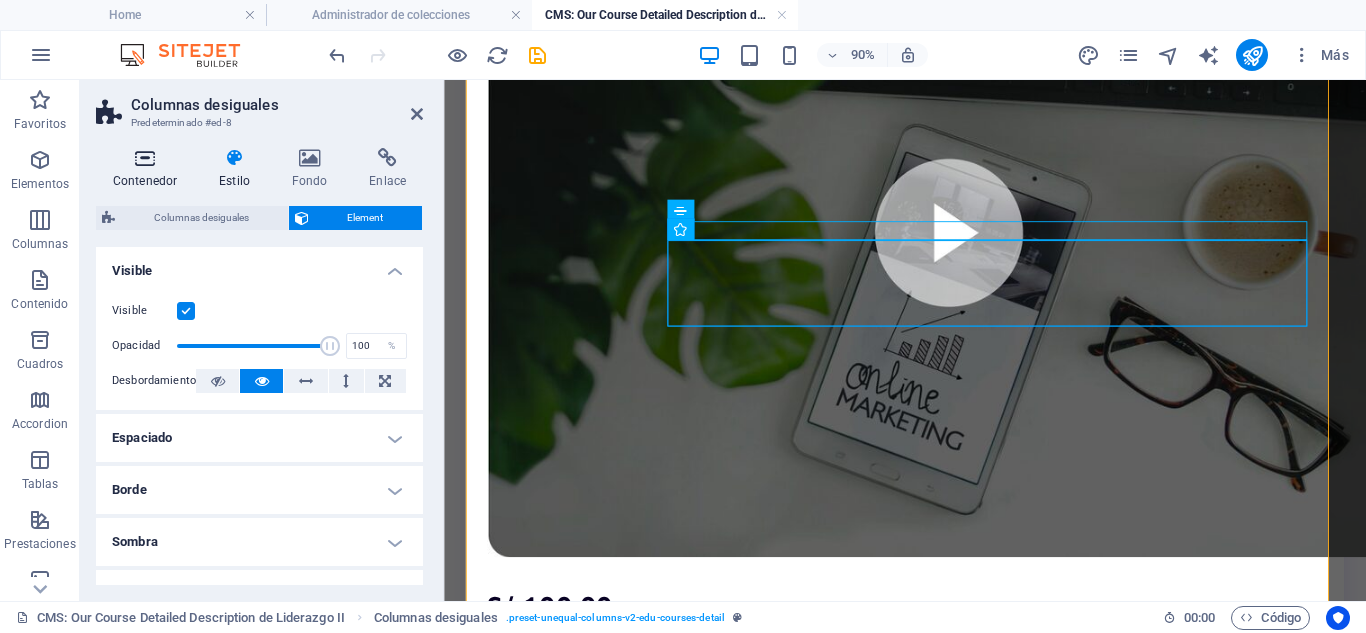 click at bounding box center (145, 158) 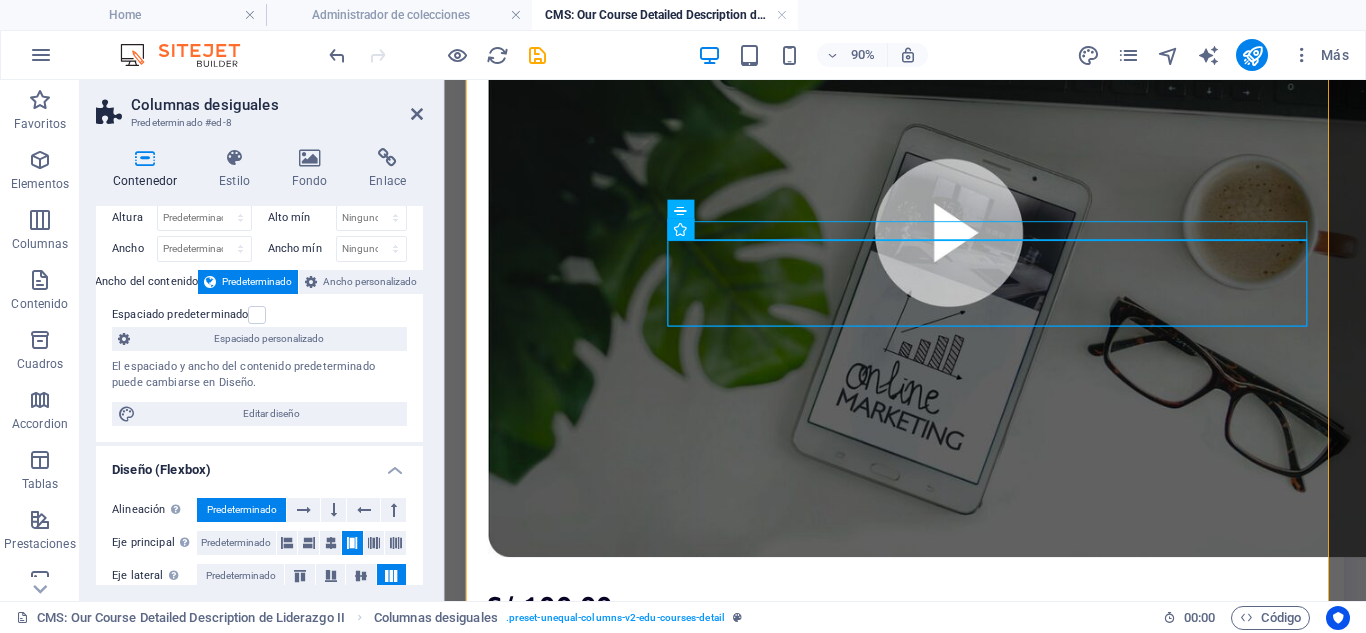 scroll, scrollTop: 0, scrollLeft: 0, axis: both 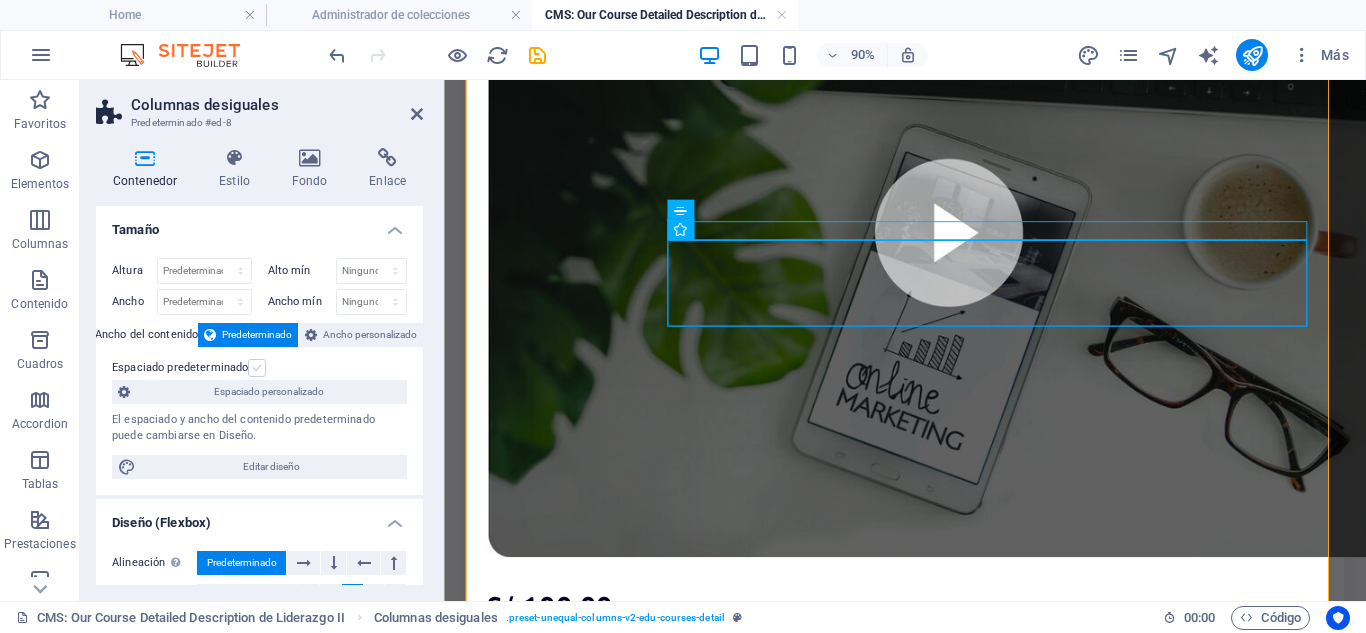 click at bounding box center [257, 368] 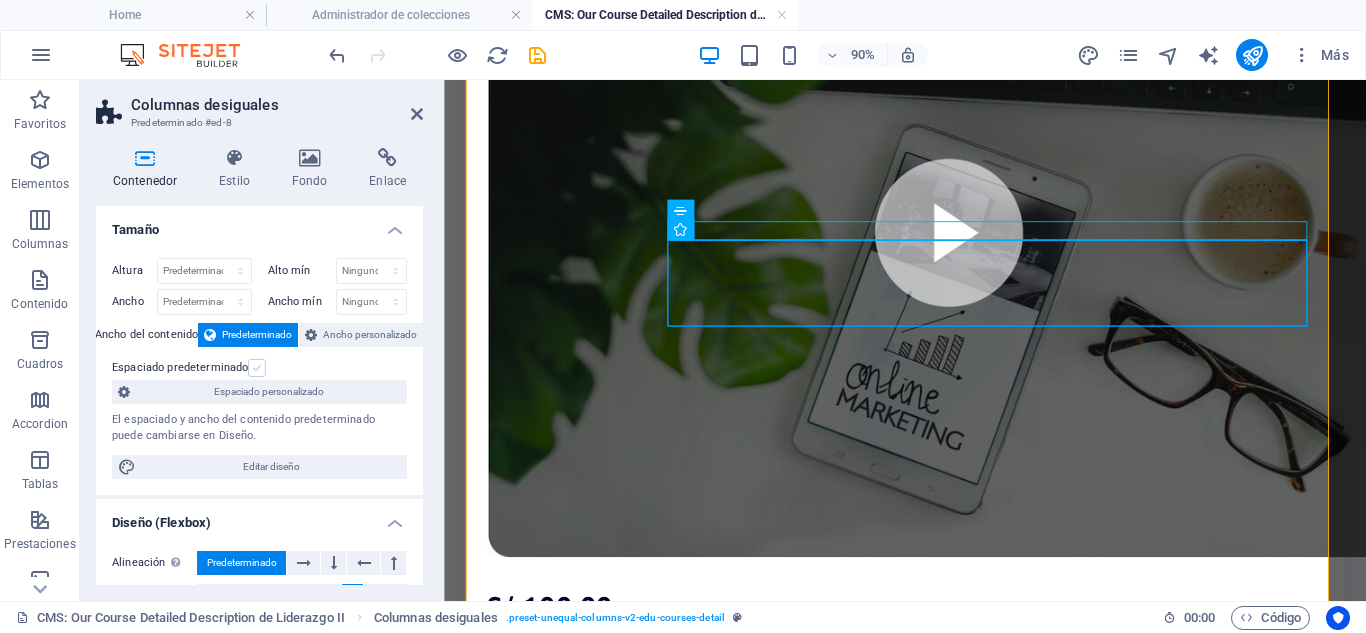click on "Espaciado predeterminado" at bounding box center [0, 0] 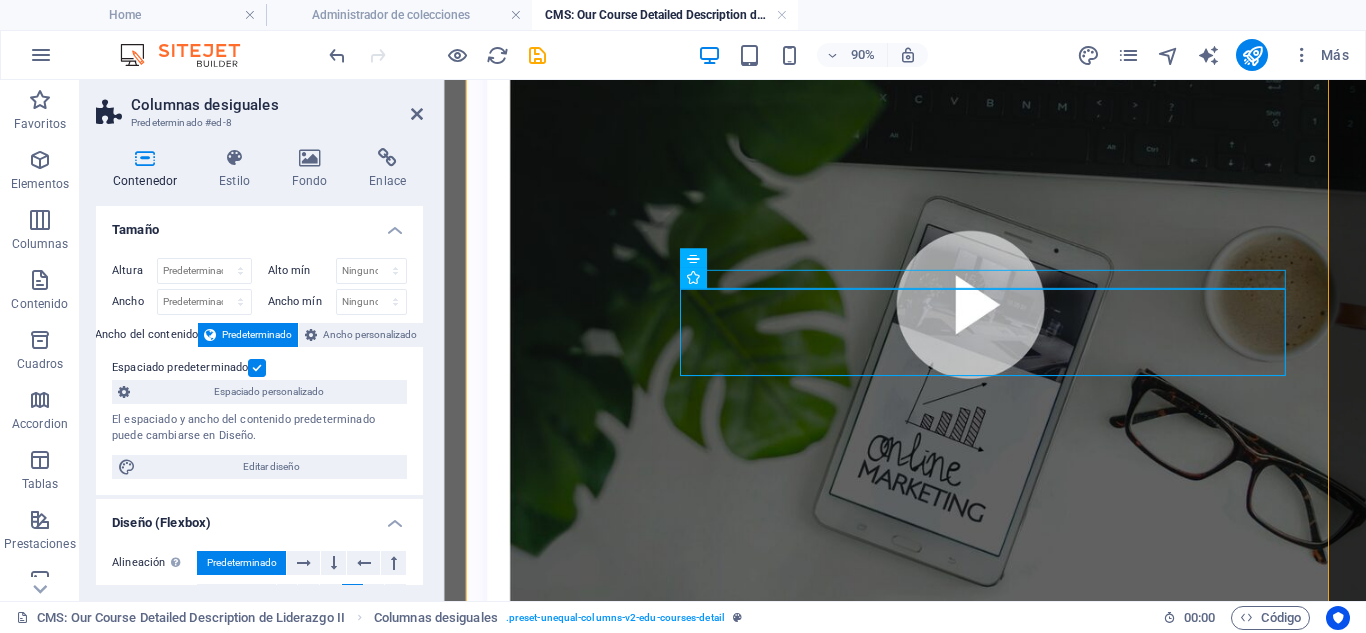 click at bounding box center (257, 368) 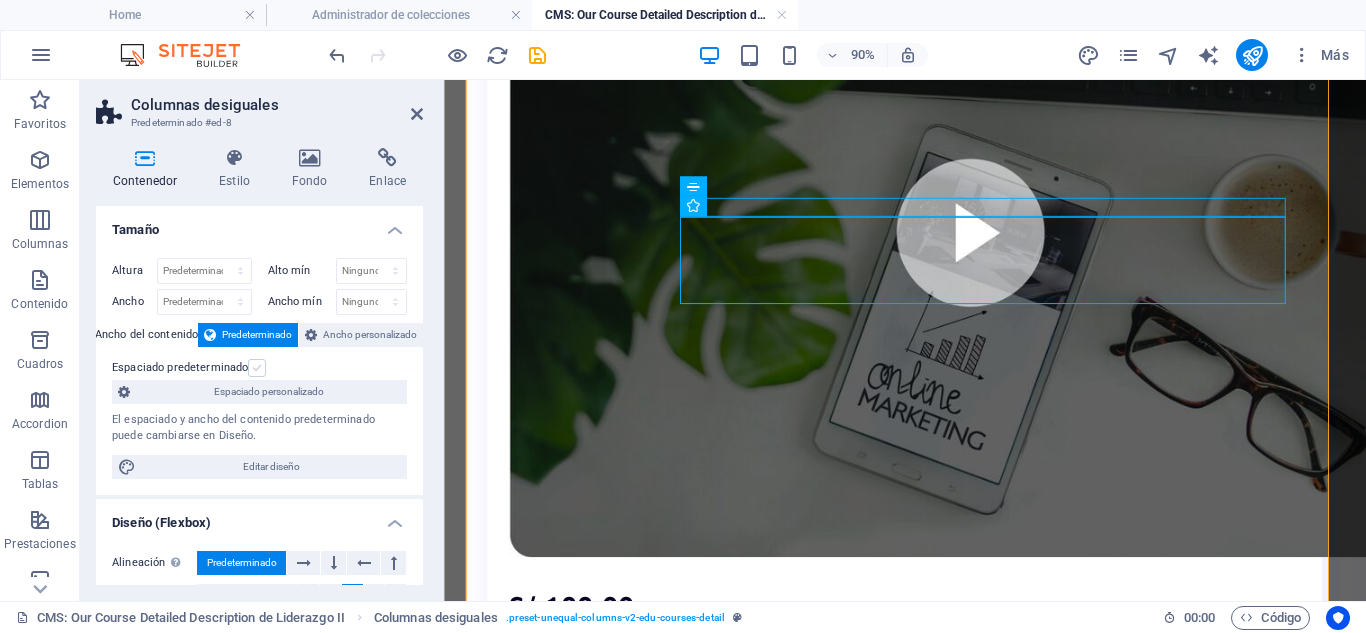 click at bounding box center (257, 368) 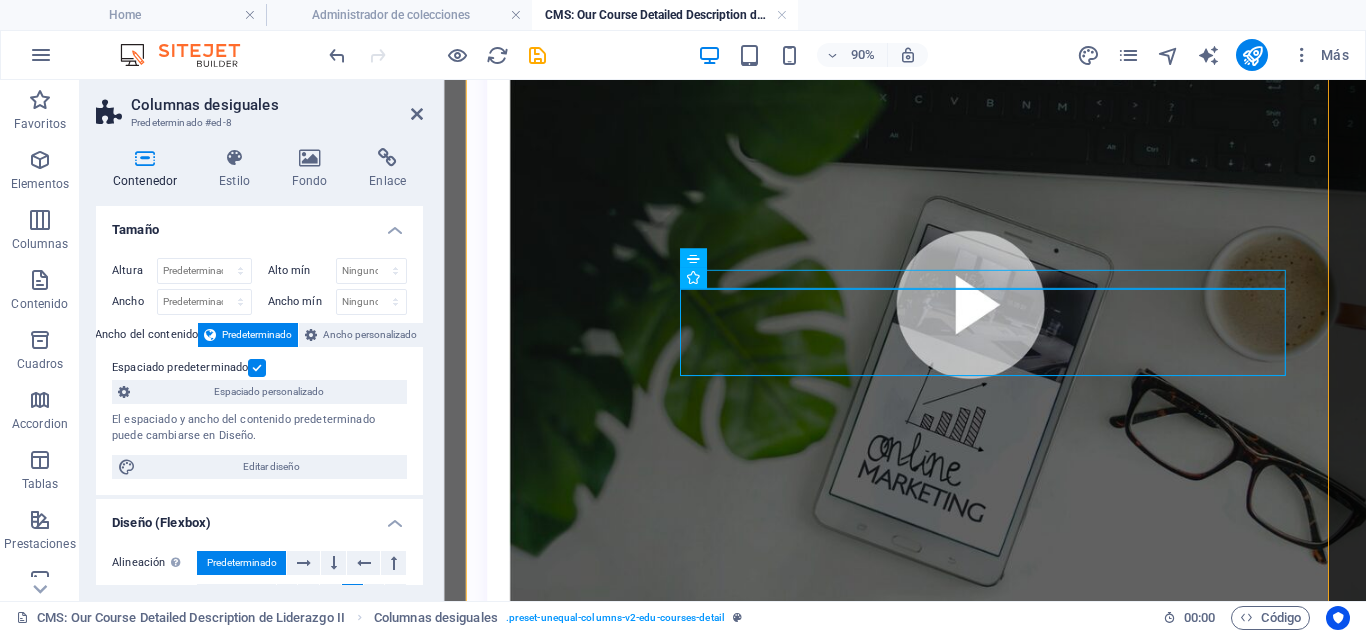 click at bounding box center (257, 368) 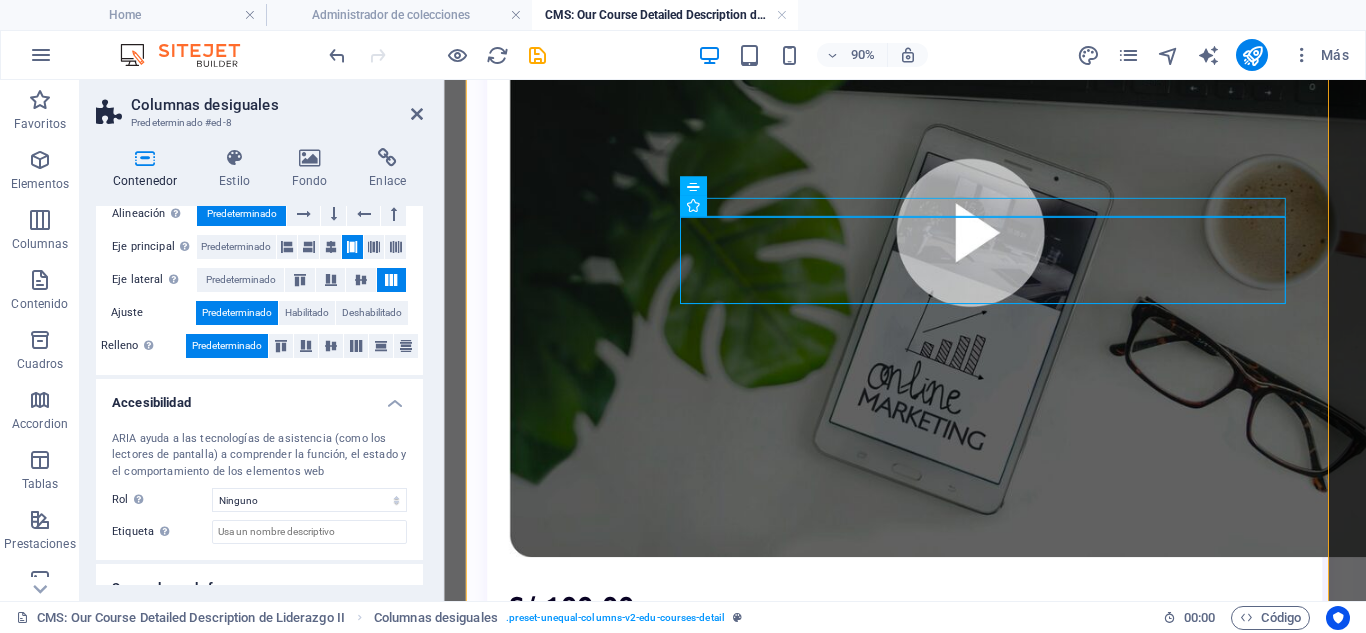 scroll, scrollTop: 320, scrollLeft: 0, axis: vertical 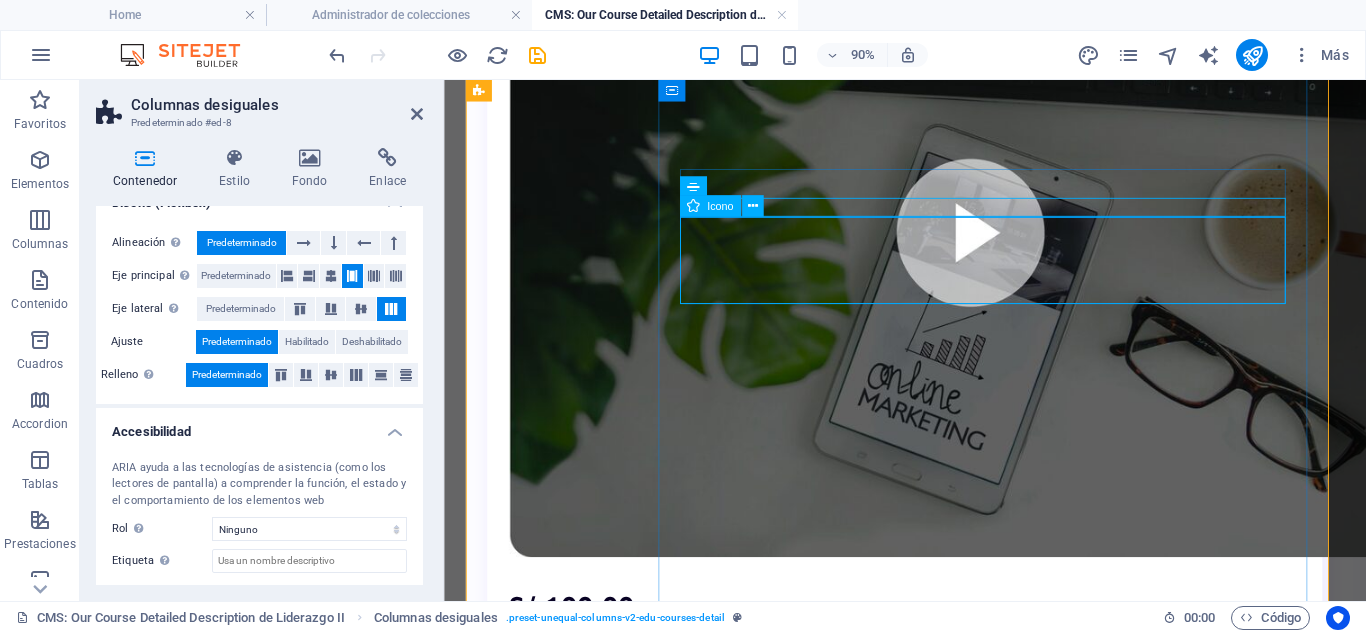 click at bounding box center (956, 1141) 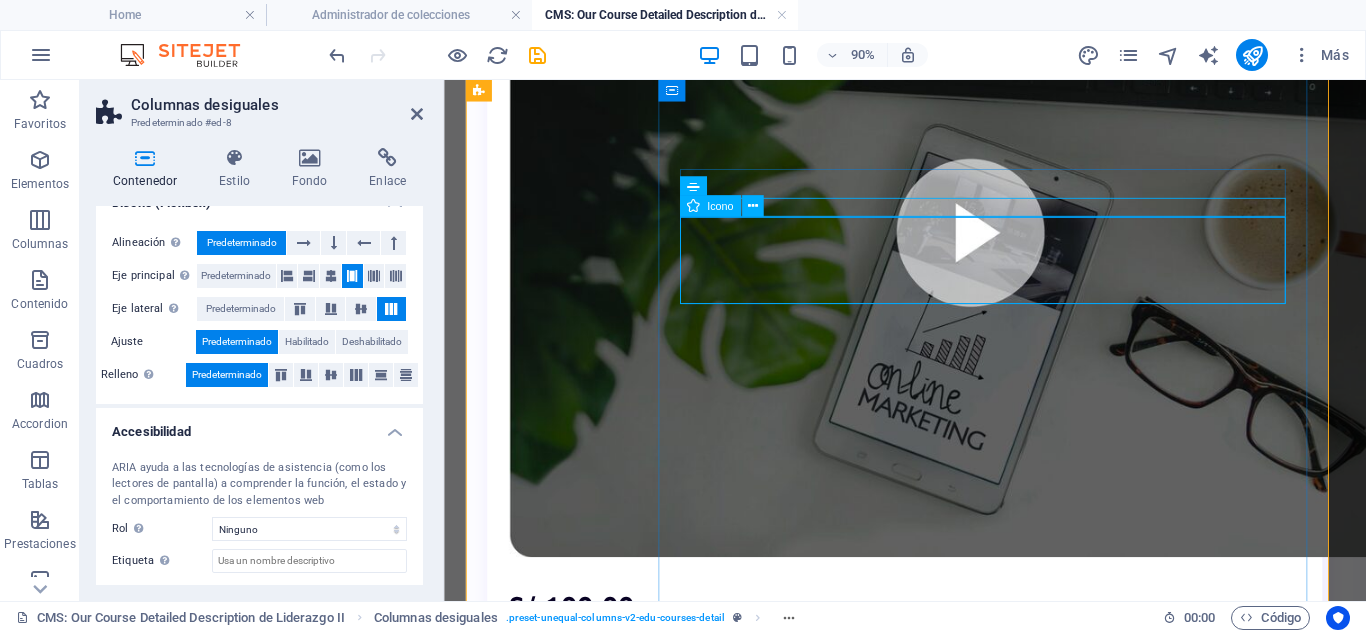 click at bounding box center [956, 1141] 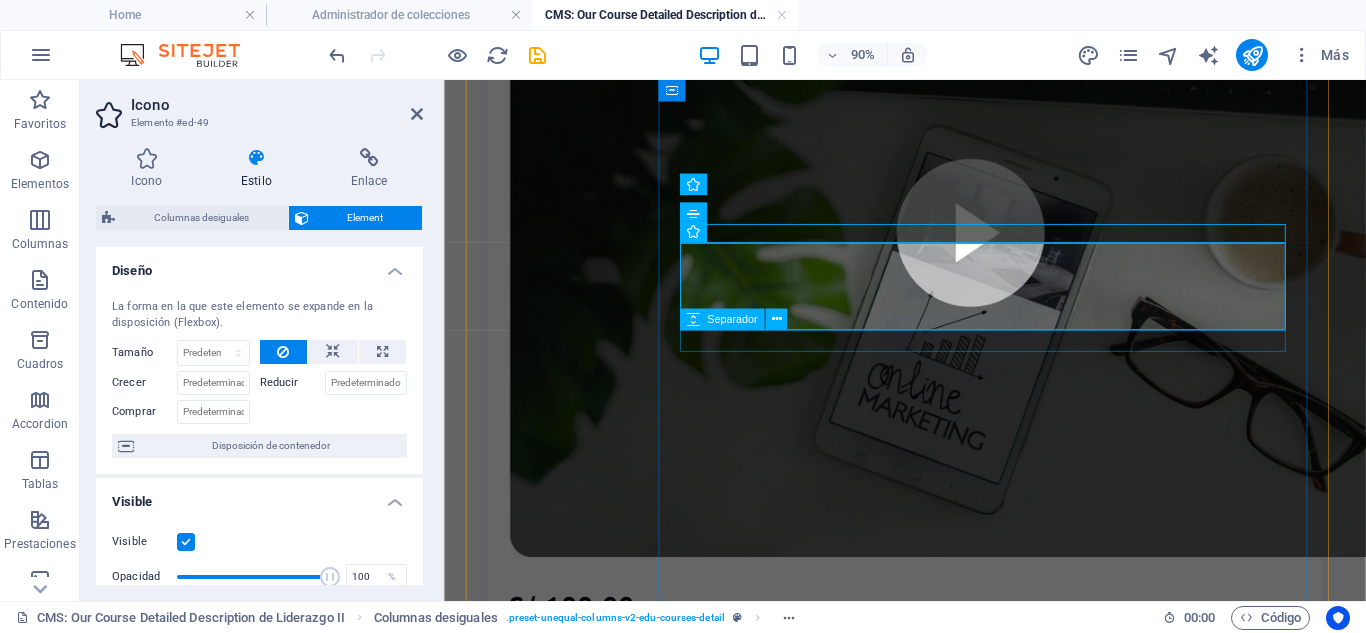 scroll, scrollTop: 557, scrollLeft: 0, axis: vertical 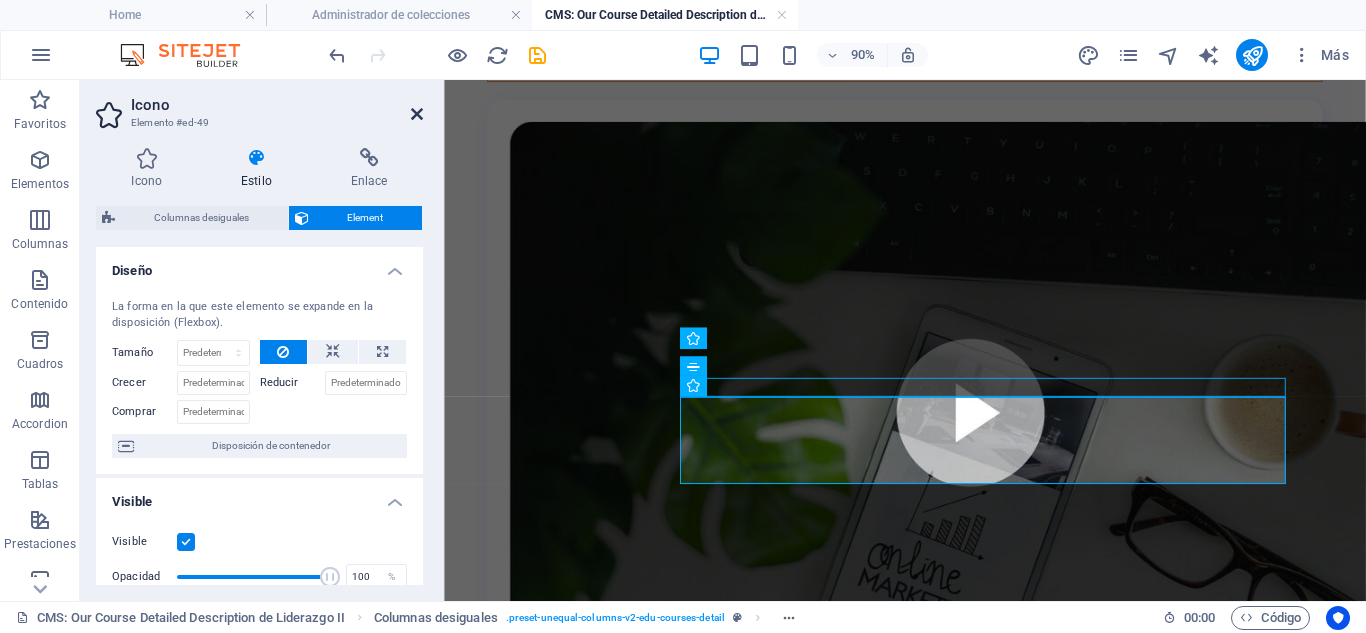 drag, startPoint x: 414, startPoint y: 115, endPoint x: 439, endPoint y: 118, distance: 25.179358 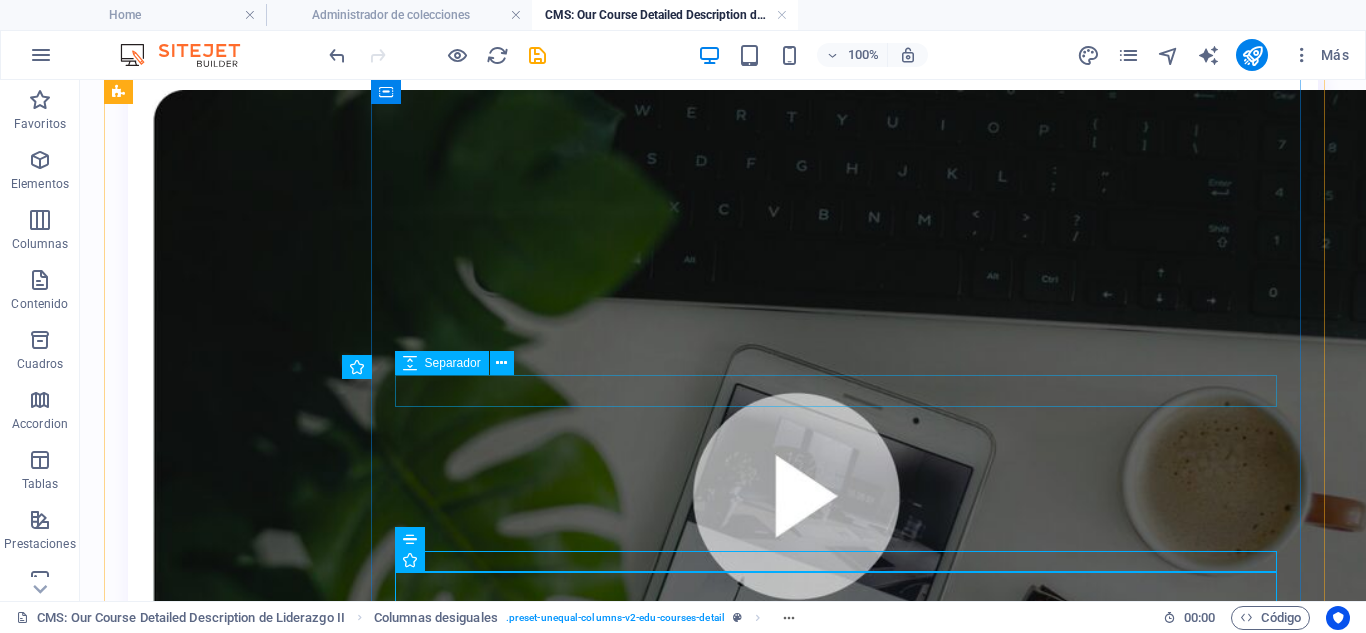 scroll, scrollTop: 857, scrollLeft: 0, axis: vertical 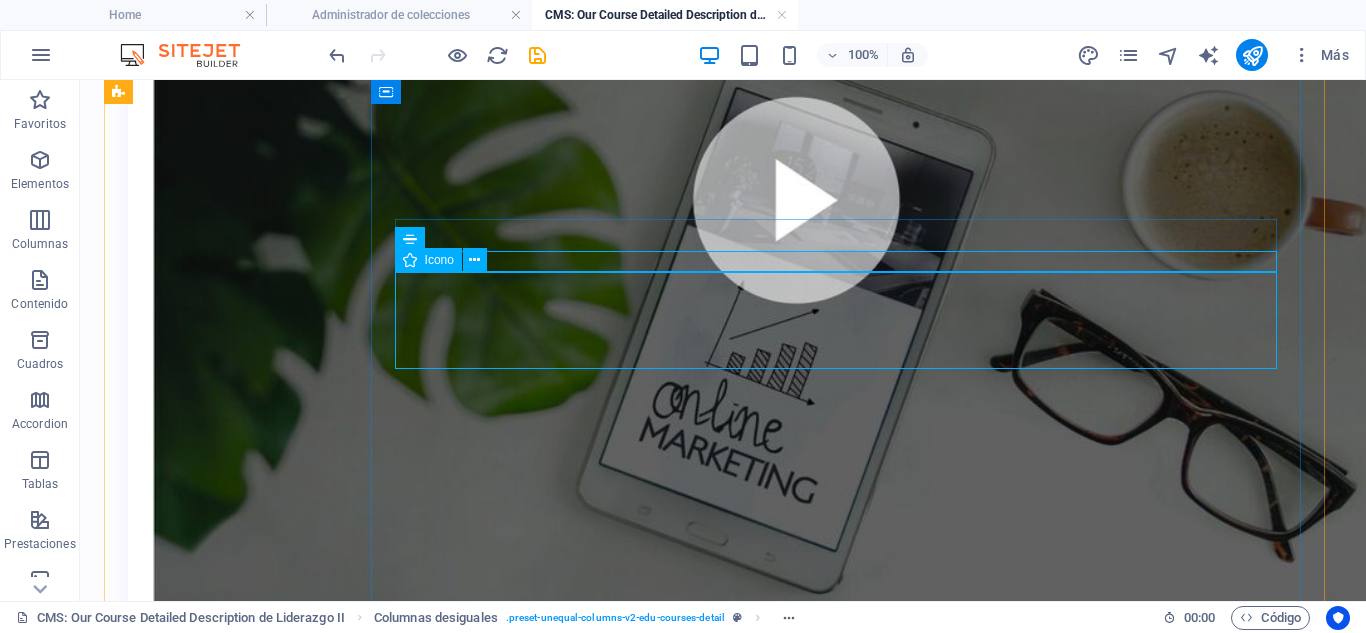 click at bounding box center (723, 1184) 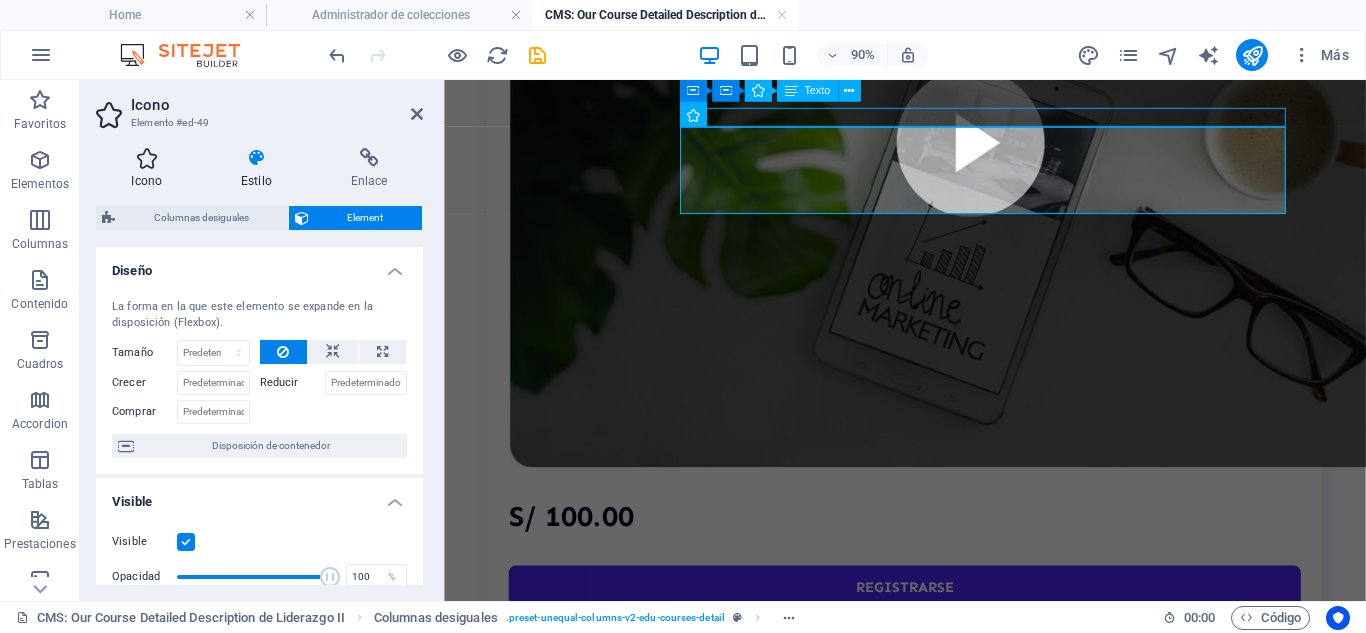 click at bounding box center [147, 158] 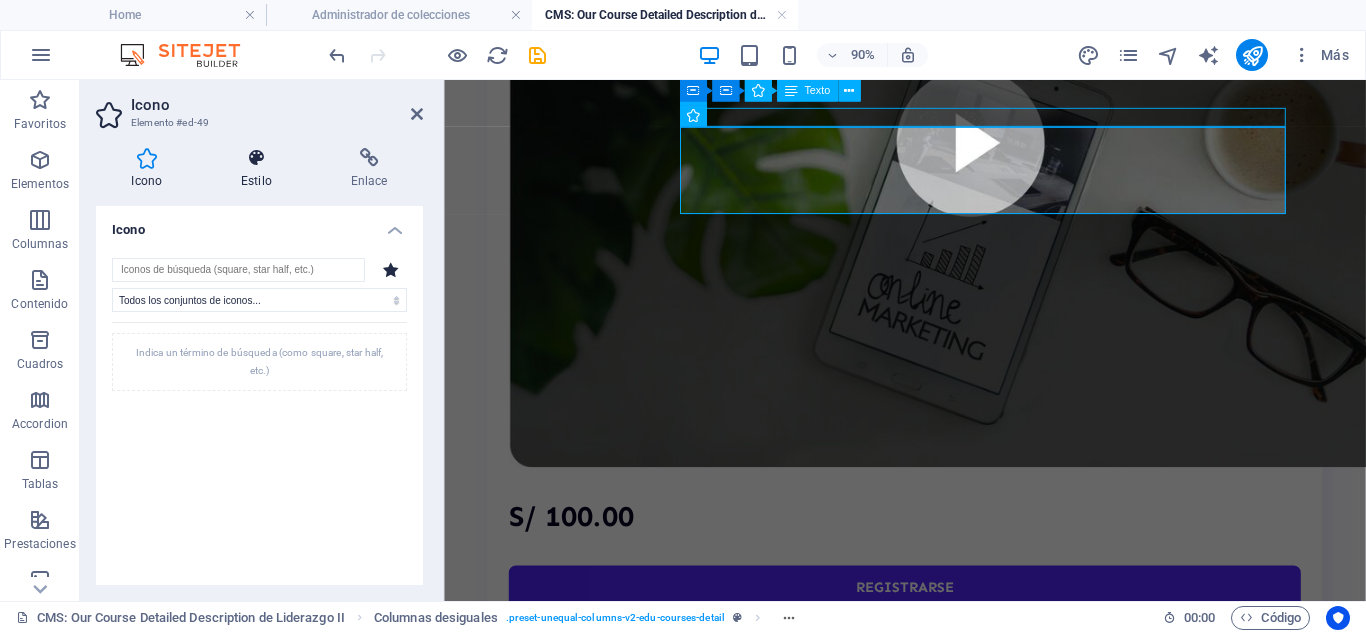 click on "Estilo" at bounding box center (261, 169) 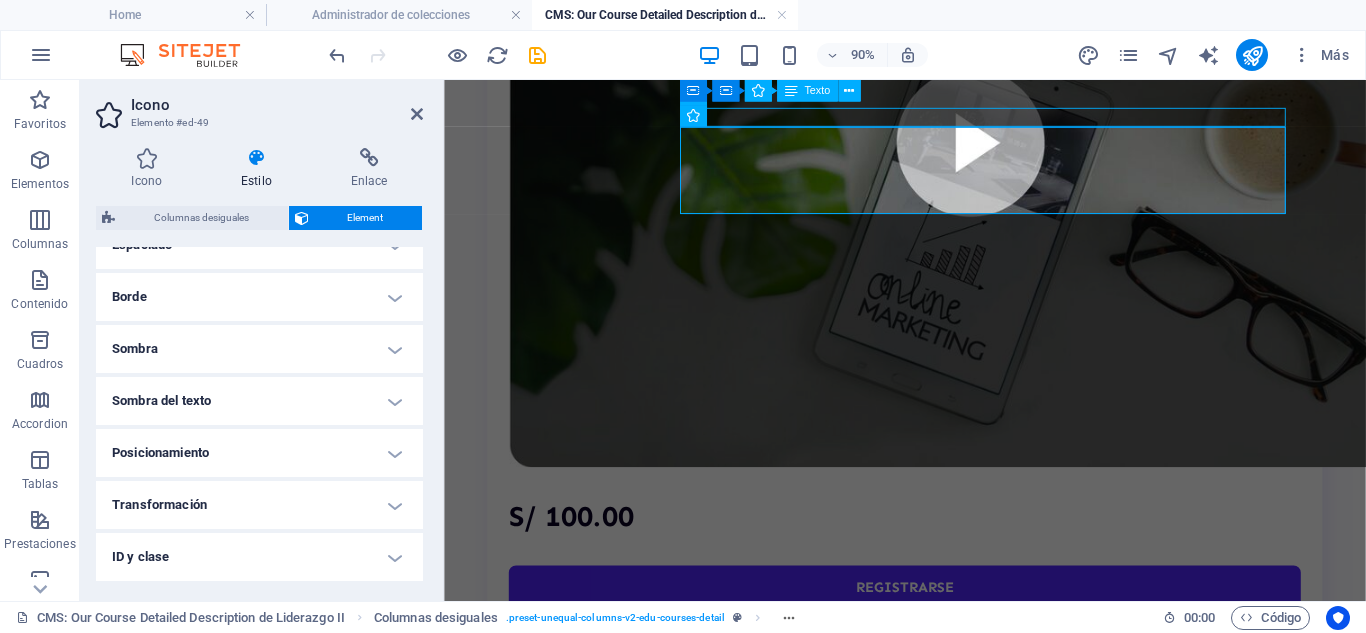 scroll, scrollTop: 224, scrollLeft: 0, axis: vertical 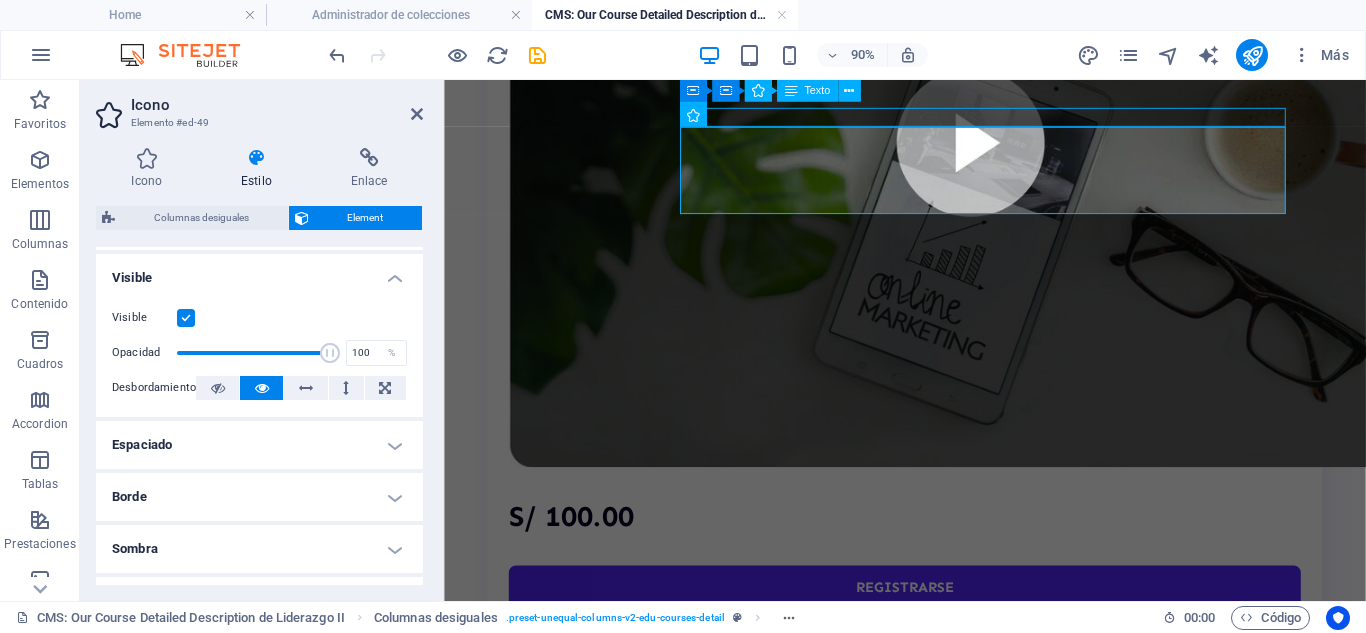 click on "Espaciado" at bounding box center [259, 445] 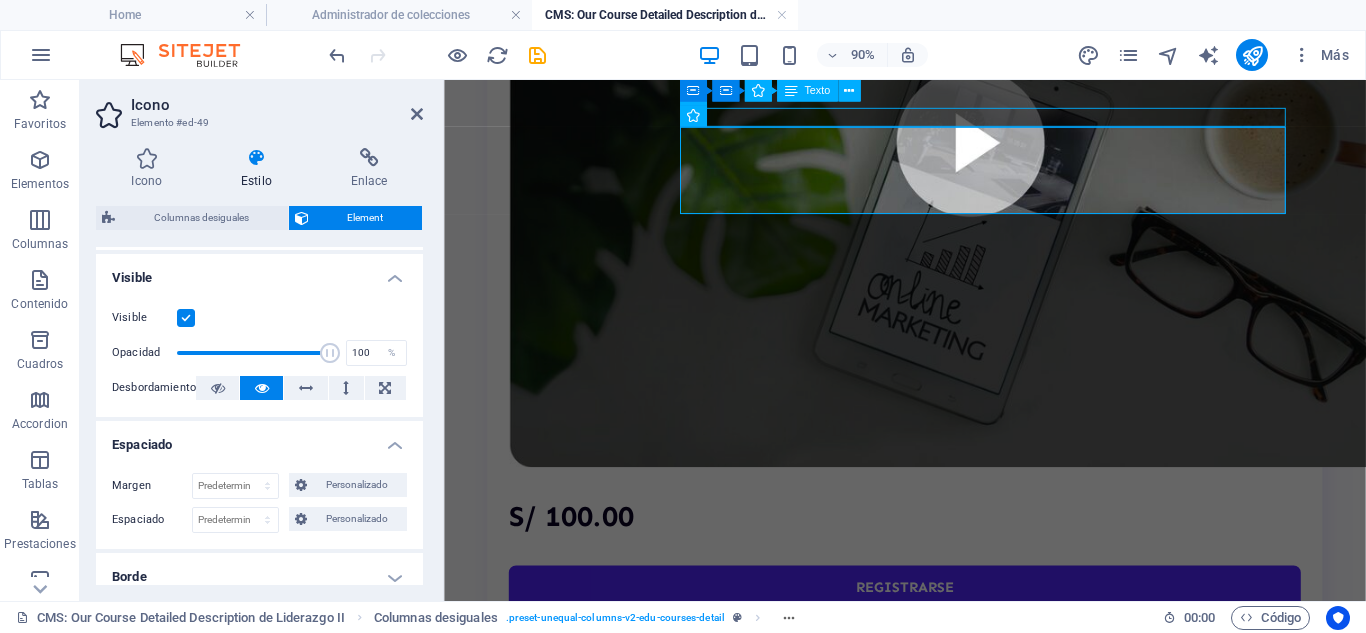 click on "Espaciado" at bounding box center [259, 439] 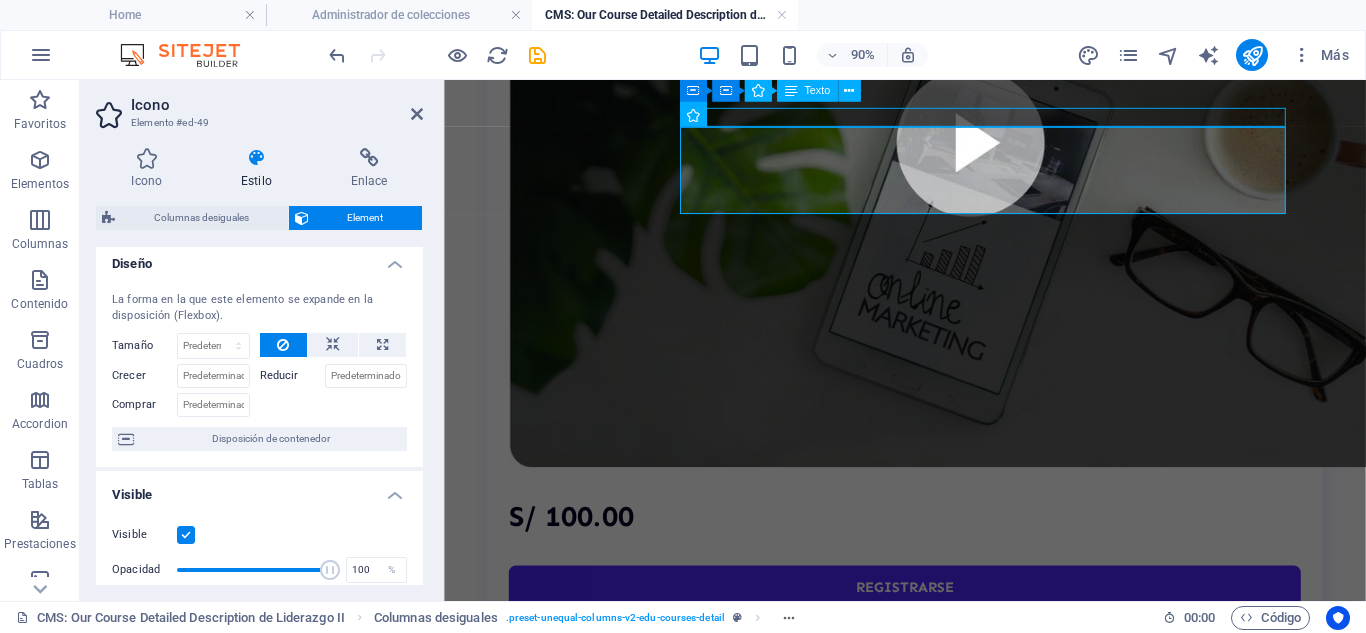 scroll, scrollTop: 0, scrollLeft: 0, axis: both 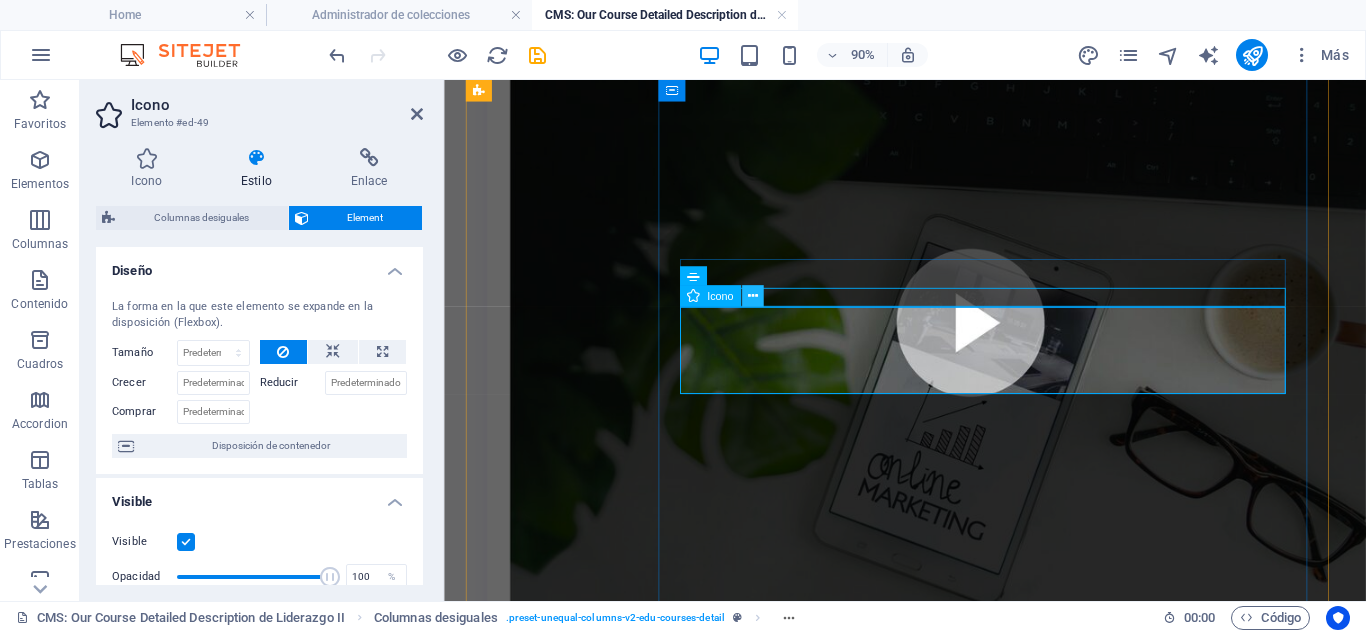 click at bounding box center [752, 296] 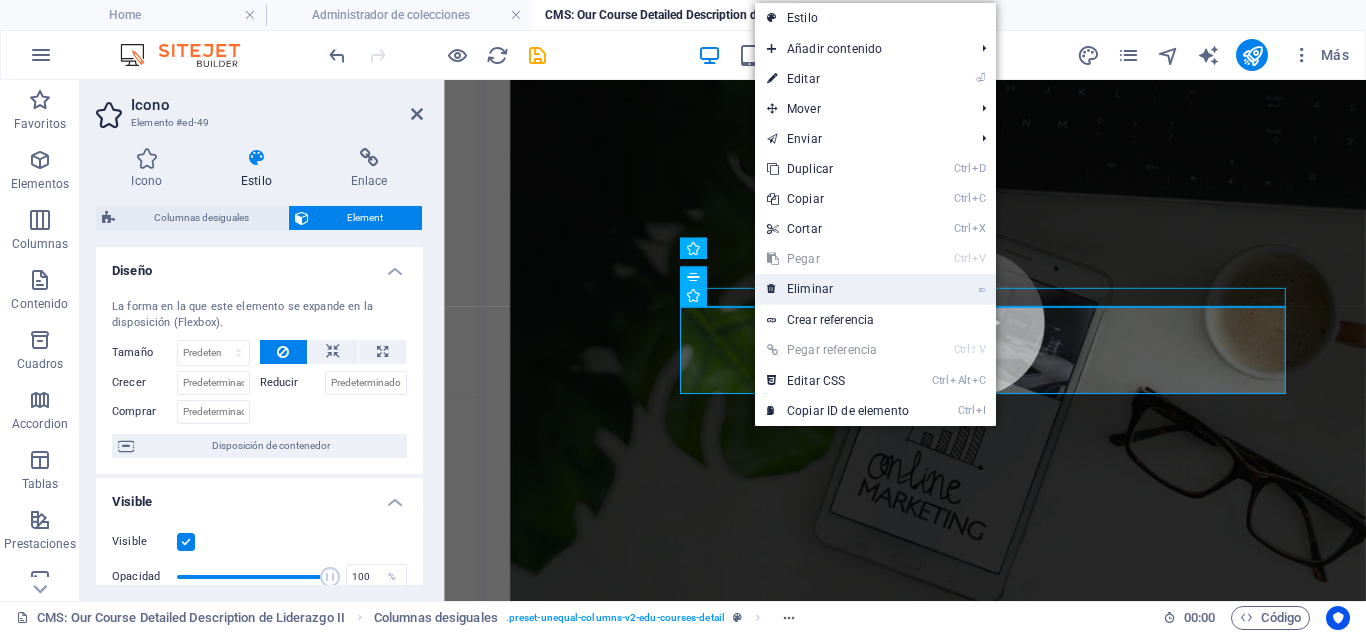 click on "⌦  Eliminar" at bounding box center (838, 289) 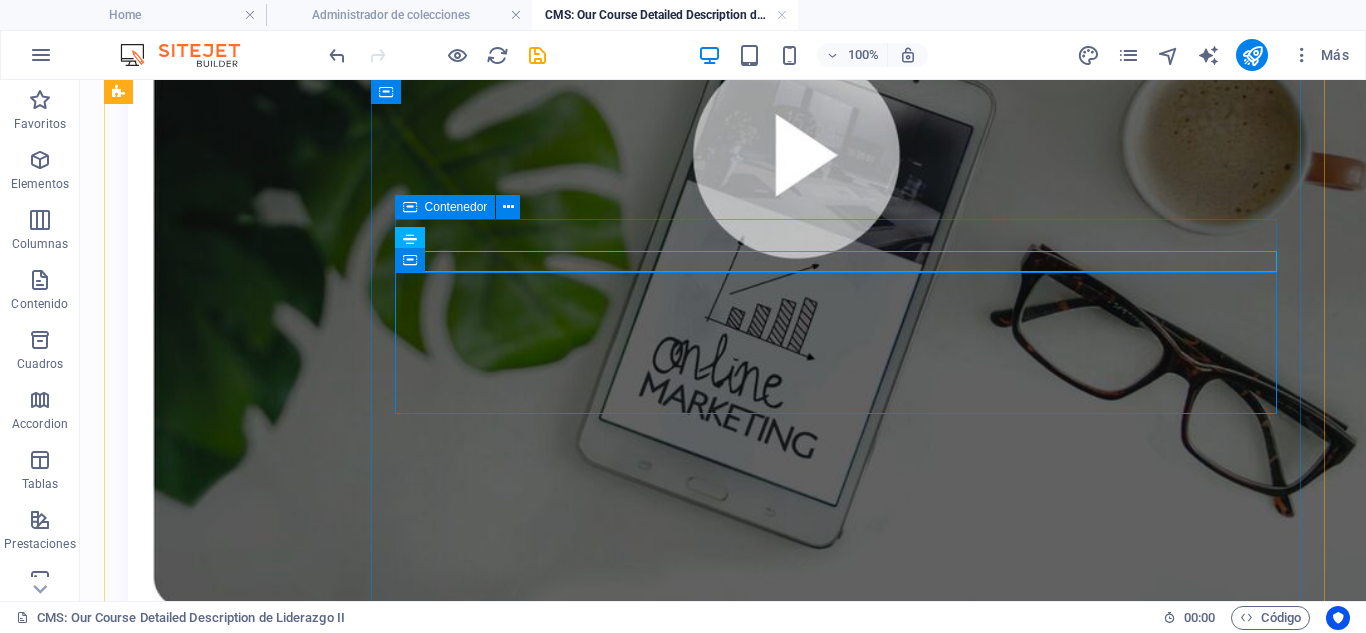 scroll, scrollTop: 857, scrollLeft: 0, axis: vertical 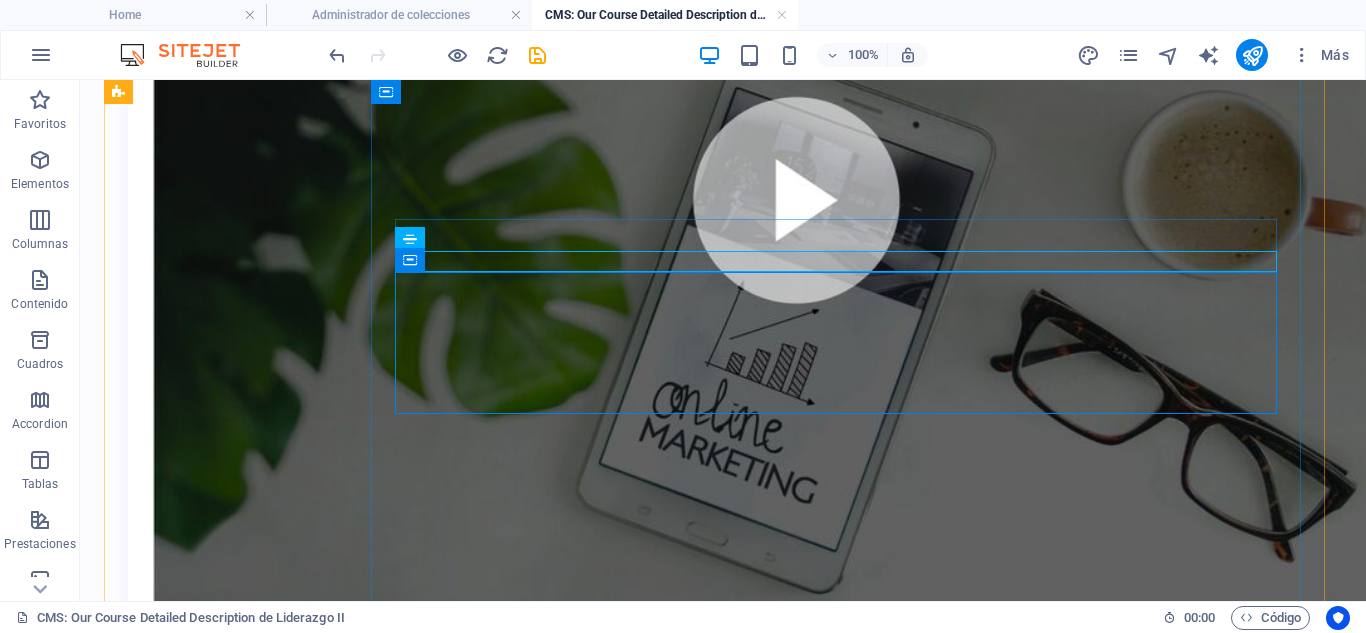 click on "Suelta el contenido aquí o  Añadir elementos  Pegar portapapeles" at bounding box center (723, 1203) 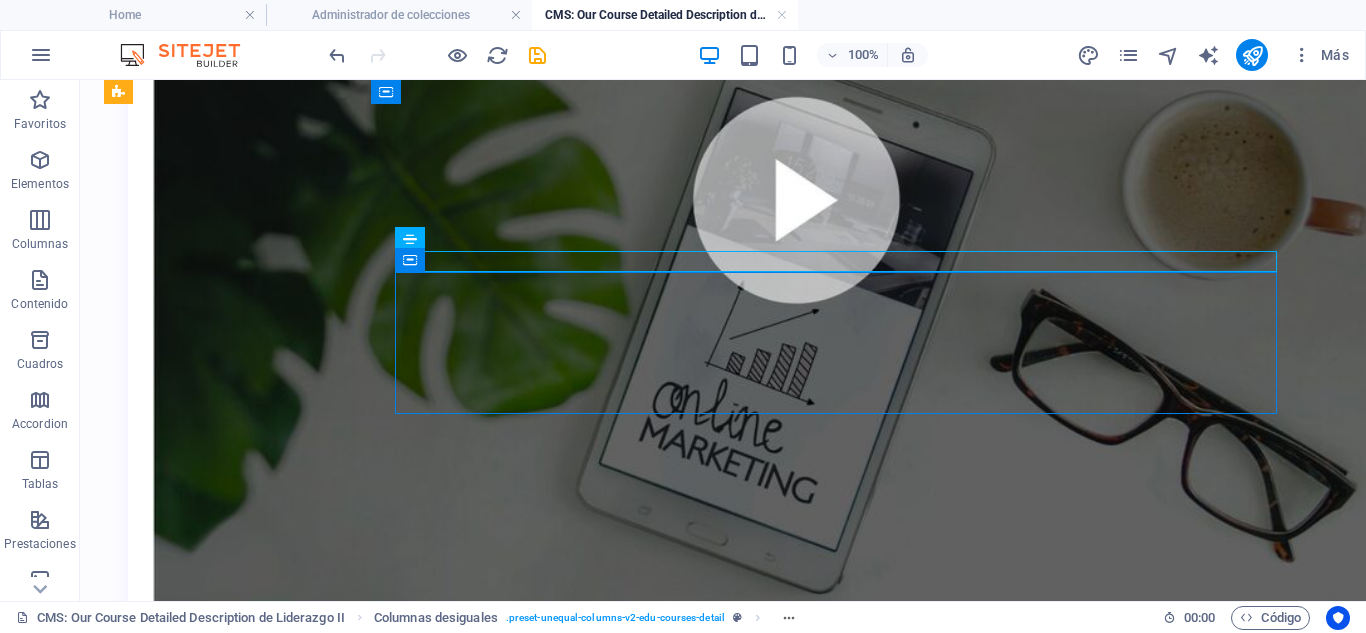 click on "Añadir elementos" at bounding box center (652, 1233) 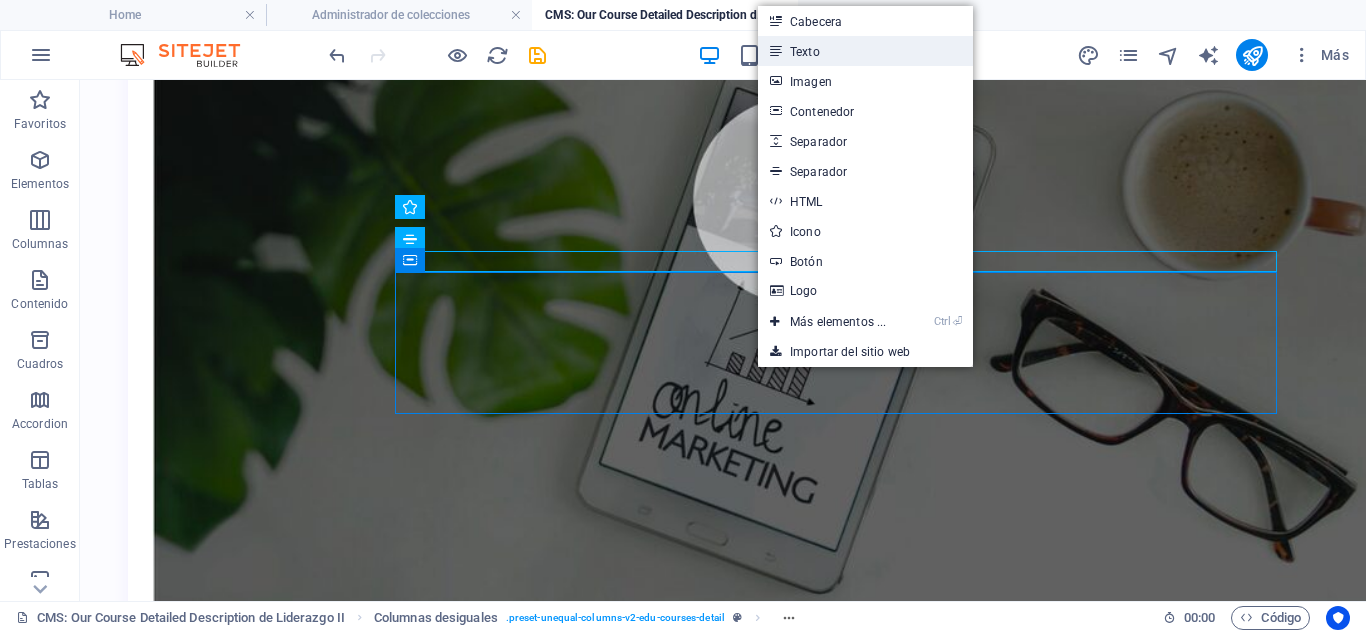 click on "Texto" at bounding box center (865, 51) 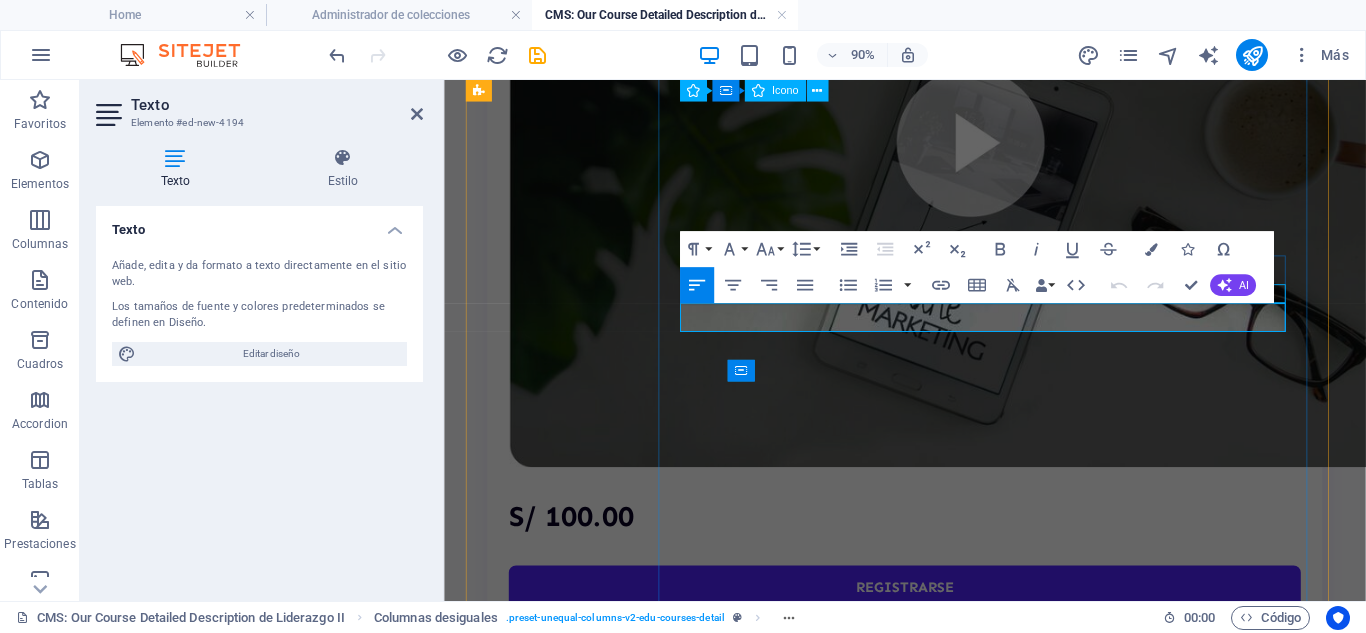 scroll, scrollTop: 557, scrollLeft: 0, axis: vertical 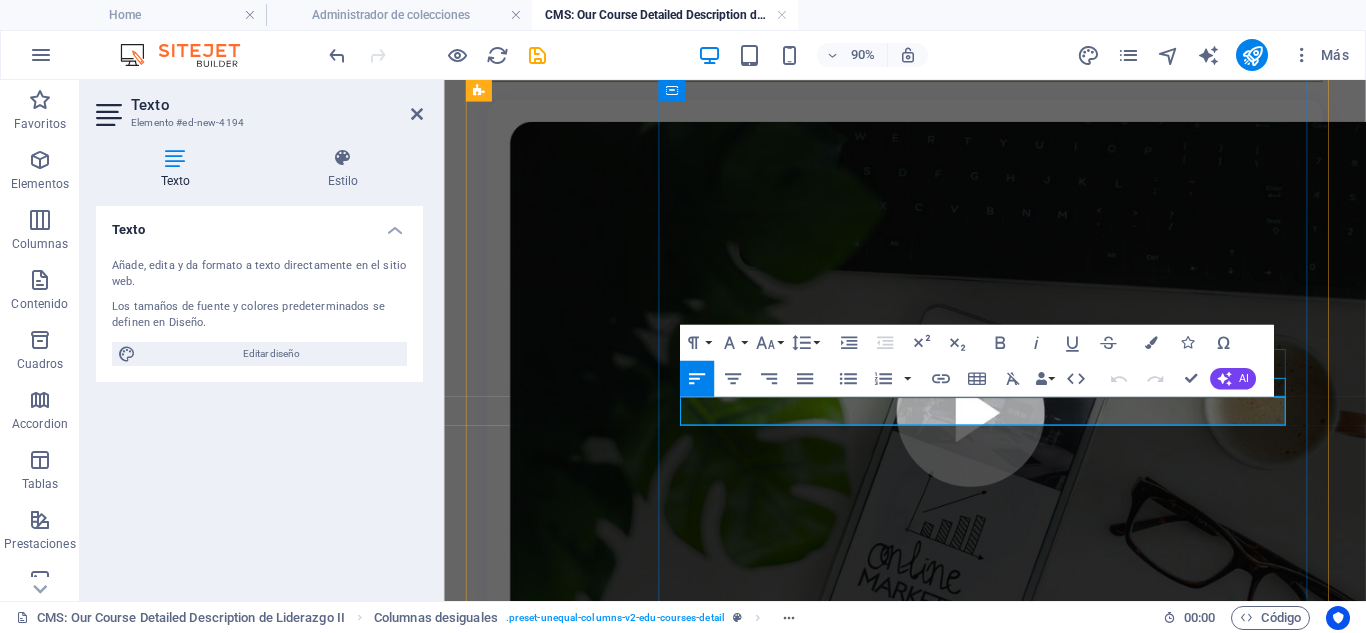 click on "Nuevo elemento de texto" at bounding box center (956, 1305) 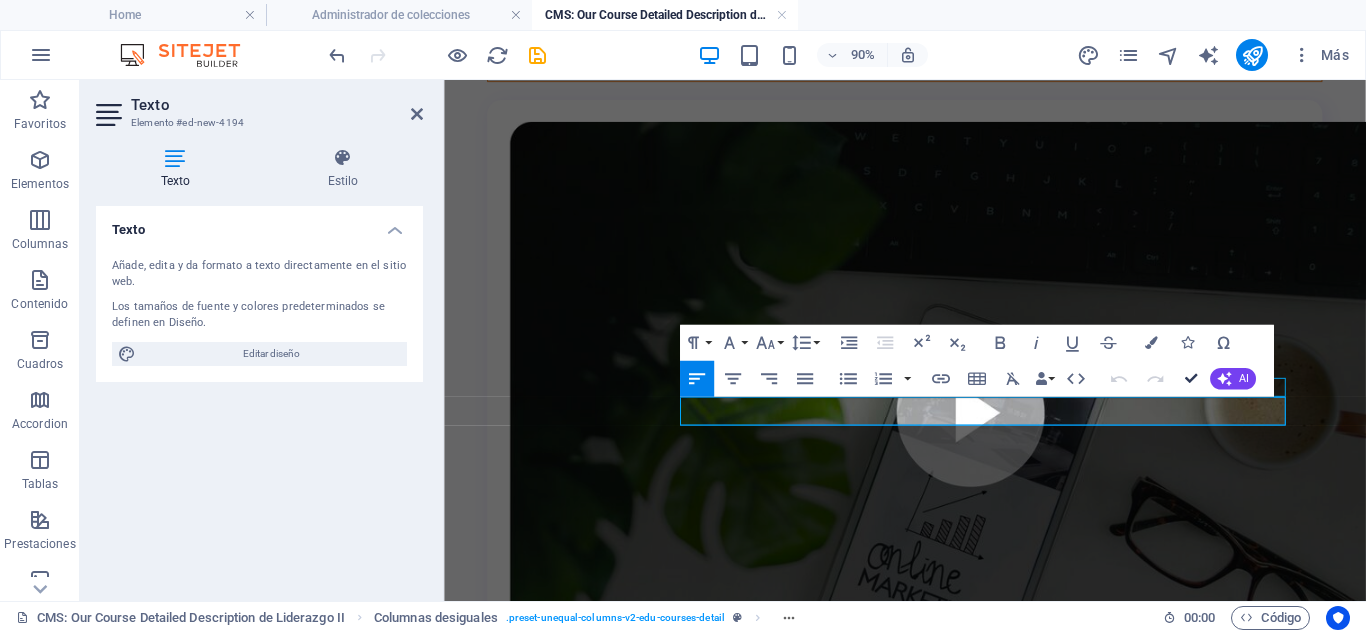 scroll, scrollTop: 697, scrollLeft: 0, axis: vertical 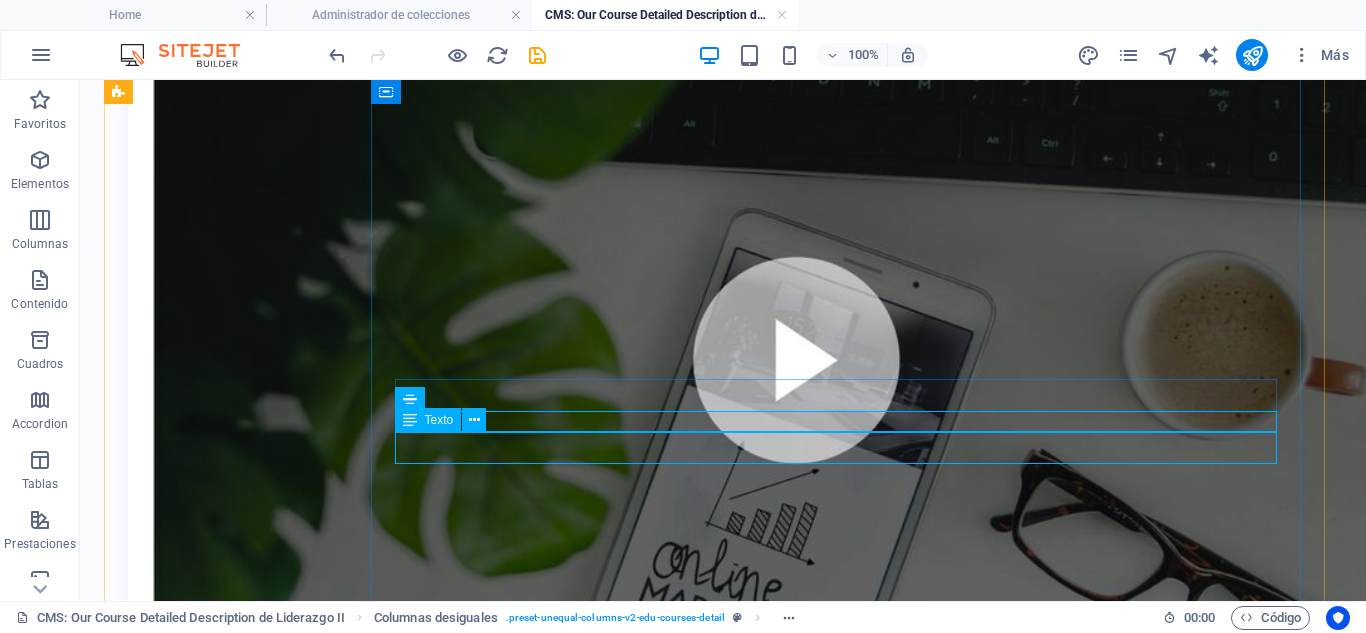 click on "Nuevo elemento de texto" at bounding box center (723, 1308) 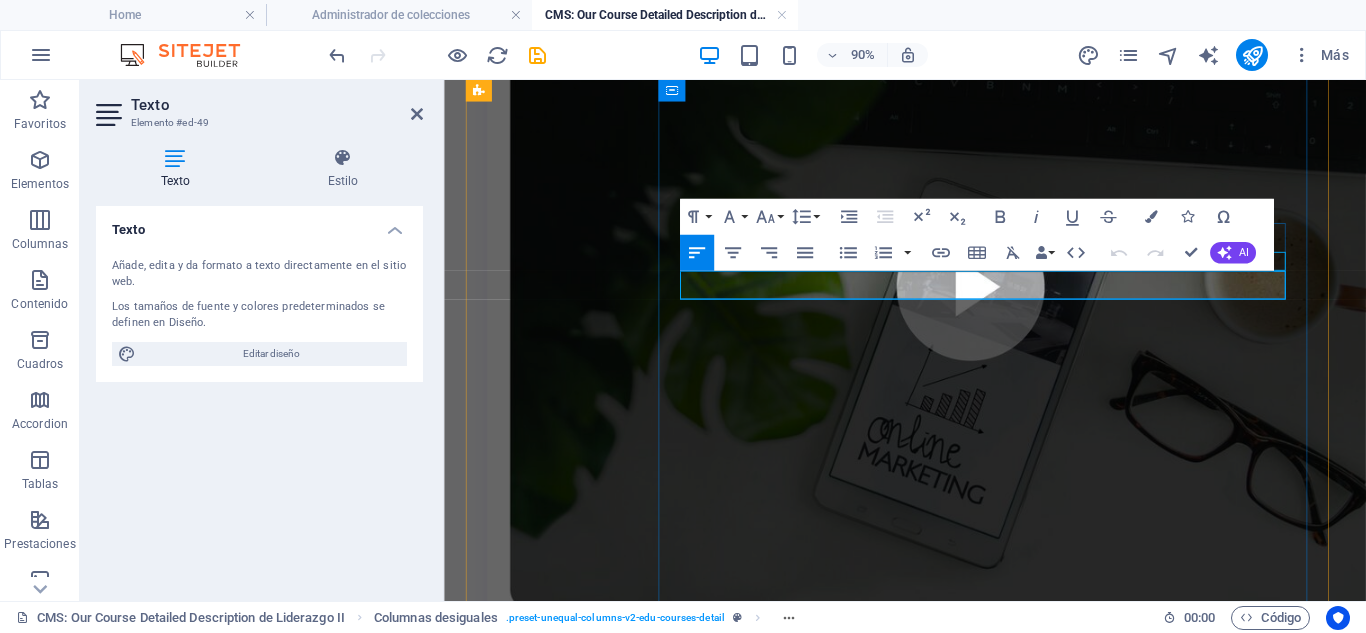 click on "Nuevo elemento de texto" at bounding box center (956, 1165) 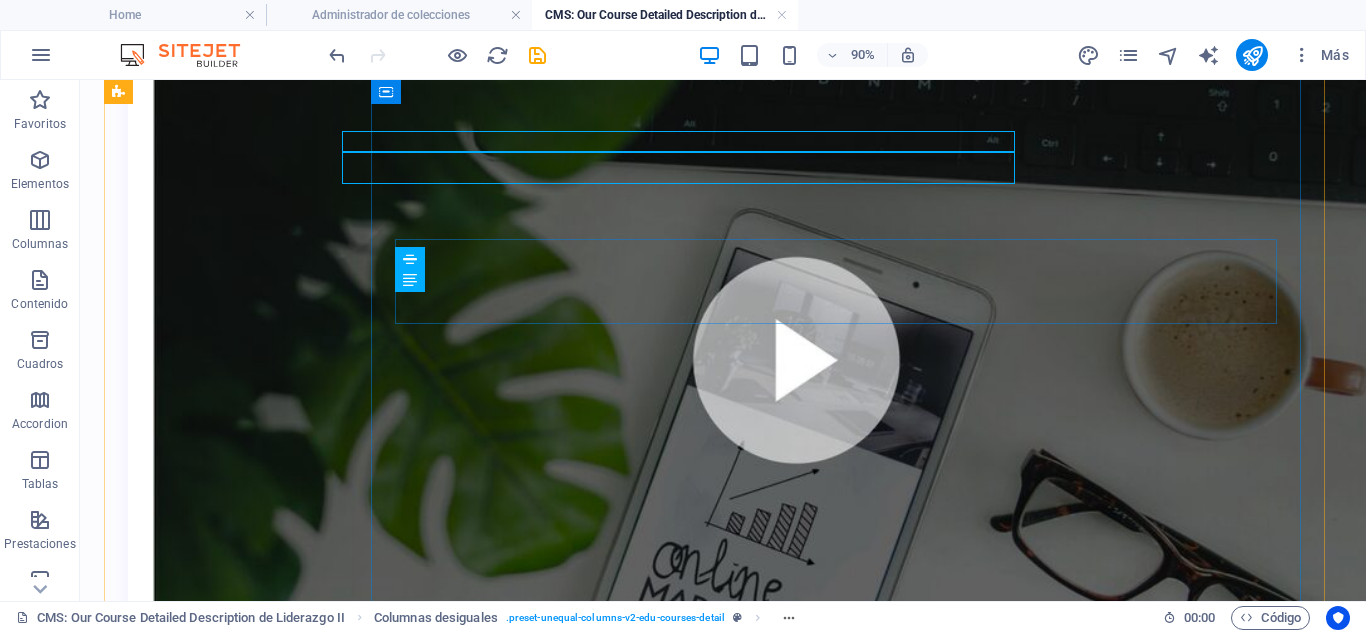 scroll, scrollTop: 837, scrollLeft: 0, axis: vertical 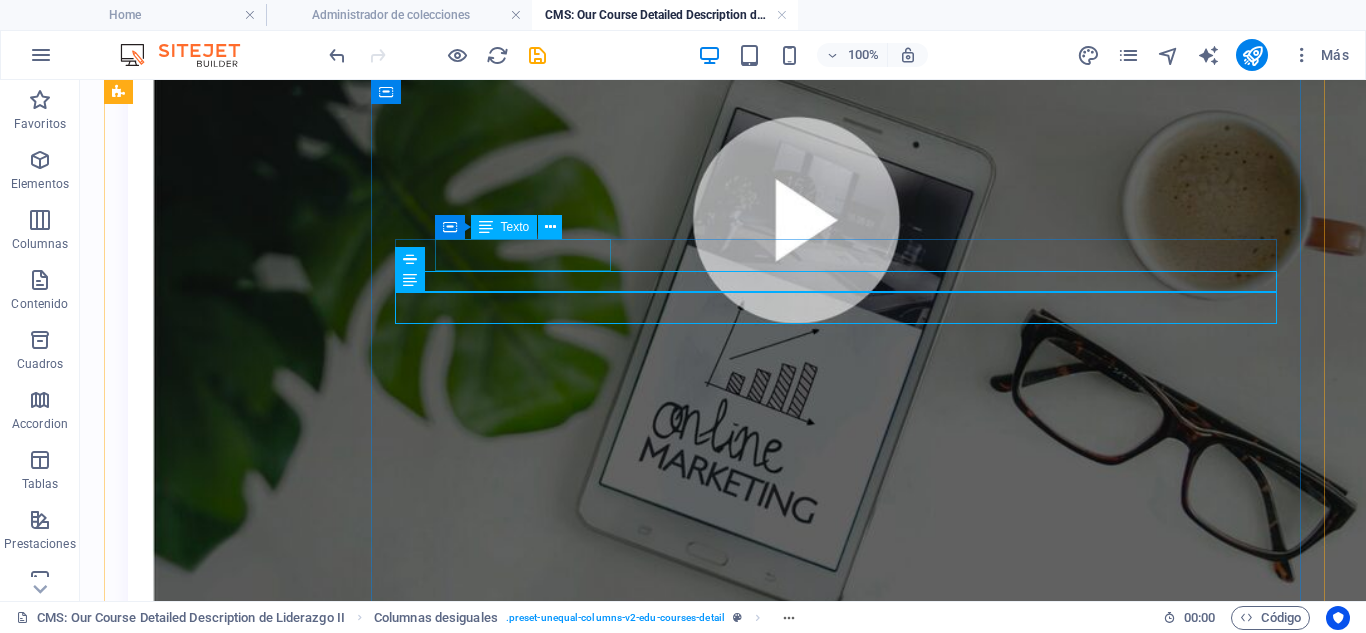 click on "Modalidad:  Virtual" at bounding box center [723, 1115] 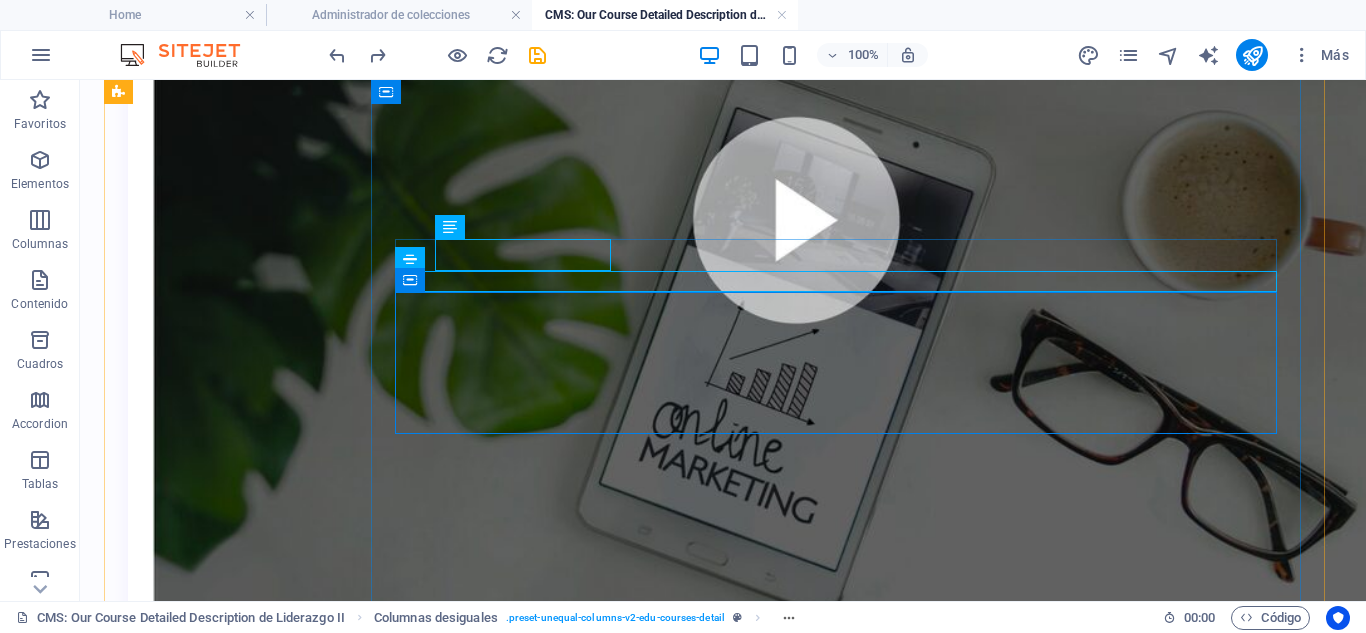 click on "Suelta el contenido aquí o  Añadir elementos  Pegar portapapeles" at bounding box center [723, 1223] 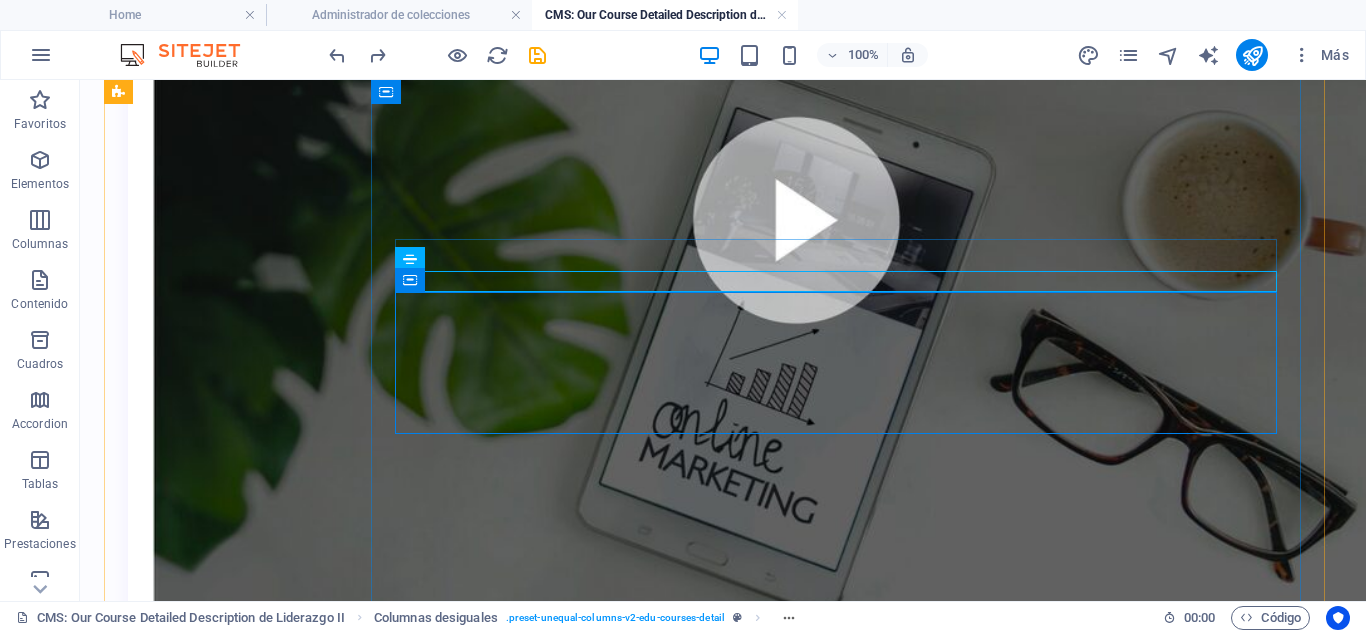 click on "Añadir elementos" at bounding box center (652, 1253) 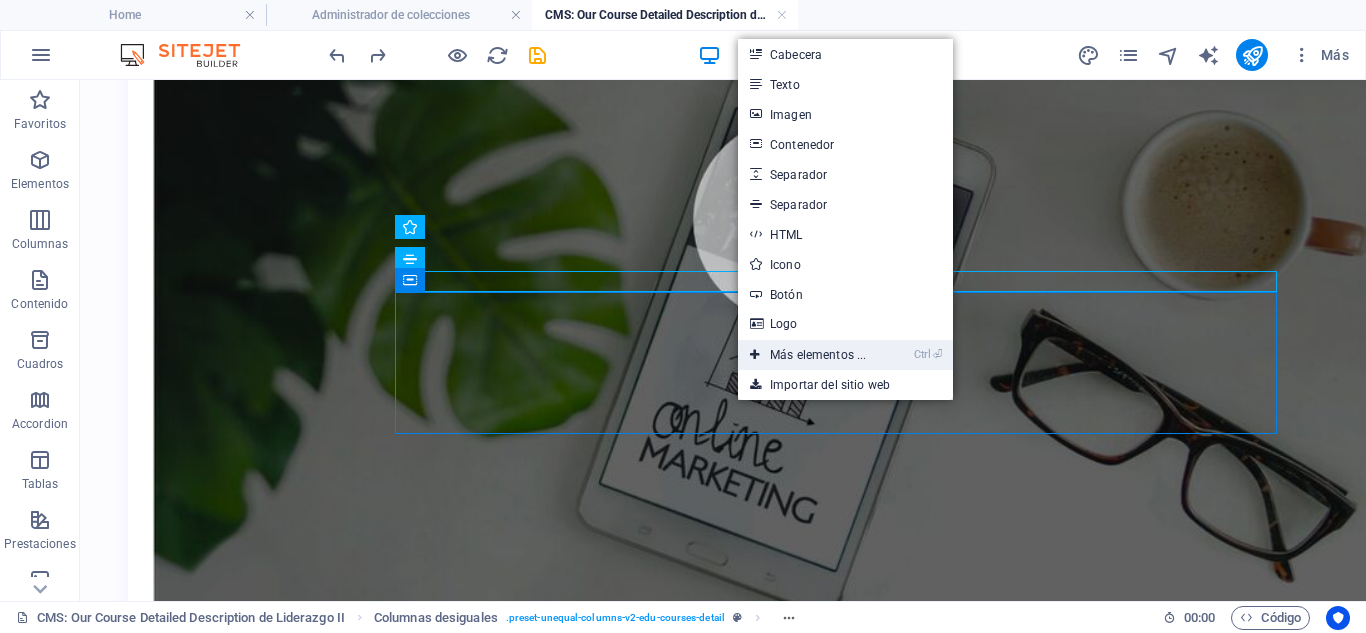 click on "Ctrl ⏎  Más elementos ..." at bounding box center [845, 355] 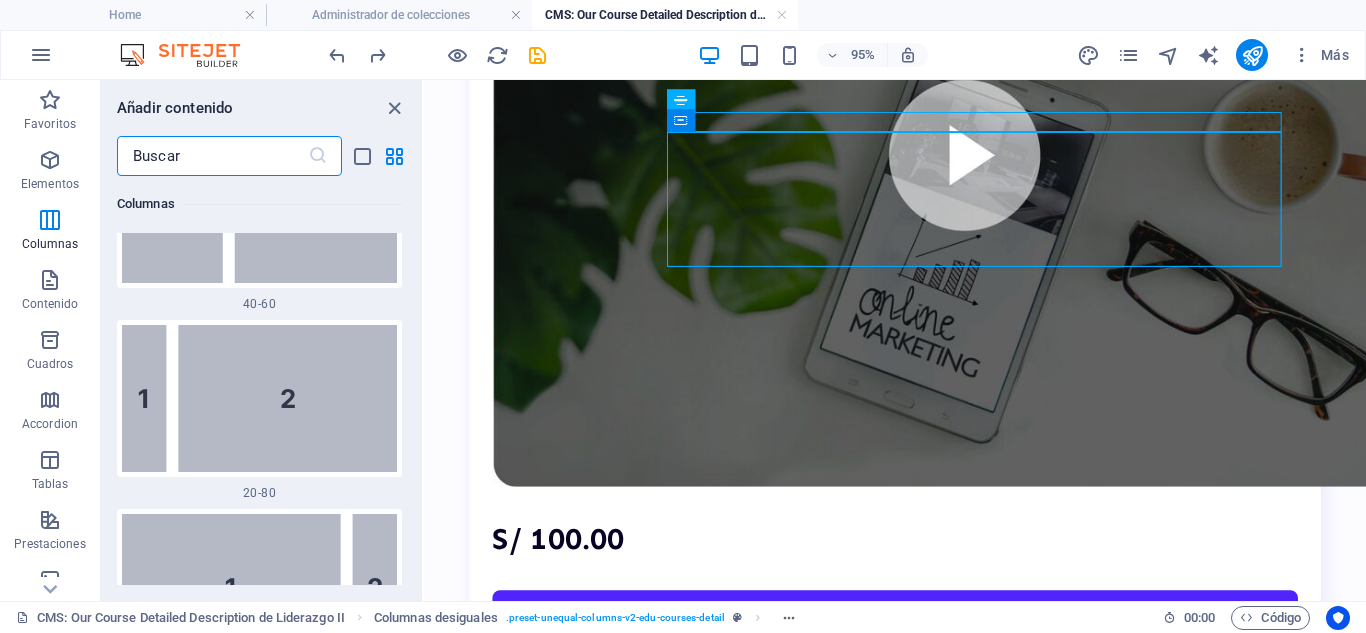 scroll, scrollTop: 2377, scrollLeft: 0, axis: vertical 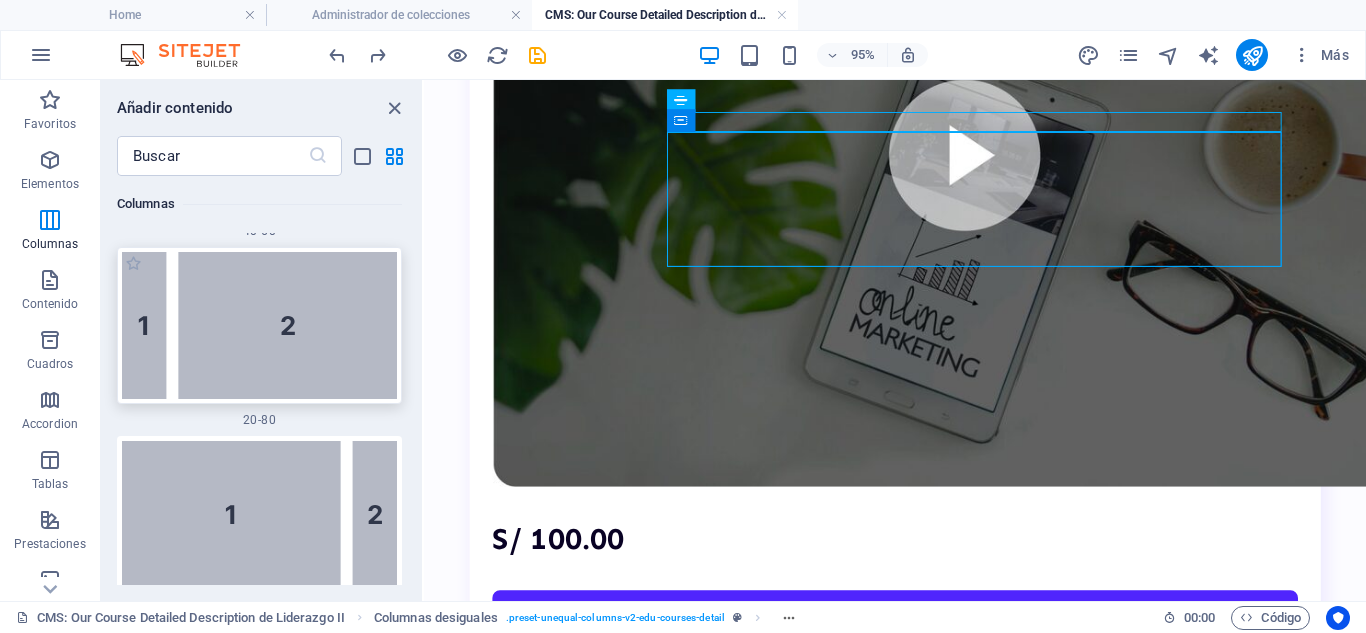 click at bounding box center [259, 325] 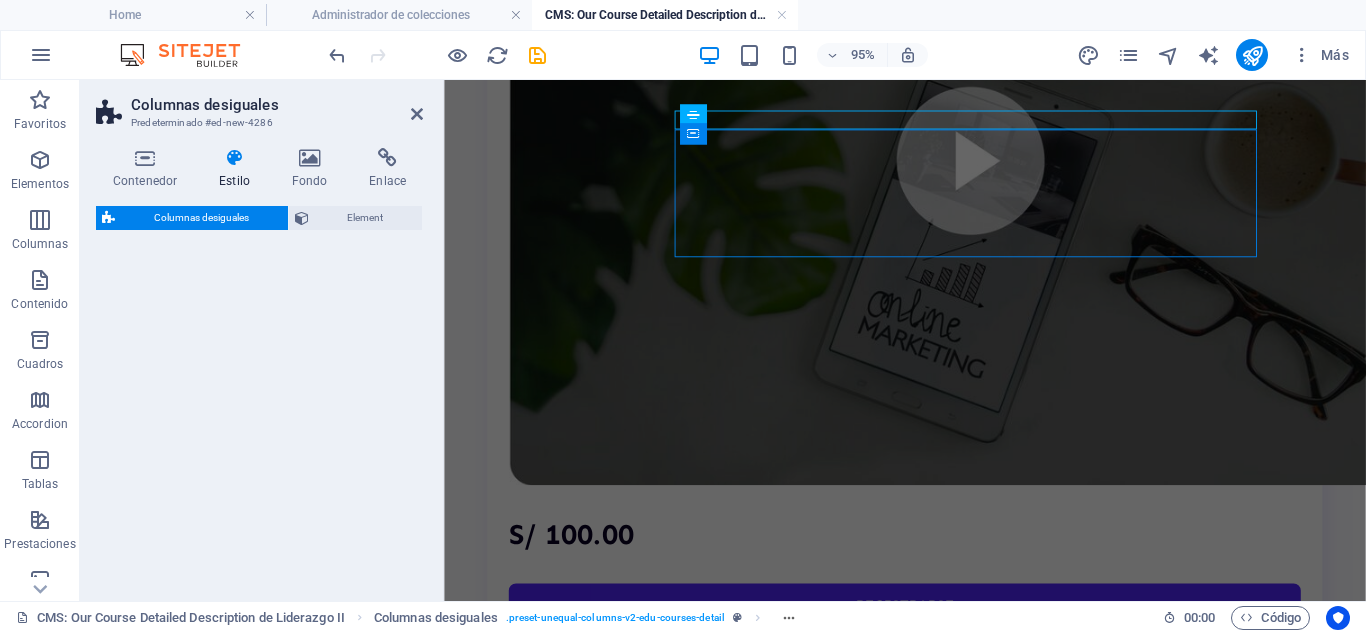 select on "%" 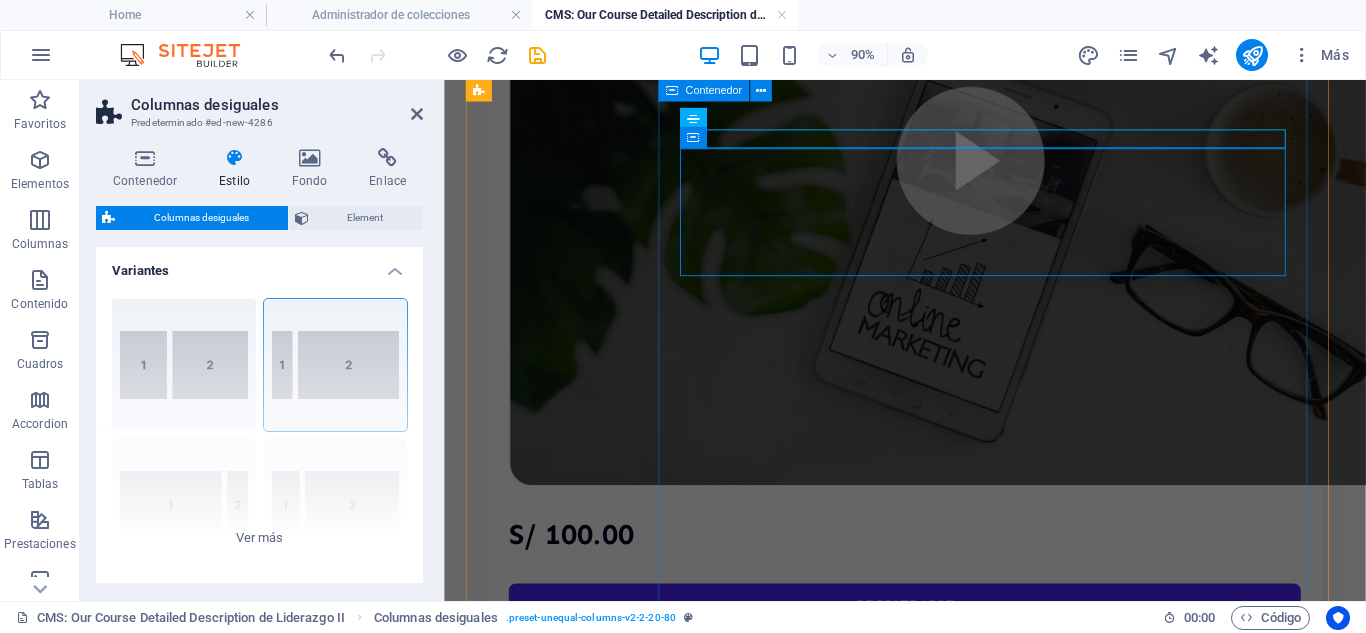 scroll, scrollTop: 537, scrollLeft: 0, axis: vertical 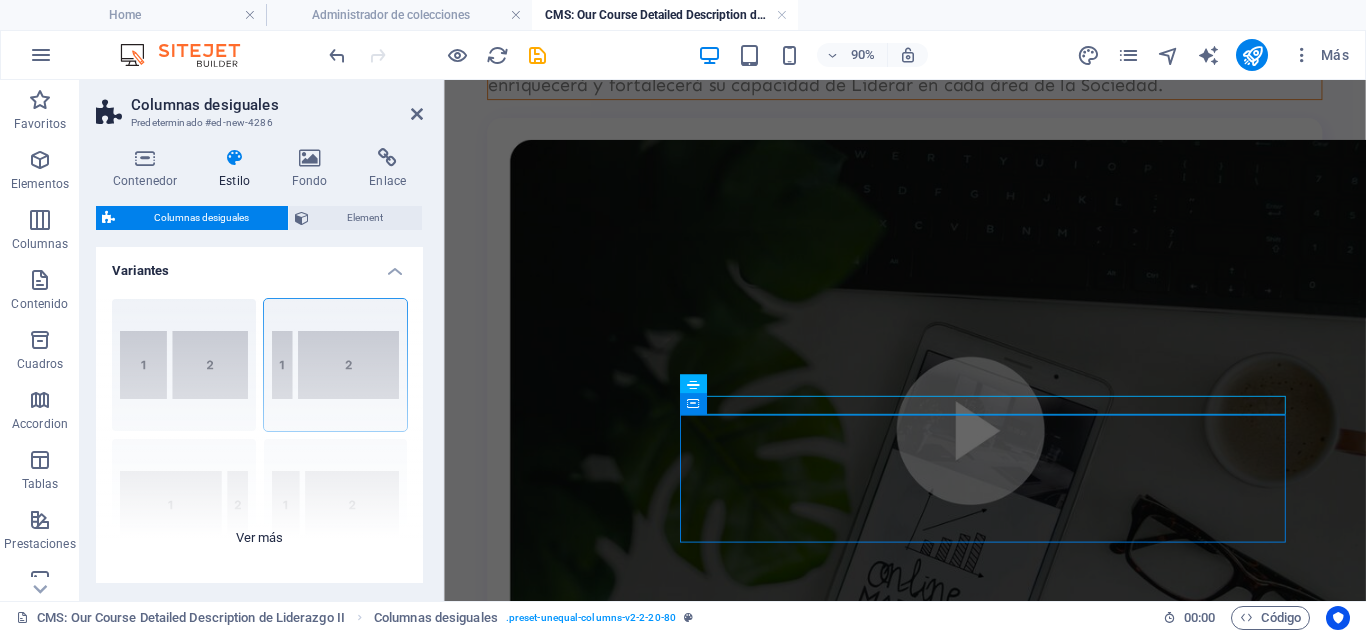click on "40-60 20-80 80-20 30-70 70-30 Predeterminado" at bounding box center (259, 433) 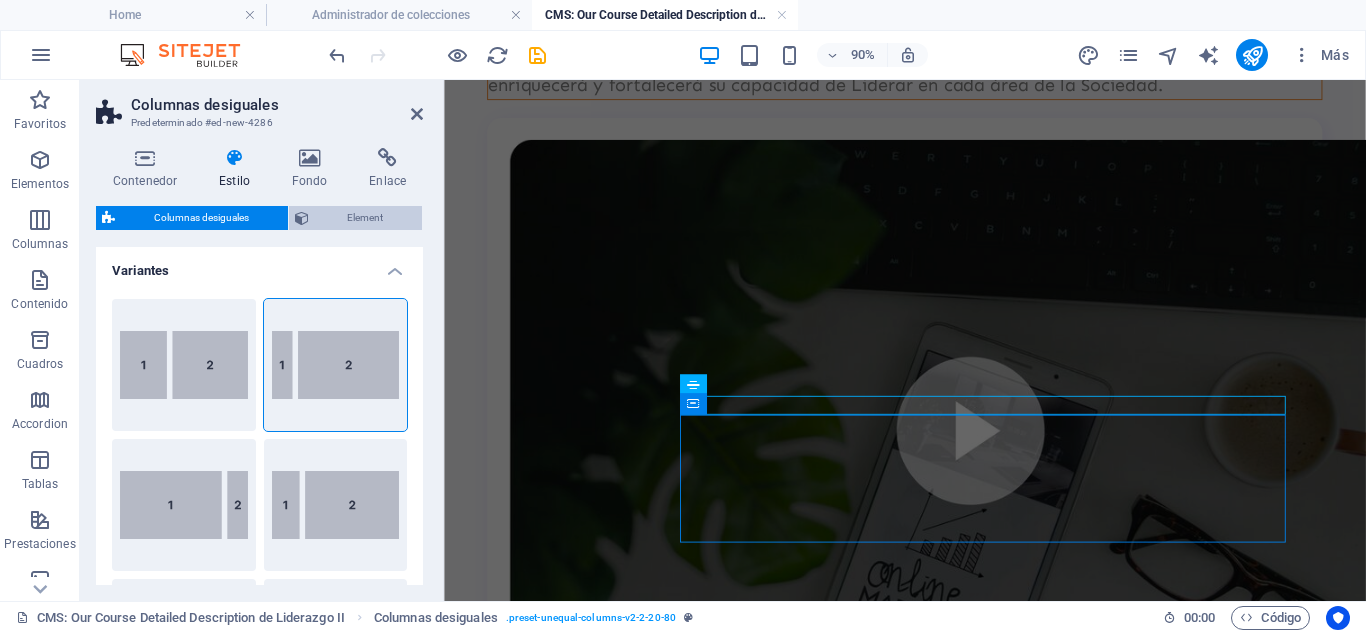 click on "Element" at bounding box center [366, 218] 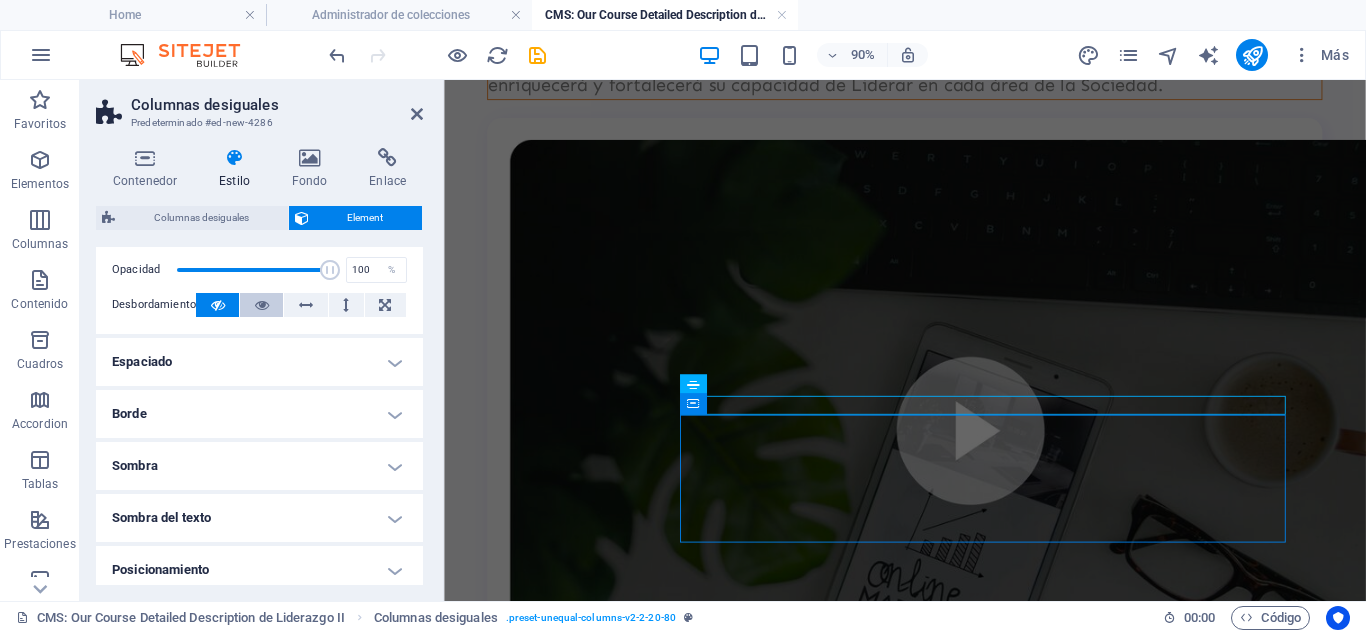scroll, scrollTop: 0, scrollLeft: 0, axis: both 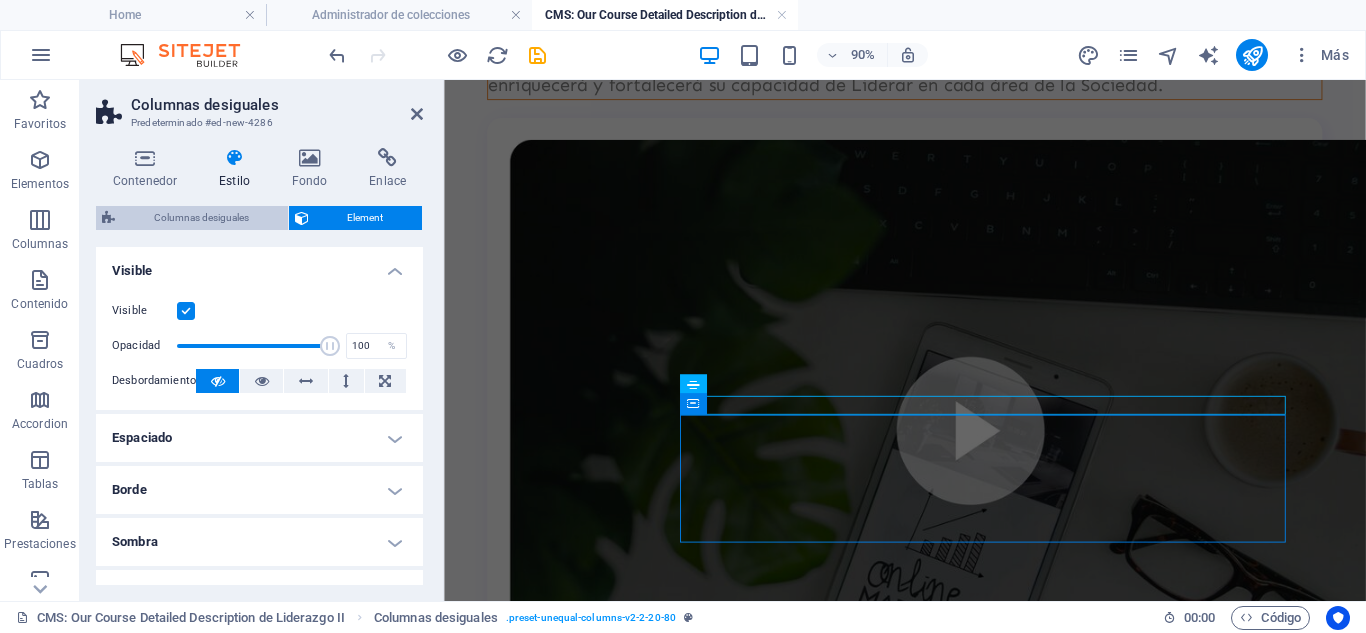 click on "Columnas desiguales" at bounding box center [201, 218] 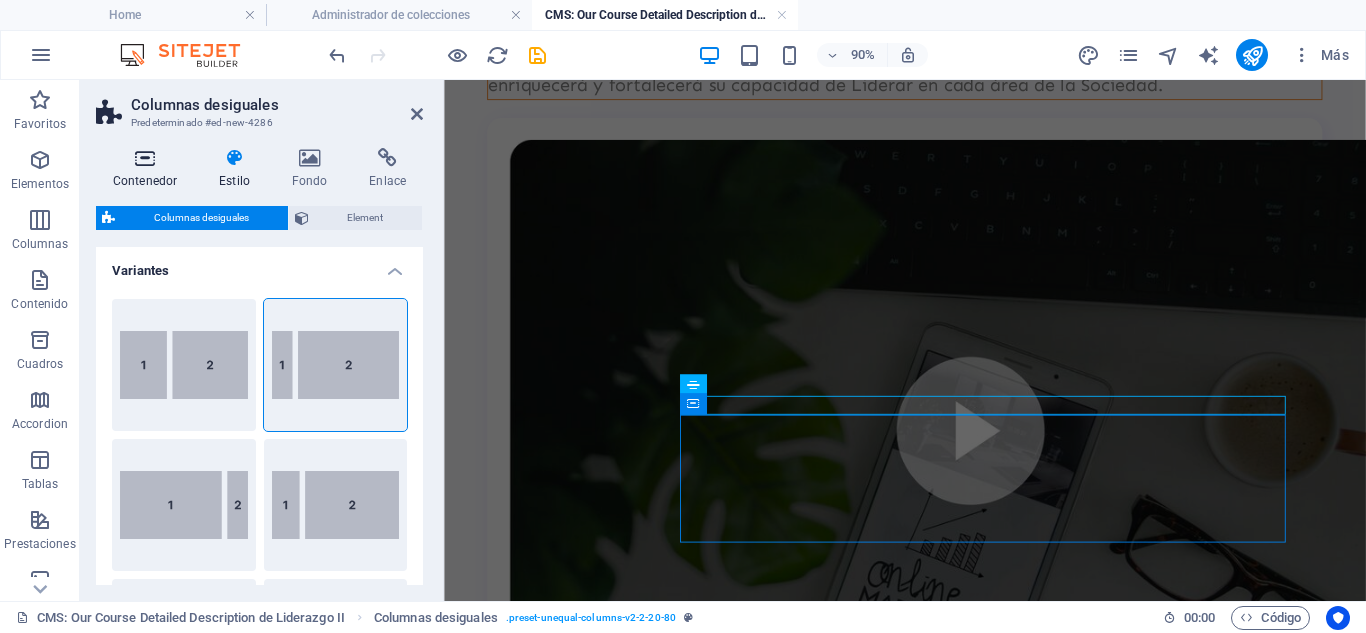 click on "Contenedor" at bounding box center [149, 169] 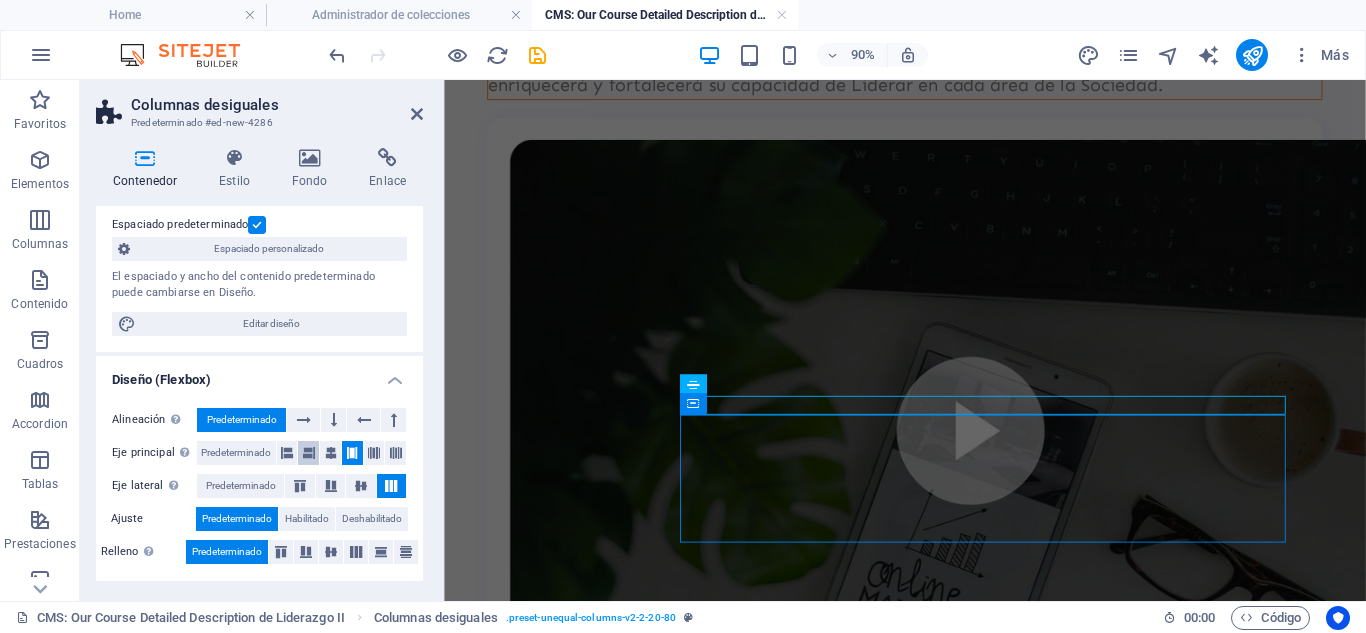 scroll, scrollTop: 200, scrollLeft: 0, axis: vertical 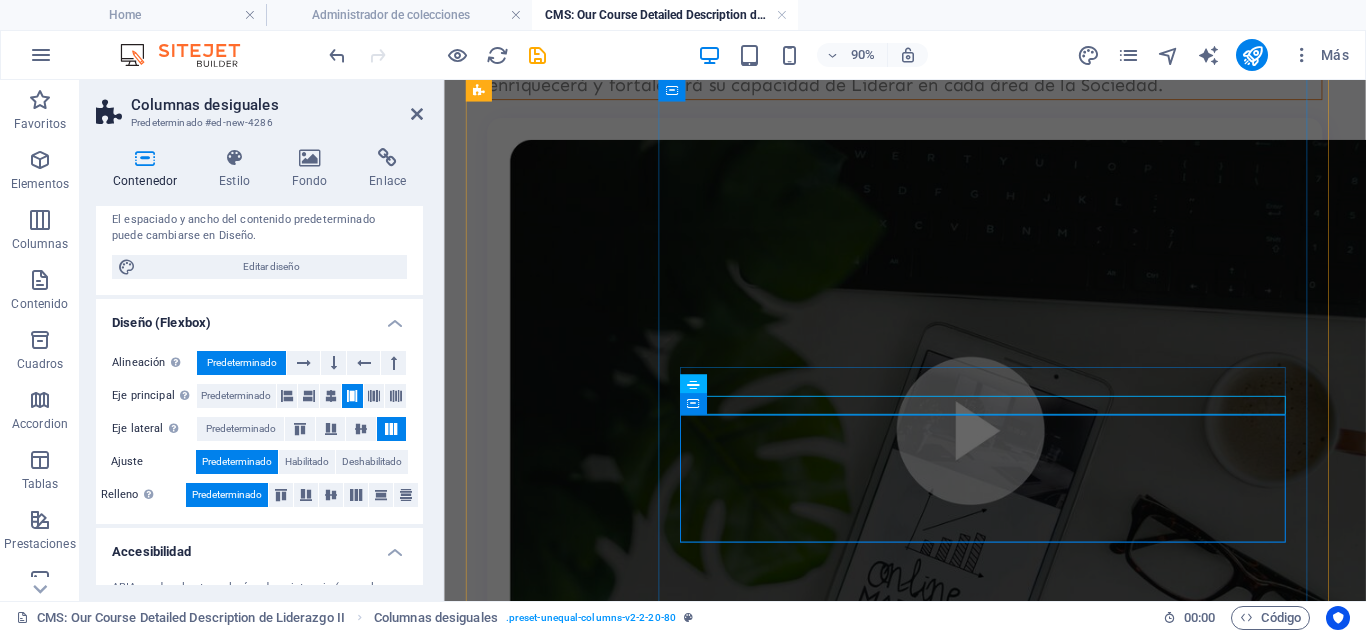 click on "Suelta el contenido aquí o  Añadir elementos  Pegar portapapeles" at bounding box center (956, 1380) 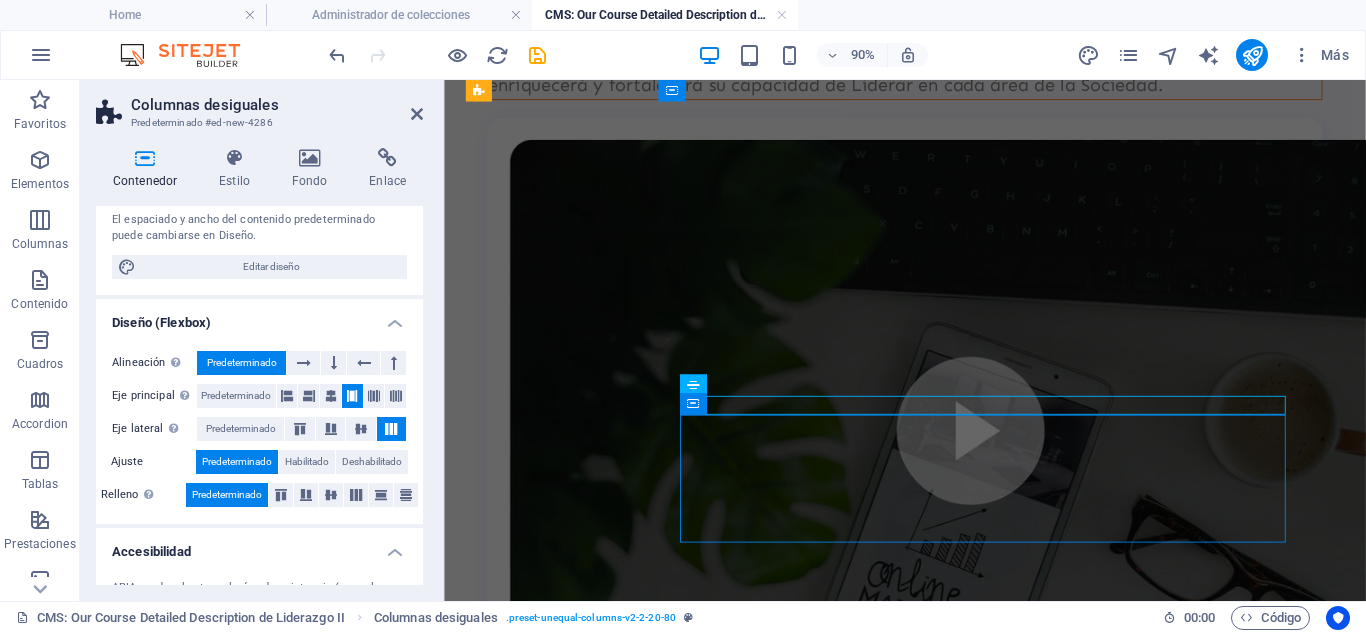 click on "S/ 100.00 registrarse Nivel:  Intermedio Duración:  3 meses Modalidad:  Virtual Suelta el contenido aquí o  Añadir elementos  Pegar portapapeles" at bounding box center (956, 810) 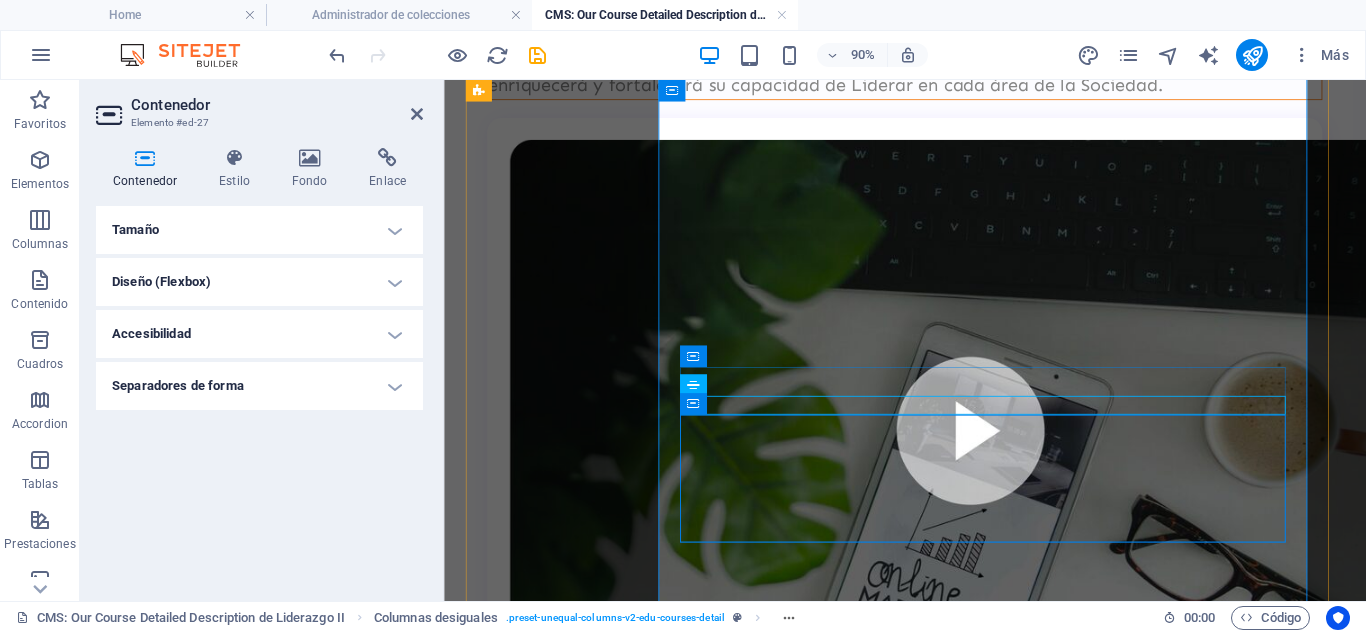 click on "Suelta el contenido aquí o  Añadir elementos  Pegar portapapeles" at bounding box center [956, 1380] 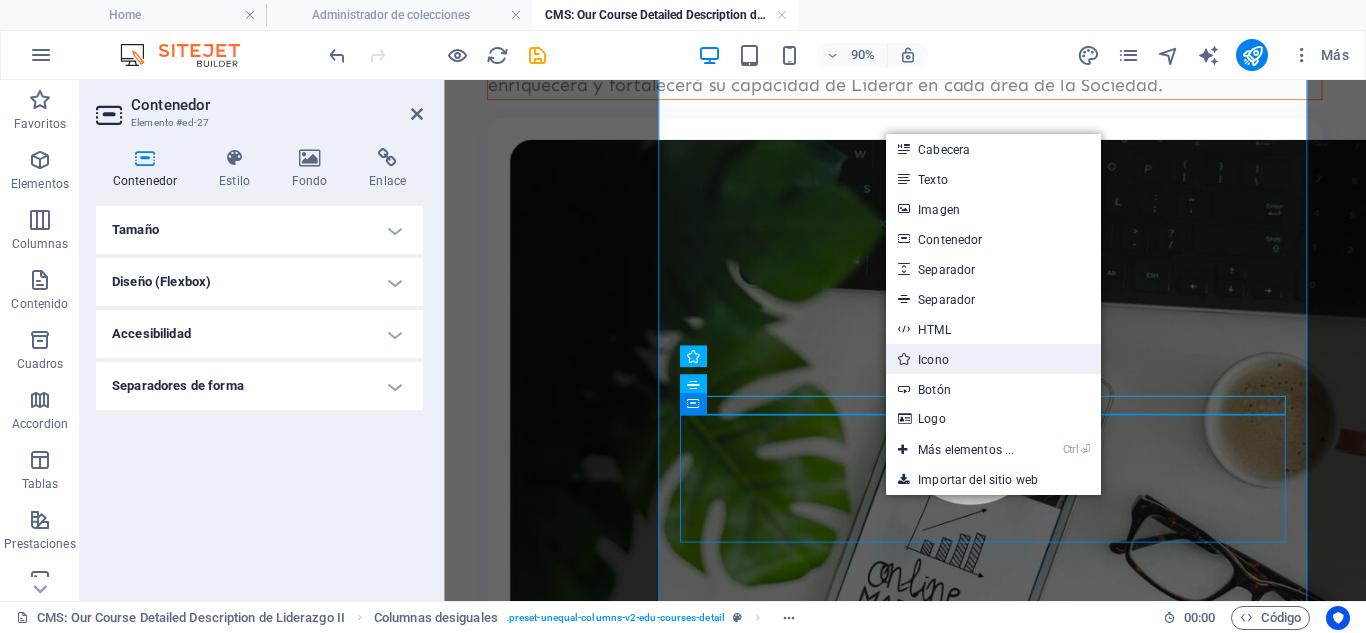 click on "Icono" at bounding box center (993, 359) 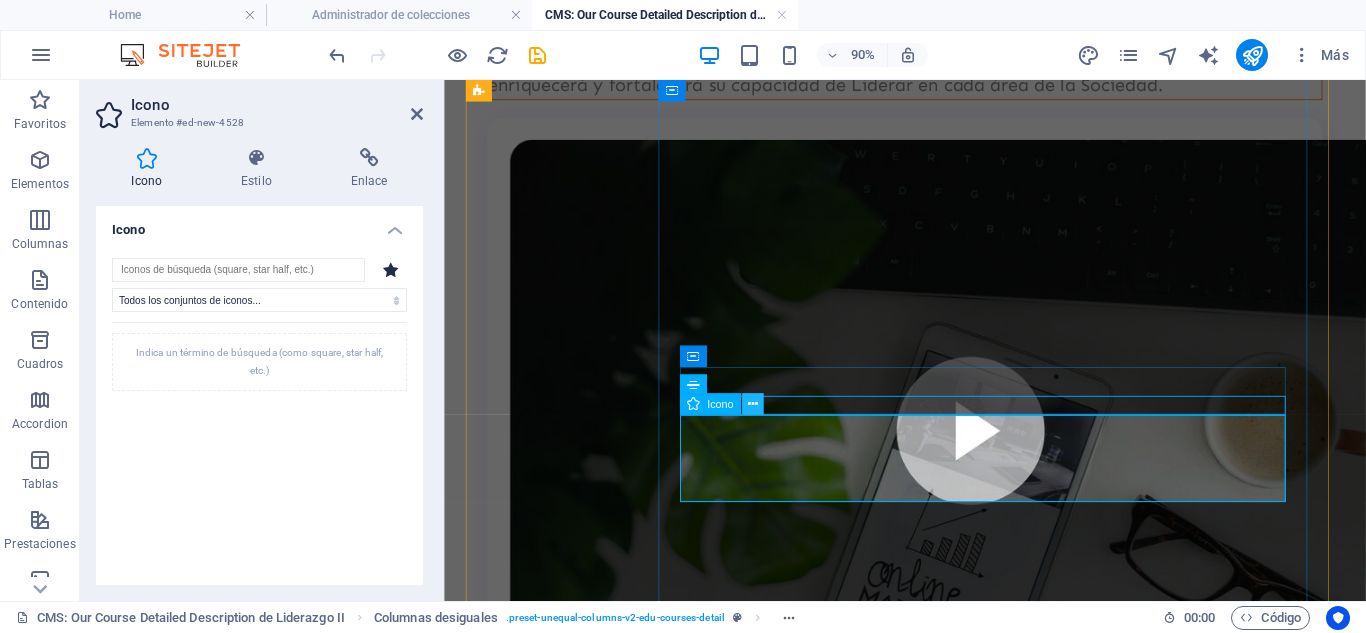 click at bounding box center [752, 404] 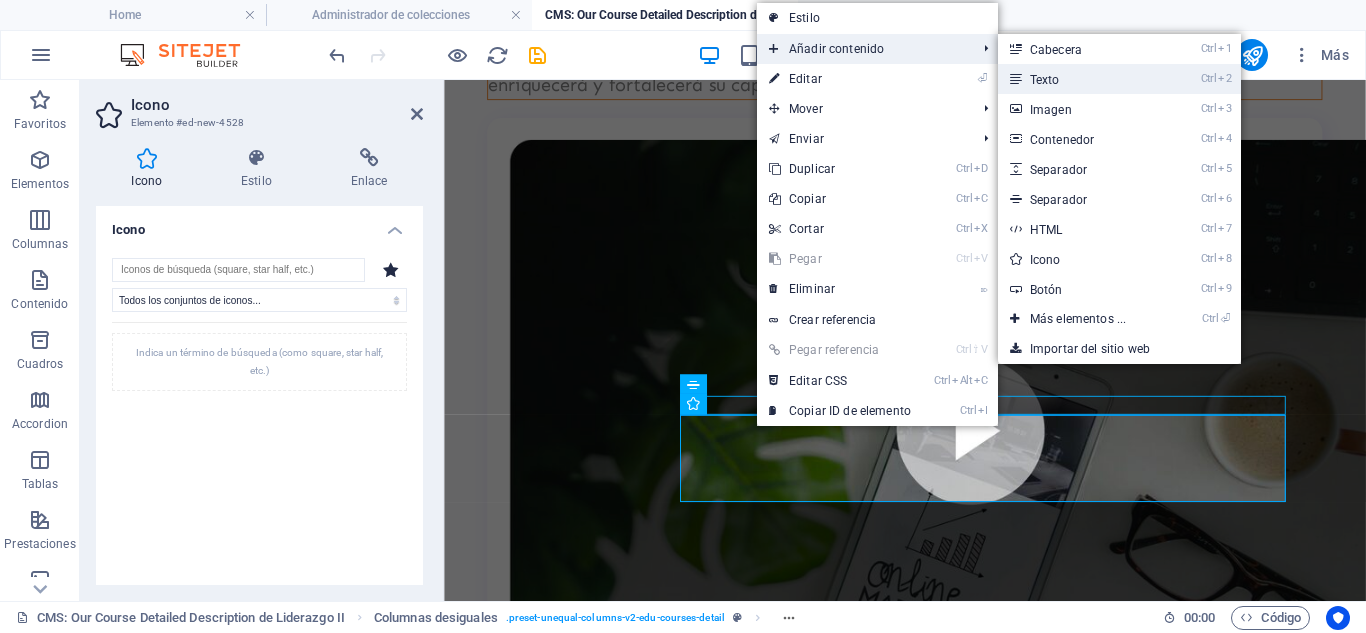 click on "Ctrl 2  Texto" at bounding box center (1082, 79) 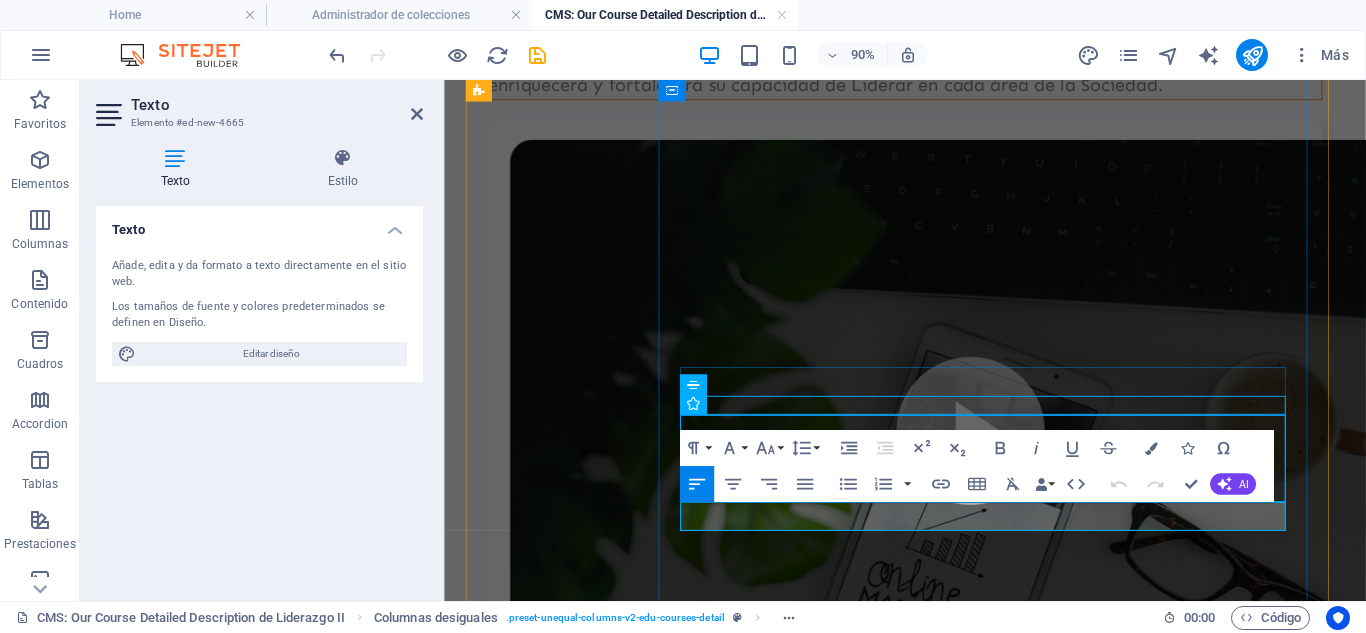click on "Nuevo elemento de texto" at bounding box center (956, 1430) 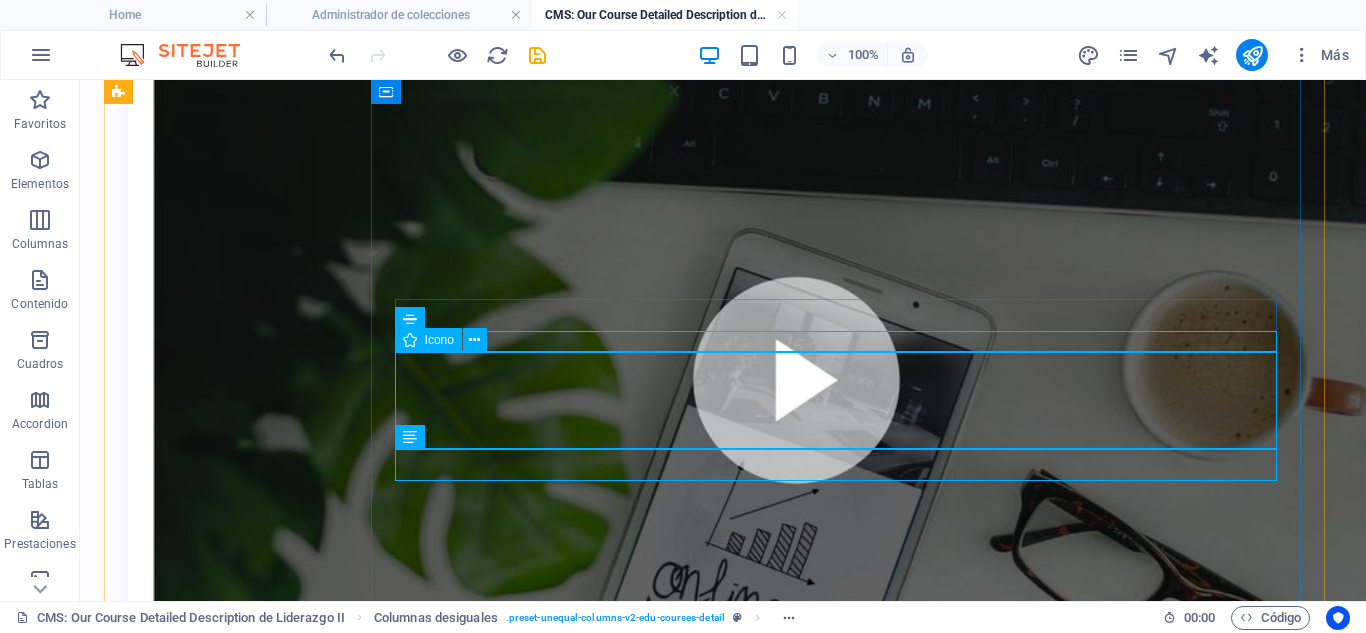 scroll, scrollTop: 777, scrollLeft: 0, axis: vertical 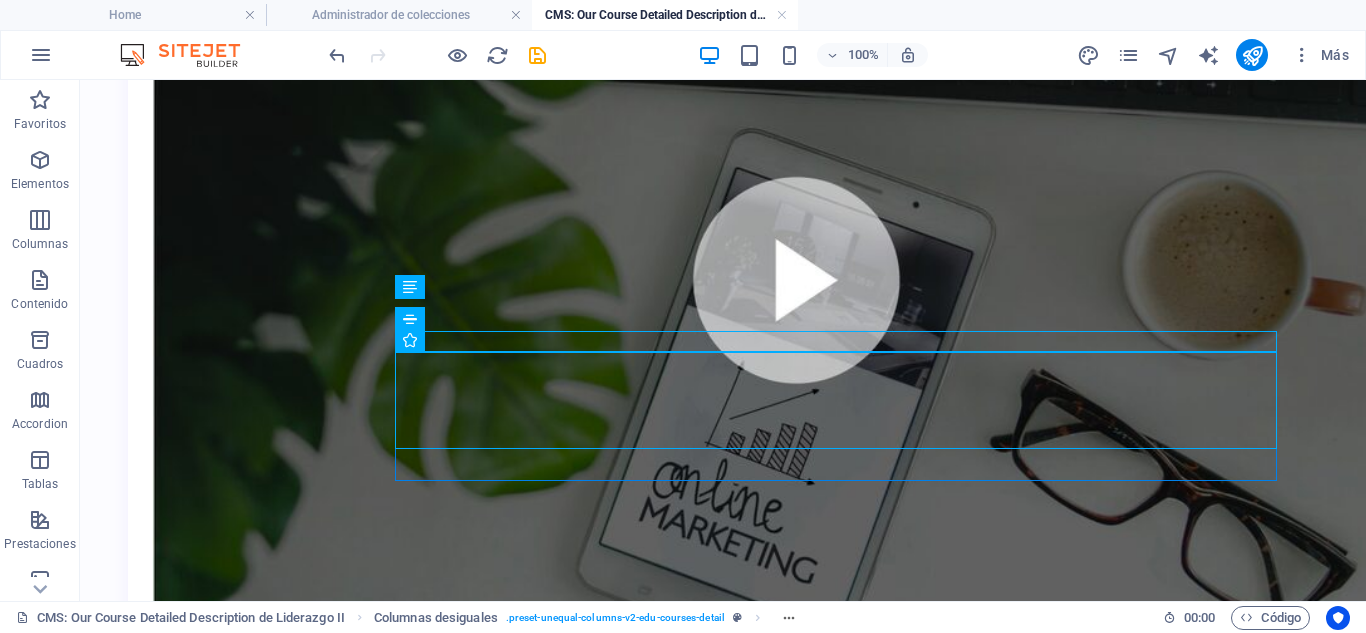 drag, startPoint x: 493, startPoint y: 520, endPoint x: 580, endPoint y: 447, distance: 113.56936 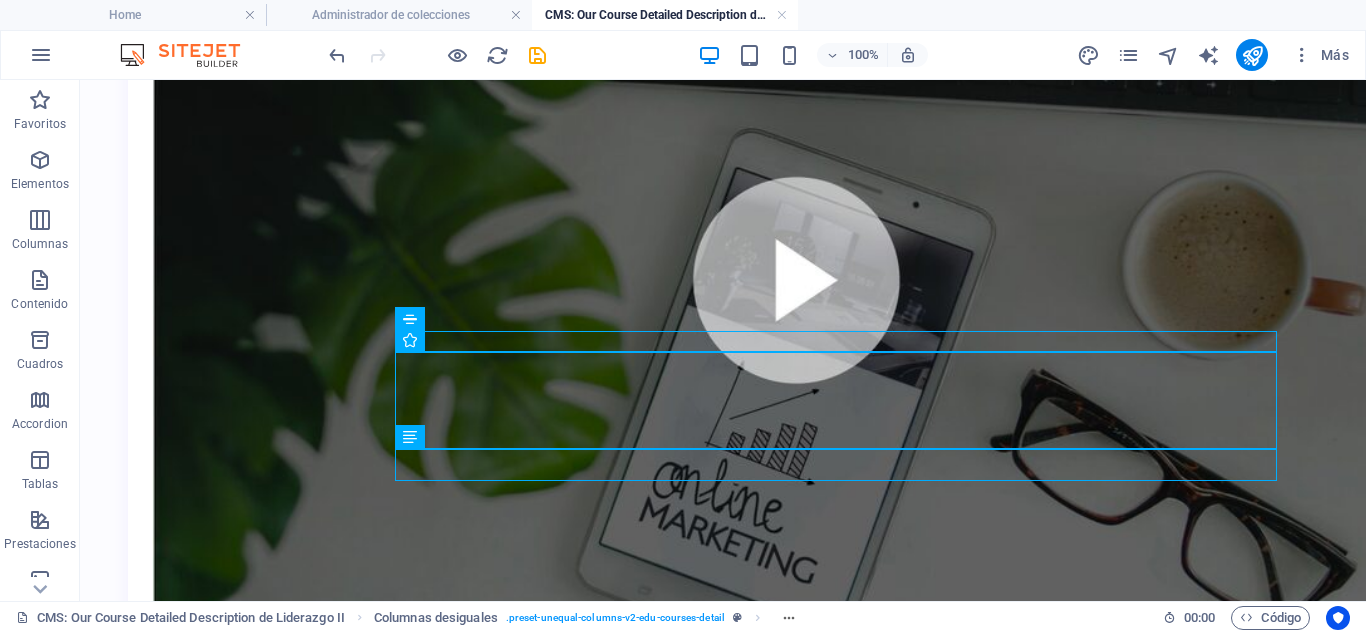 click at bounding box center [723, 1264] 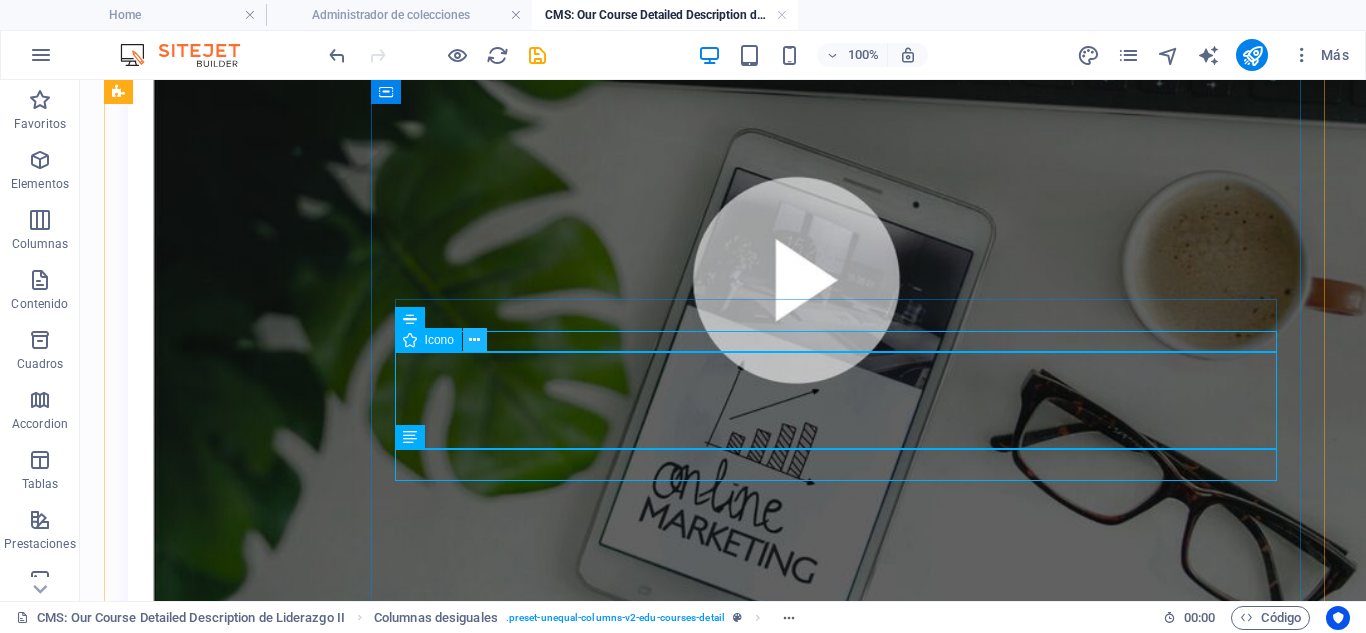 click at bounding box center (474, 340) 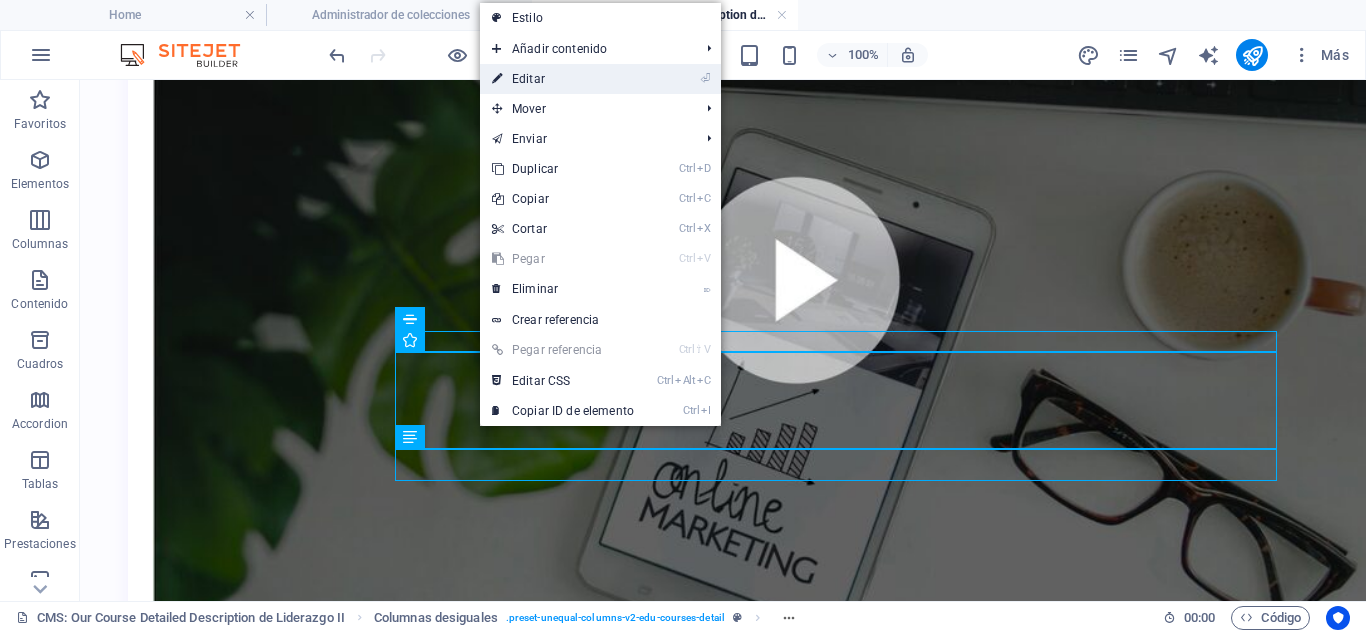 click on "⏎  Editar" at bounding box center (563, 79) 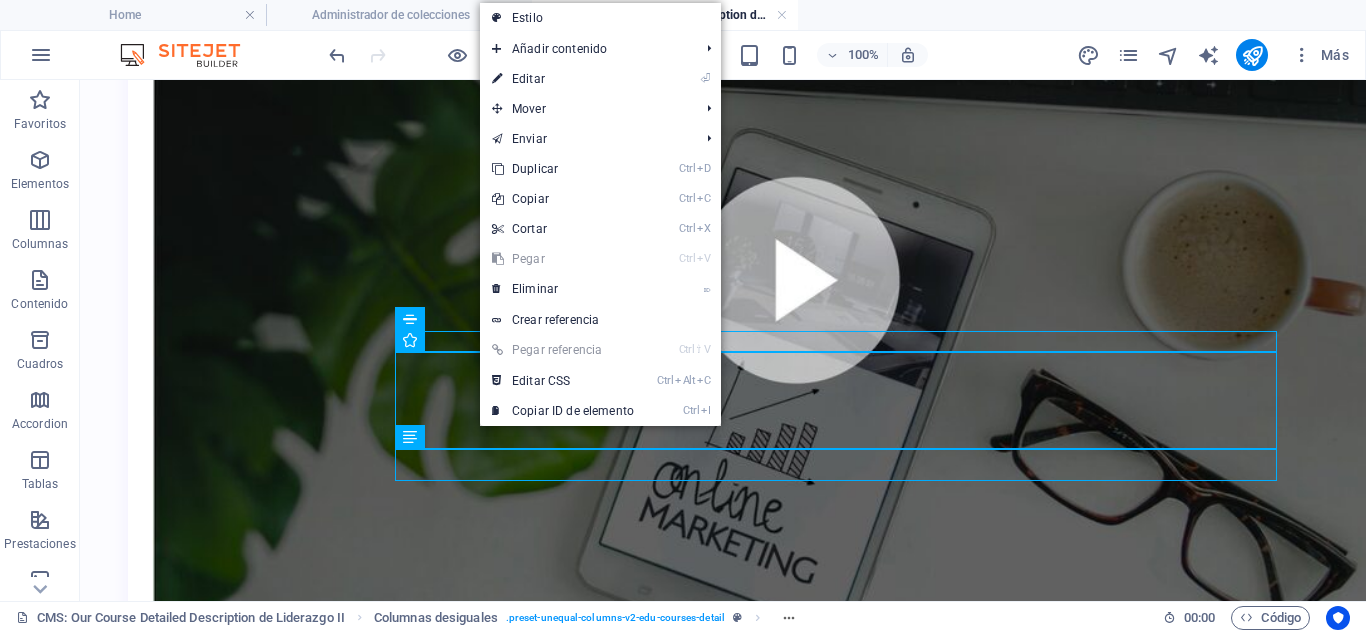 select on "xMidYMid" 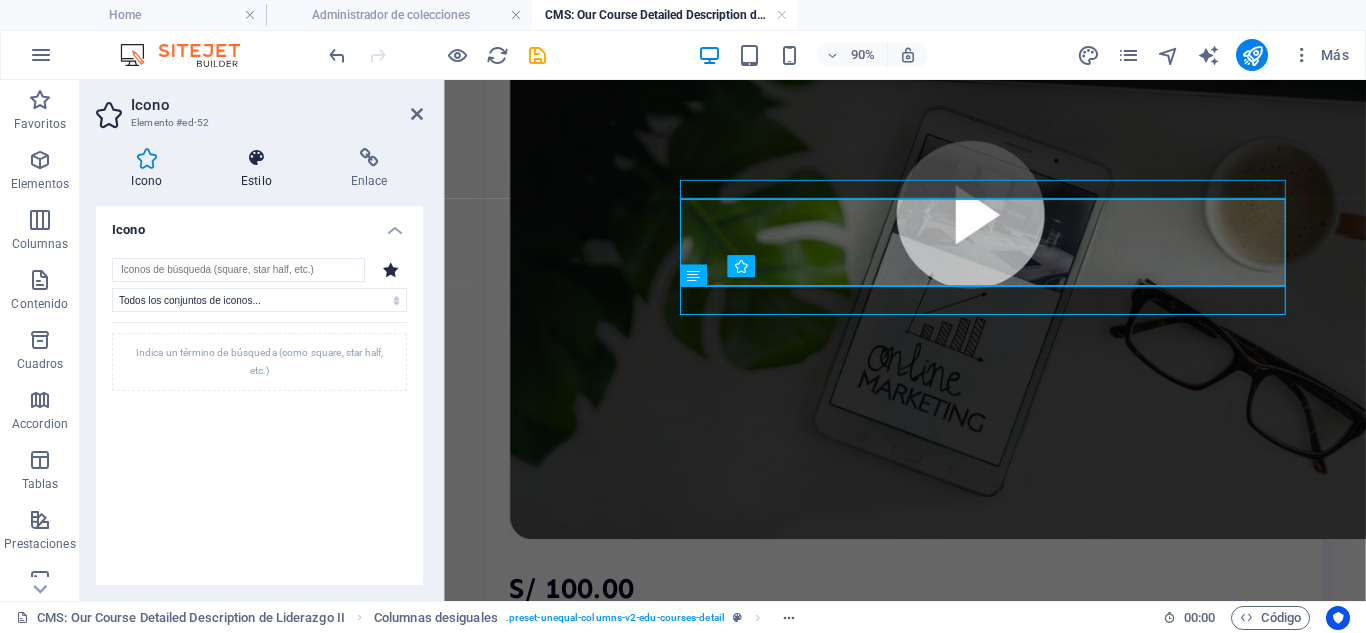 click at bounding box center (257, 158) 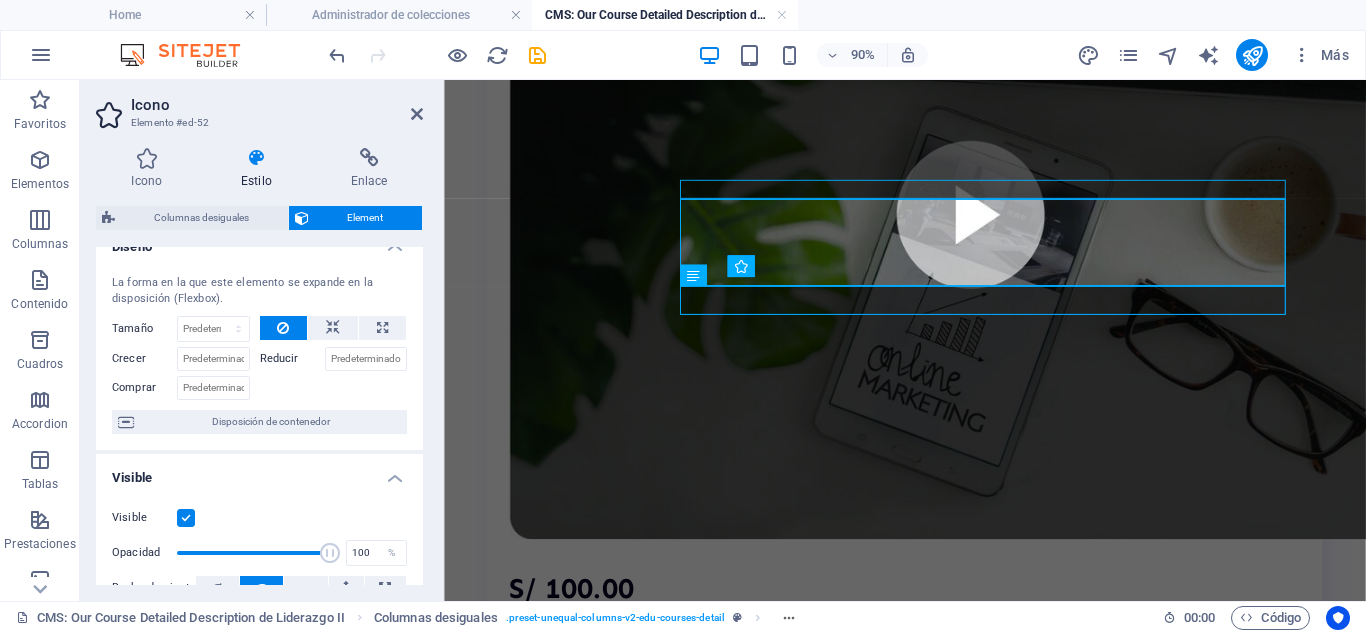 scroll, scrollTop: 0, scrollLeft: 0, axis: both 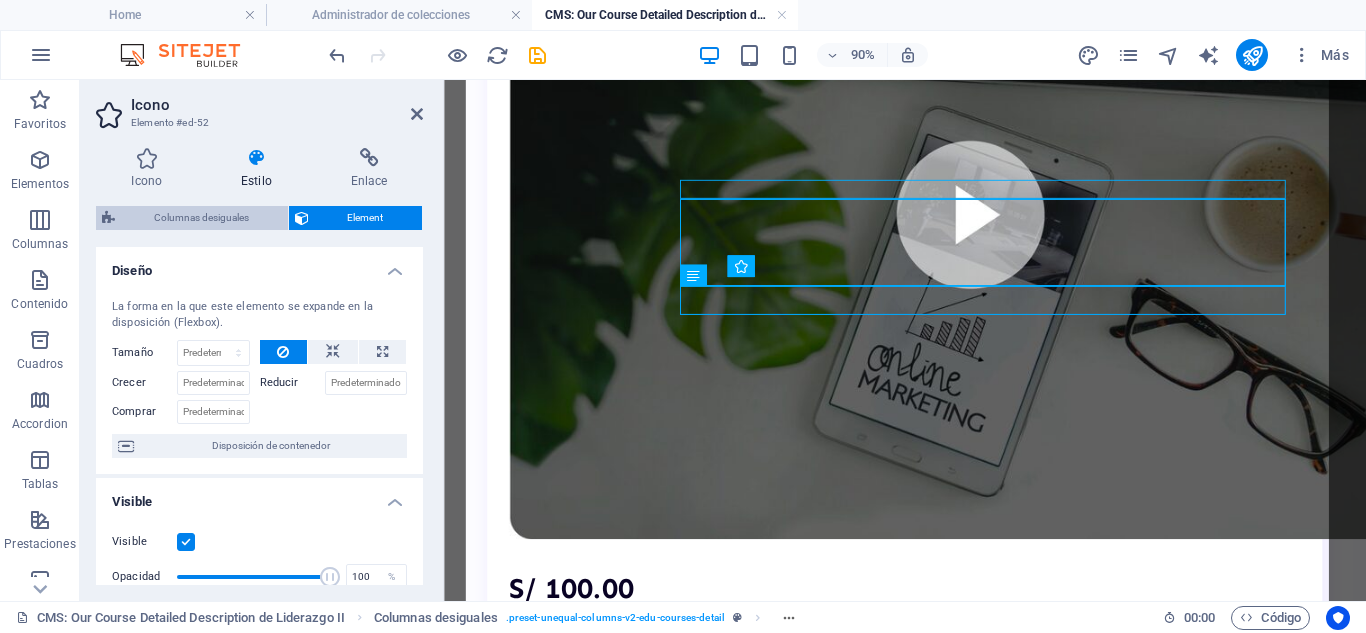 click on "Columnas desiguales" at bounding box center [201, 218] 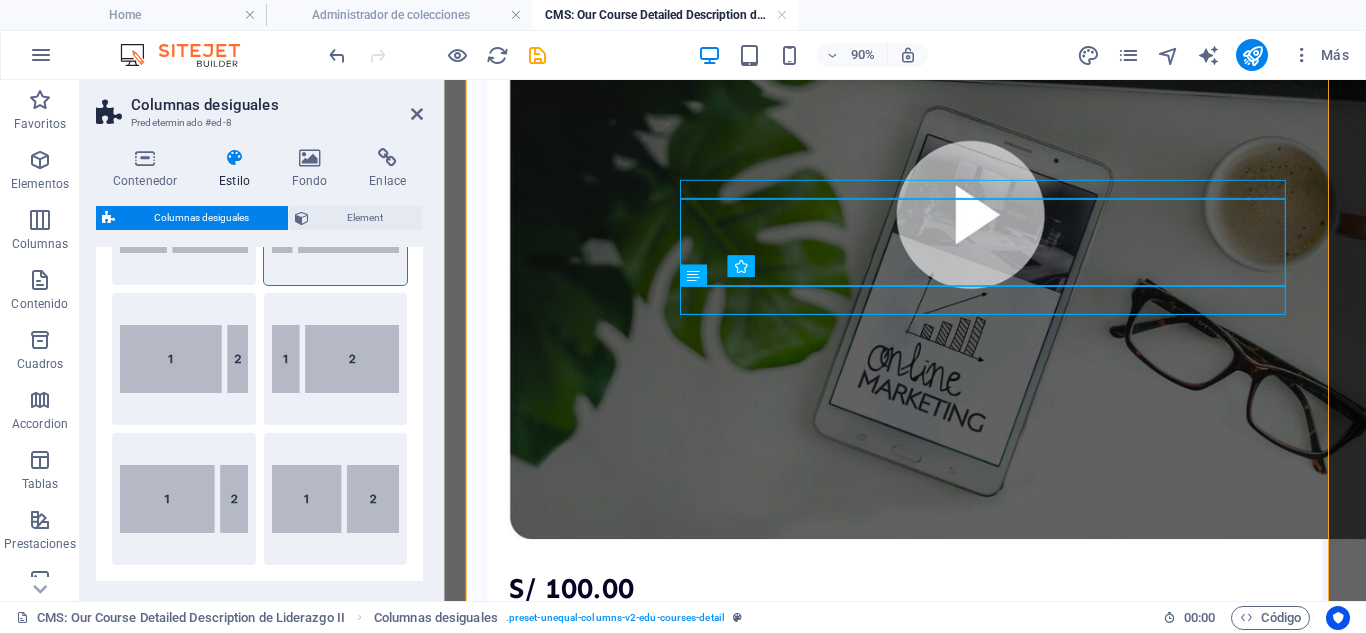 scroll, scrollTop: 0, scrollLeft: 0, axis: both 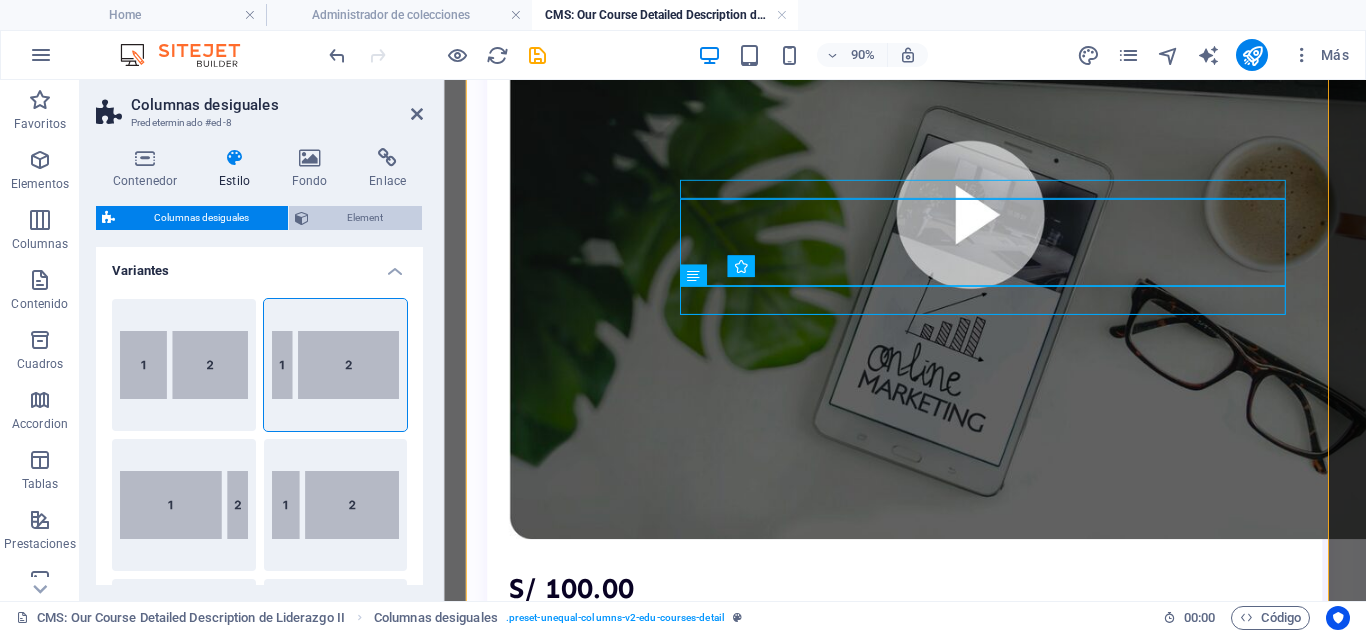 click on "Element" at bounding box center [366, 218] 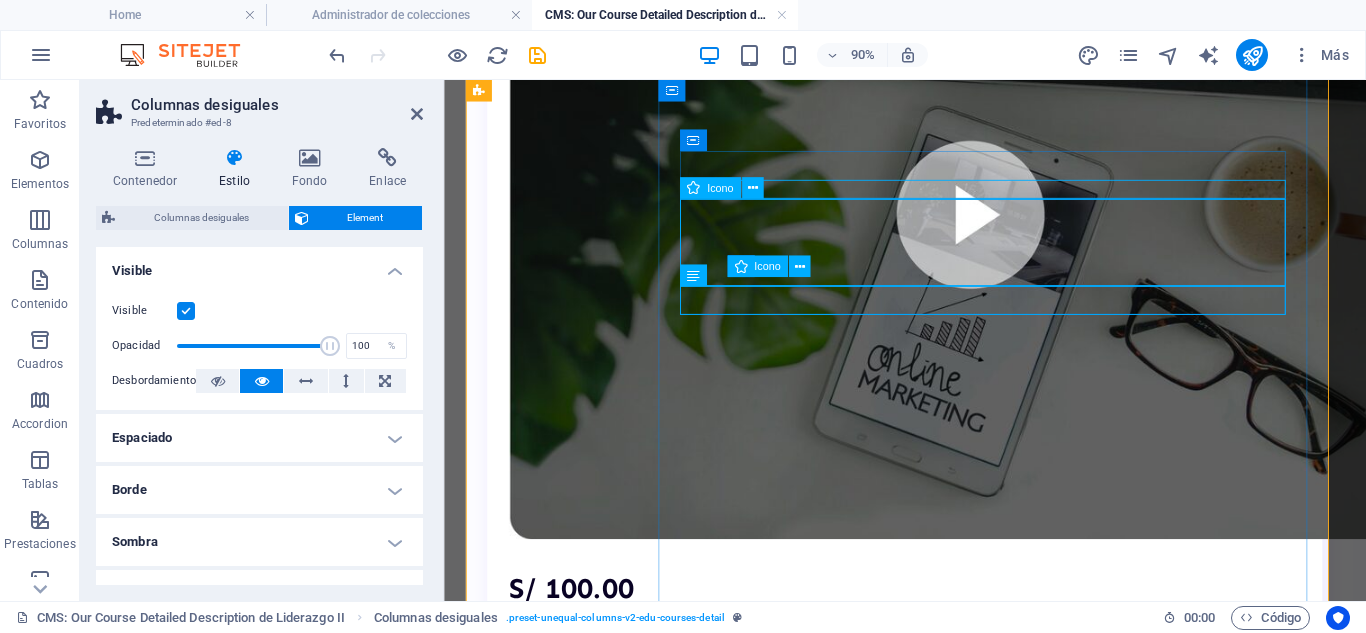 click at bounding box center (956, 1121) 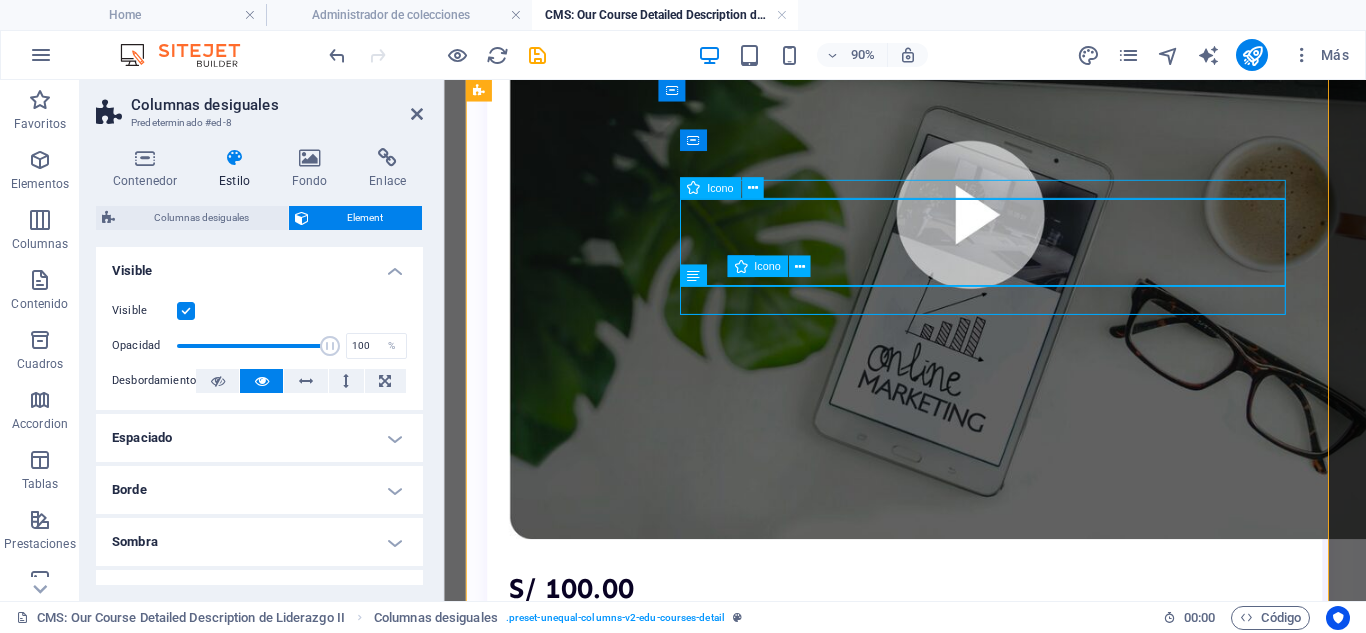 click at bounding box center [956, 1121] 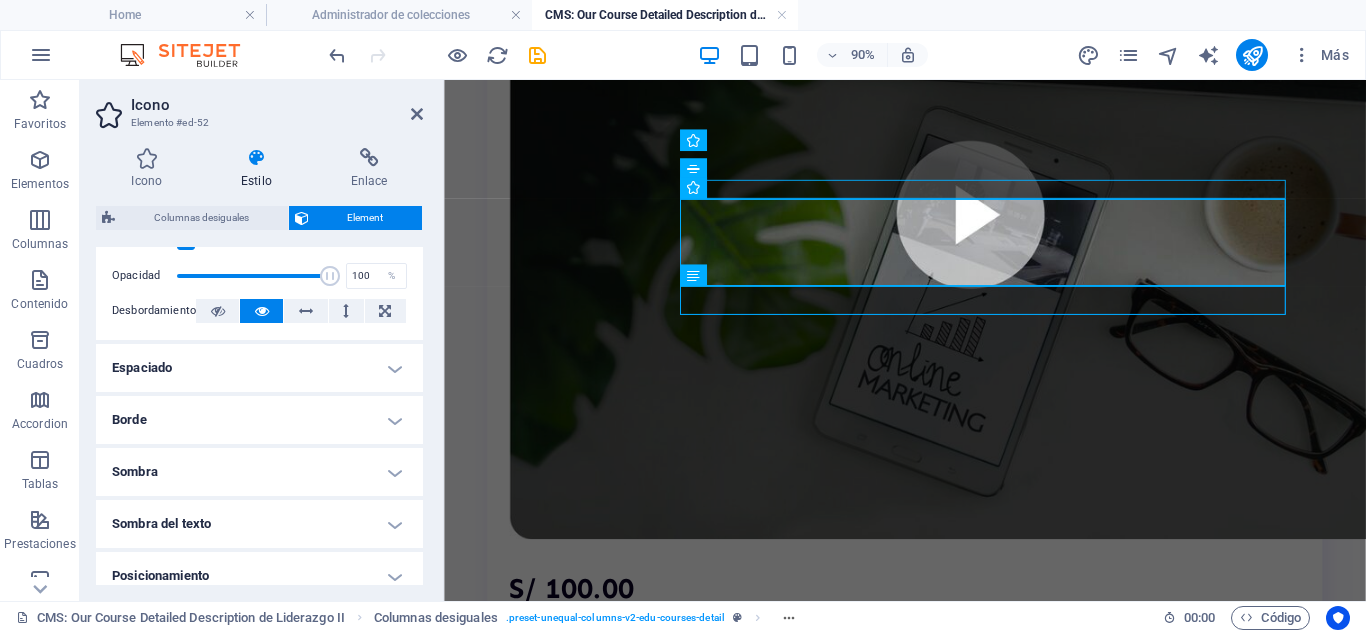 scroll, scrollTop: 300, scrollLeft: 0, axis: vertical 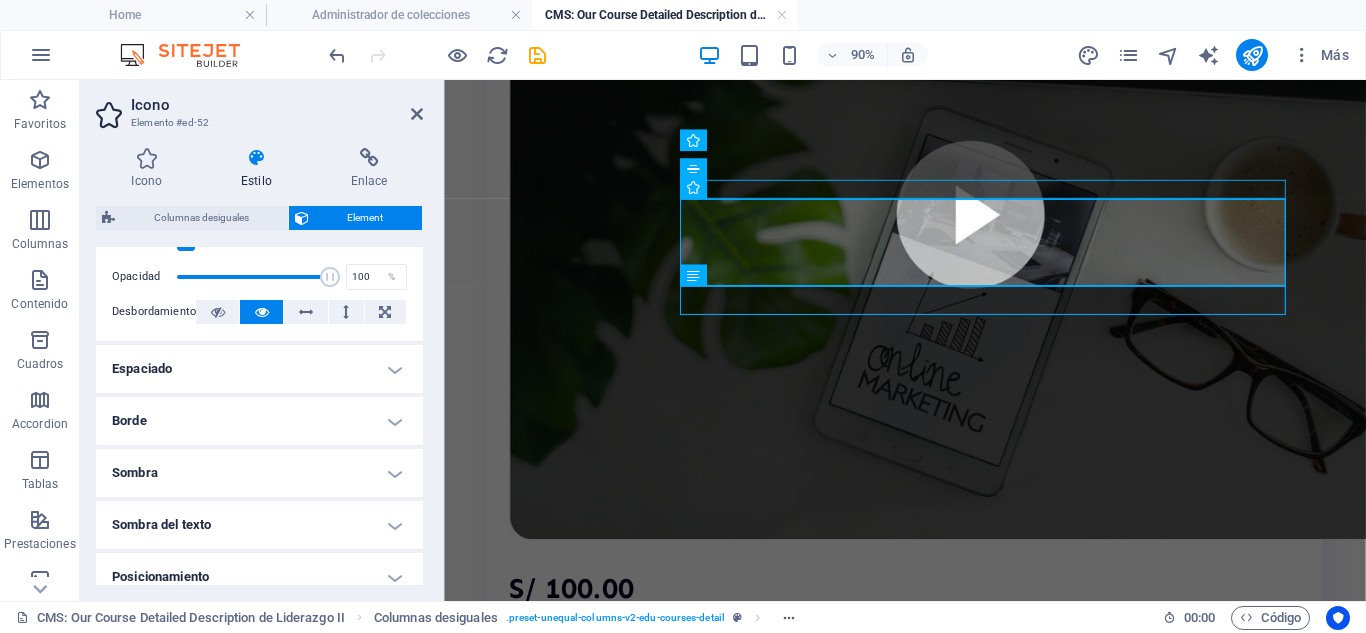click on "Espaciado" at bounding box center (259, 369) 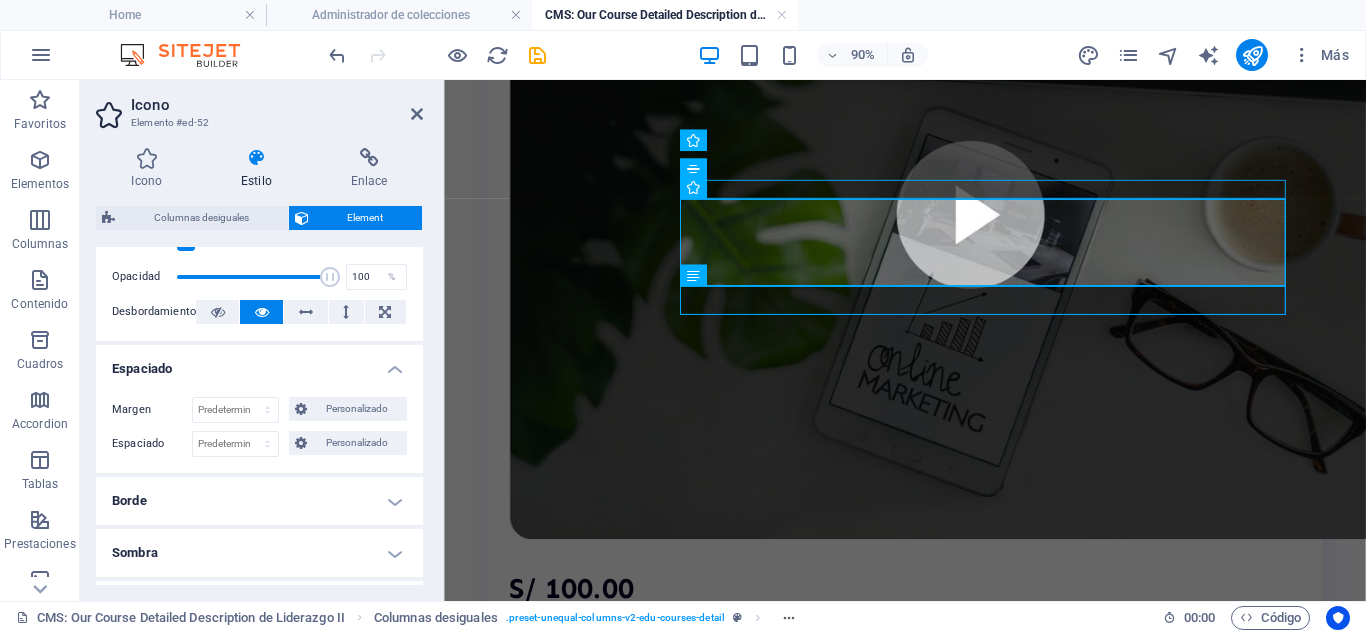 click on "Espaciado" at bounding box center (259, 363) 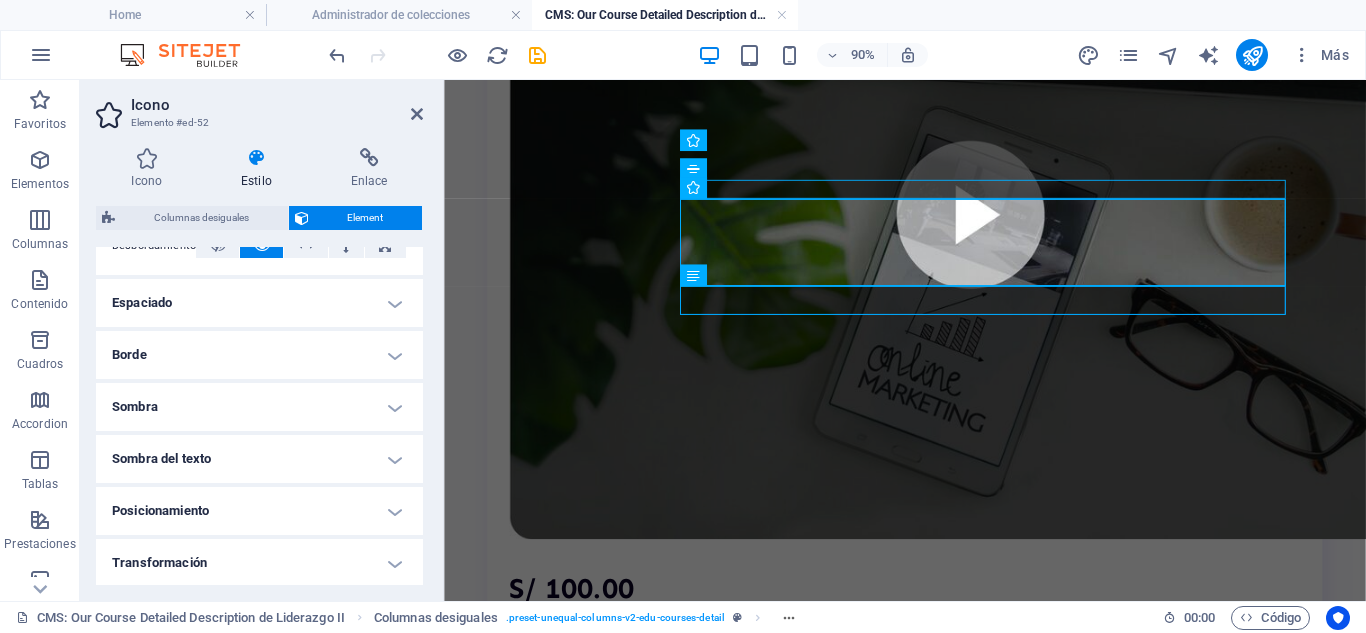 scroll, scrollTop: 400, scrollLeft: 0, axis: vertical 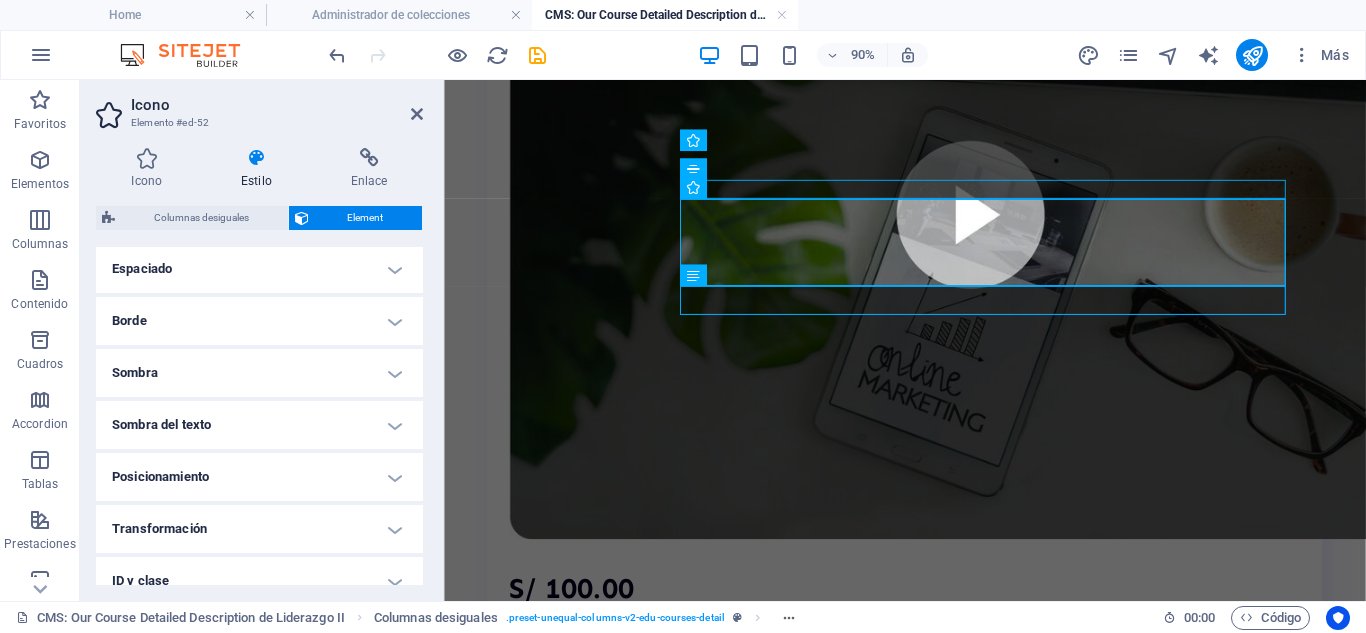 click on "Posicionamiento" at bounding box center [259, 477] 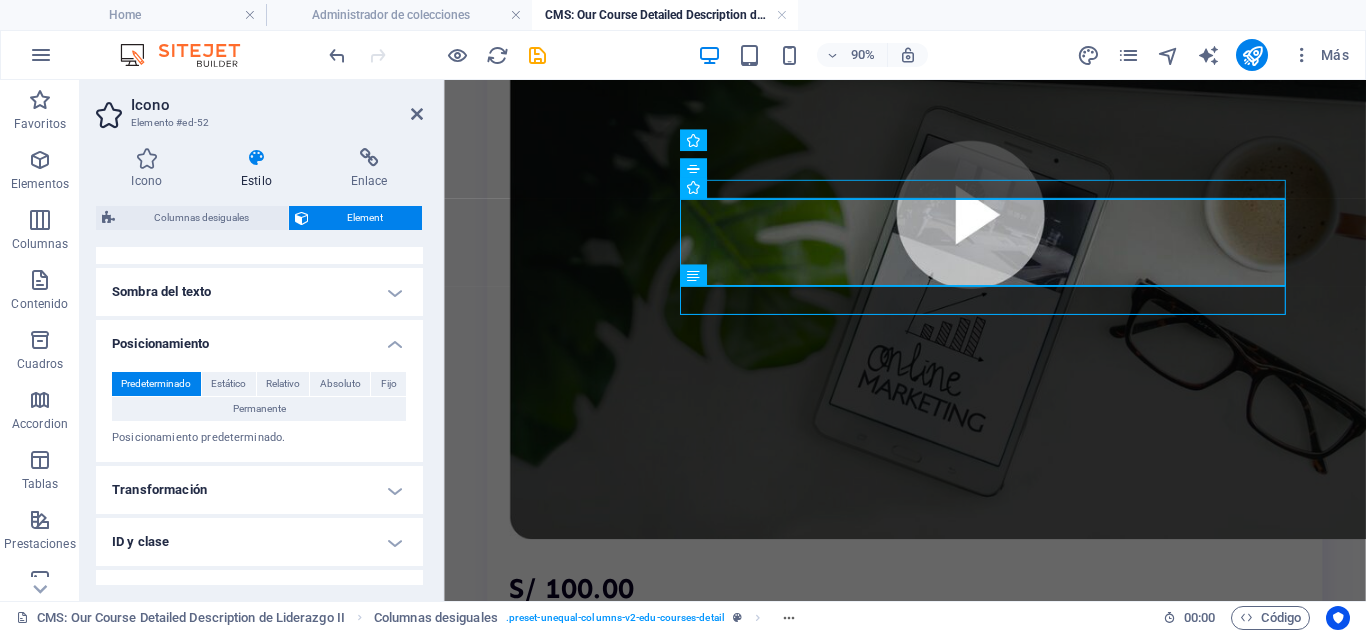 scroll, scrollTop: 500, scrollLeft: 0, axis: vertical 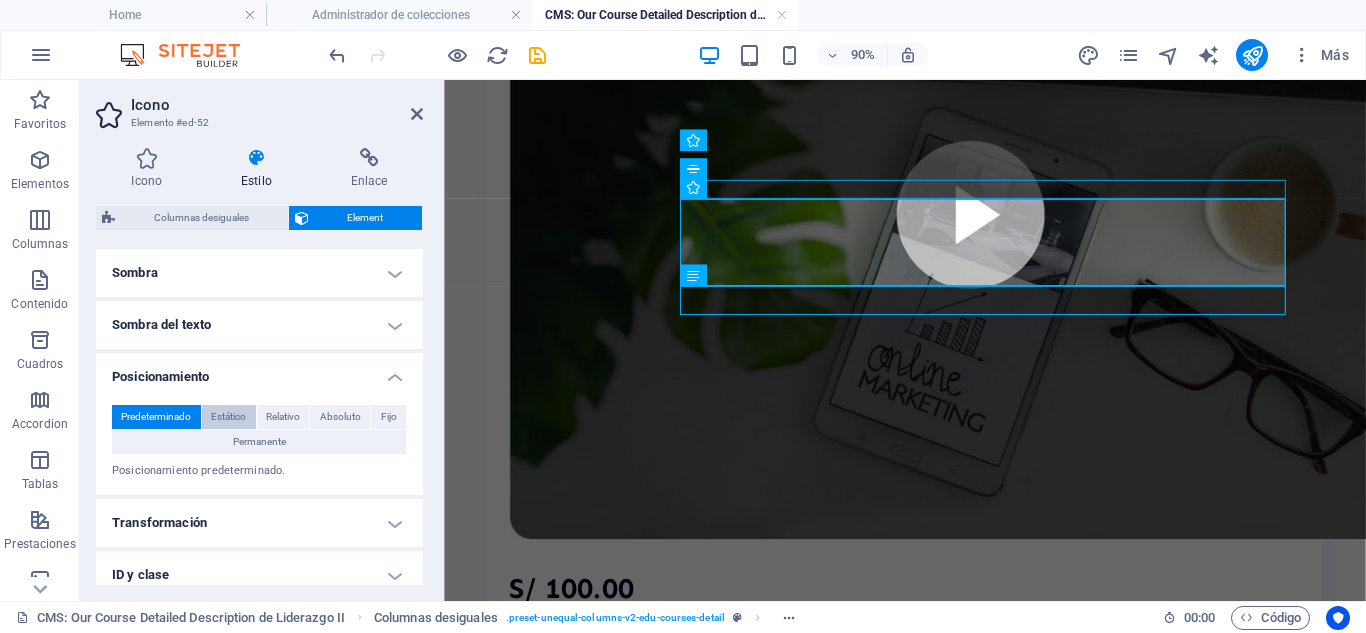 click on "Estático" at bounding box center (228, 417) 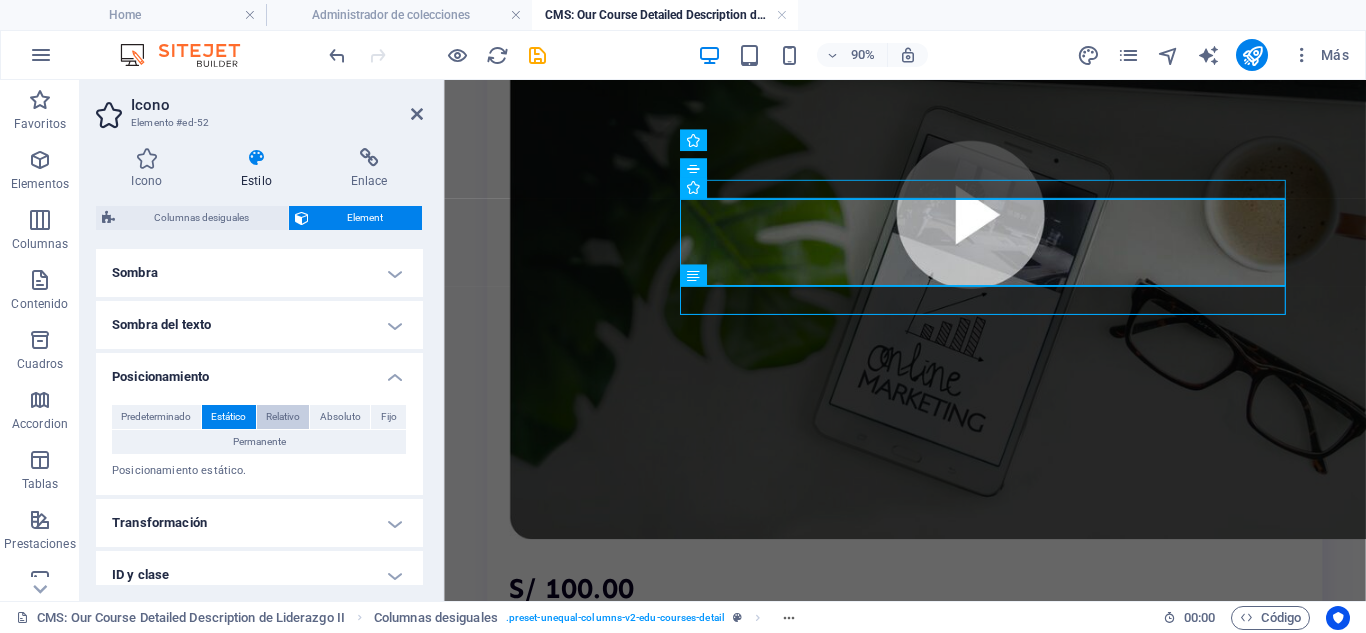 click on "Relativo" at bounding box center (283, 417) 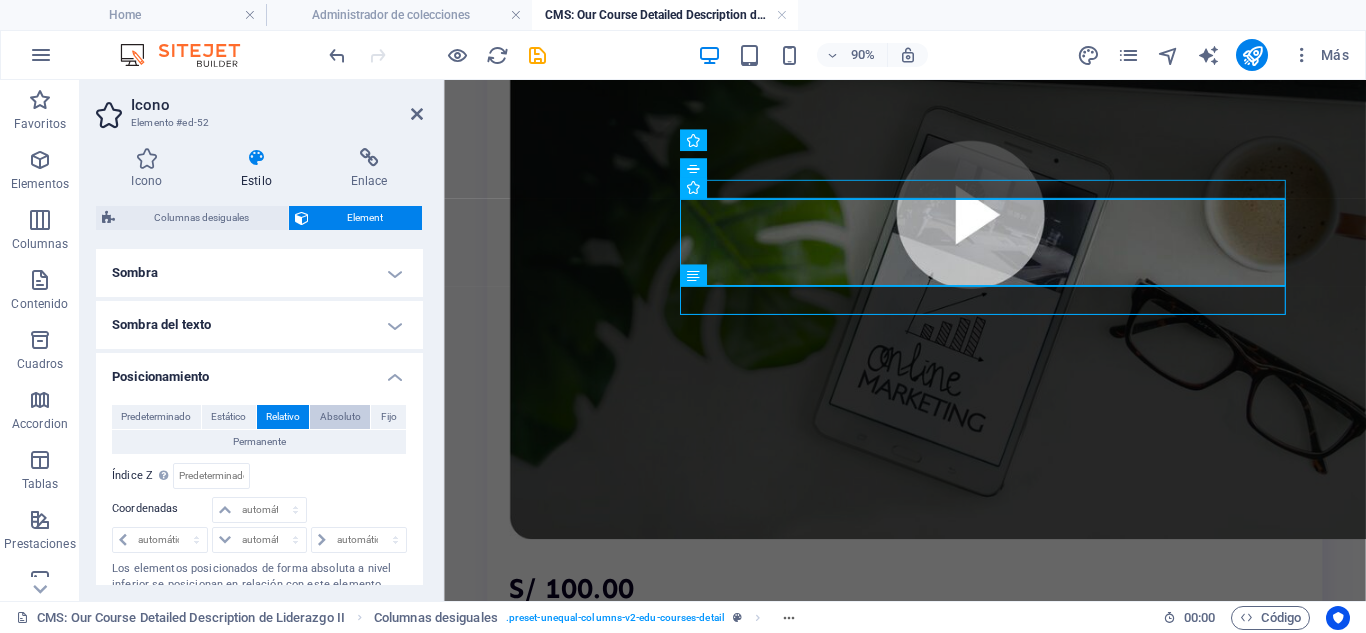 click on "Absoluto" at bounding box center [340, 417] 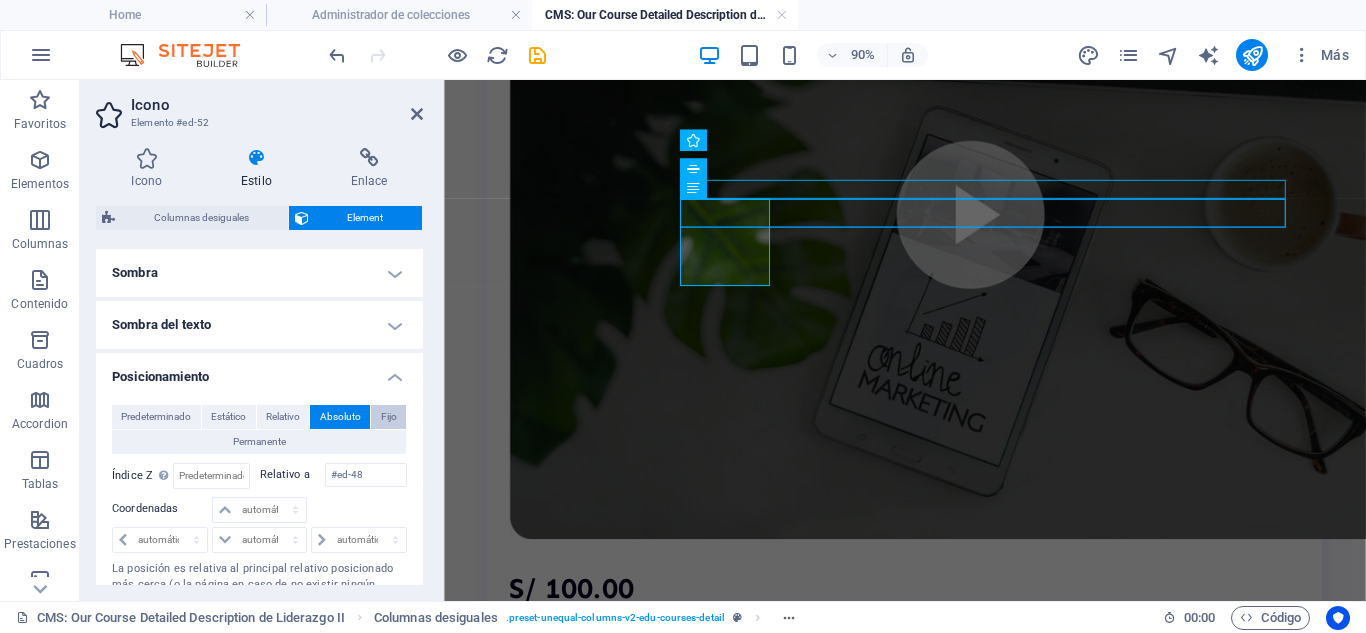 click on "Fijo" at bounding box center [389, 417] 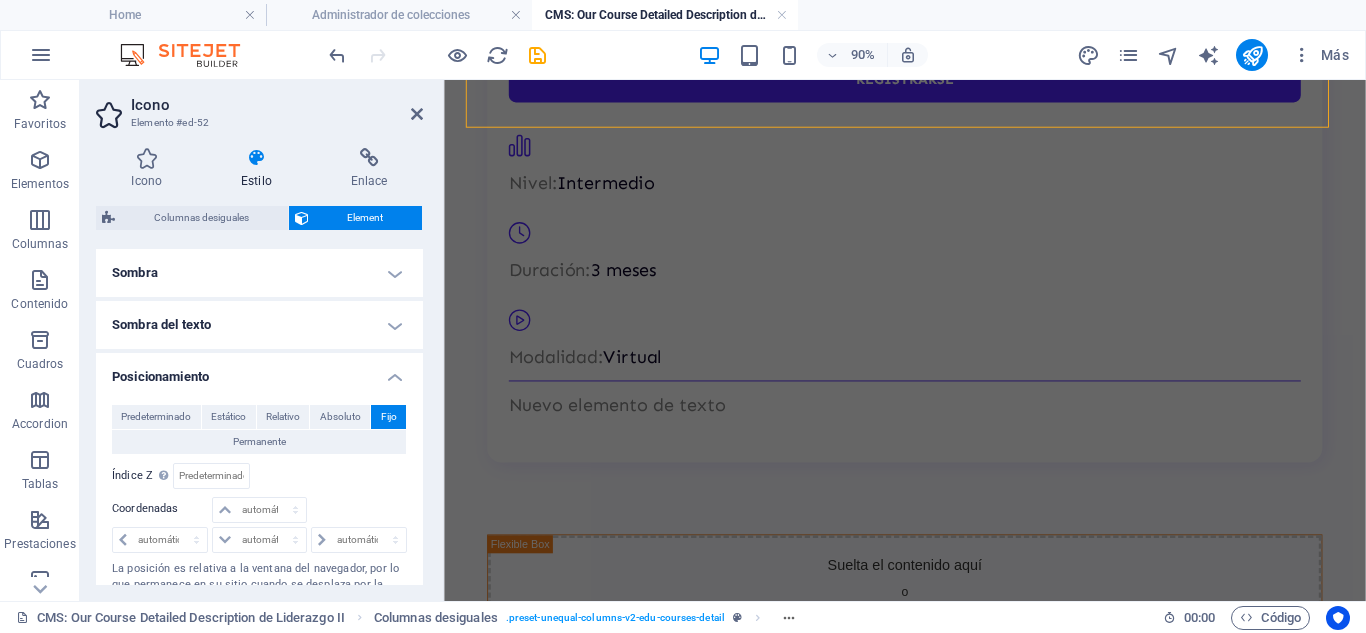 scroll, scrollTop: 2111, scrollLeft: 0, axis: vertical 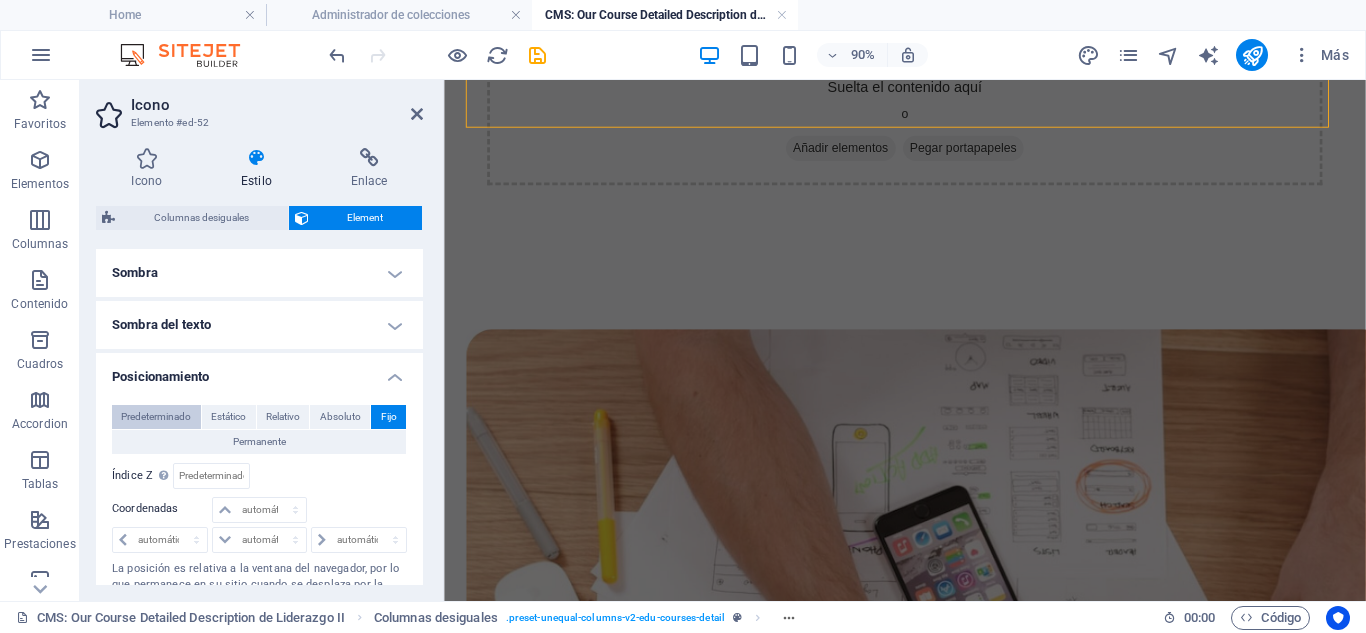 click on "Predeterminado" at bounding box center [156, 417] 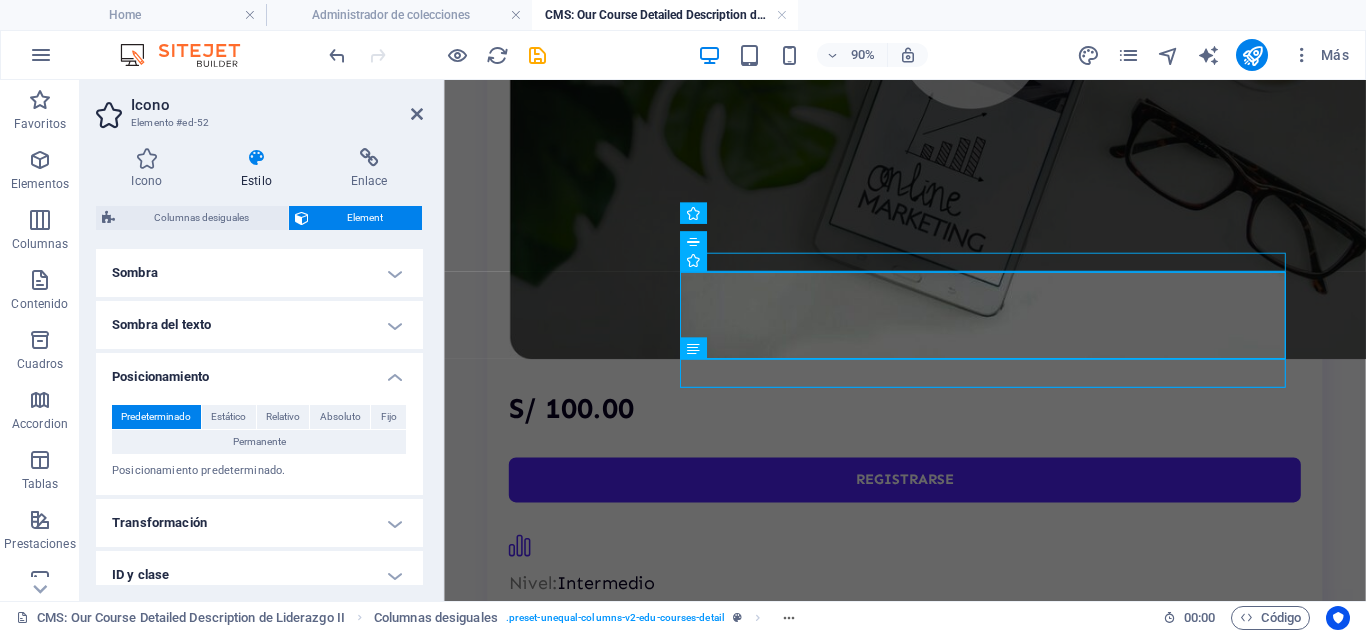 scroll, scrollTop: 667, scrollLeft: 0, axis: vertical 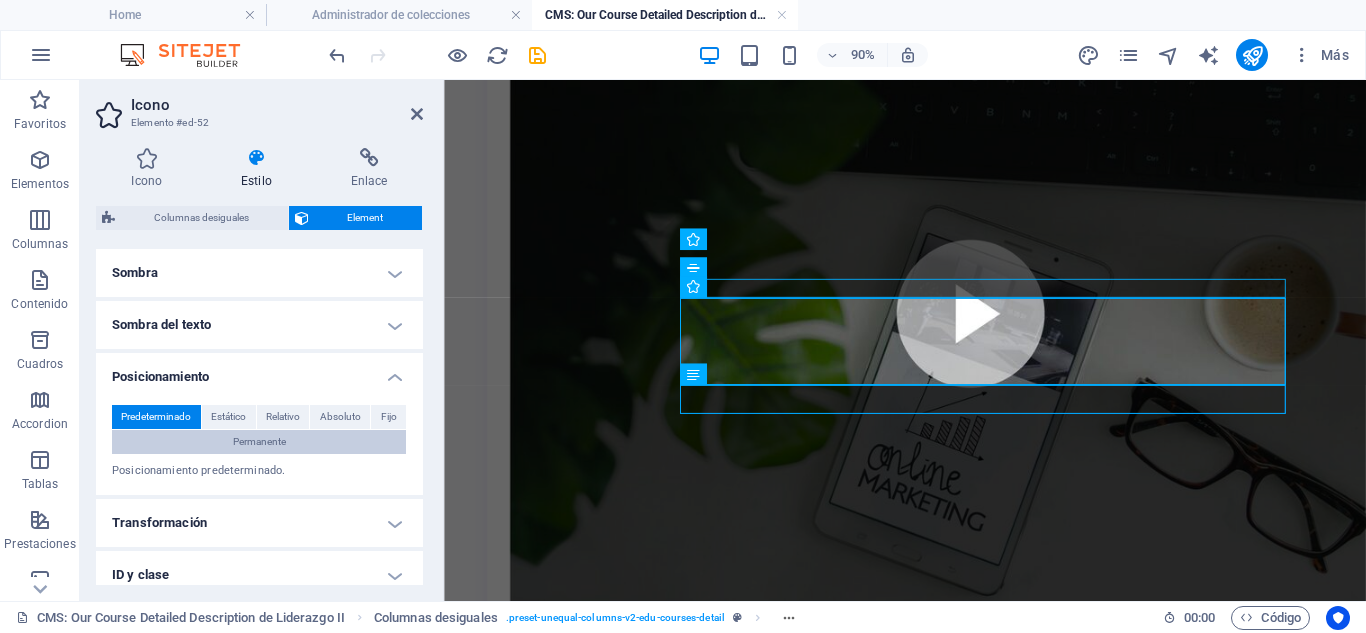 click on "Permanente" at bounding box center (259, 442) 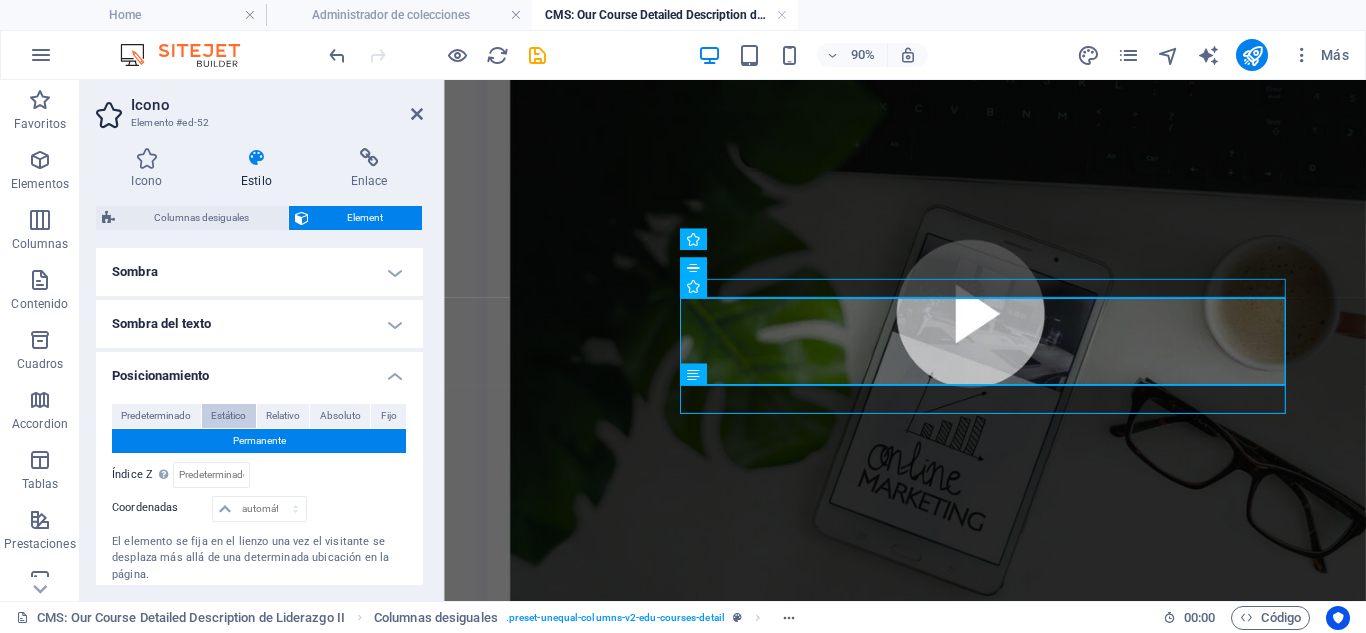 scroll, scrollTop: 500, scrollLeft: 0, axis: vertical 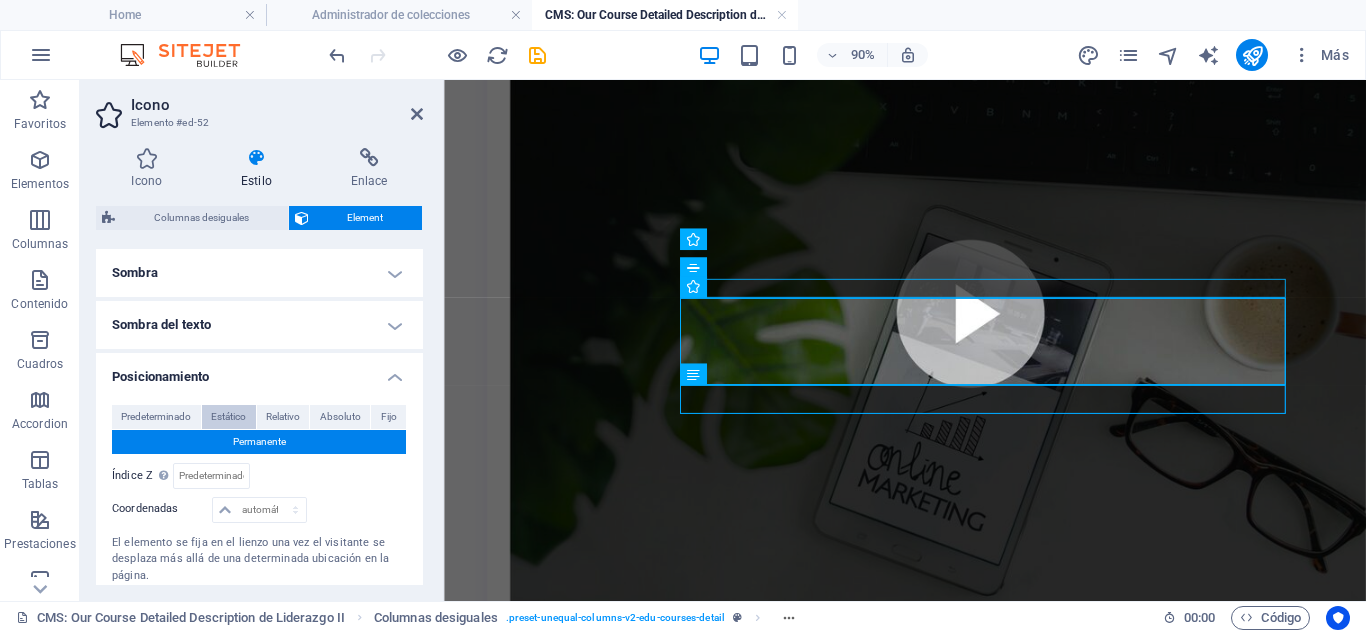 click on "Estático" at bounding box center [228, 417] 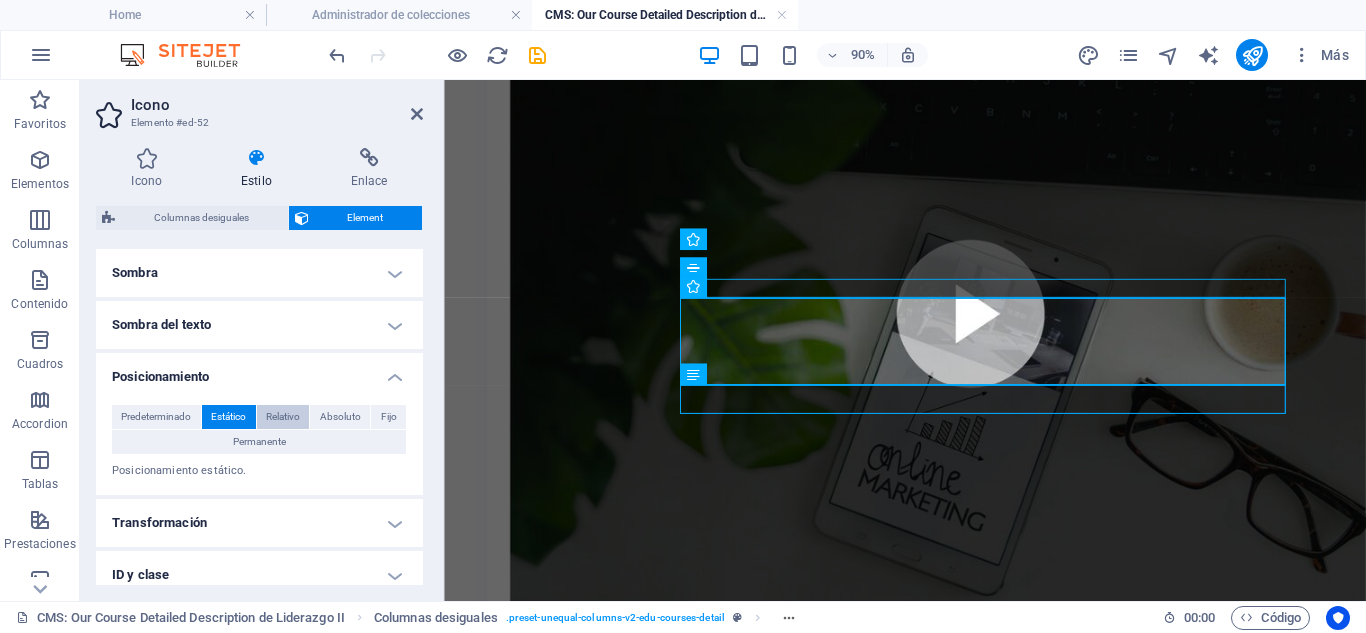 click on "Relativo" at bounding box center (283, 417) 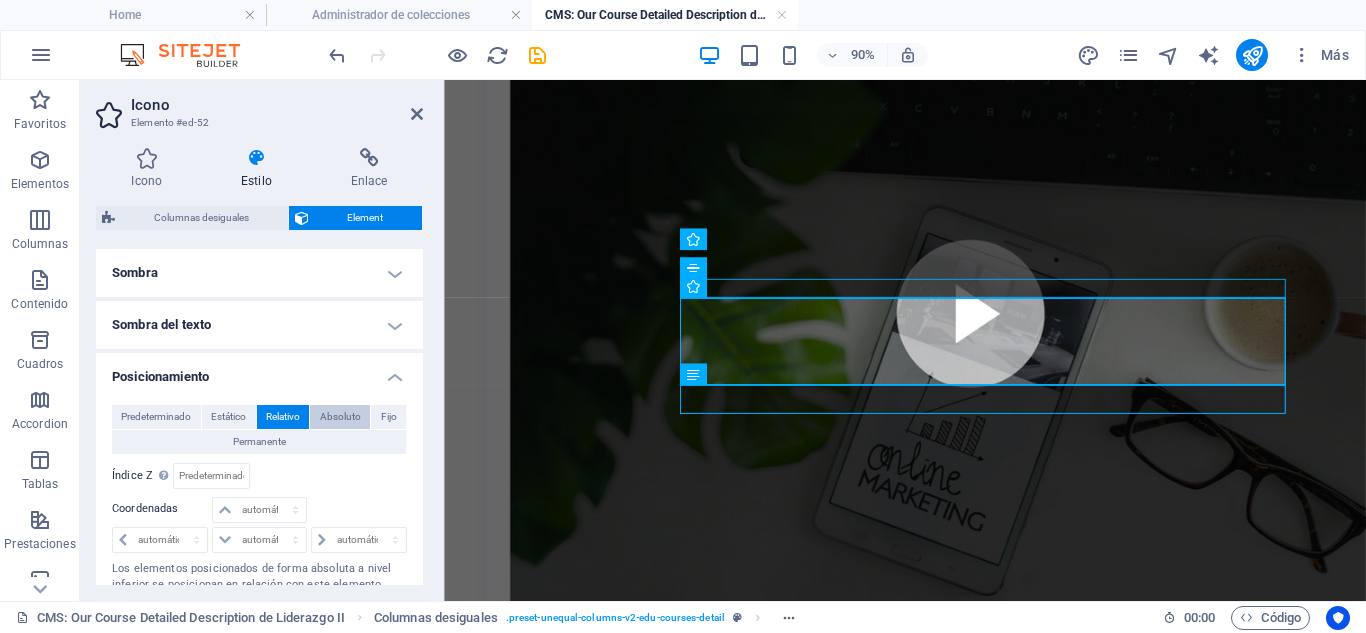 click on "Absoluto" at bounding box center (340, 417) 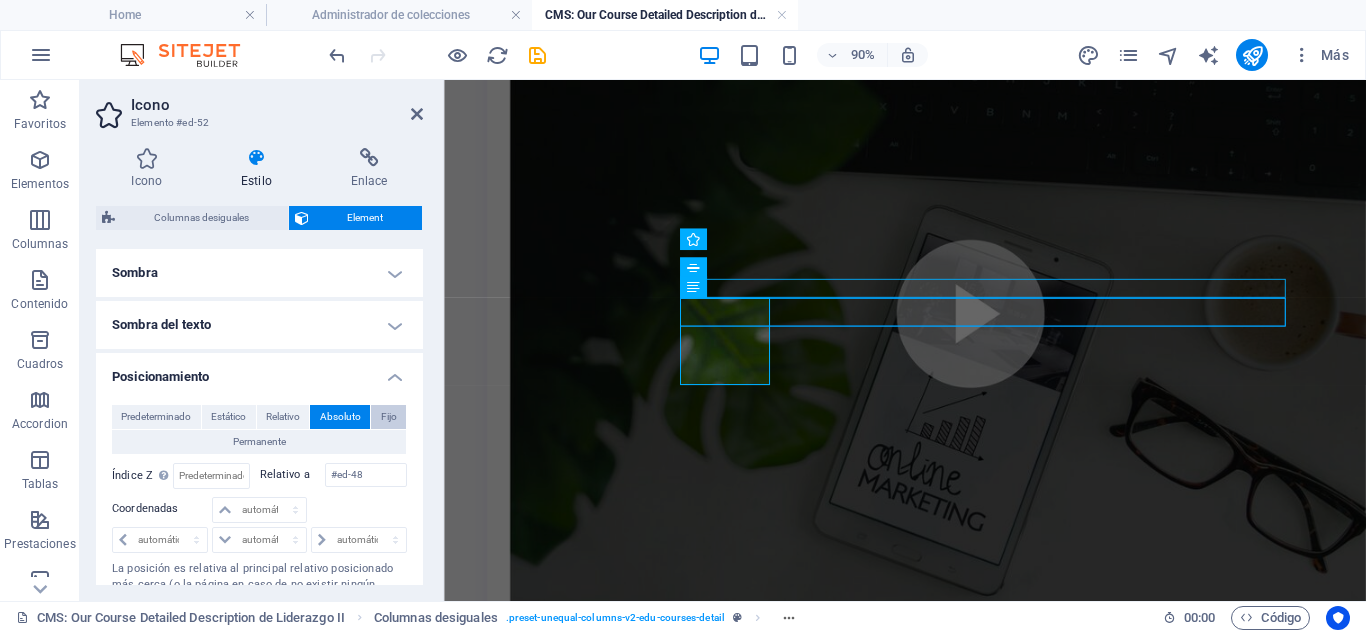 click on "Fijo" at bounding box center (388, 417) 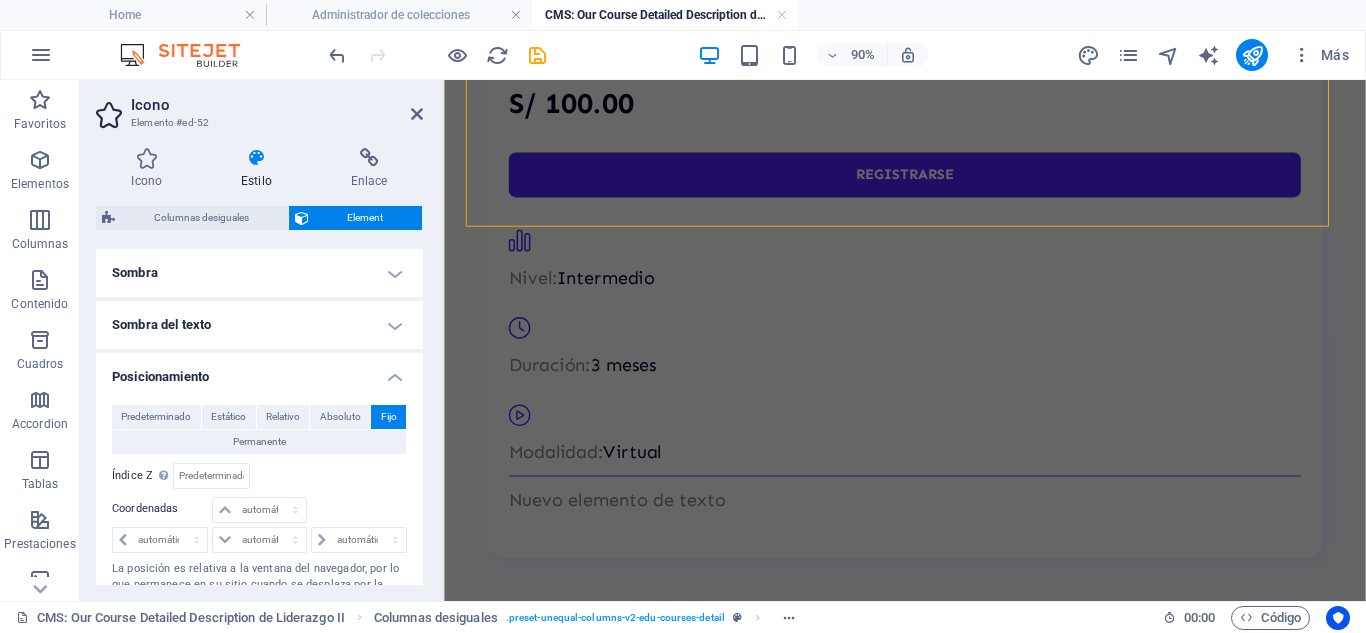 scroll, scrollTop: 2001, scrollLeft: 0, axis: vertical 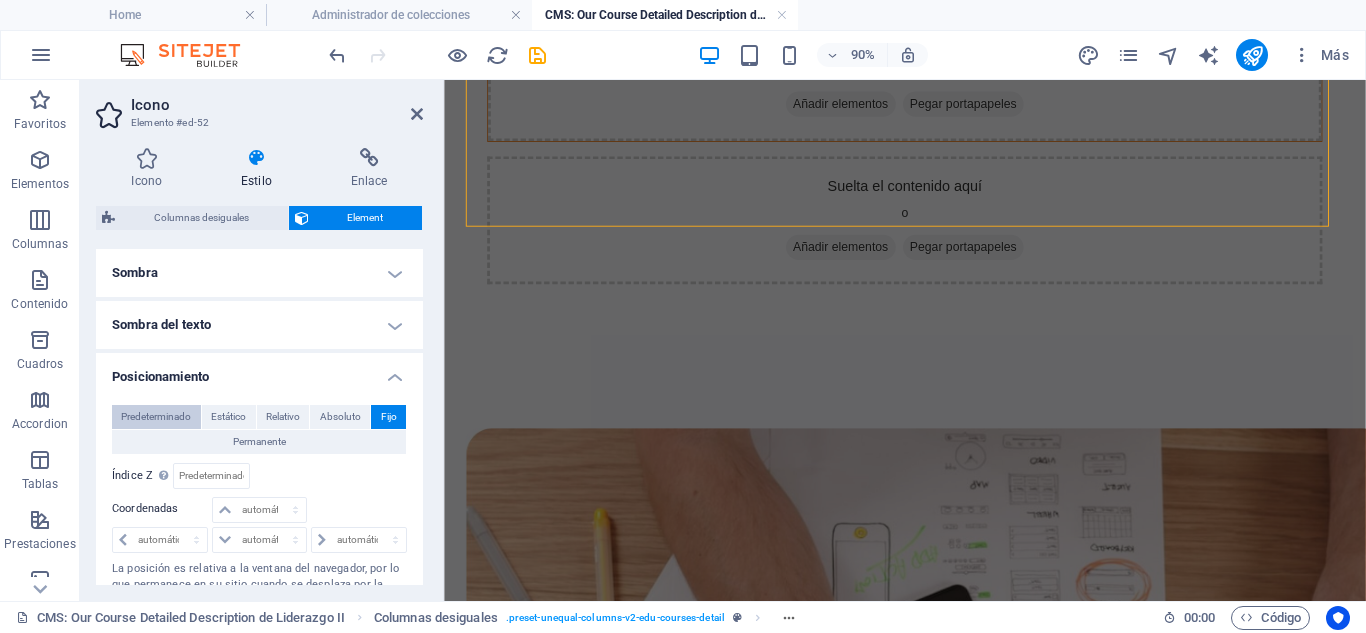 click on "Predeterminado" at bounding box center (156, 417) 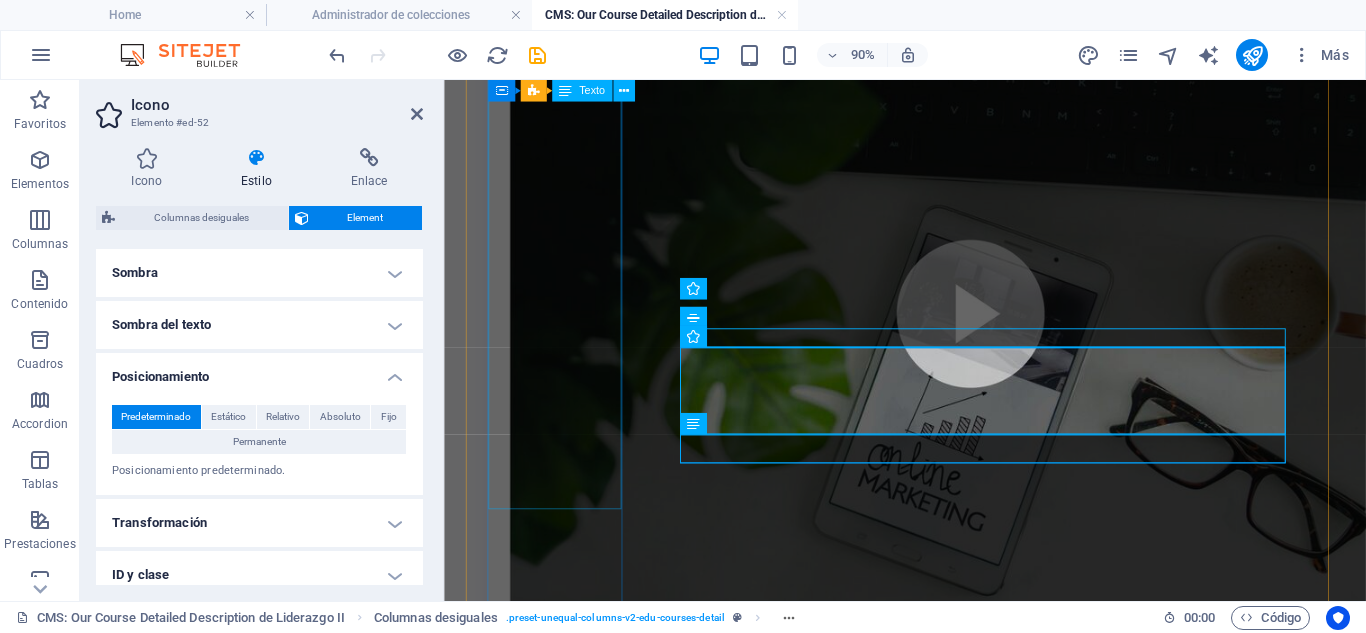 scroll, scrollTop: 467, scrollLeft: 0, axis: vertical 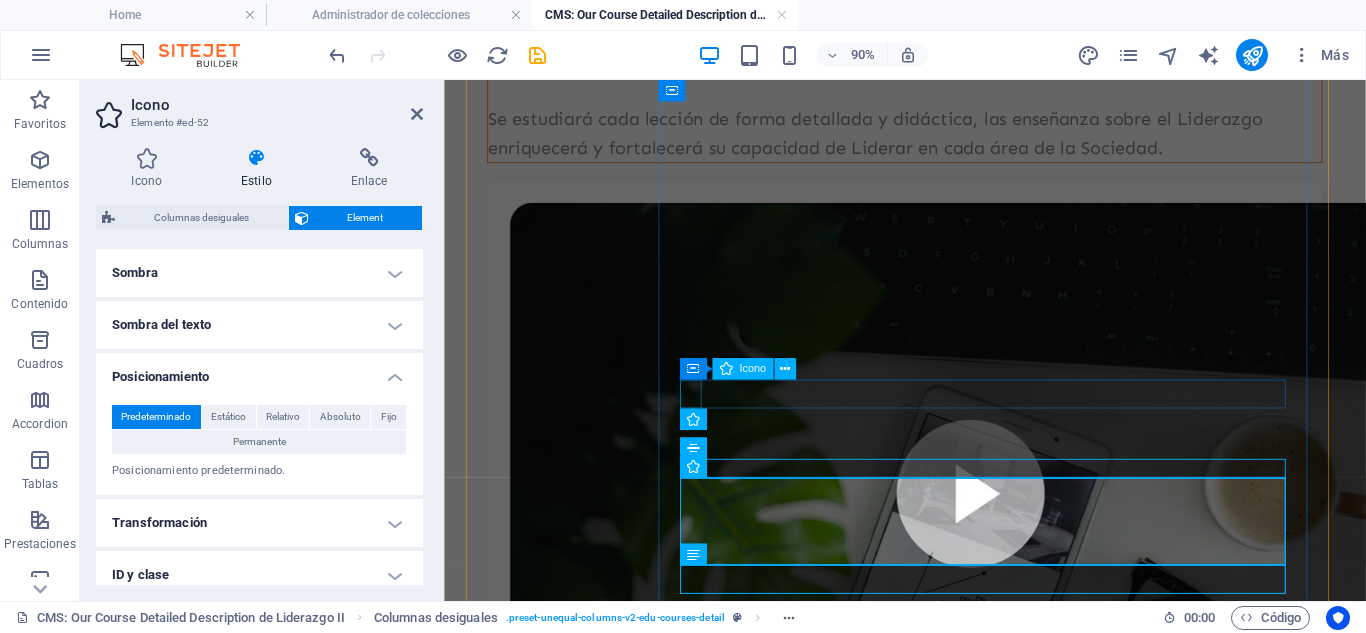 click at bounding box center (948, 1208) 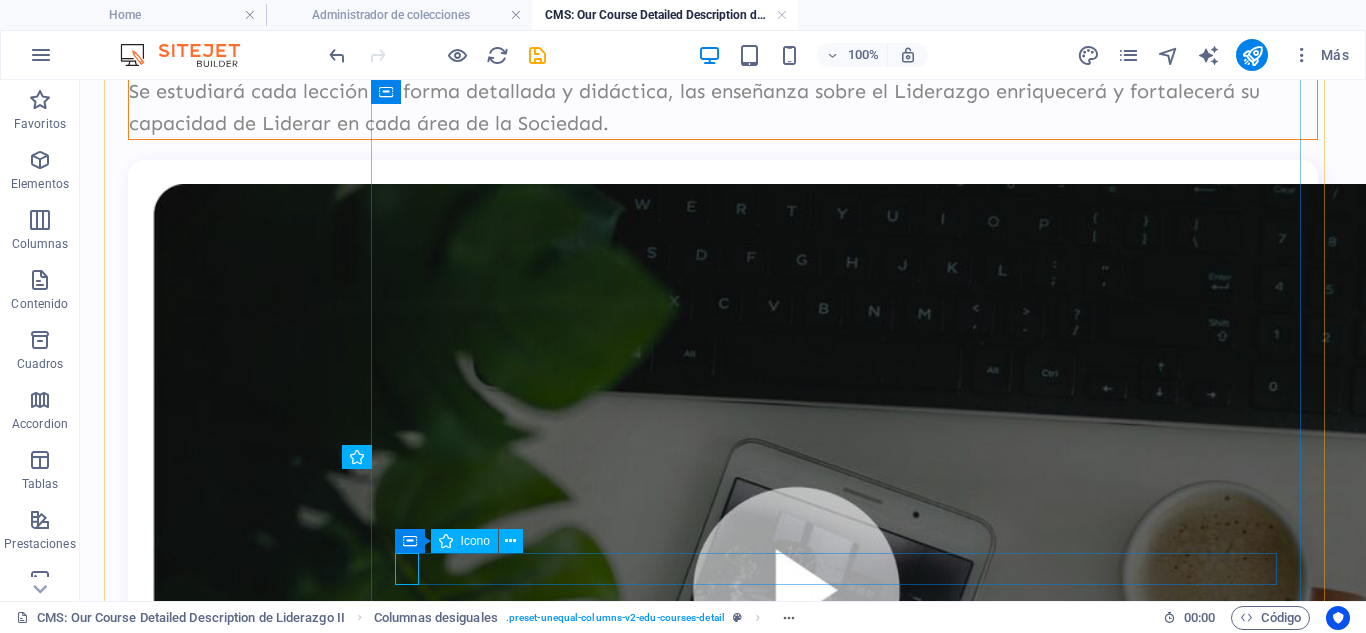 click at bounding box center (715, 1351) 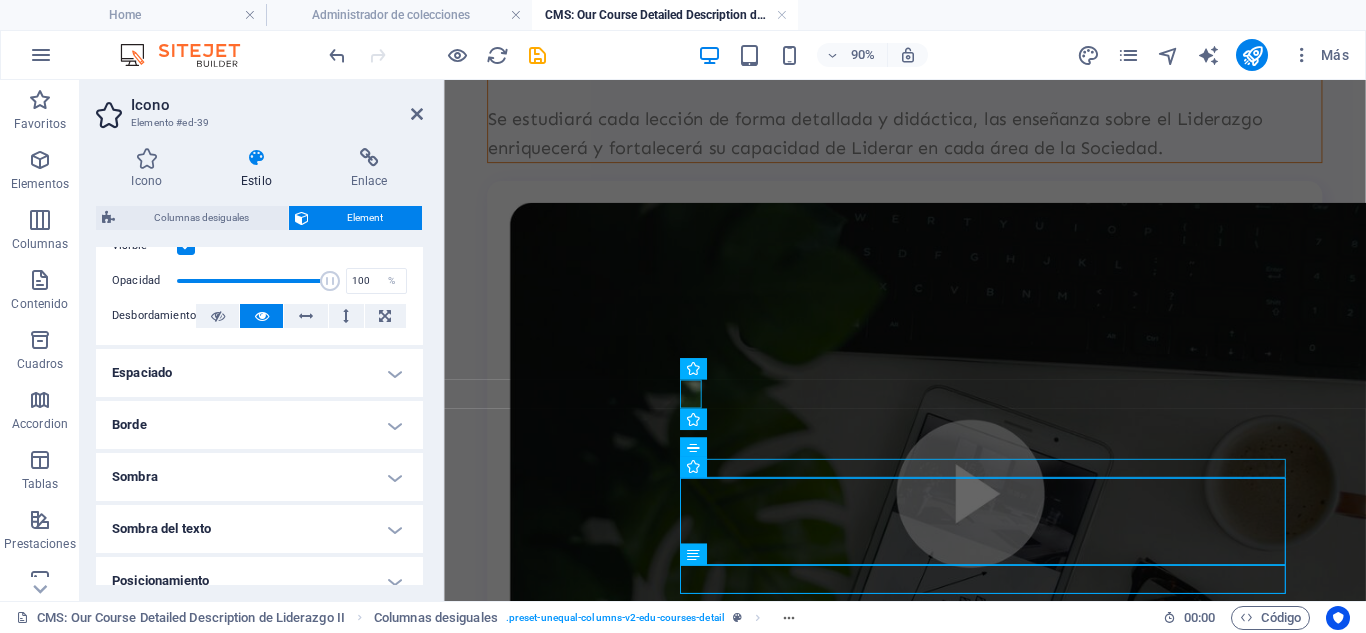 scroll, scrollTop: 400, scrollLeft: 0, axis: vertical 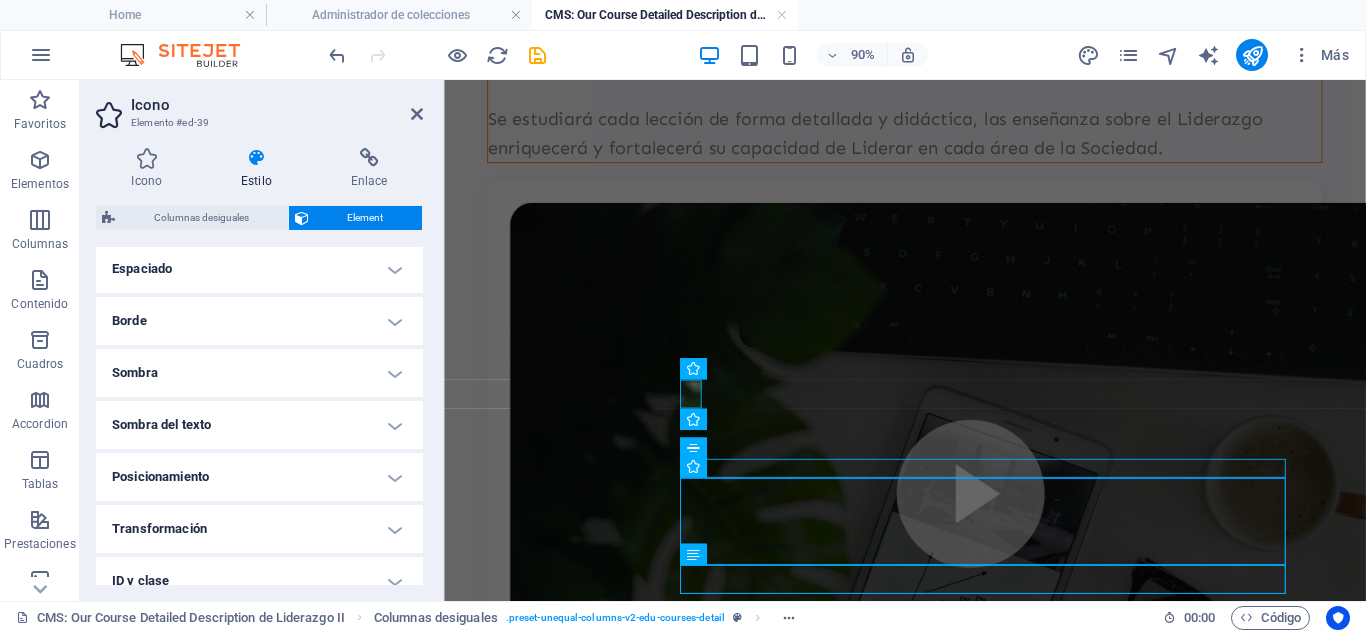 click on "Posicionamiento" at bounding box center (259, 477) 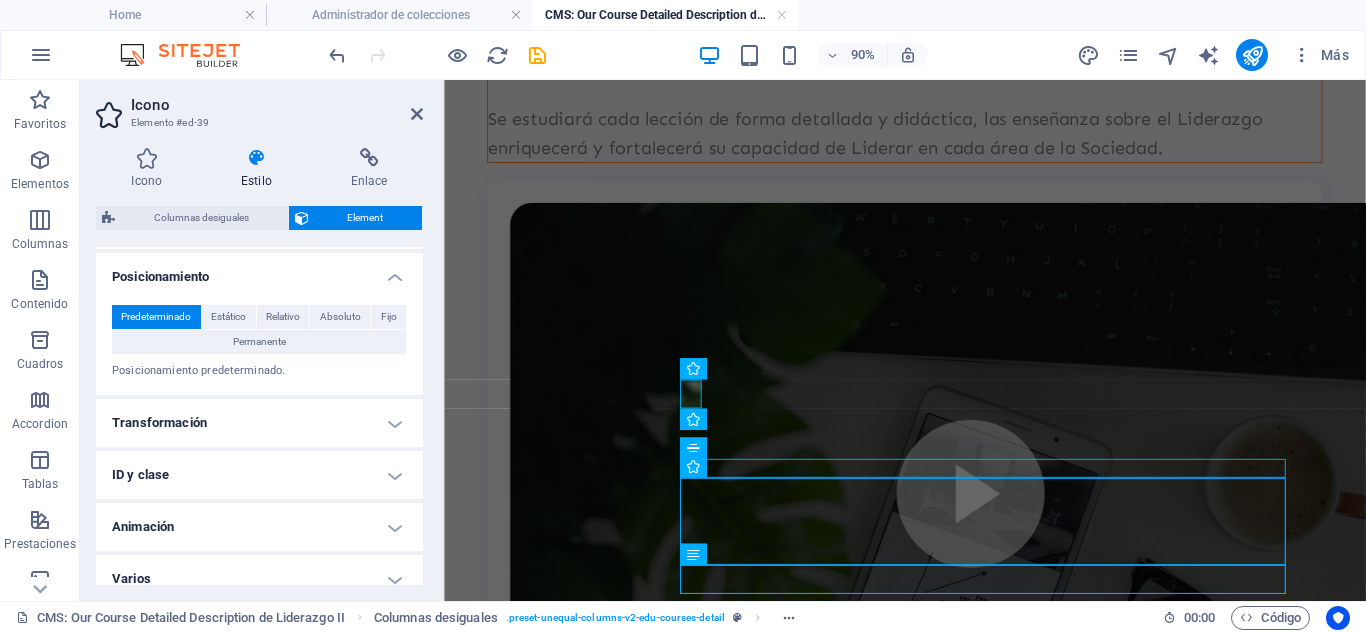 scroll, scrollTop: 618, scrollLeft: 0, axis: vertical 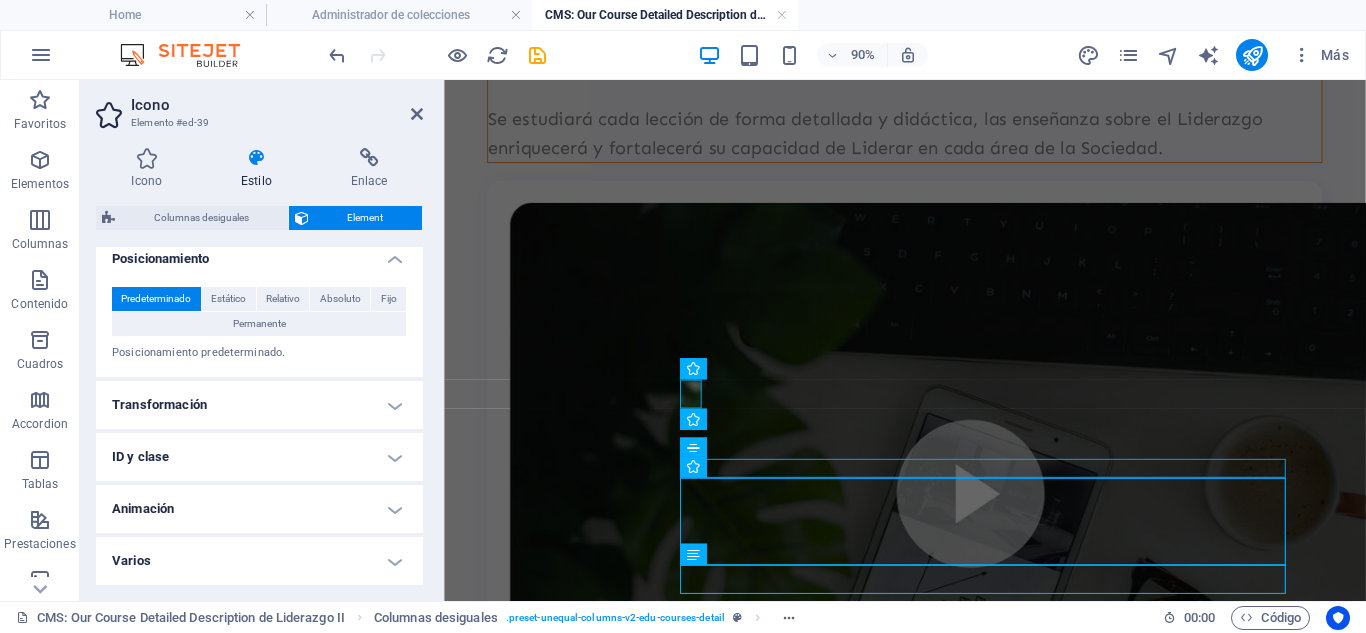 click on "Transformación" at bounding box center (259, 405) 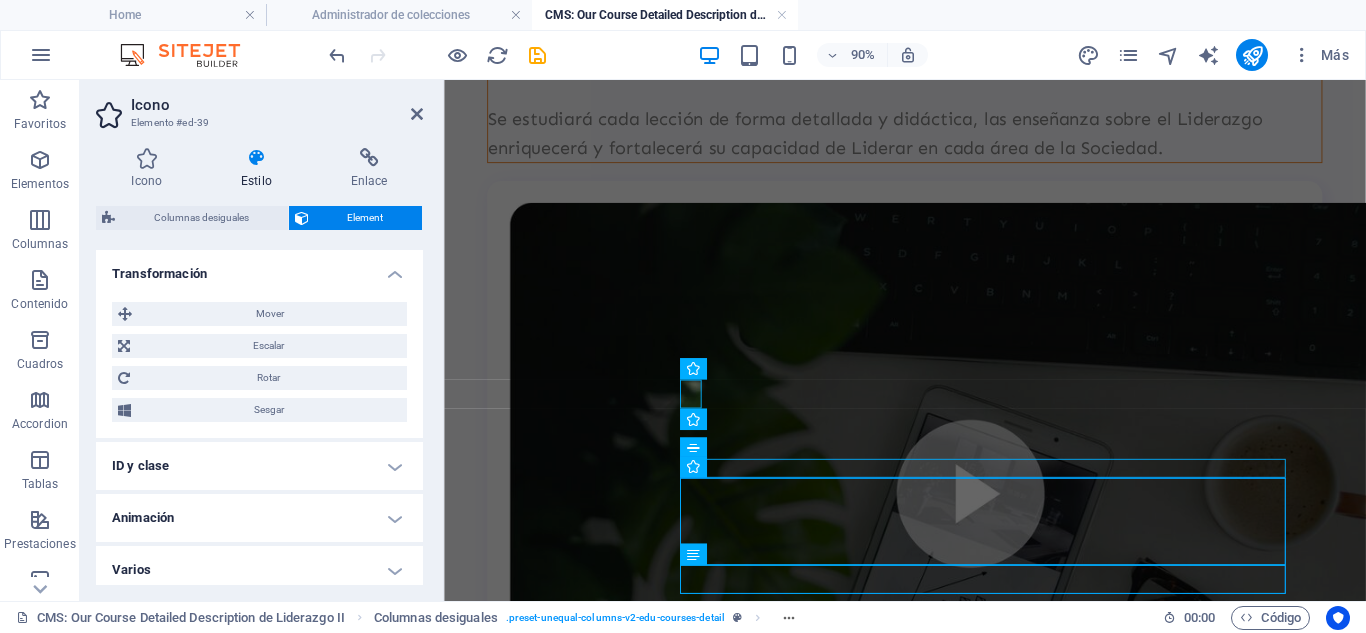 scroll, scrollTop: 758, scrollLeft: 0, axis: vertical 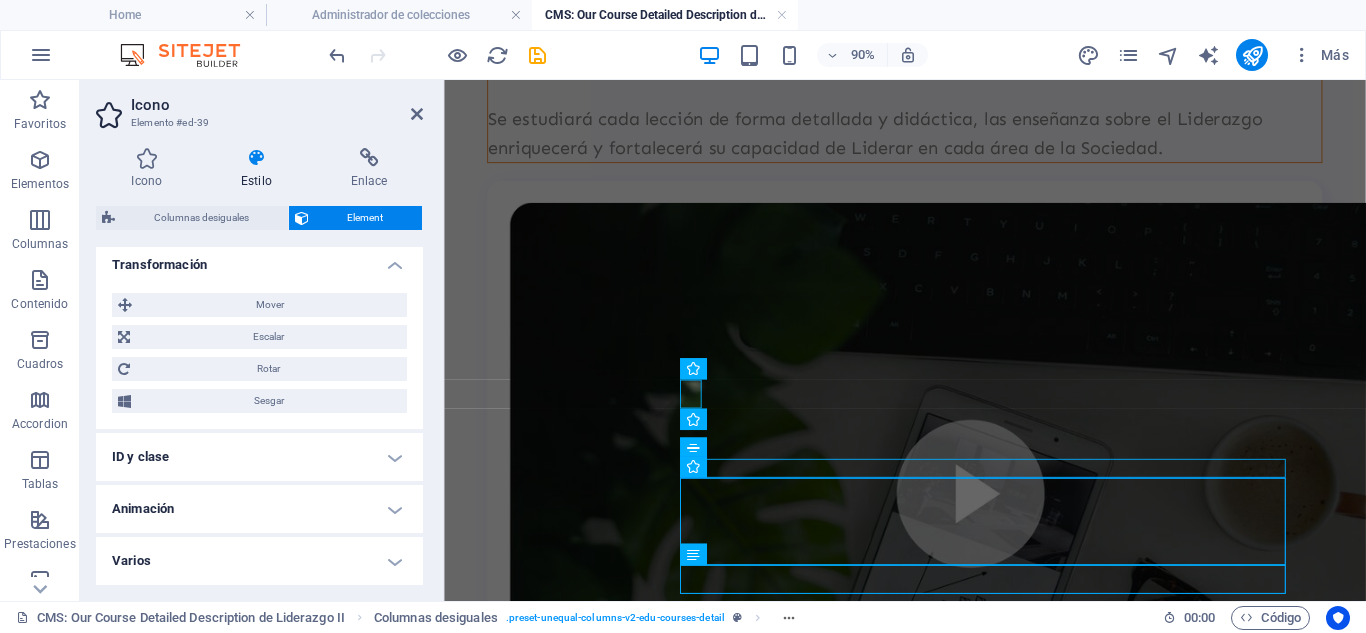 click on "ID y clase" at bounding box center (259, 457) 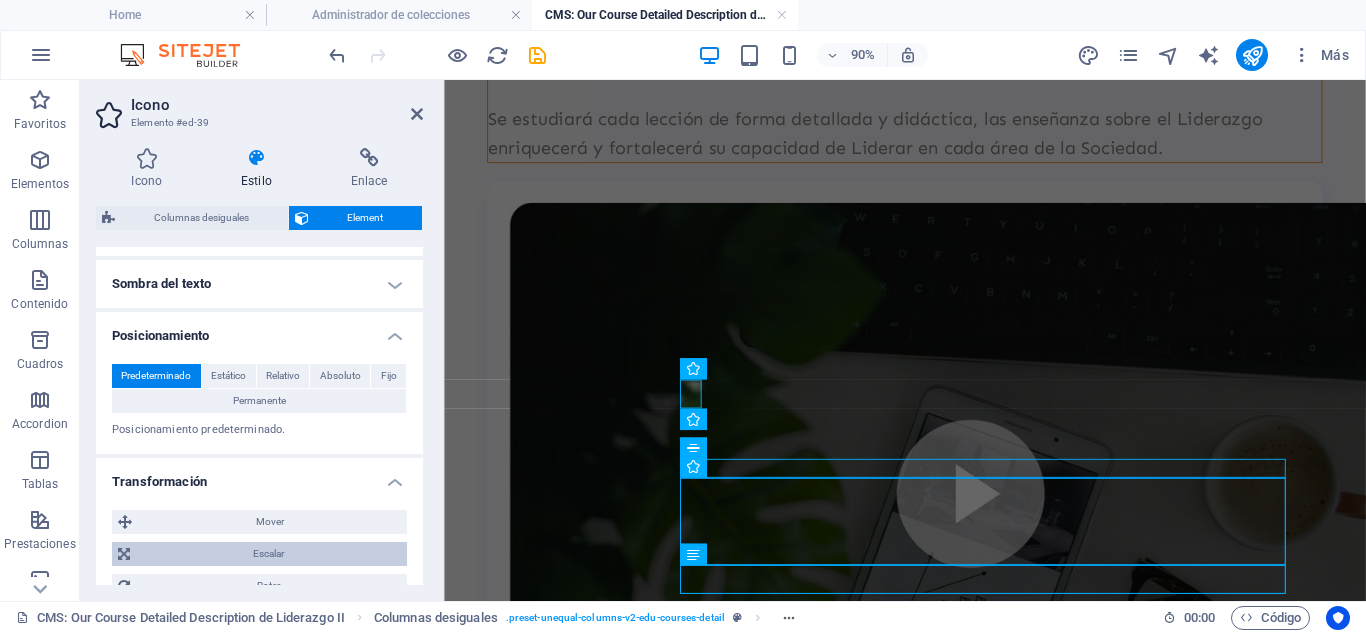 scroll, scrollTop: 438, scrollLeft: 0, axis: vertical 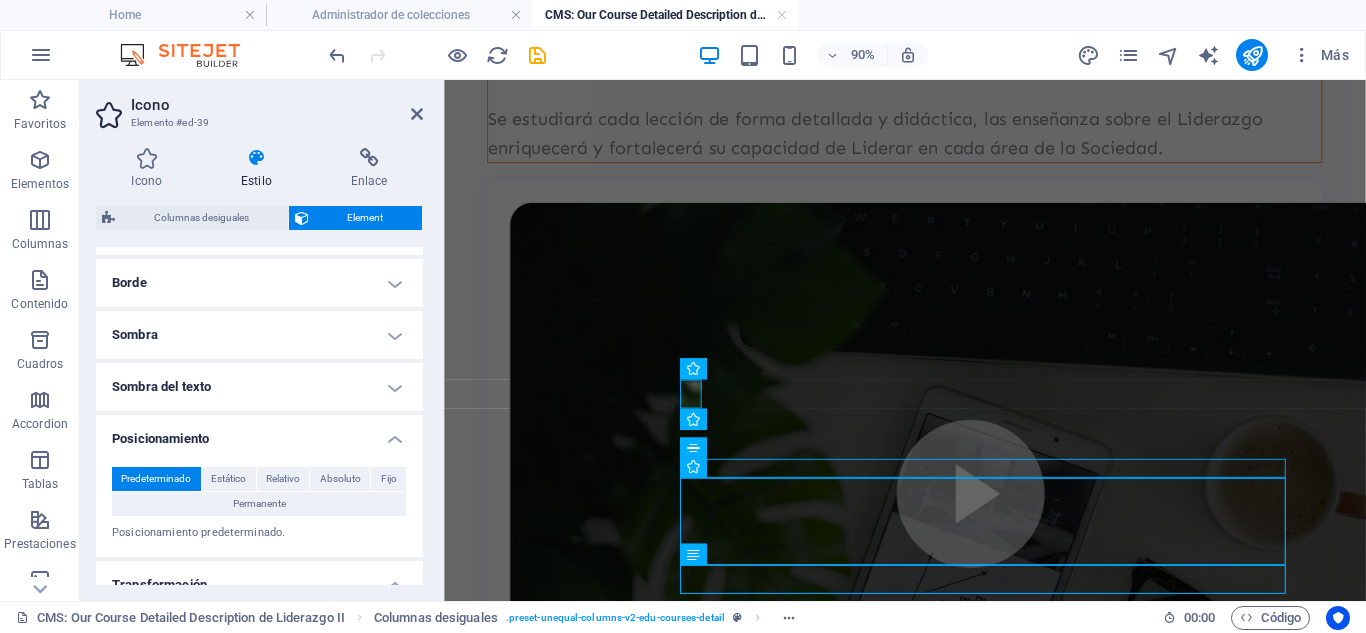 click on "Sombra del texto" at bounding box center (259, 387) 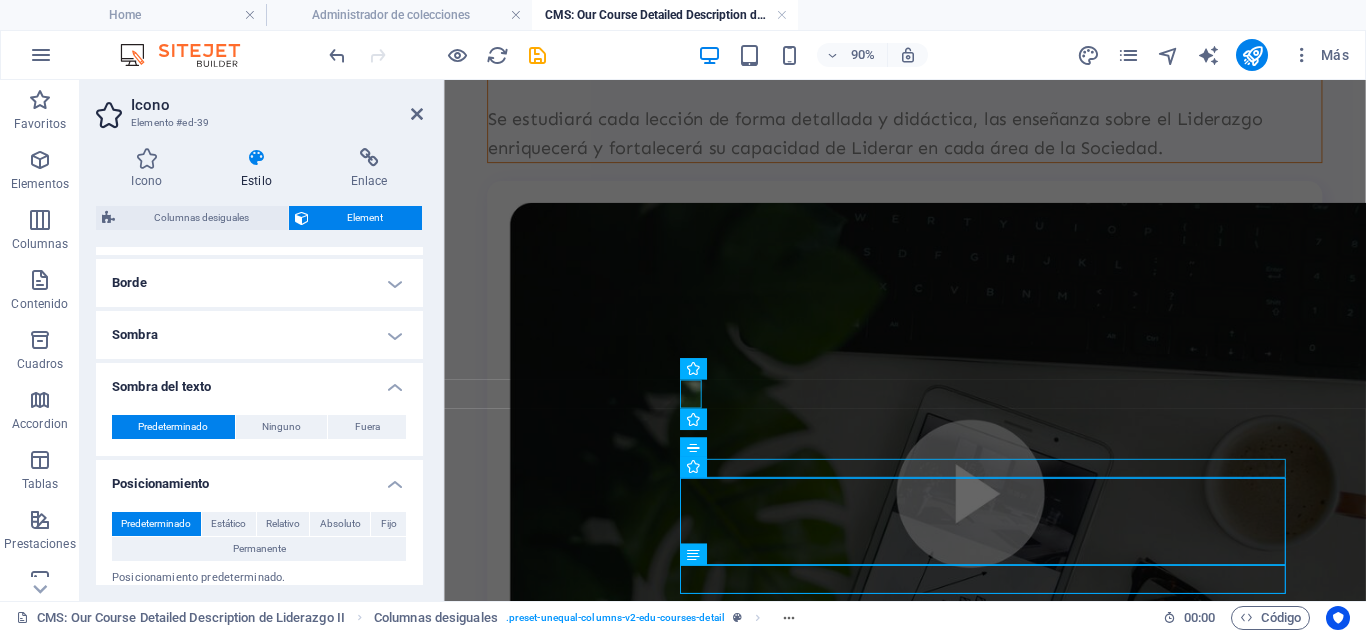 click on "Sombra" at bounding box center [259, 335] 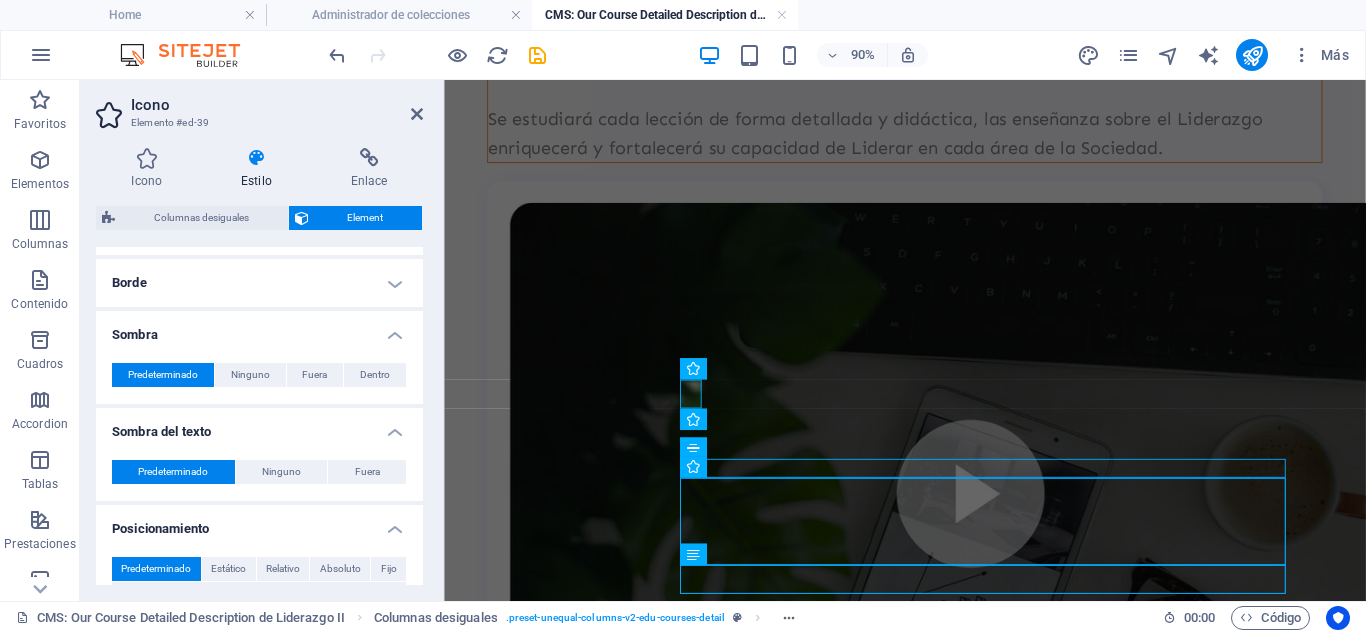click on "Borde" at bounding box center [259, 283] 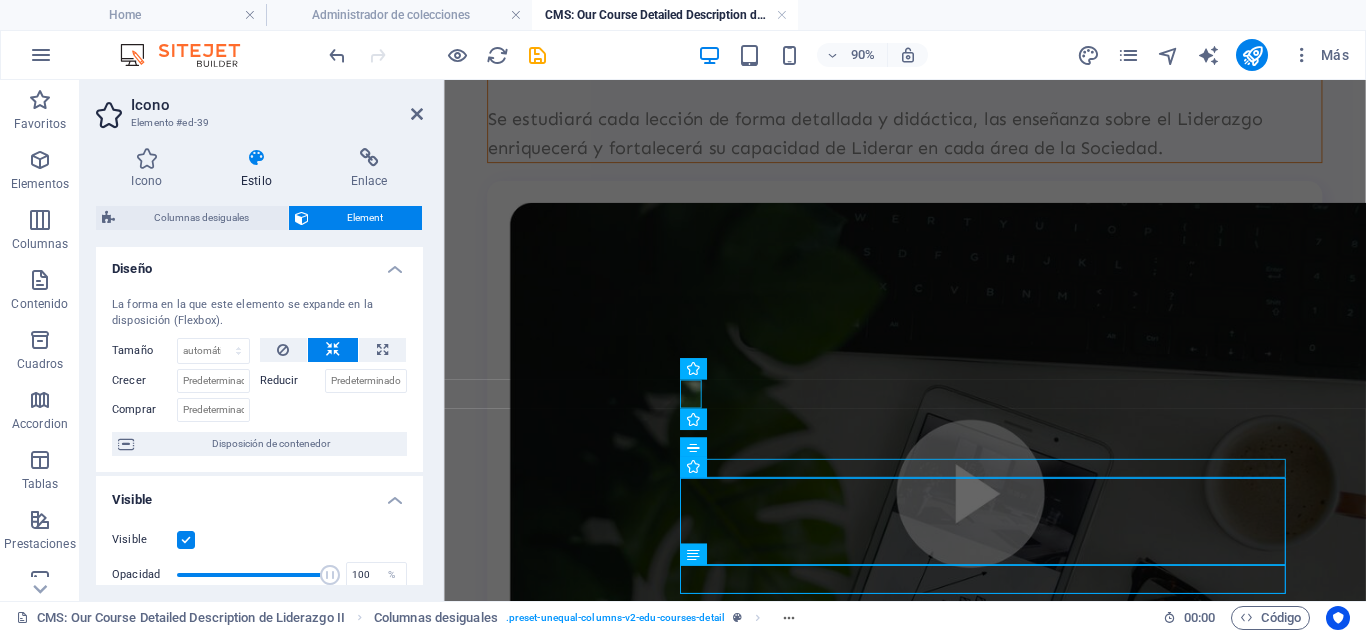scroll, scrollTop: 0, scrollLeft: 0, axis: both 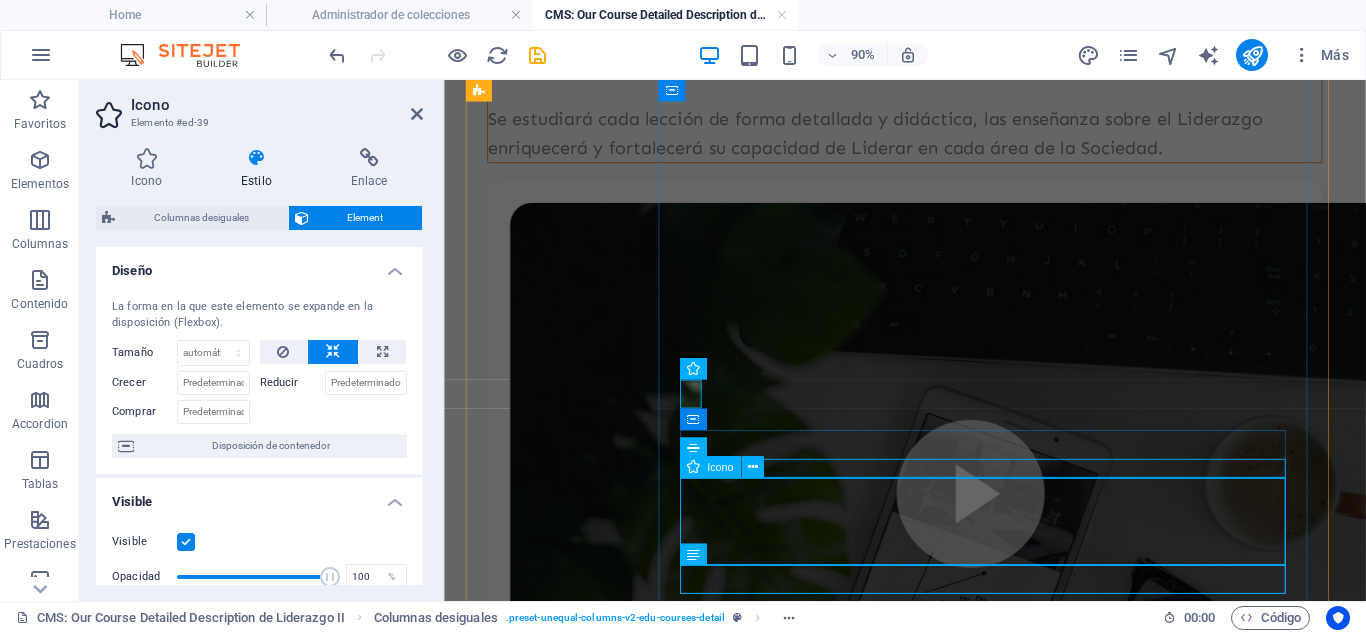 click at bounding box center (956, 1431) 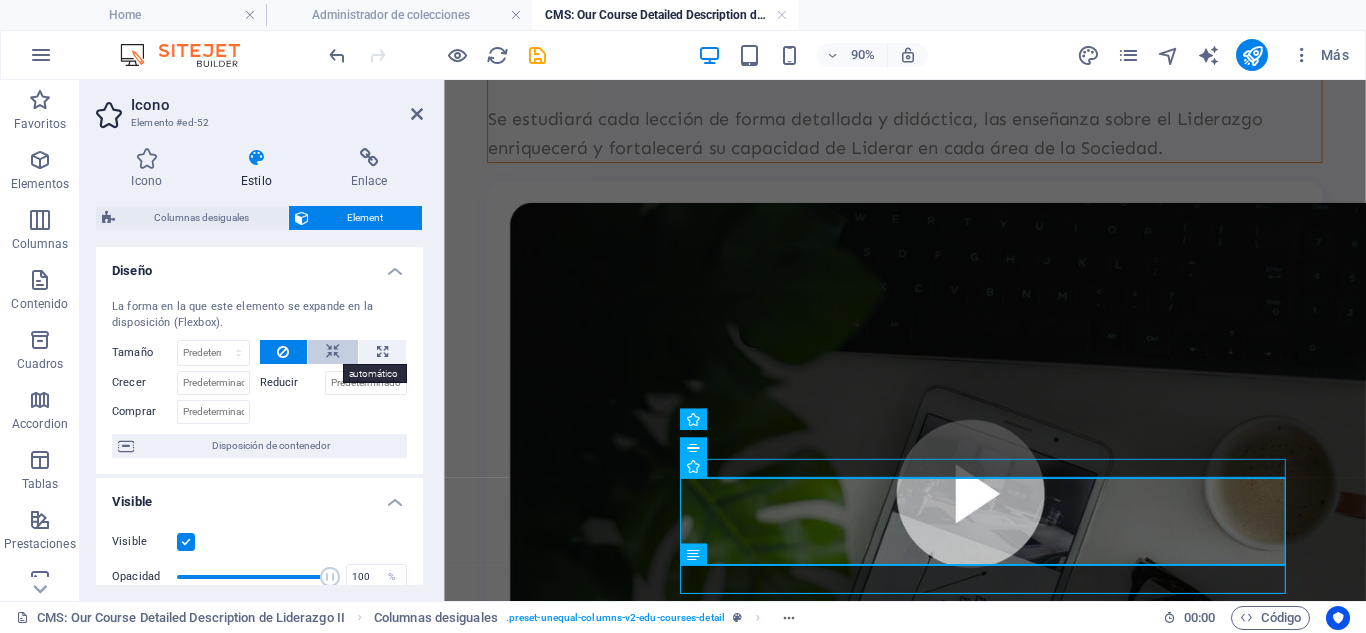 click at bounding box center [333, 352] 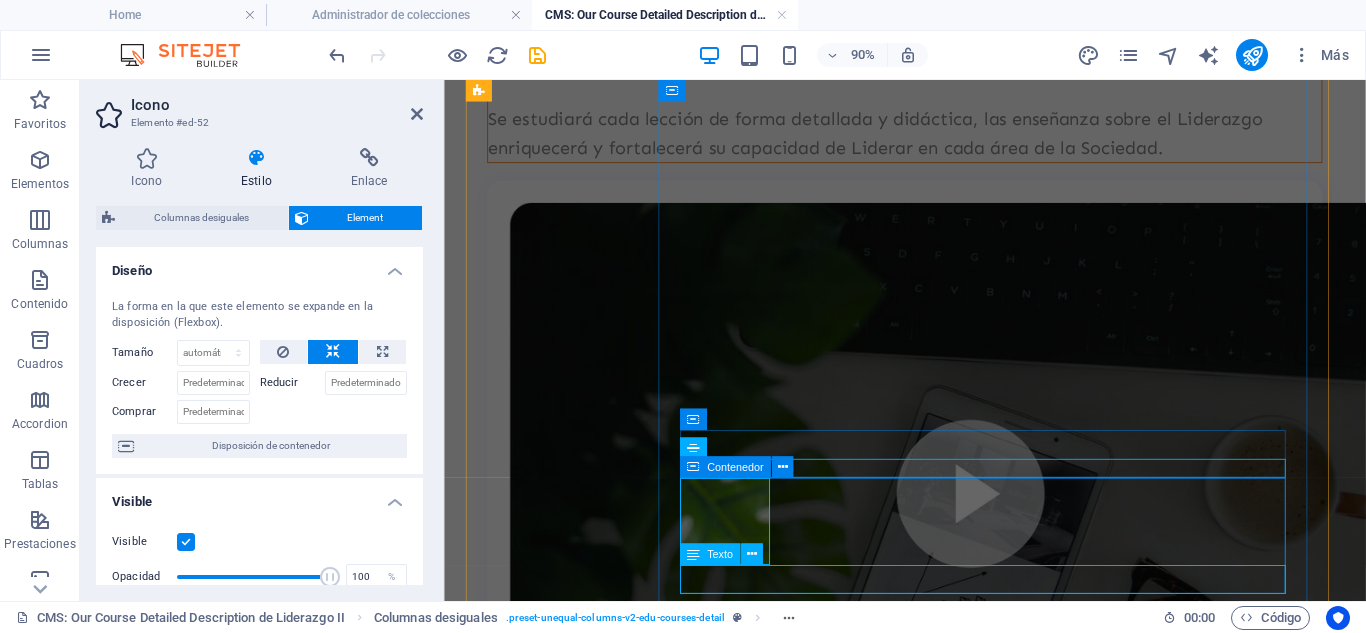 click on "Nuevo elemento de texto" at bounding box center (956, 1500) 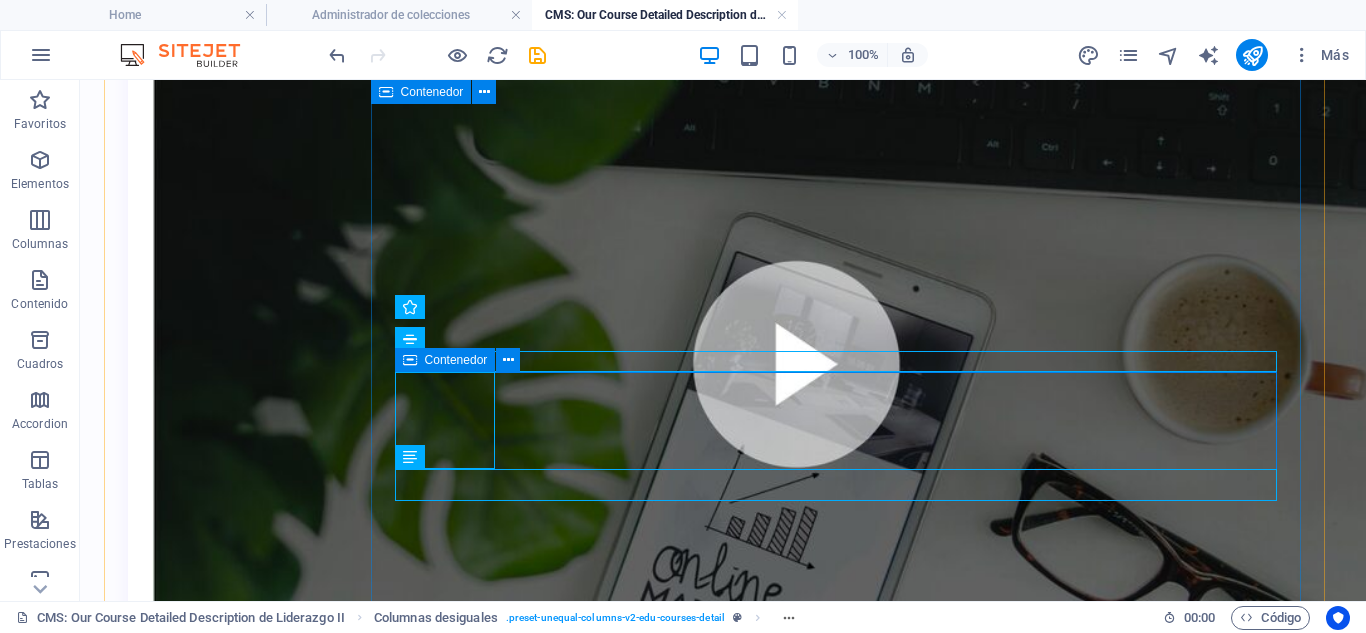 scroll, scrollTop: 767, scrollLeft: 0, axis: vertical 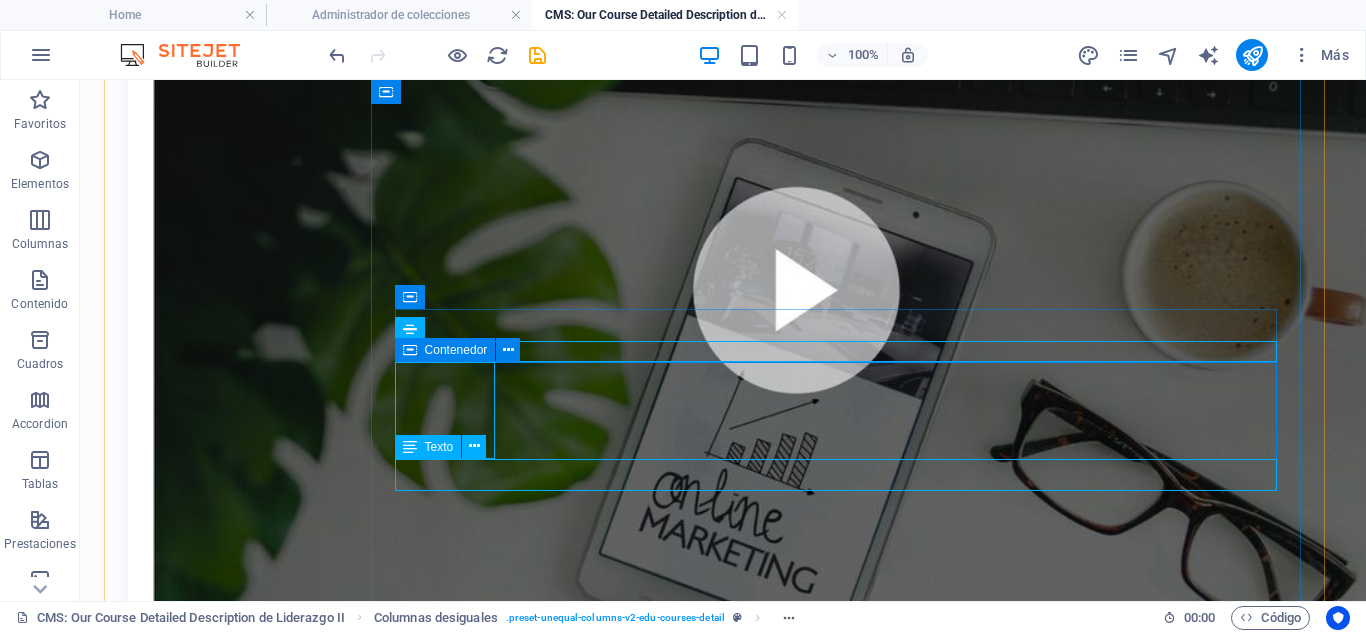 click on "Nuevo elemento de texto" at bounding box center [723, 1343] 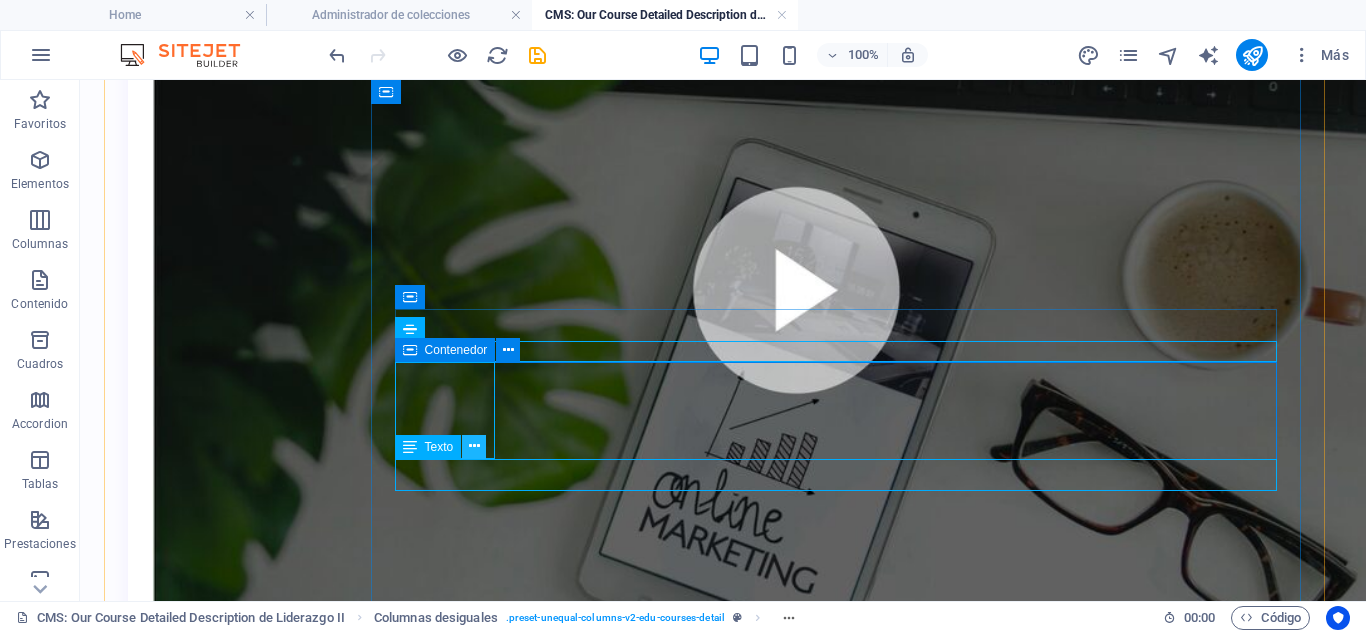 click at bounding box center [474, 446] 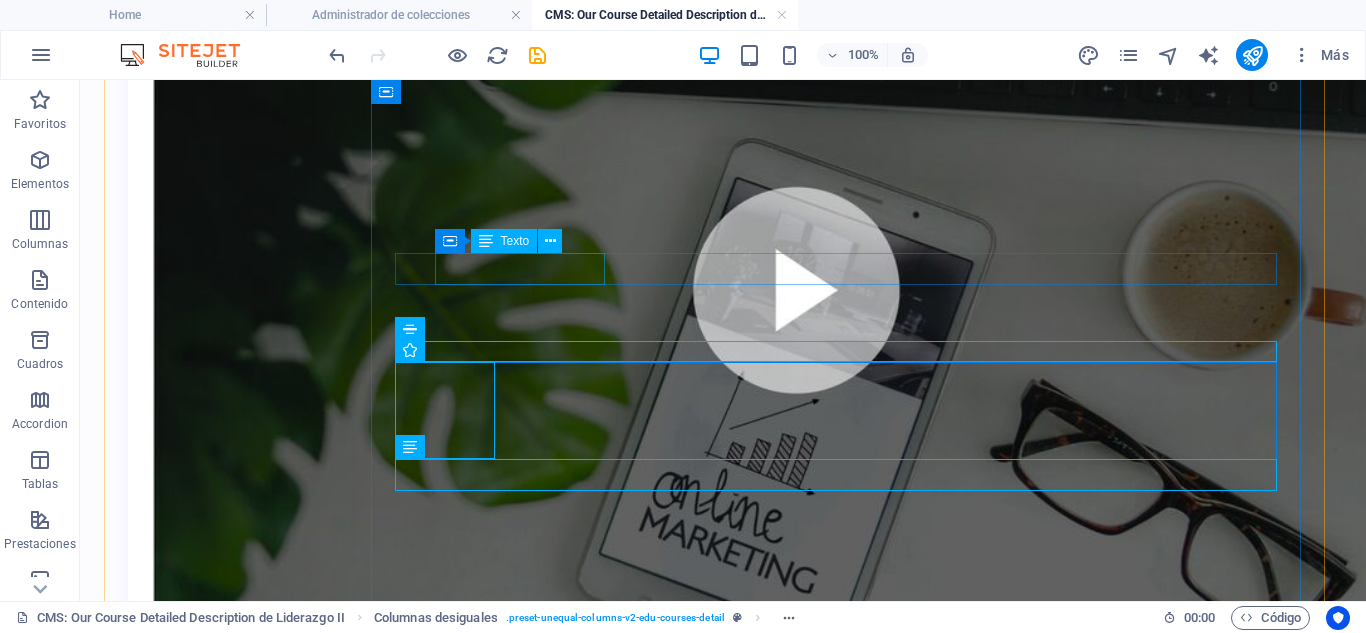 click on "Duración:  3 meses" at bounding box center (723, 1088) 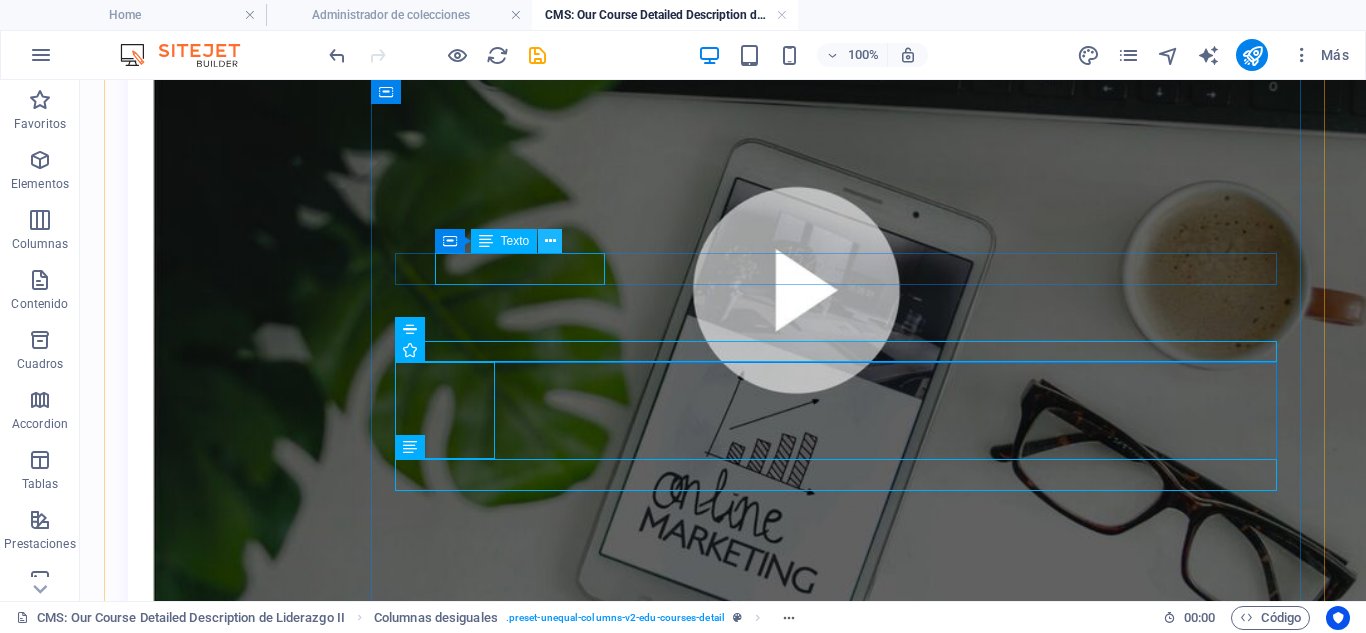 click at bounding box center (550, 241) 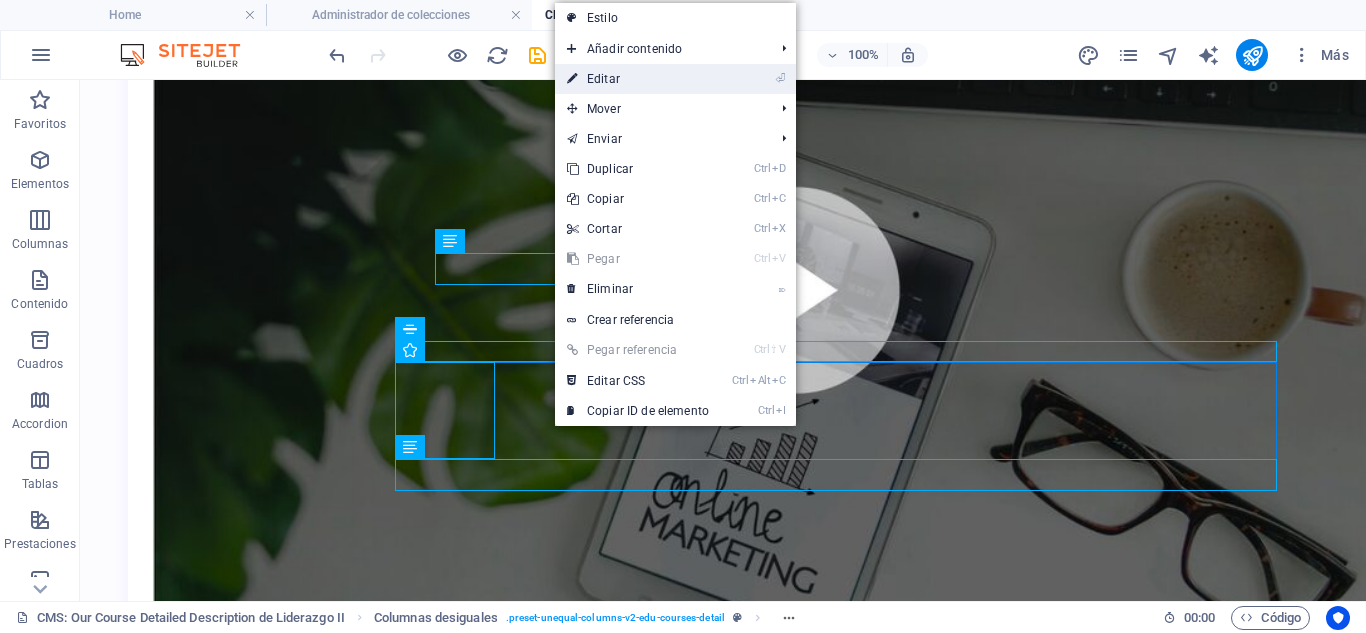 click on "⏎  Editar" at bounding box center (638, 79) 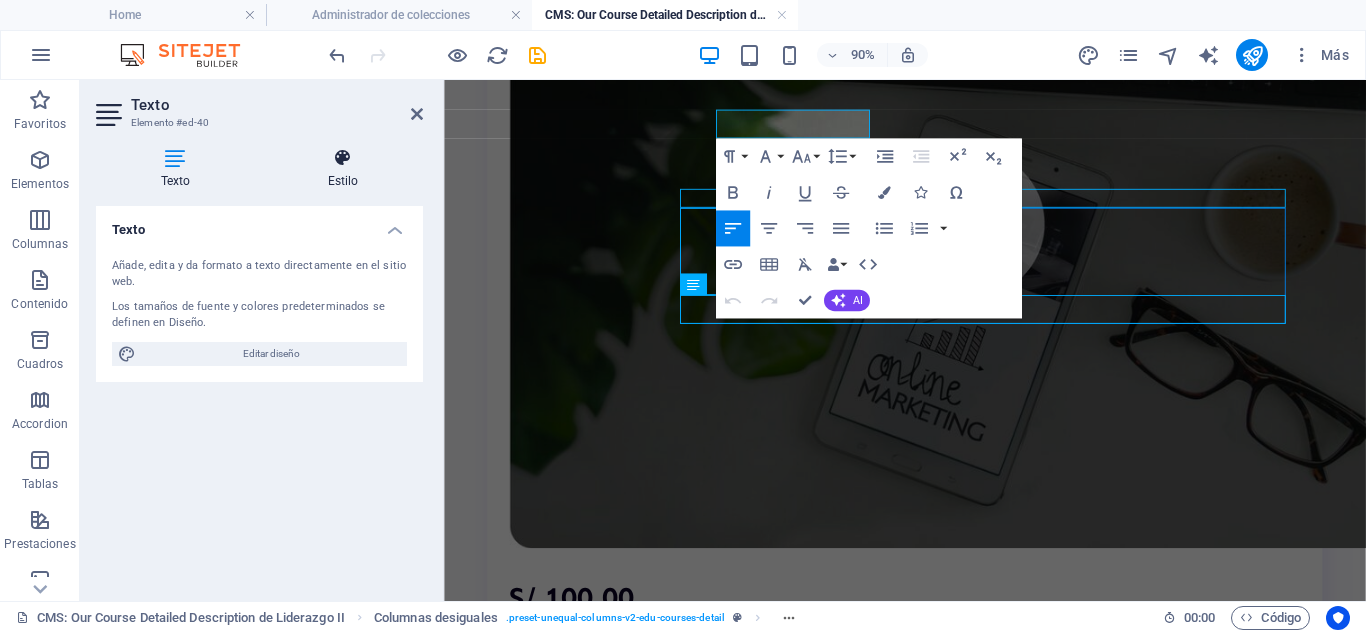 click at bounding box center [343, 158] 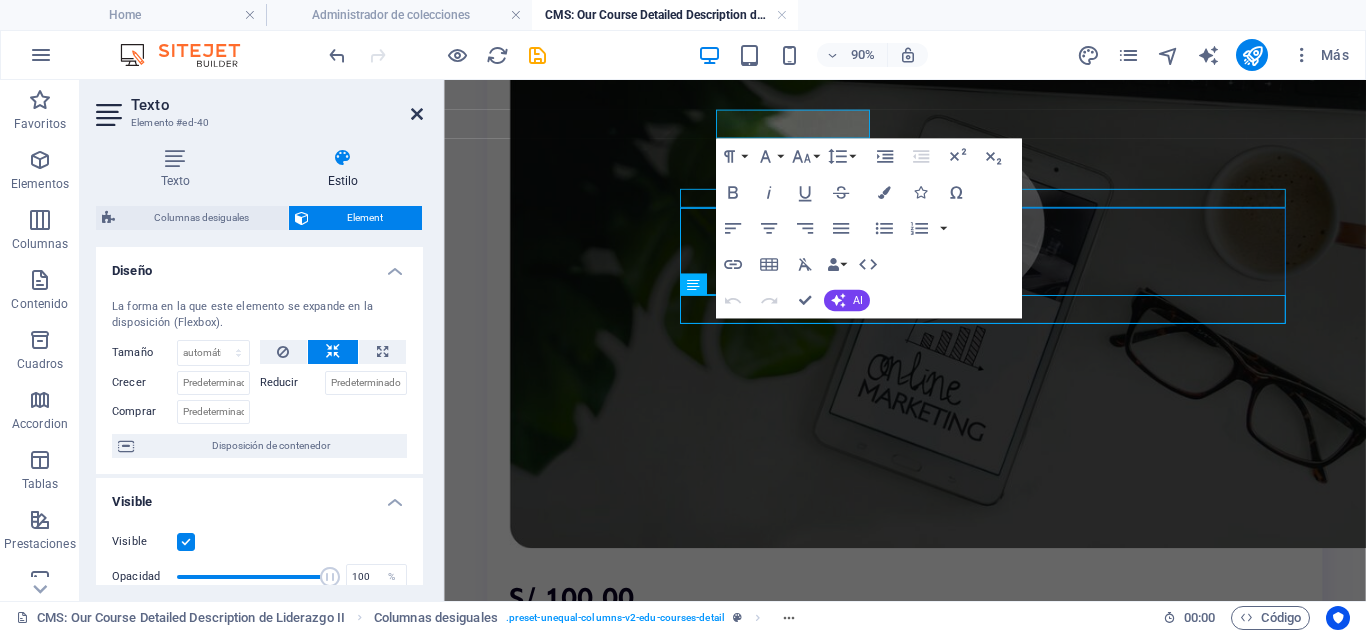 click at bounding box center [417, 114] 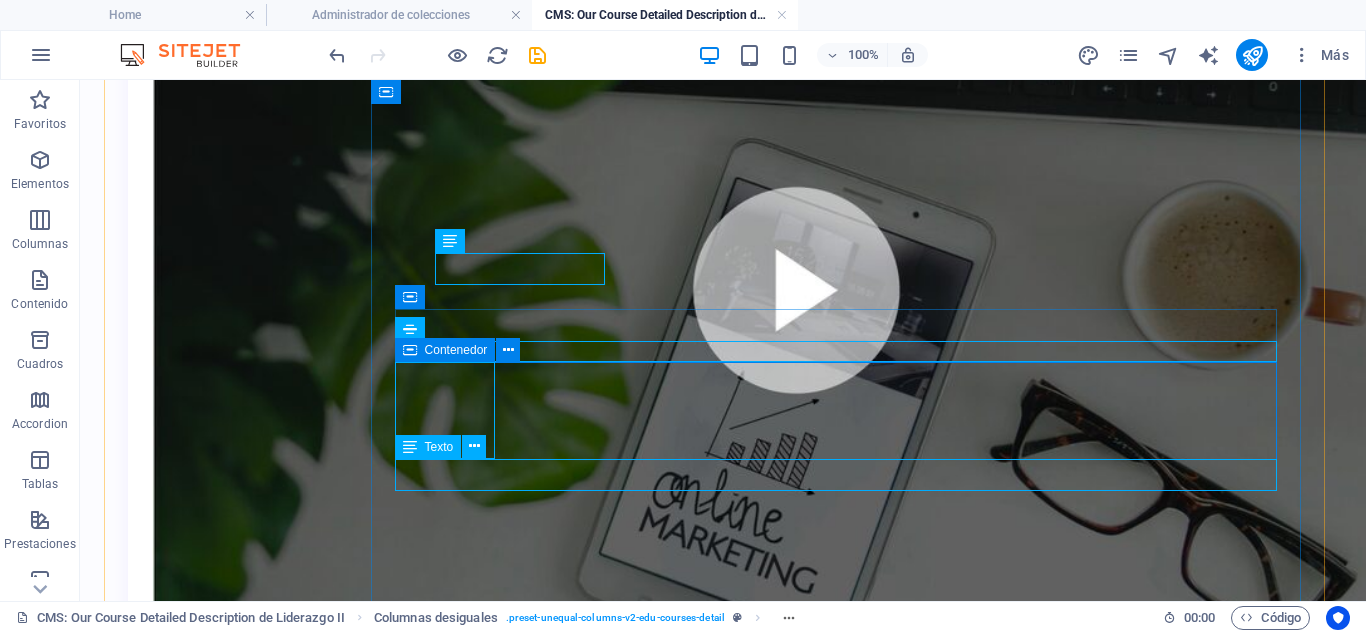 click on "Nuevo elemento de texto" at bounding box center [723, 1343] 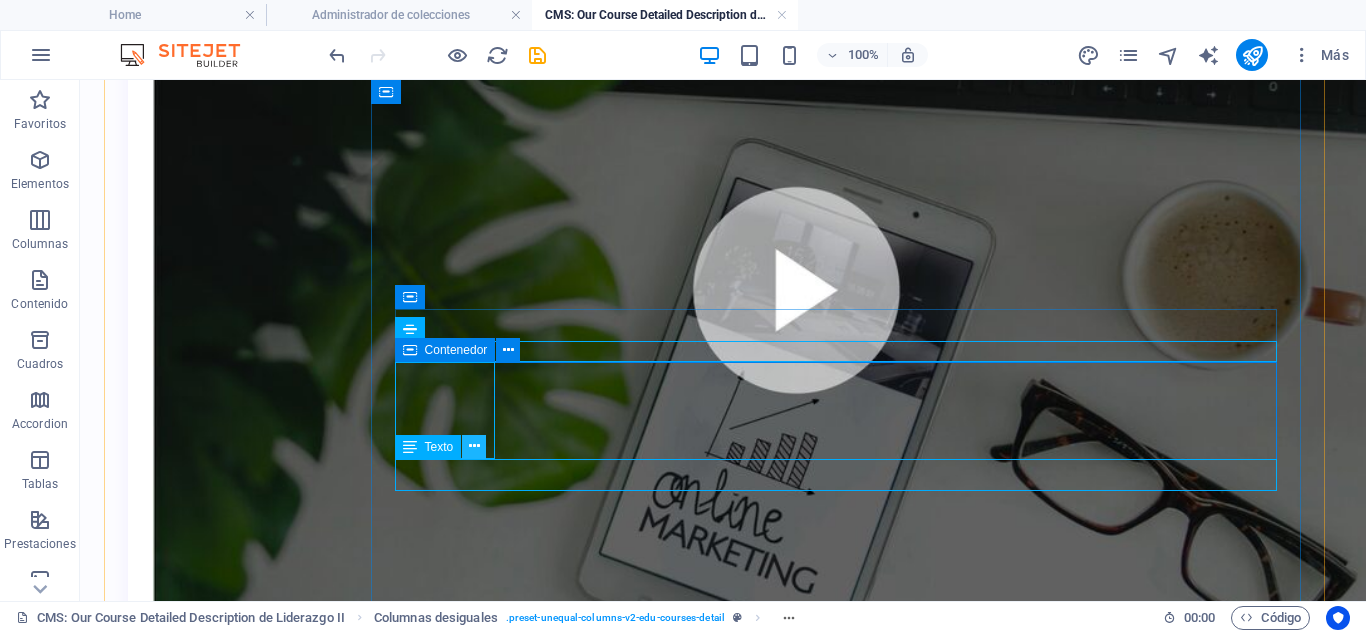 click at bounding box center [474, 446] 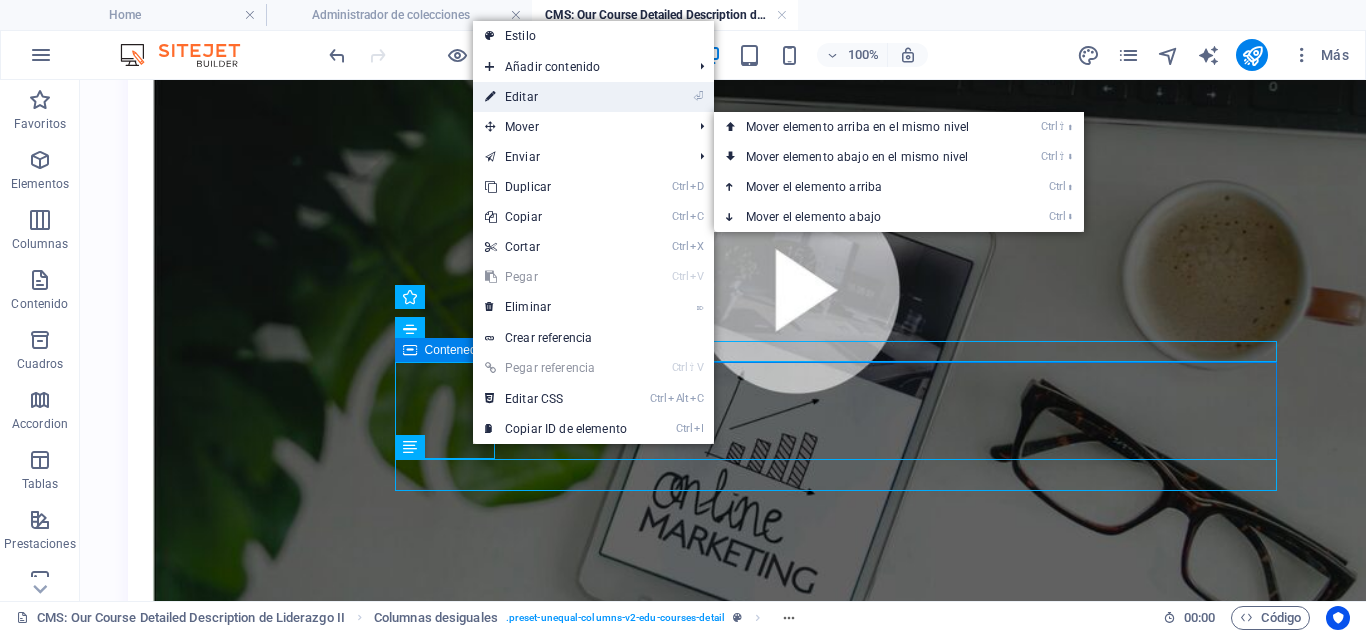 click on "⏎  Editar" at bounding box center [556, 97] 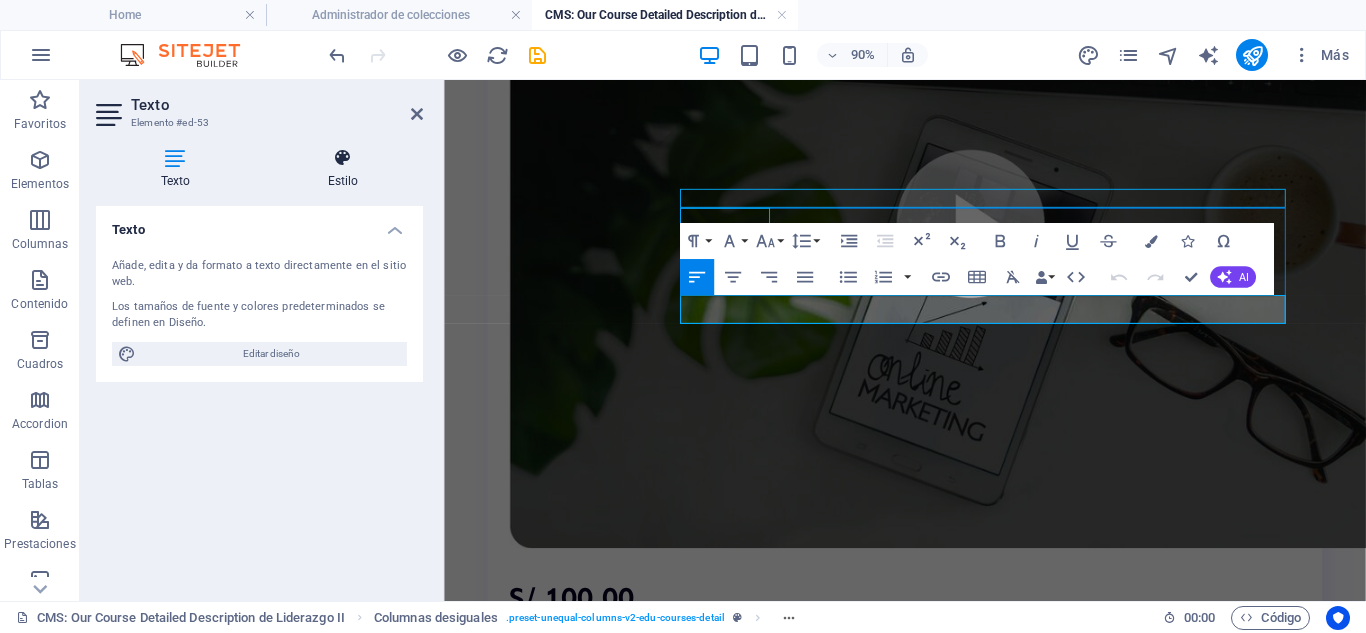 click at bounding box center (343, 158) 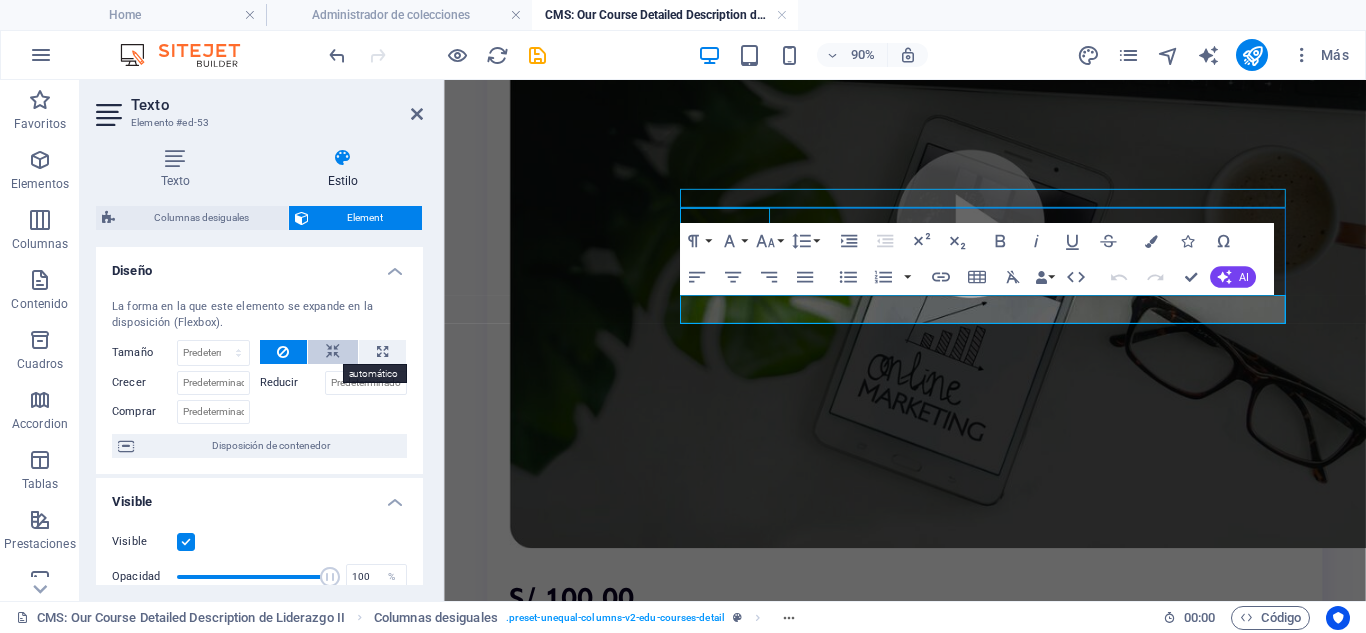 click at bounding box center (333, 352) 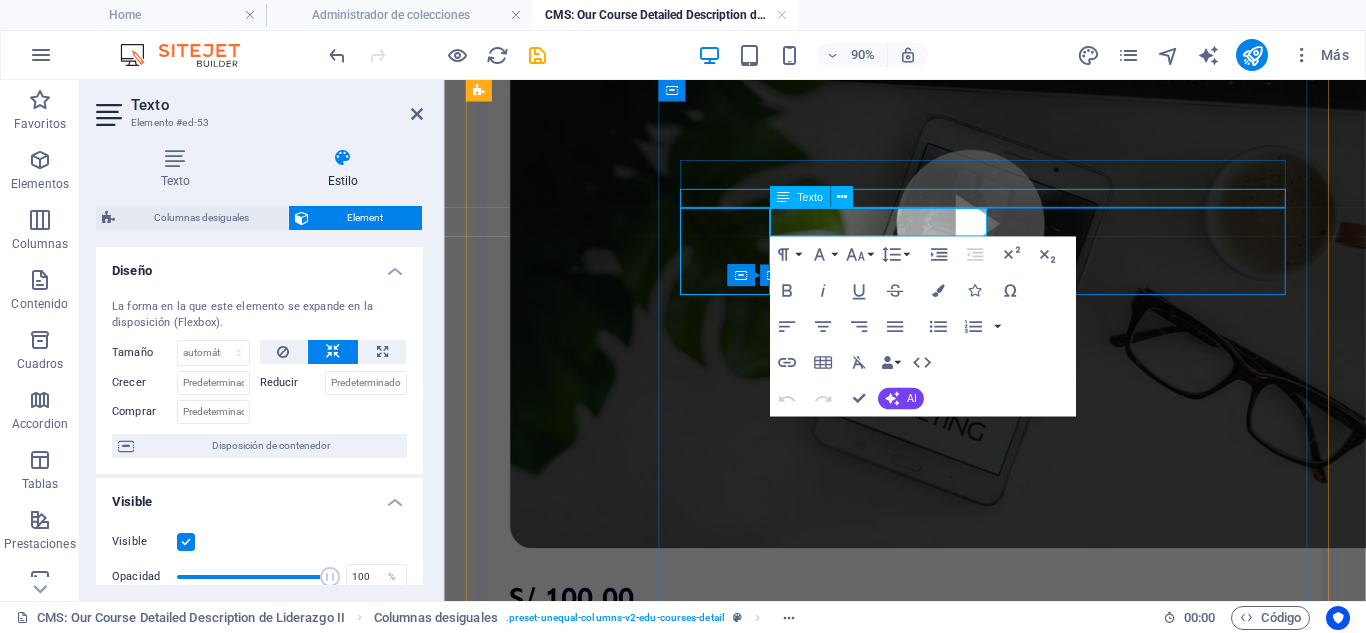 click on "Nuevo elemento de texto" at bounding box center [956, 1200] 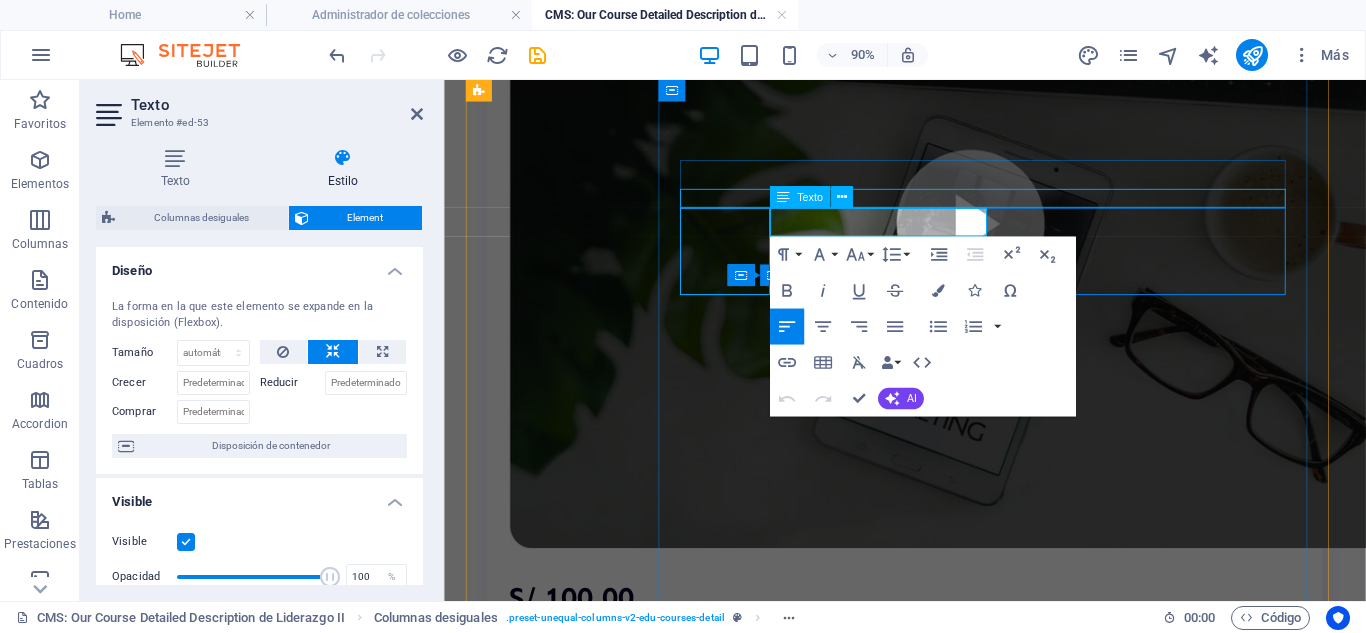 click on "Nuevo elemento de texto" at bounding box center (956, 1200) 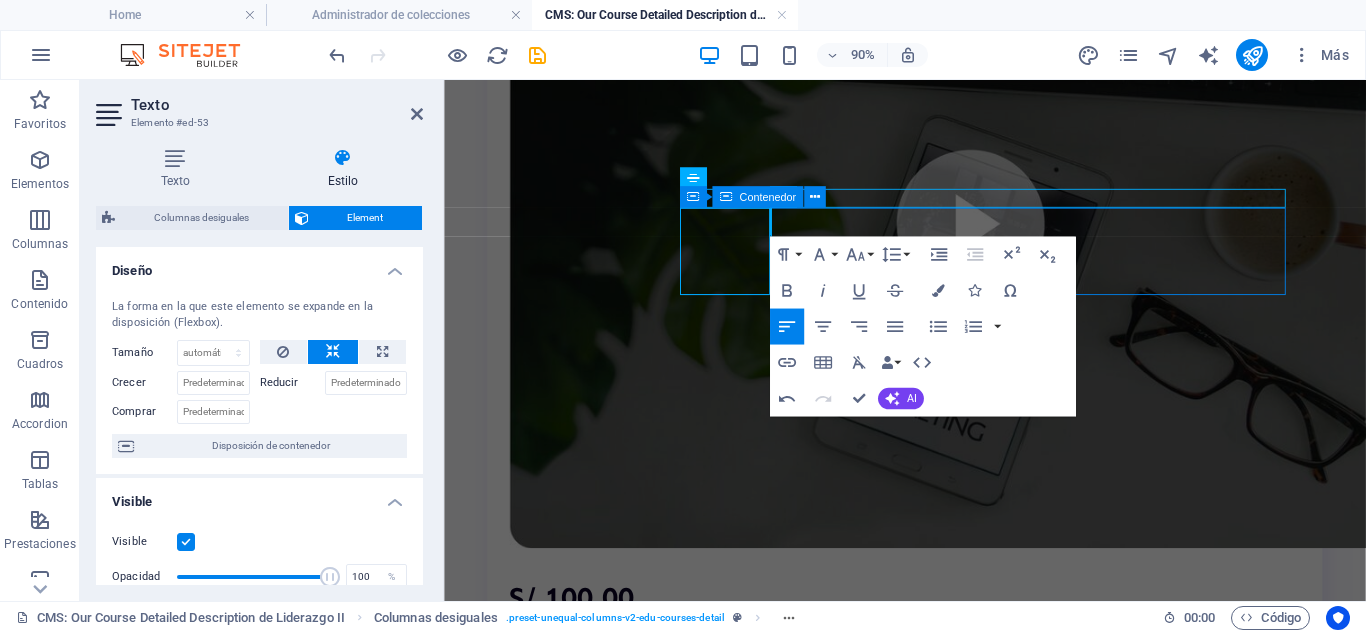type 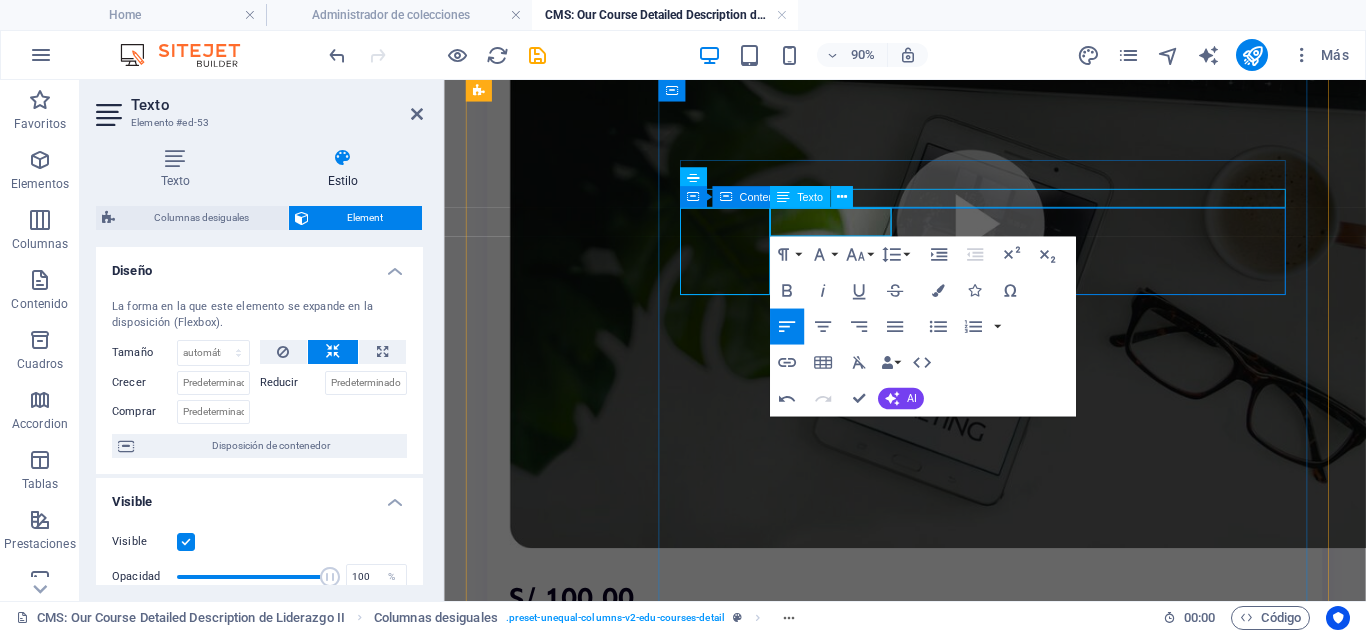 click on "​Inicio: Agosto" at bounding box center (956, 1200) 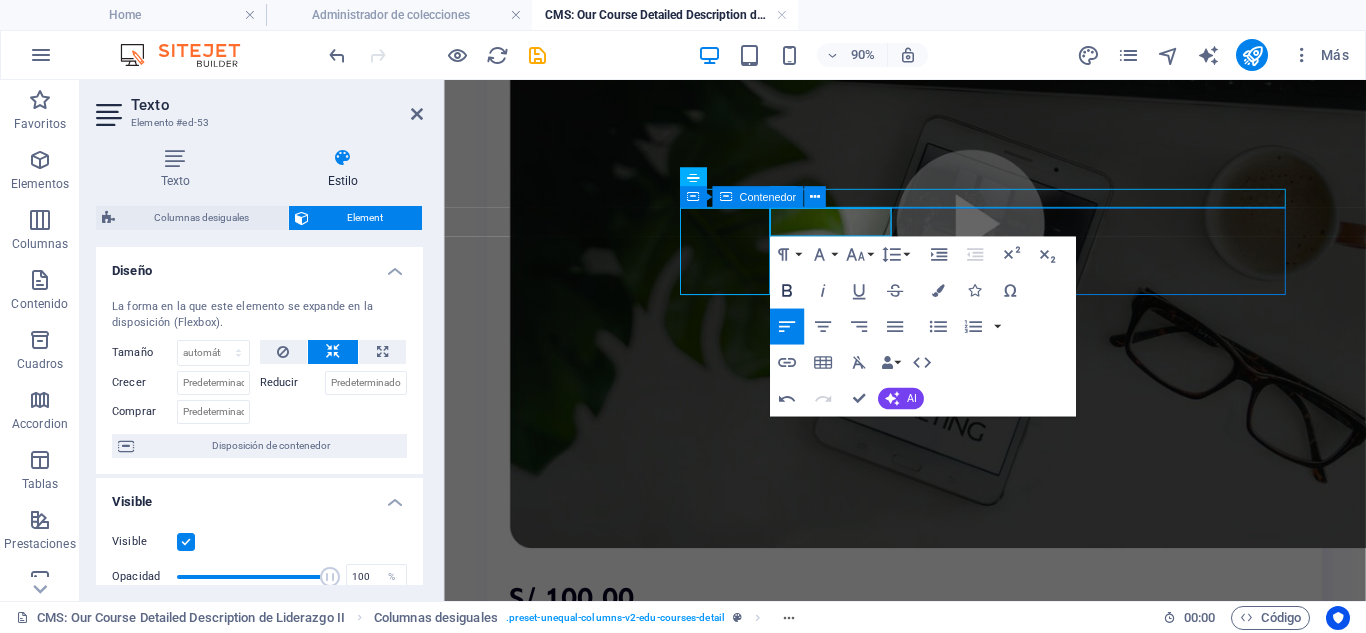 click 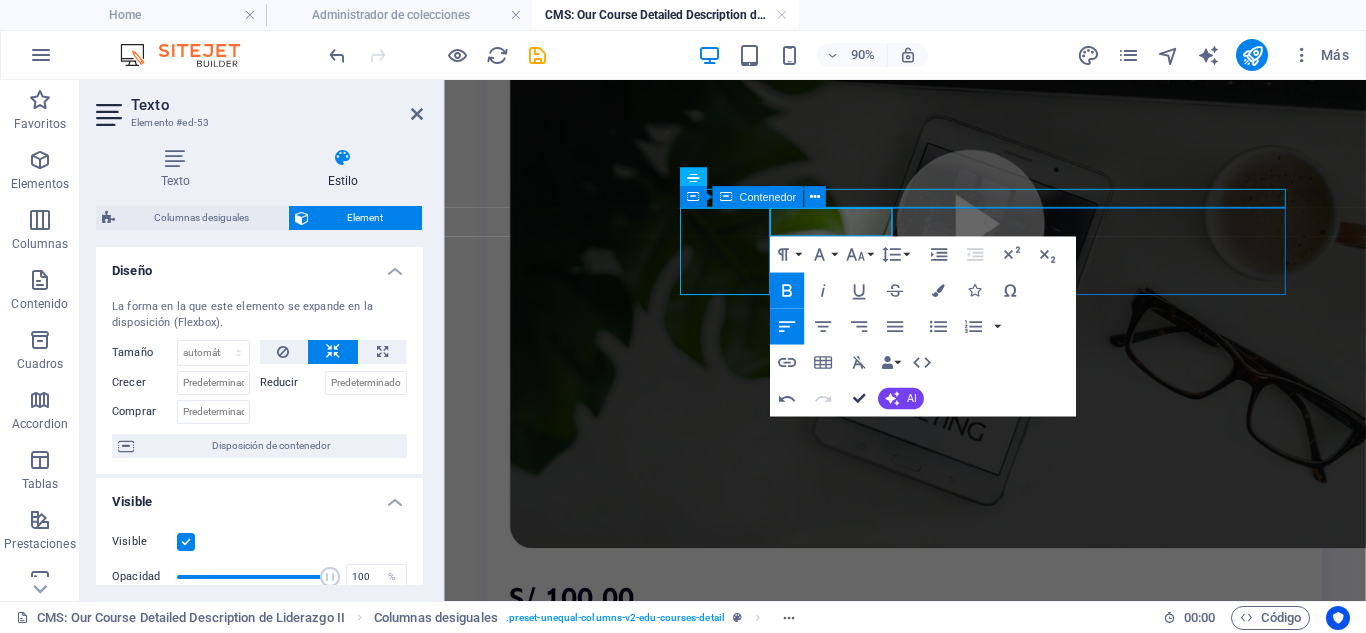 drag, startPoint x: 856, startPoint y: 403, endPoint x: 776, endPoint y: 324, distance: 112.432205 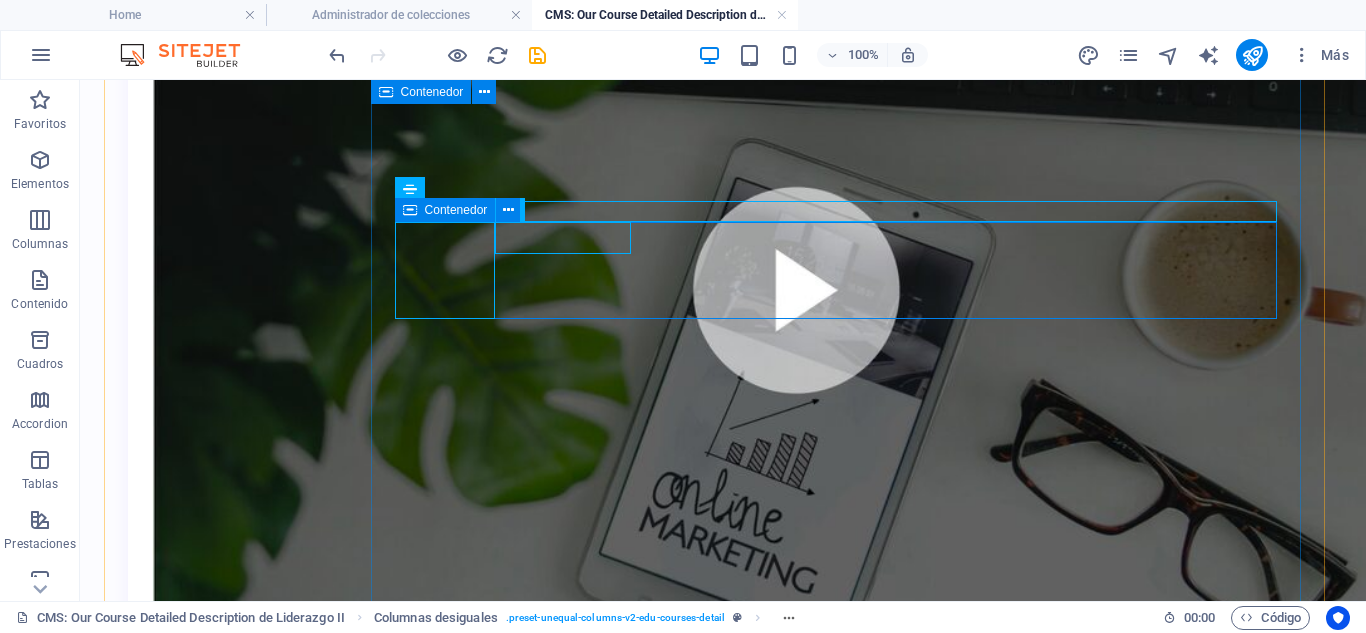 scroll, scrollTop: 907, scrollLeft: 0, axis: vertical 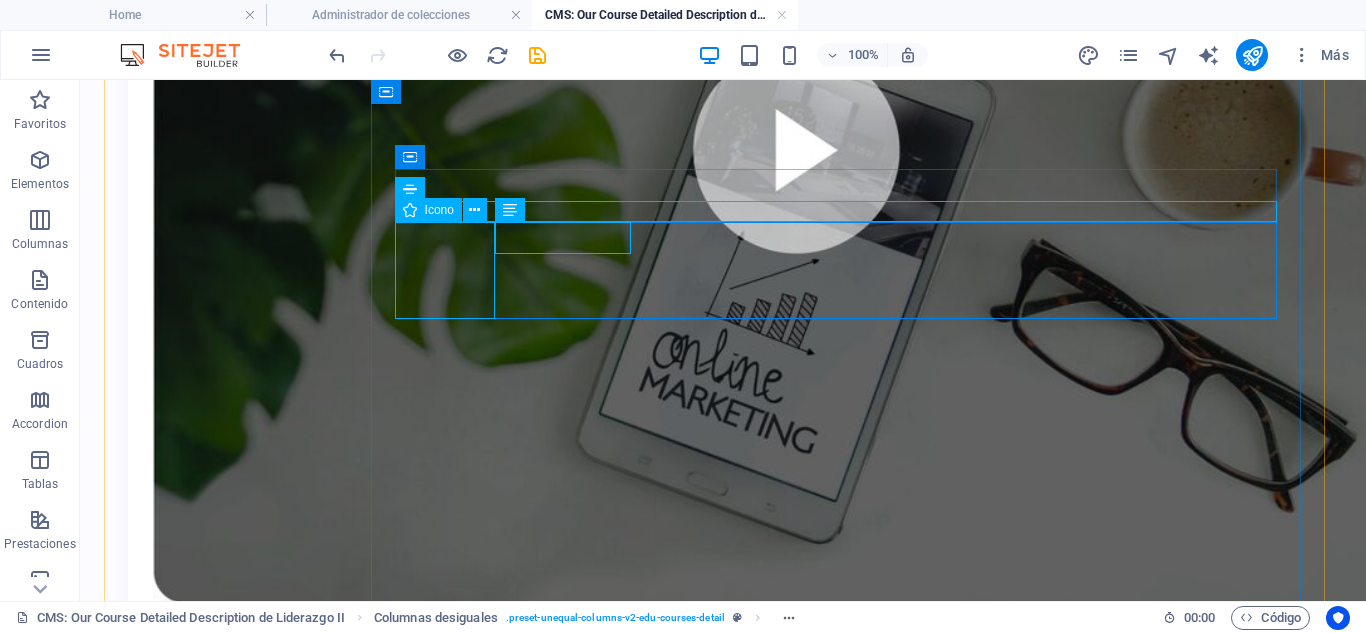 click at bounding box center (723, 1134) 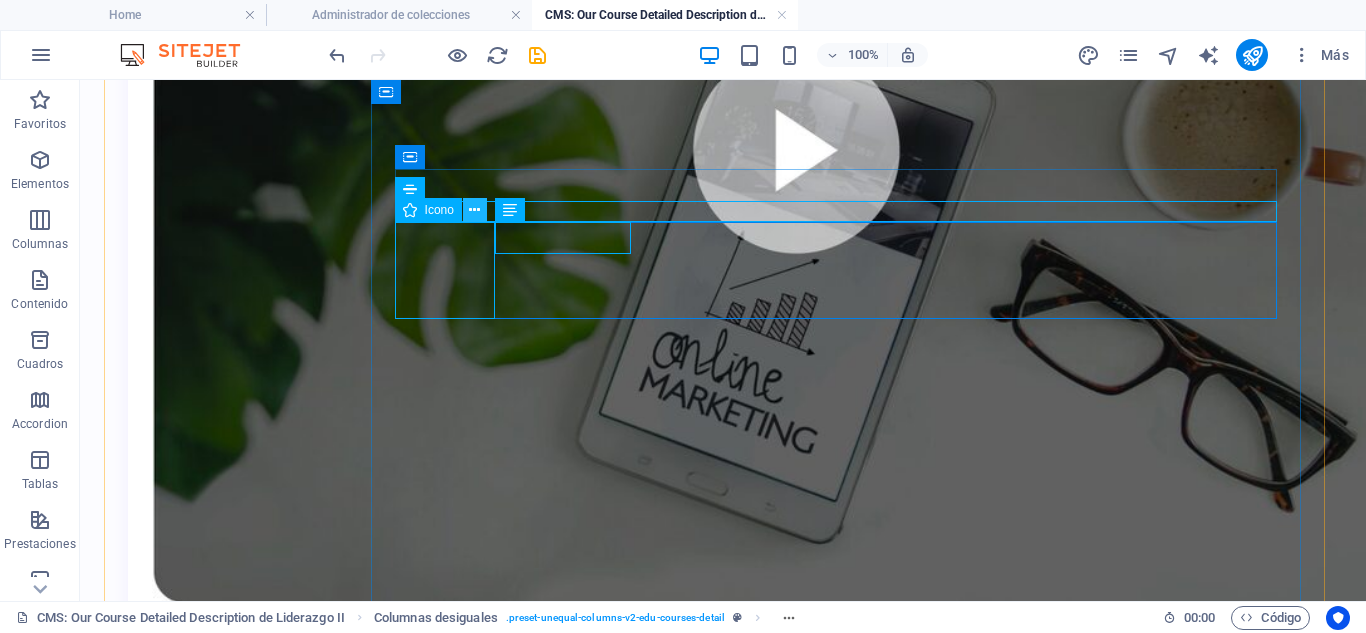 click at bounding box center [474, 210] 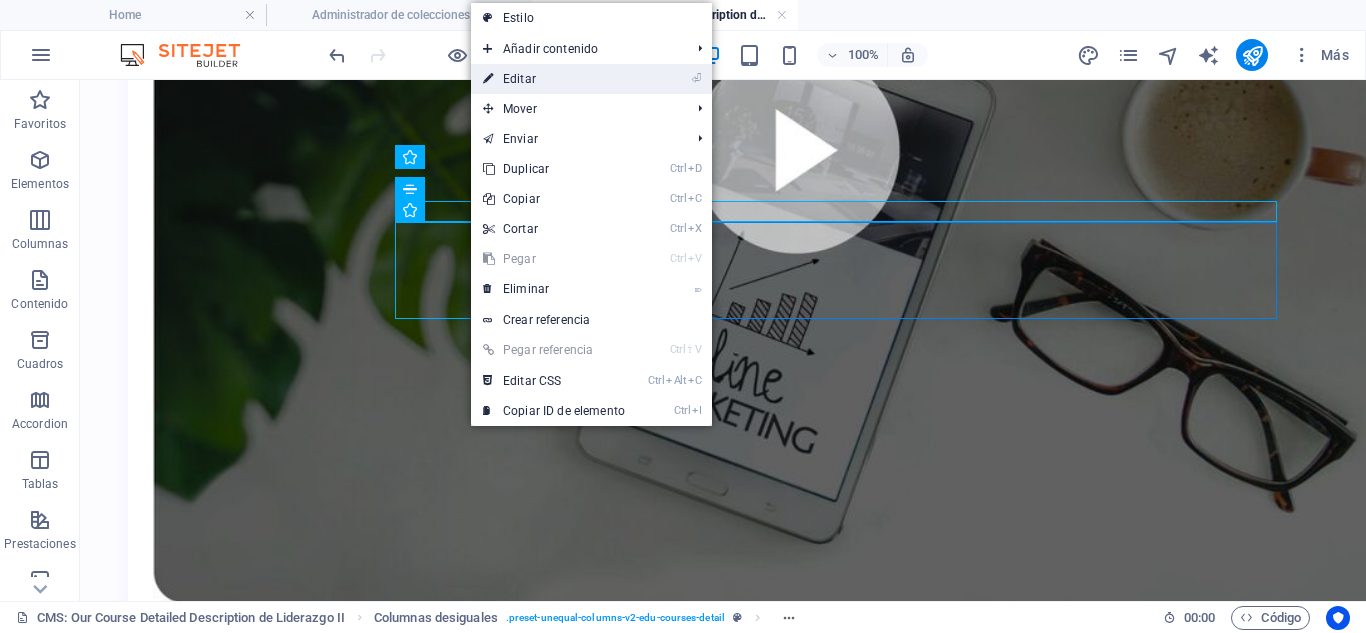 click on "⏎  Editar" at bounding box center (554, 79) 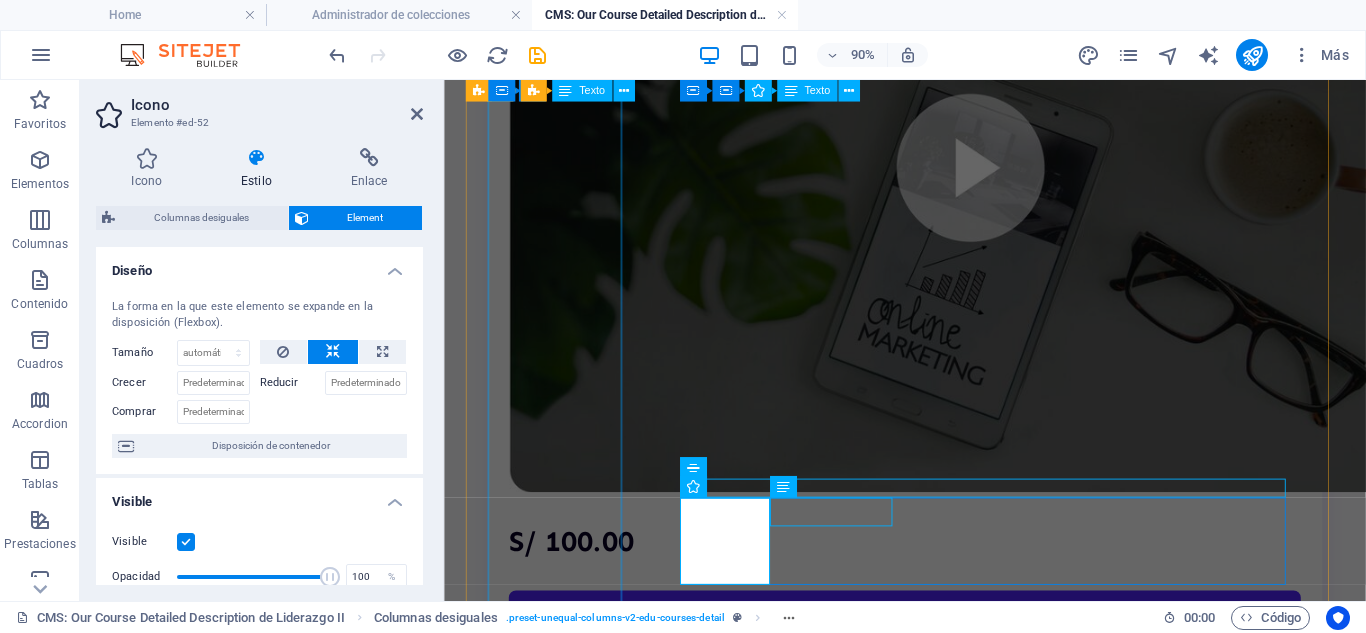 scroll, scrollTop: 445, scrollLeft: 0, axis: vertical 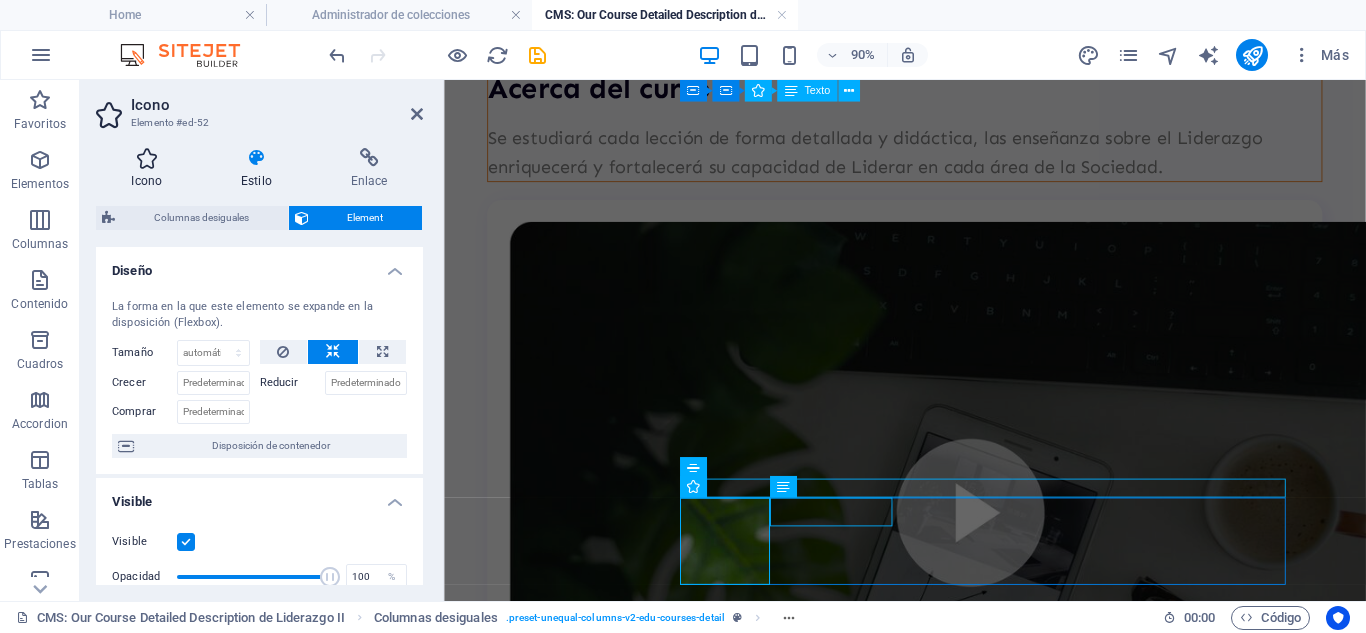 click at bounding box center [147, 158] 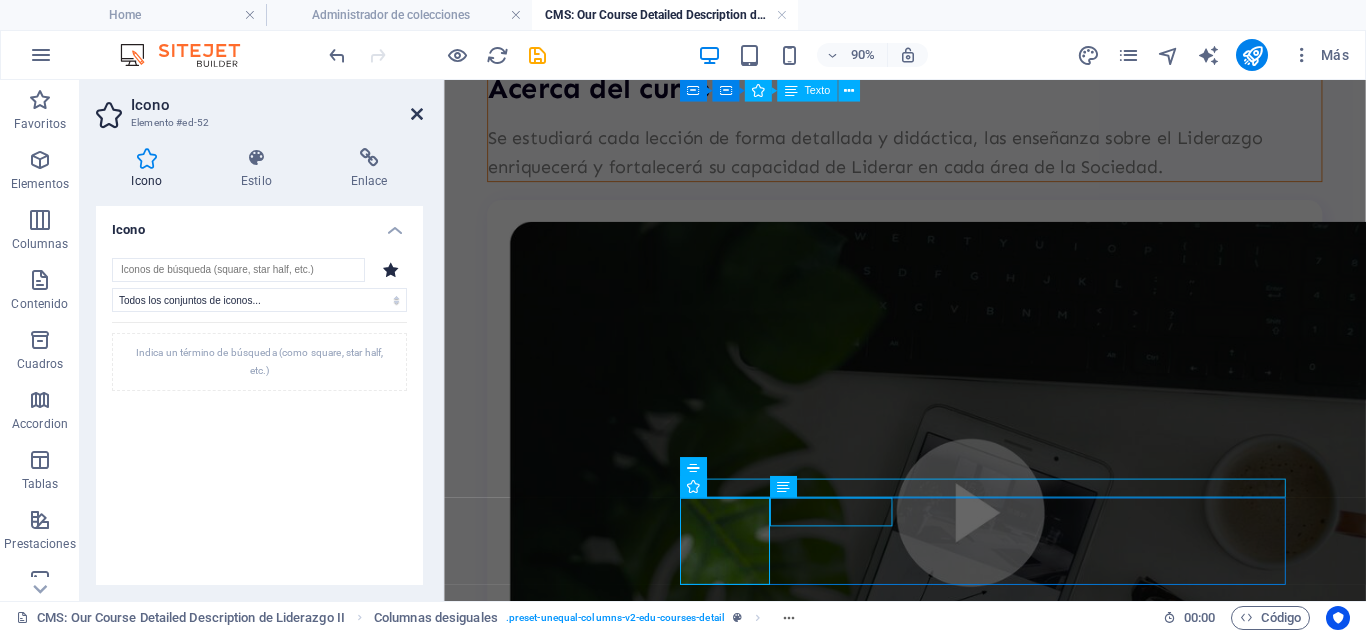 click at bounding box center [417, 114] 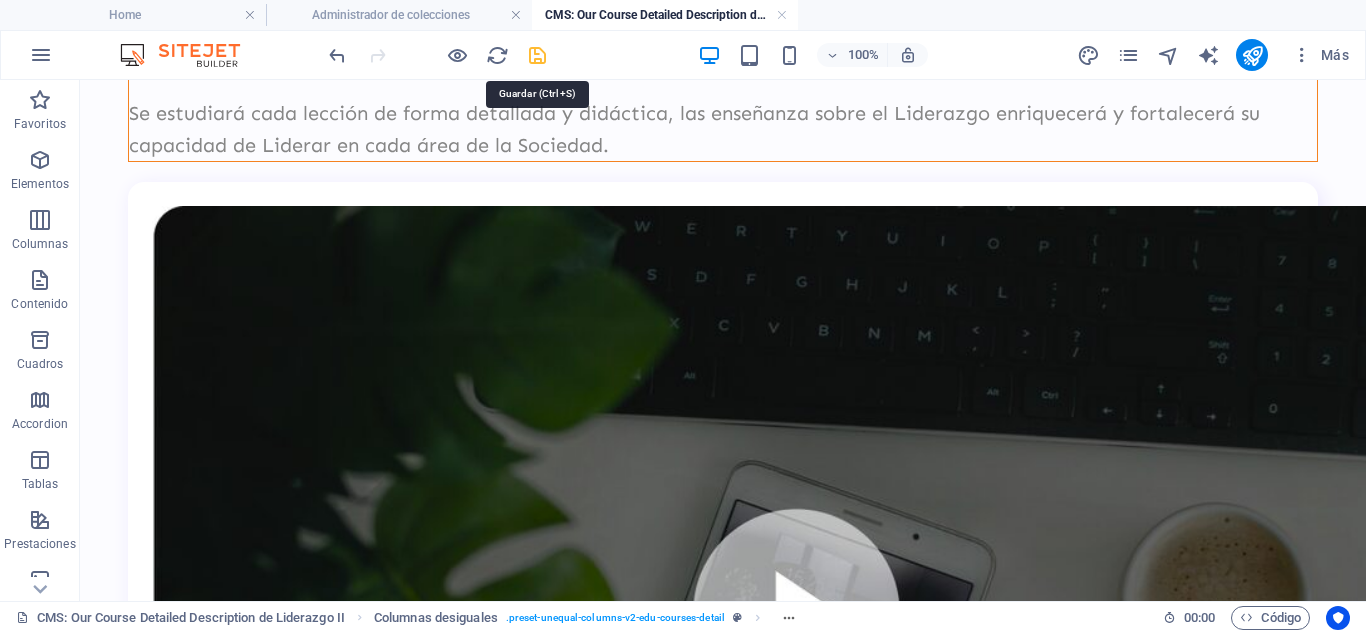 click at bounding box center (537, 55) 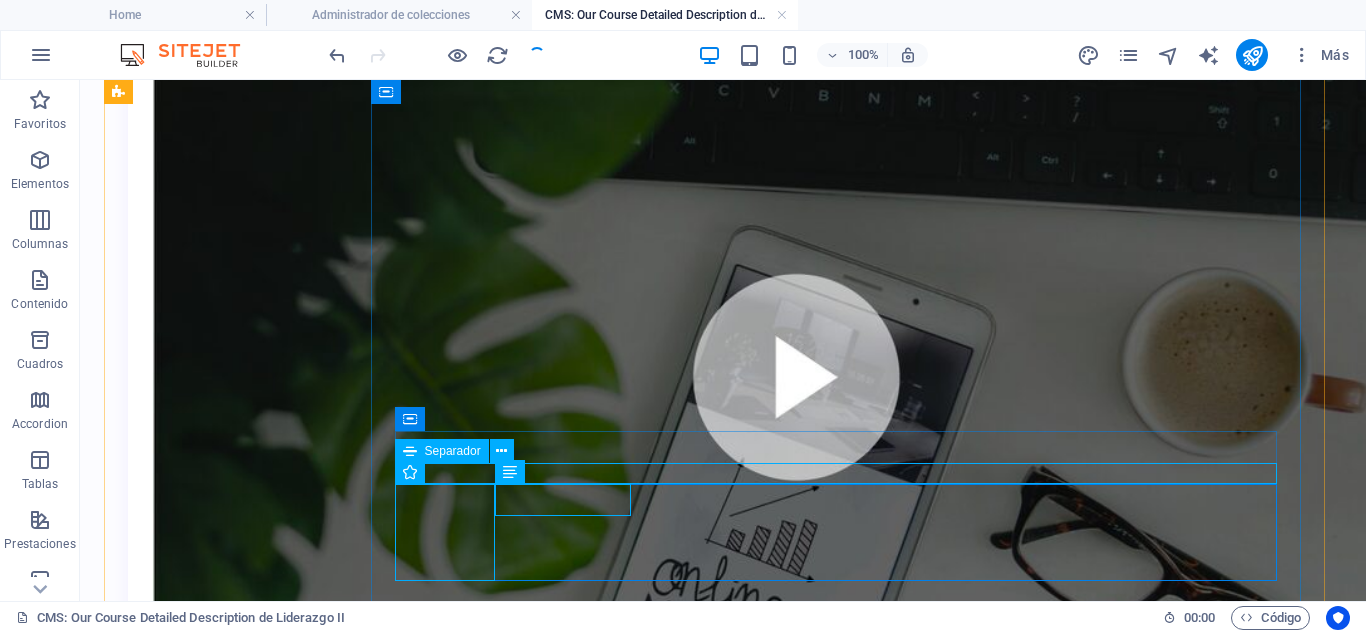 scroll, scrollTop: 645, scrollLeft: 0, axis: vertical 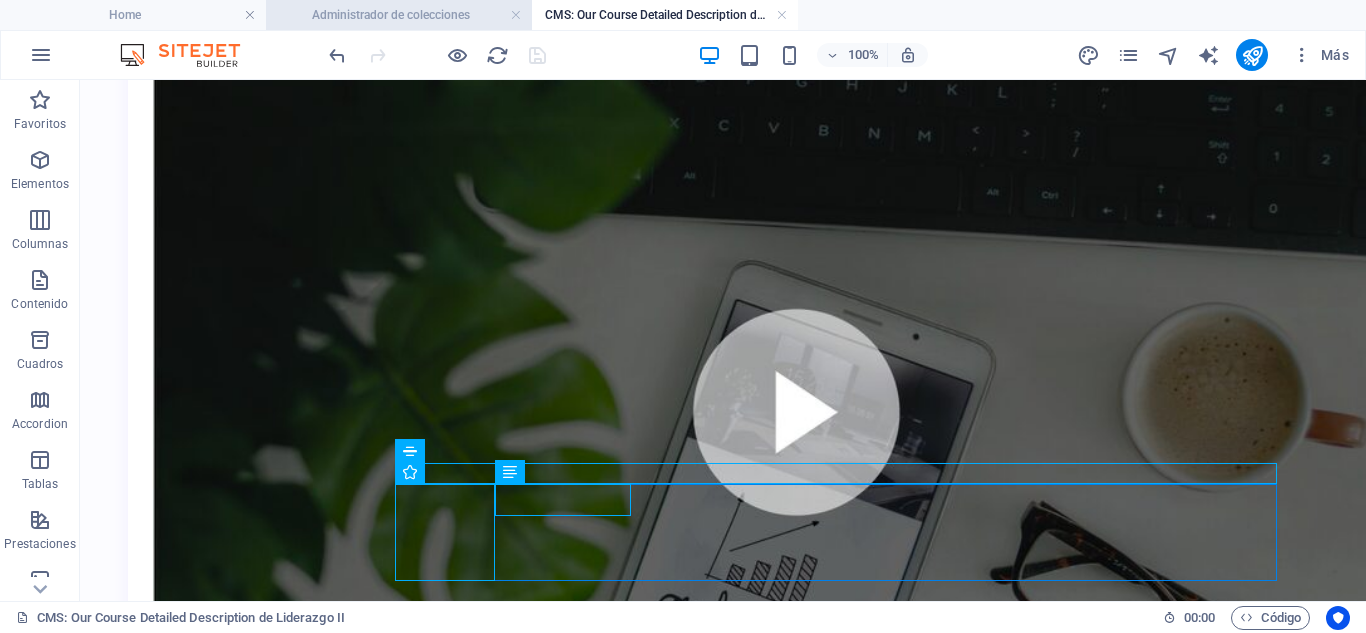 click on "Administrador de colecciones" at bounding box center (399, 15) 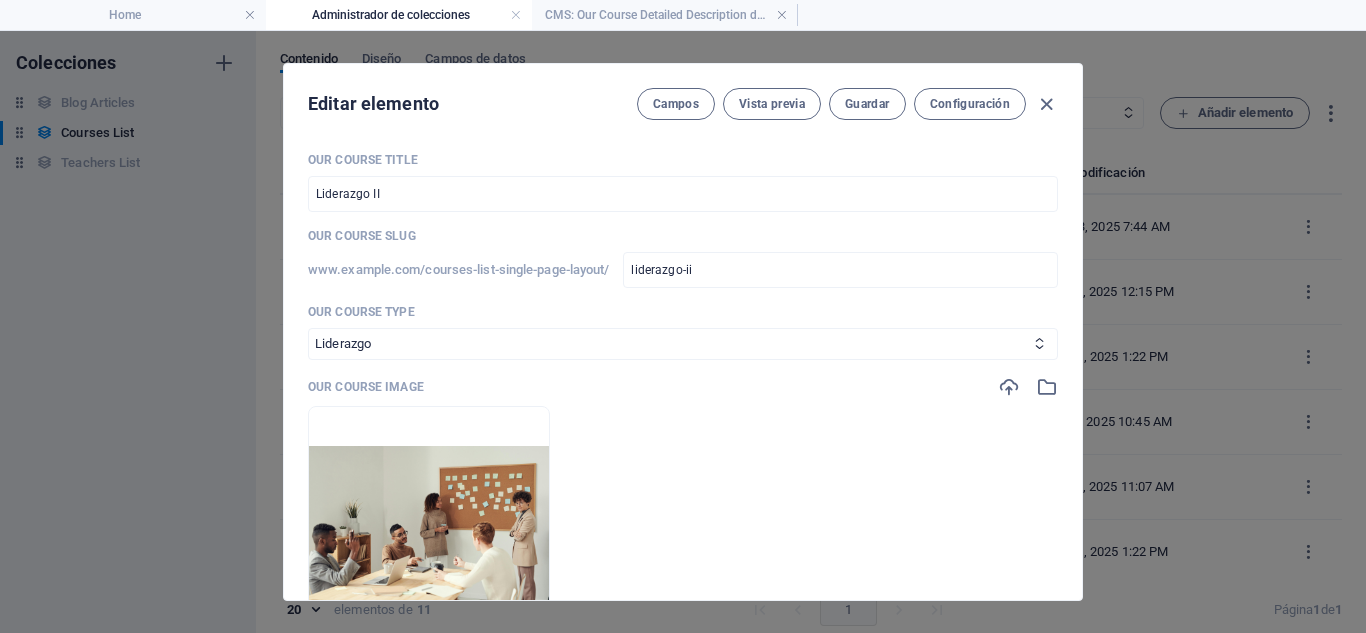 scroll, scrollTop: 0, scrollLeft: 0, axis: both 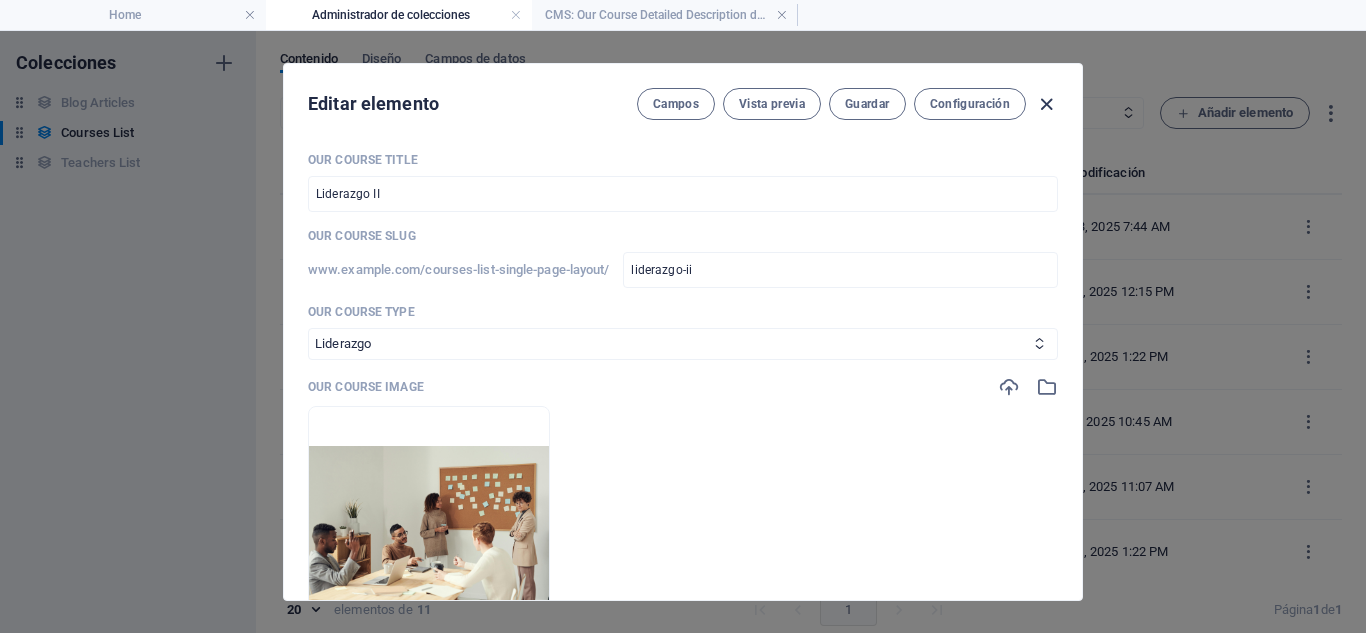 click at bounding box center (1046, 104) 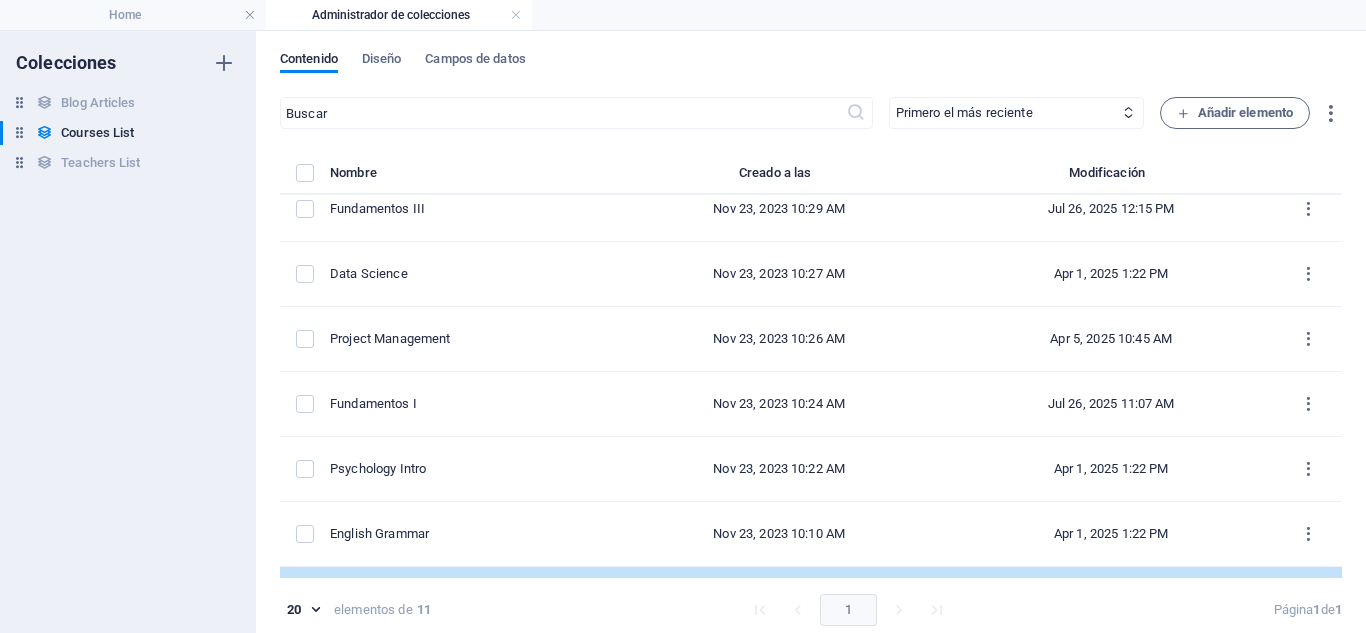 scroll, scrollTop: 0, scrollLeft: 0, axis: both 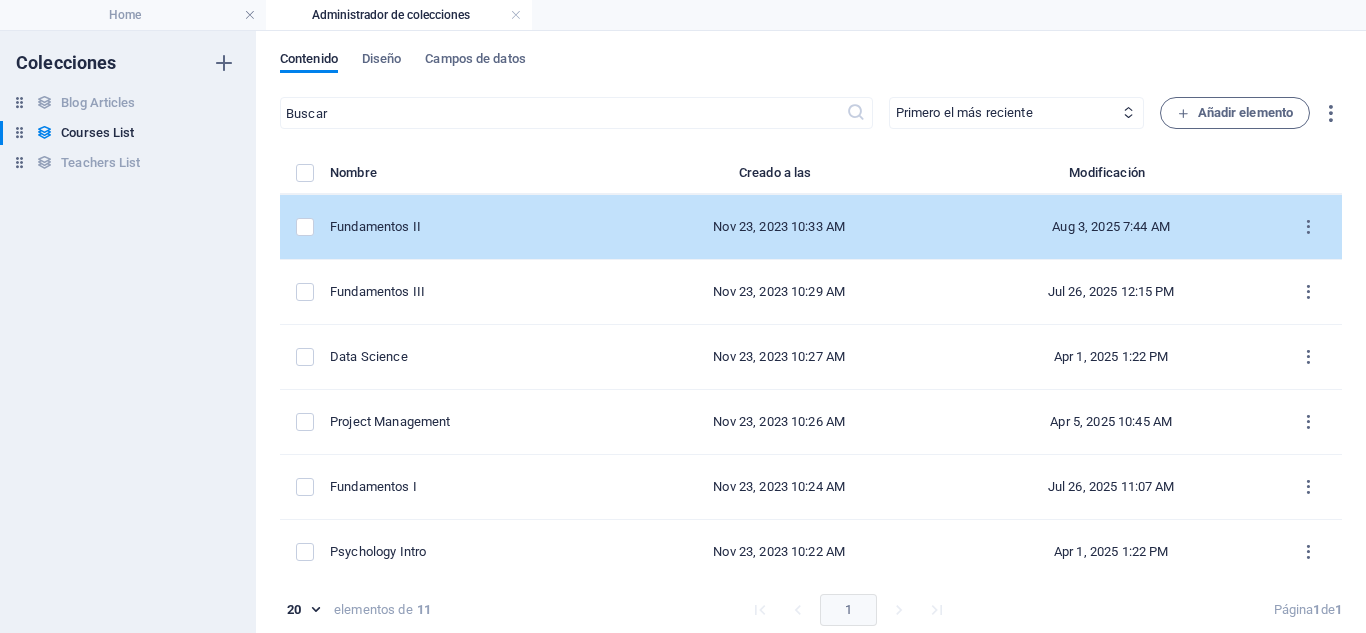 click on "Fundamentos II" at bounding box center [470, 227] 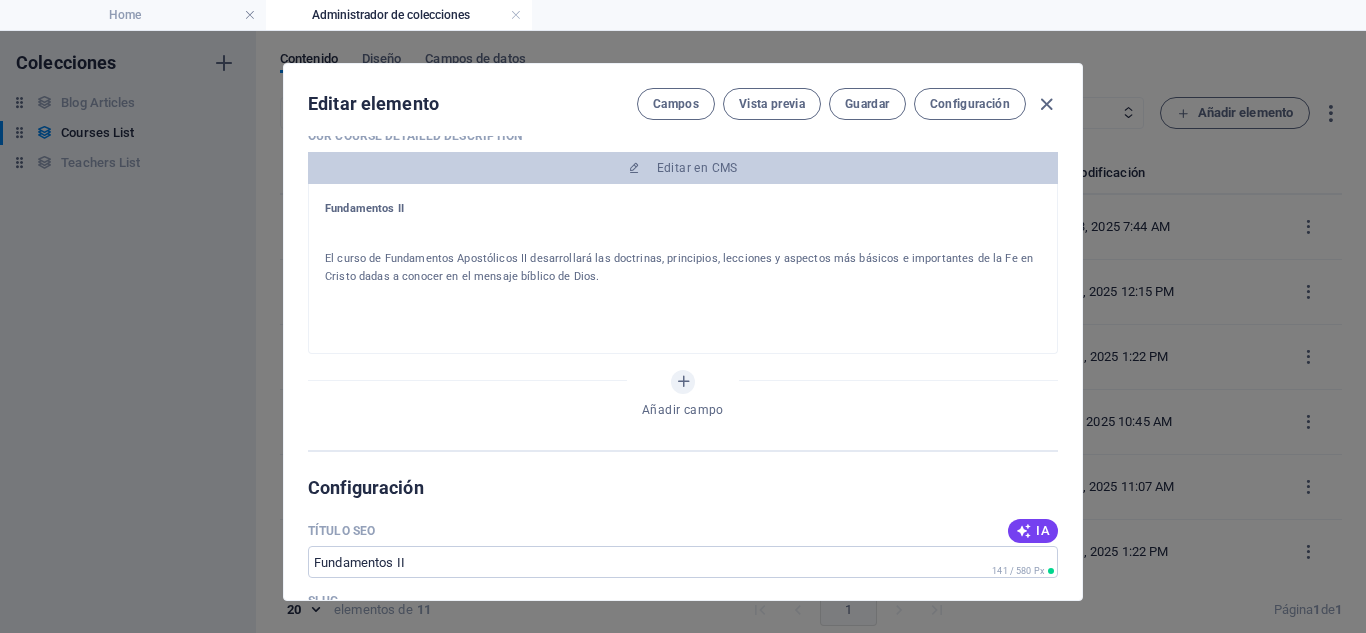 scroll, scrollTop: 800, scrollLeft: 0, axis: vertical 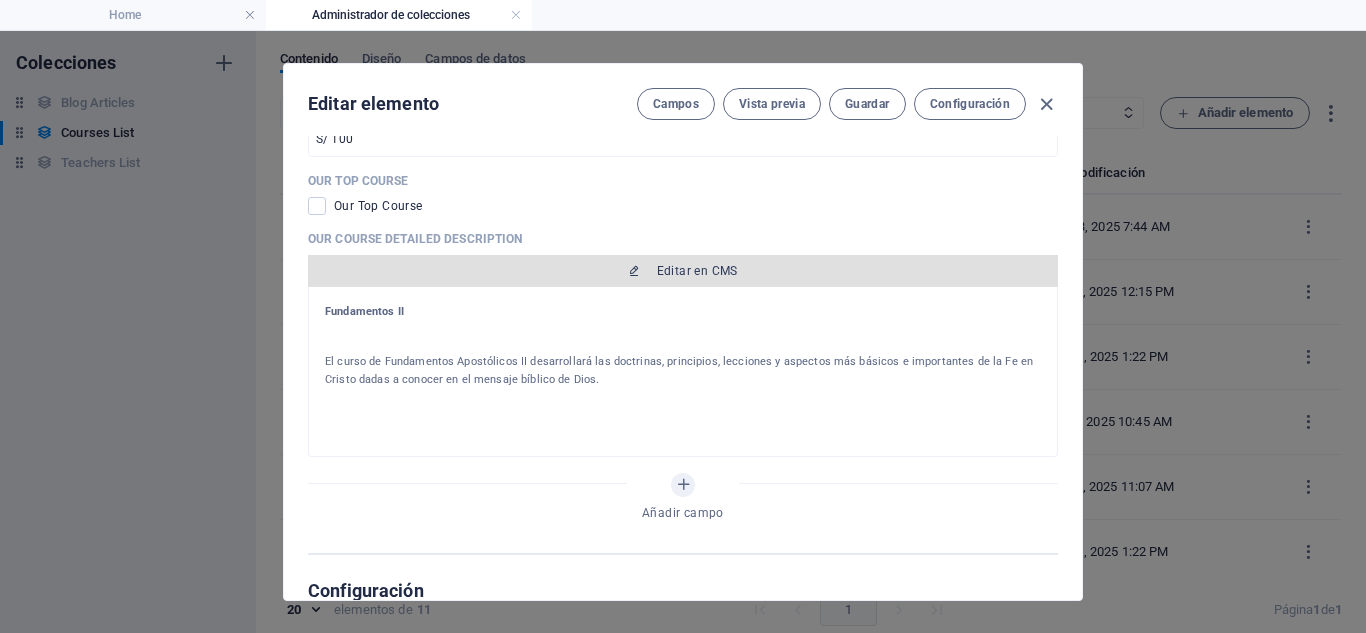 click on "Editar en CMS" at bounding box center (683, 271) 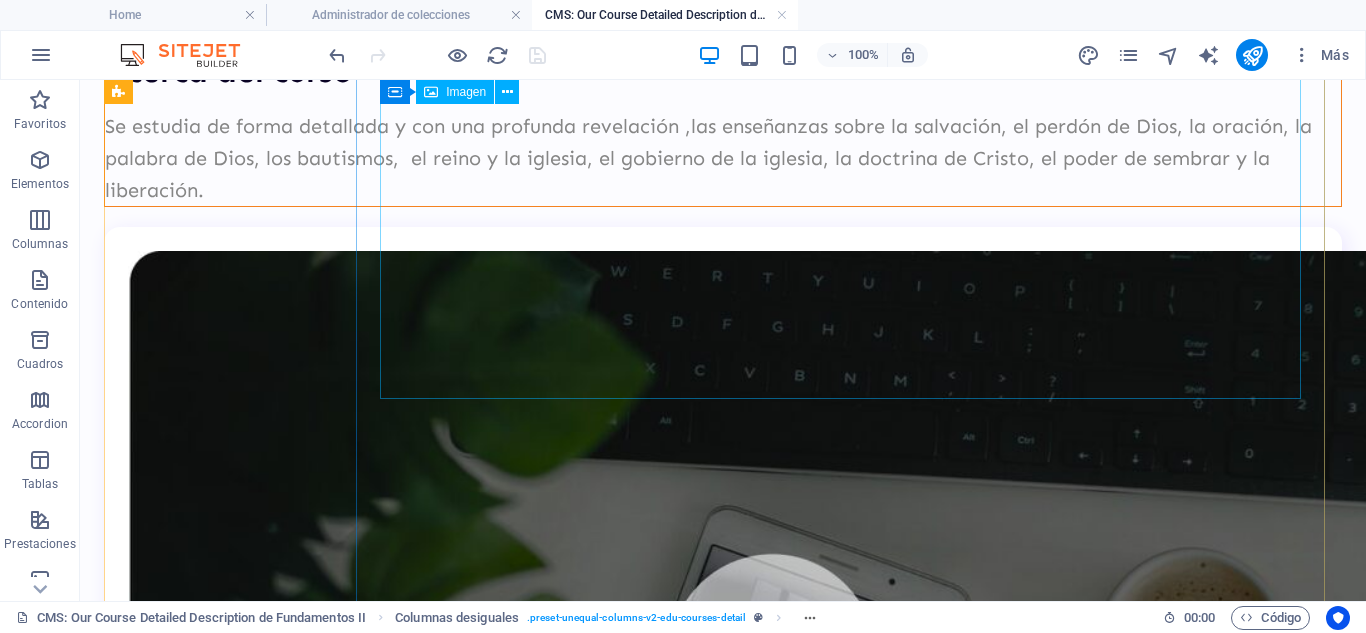scroll, scrollTop: 800, scrollLeft: 0, axis: vertical 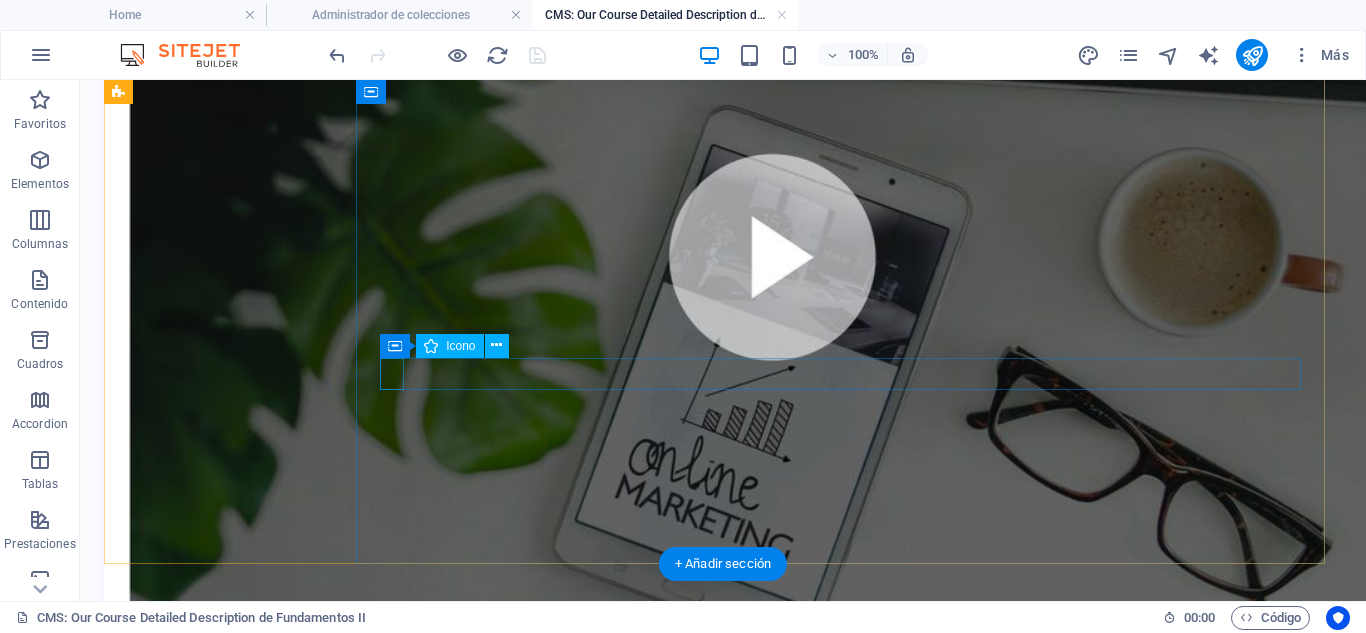 click at bounding box center (715, 1212) 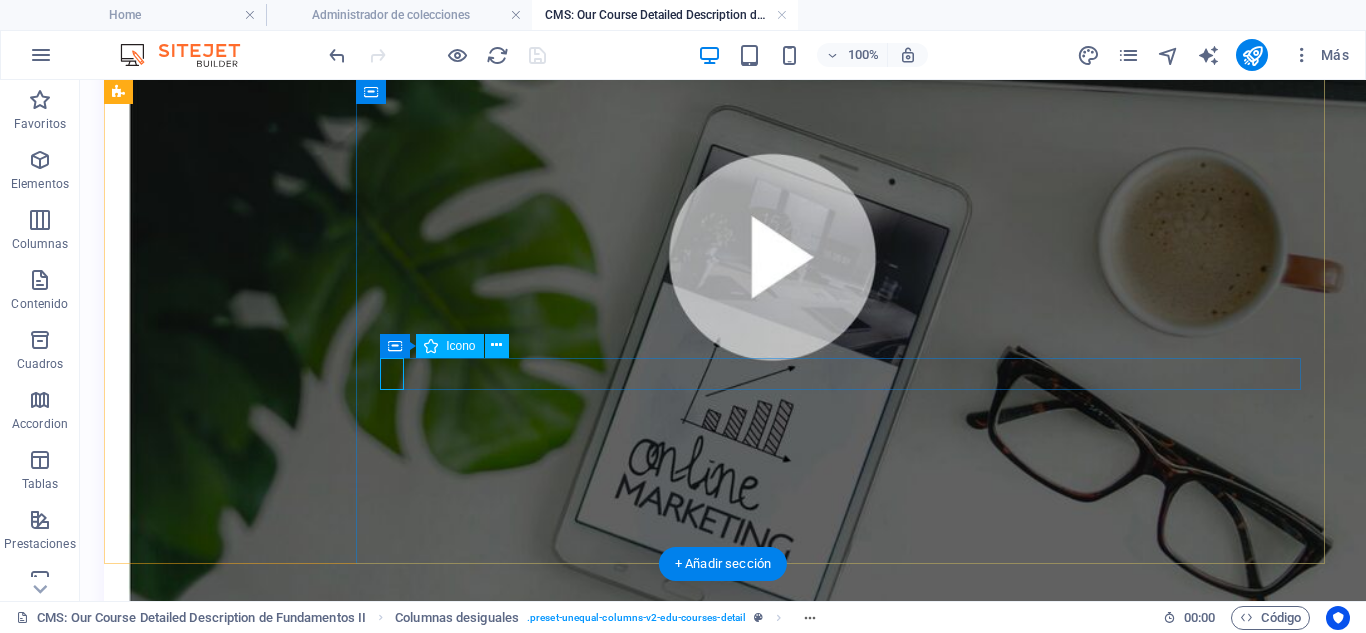 click at bounding box center (715, 1212) 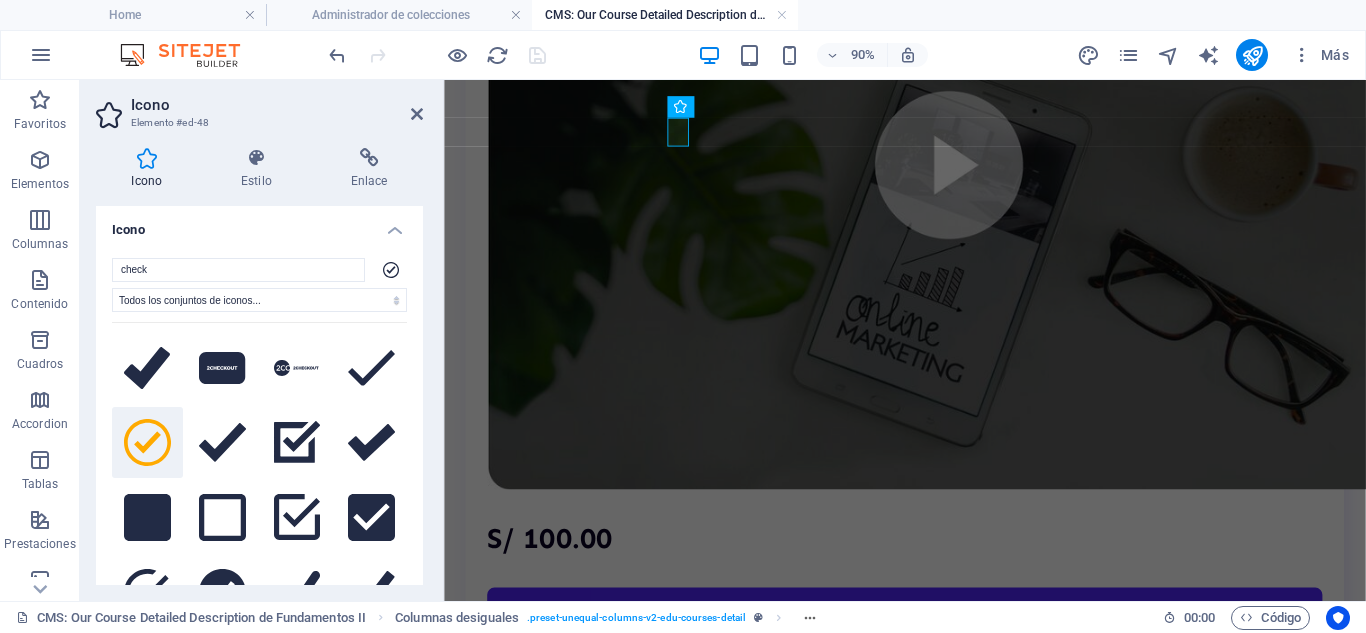 scroll, scrollTop: 896, scrollLeft: 0, axis: vertical 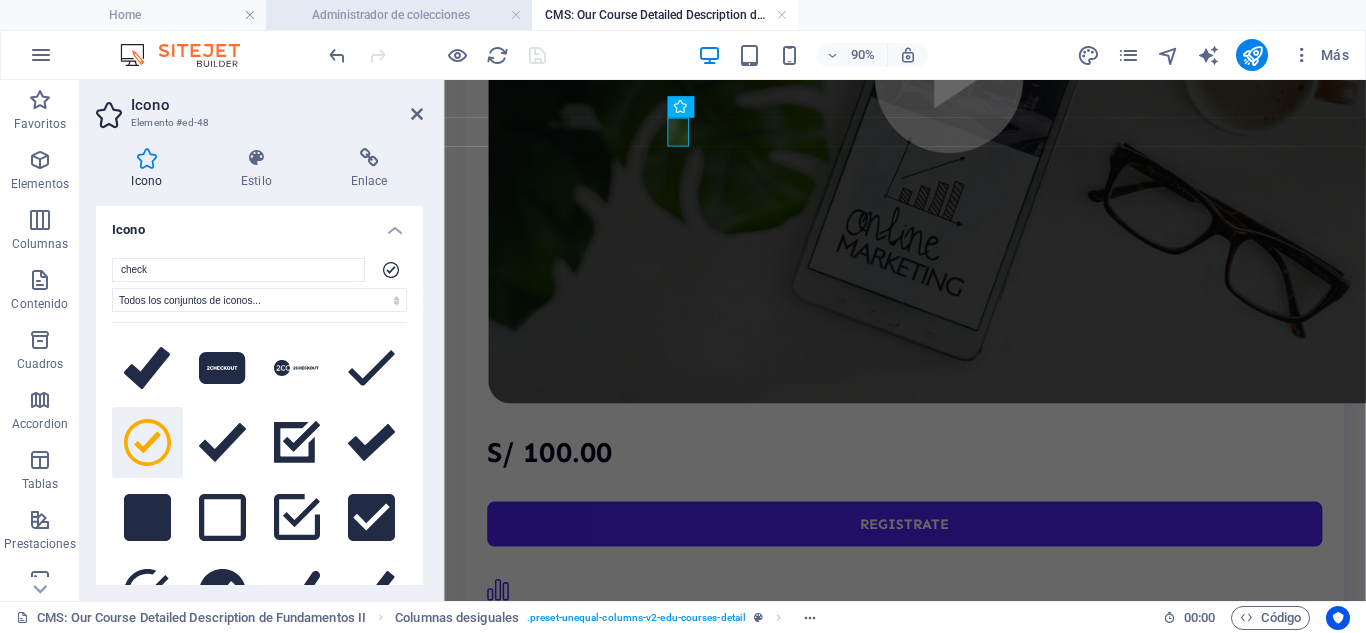 click on "Administrador de colecciones" at bounding box center (399, 15) 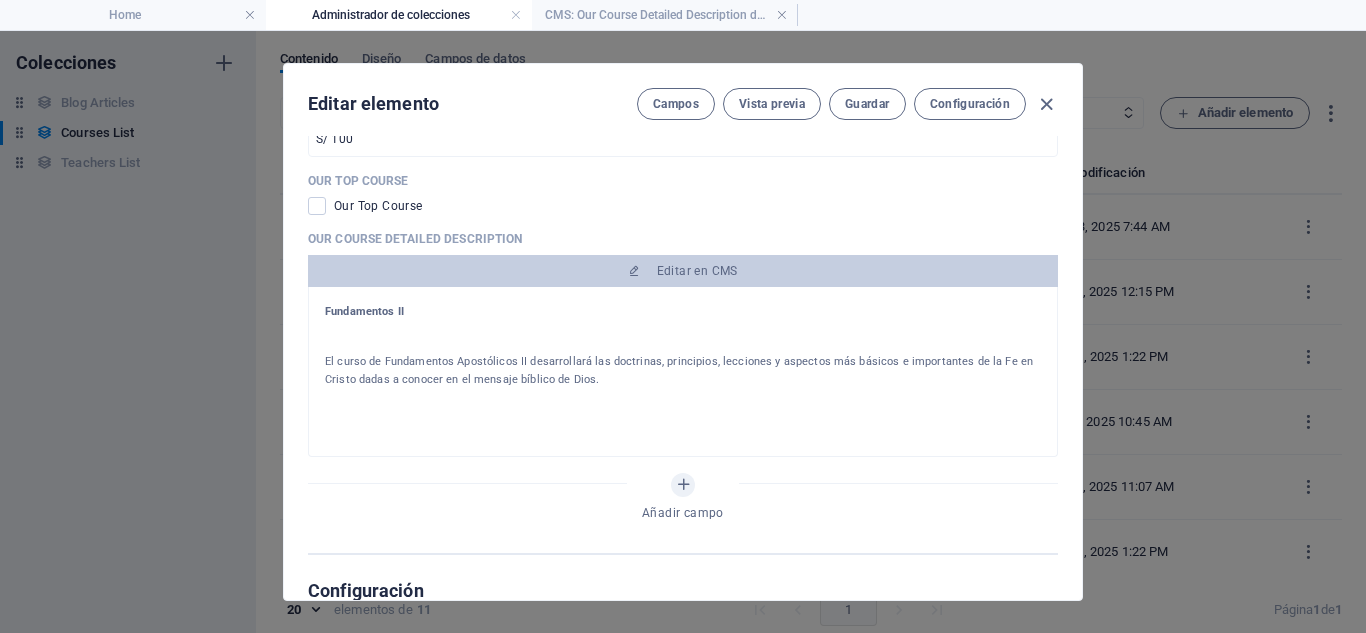scroll, scrollTop: 0, scrollLeft: 0, axis: both 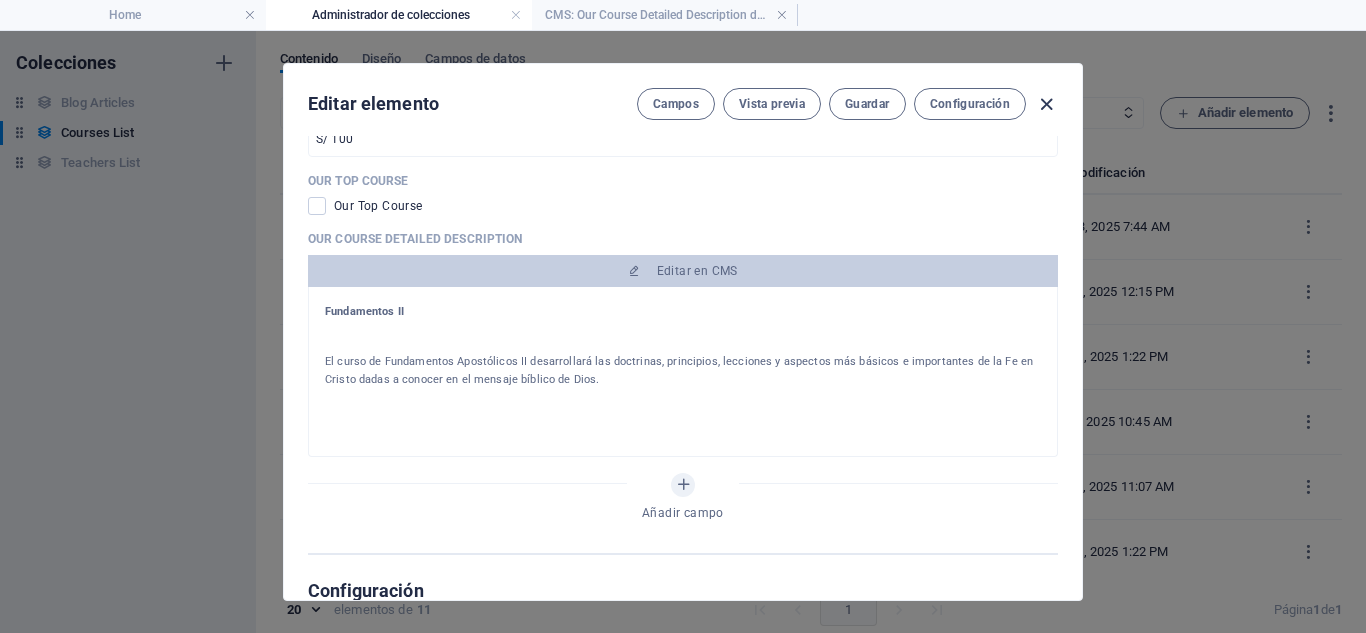 click at bounding box center (1046, 104) 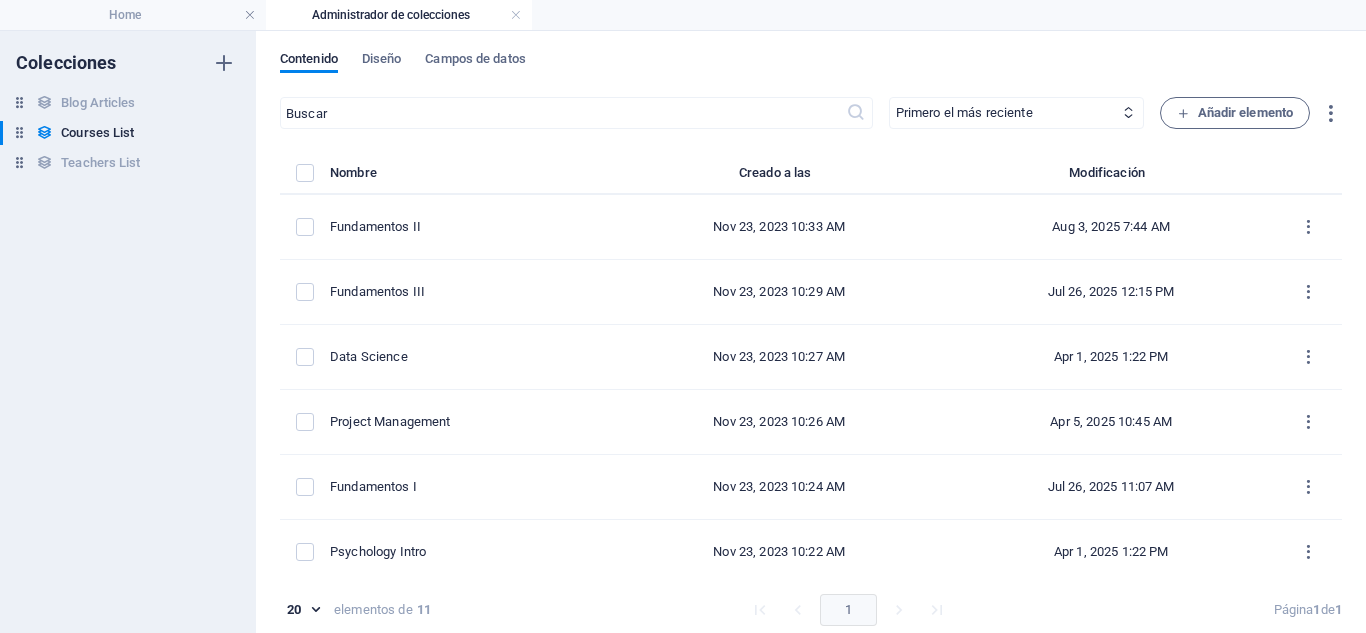 scroll, scrollTop: 0, scrollLeft: 0, axis: both 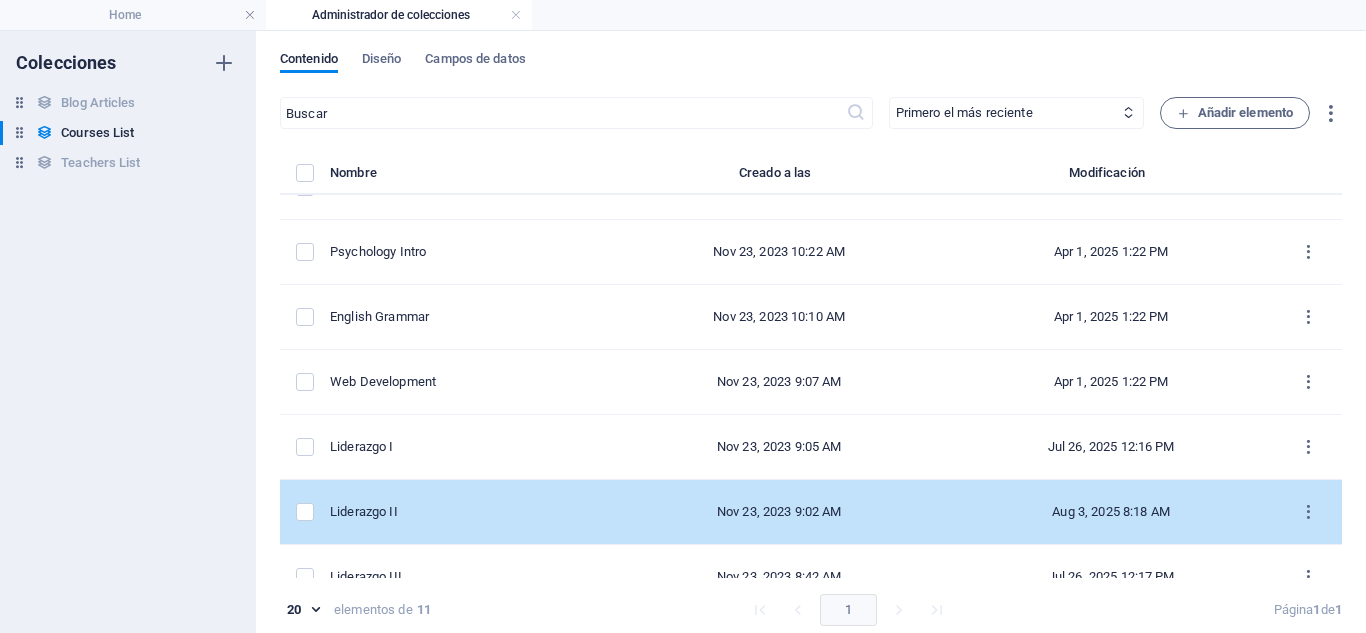 click on "Liderazgo II" at bounding box center [462, 512] 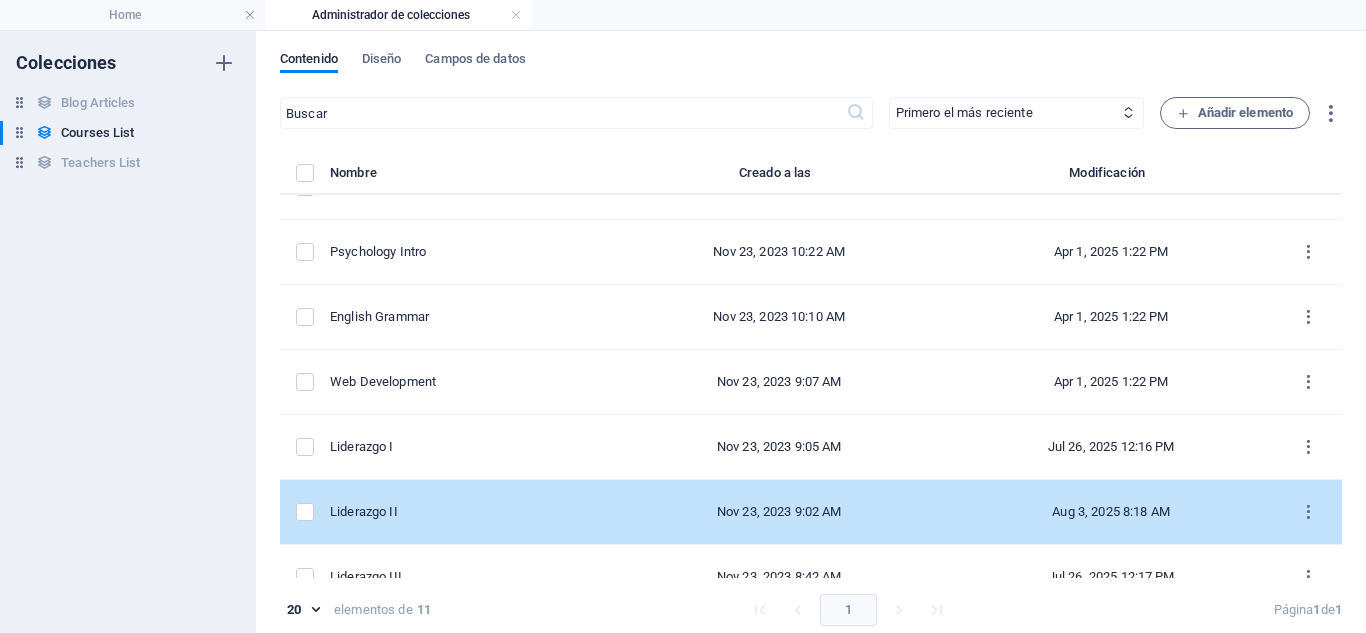 select on "Liderazgo" 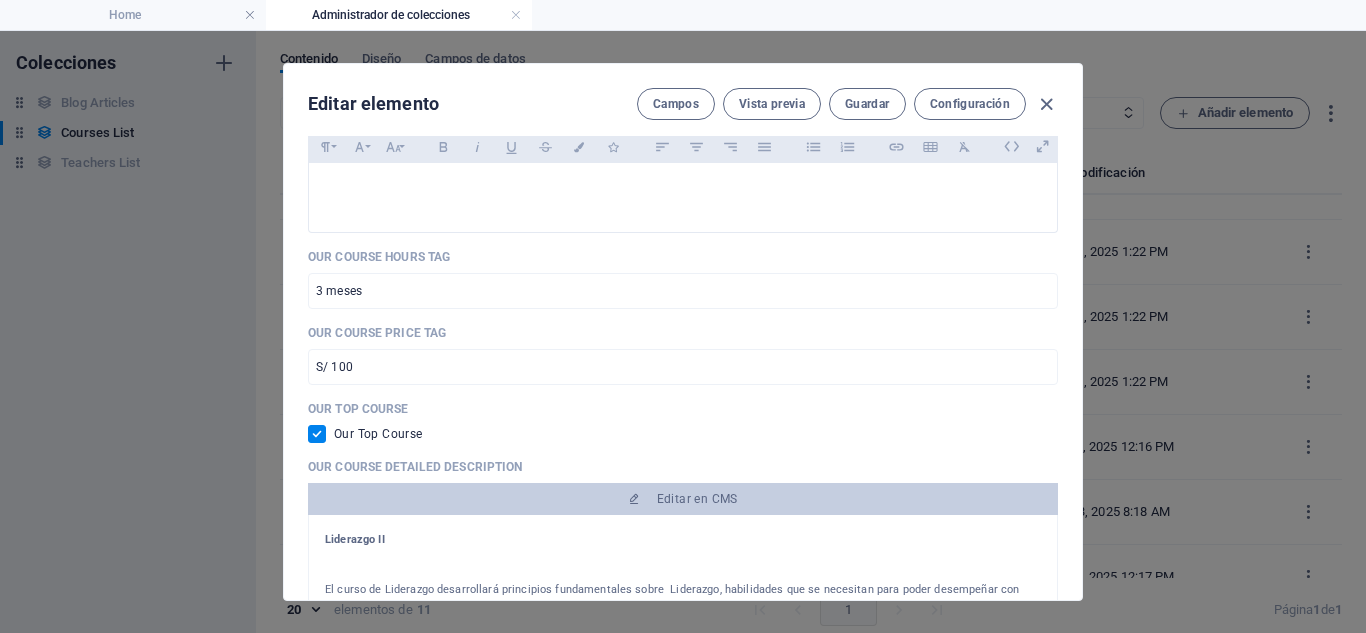 scroll, scrollTop: 800, scrollLeft: 0, axis: vertical 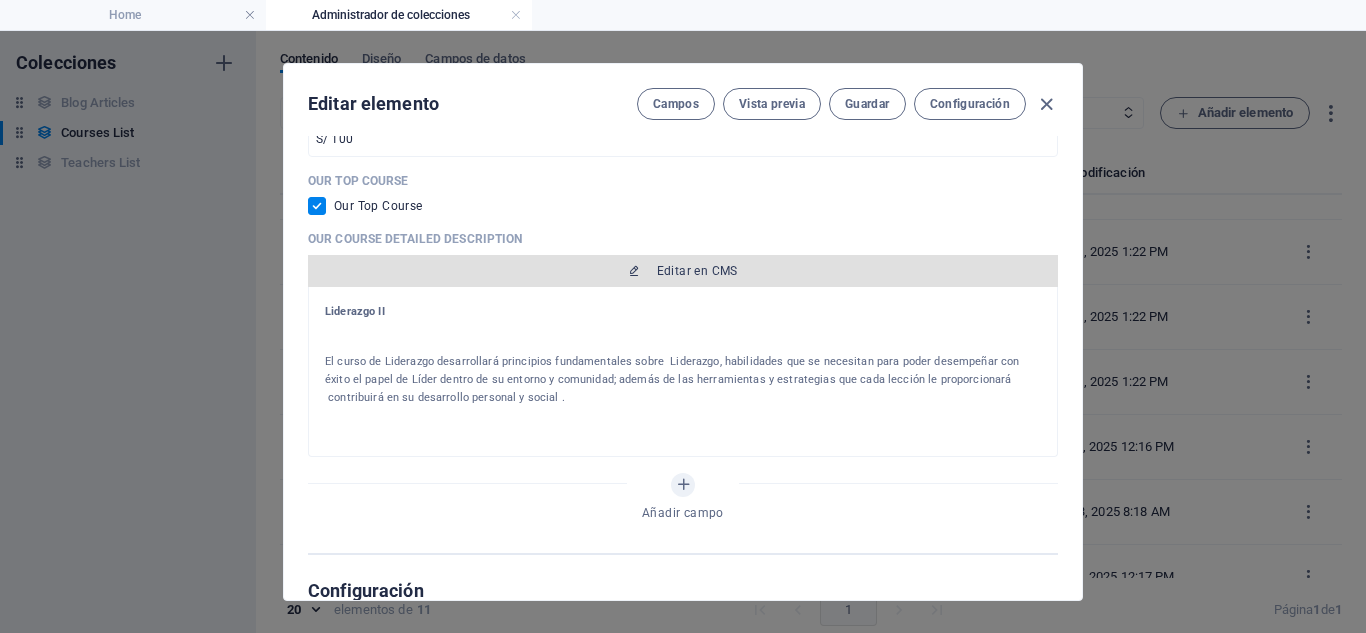 click on "Editar en CMS" at bounding box center [697, 271] 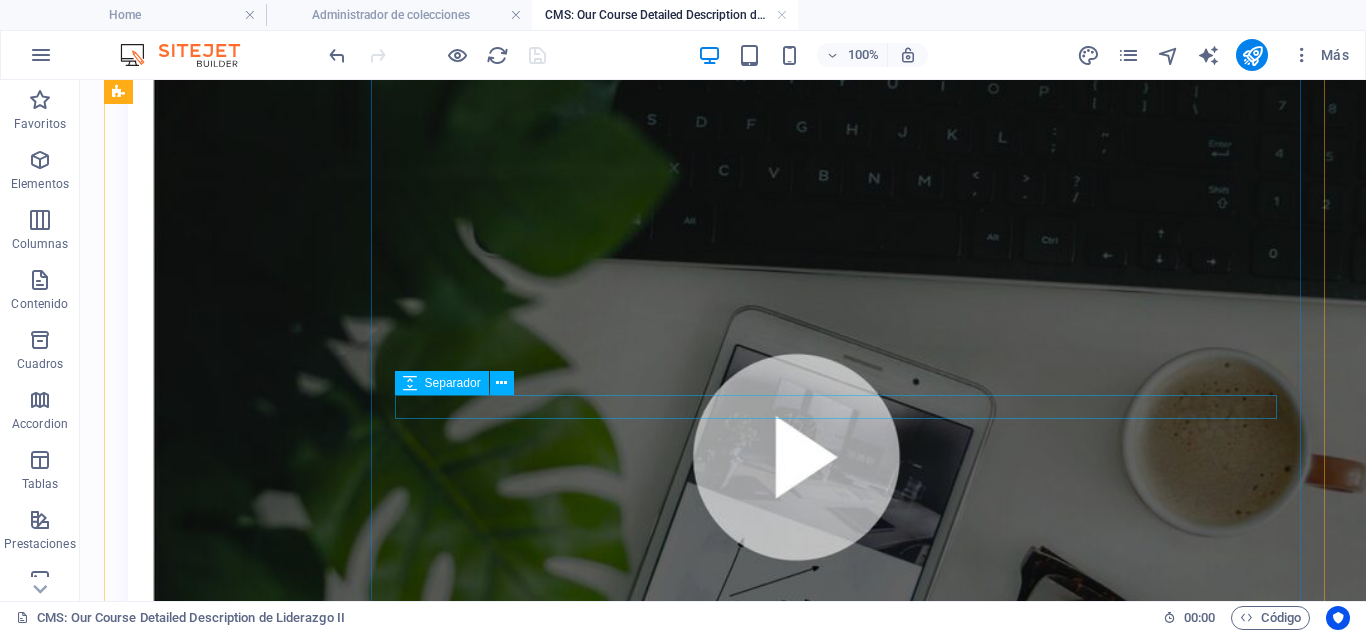 scroll, scrollTop: 800, scrollLeft: 0, axis: vertical 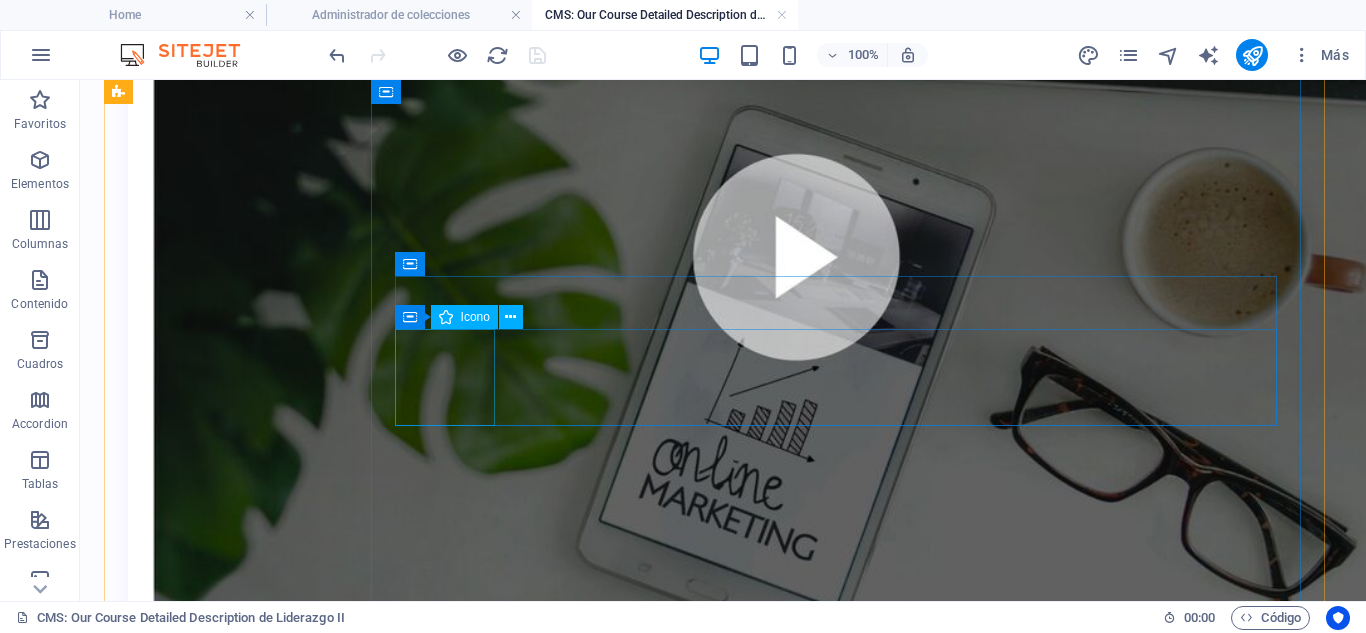 click at bounding box center [723, 1241] 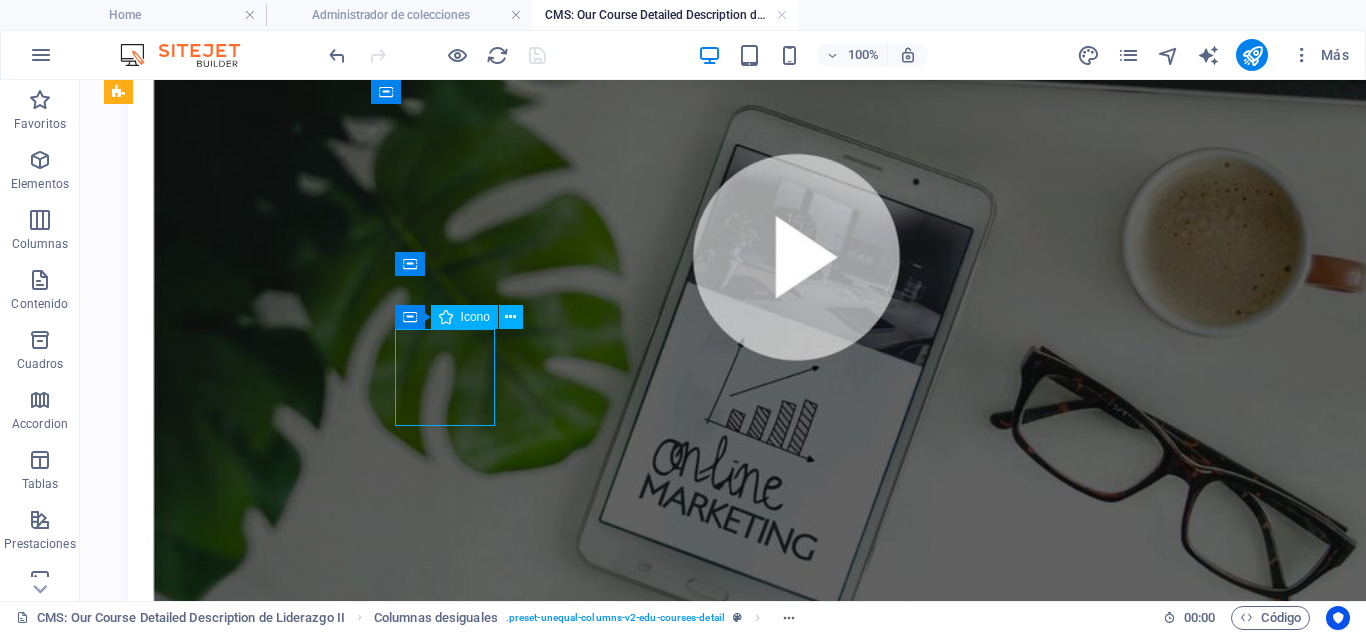 click at bounding box center [723, 1241] 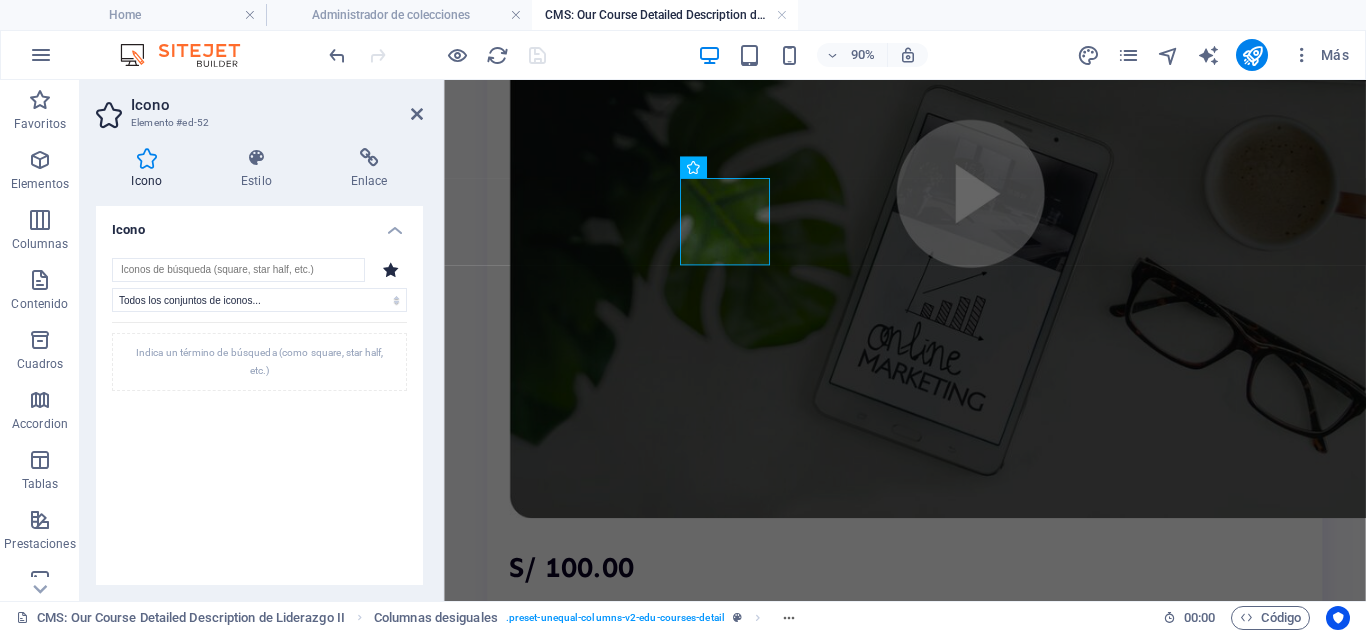 click 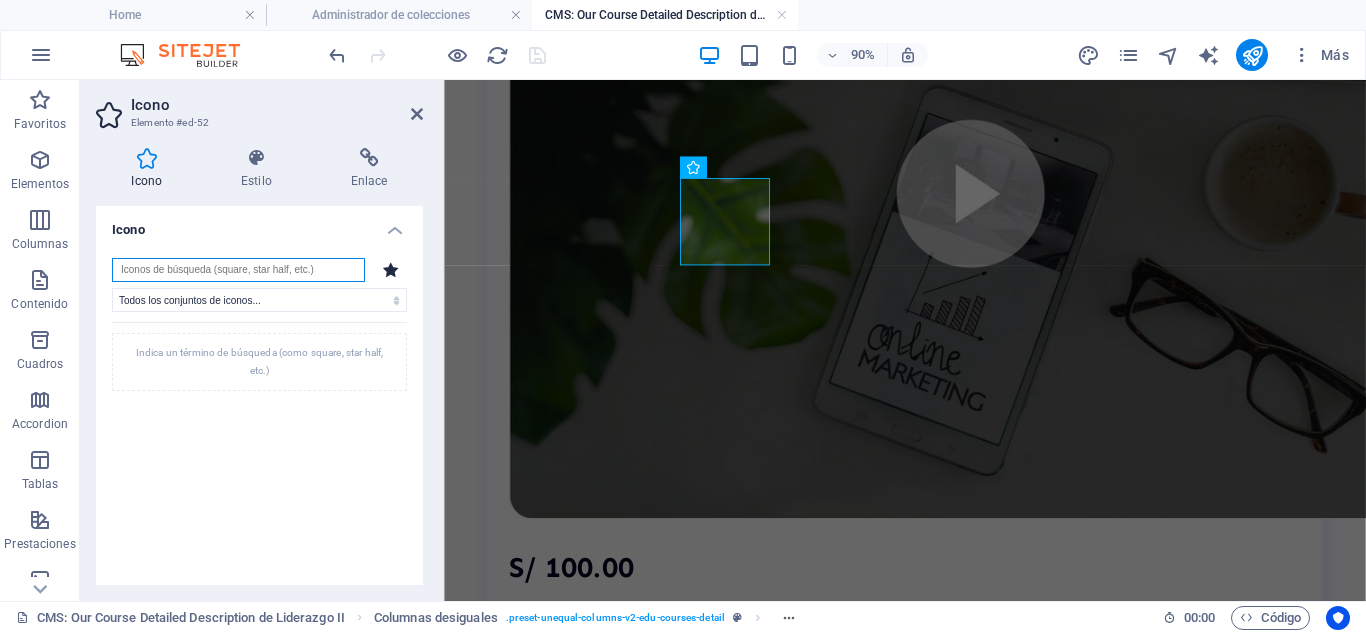 click at bounding box center (238, 270) 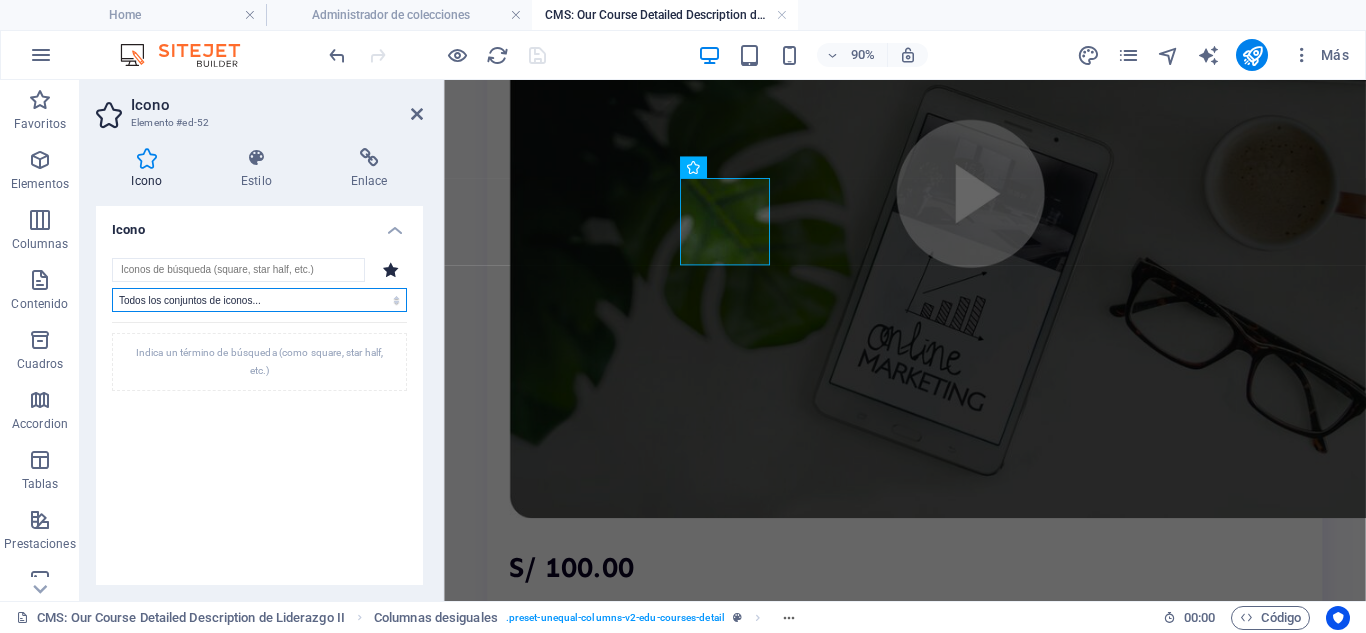 click on "Todos los conjuntos de iconos... IcoFont Ionicons FontAwesome Brands FontAwesome Duotone FontAwesome Solid FontAwesome Regular FontAwesome Light FontAwesome Thin FontAwesome Sharp Solid FontAwesome Sharp Regular FontAwesome Sharp Light FontAwesome Sharp Thin" at bounding box center [259, 300] 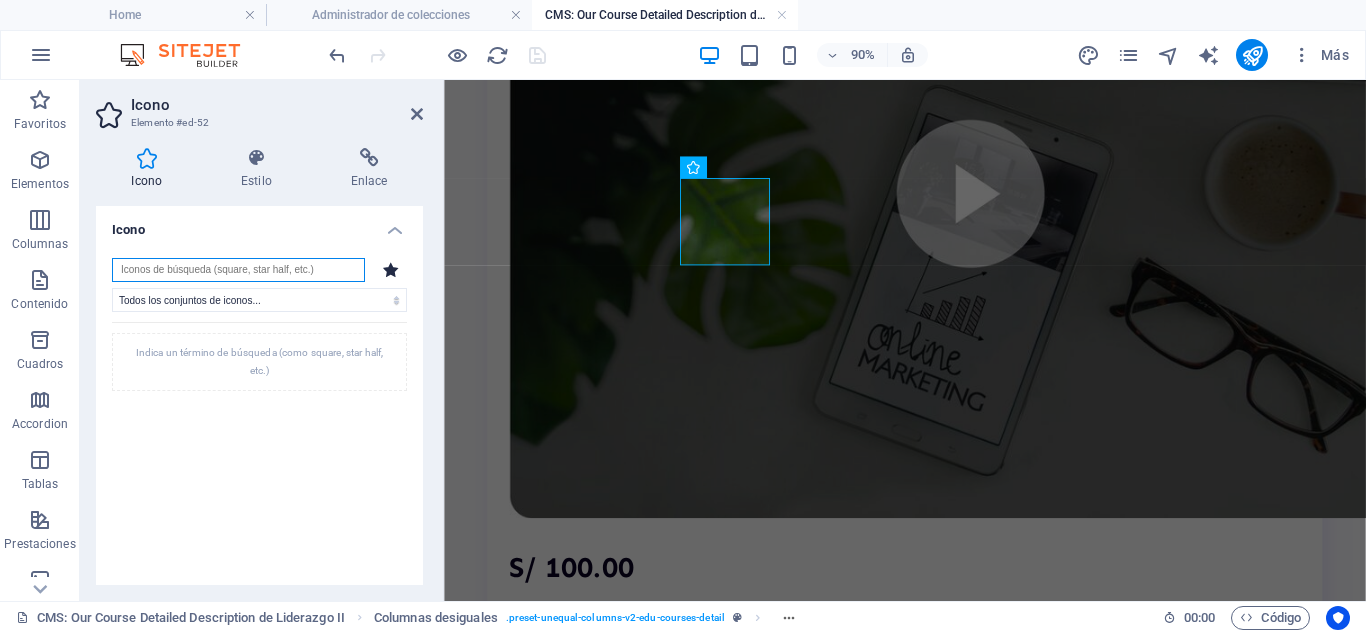 click at bounding box center (238, 270) 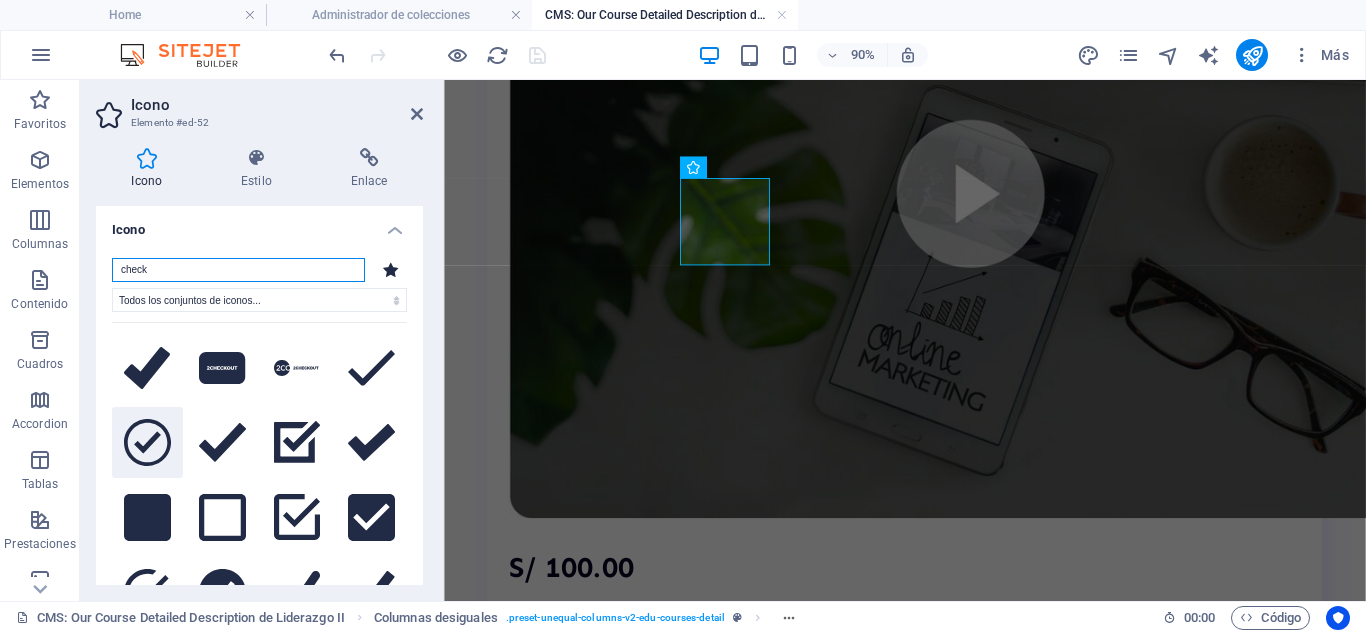 type on "check" 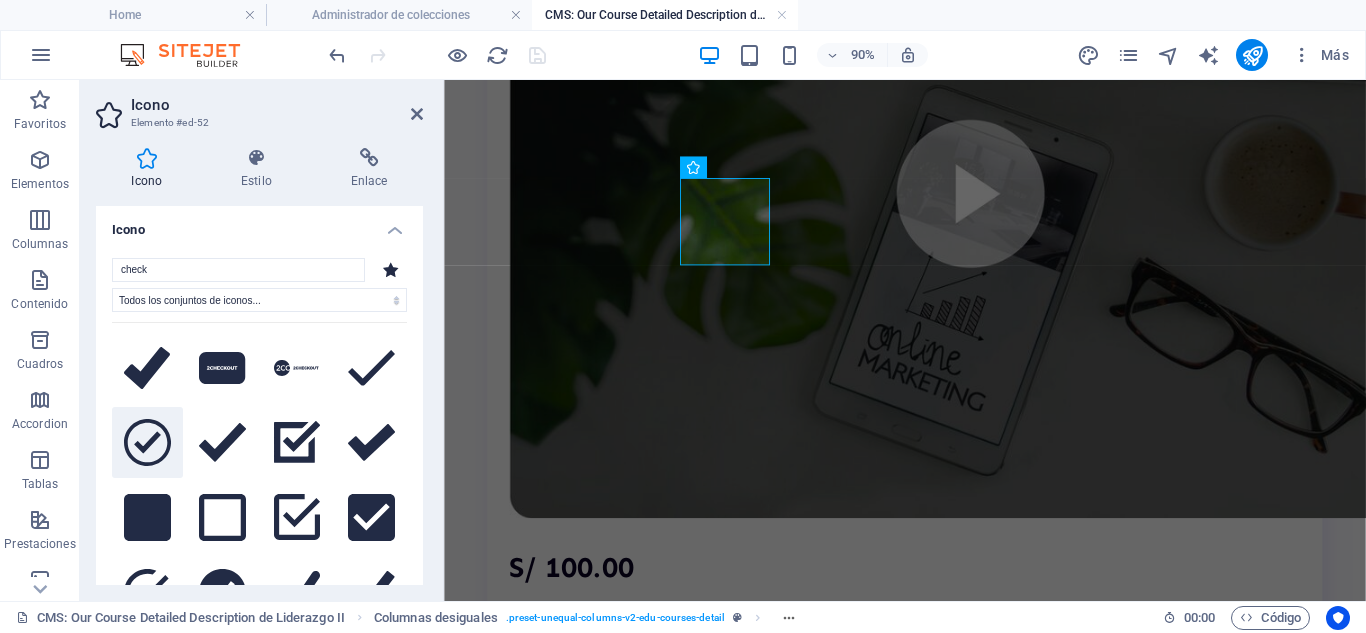 click 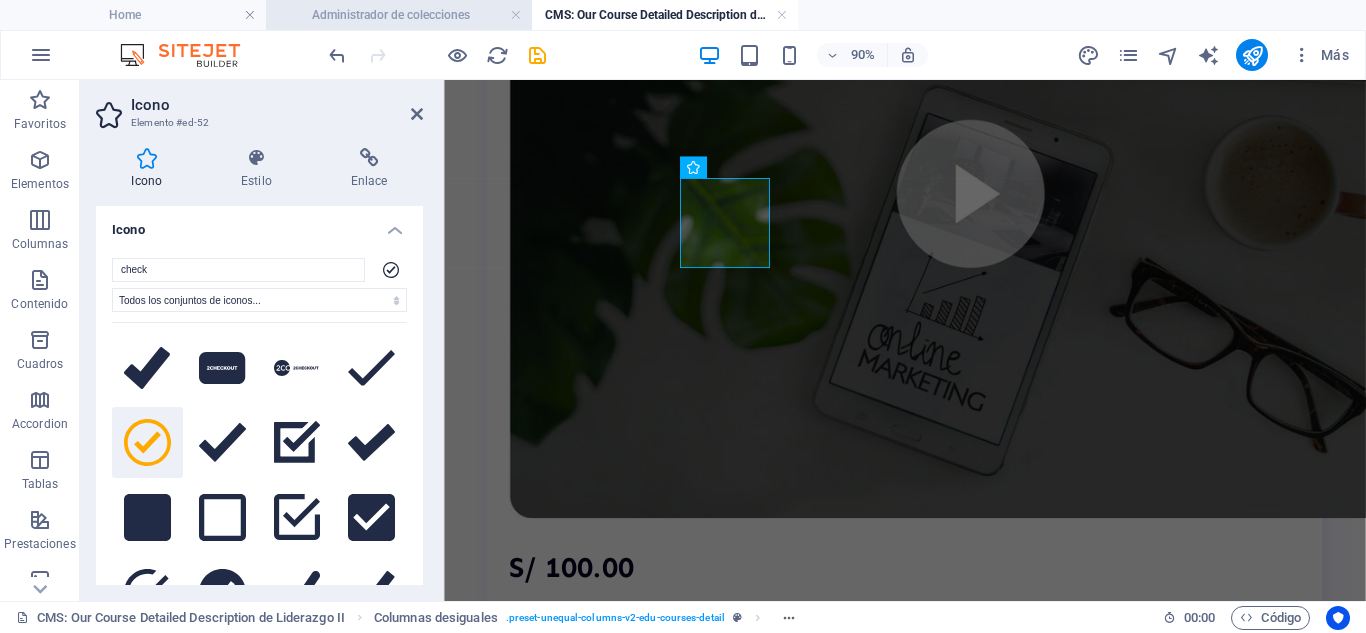 click on "Administrador de colecciones" at bounding box center (399, 15) 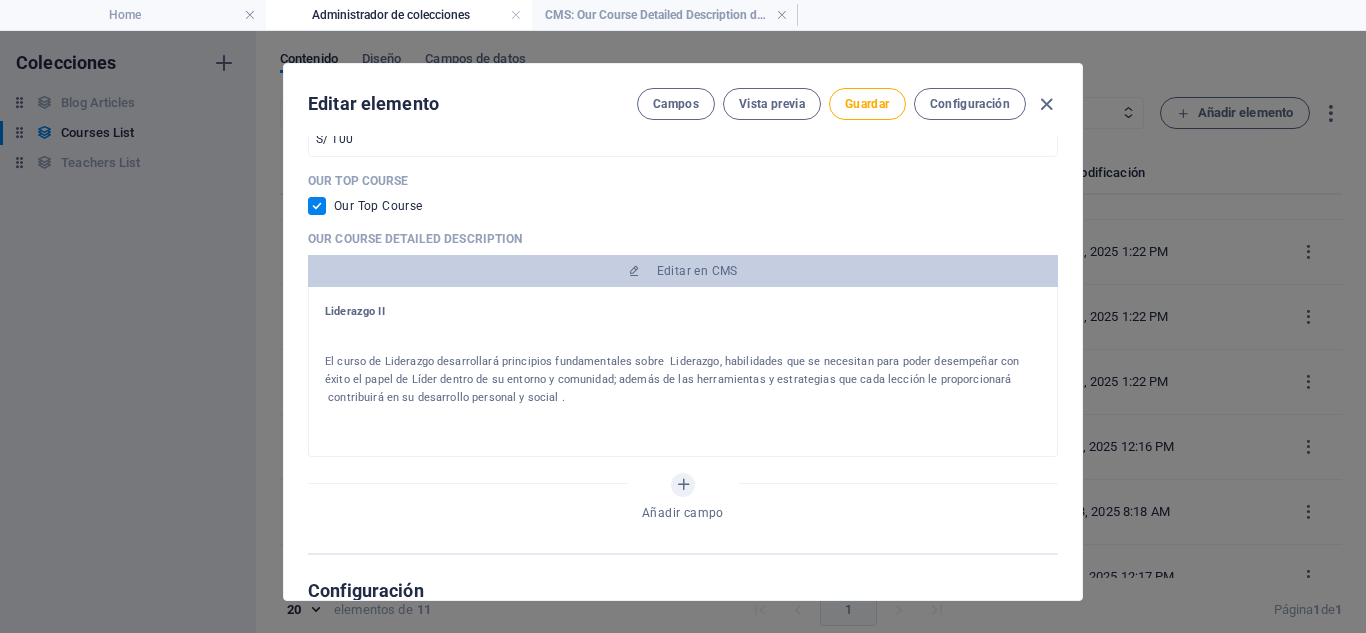 scroll, scrollTop: 0, scrollLeft: 0, axis: both 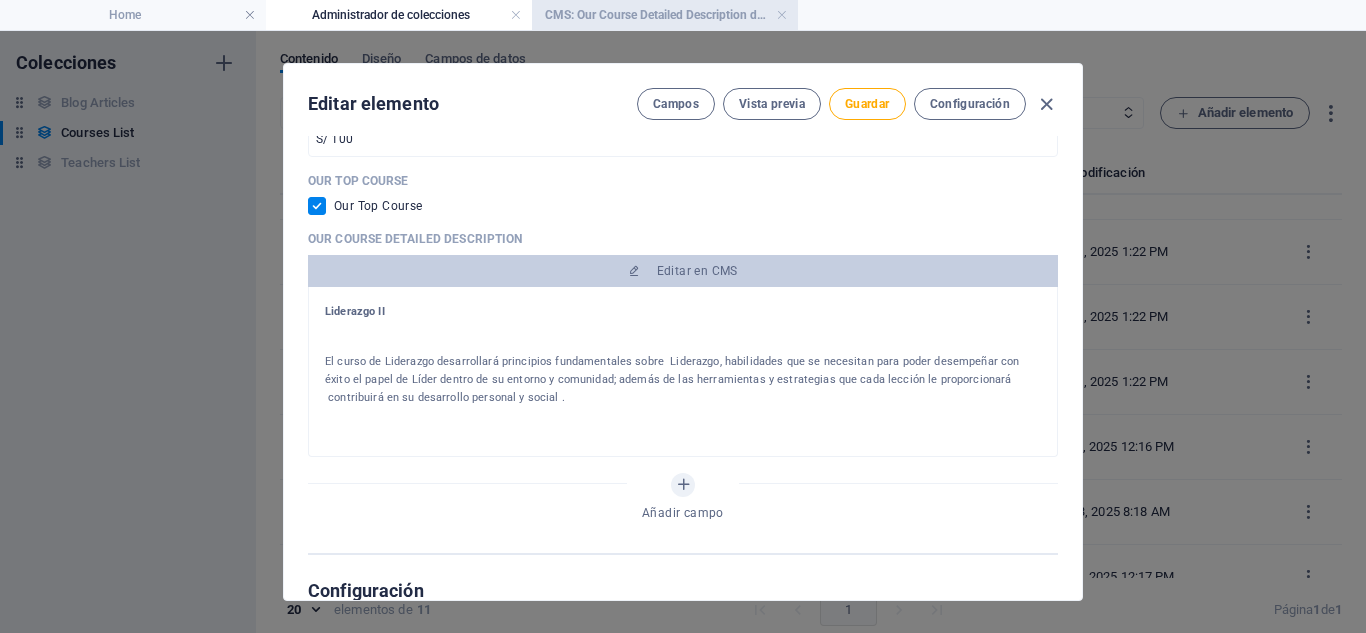 drag, startPoint x: 589, startPoint y: 9, endPoint x: 128, endPoint y: 32, distance: 461.5734 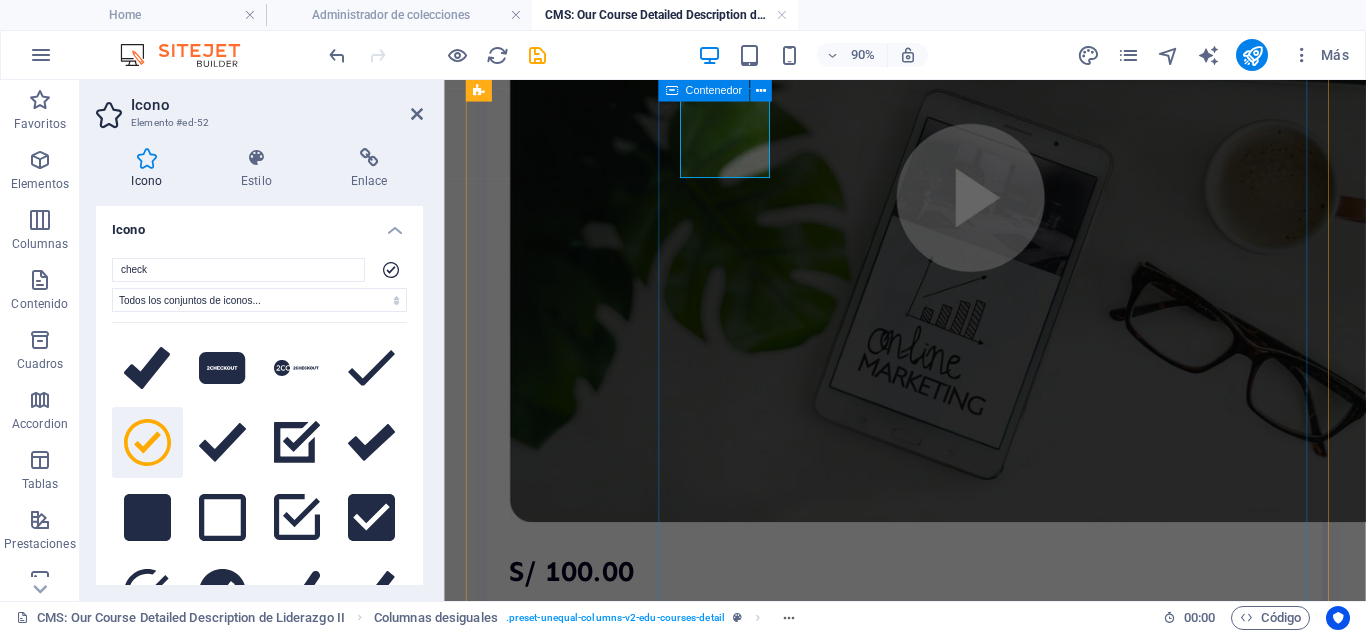 scroll, scrollTop: 700, scrollLeft: 0, axis: vertical 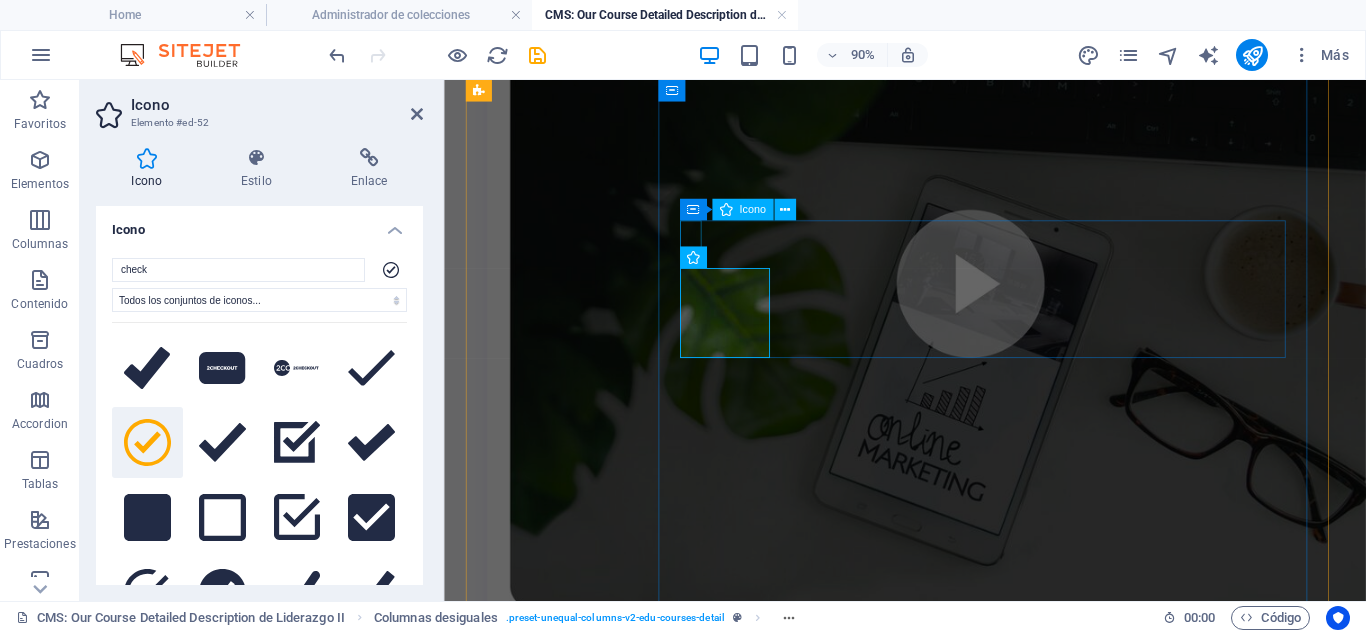 click at bounding box center [948, 1072] 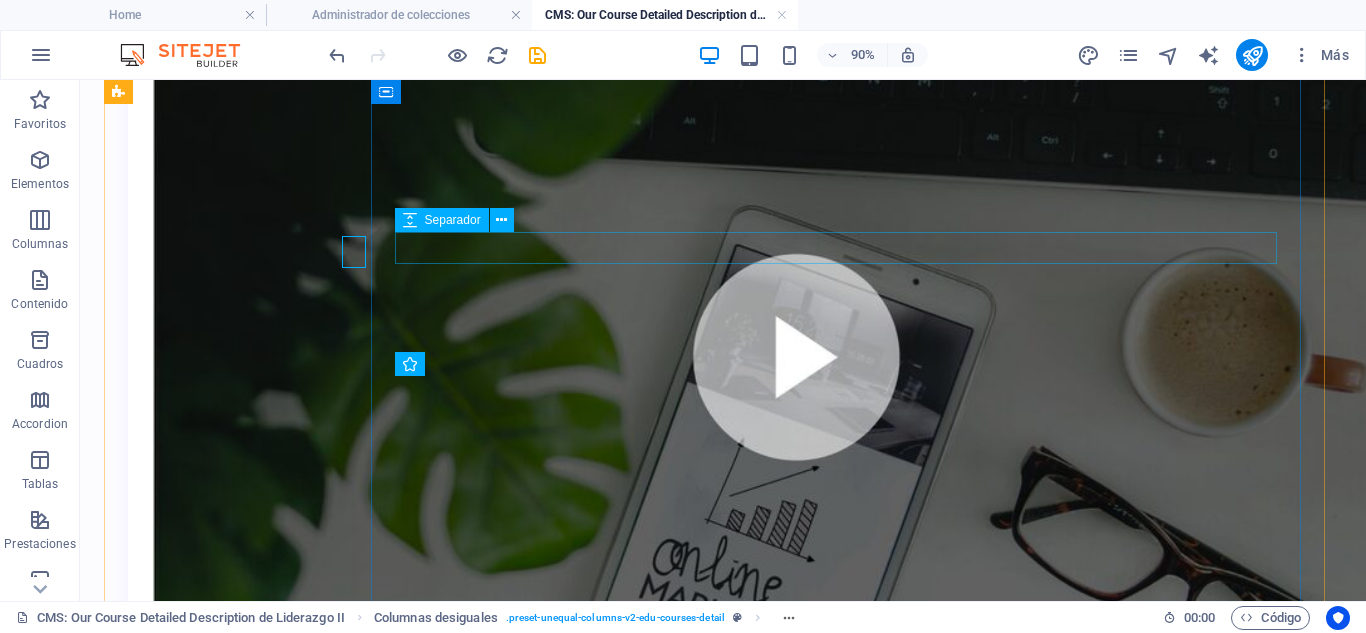 click at bounding box center (723, 985) 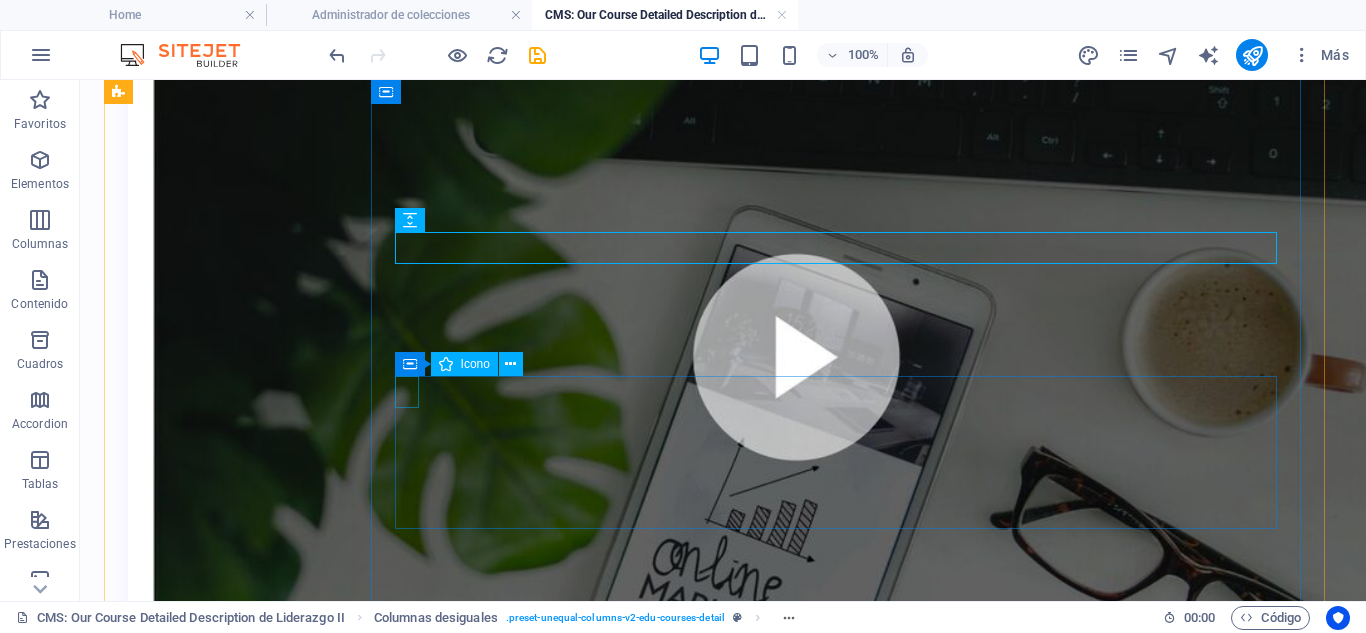 click at bounding box center [715, 1215] 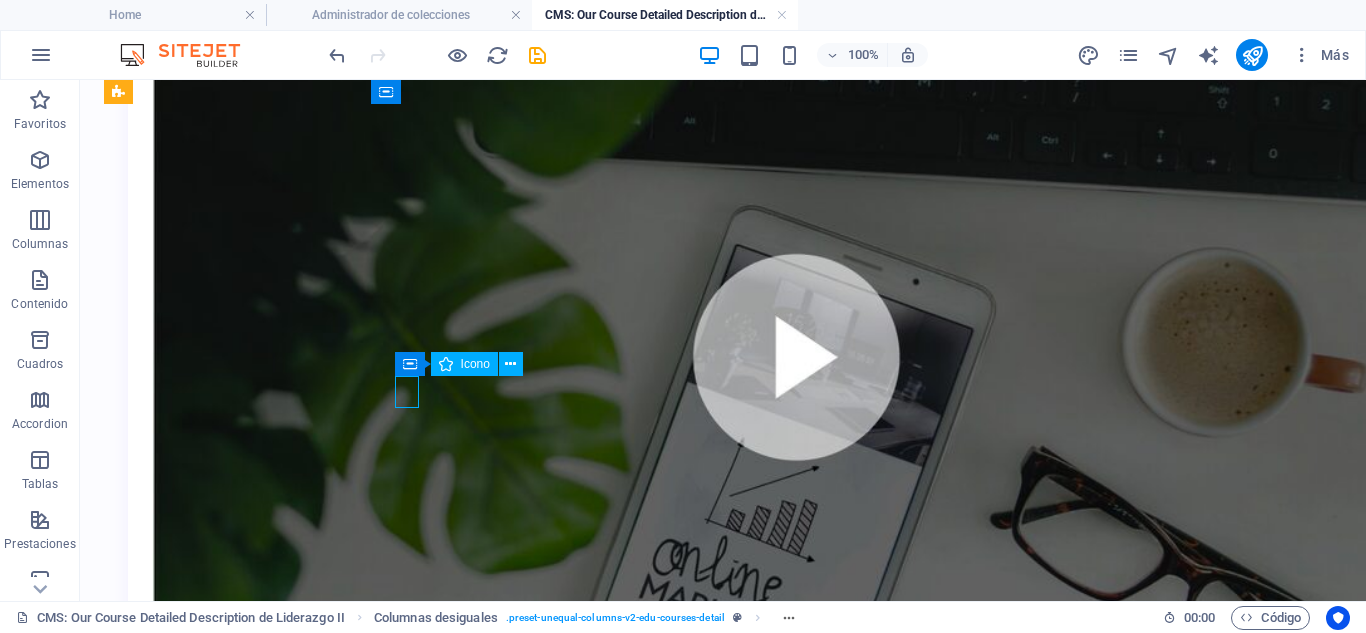 click at bounding box center [715, 1215] 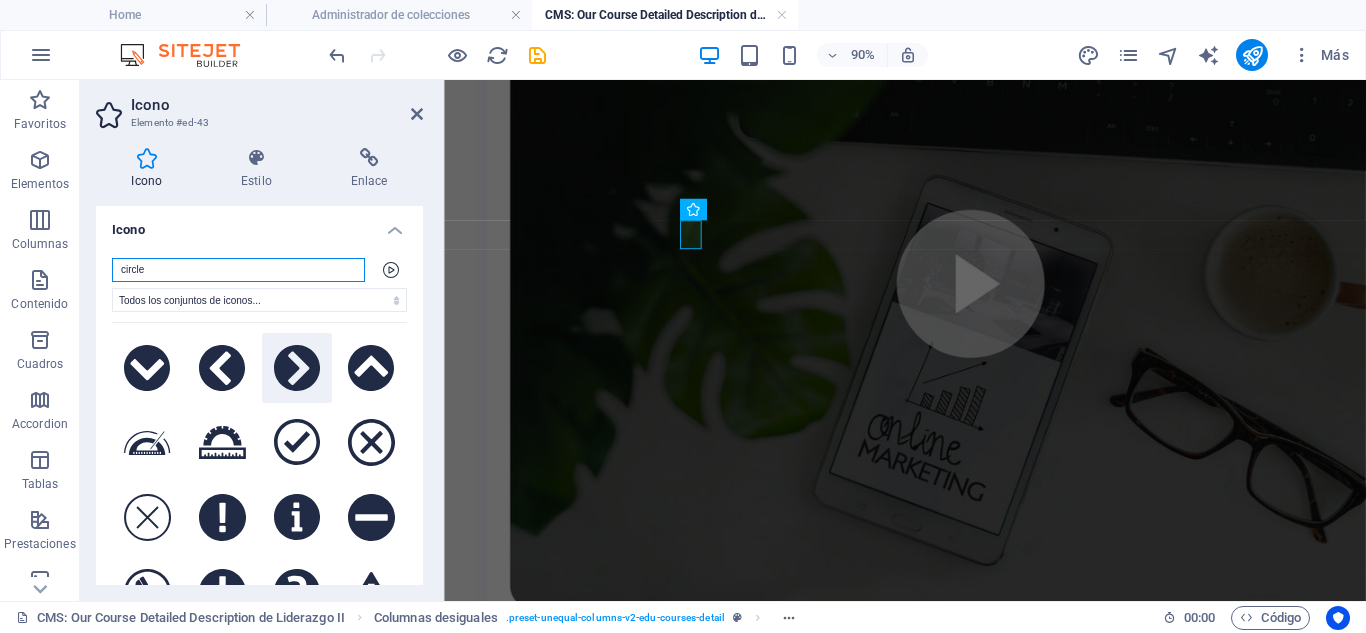 scroll, scrollTop: 100, scrollLeft: 0, axis: vertical 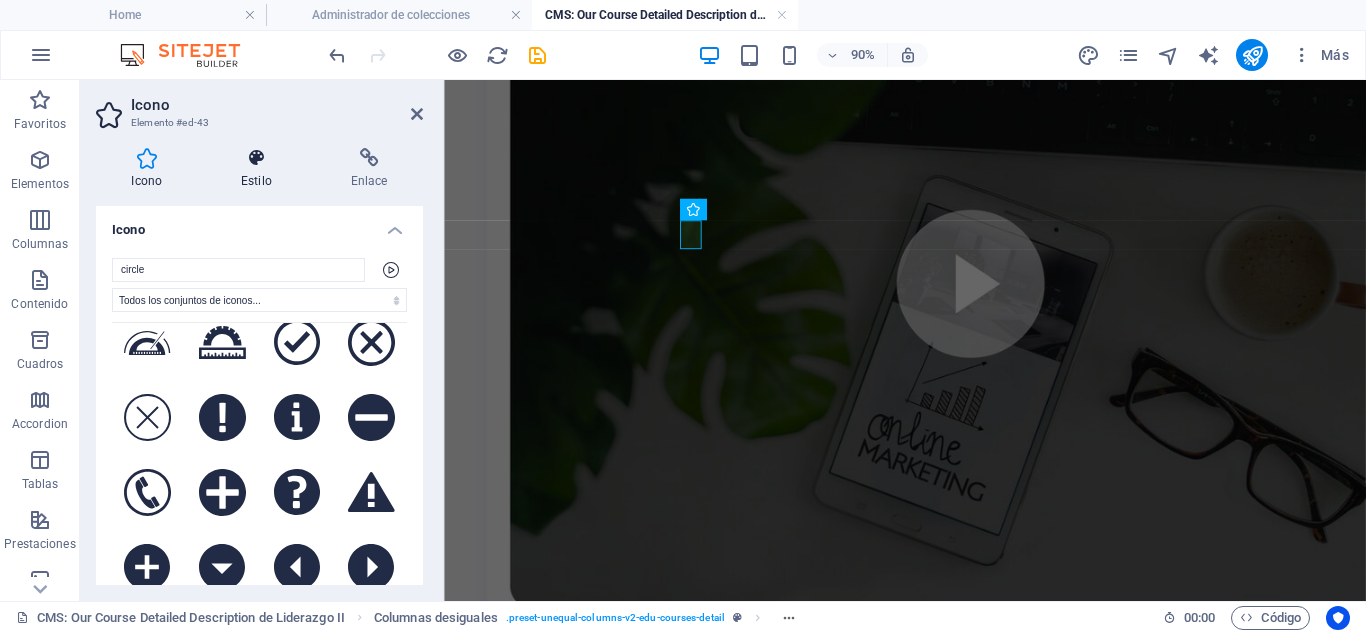 click on "Estilo" at bounding box center [261, 169] 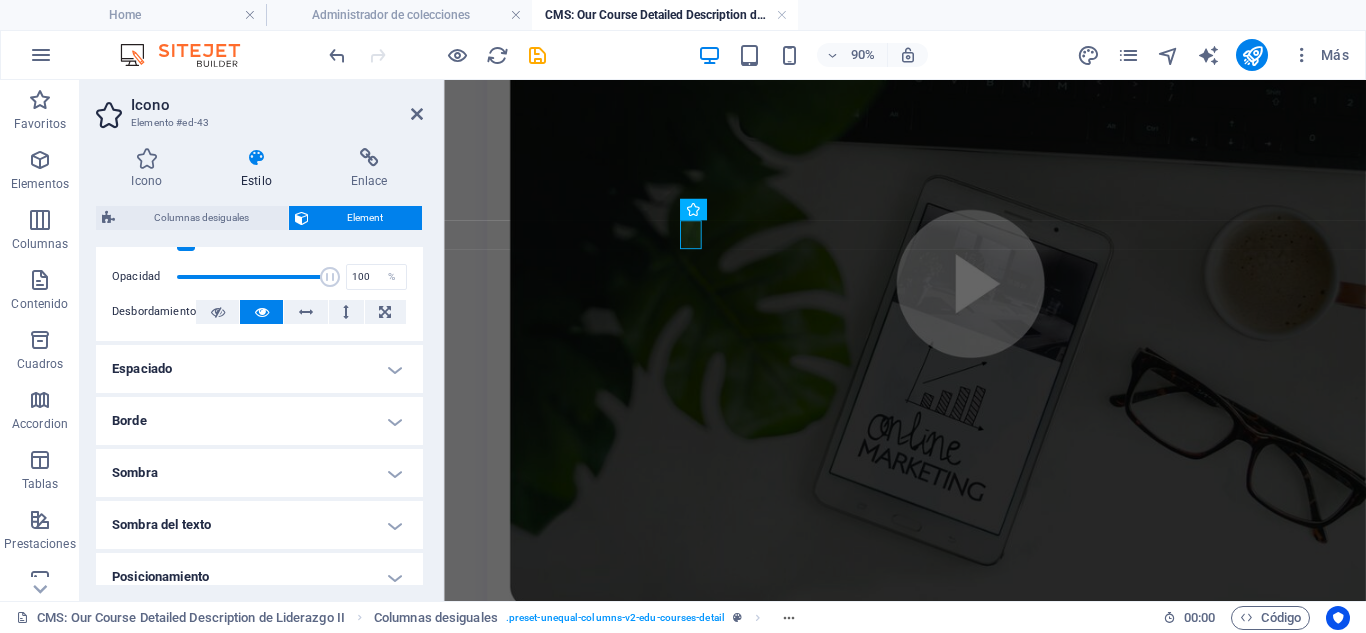 scroll, scrollTop: 400, scrollLeft: 0, axis: vertical 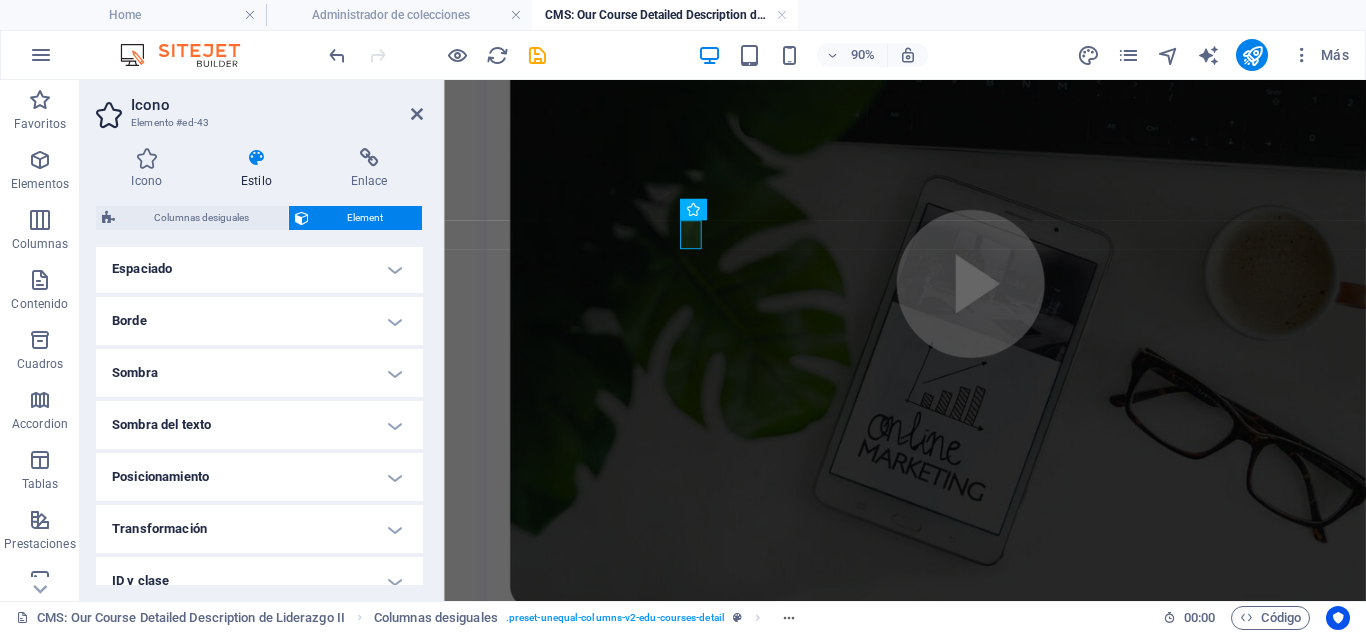 click on "Espaciado" at bounding box center [259, 269] 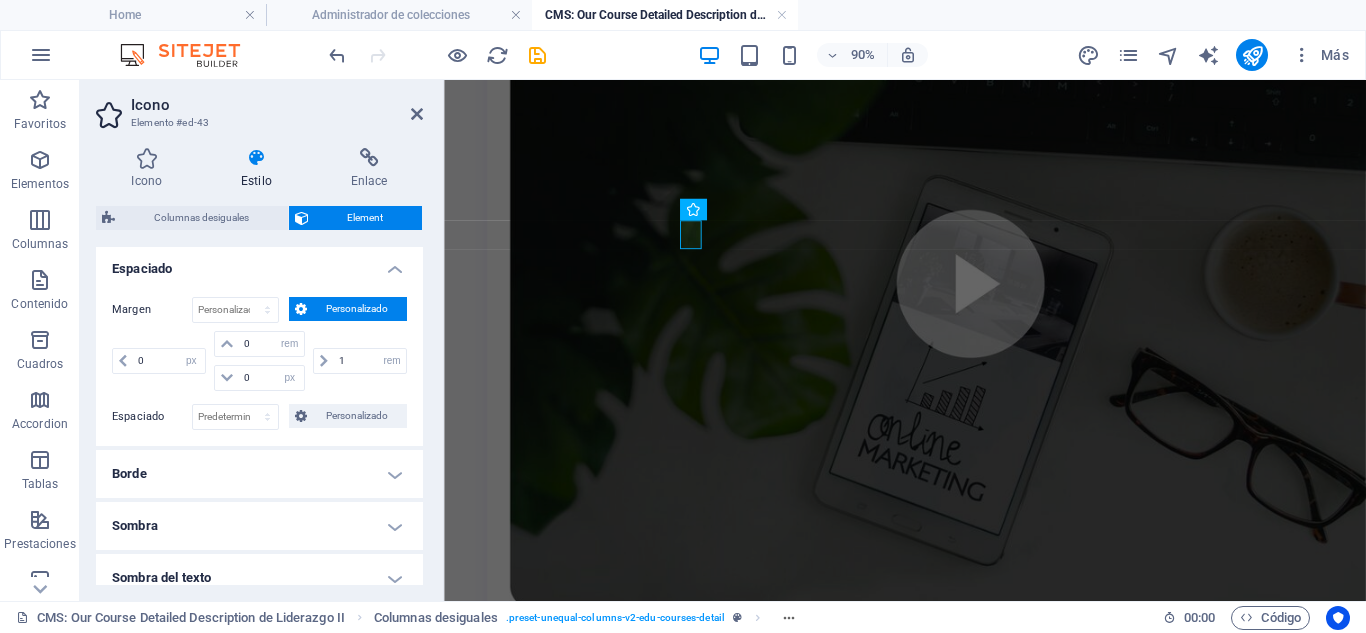 click on "Espaciado" at bounding box center [259, 263] 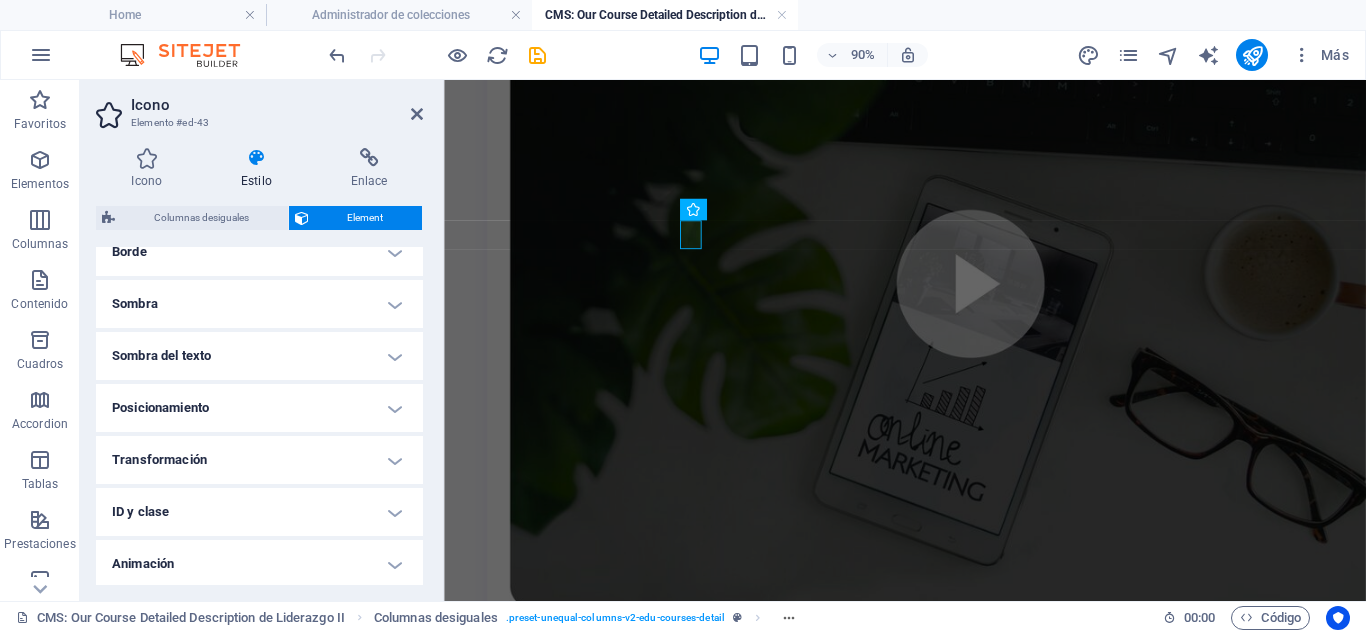 scroll, scrollTop: 500, scrollLeft: 0, axis: vertical 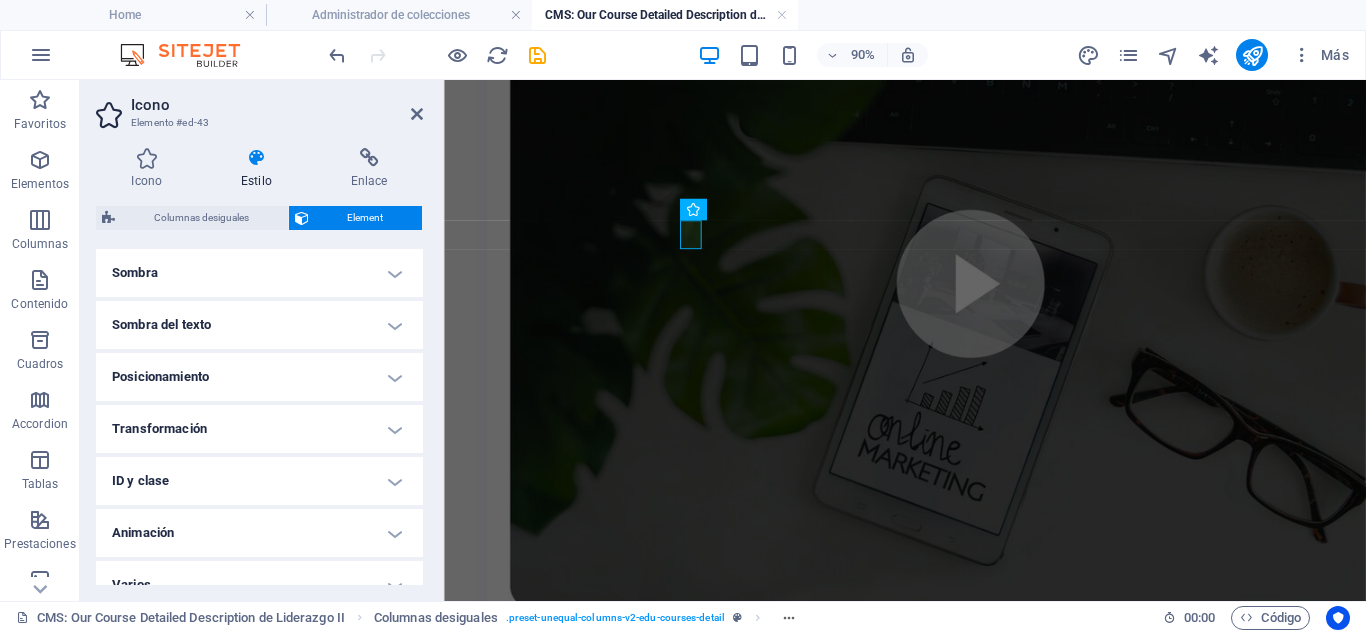 click on "Transformación" at bounding box center [259, 429] 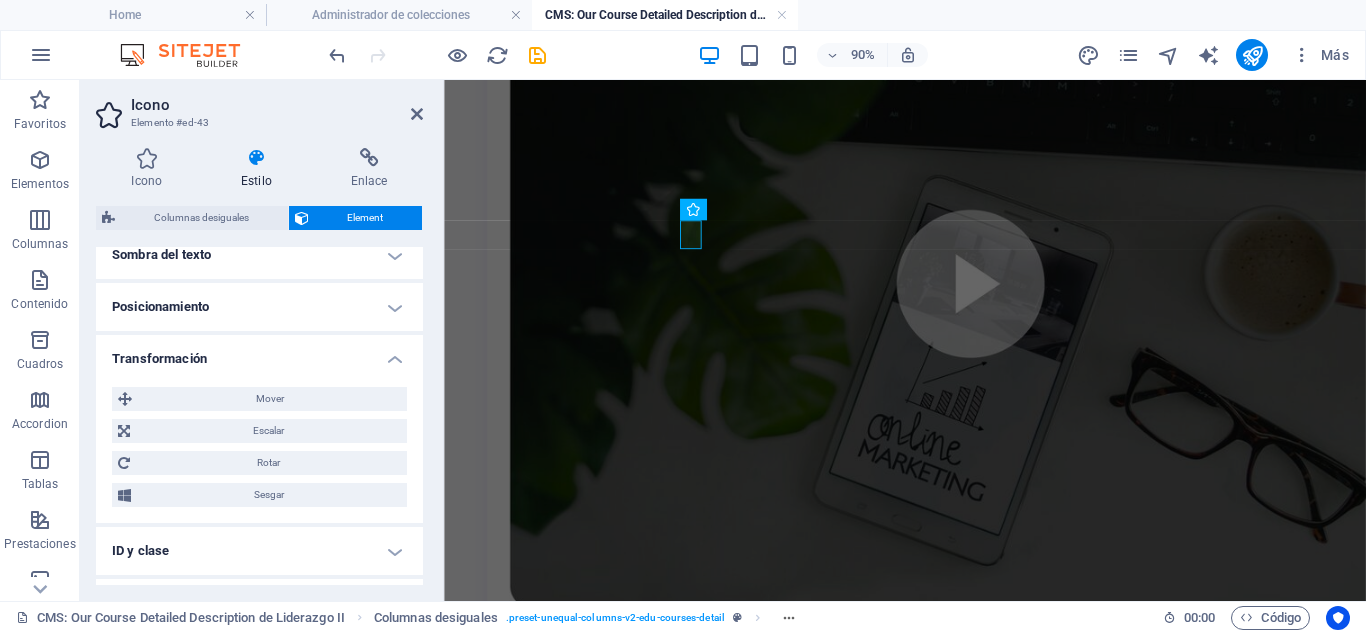 scroll, scrollTop: 600, scrollLeft: 0, axis: vertical 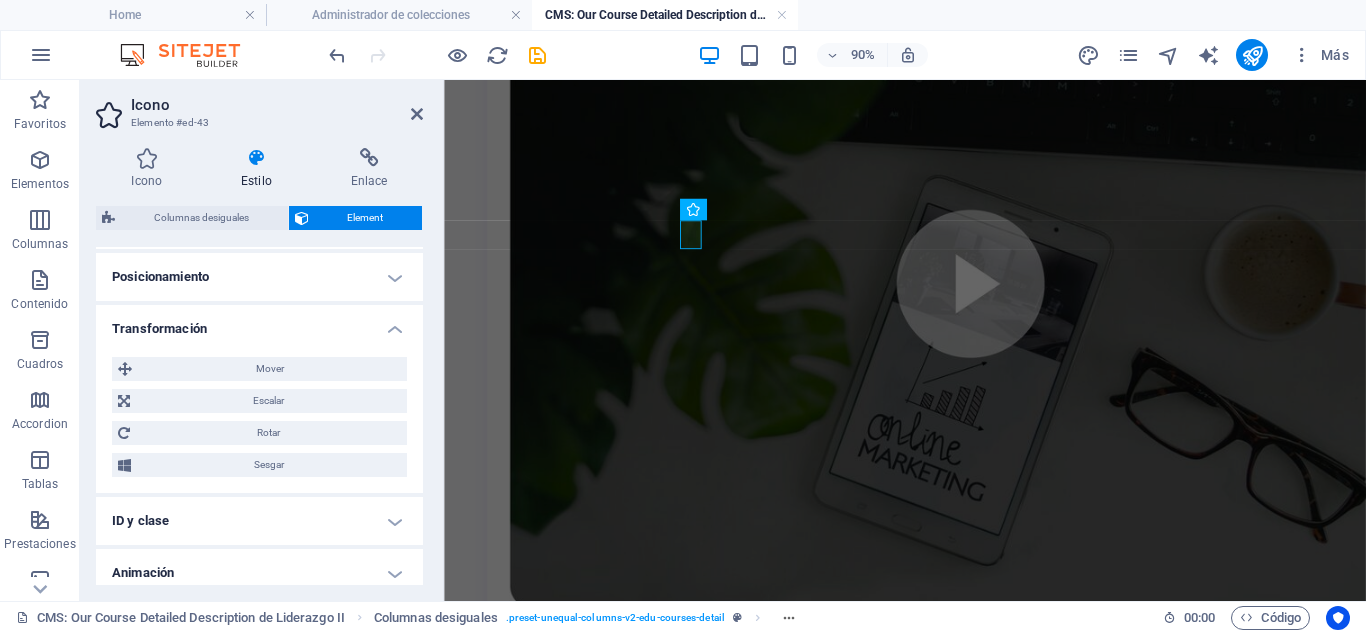 click on "Transformación" at bounding box center (259, 323) 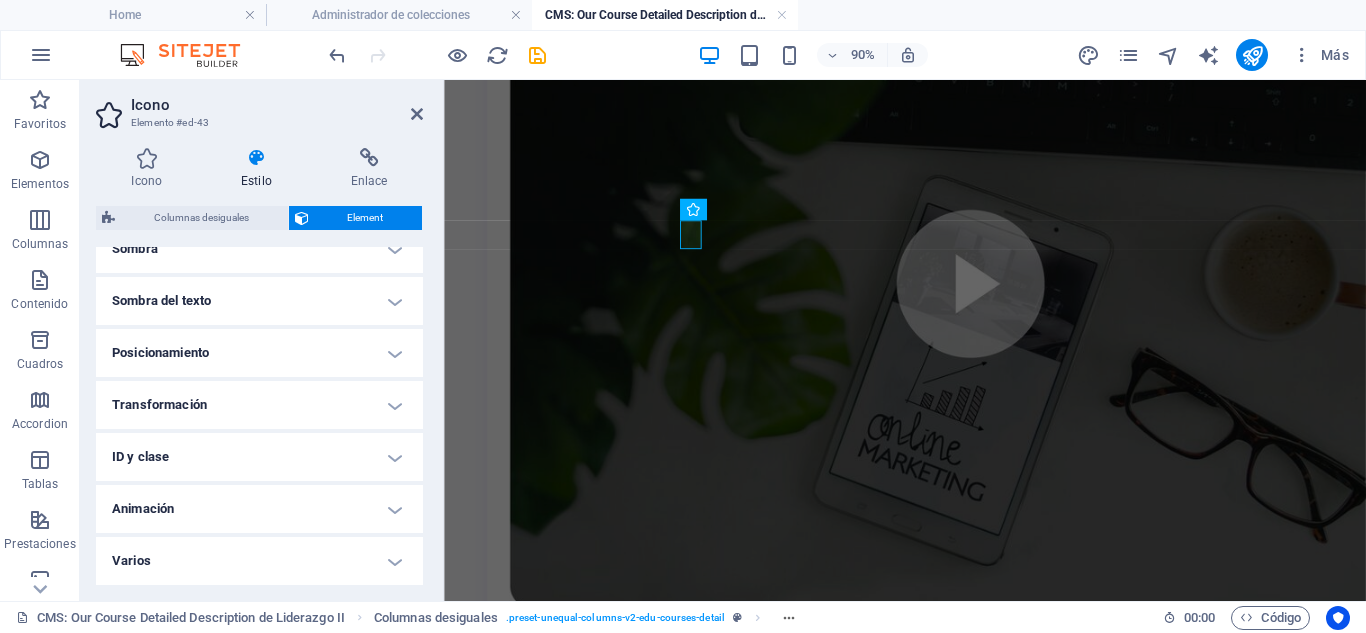 click on "Varios" at bounding box center (259, 561) 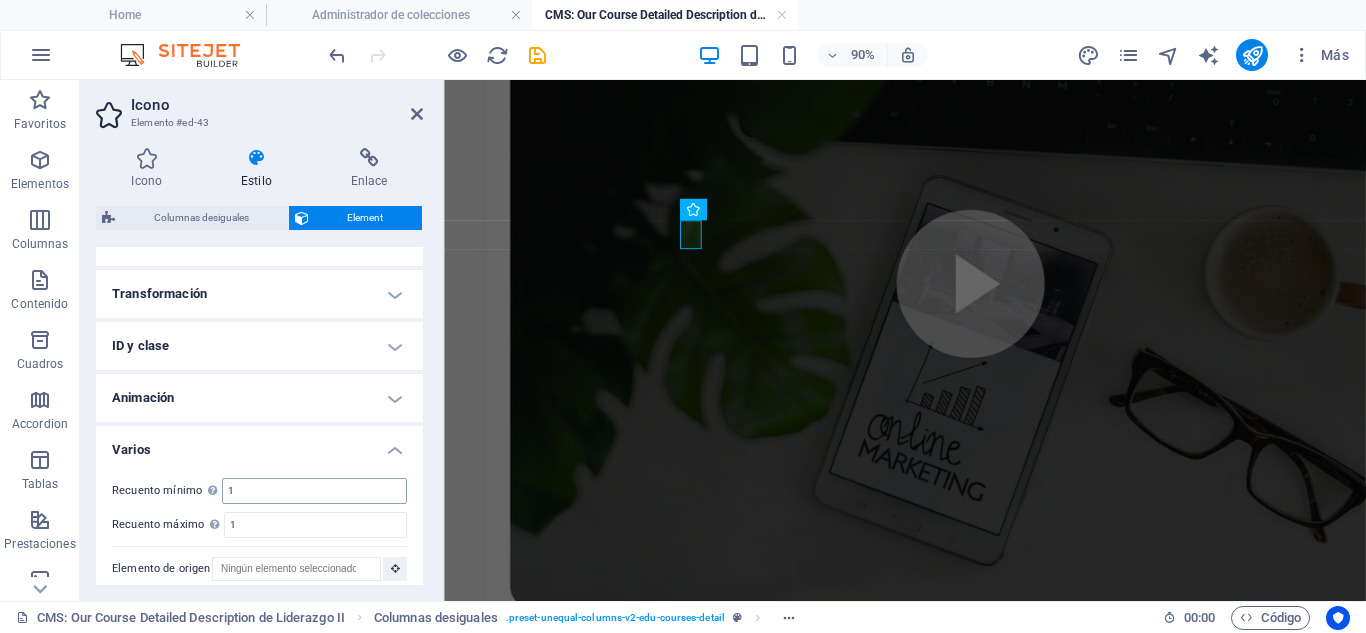 scroll, scrollTop: 648, scrollLeft: 0, axis: vertical 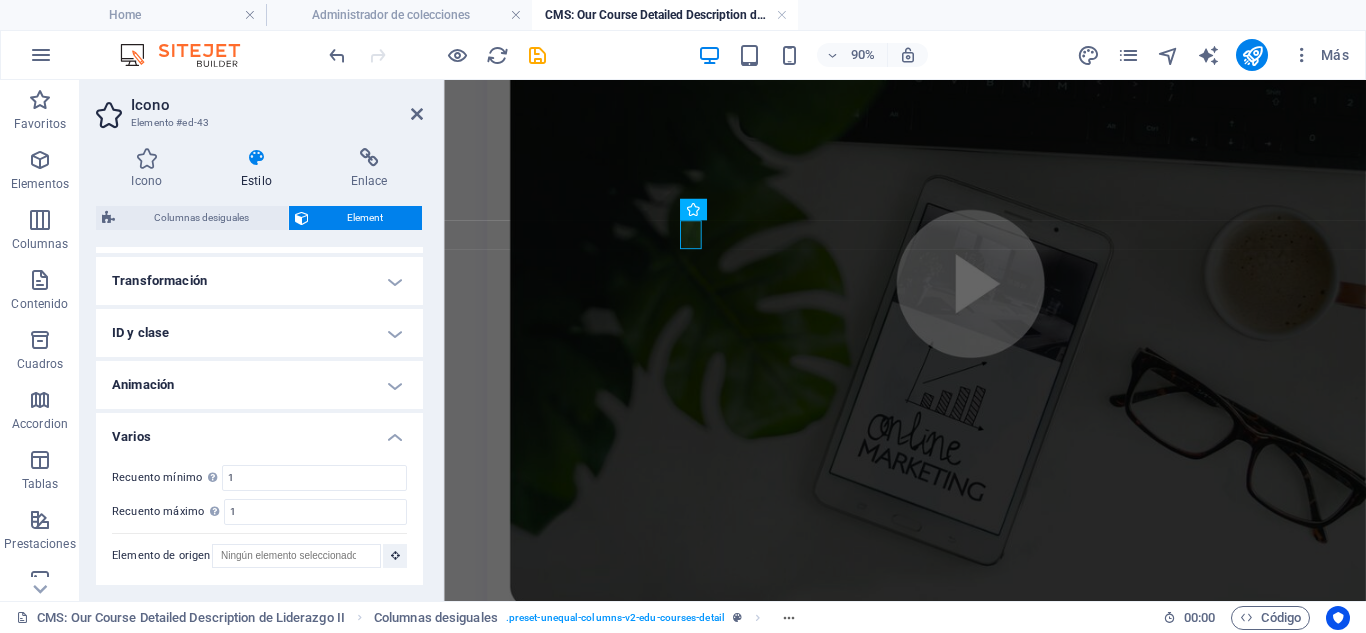 click on "Varios" at bounding box center [259, 431] 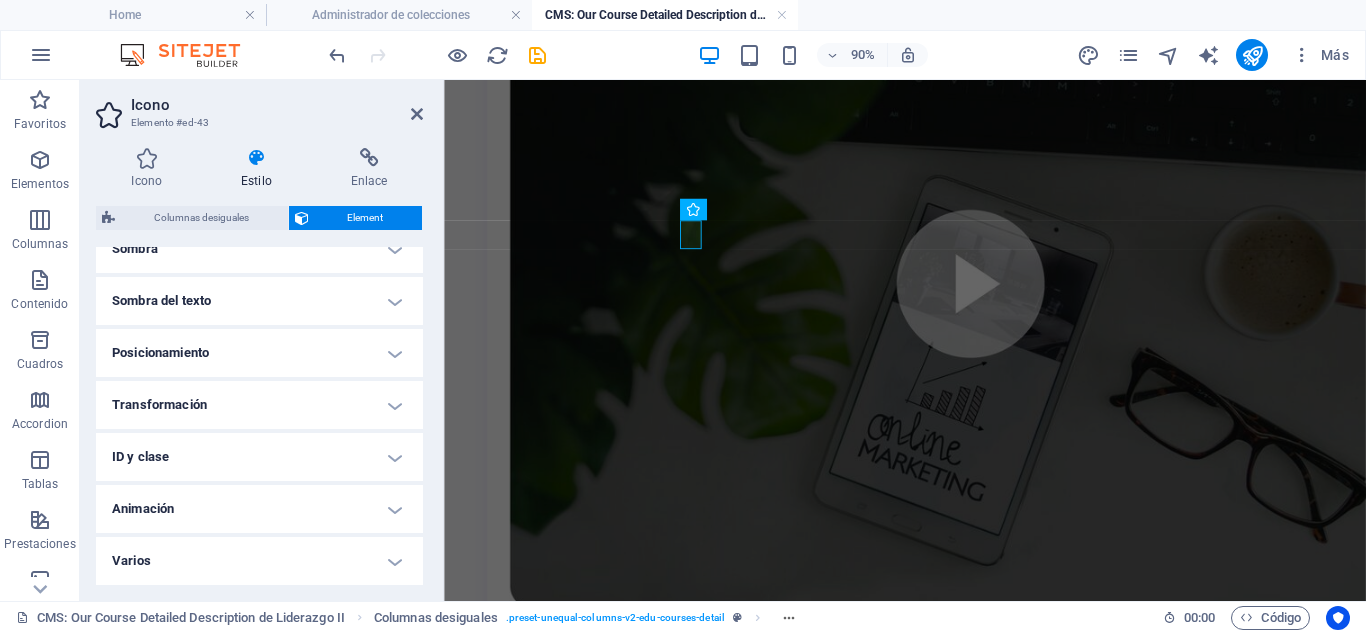 click on "Animación" at bounding box center (259, 509) 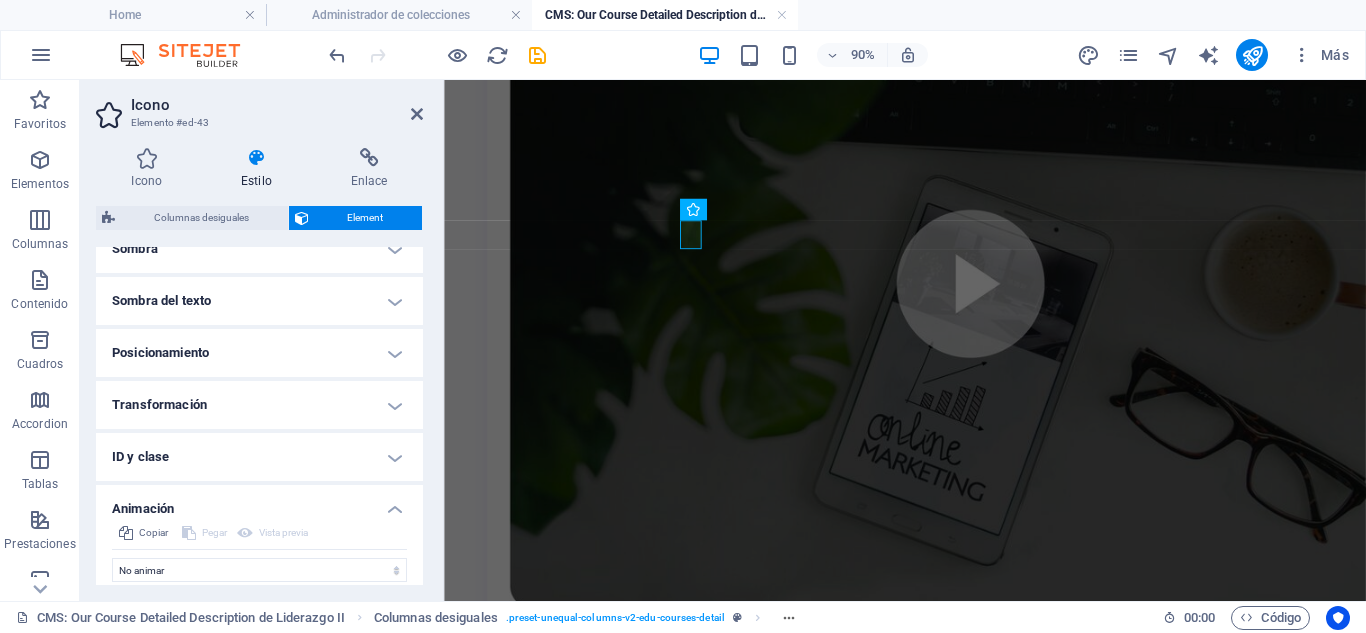 scroll, scrollTop: 589, scrollLeft: 0, axis: vertical 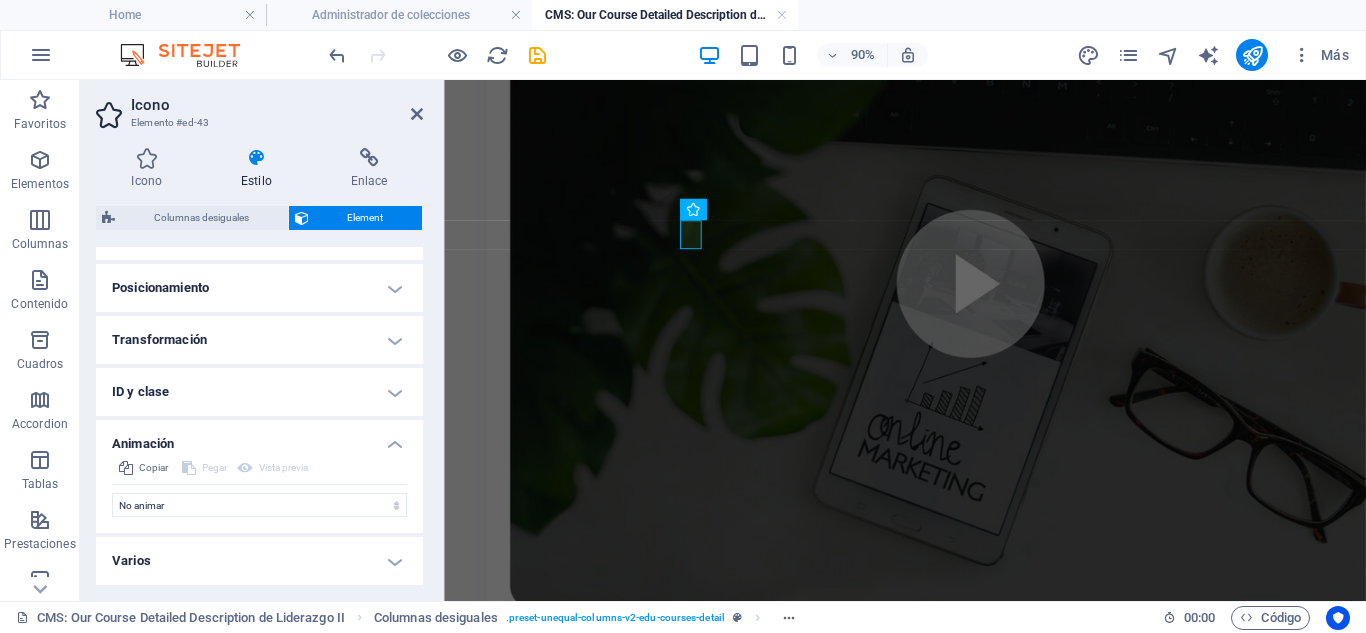 click on "Animación" at bounding box center [259, 438] 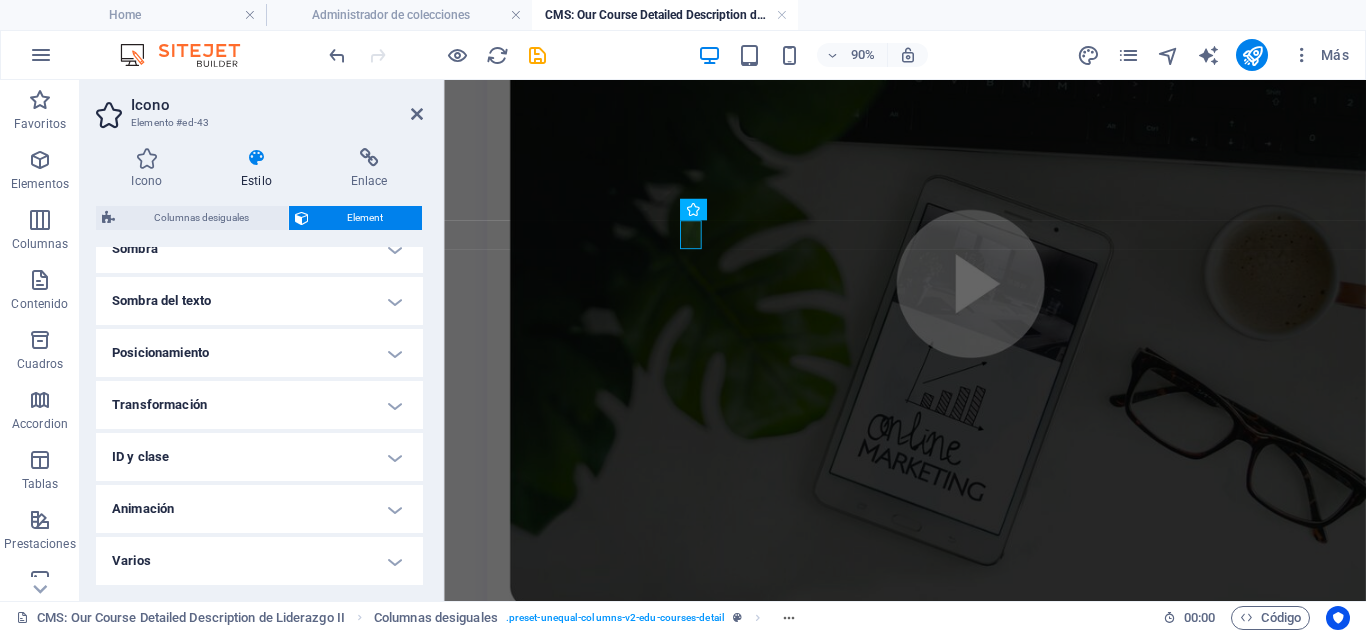 scroll, scrollTop: 524, scrollLeft: 0, axis: vertical 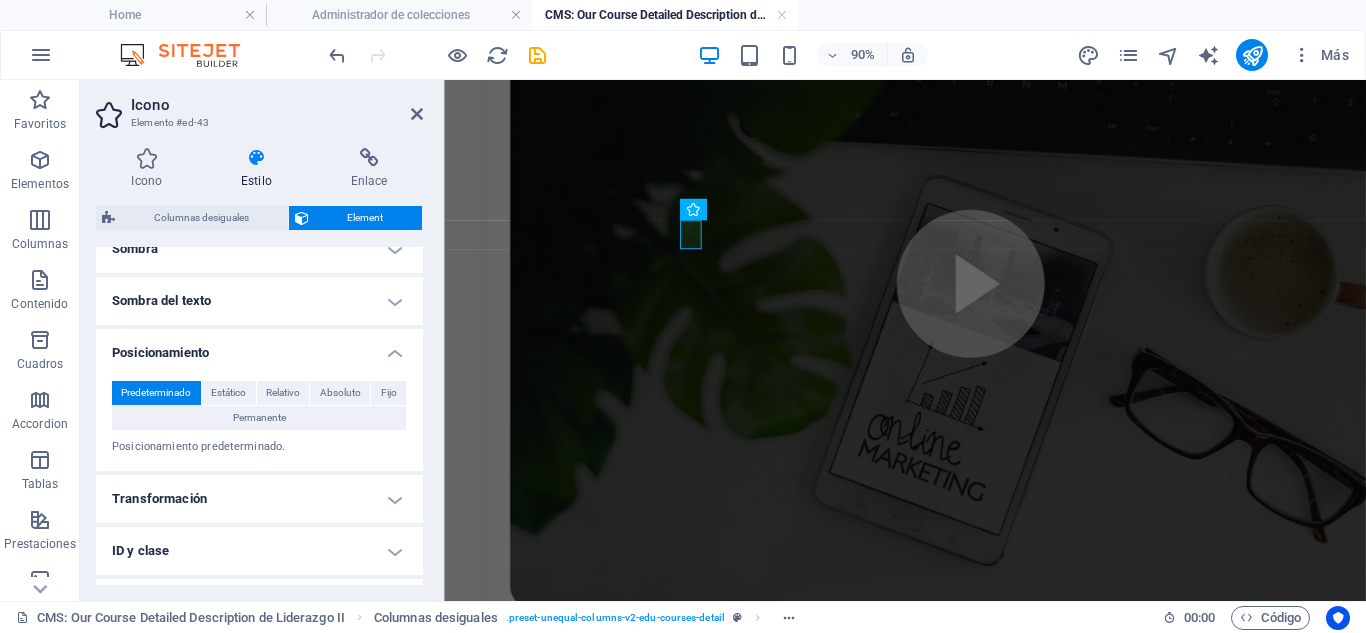 click on "Posicionamiento" at bounding box center (259, 347) 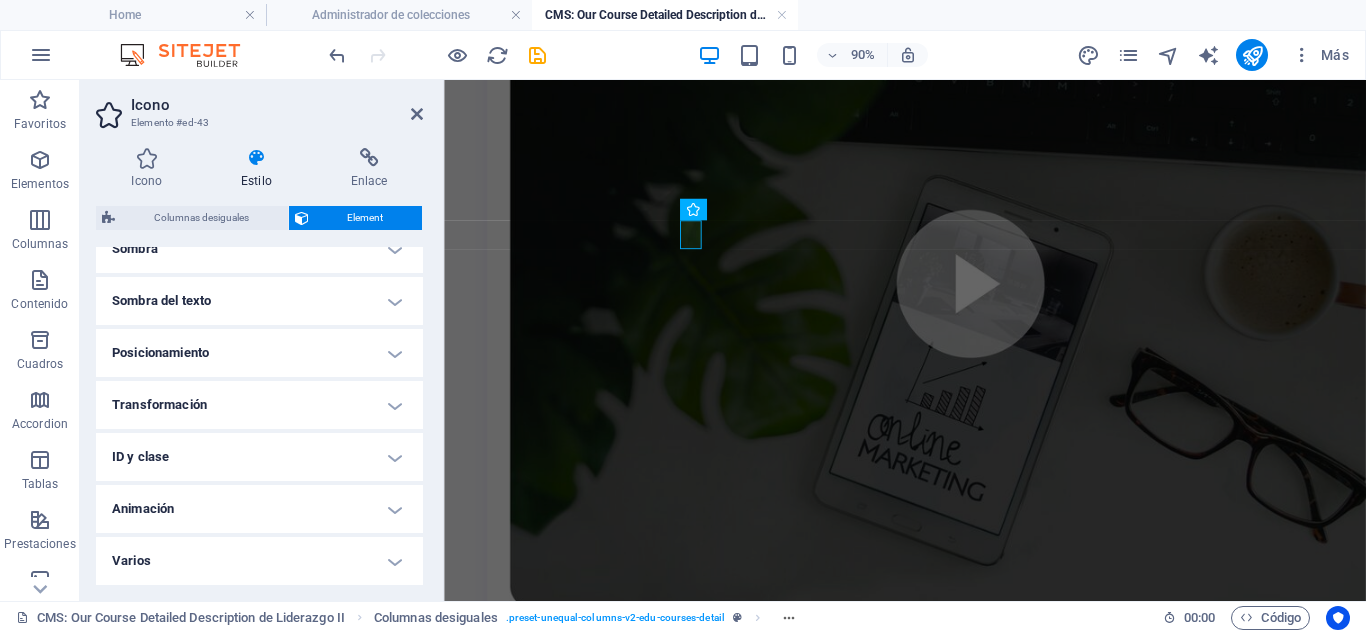 click on "ID y clase" at bounding box center (259, 457) 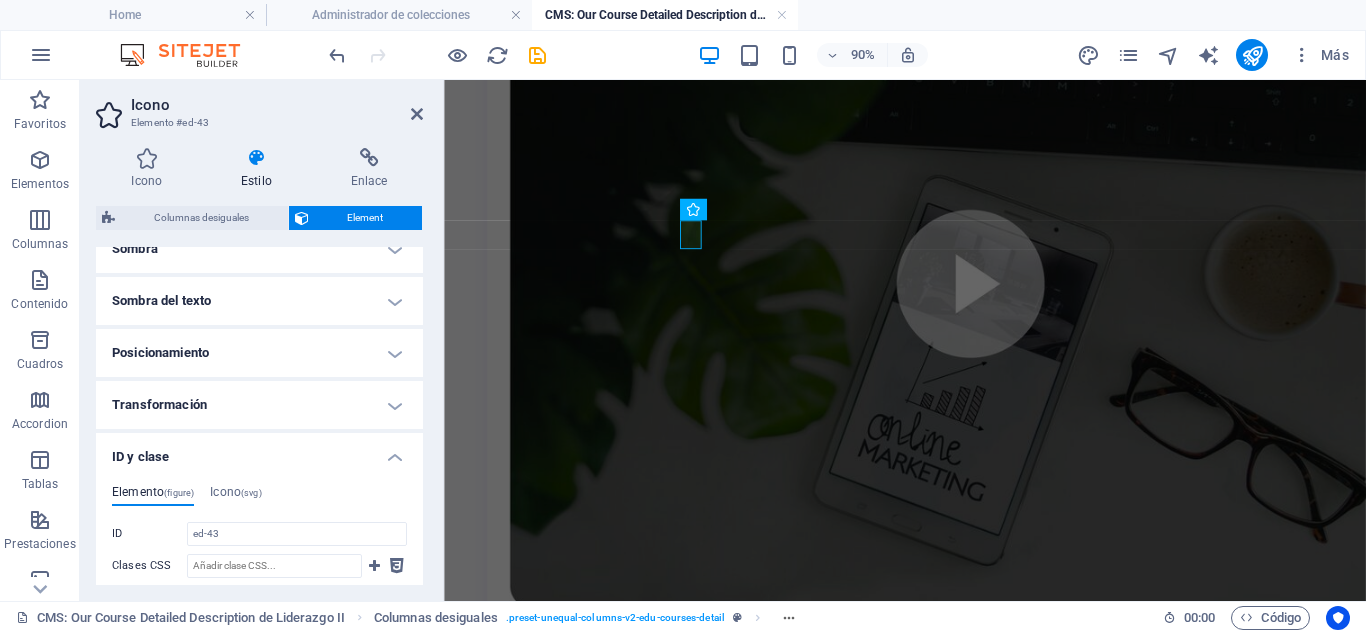 click on "ID y clase" at bounding box center (259, 451) 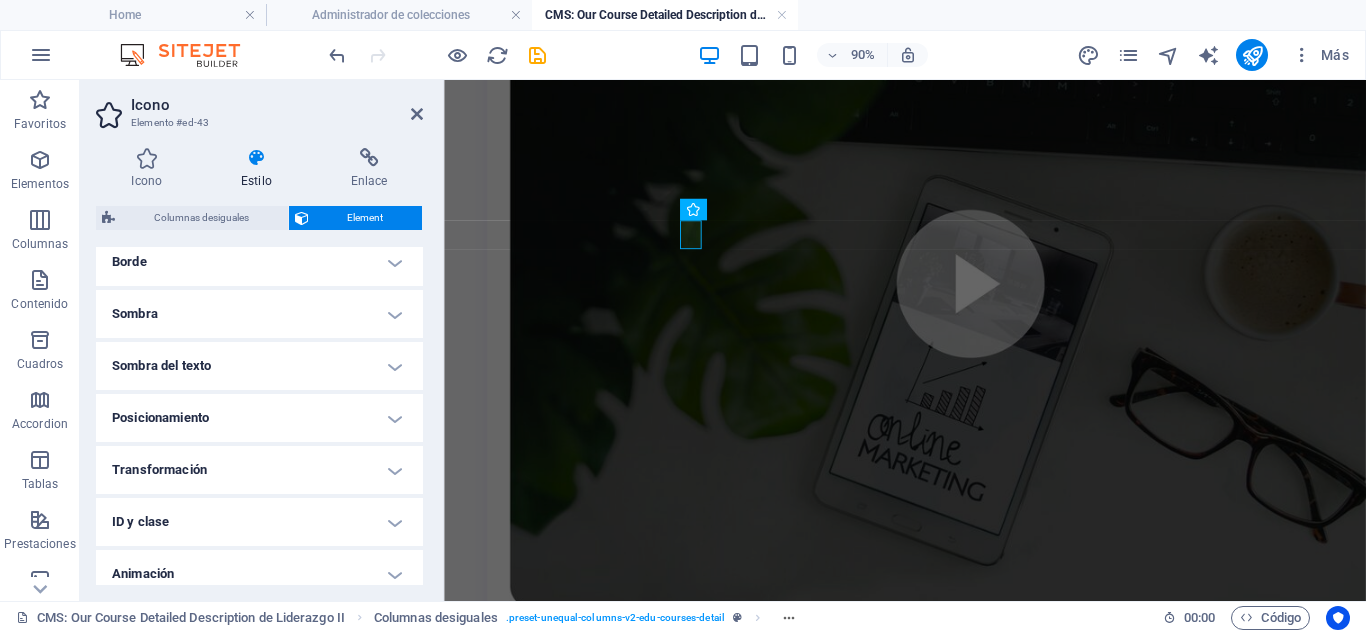 scroll, scrollTop: 524, scrollLeft: 0, axis: vertical 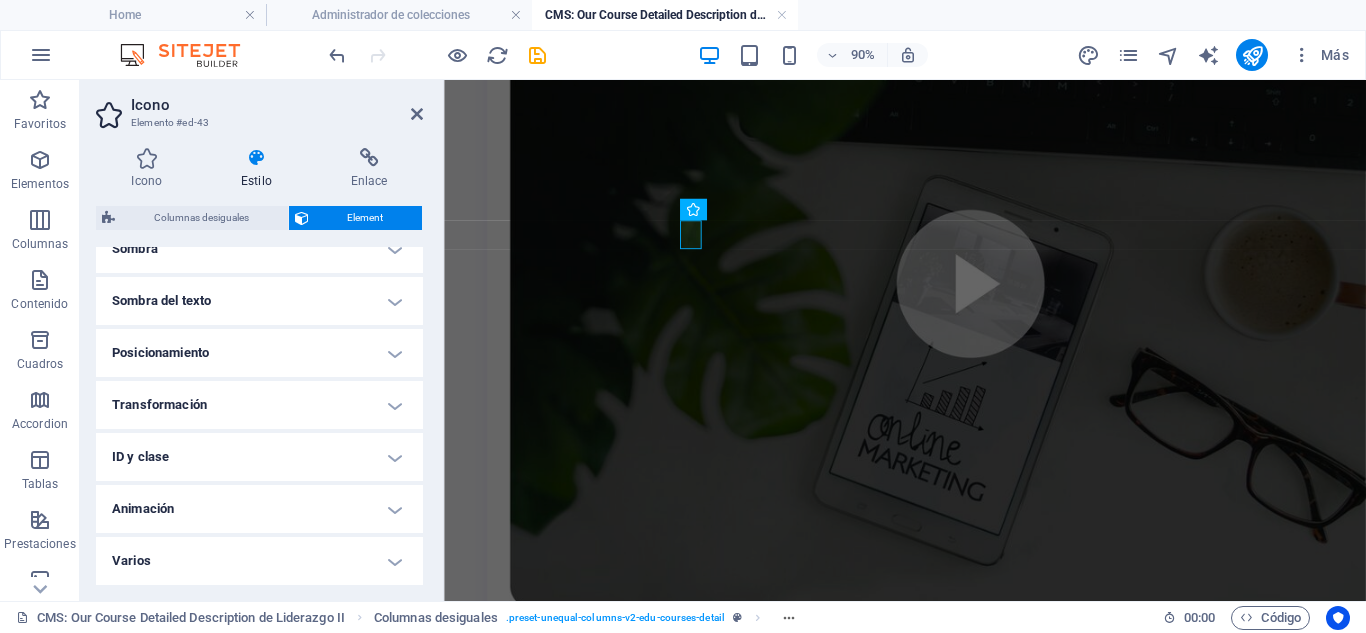 click on "Varios" at bounding box center [259, 561] 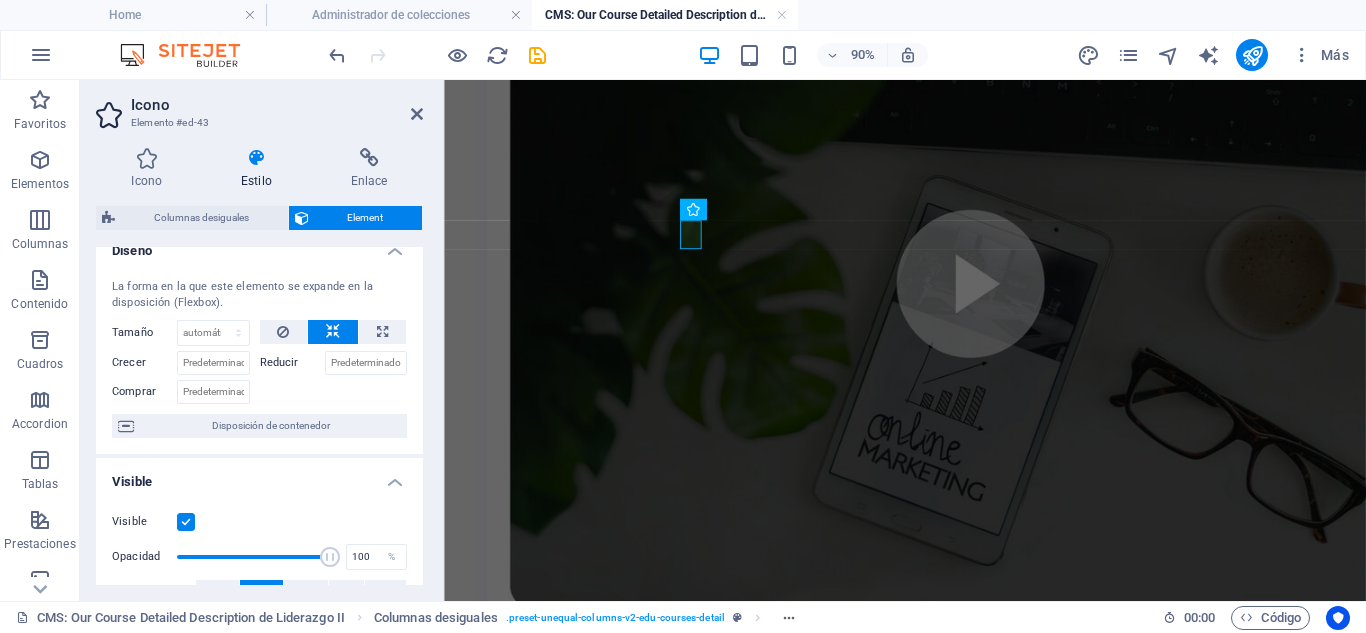 scroll, scrollTop: 0, scrollLeft: 0, axis: both 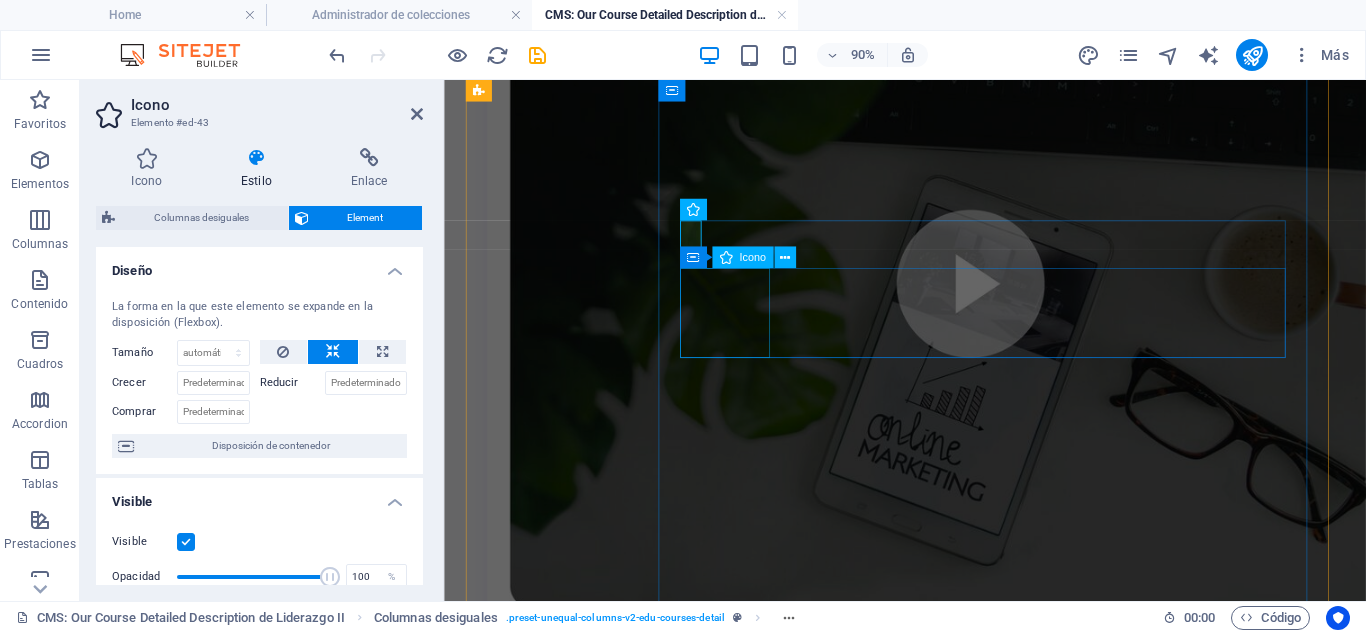 click at bounding box center [956, 1200] 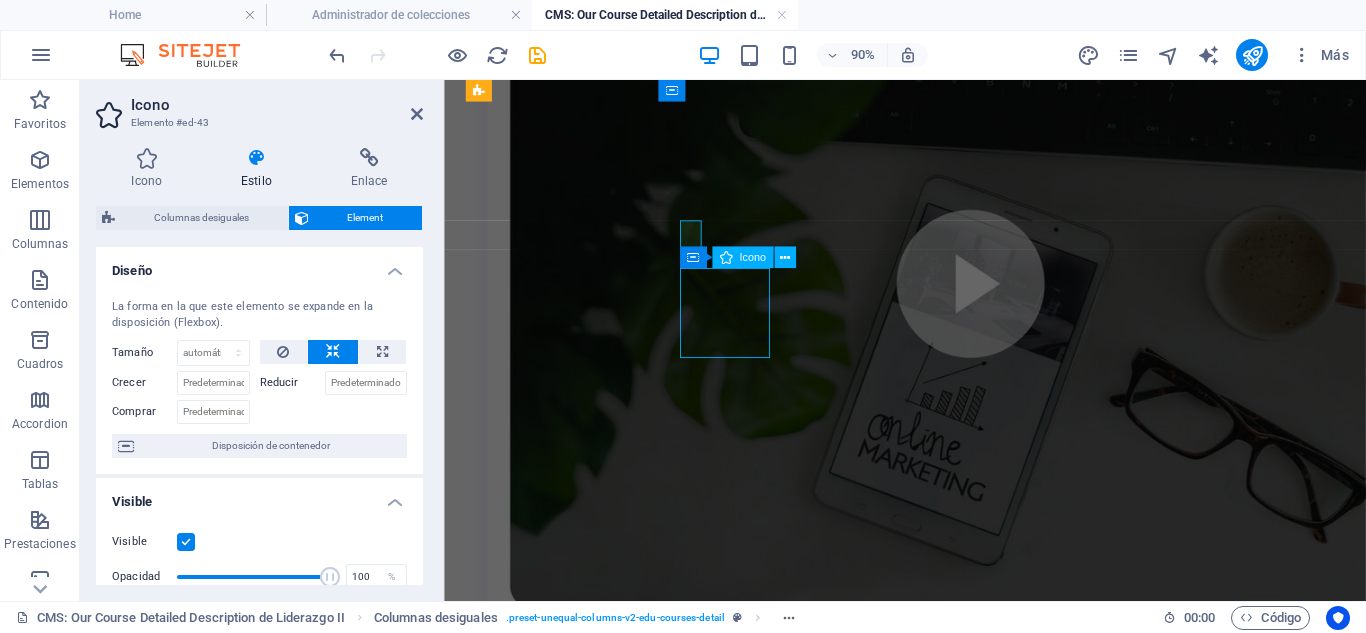 click at bounding box center (956, 1200) 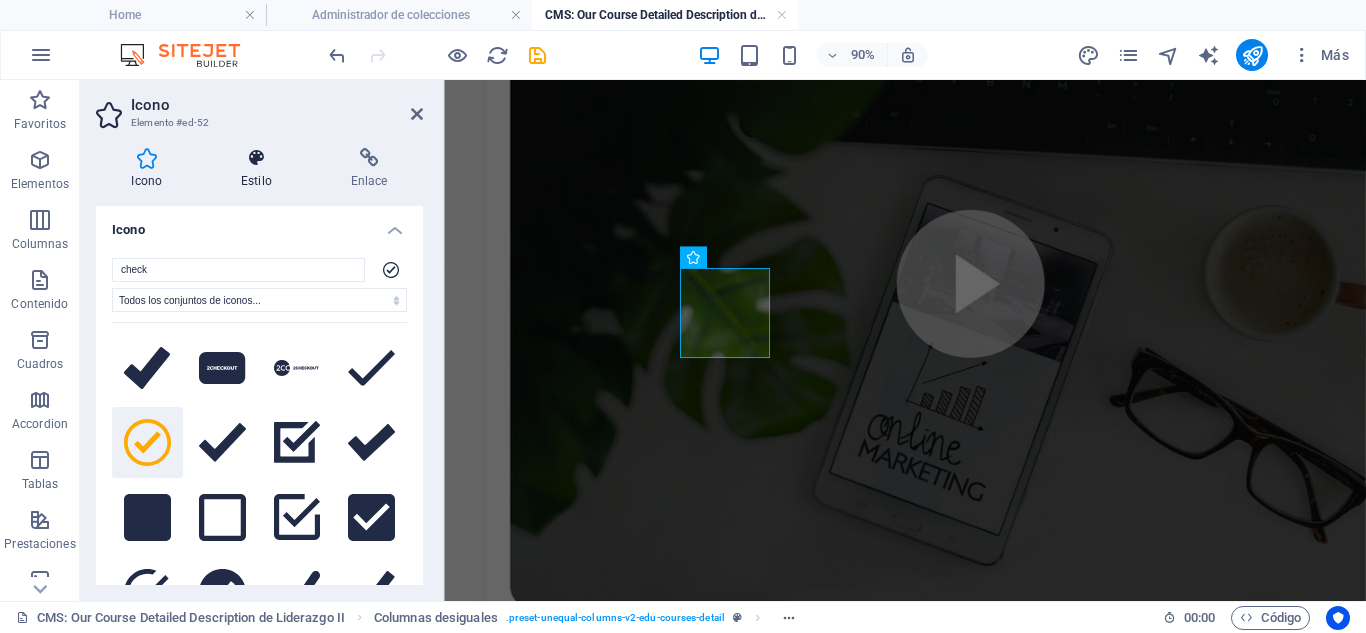 click on "Estilo" at bounding box center (261, 169) 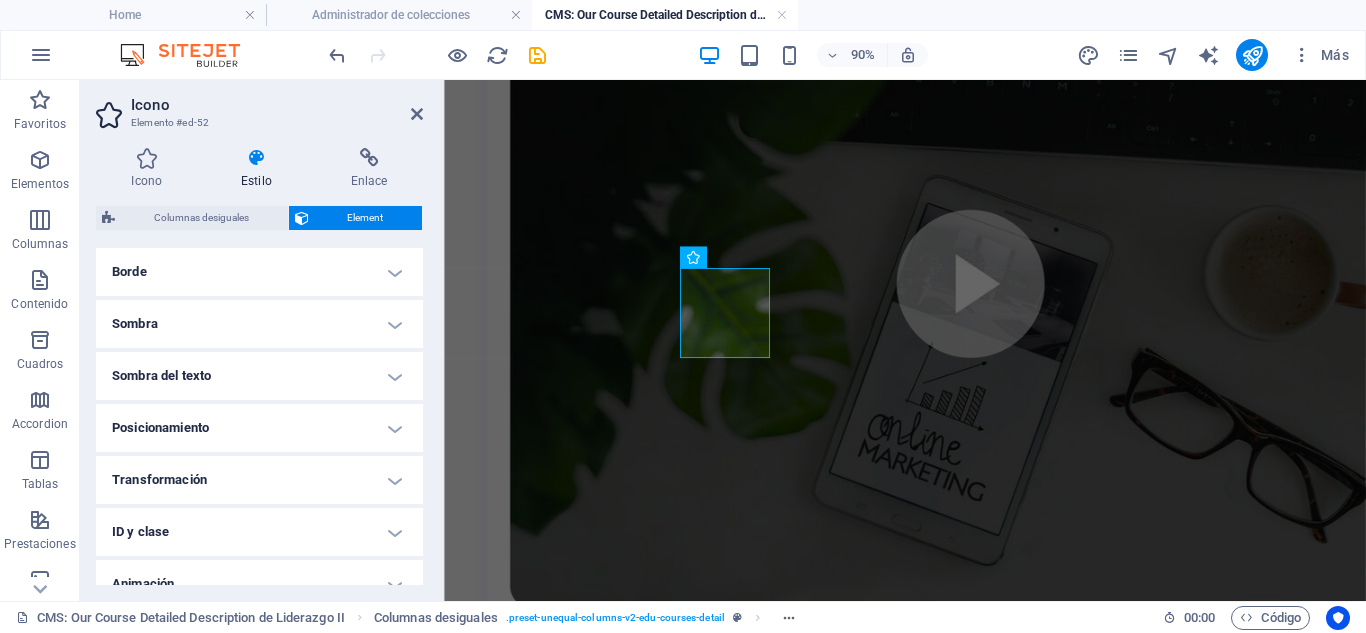 scroll, scrollTop: 524, scrollLeft: 0, axis: vertical 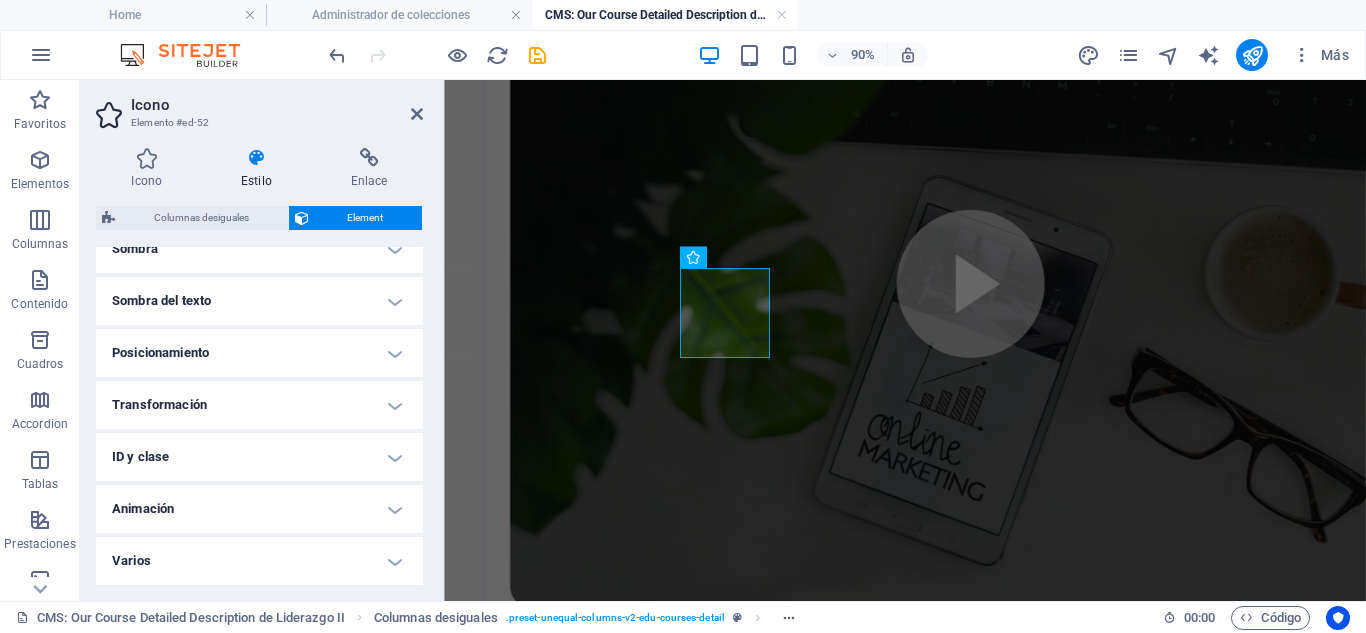 click on "Varios" at bounding box center [259, 561] 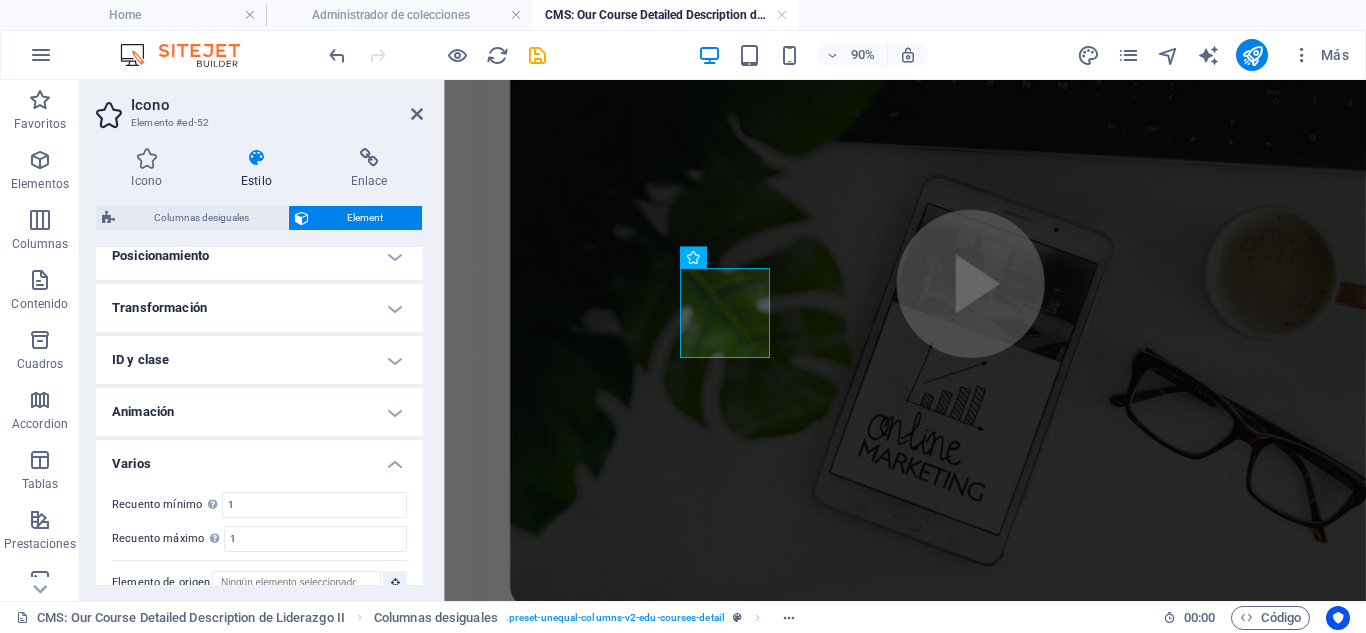 scroll, scrollTop: 648, scrollLeft: 0, axis: vertical 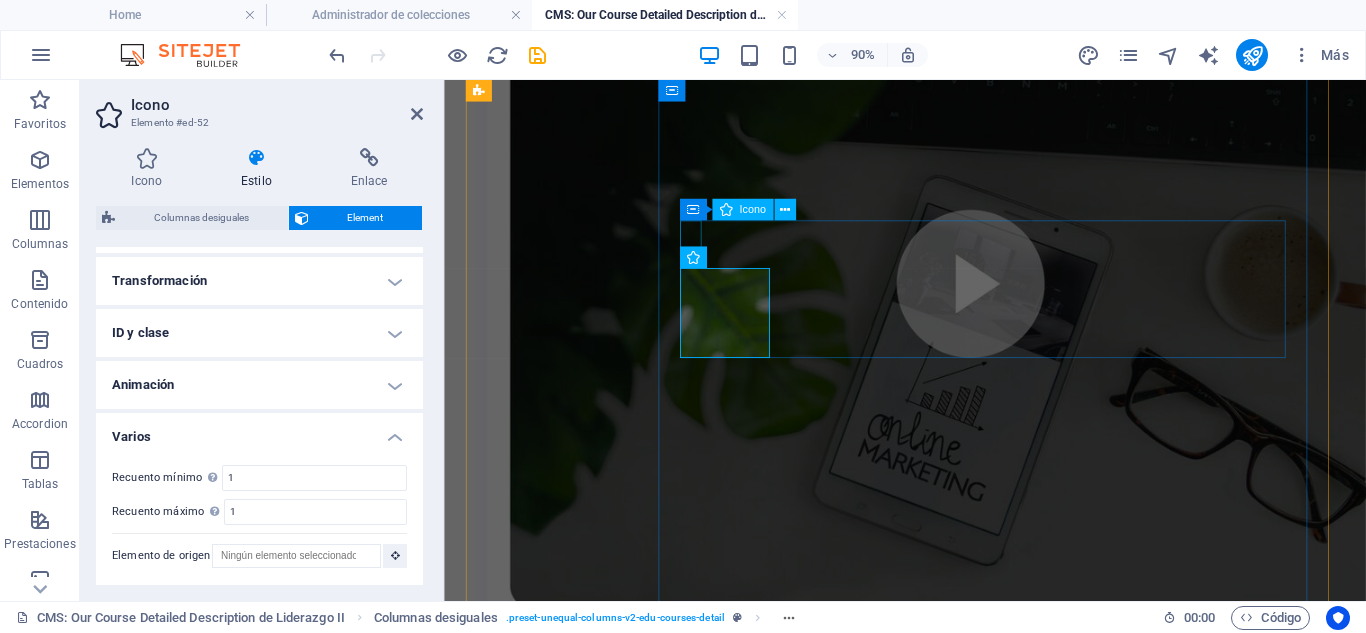 click at bounding box center [948, 1072] 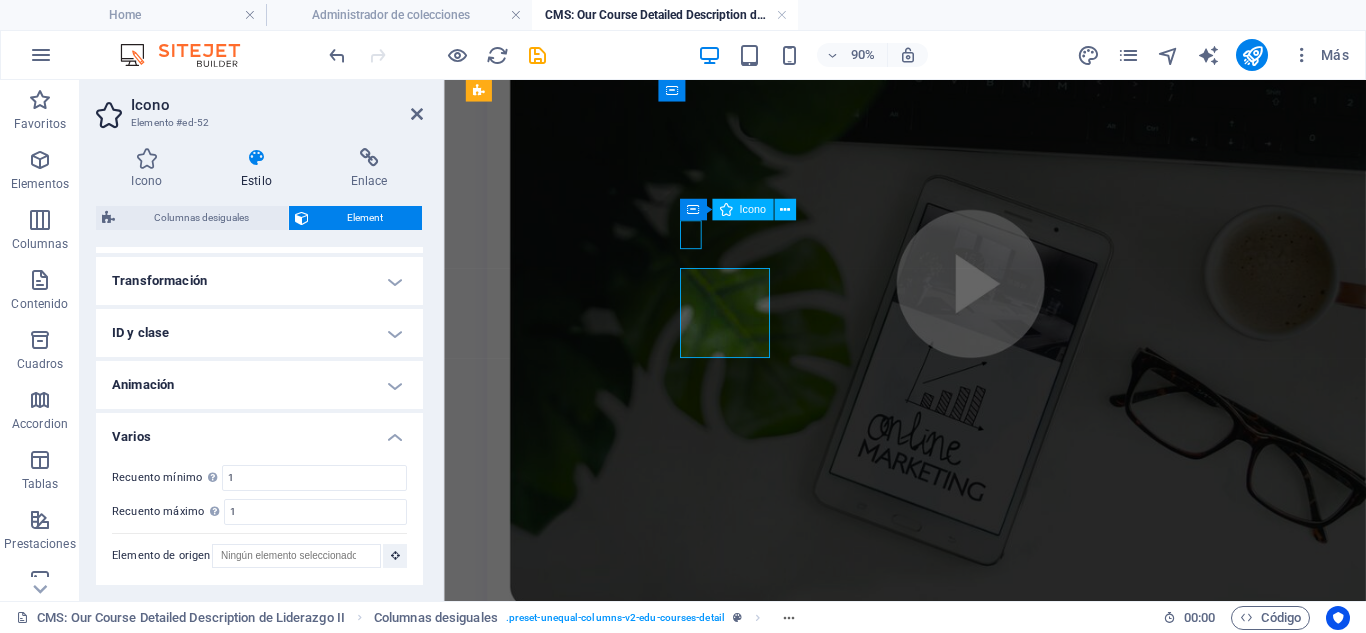 click at bounding box center (948, 1072) 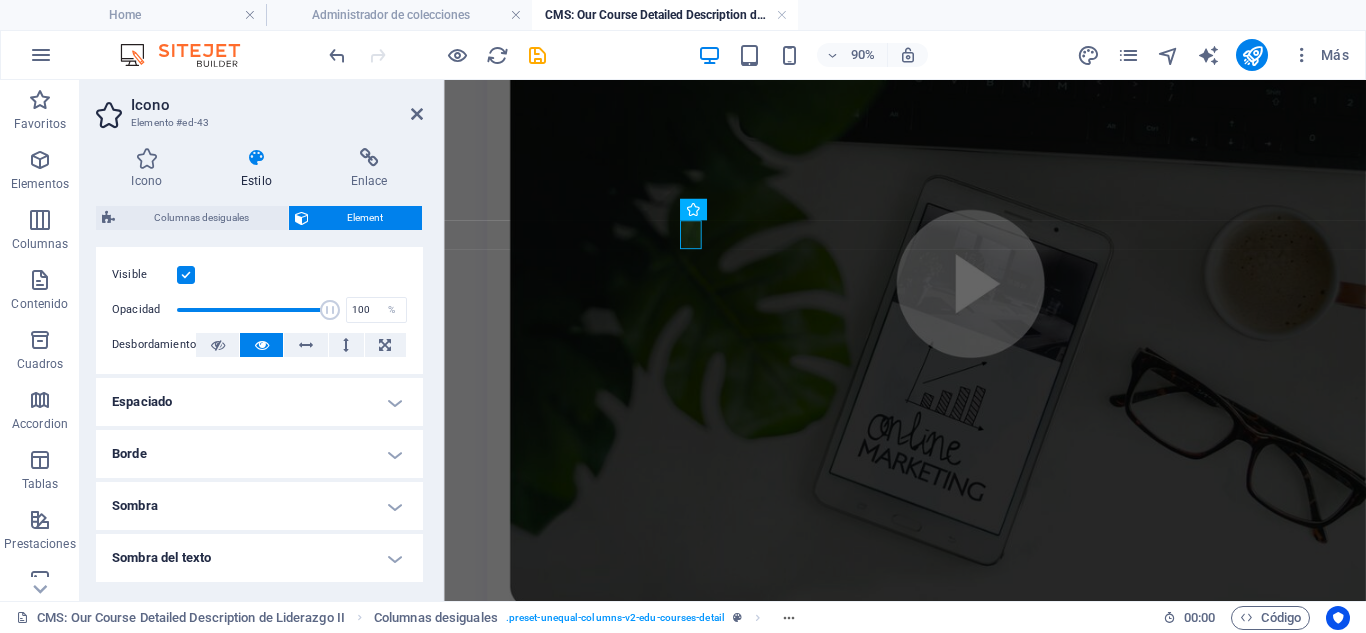 scroll, scrollTop: 300, scrollLeft: 0, axis: vertical 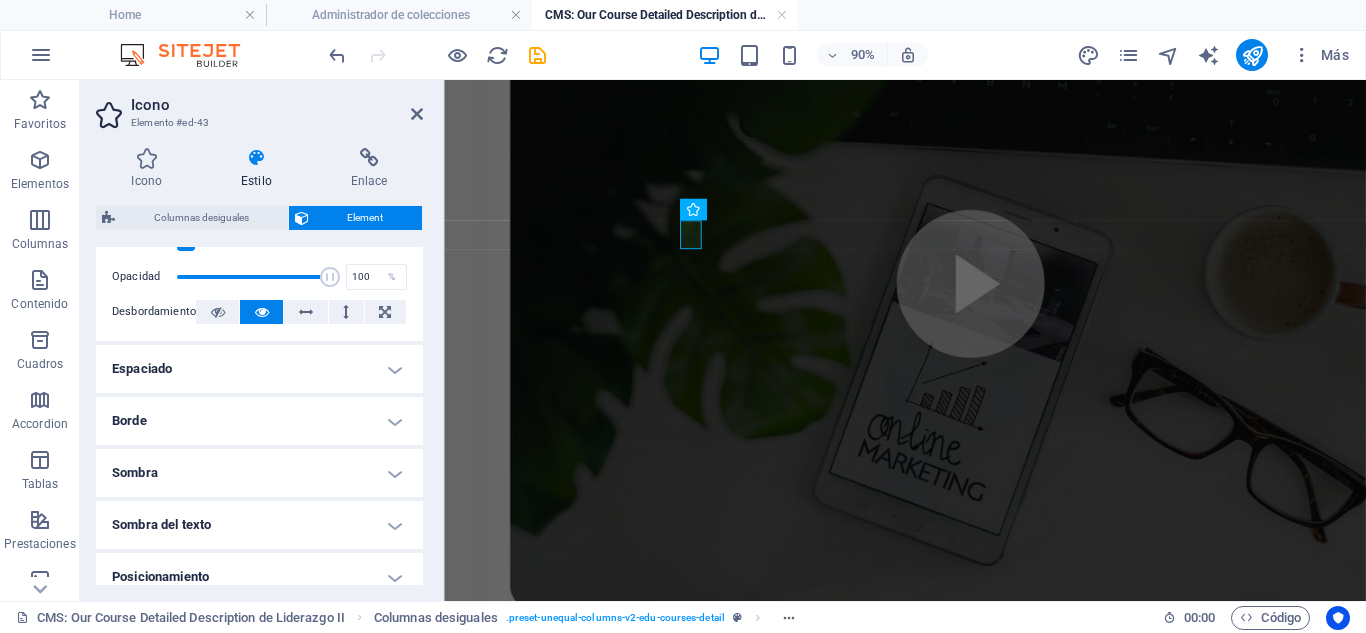 click on "Espaciado" at bounding box center (259, 369) 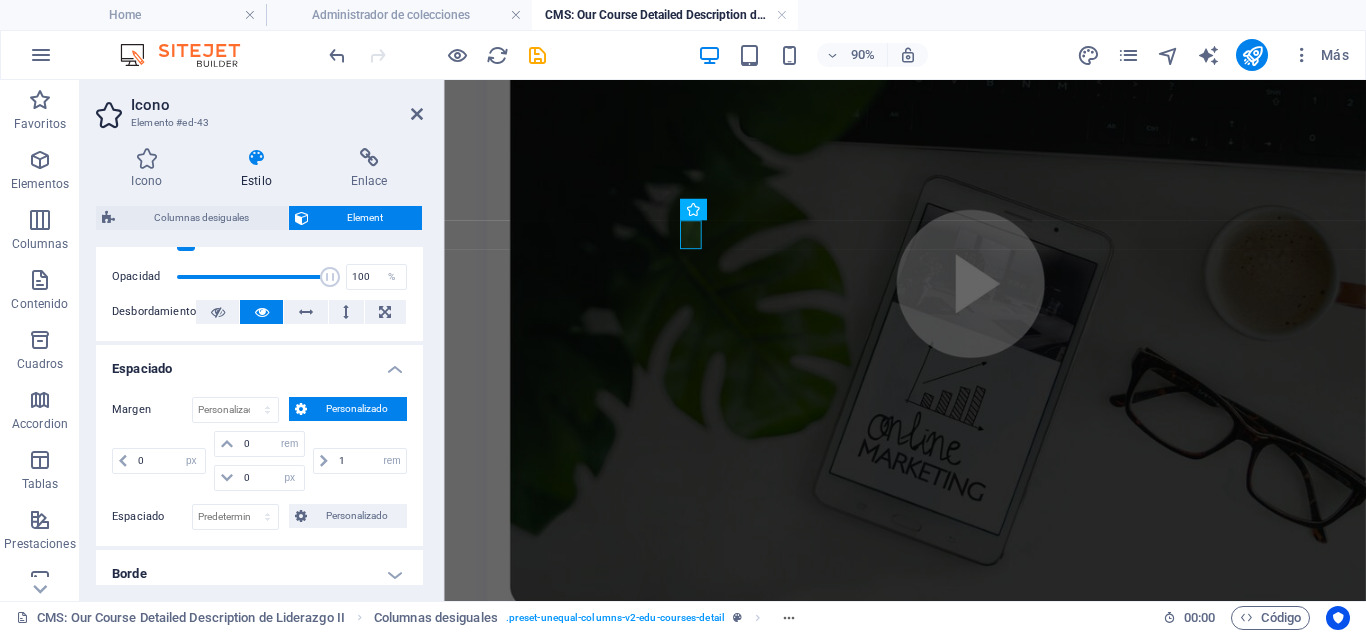 click on "Espaciado" at bounding box center (259, 363) 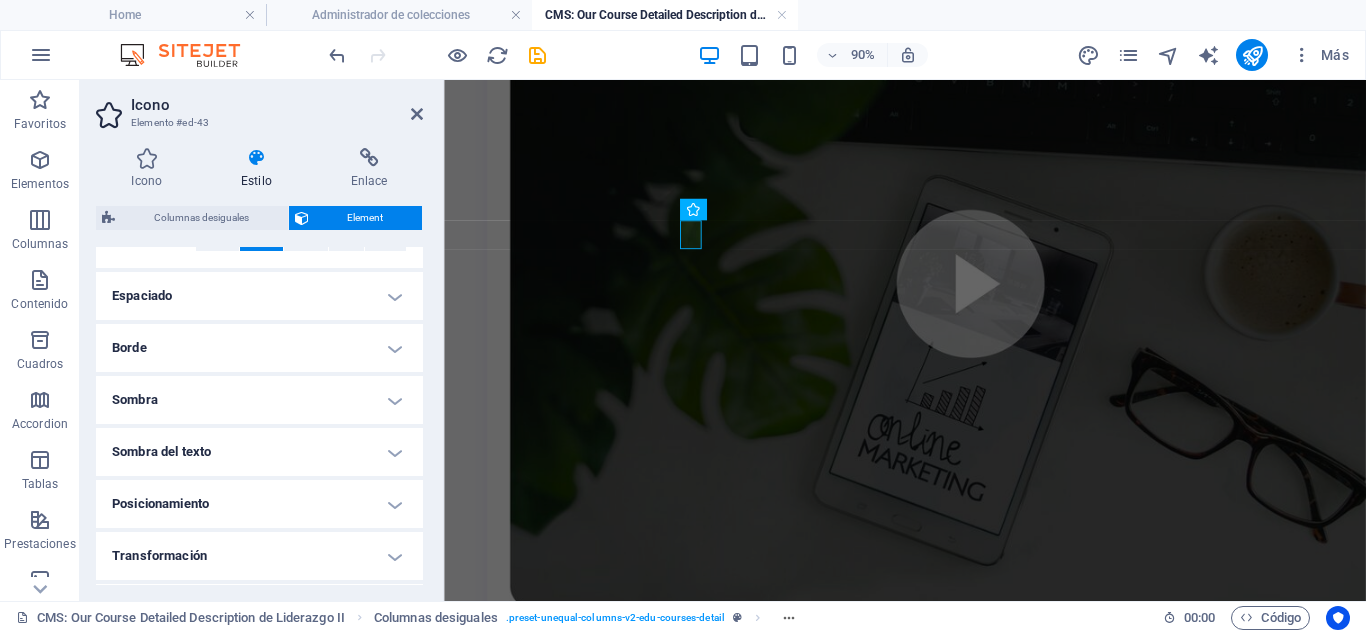 scroll, scrollTop: 400, scrollLeft: 0, axis: vertical 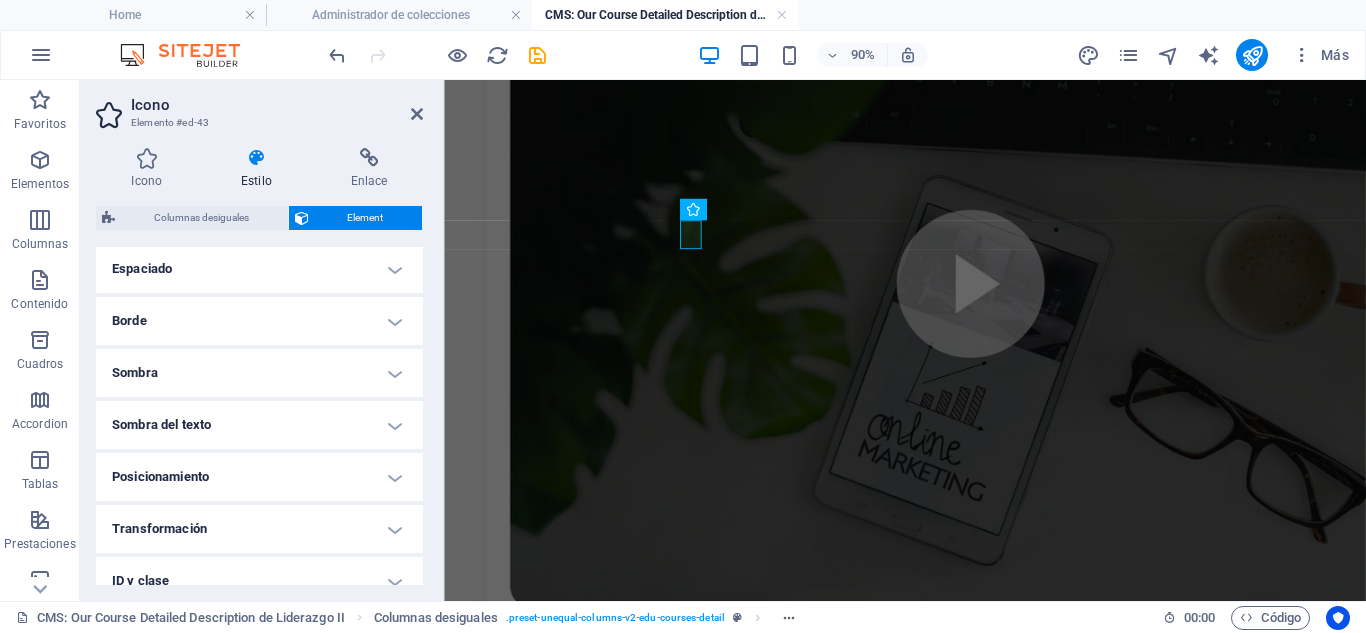 click on "Borde" at bounding box center [259, 321] 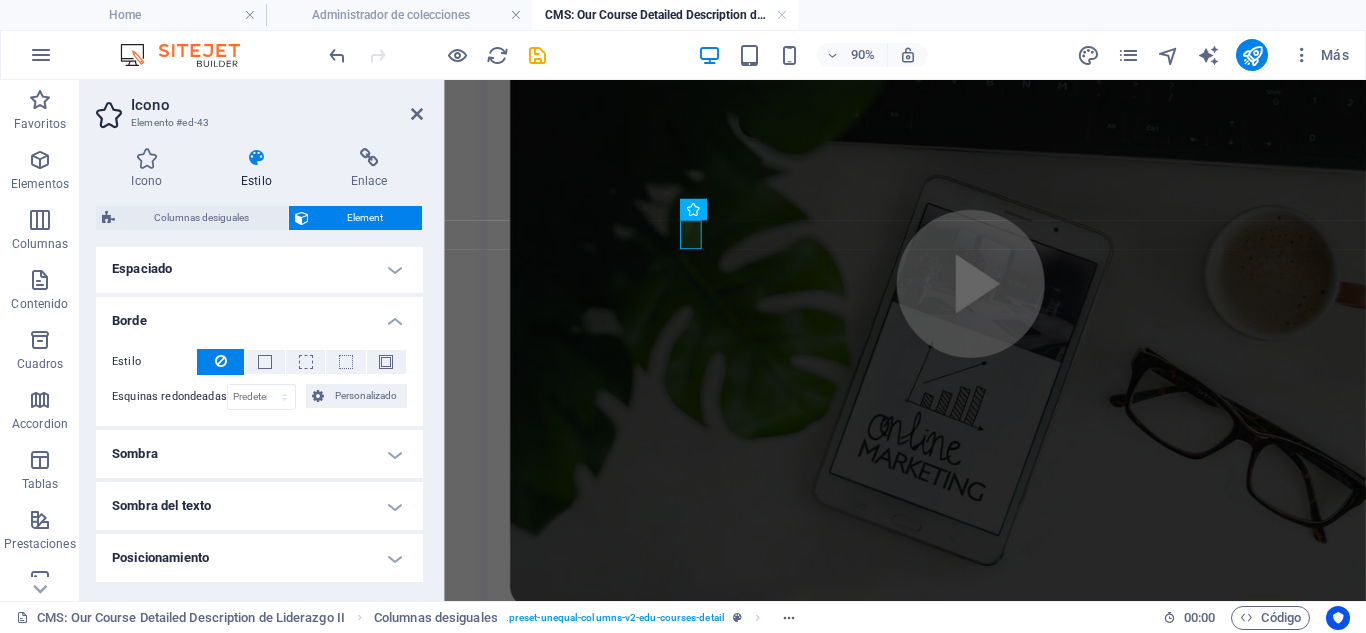 click on "Borde" at bounding box center [259, 315] 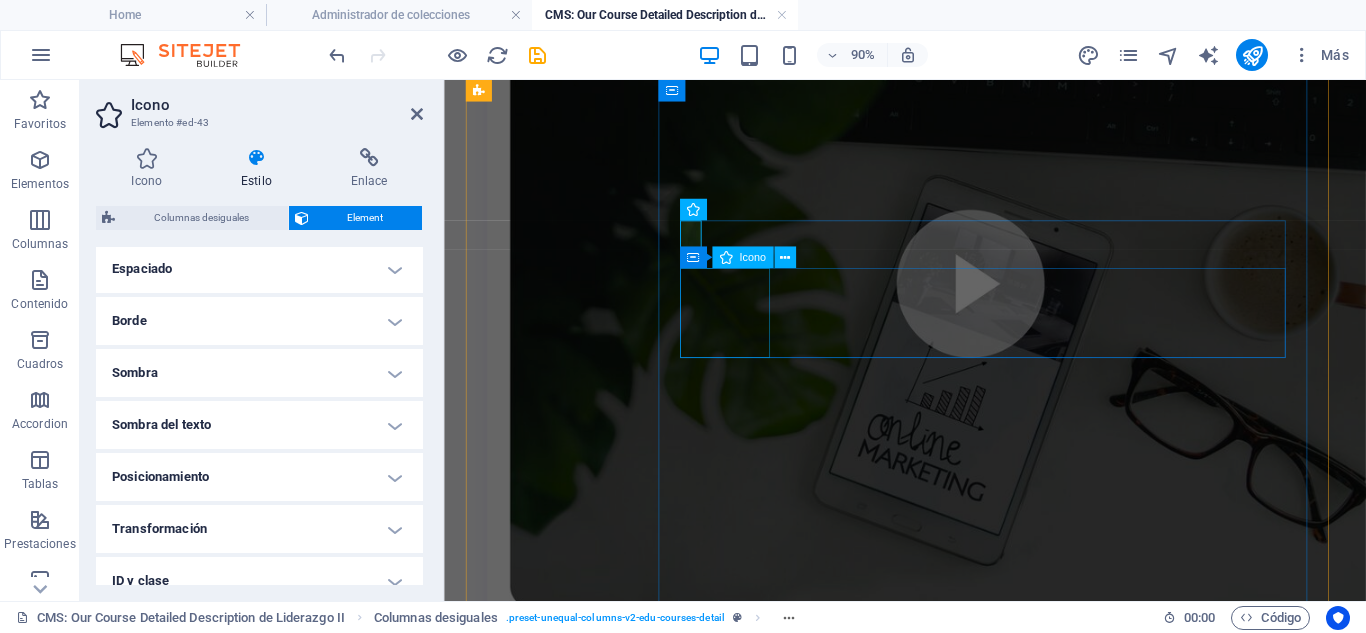 click at bounding box center (956, 1200) 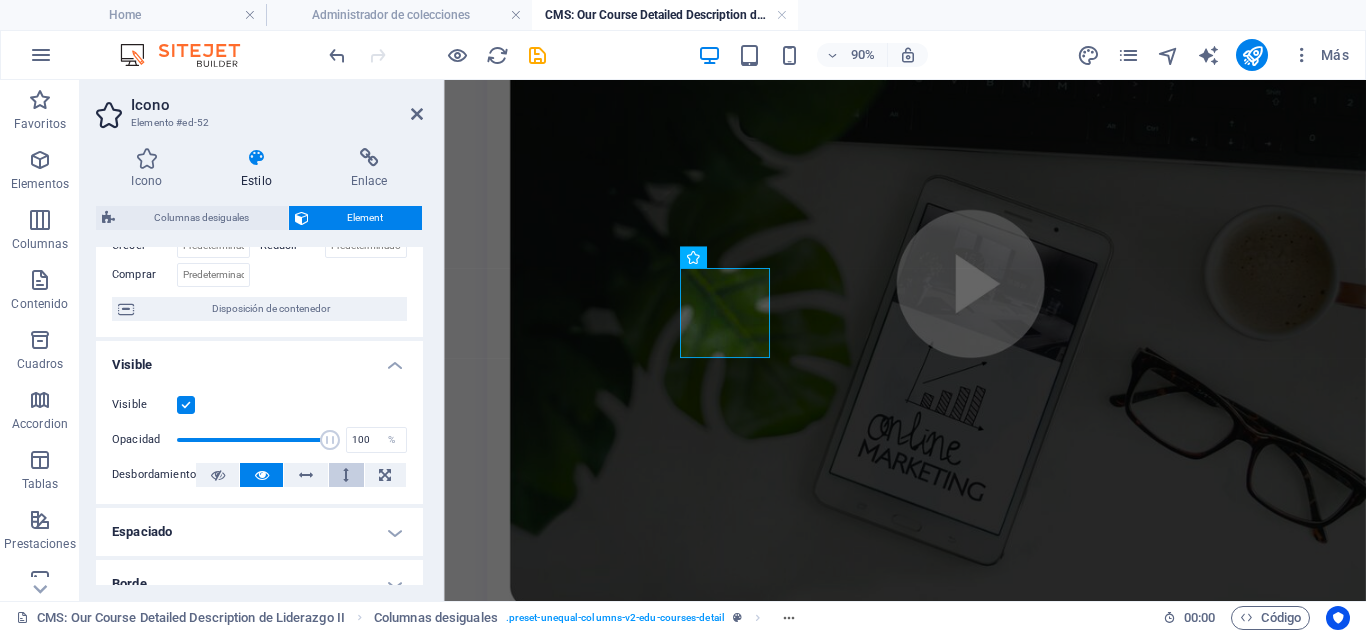scroll, scrollTop: 200, scrollLeft: 0, axis: vertical 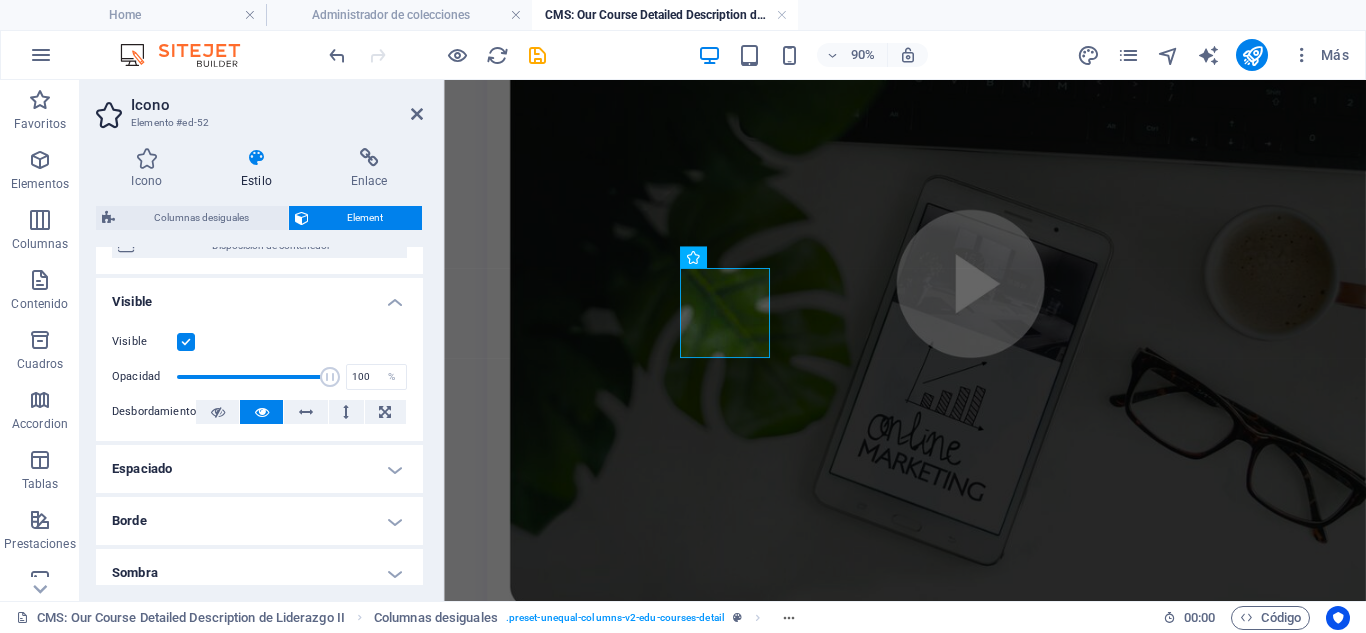 click on "Espaciado" at bounding box center [259, 469] 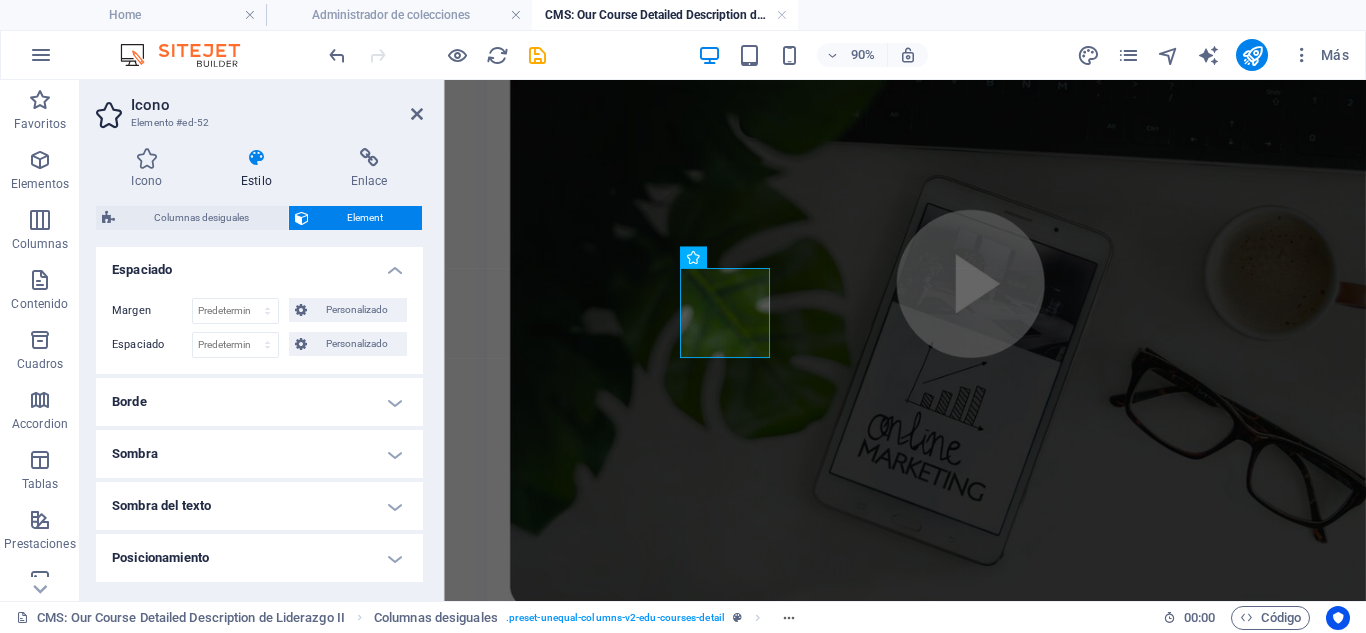 scroll, scrollTop: 400, scrollLeft: 0, axis: vertical 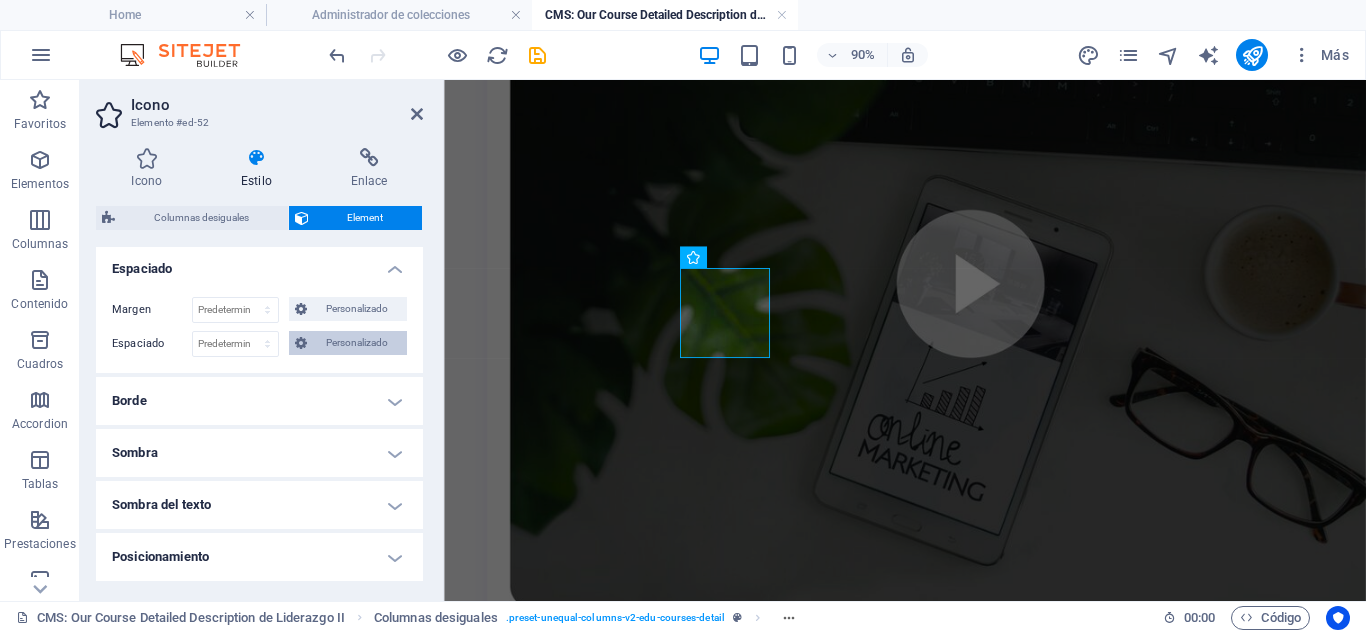 click on "Personalizado" at bounding box center (357, 343) 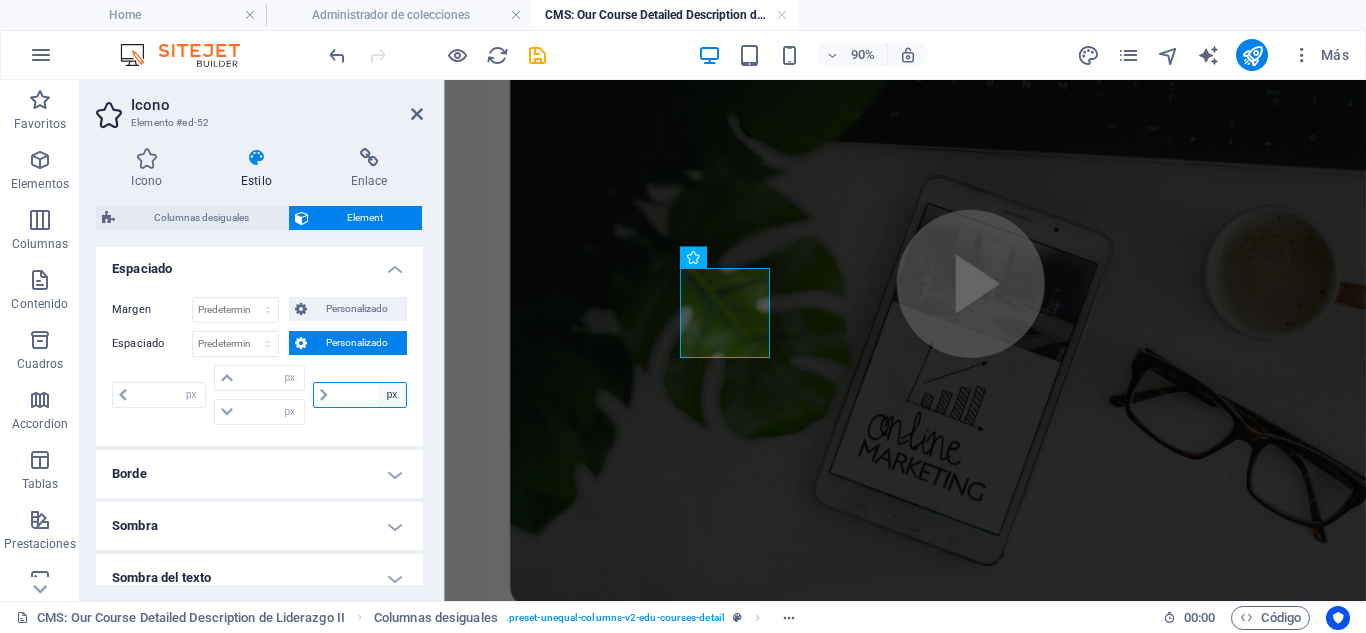click on "px rem % vh vw" at bounding box center (392, 395) 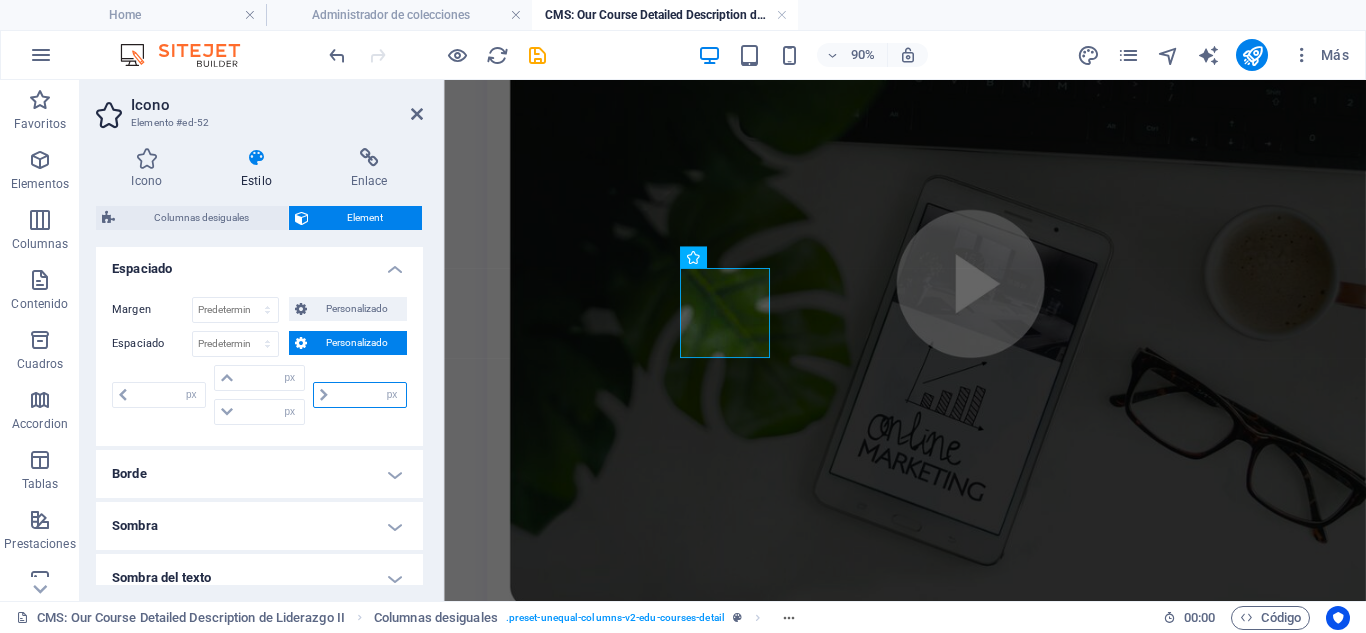 click at bounding box center [370, 395] 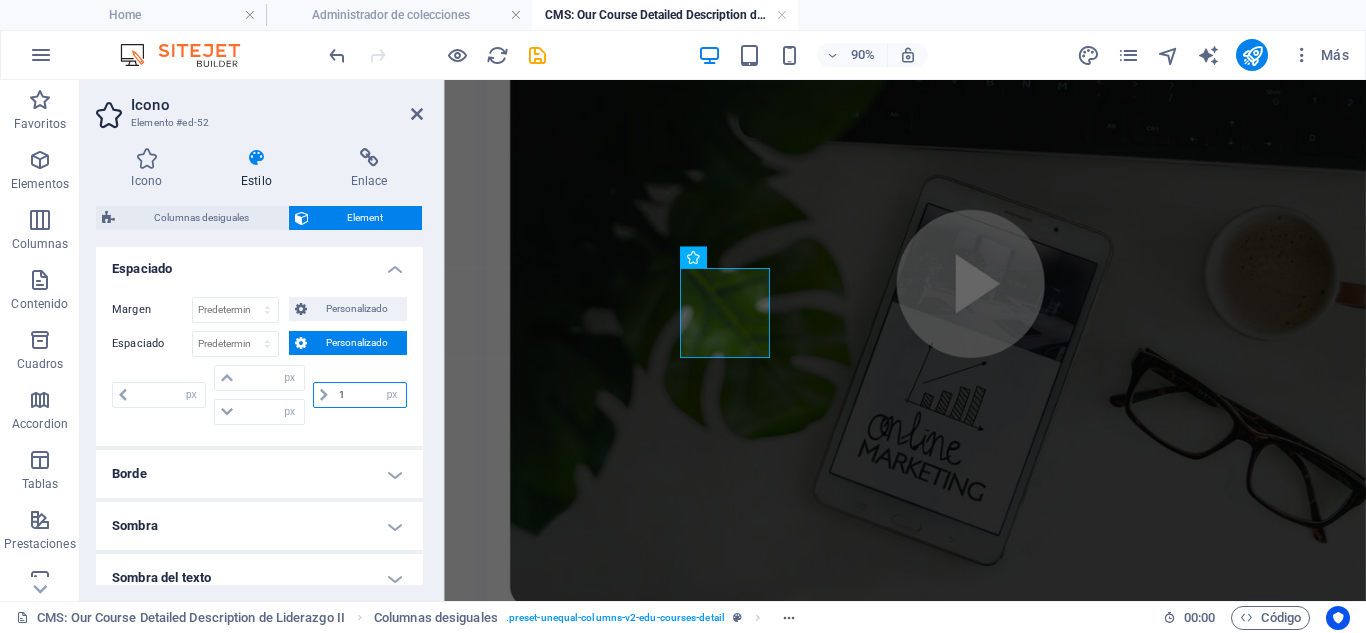 type on "1" 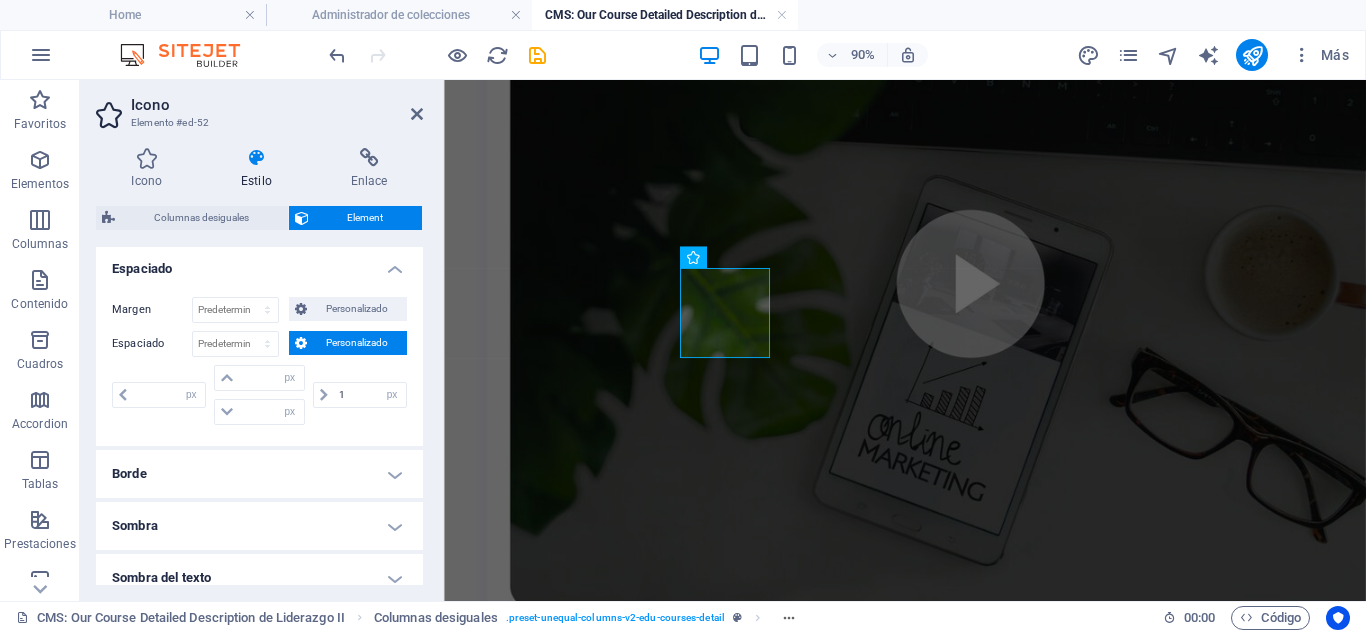 type on "0" 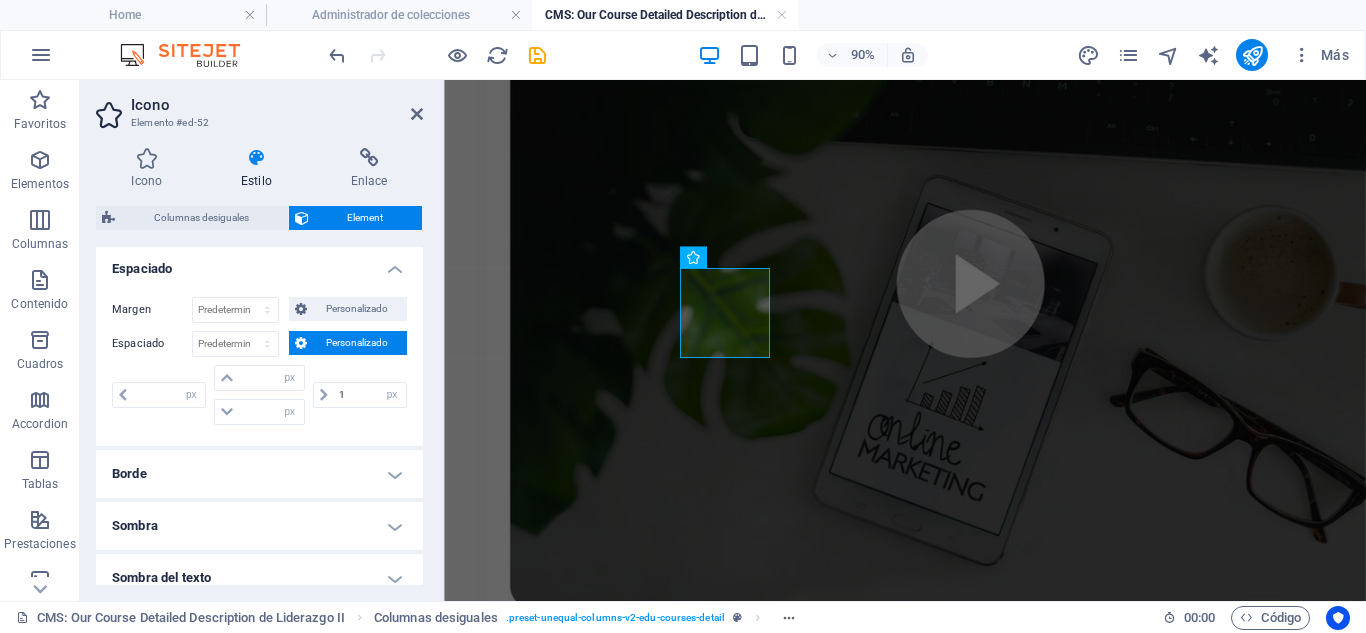 type on "0" 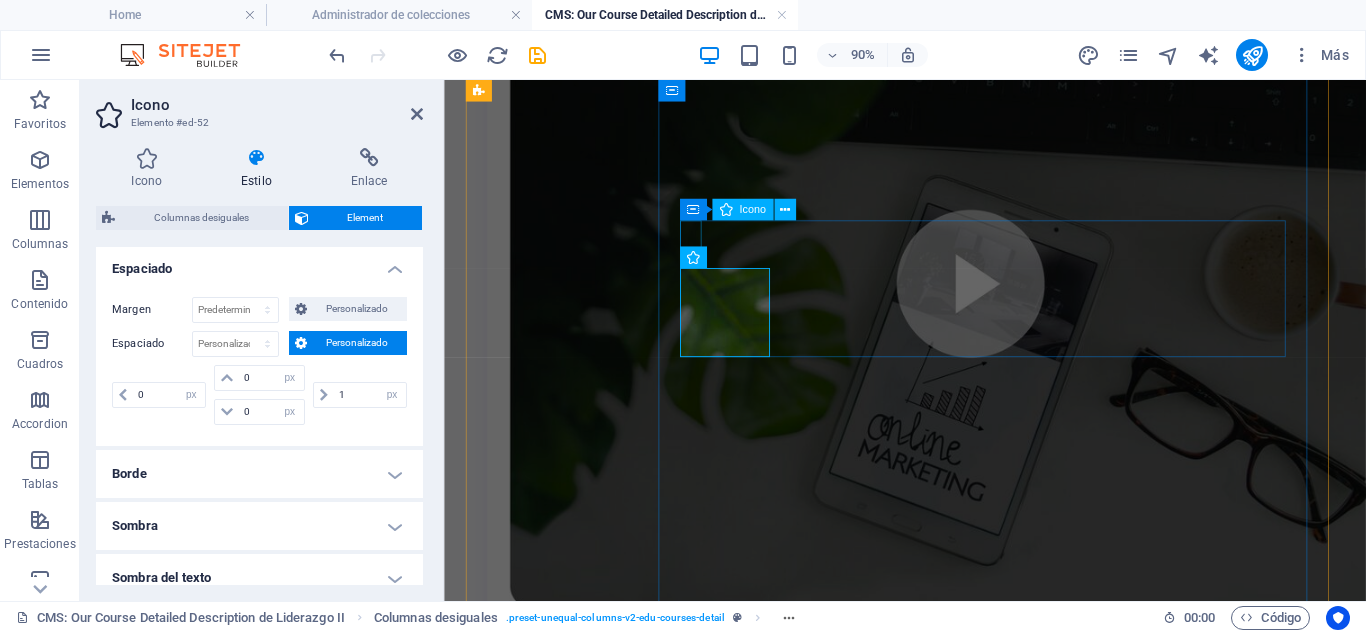click at bounding box center (948, 1072) 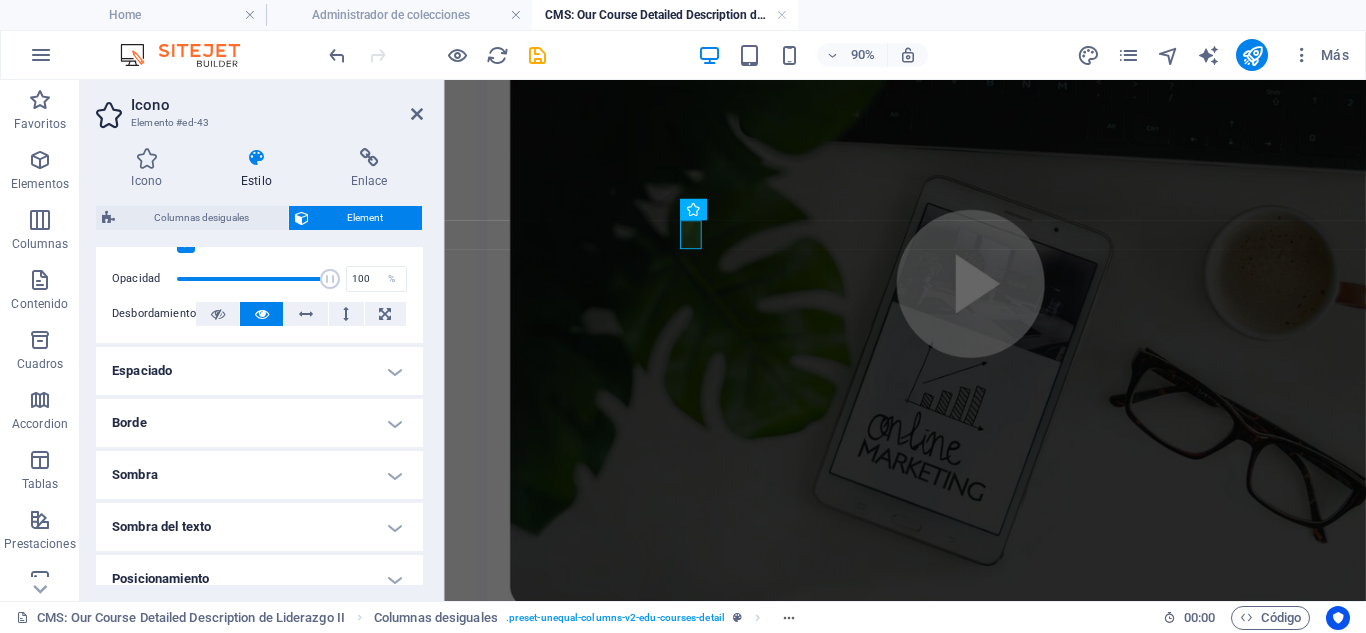 scroll, scrollTop: 400, scrollLeft: 0, axis: vertical 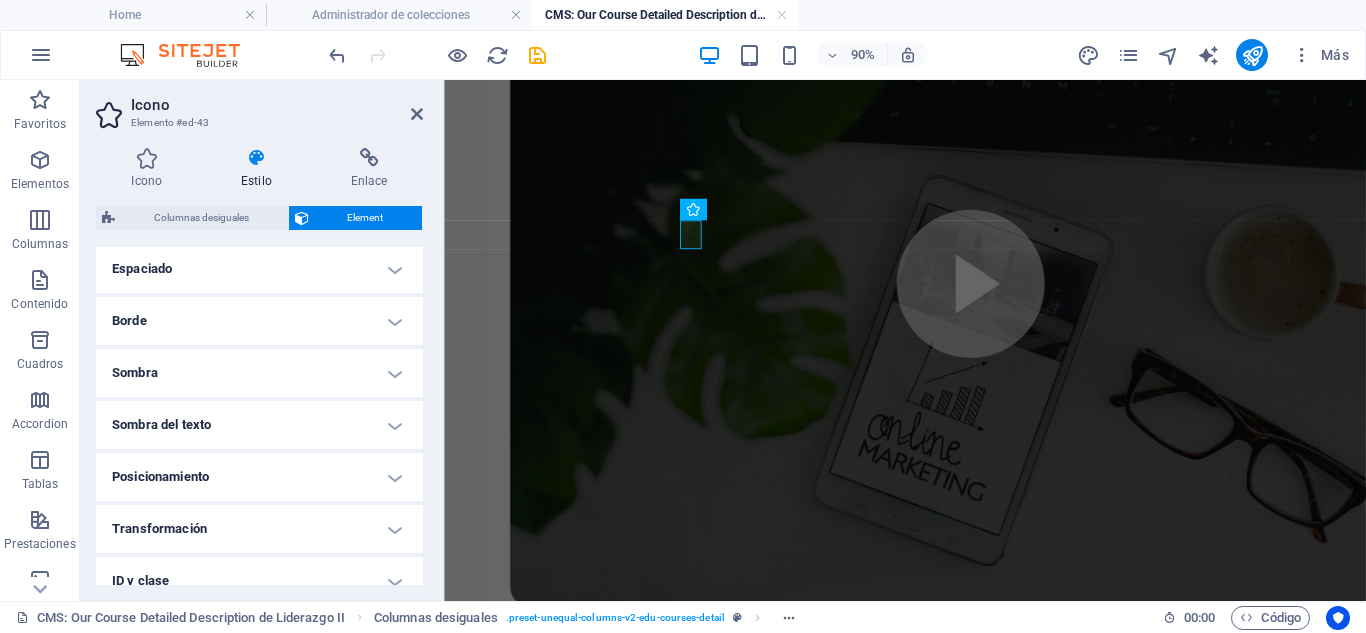 click on "Espaciado" at bounding box center [259, 269] 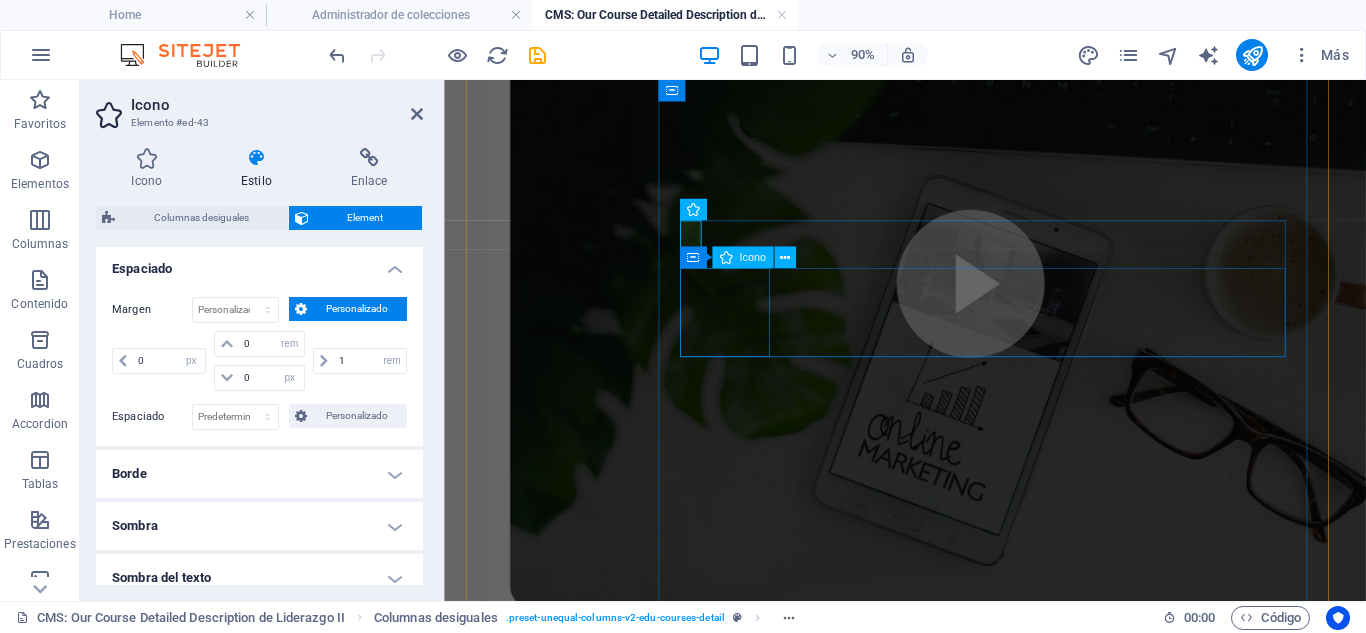 click at bounding box center [956, 1200] 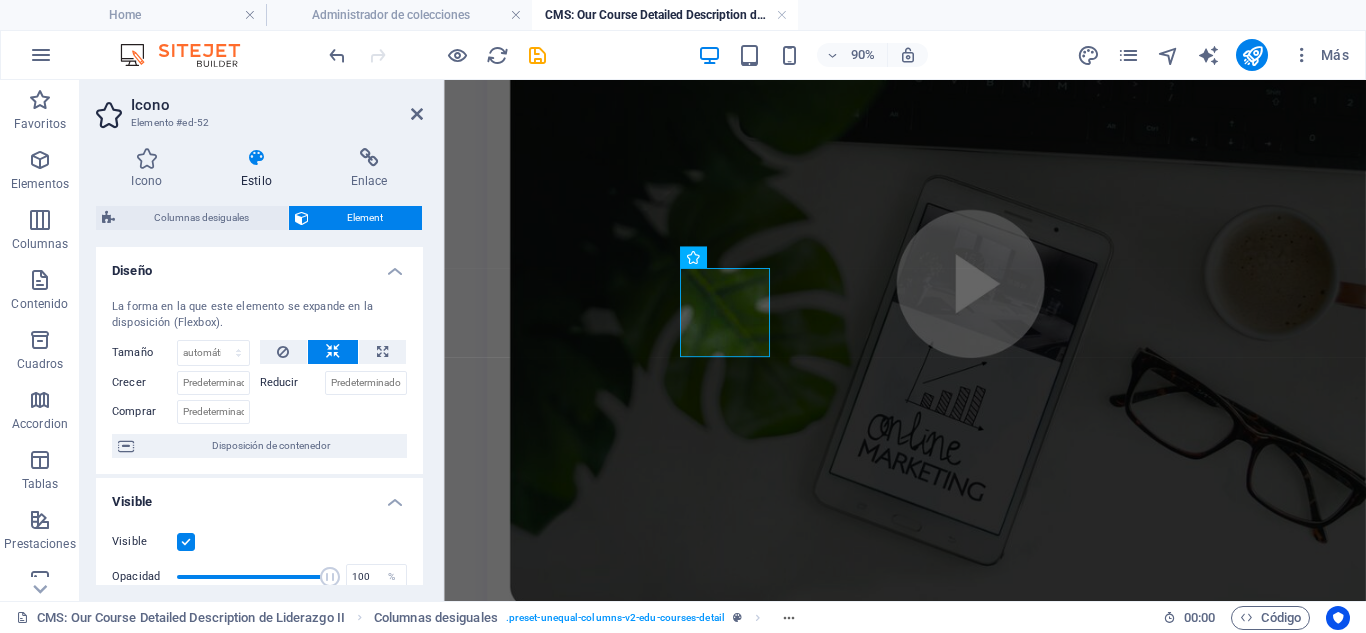 scroll, scrollTop: 200, scrollLeft: 0, axis: vertical 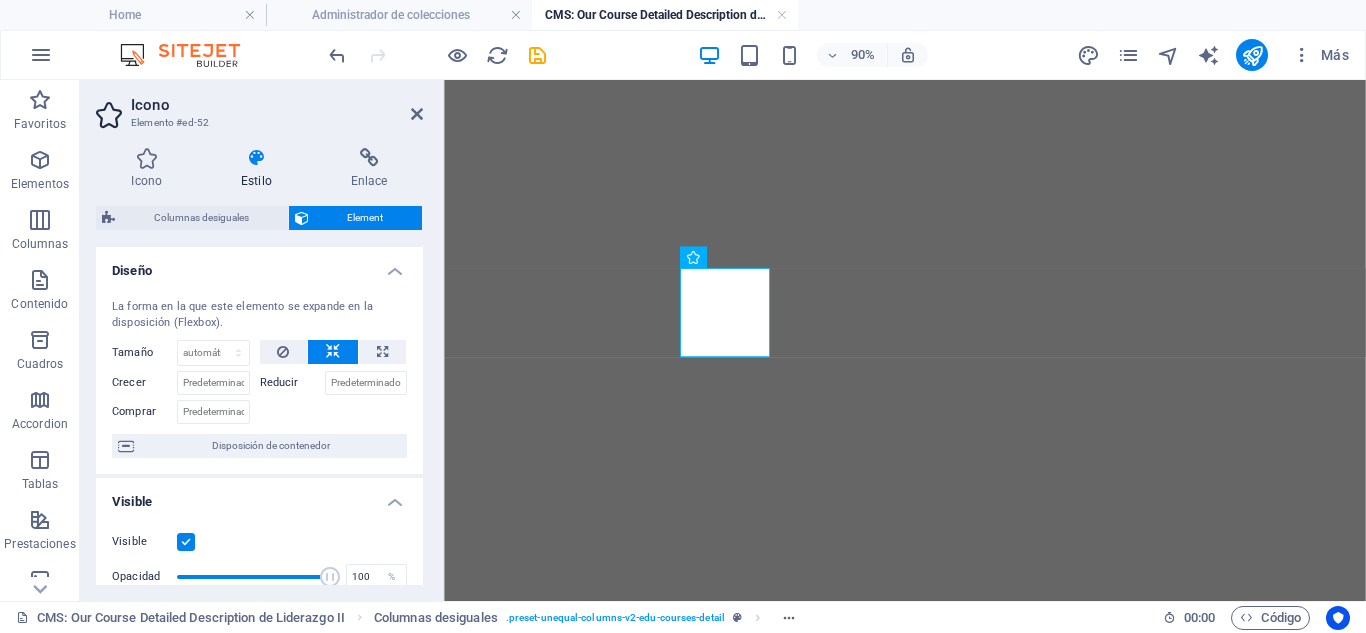 select on "px" 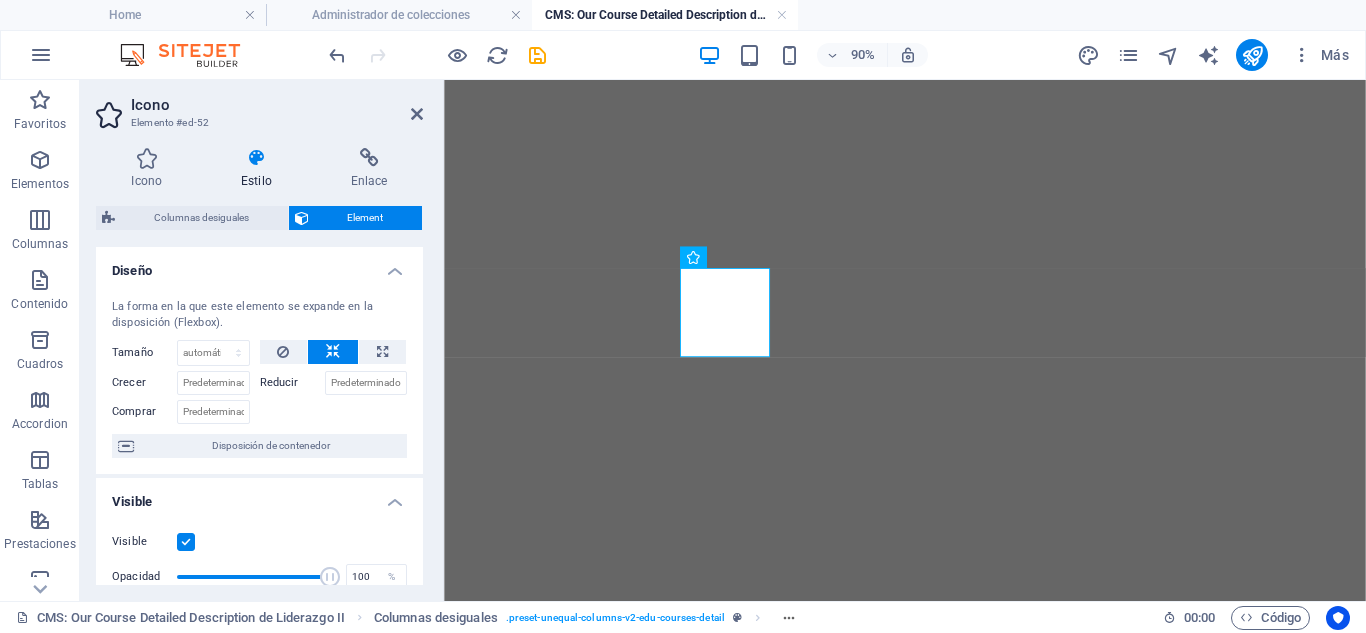 scroll, scrollTop: 0, scrollLeft: 0, axis: both 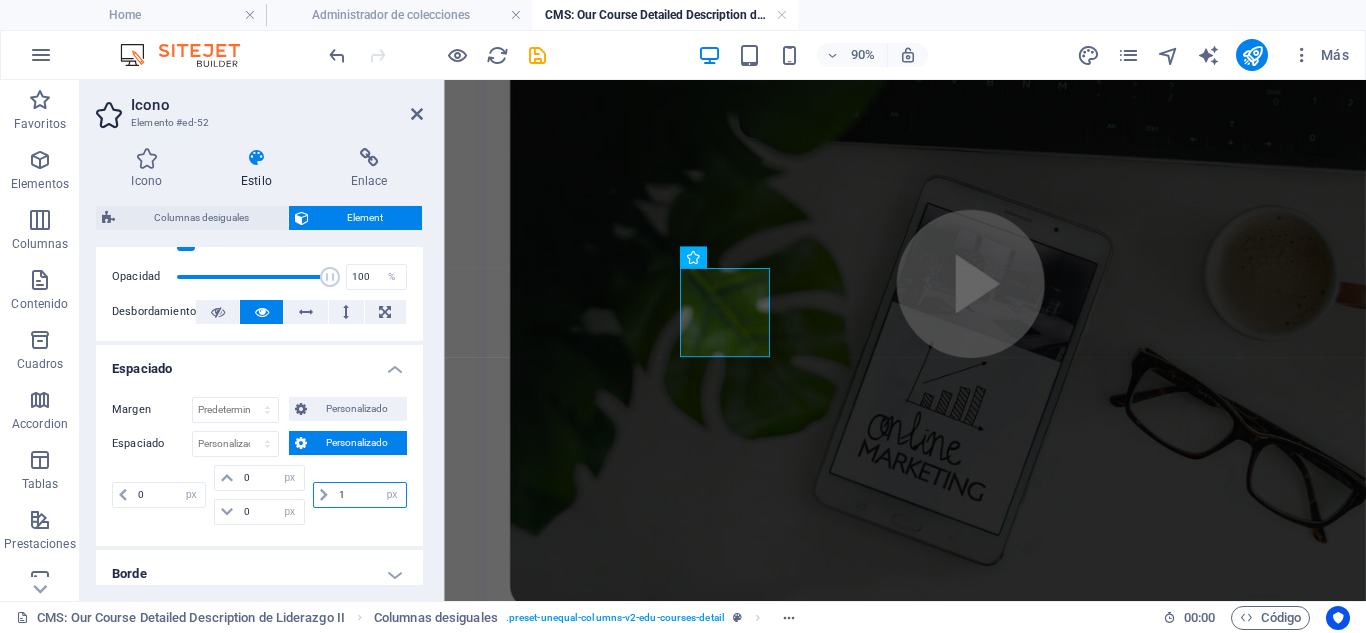 click on "1" at bounding box center (370, 495) 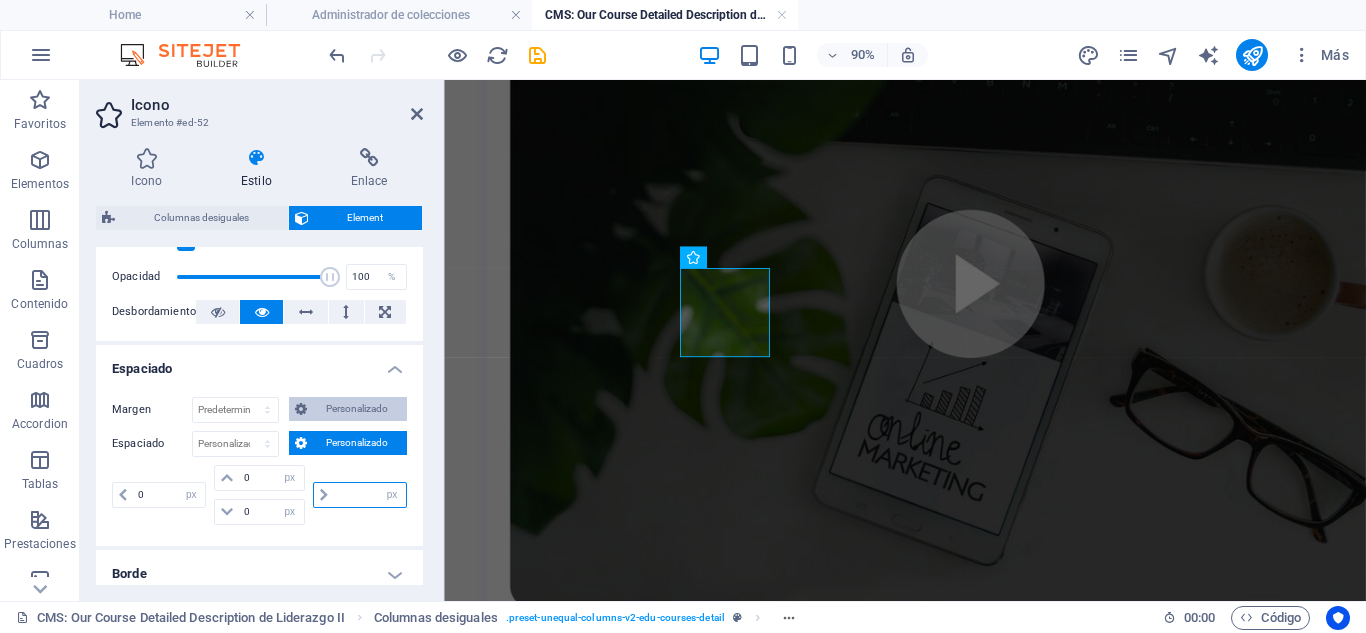 type 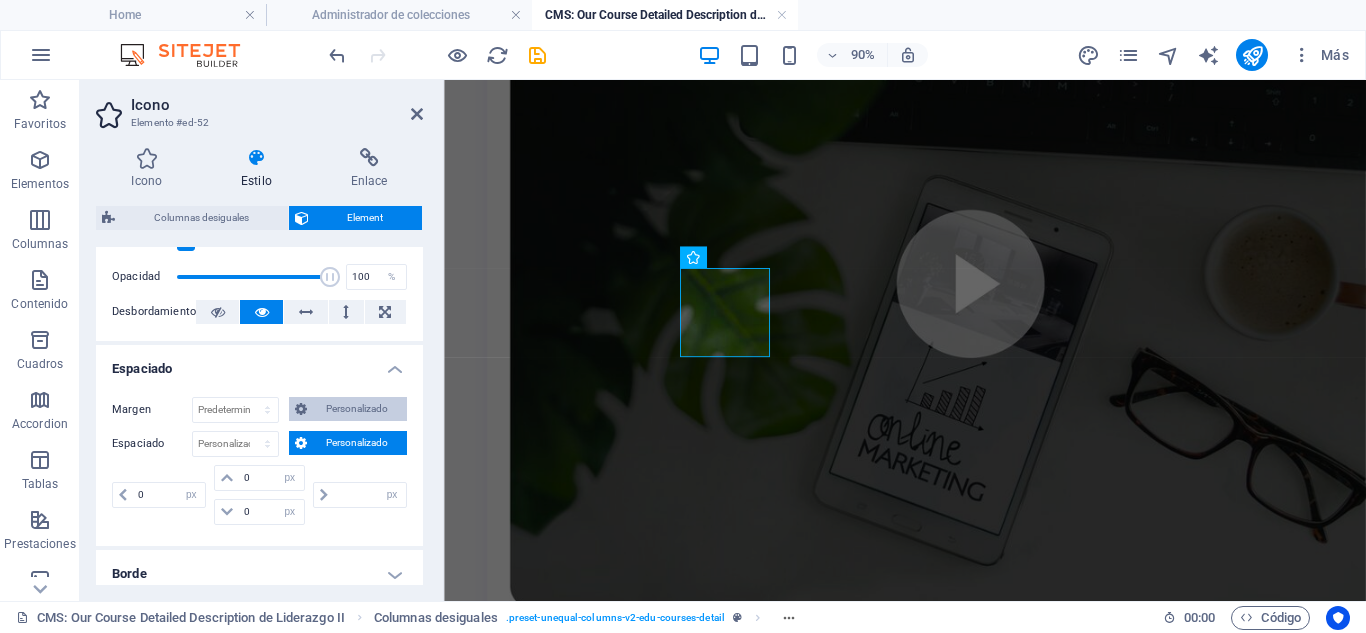 click on "Personalizado" at bounding box center (357, 409) 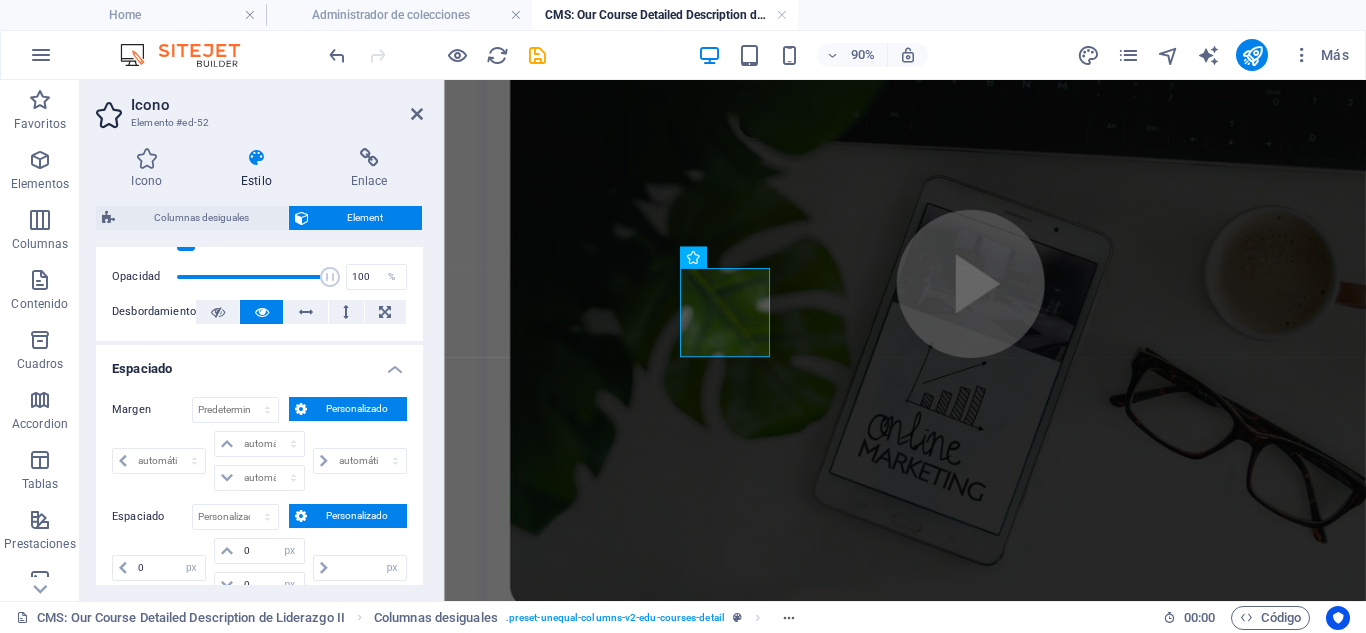 scroll, scrollTop: 400, scrollLeft: 0, axis: vertical 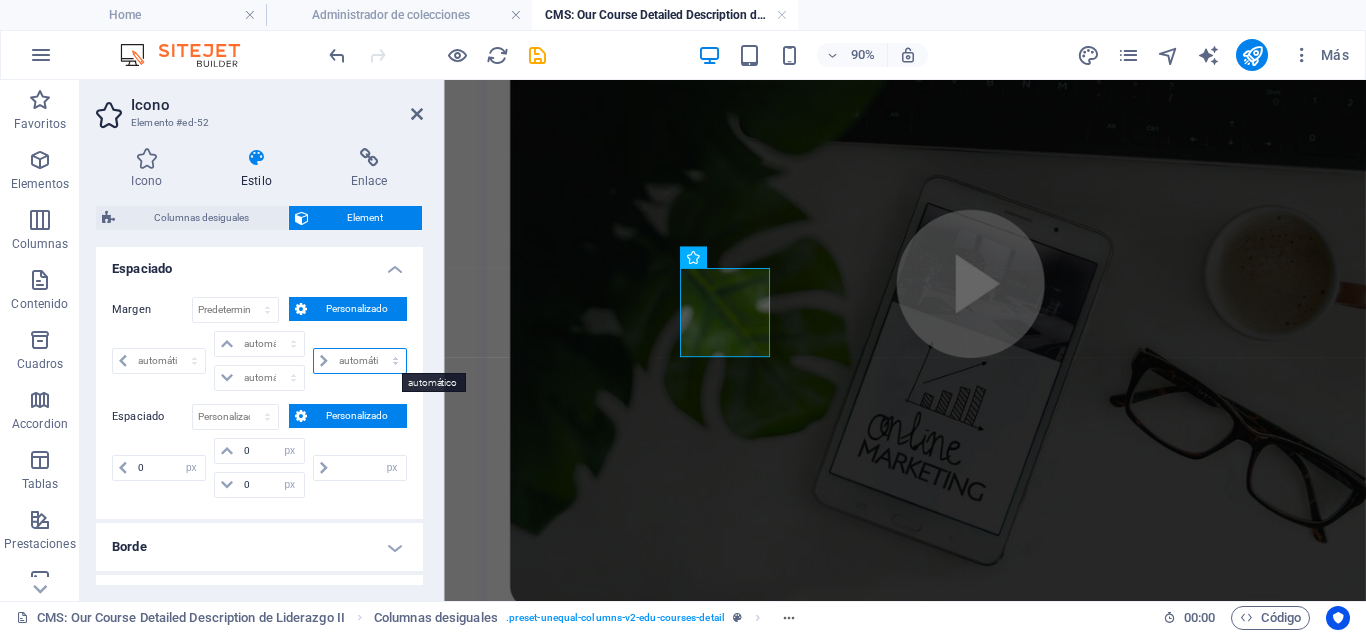 click on "automático px % rem vw vh" at bounding box center [360, 361] 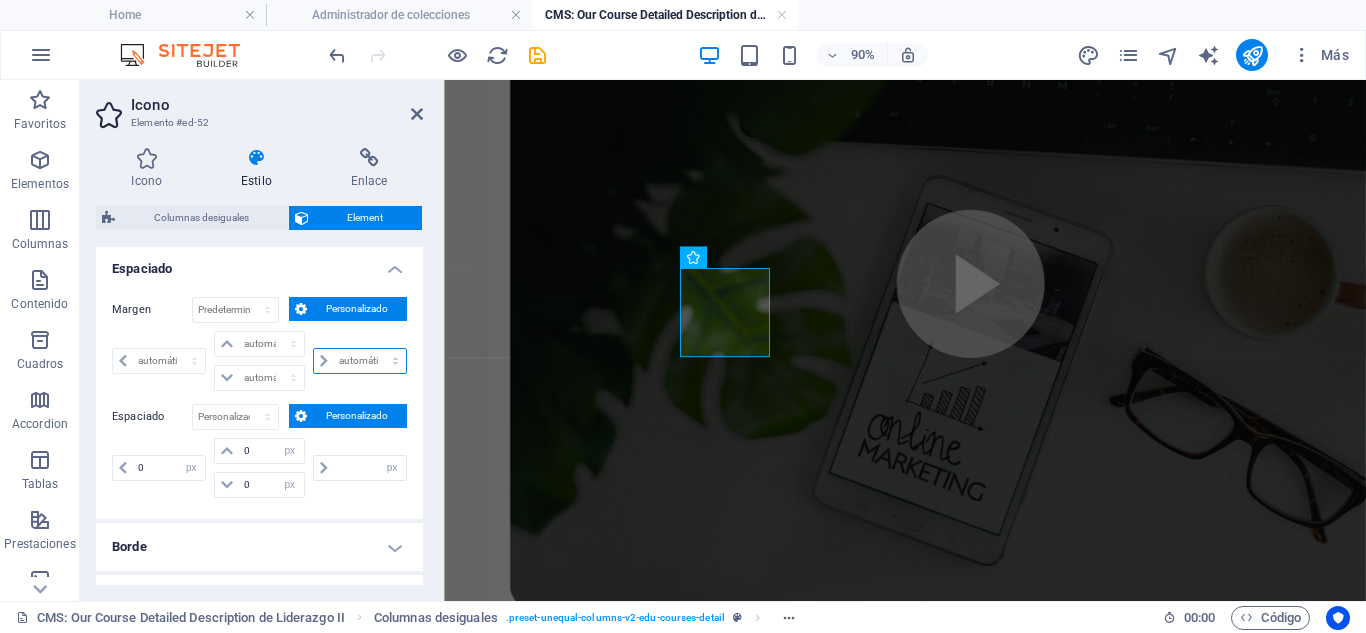 select on "px" 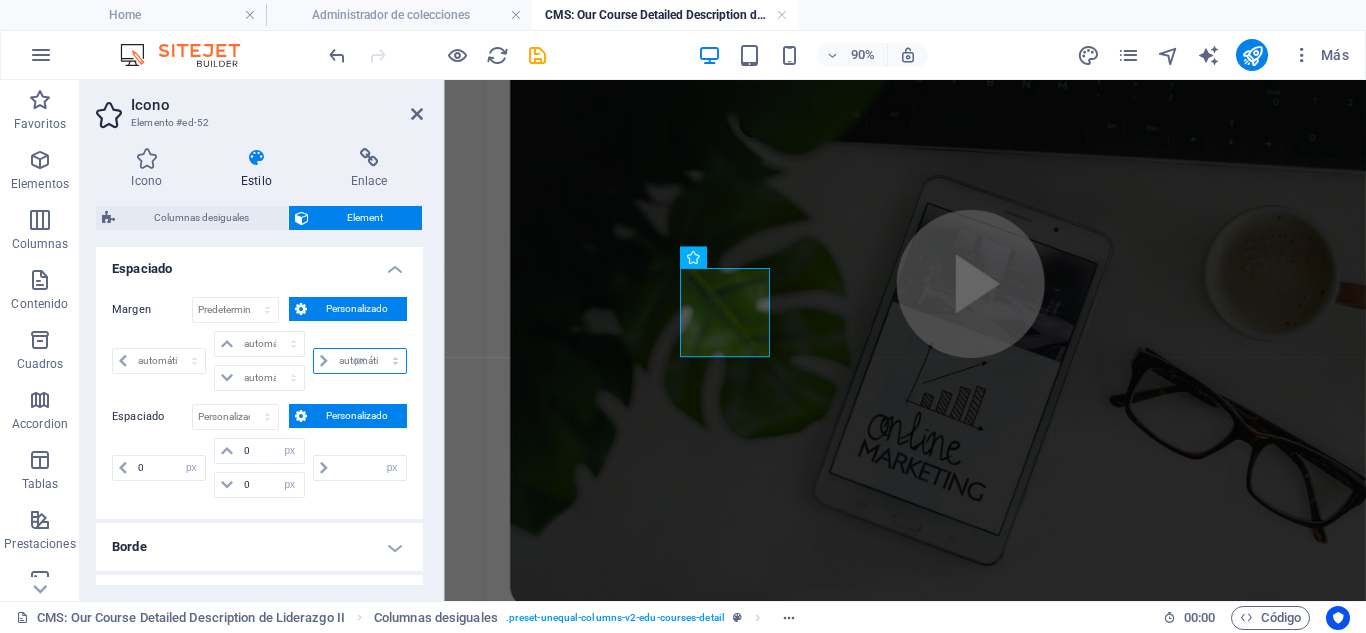 click on "automático px % rem vw vh" at bounding box center [360, 361] 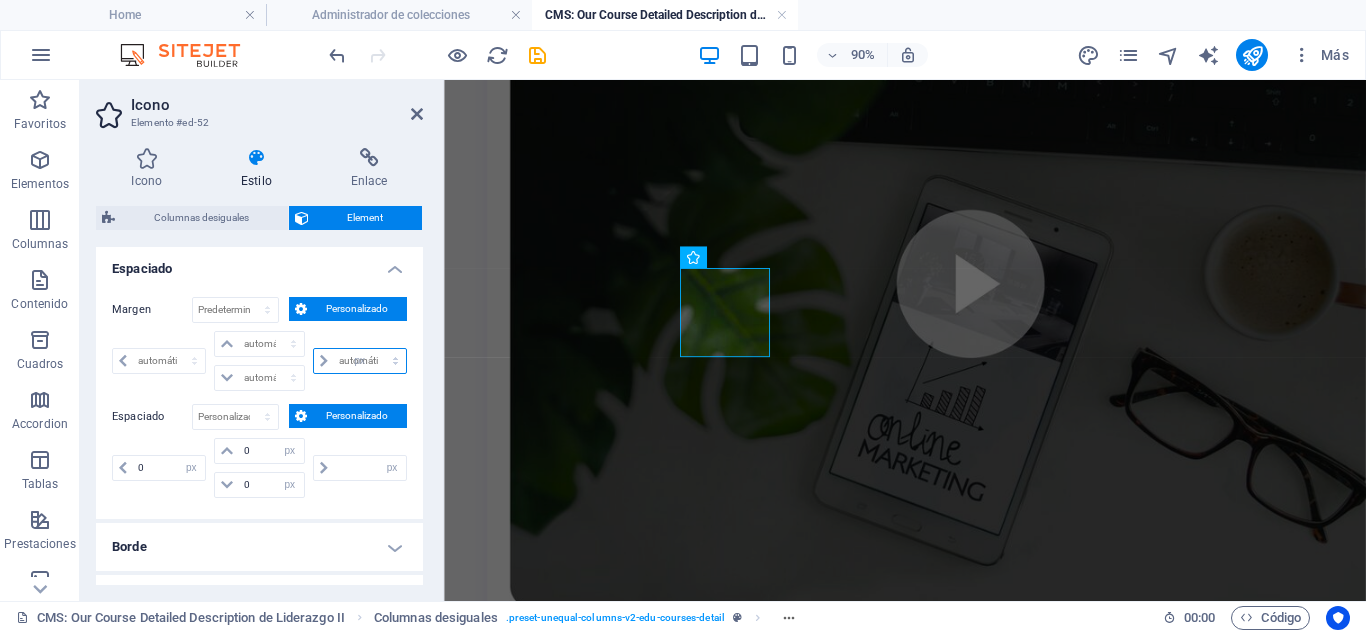 type on "0" 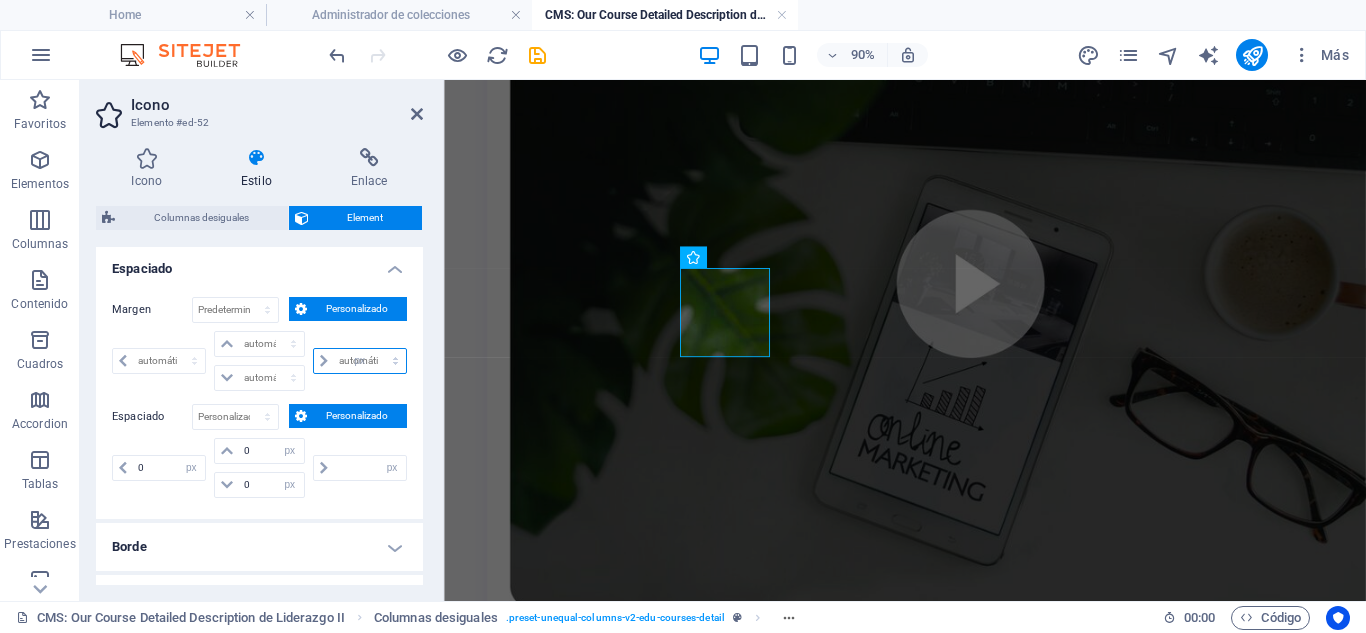 select on "px" 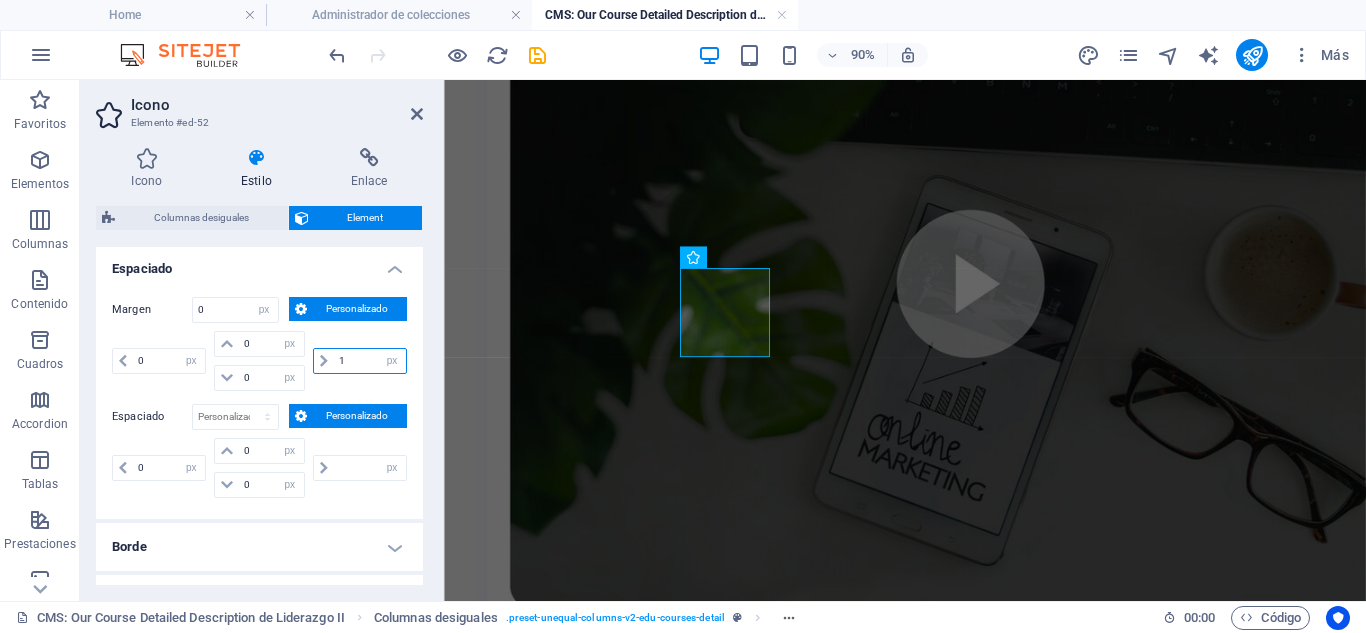 type on "1" 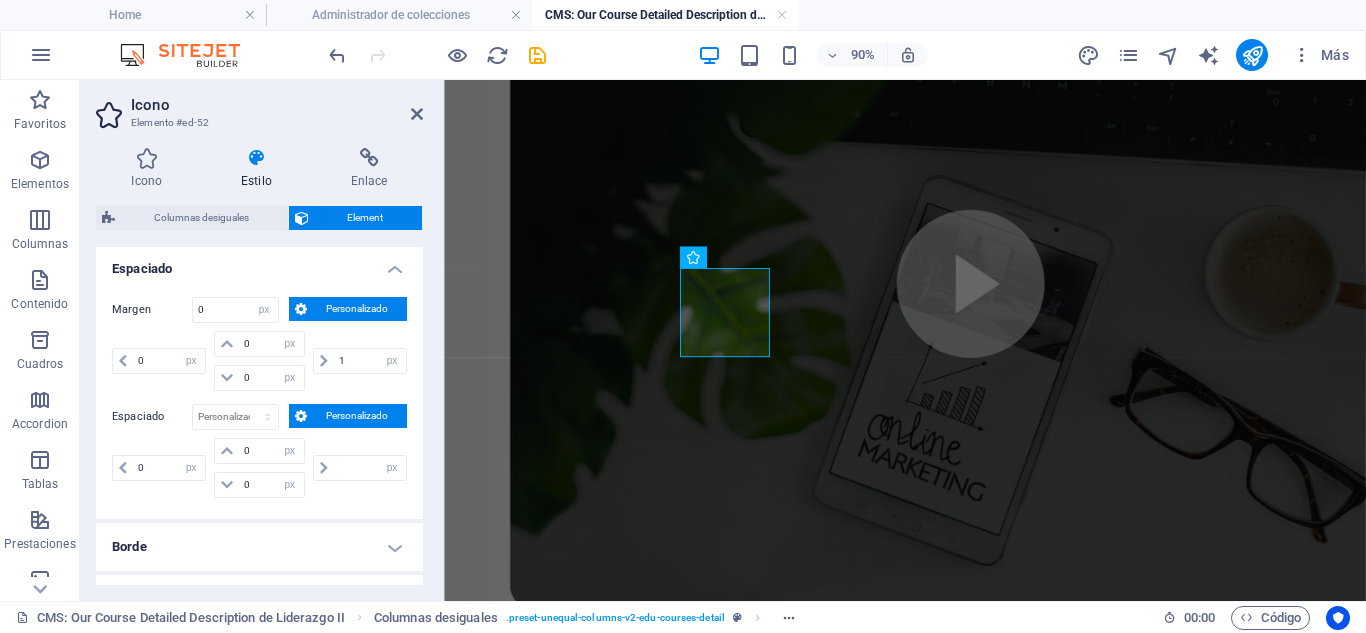 type 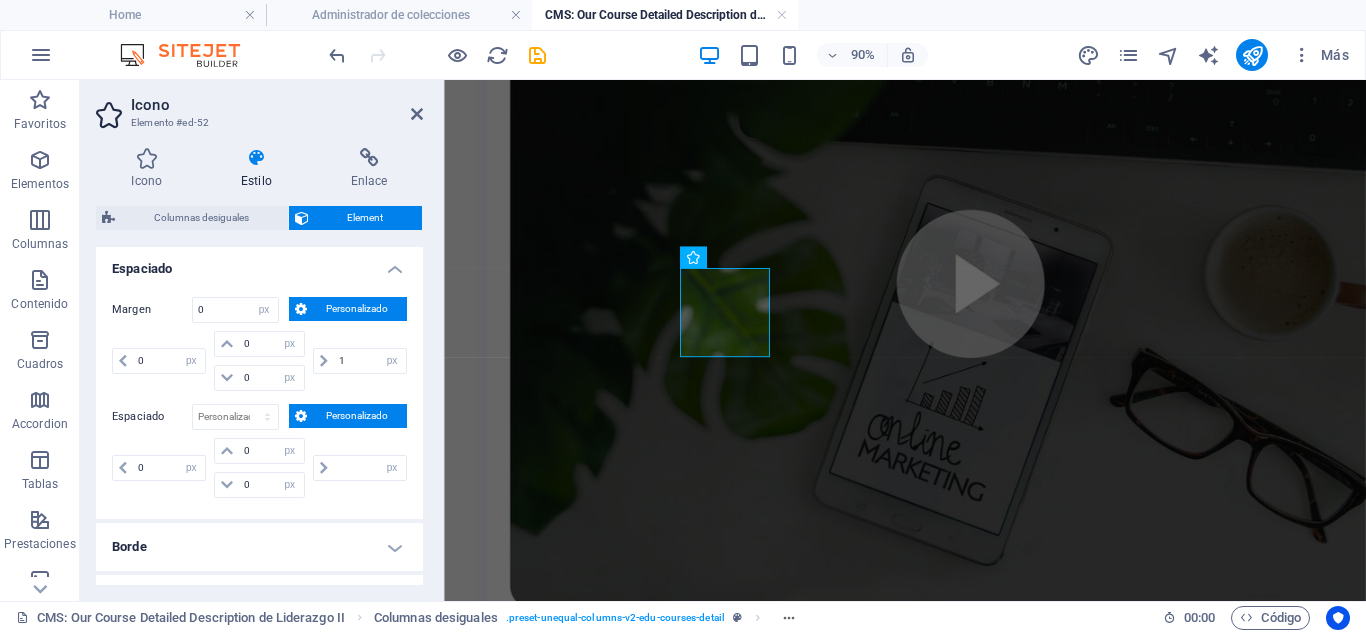 select on "DISABLED_OPTION_VALUE" 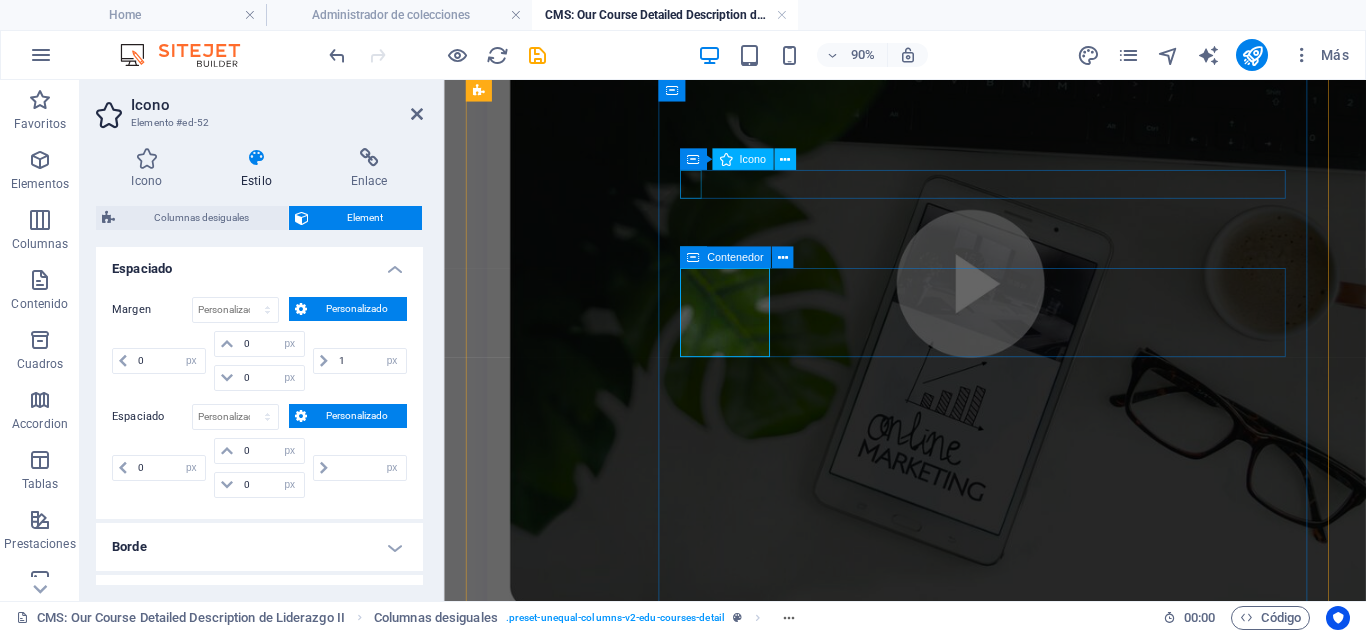 click at bounding box center [948, 975] 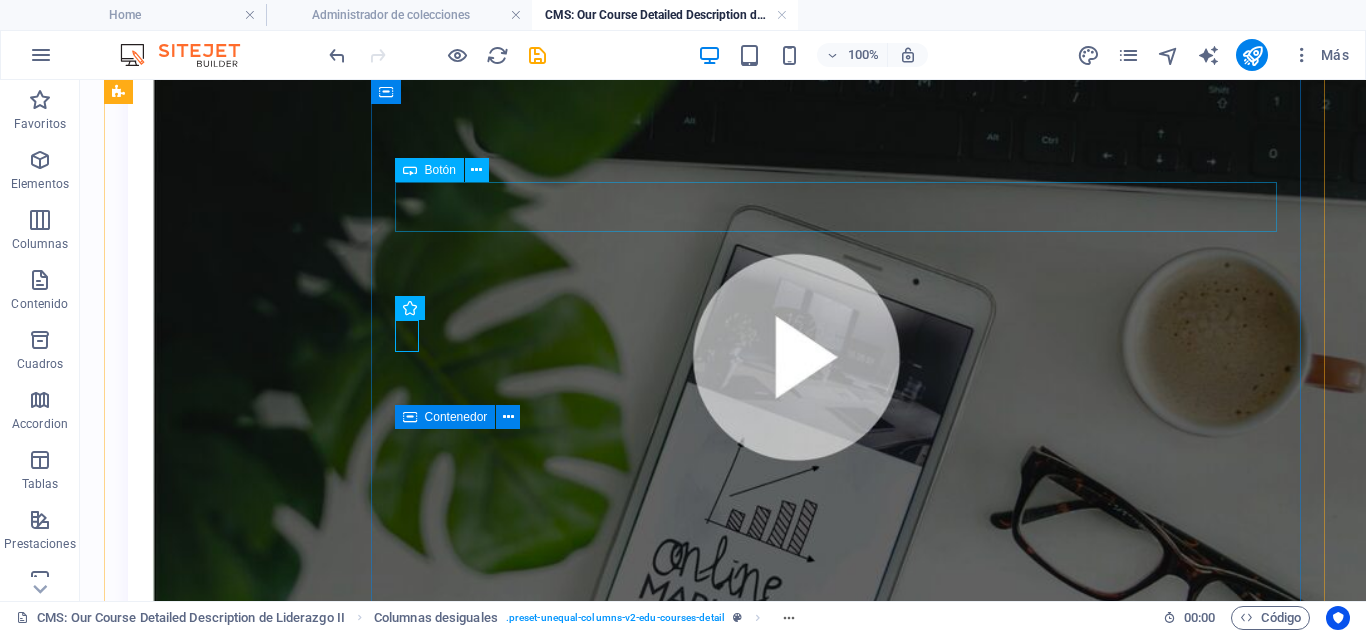 click on "registrarse" at bounding box center (723, 944) 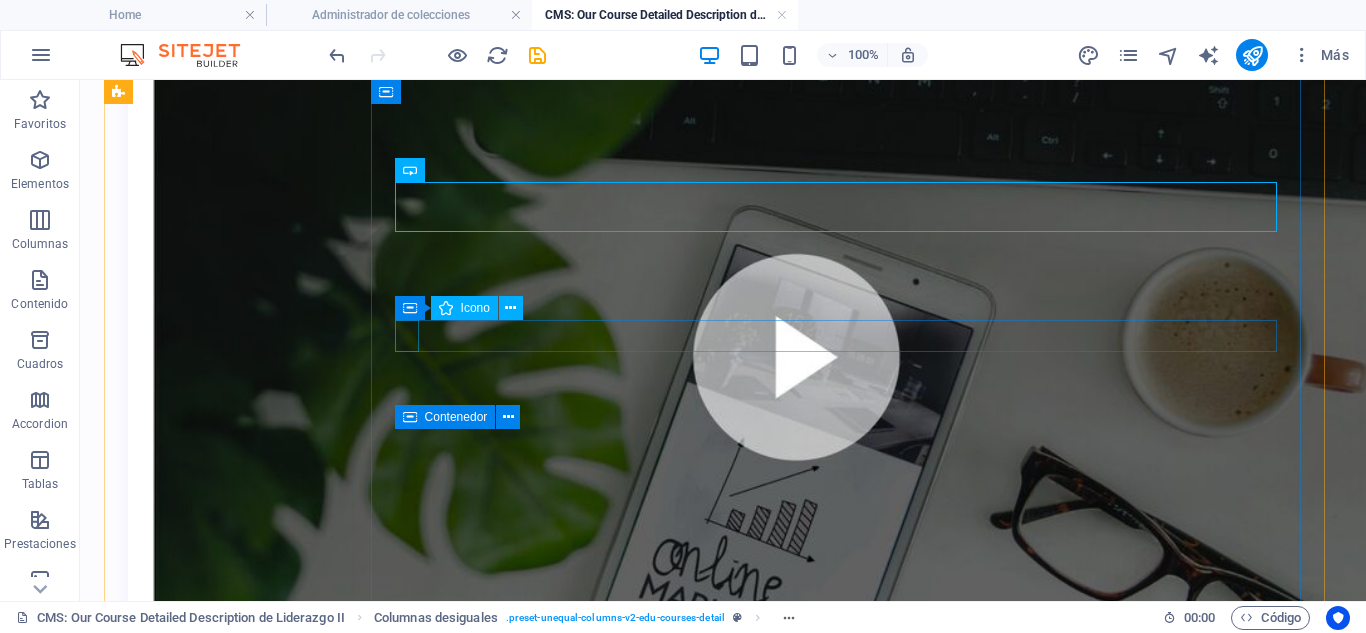 click at bounding box center [715, 1118] 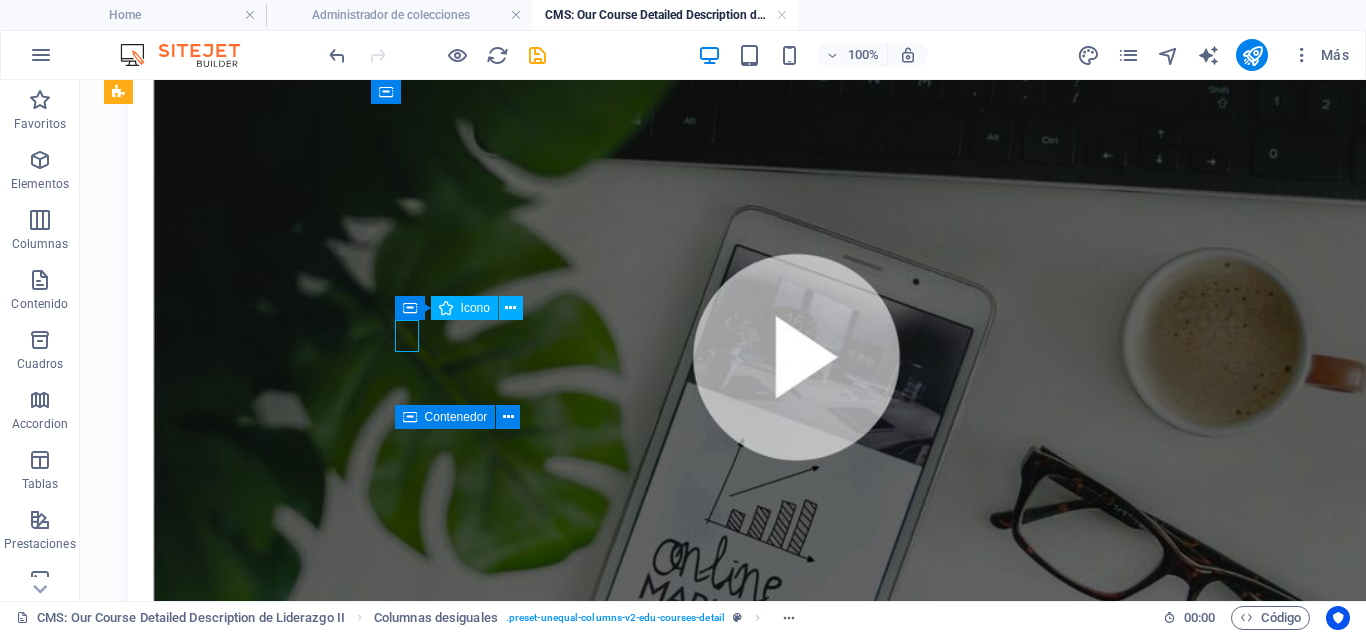 click at bounding box center (715, 1118) 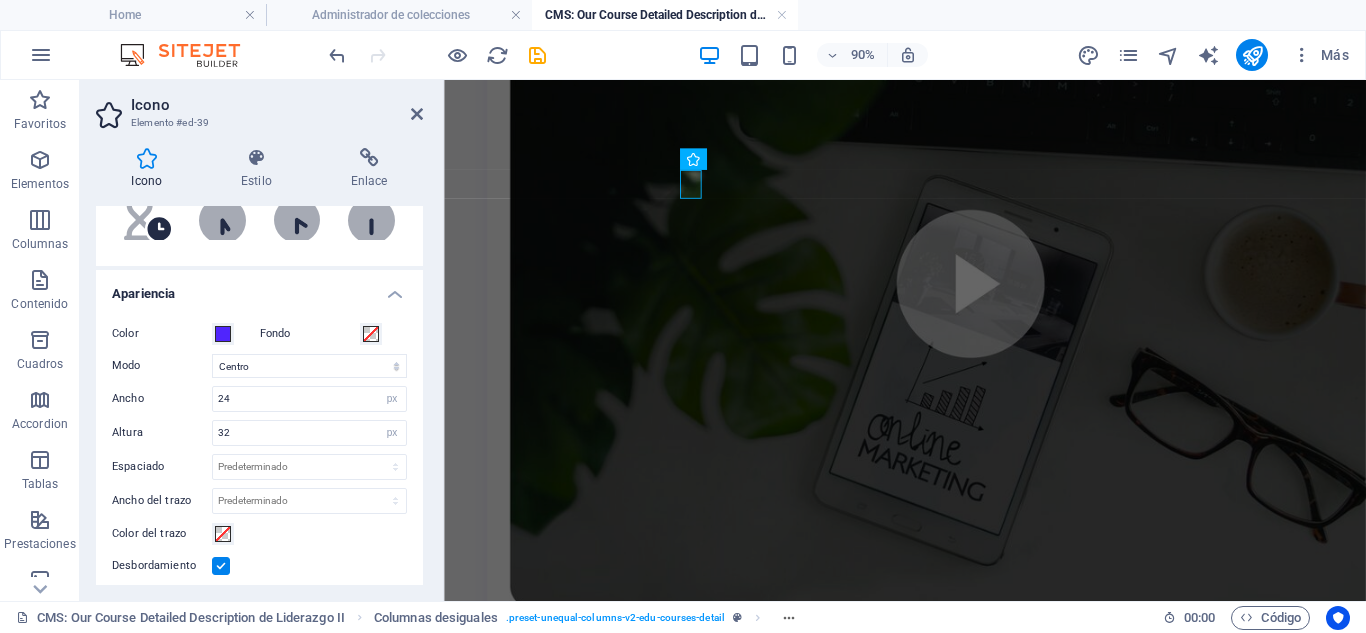 scroll, scrollTop: 400, scrollLeft: 0, axis: vertical 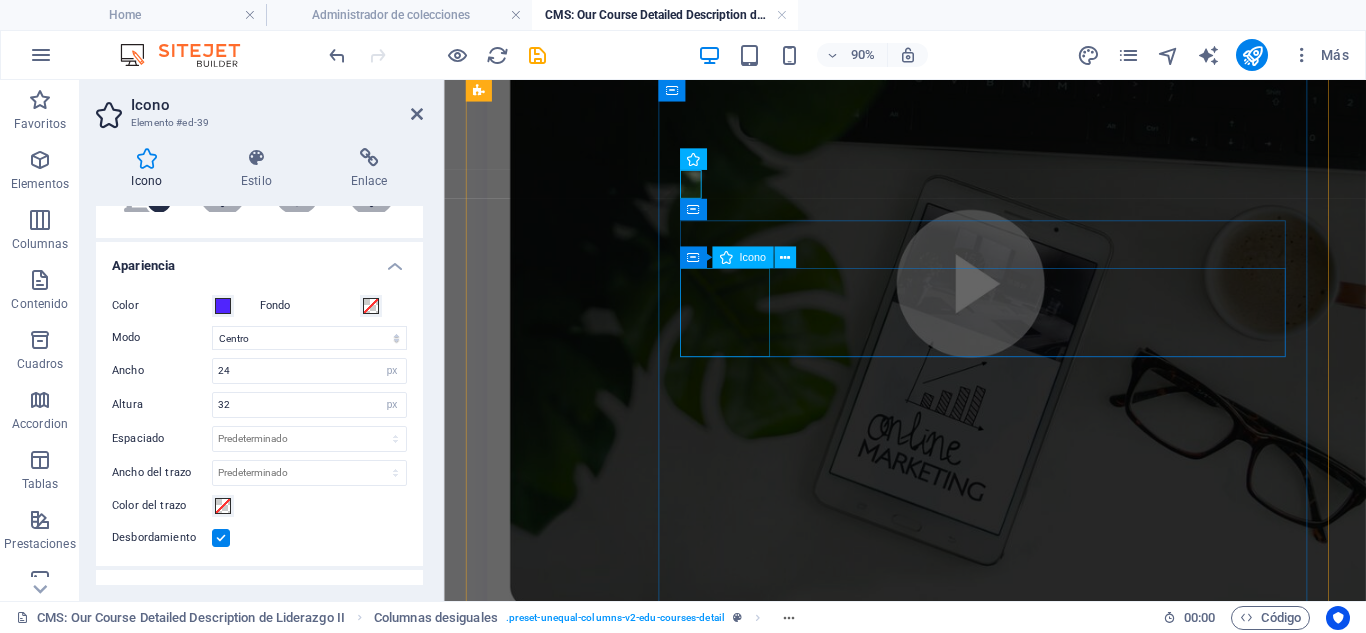 click at bounding box center (955, 1200) 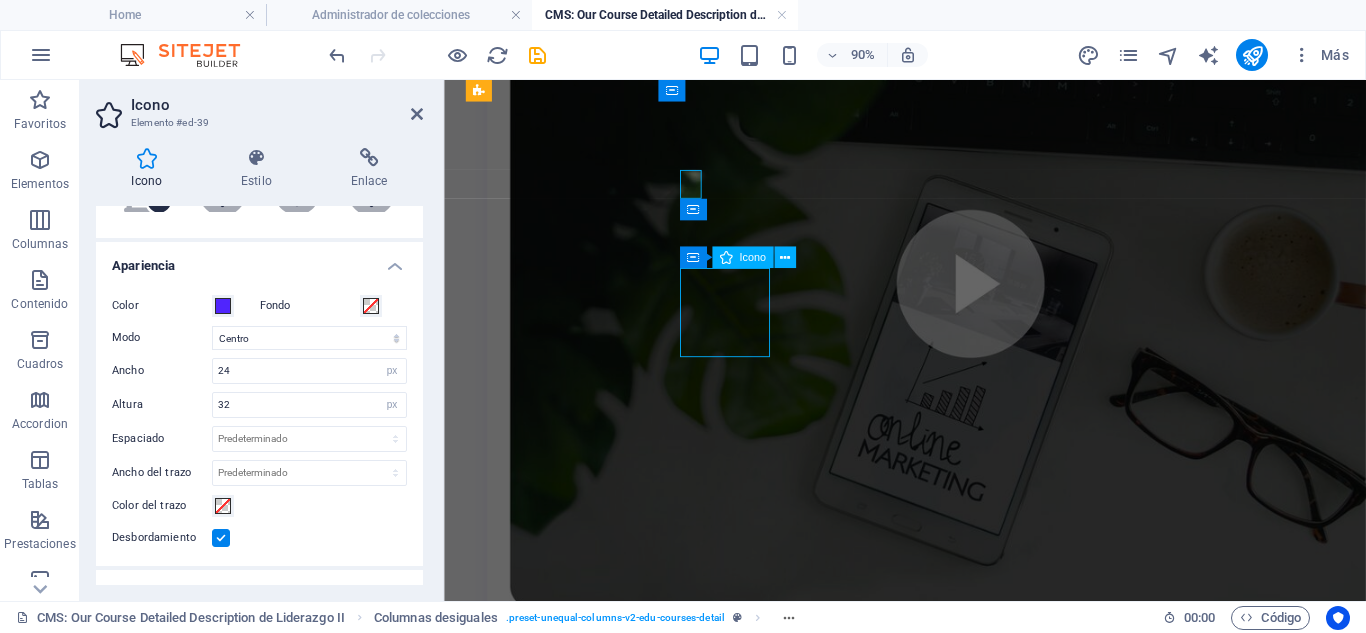 click at bounding box center [955, 1200] 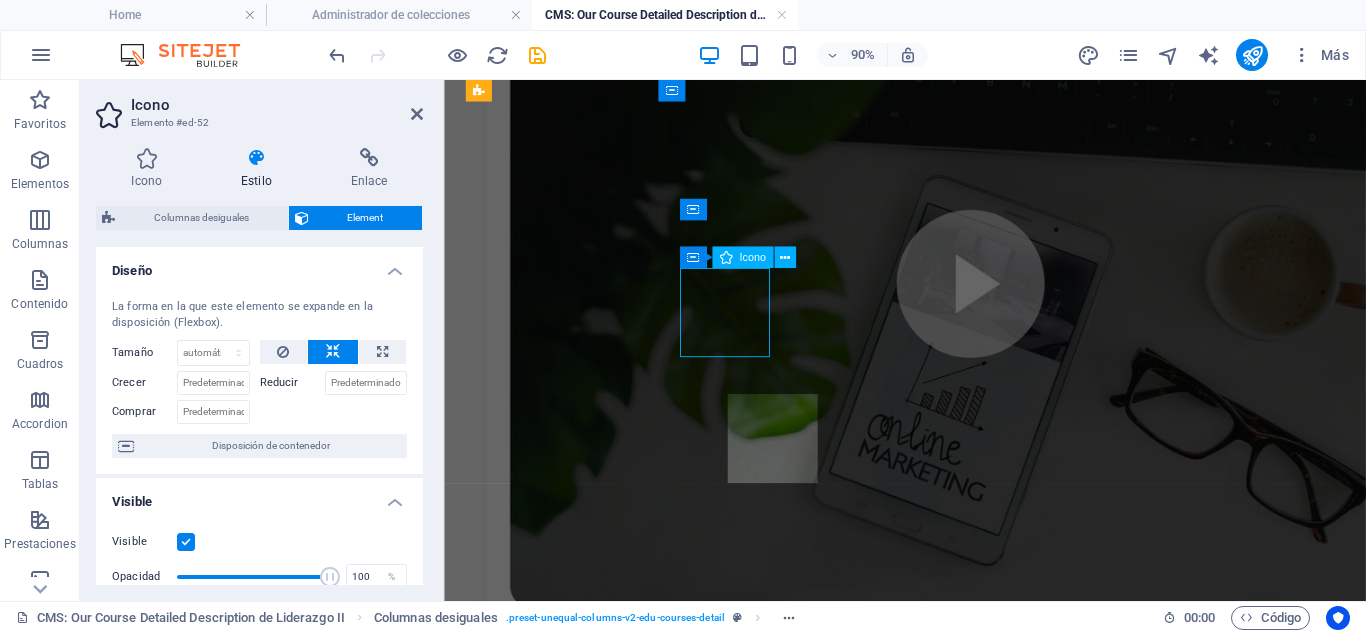 type on "1" 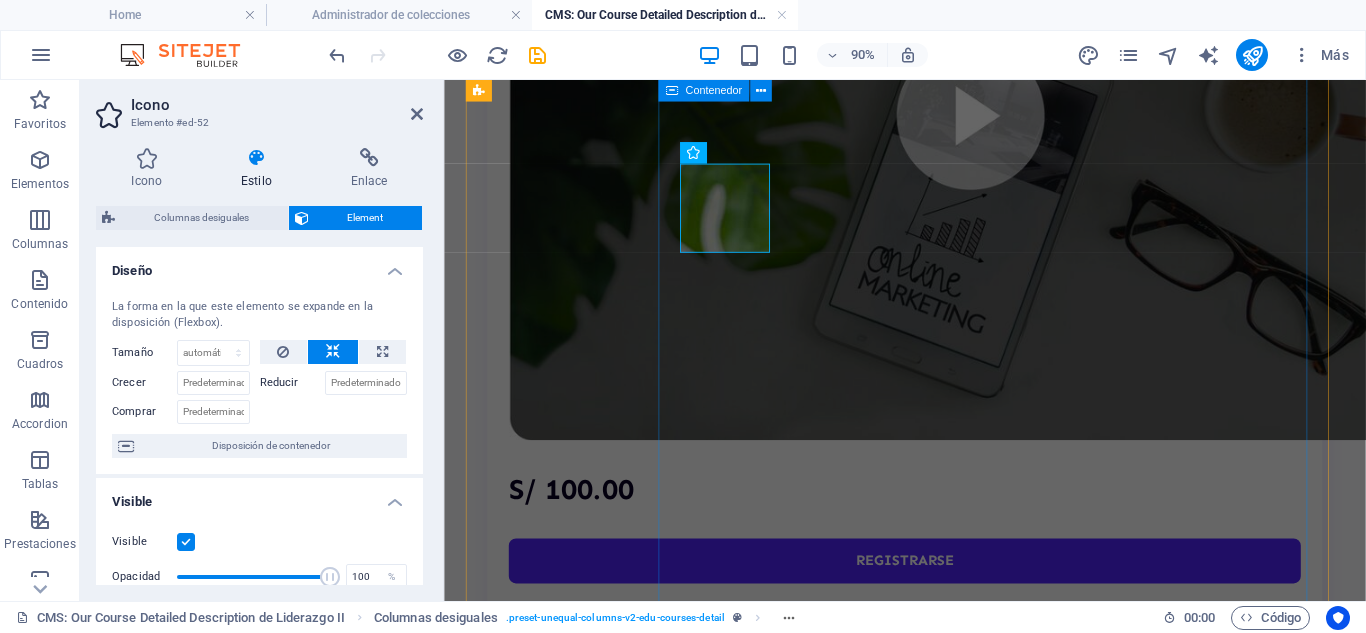 scroll, scrollTop: 1000, scrollLeft: 0, axis: vertical 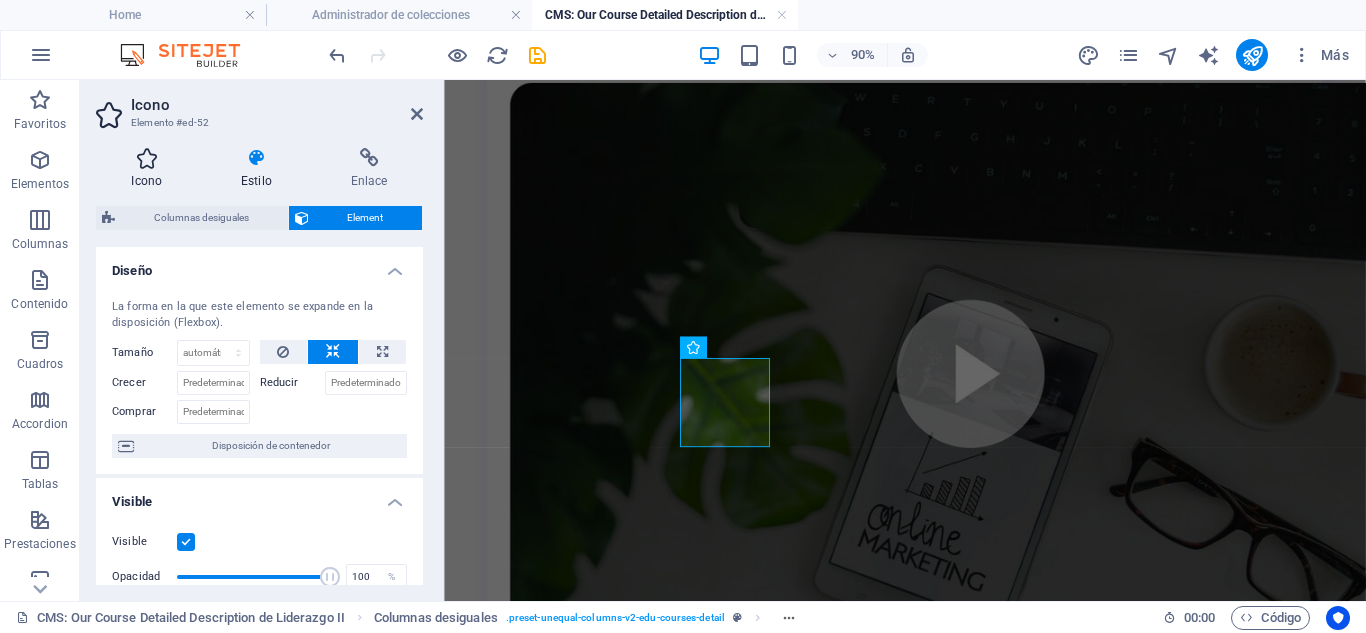 click at bounding box center [147, 158] 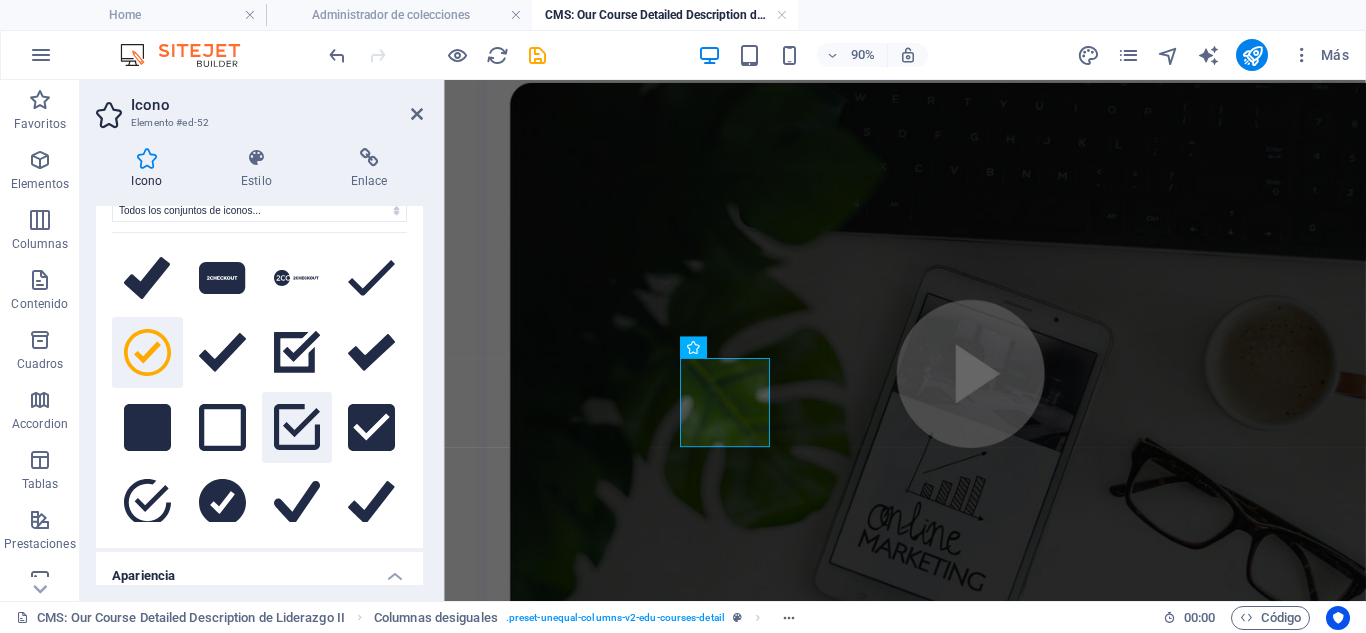 scroll, scrollTop: 200, scrollLeft: 0, axis: vertical 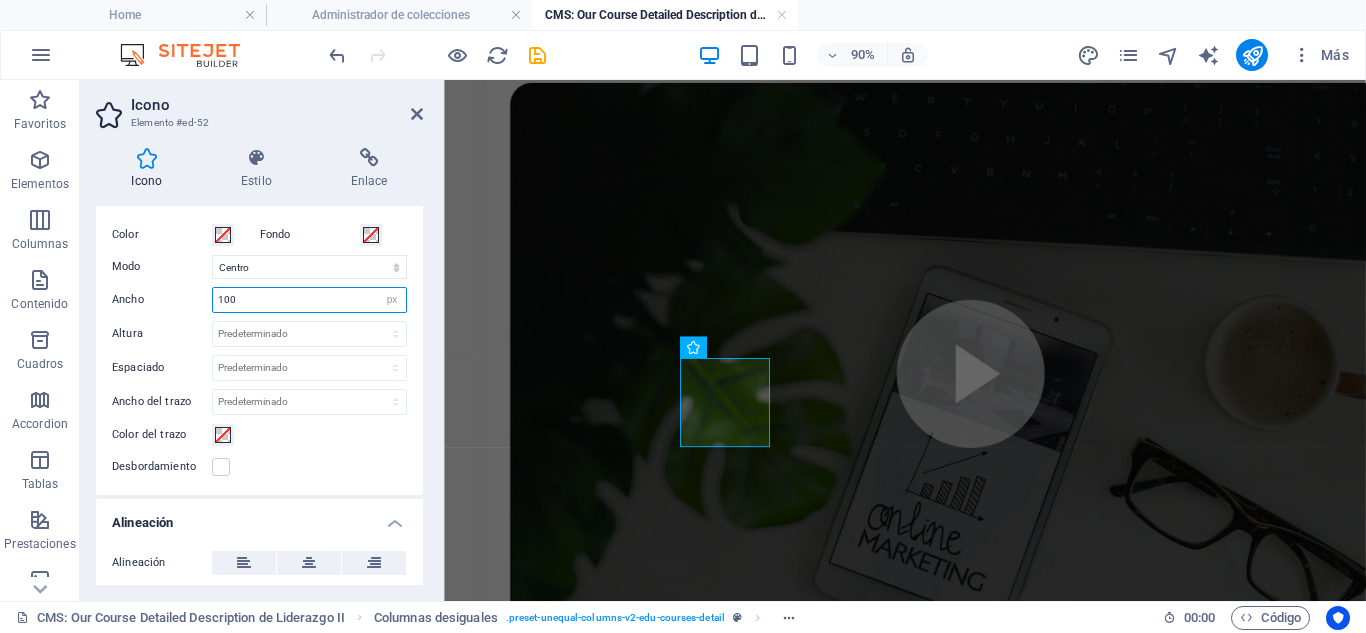 click on "100" at bounding box center (309, 300) 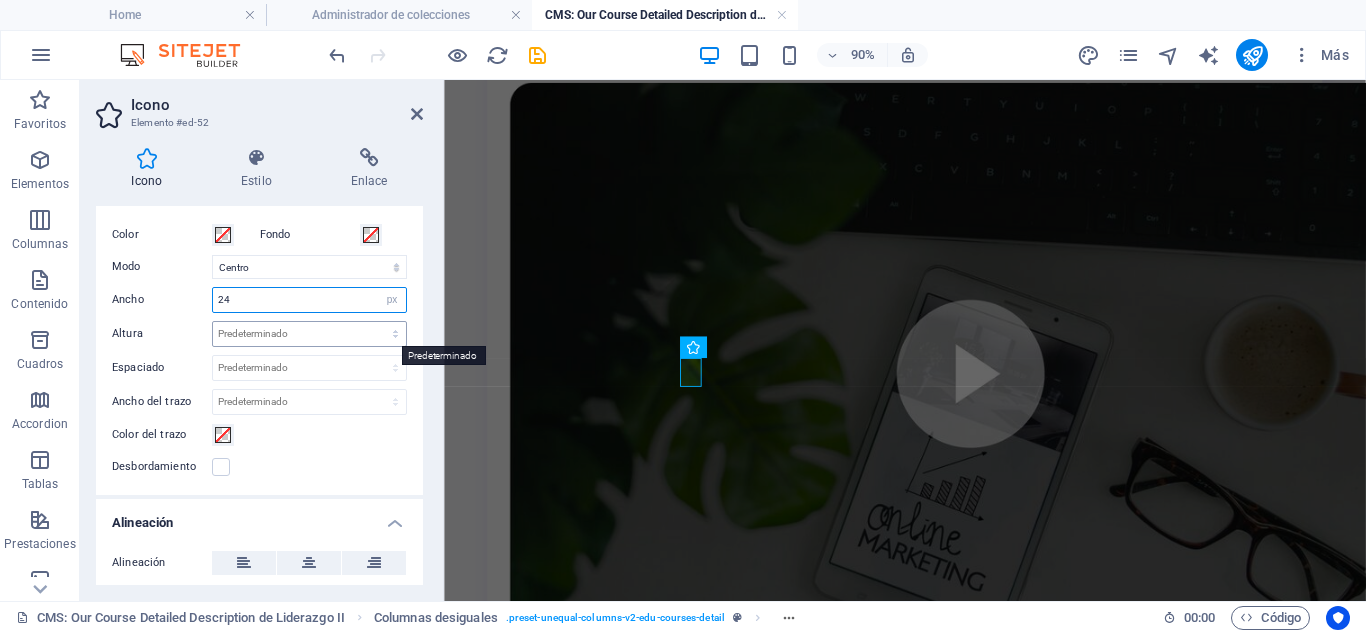 type on "24" 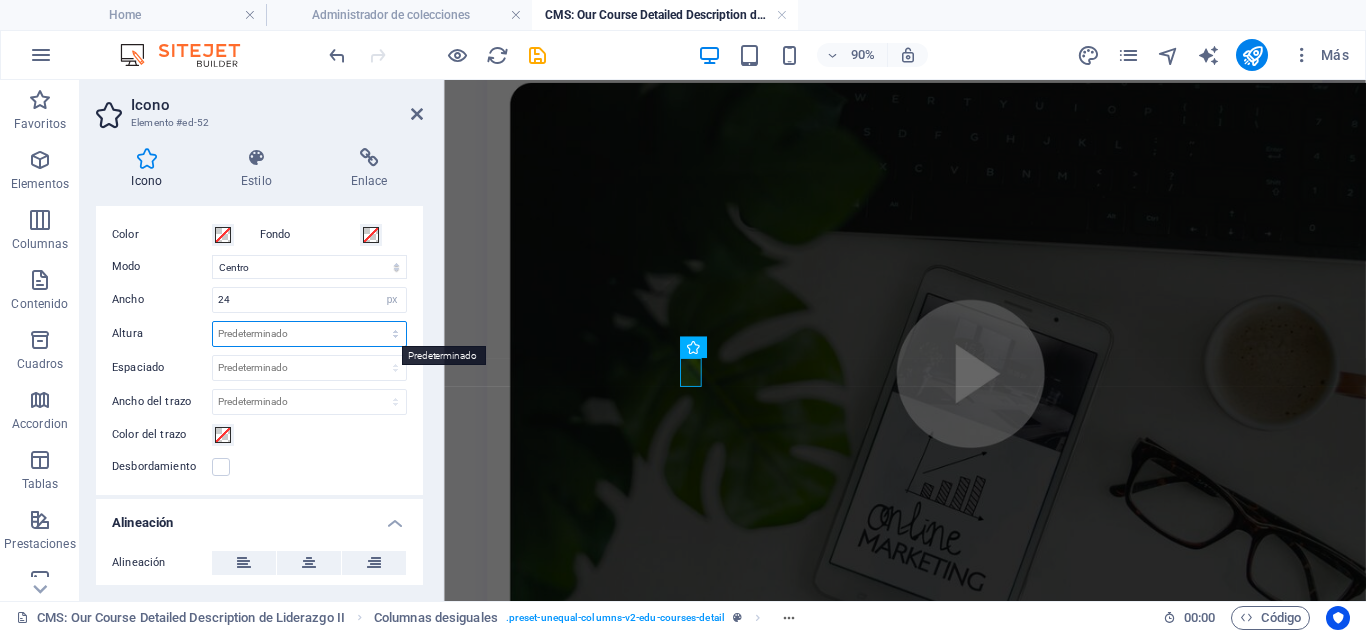 click on "Predeterminado automático px rem em vh vw" at bounding box center (309, 334) 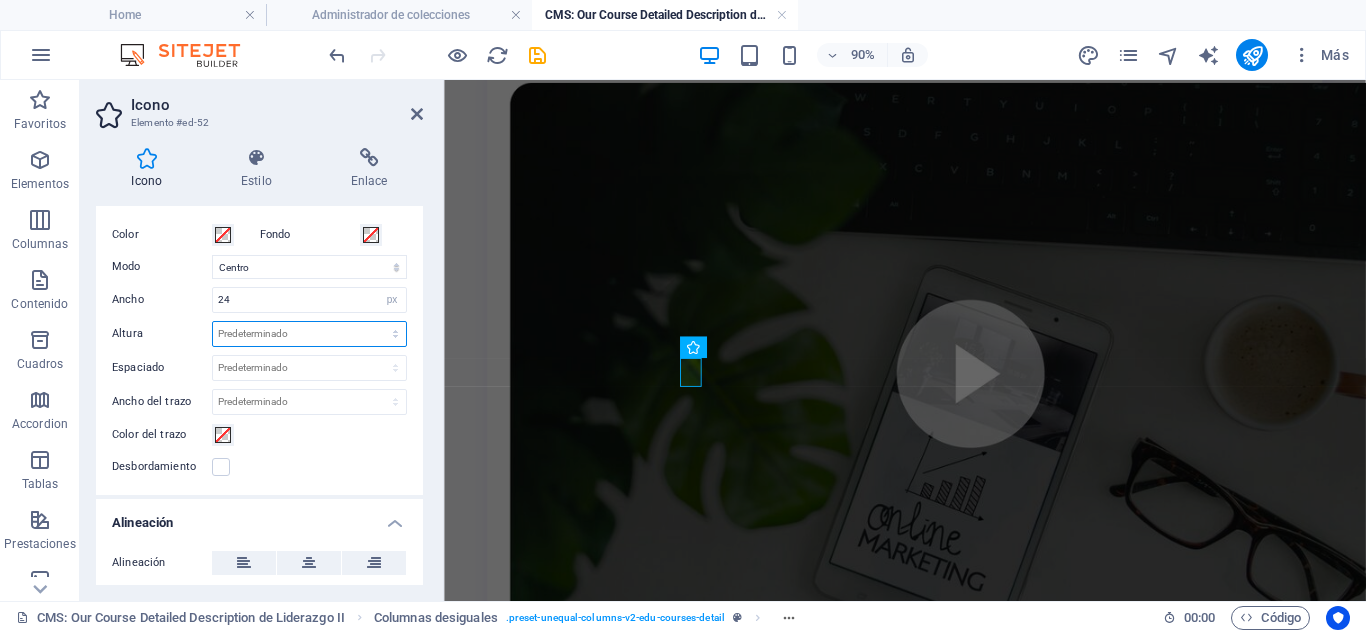 select on "px" 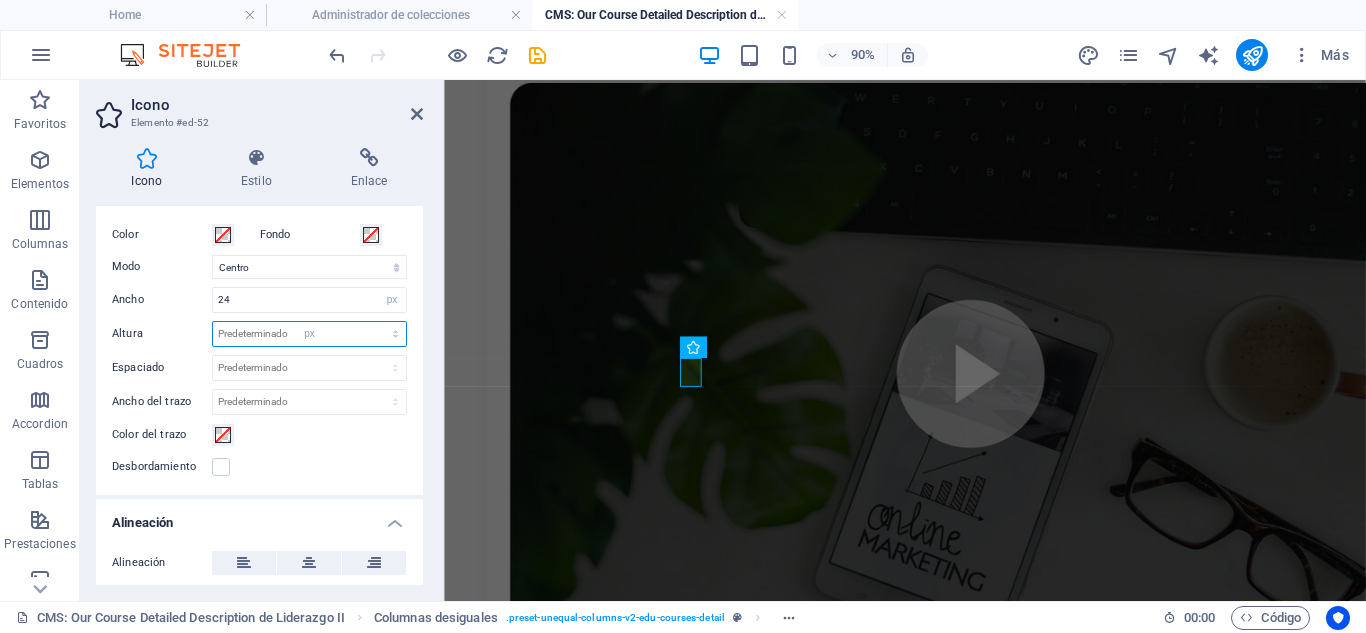 click on "Predeterminado automático px rem em vh vw" at bounding box center [309, 334] 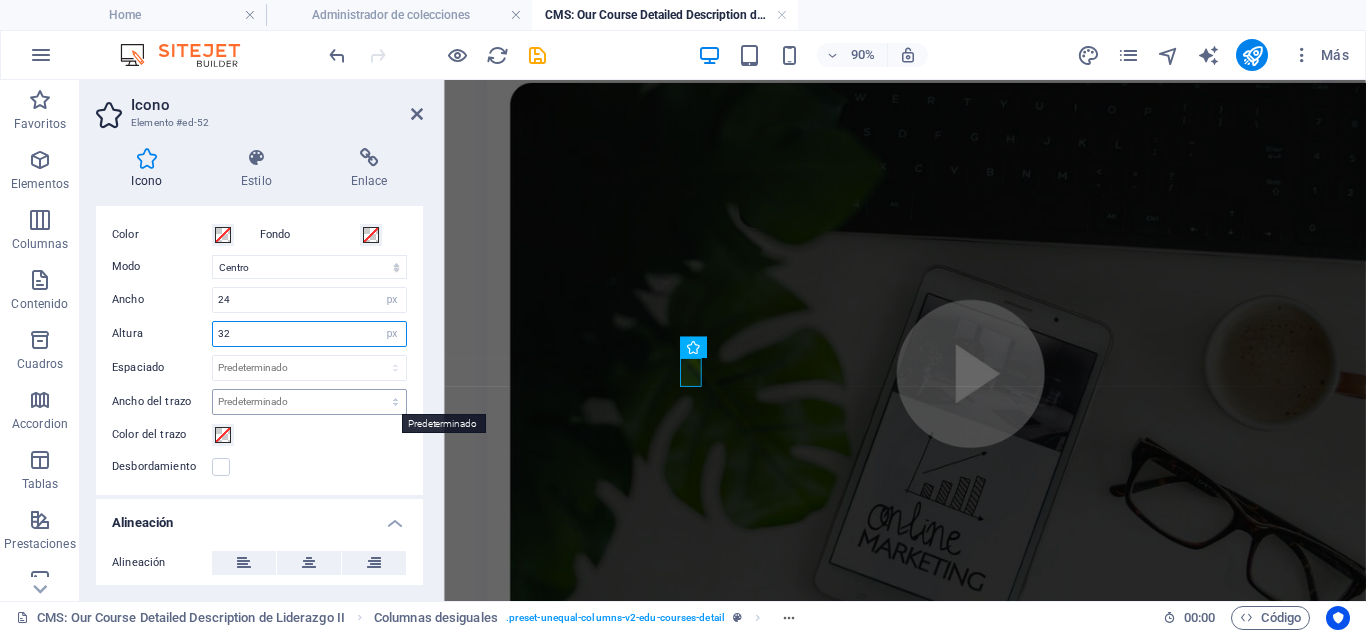 type on "32" 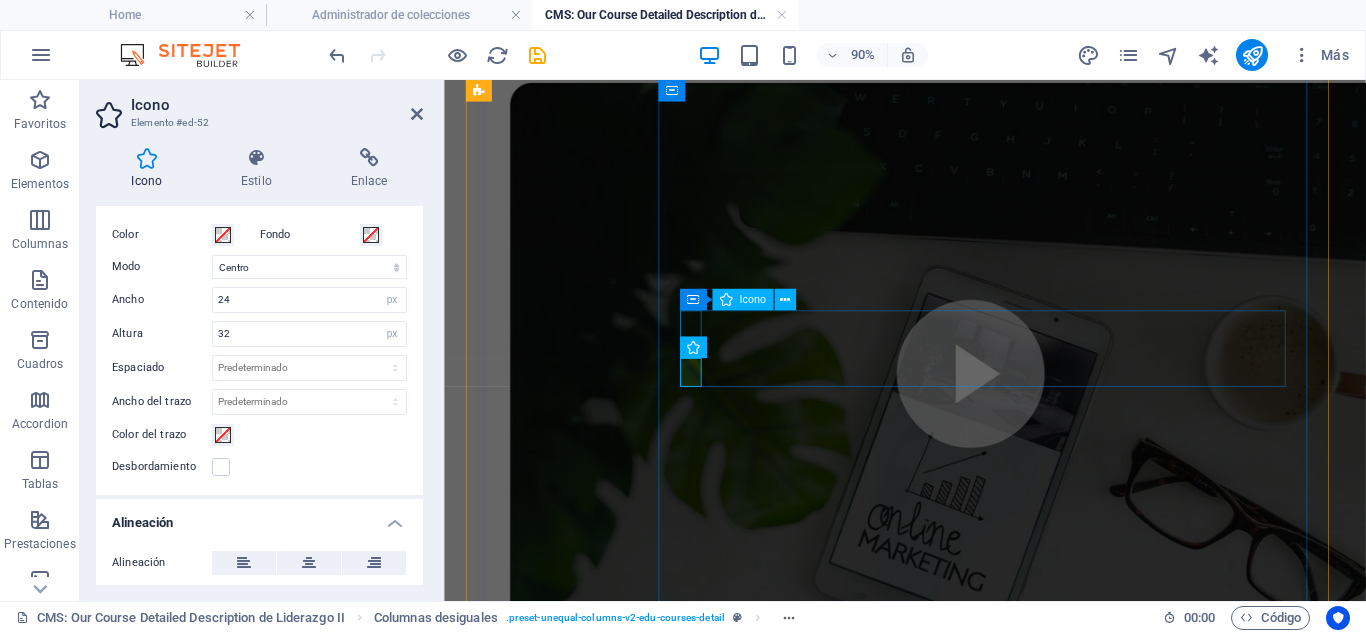 click at bounding box center (948, 1172) 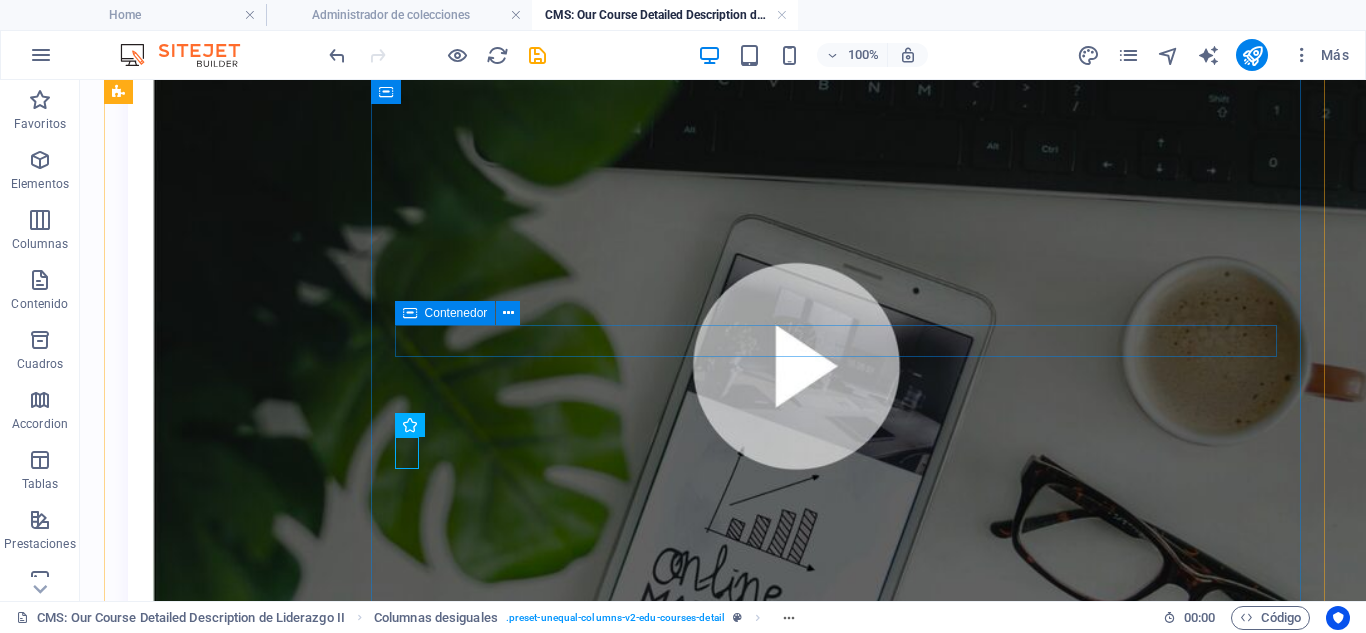scroll, scrollTop: 700, scrollLeft: 0, axis: vertical 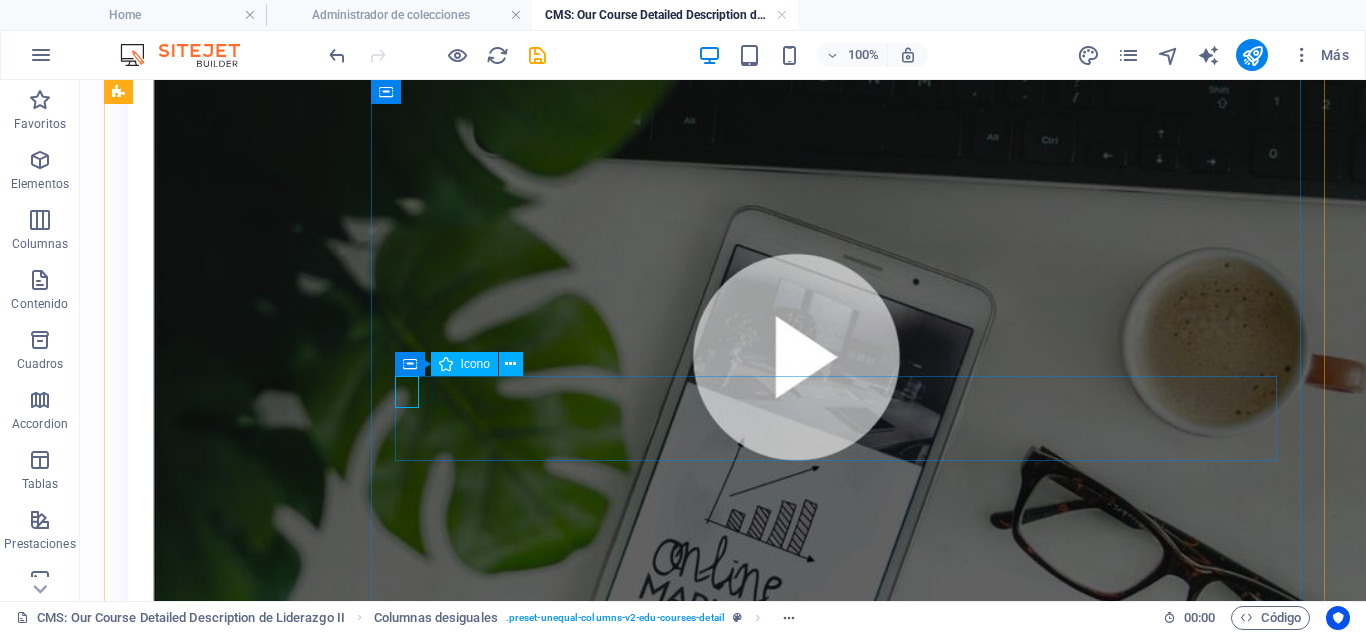 click at bounding box center [715, 1215] 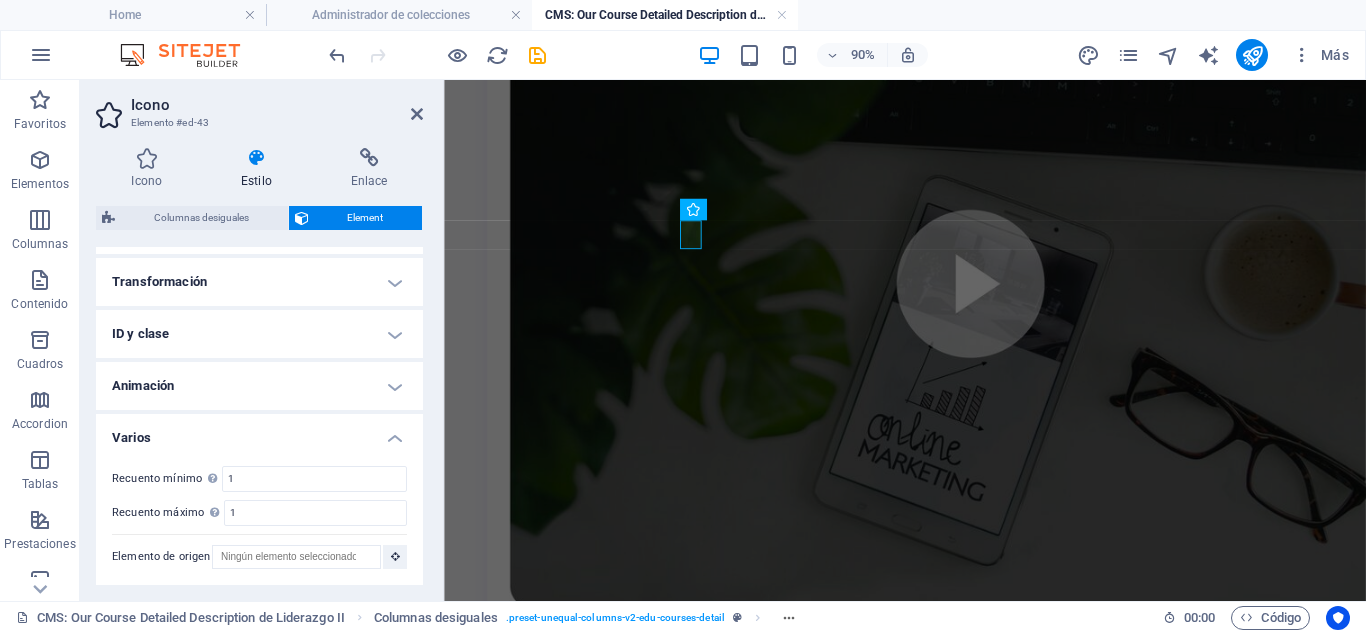 scroll, scrollTop: 700, scrollLeft: 0, axis: vertical 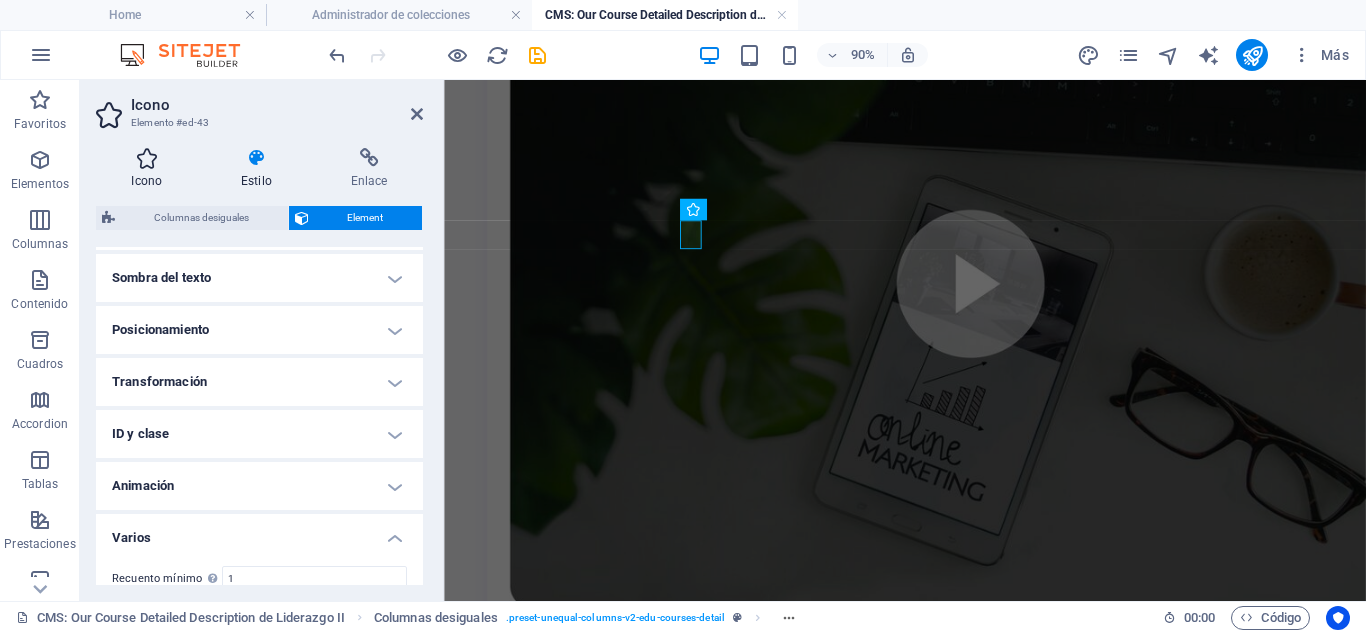 click at bounding box center (147, 158) 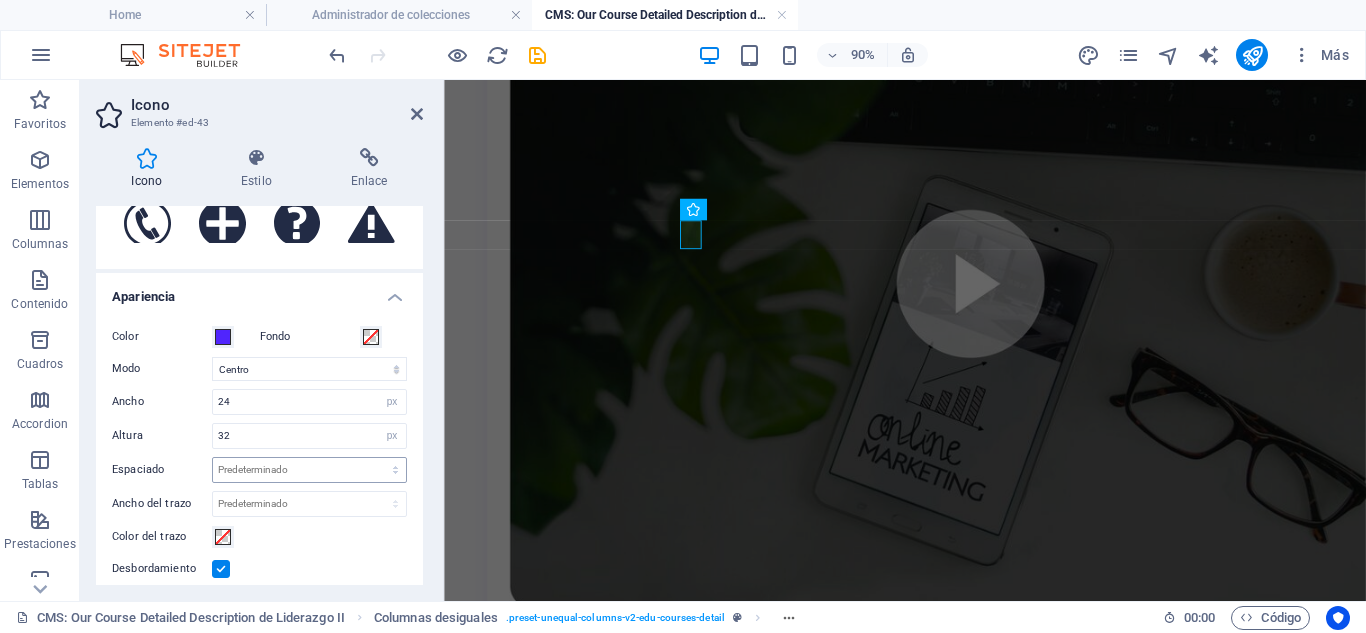 scroll, scrollTop: 400, scrollLeft: 0, axis: vertical 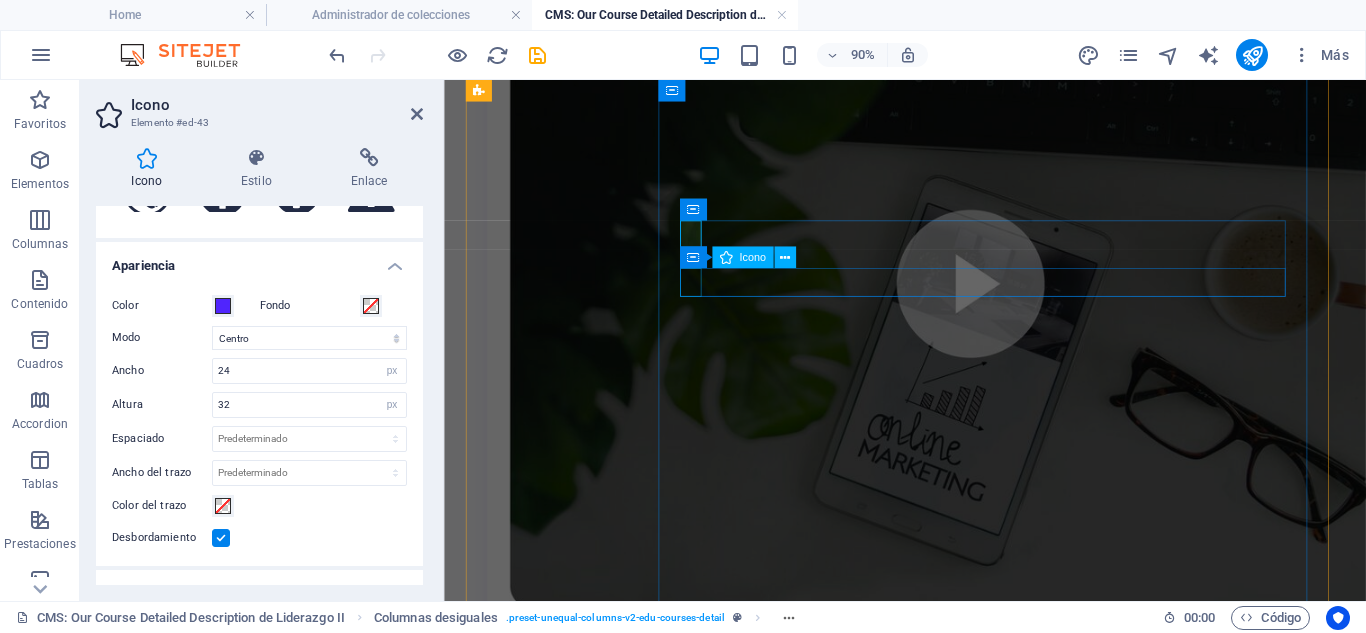 click at bounding box center (955, 1166) 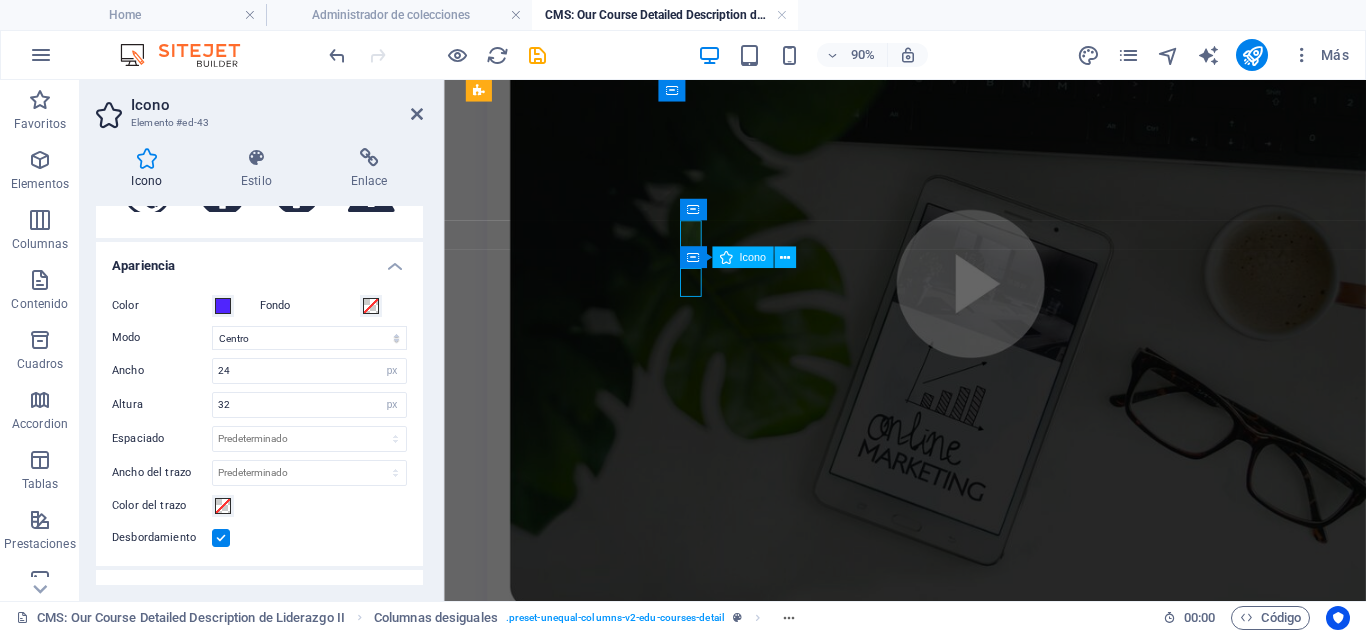click at bounding box center [955, 1166] 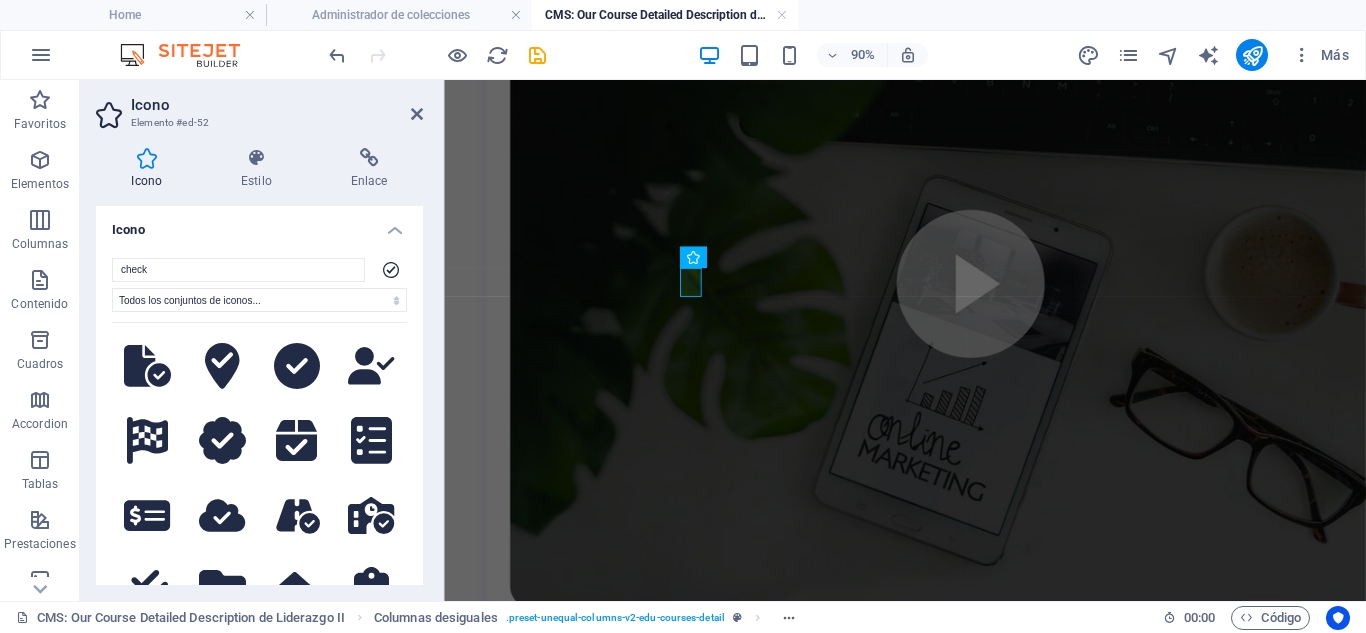 scroll, scrollTop: 1900, scrollLeft: 0, axis: vertical 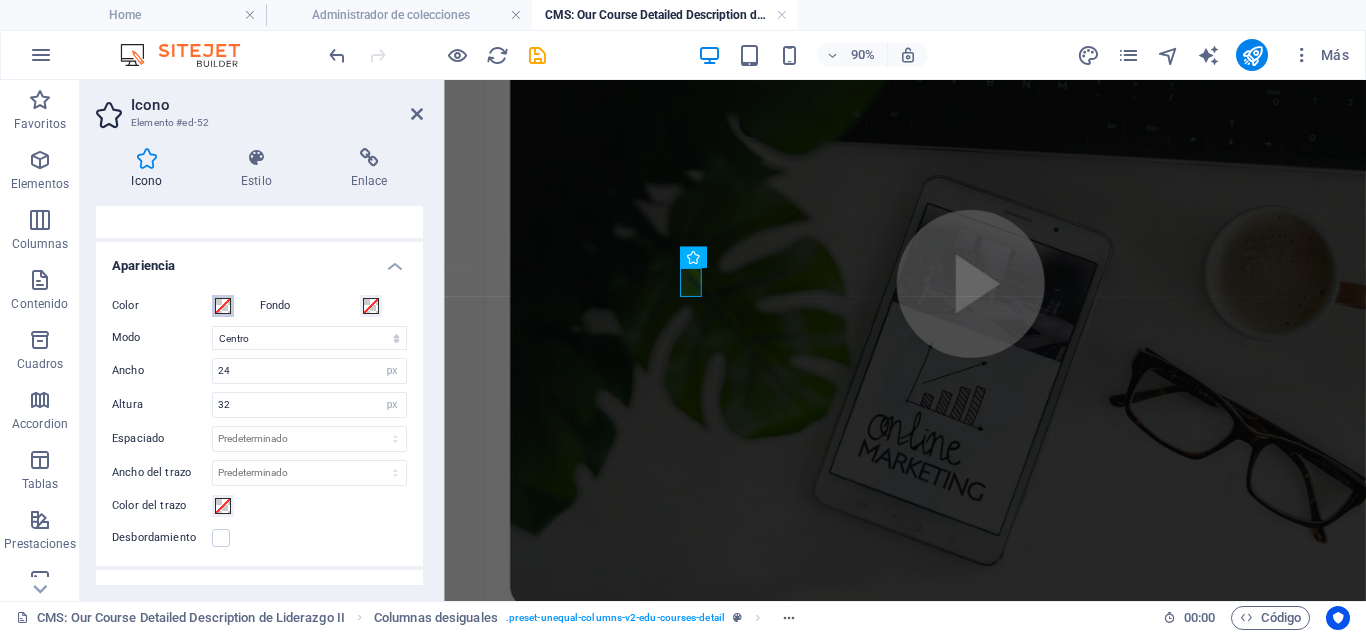 click at bounding box center (223, 306) 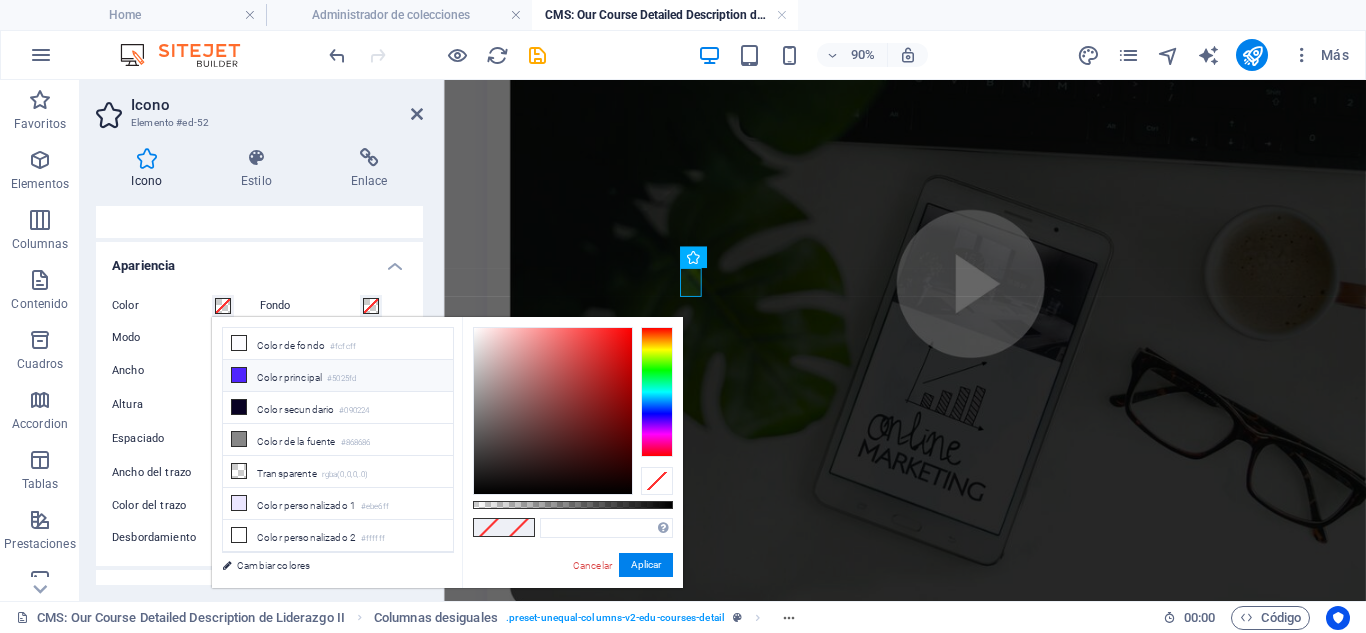click at bounding box center [239, 375] 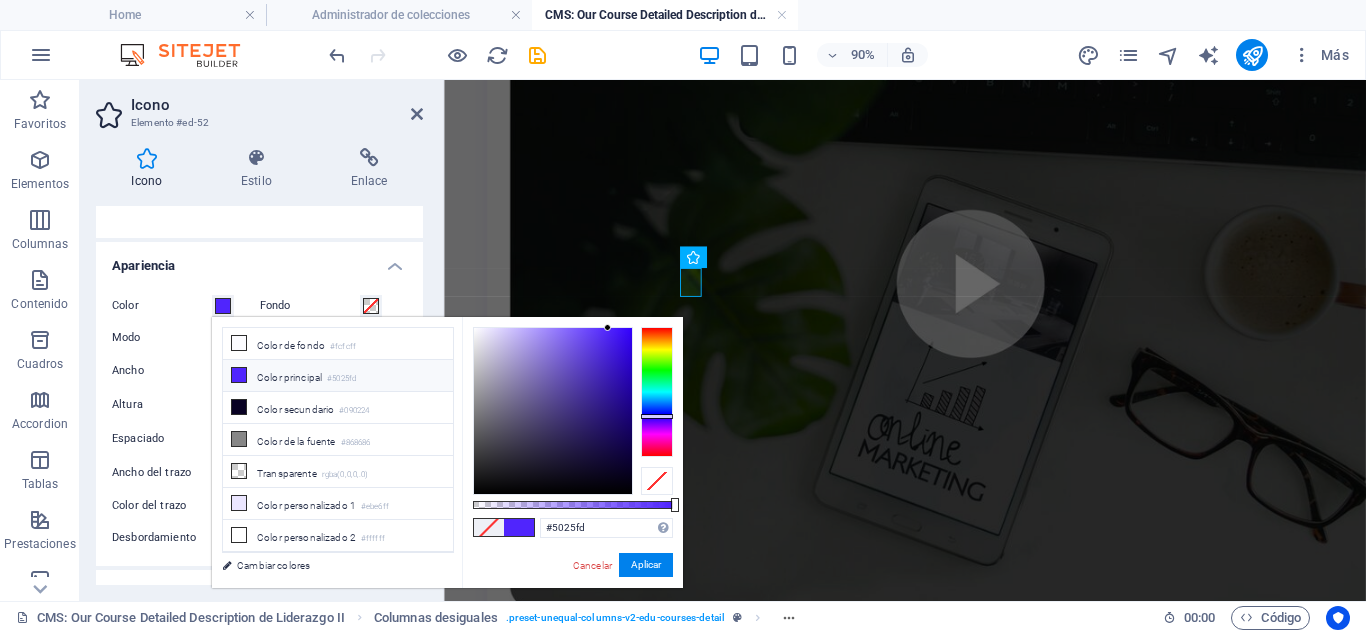 click on "Icono Estilo Enlace Icono check Todos los conjuntos de iconos... IcoFont Ionicons FontAwesome Brands FontAwesome Duotone FontAwesome Solid FontAwesome Regular FontAwesome Light FontAwesome Thin FontAwesome Sharp Solid FontAwesome Sharp Regular FontAwesome Sharp Light FontAwesome Sharp Thin .fa-secondary{opacity:.4} .fa-secondary{opacity:.4} .fa-secondary{opacity:.4} .fa-secondary{opacity:.4} .fa-secondary{opacity:.4} .fa-secondary{opacity:.4} .fa-secondary{opacity:.4} .fa-secondary{opacity:.4} .fa-secondary{opacity:.4} .fa-secondary{opacity:.4} .fa-secondary{opacity:.4} .fa-secondary{opacity:.4} .fa-secondary{opacity:.4} .fa-secondary{opacity:.4} .fa-secondary{opacity:.4} .fa-secondary{opacity:.4} .fa-secondary{opacity:.4} .fa-secondary{opacity:.4} .fa-secondary{opacity:.4} .fa-secondary{opacity:.4} .fa-secondary{opacity:.4} .fa-secondary{opacity:.4} .fa-secondary{opacity:.4} .fa-secondary{opacity:.4} .fa-secondary{opacity:.4} .fa-secondary{opacity:.4} .fa-secondary{opacity:.4} .fa-secondary{opacity:.4} Color" at bounding box center [259, 366] 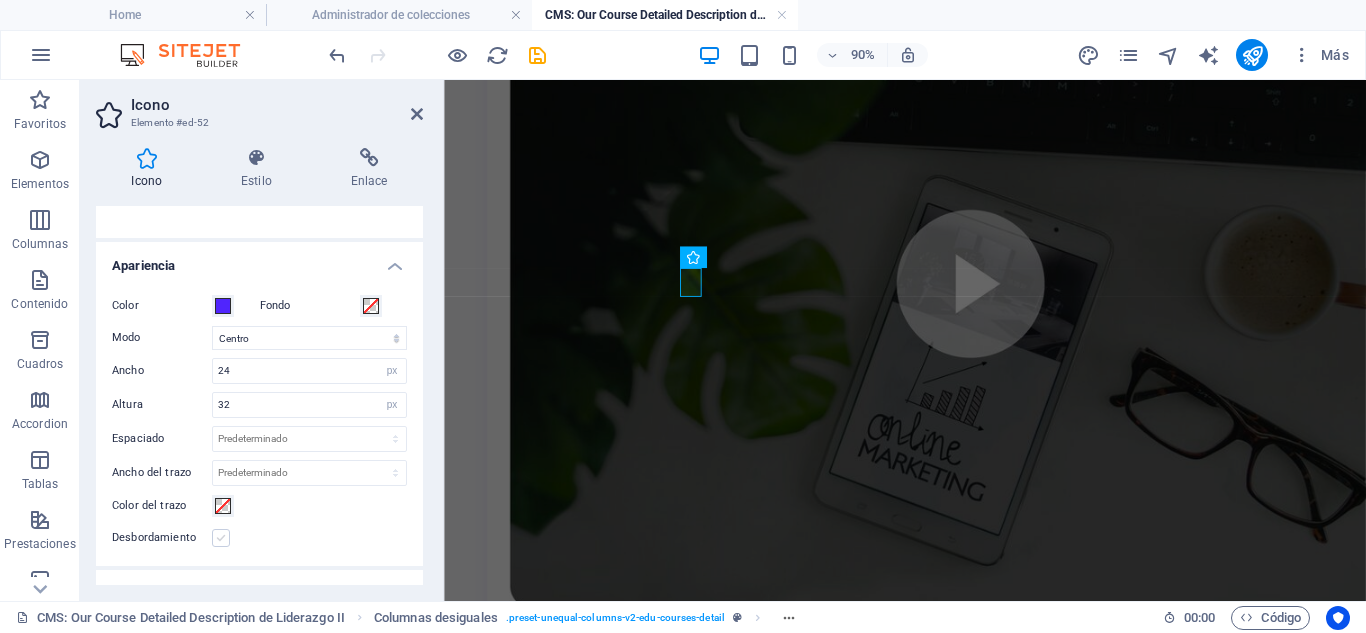 click at bounding box center (221, 538) 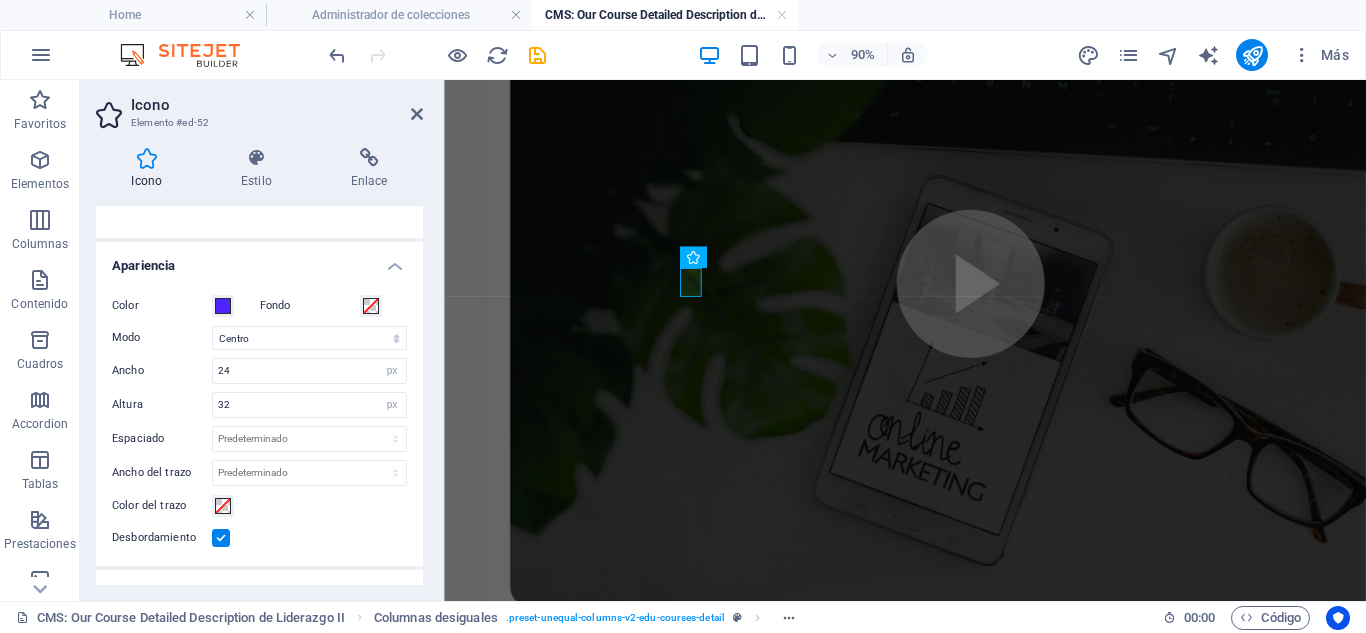 scroll, scrollTop: 671, scrollLeft: 0, axis: vertical 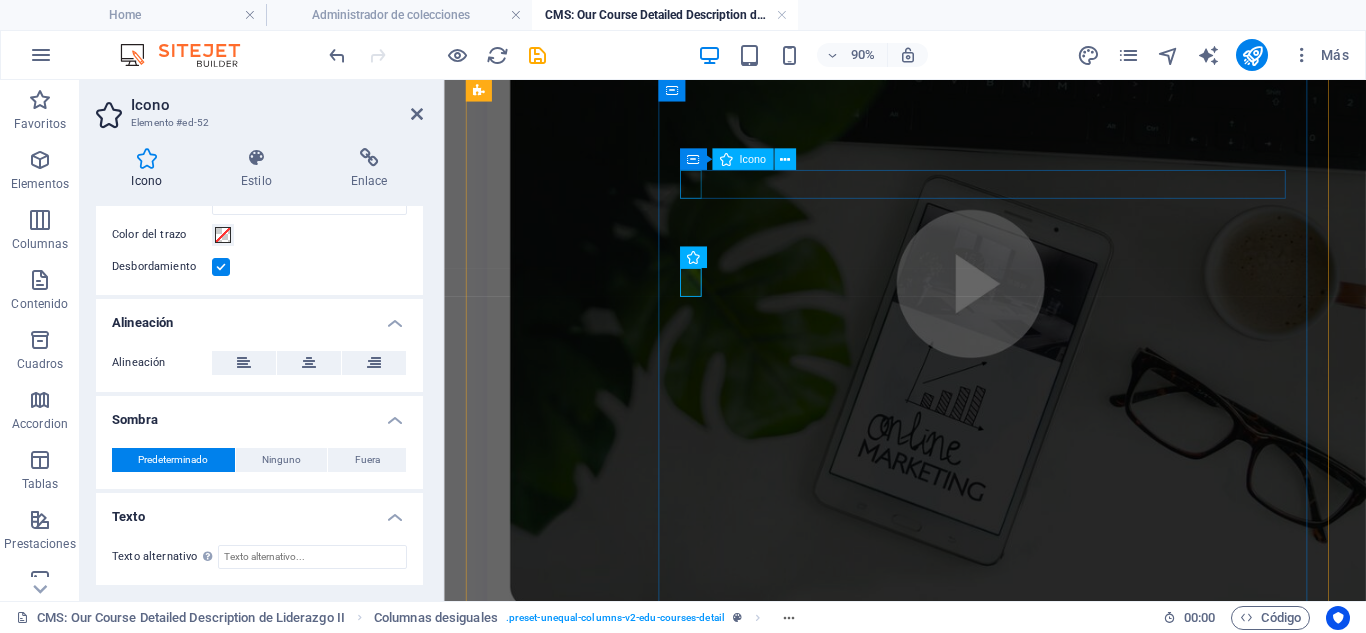 click at bounding box center (948, 975) 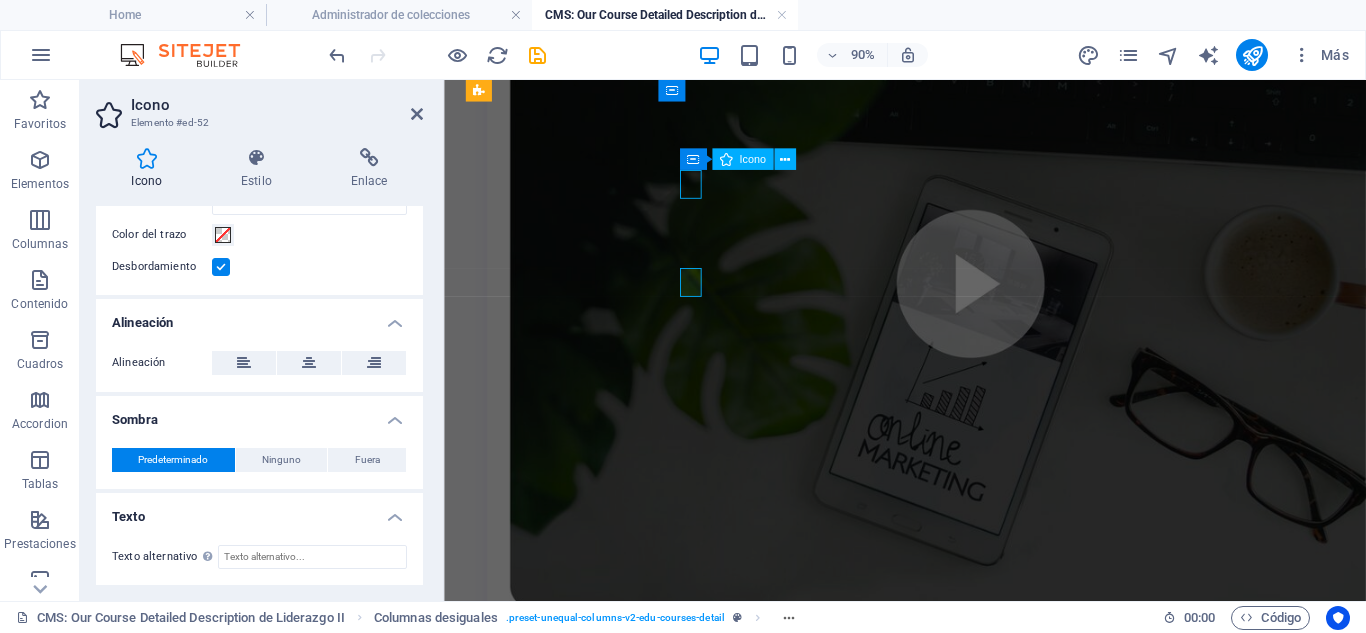 click at bounding box center [948, 975] 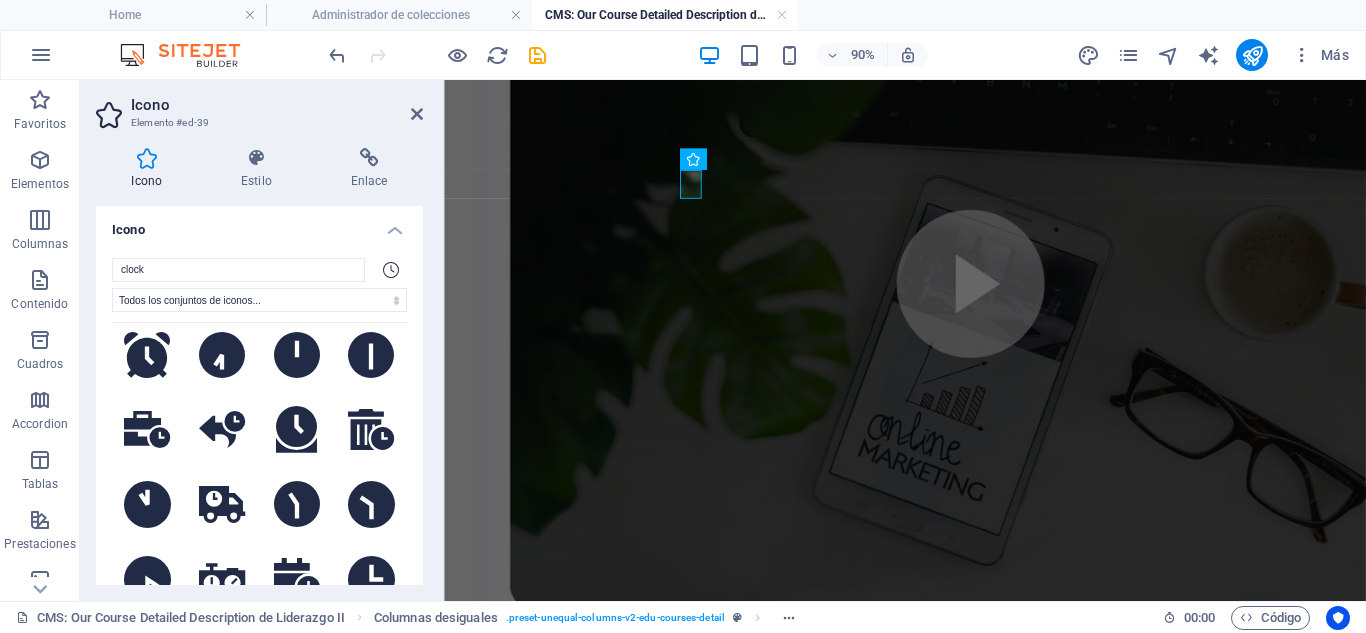 scroll, scrollTop: 4300, scrollLeft: 0, axis: vertical 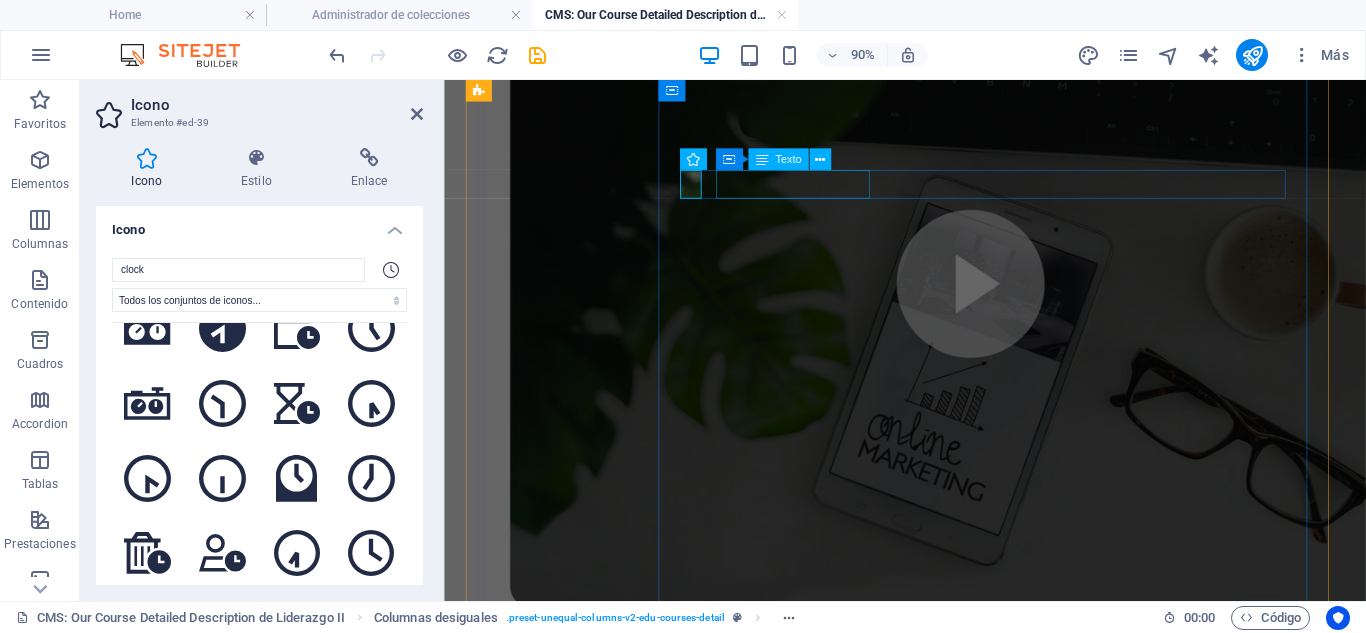 click on "Duración:  3 meses" at bounding box center (956, 1012) 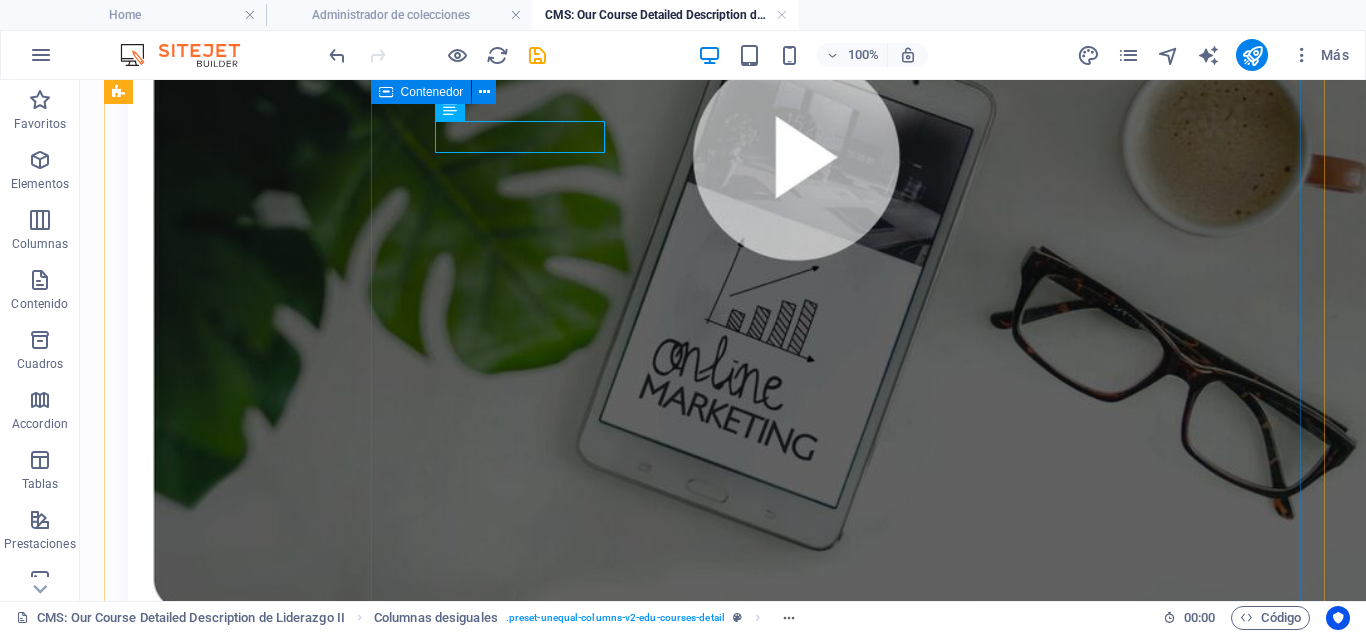 scroll, scrollTop: 800, scrollLeft: 0, axis: vertical 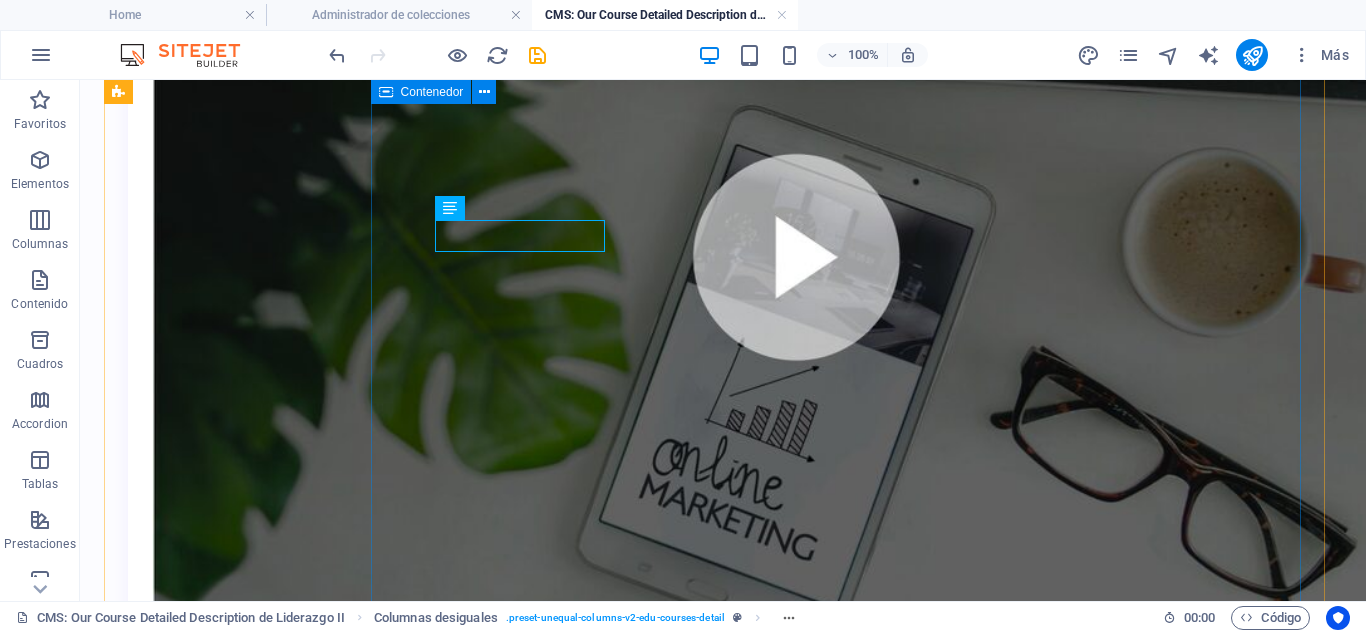 click on "S/ 100.00 registrarse Nivel:  Intermedio Duración:  3 meses Modalidad:  Virtual Inicio:  Agosto" at bounding box center (723, 568) 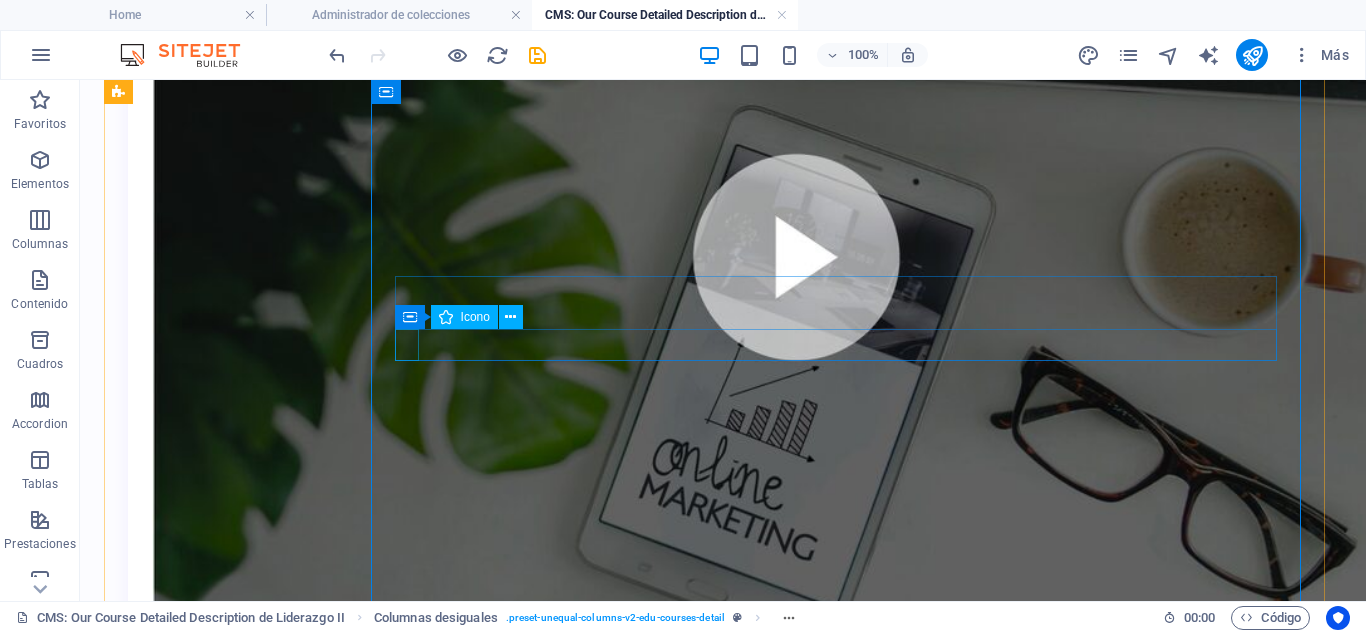 click at bounding box center (722, 1209) 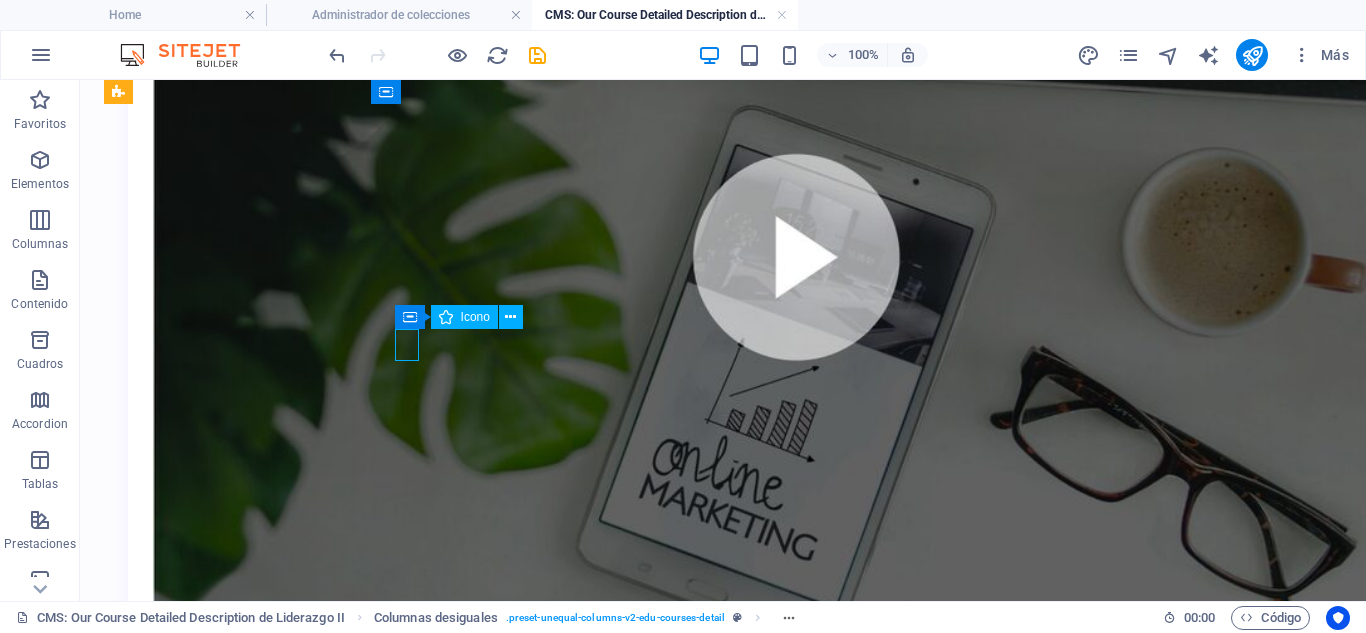 click at bounding box center (722, 1209) 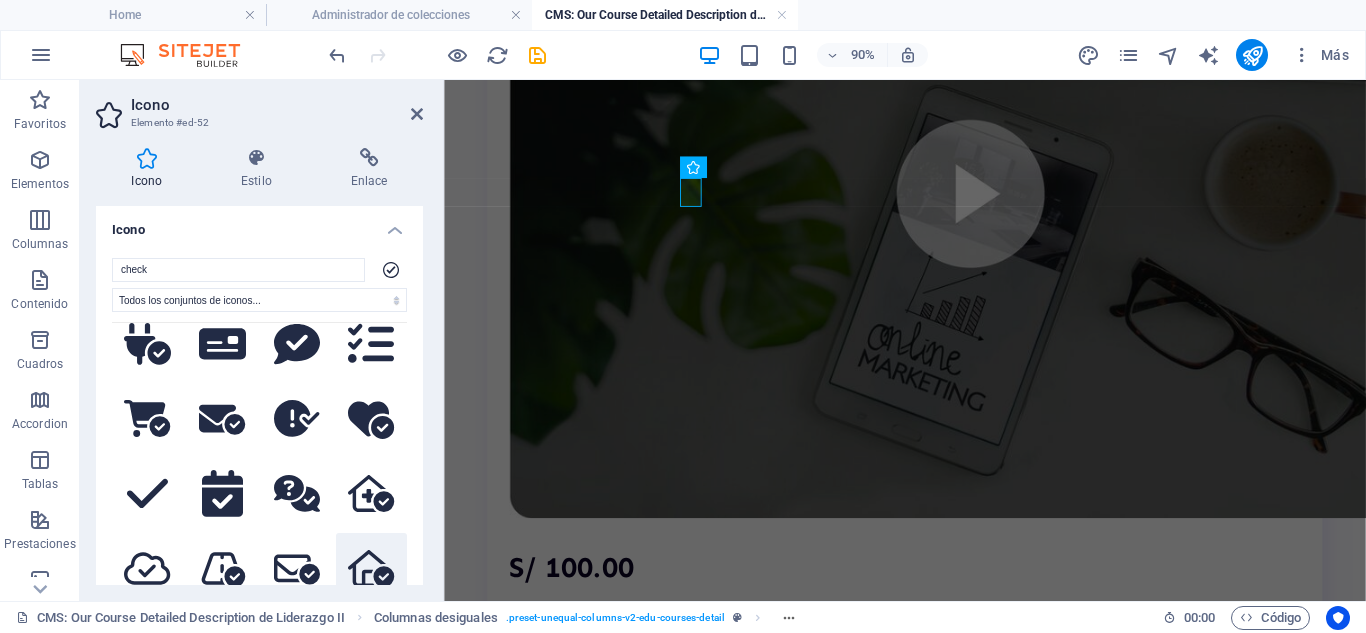scroll, scrollTop: 2200, scrollLeft: 0, axis: vertical 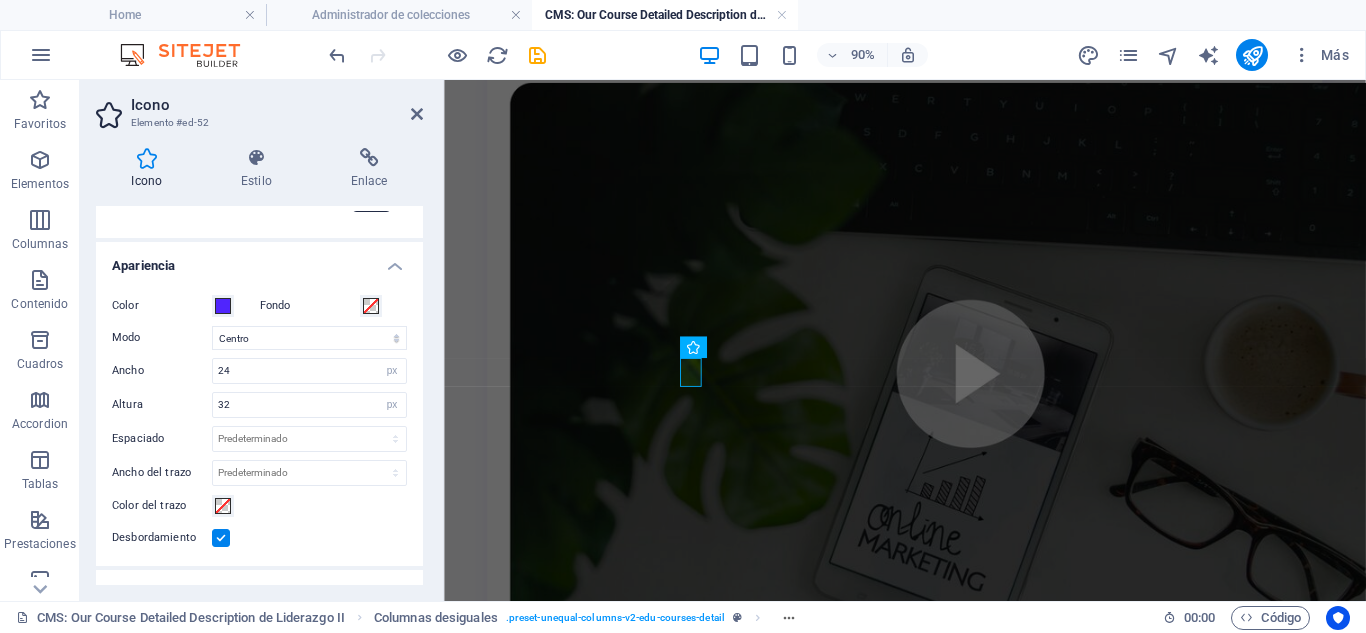 click at bounding box center [221, 538] 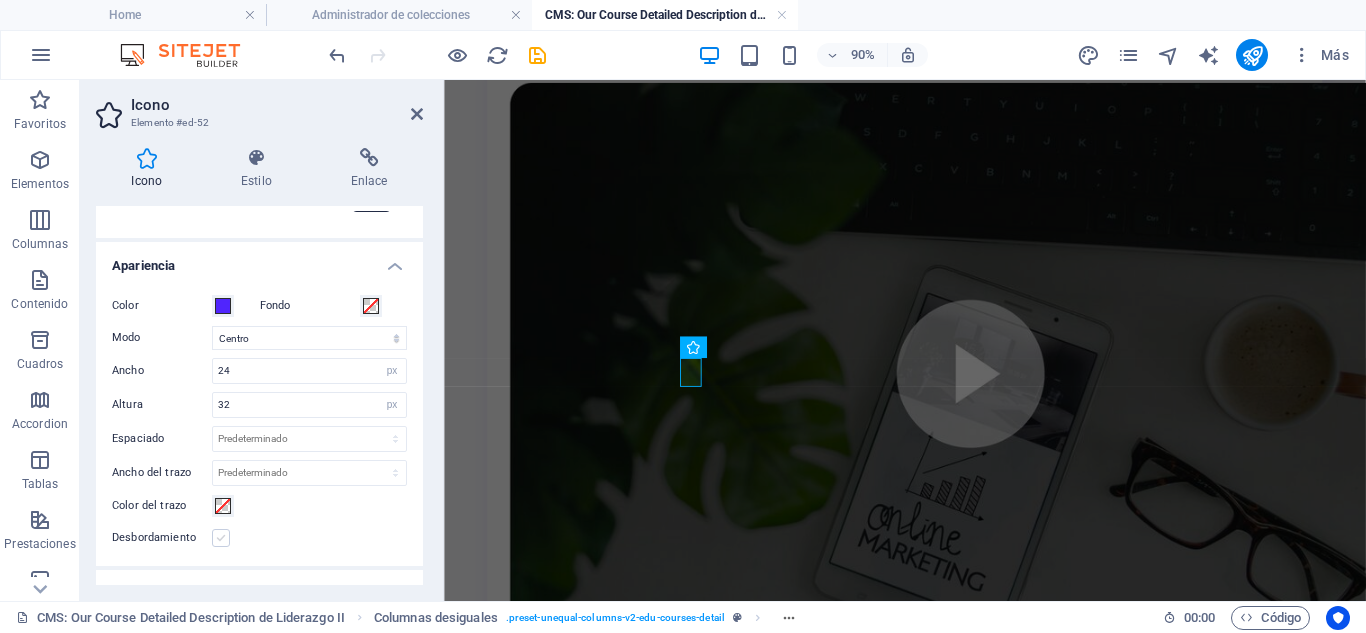 click at bounding box center [221, 538] 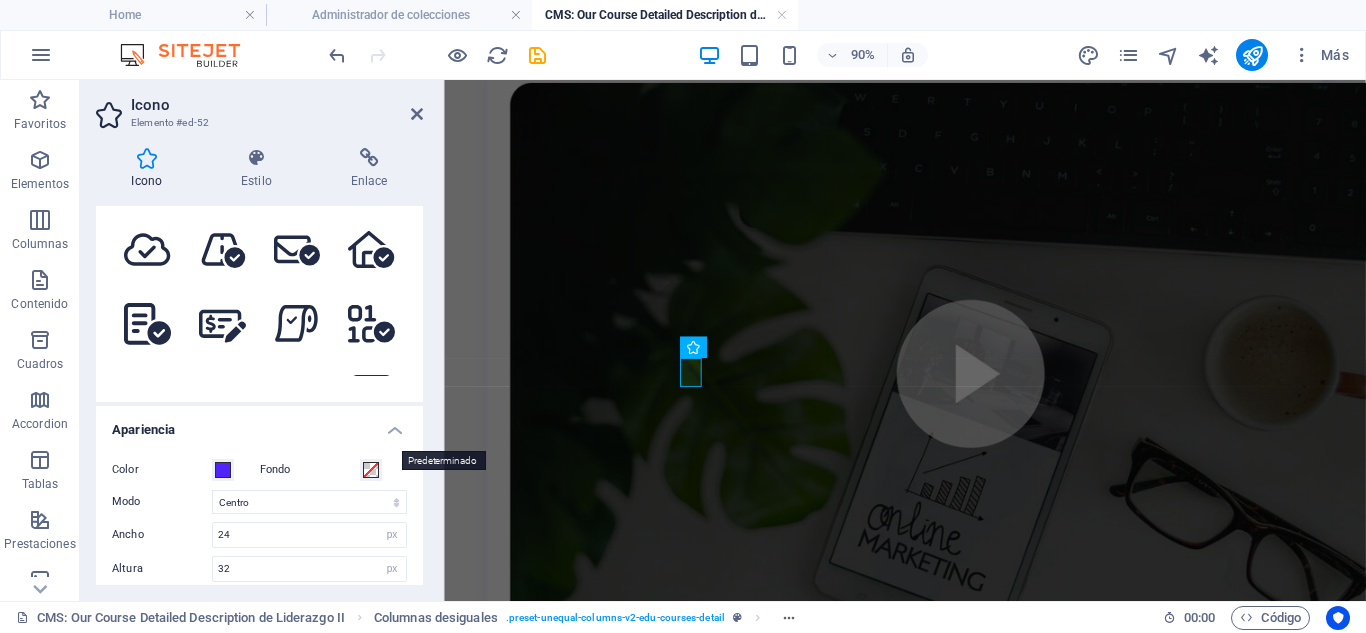 scroll, scrollTop: 200, scrollLeft: 0, axis: vertical 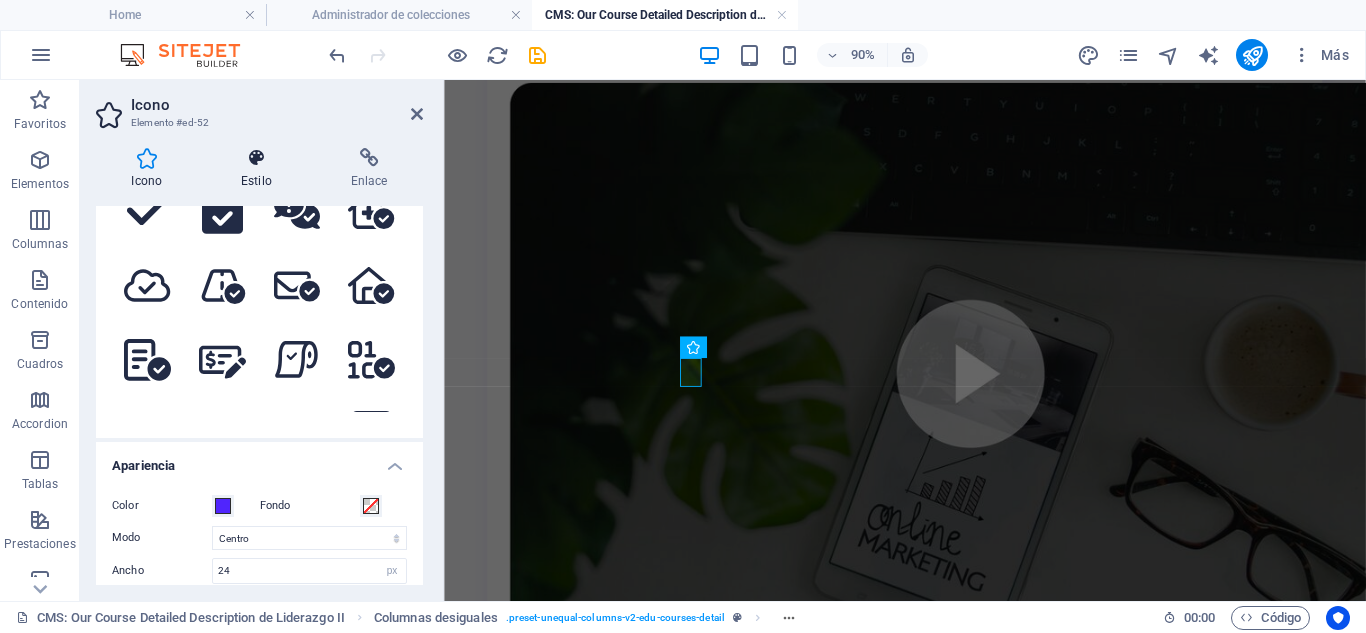 click on "Estilo" at bounding box center (261, 169) 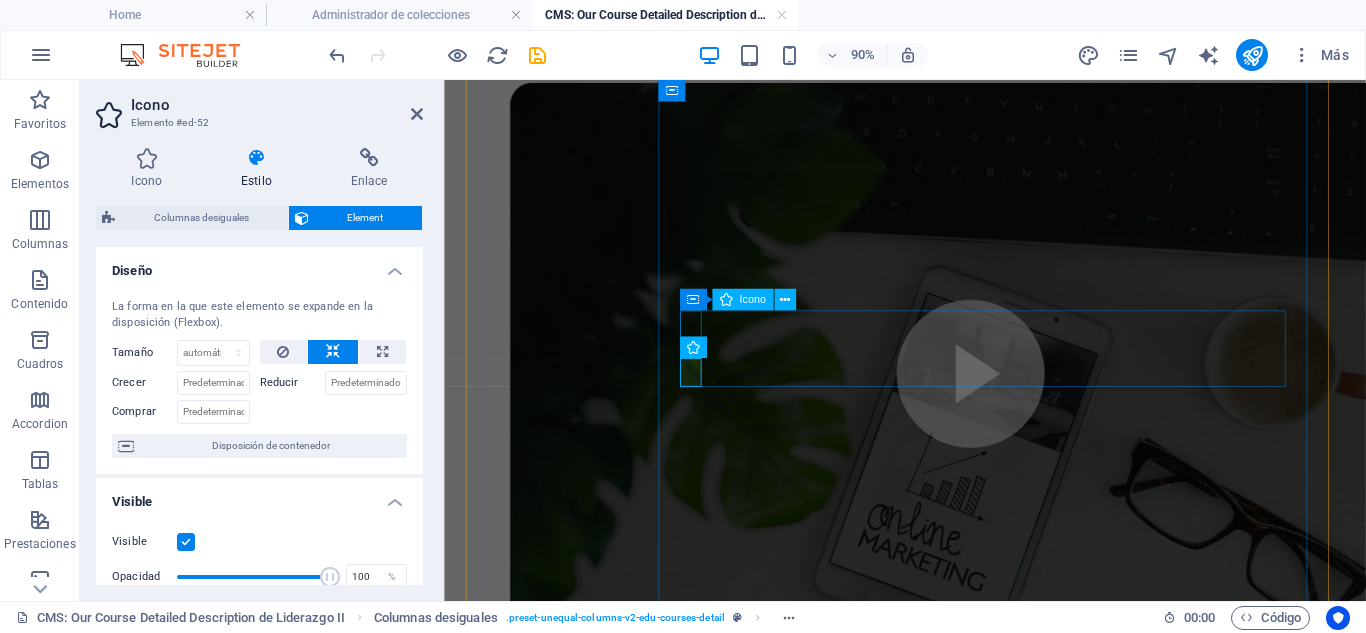 click at bounding box center [948, 1172] 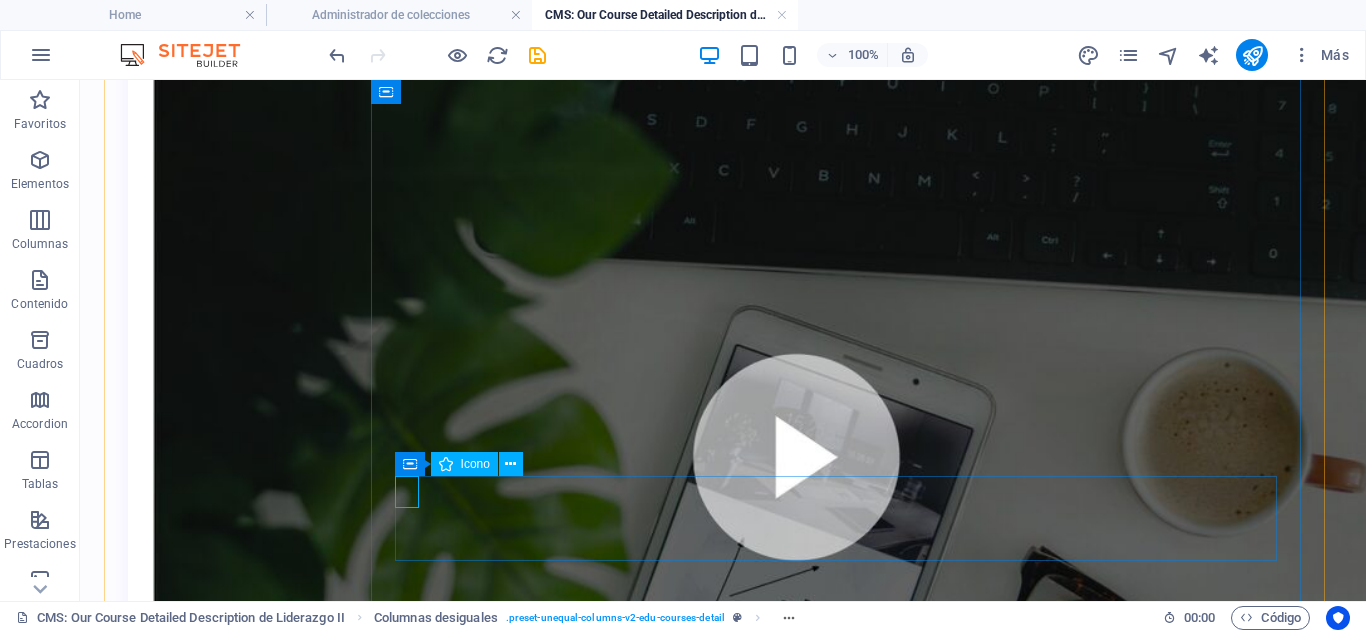 click at bounding box center (715, 1315) 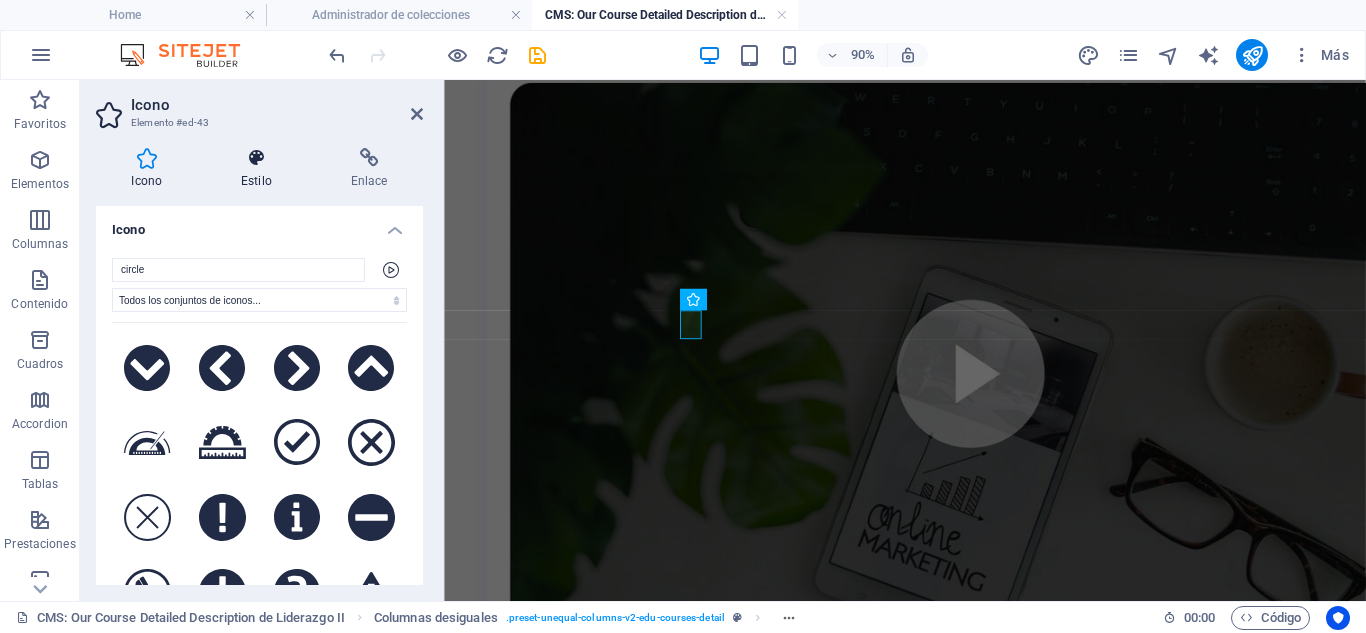 click at bounding box center (257, 158) 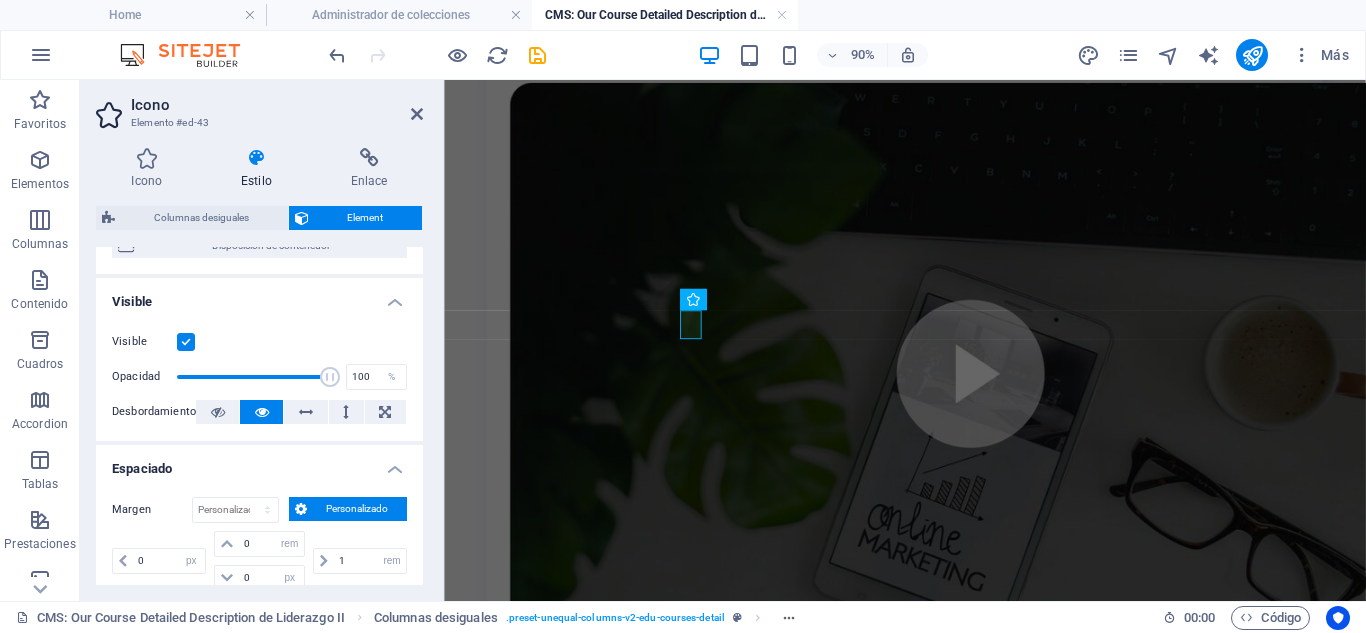 scroll, scrollTop: 300, scrollLeft: 0, axis: vertical 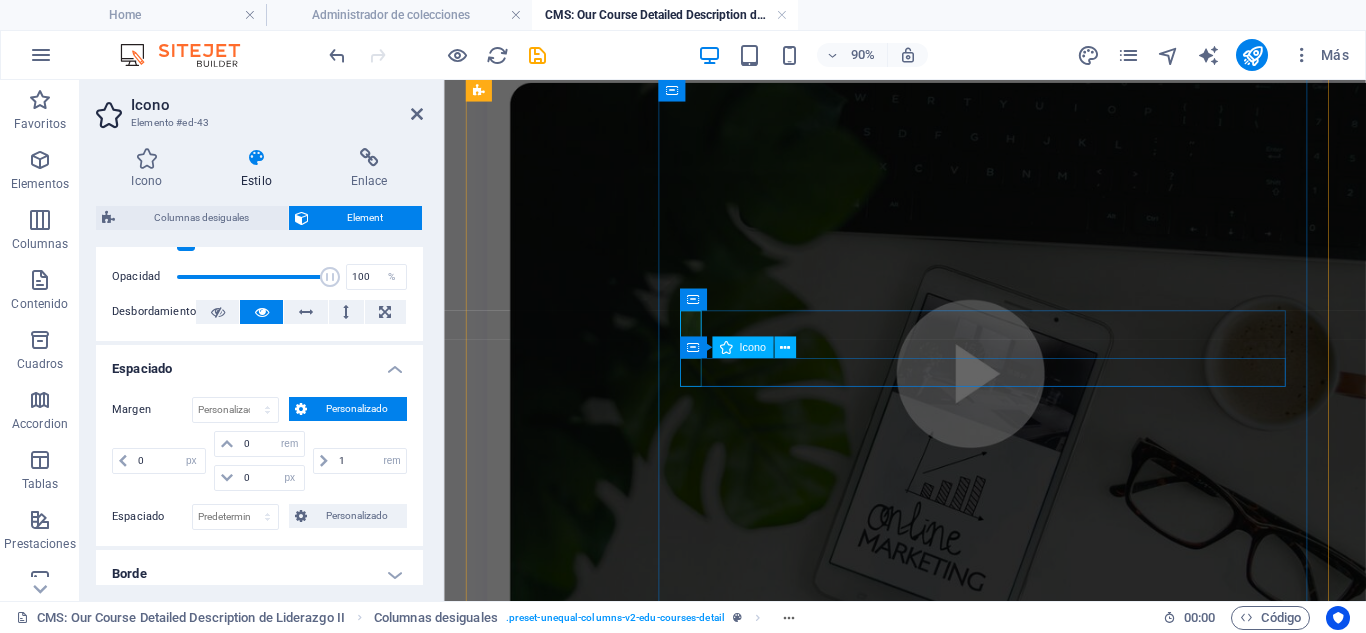 click at bounding box center (955, 1266) 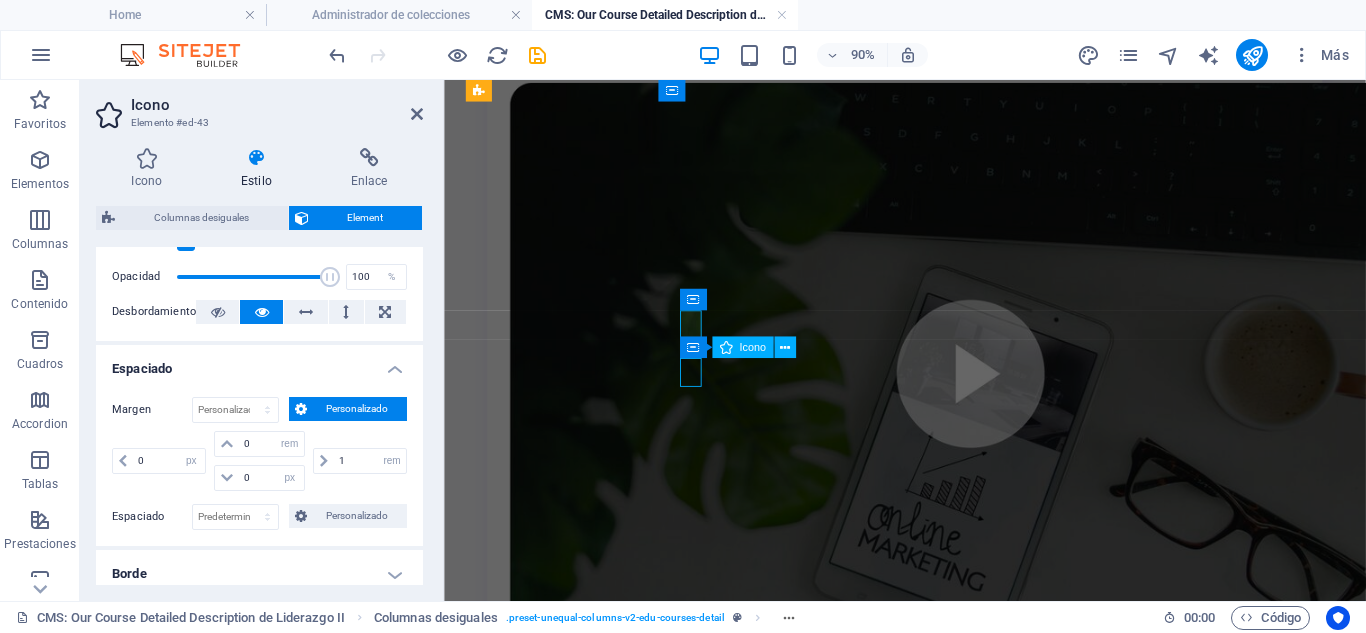 click at bounding box center [955, 1266] 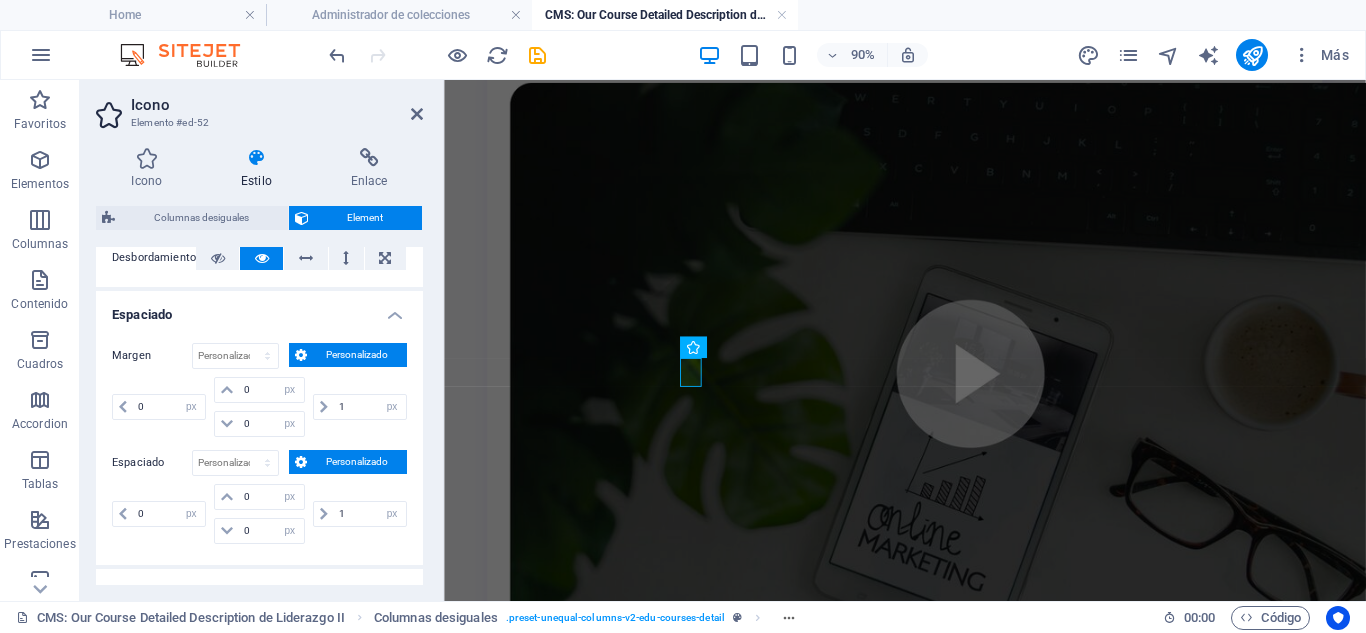 scroll, scrollTop: 400, scrollLeft: 0, axis: vertical 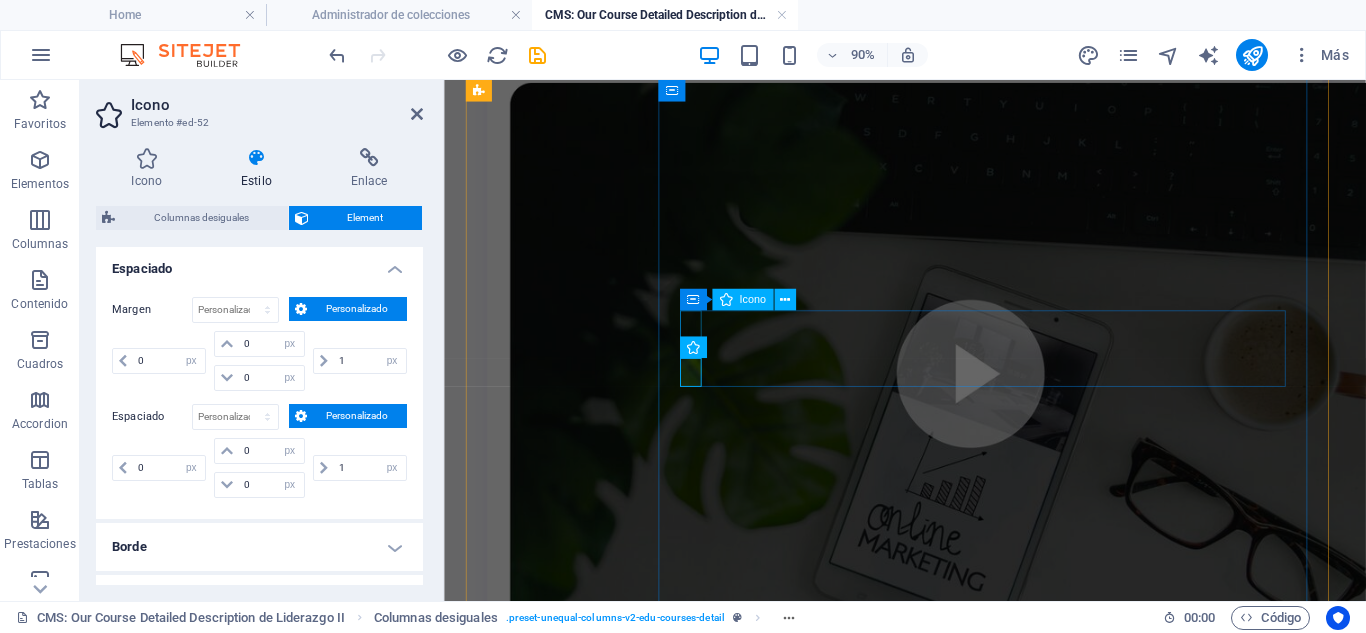click at bounding box center [948, 1172] 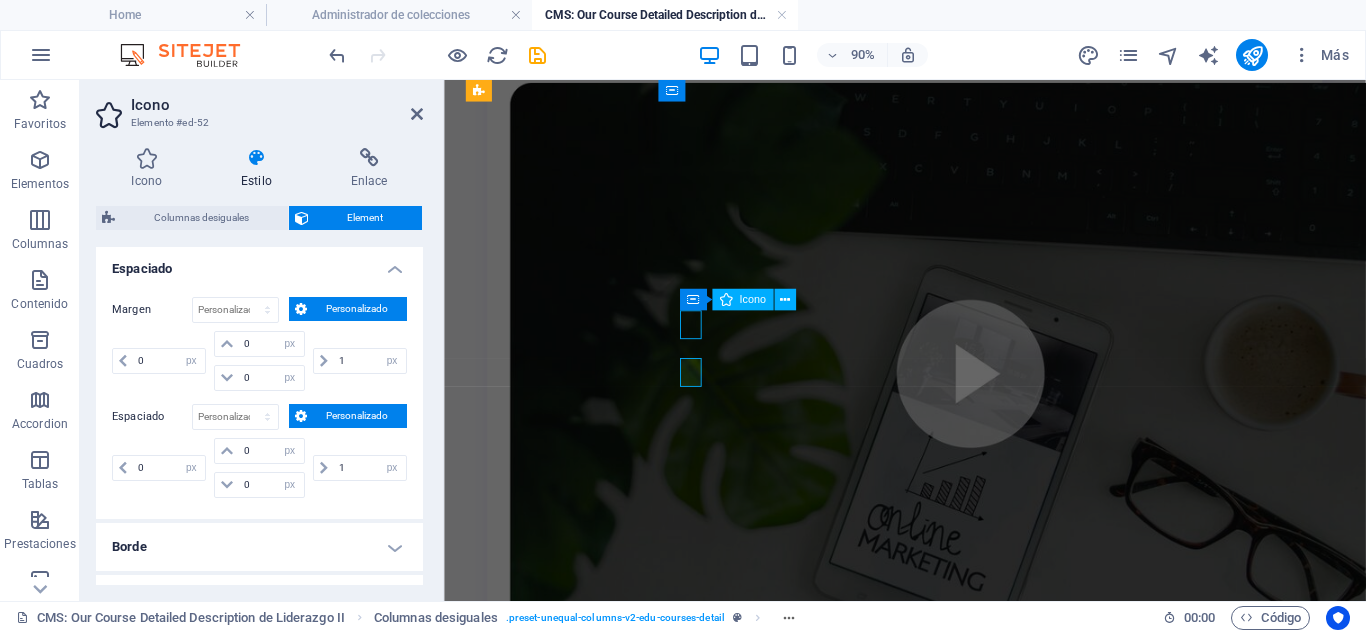 click at bounding box center (948, 1172) 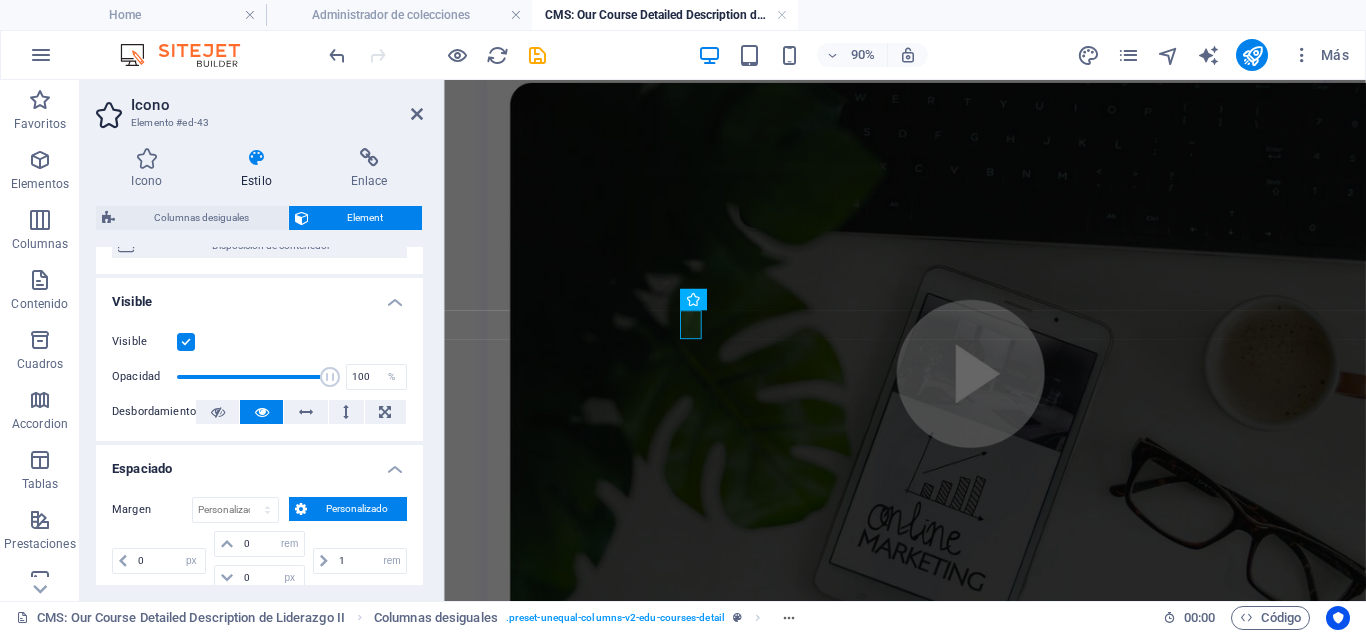 scroll, scrollTop: 300, scrollLeft: 0, axis: vertical 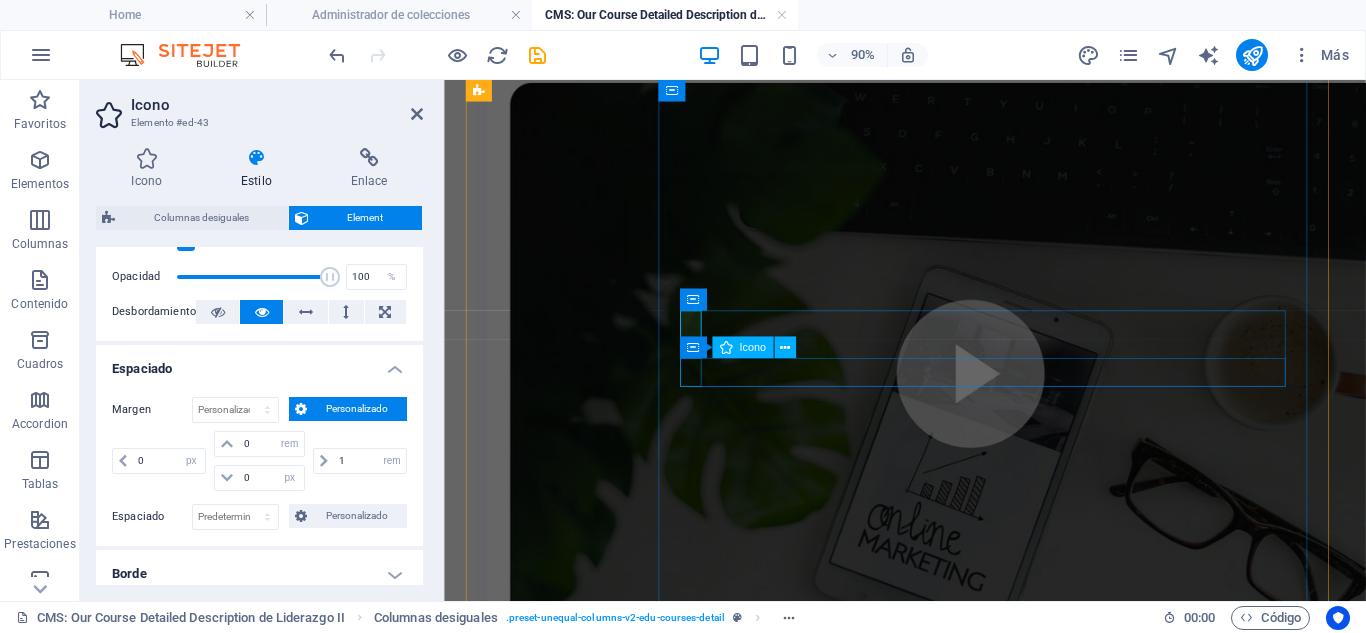 click at bounding box center (955, 1266) 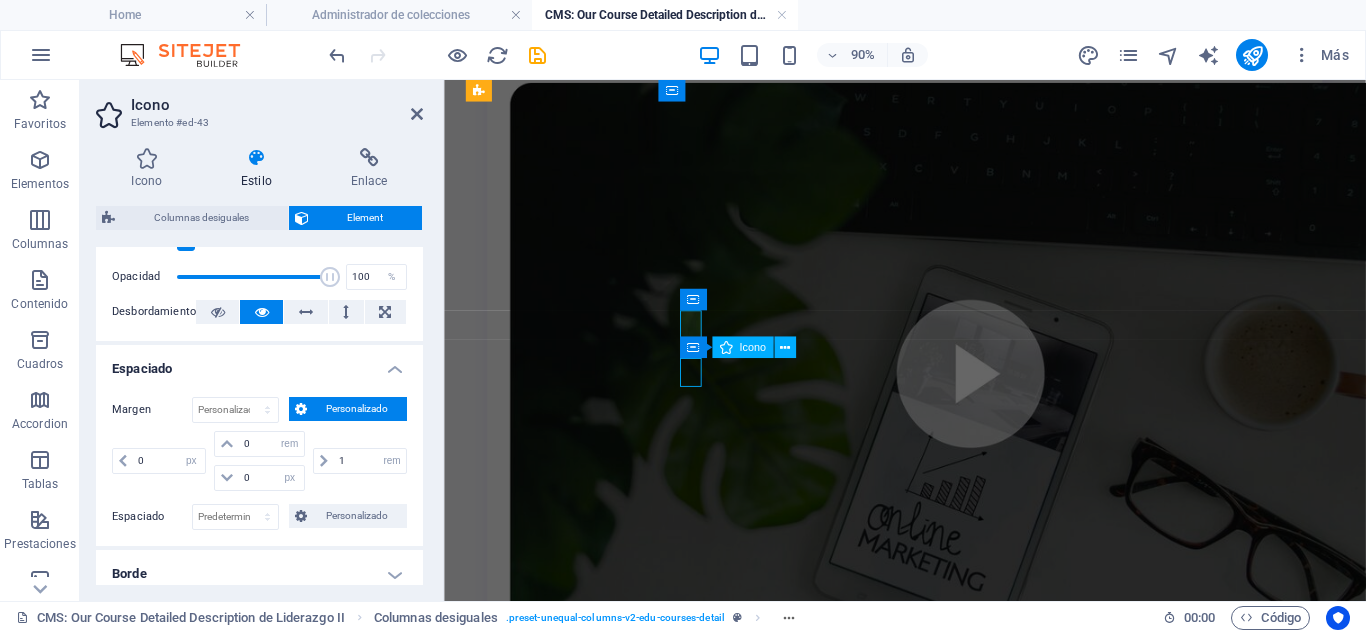 click at bounding box center [955, 1266] 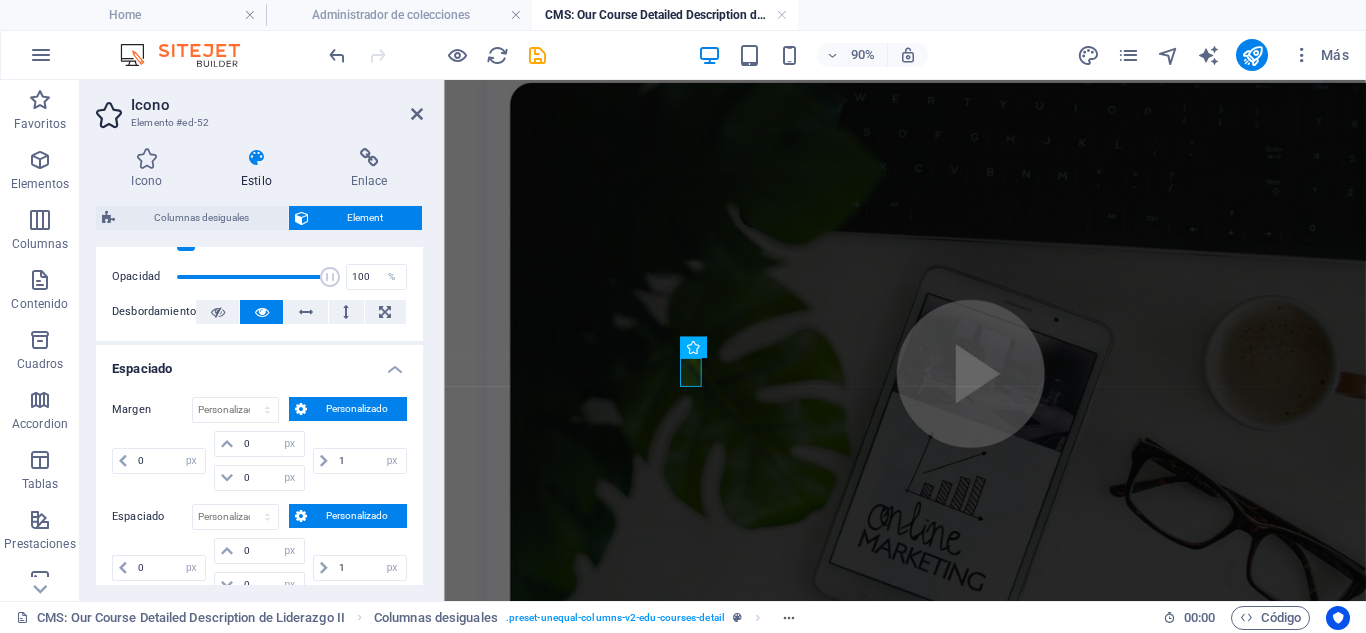 scroll, scrollTop: 400, scrollLeft: 0, axis: vertical 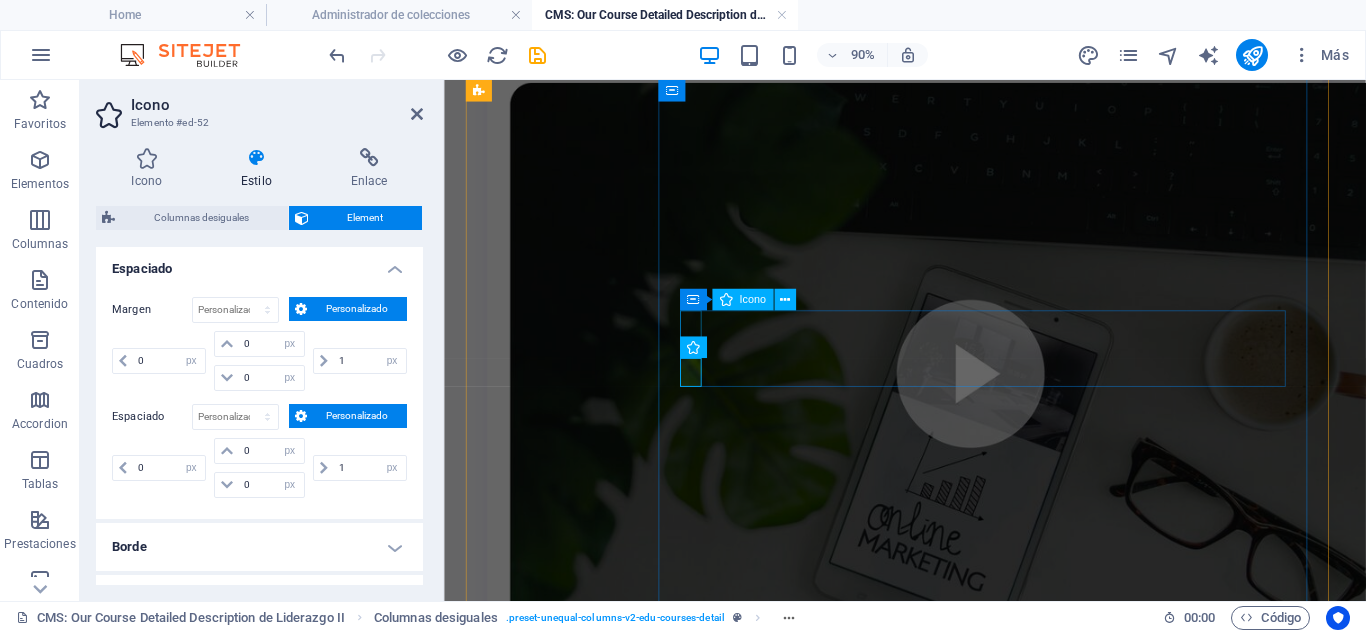 click at bounding box center [948, 1172] 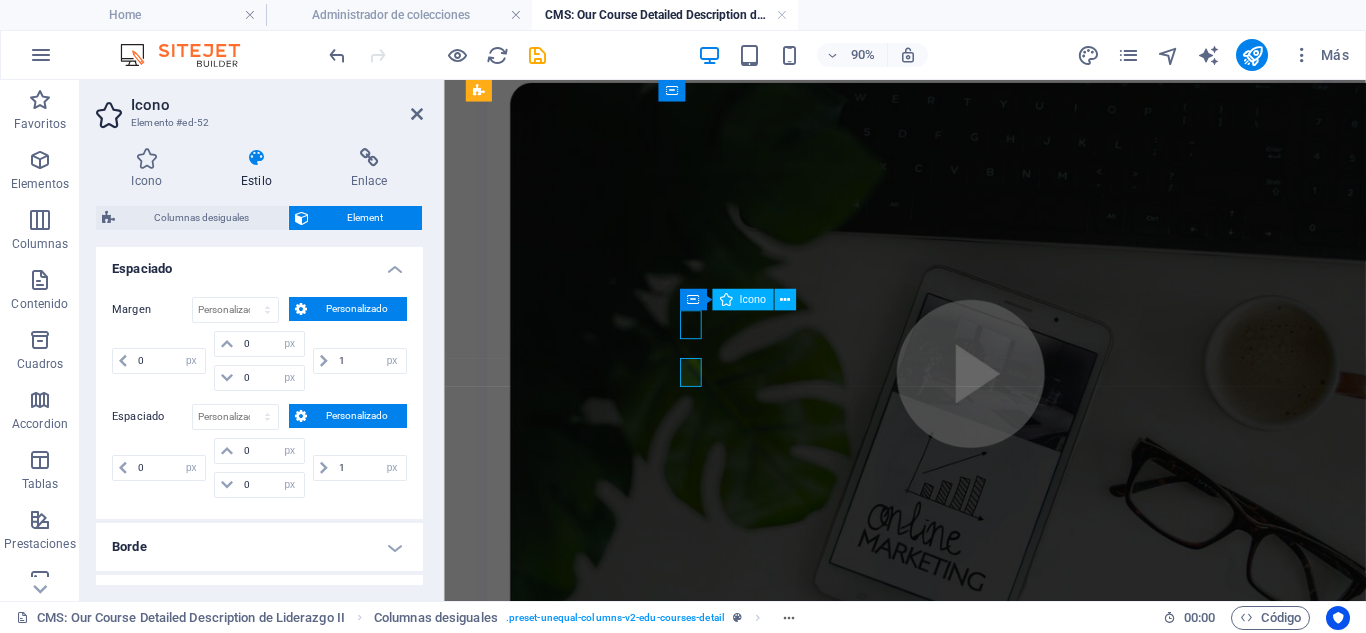 click at bounding box center (948, 1172) 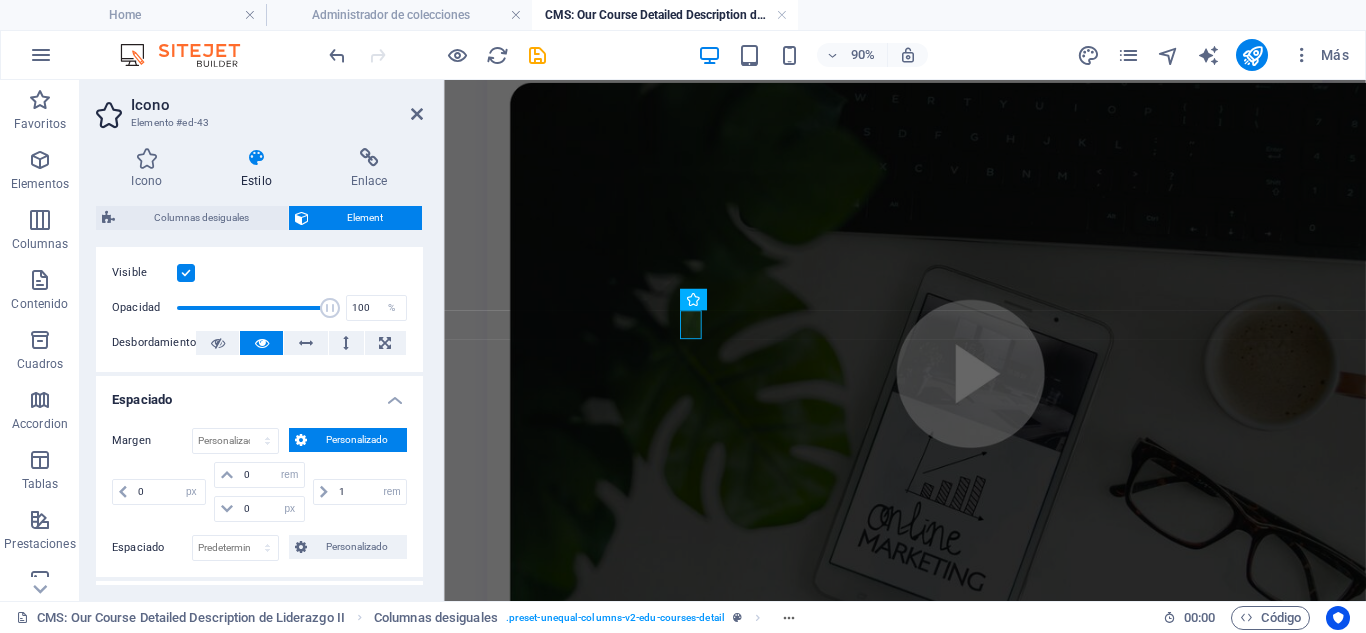 scroll, scrollTop: 300, scrollLeft: 0, axis: vertical 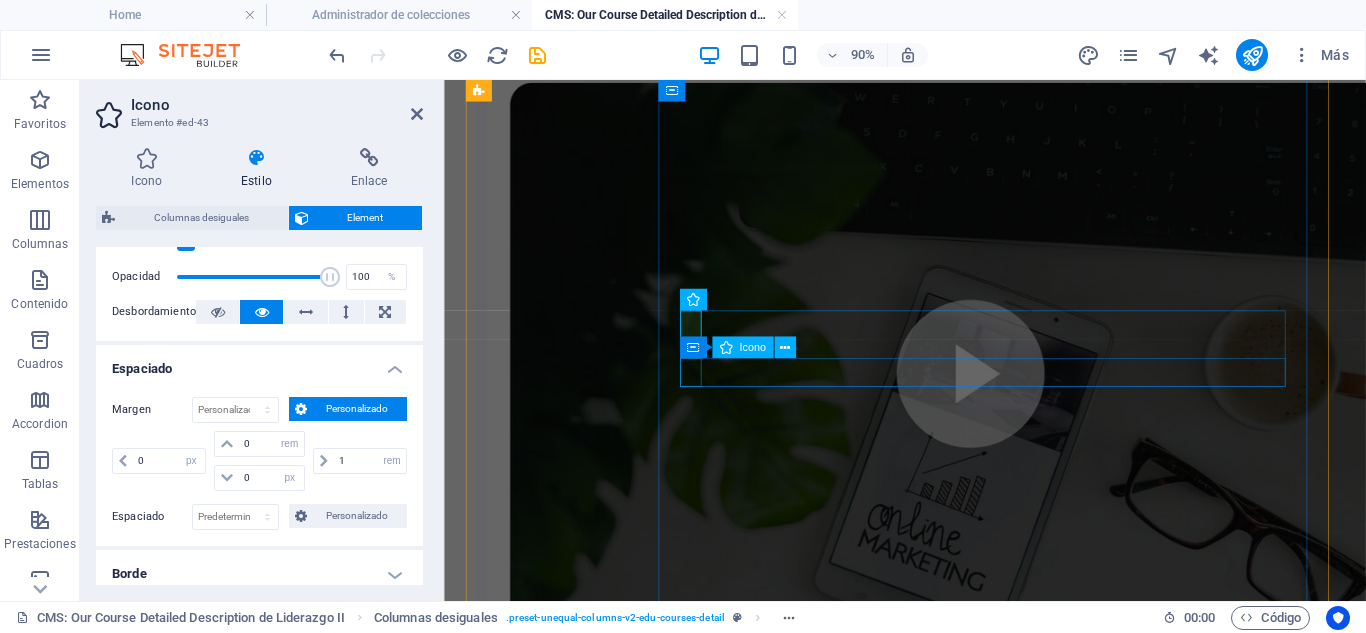 click at bounding box center [955, 1266] 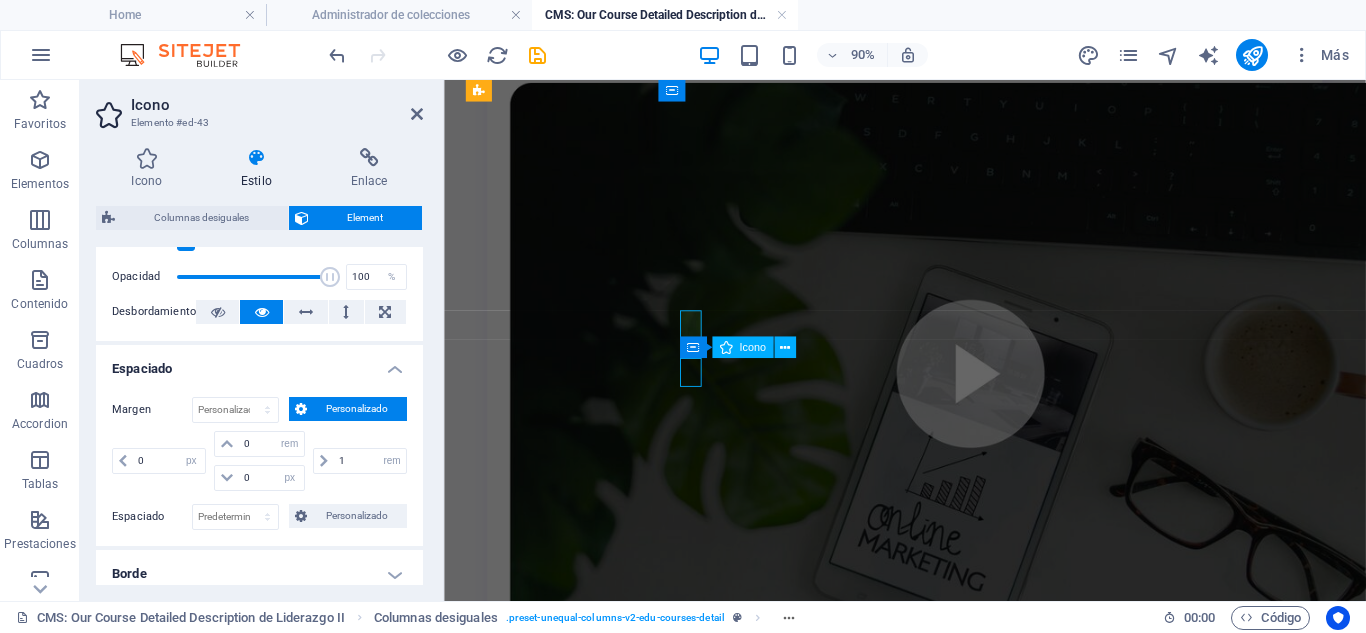 click at bounding box center (955, 1266) 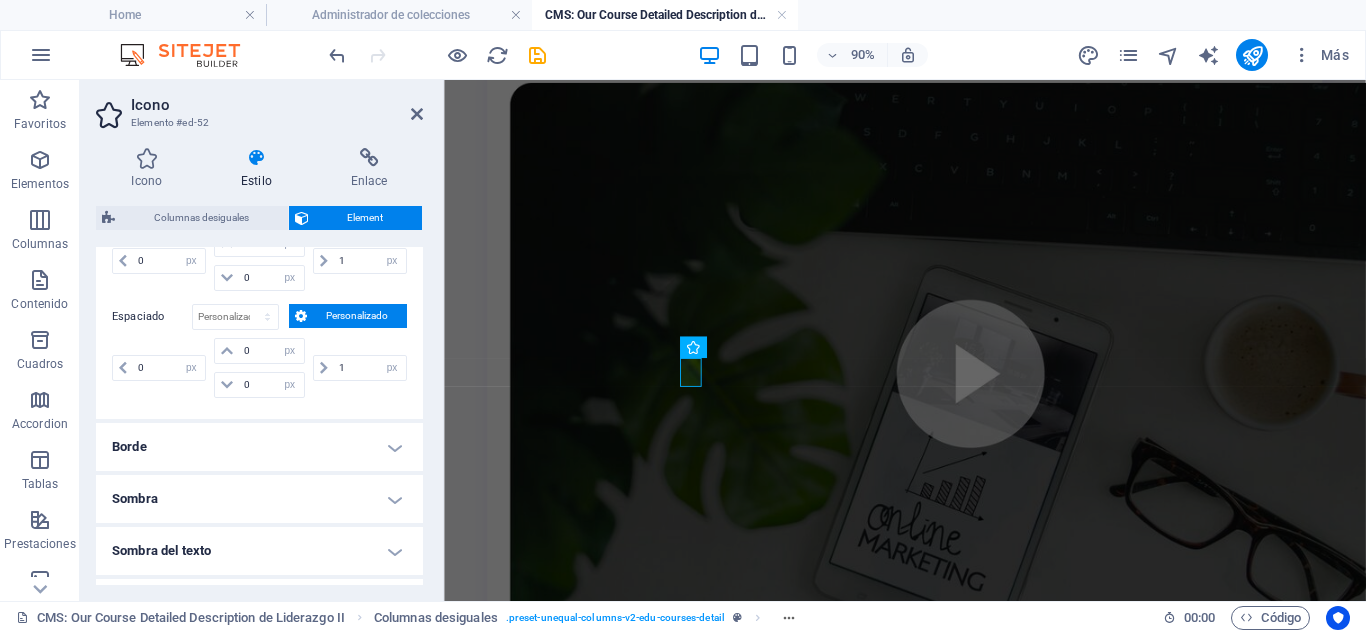 scroll, scrollTop: 400, scrollLeft: 0, axis: vertical 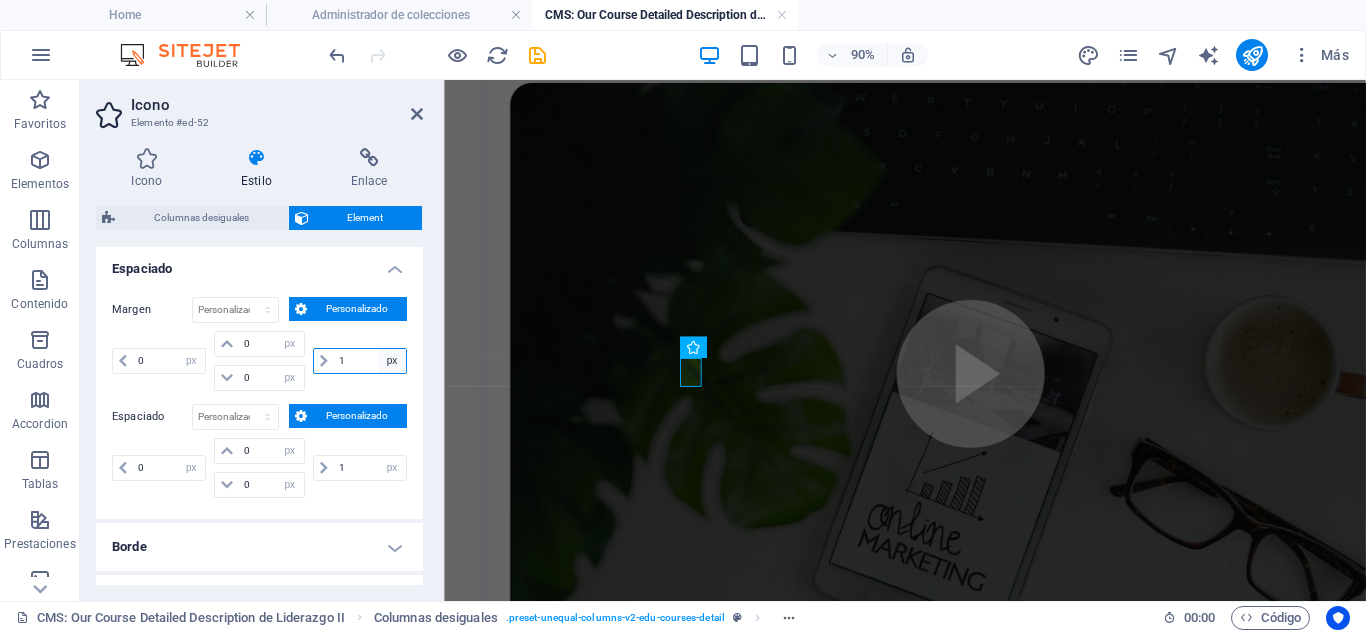 click on "automático px % rem vw vh" at bounding box center (392, 361) 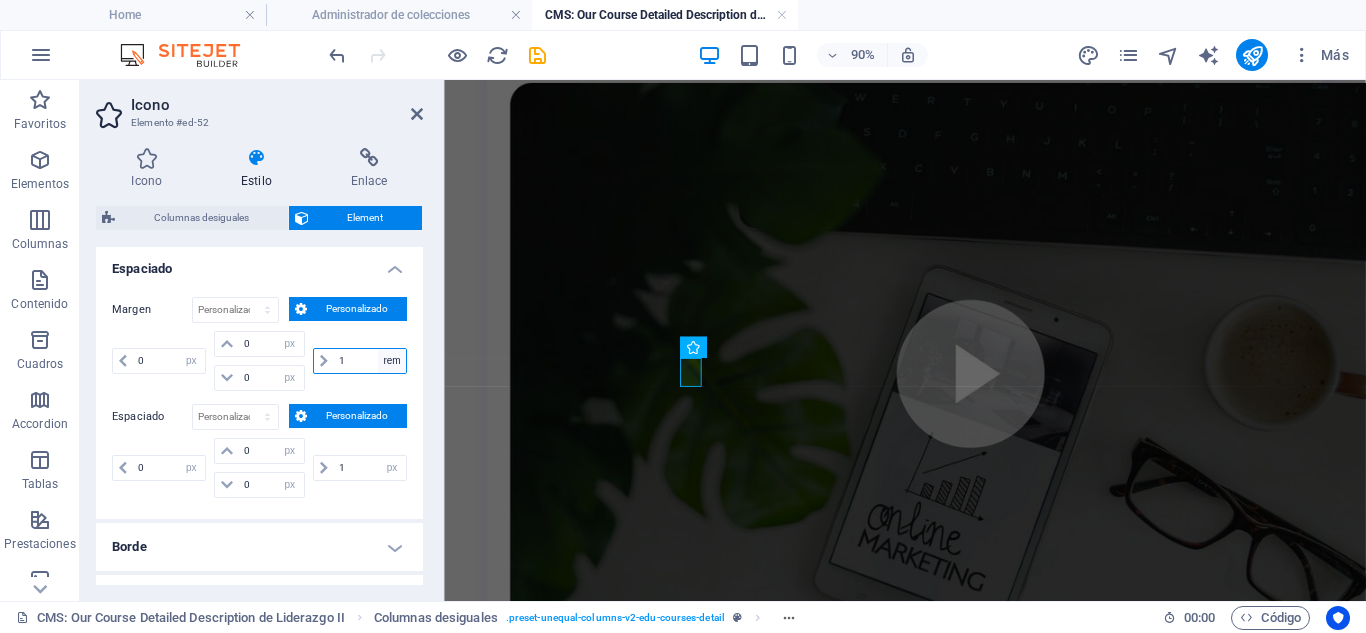 click on "automático px % rem vw vh" at bounding box center [392, 361] 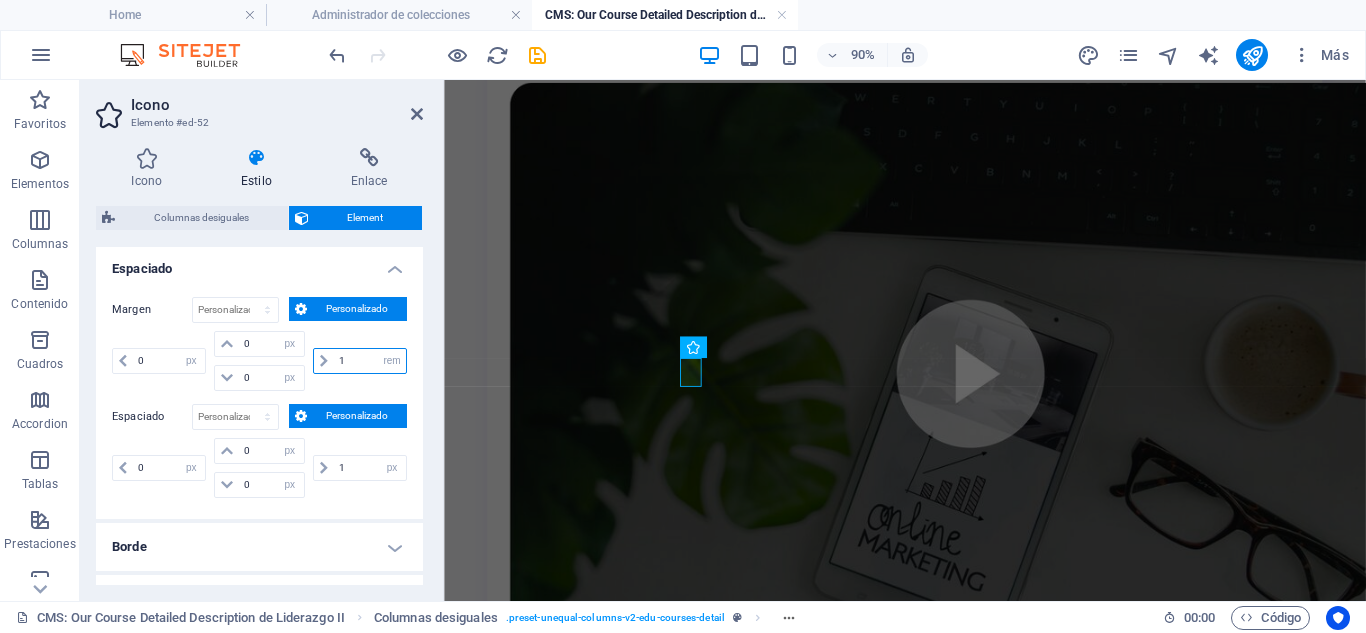 type on "1" 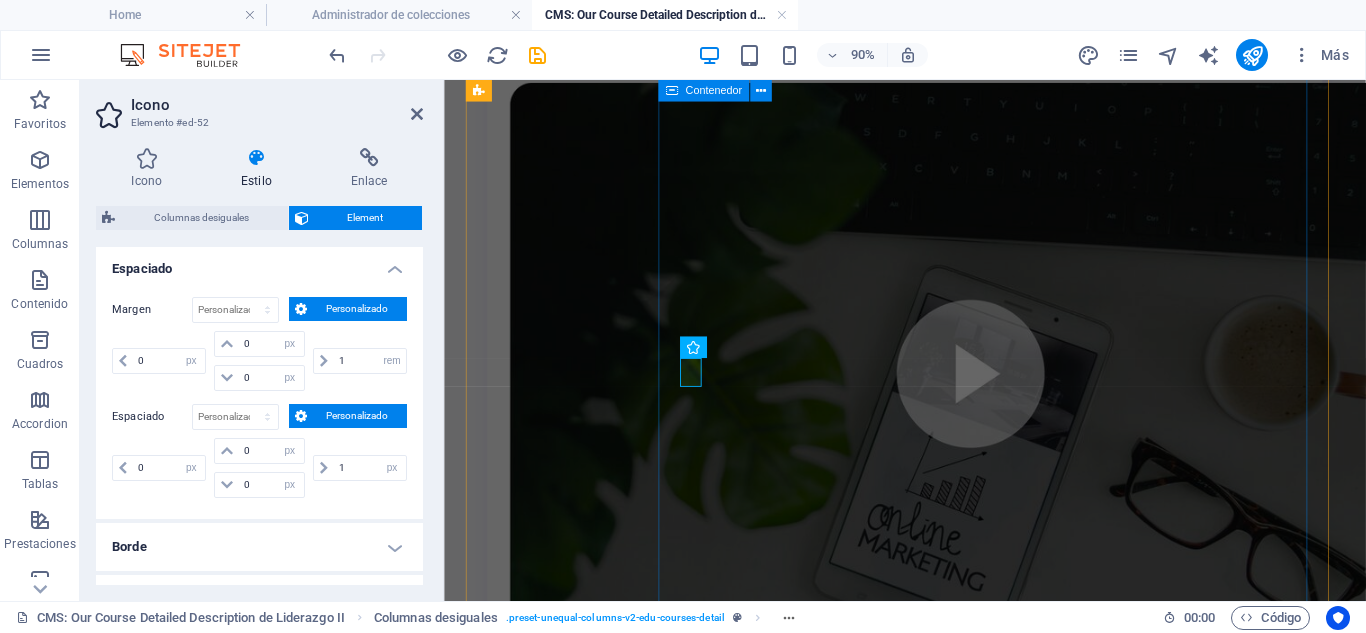 click on "S/ 100.00 registrarse Nivel:  Intermedio Duración:  3 meses Modalidad:  Virtual Inicio:  Agosto" at bounding box center [956, 713] 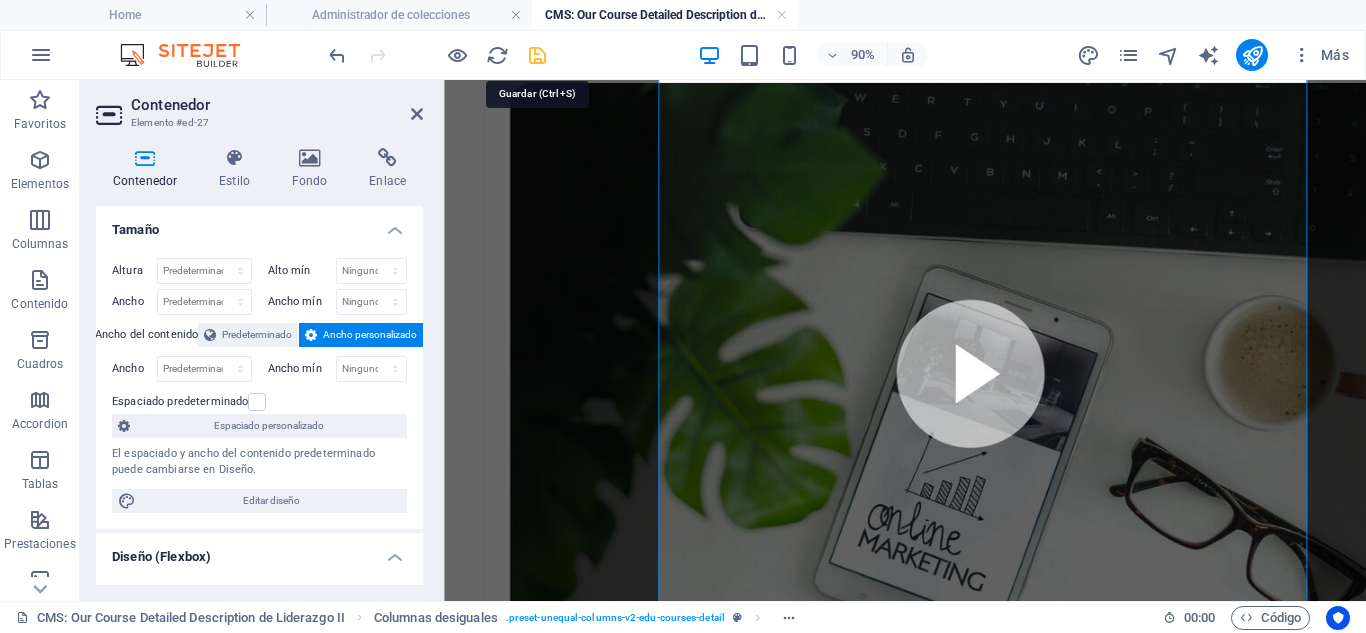 drag, startPoint x: 543, startPoint y: 61, endPoint x: 900, endPoint y: 434, distance: 516.31195 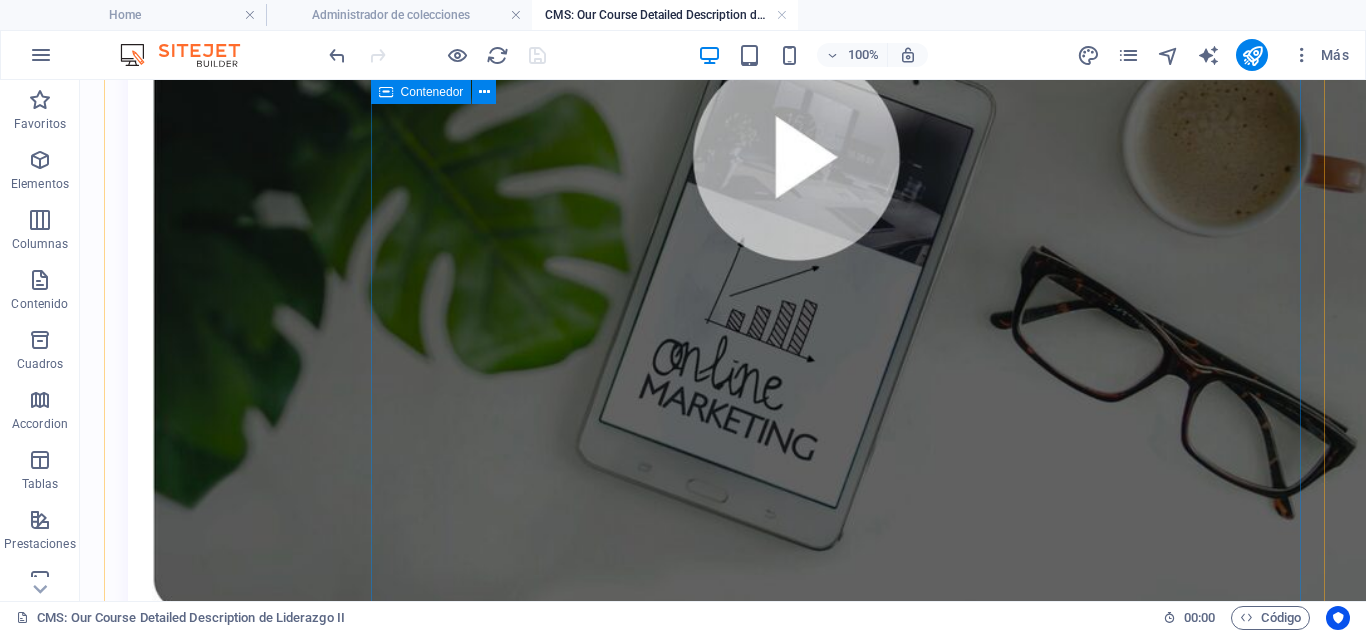 scroll, scrollTop: 800, scrollLeft: 0, axis: vertical 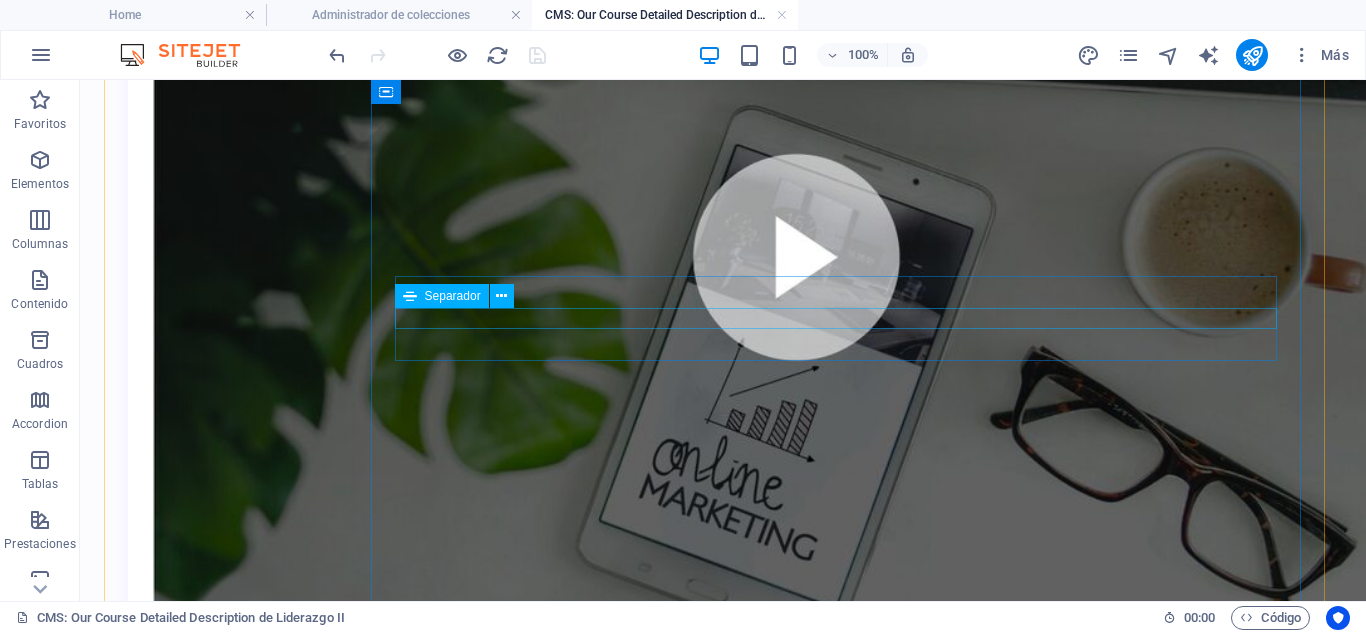 click at bounding box center (723, 1178) 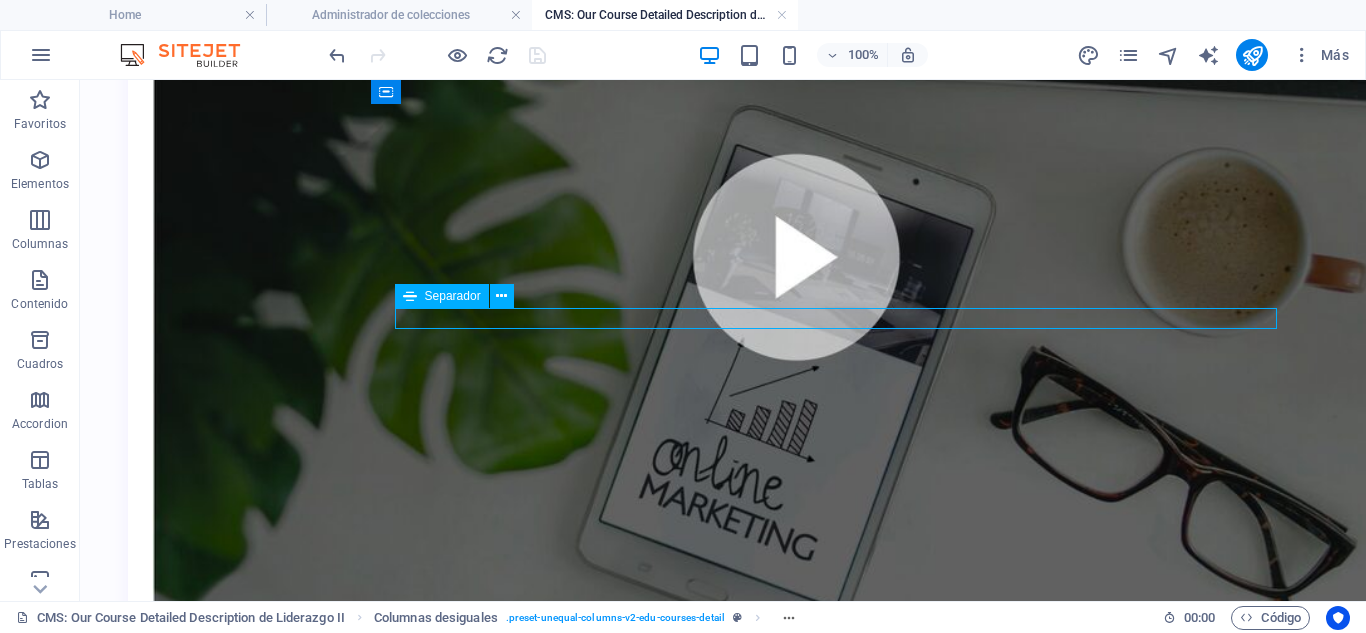click at bounding box center [723, 1178] 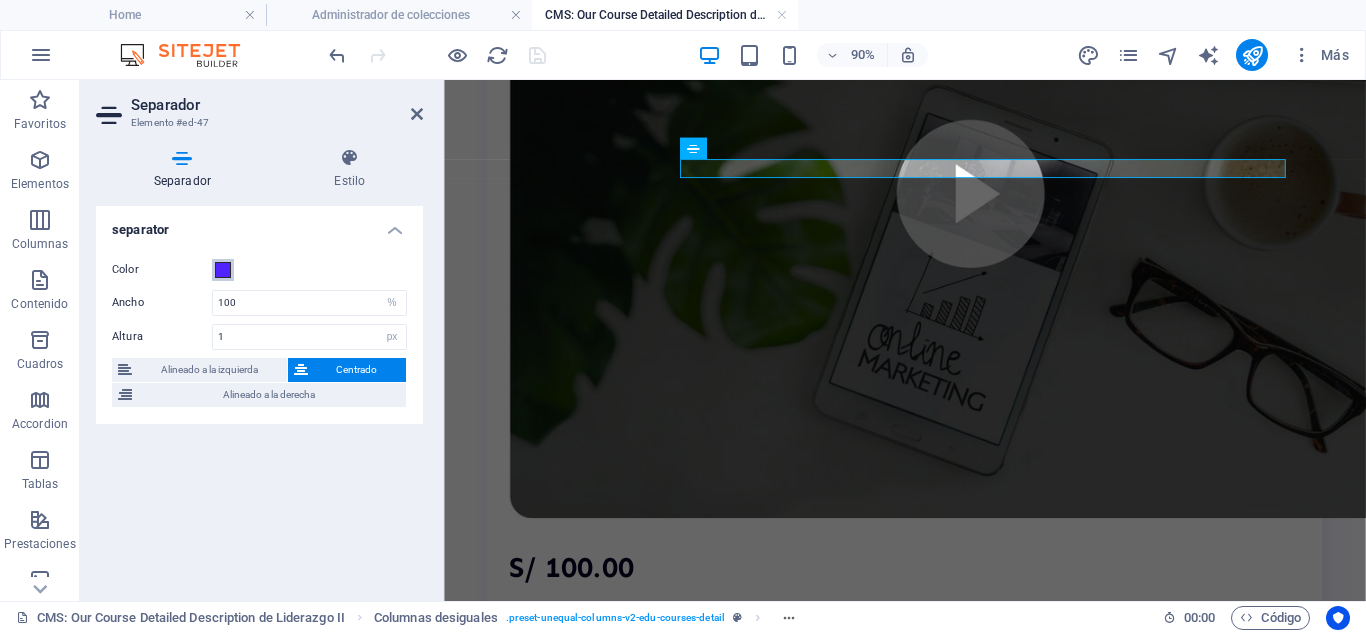 click at bounding box center (223, 270) 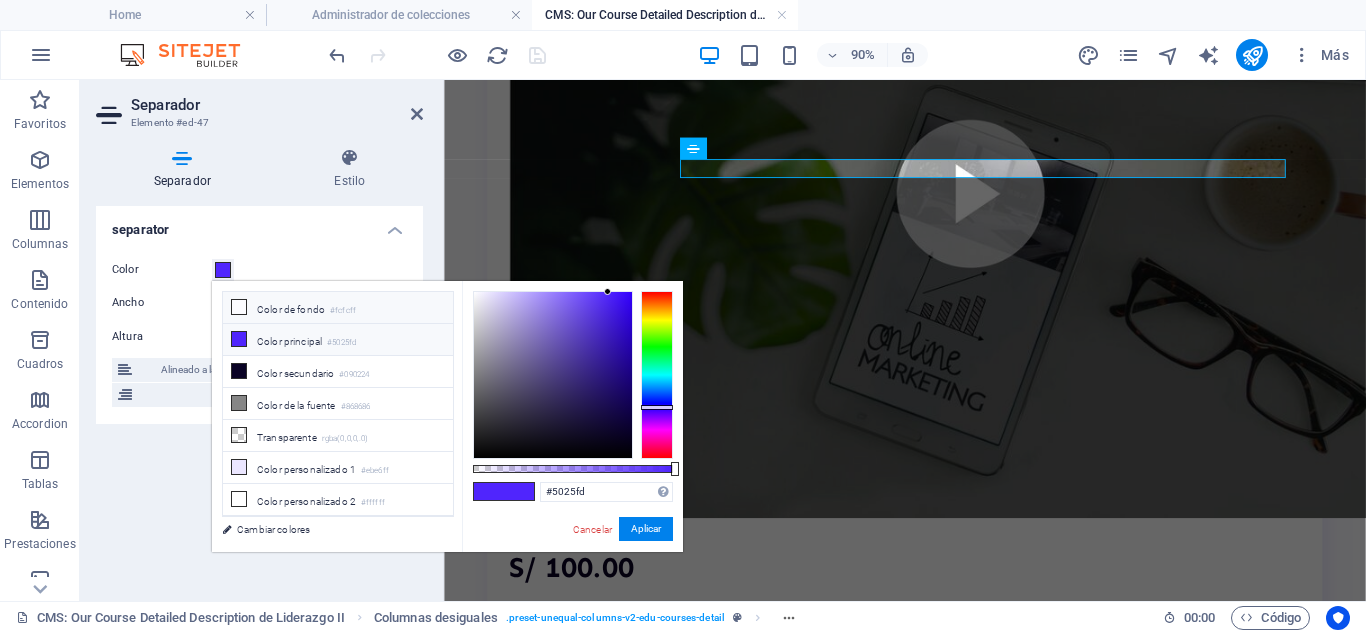 click on "Color de fondo
#fcfcff" at bounding box center [338, 308] 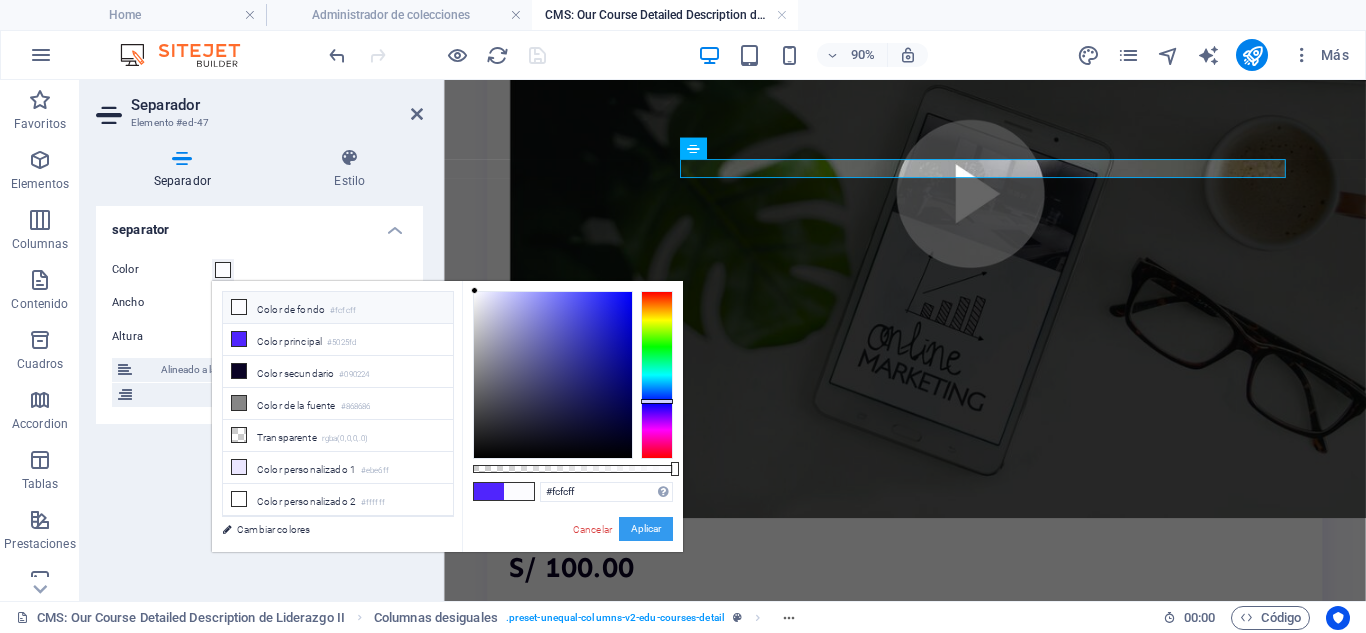 click on "Aplicar" at bounding box center [646, 529] 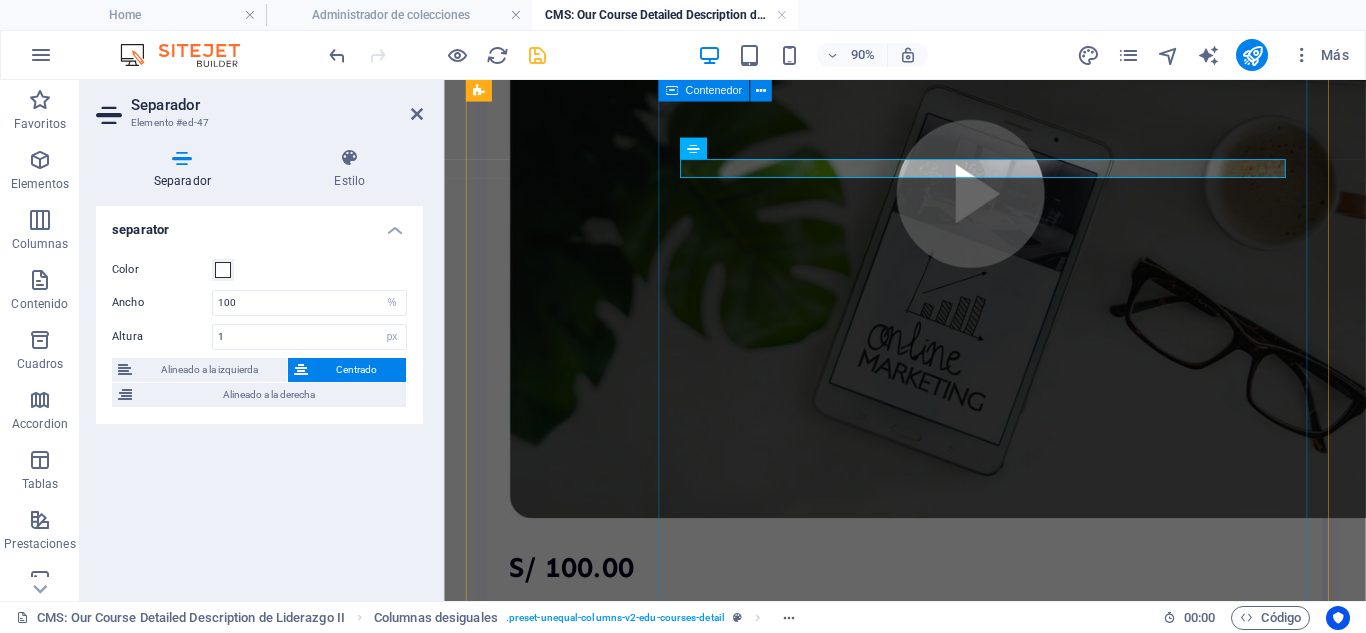 click on "S/ 100.00 registrarse Nivel:  Intermedio Duración:  3 meses Modalidad:  Virtual Inicio:  Agosto" at bounding box center (956, 513) 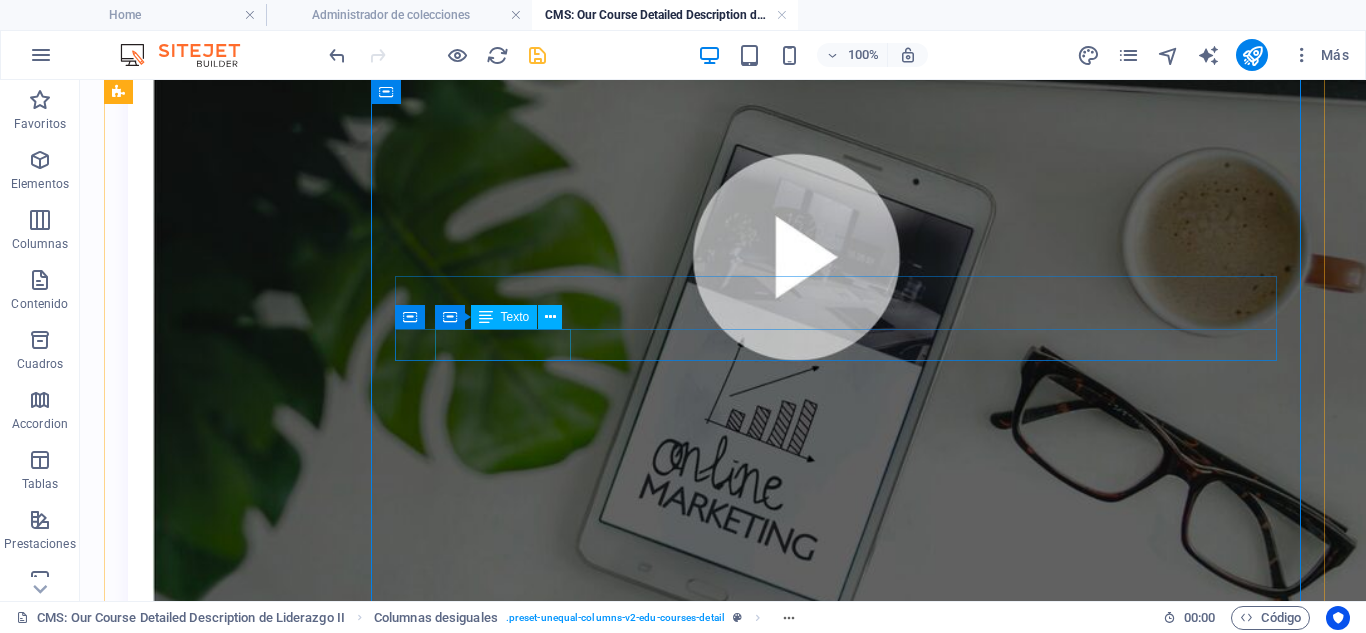 click on "Inicio:  Agosto" at bounding box center [723, 1246] 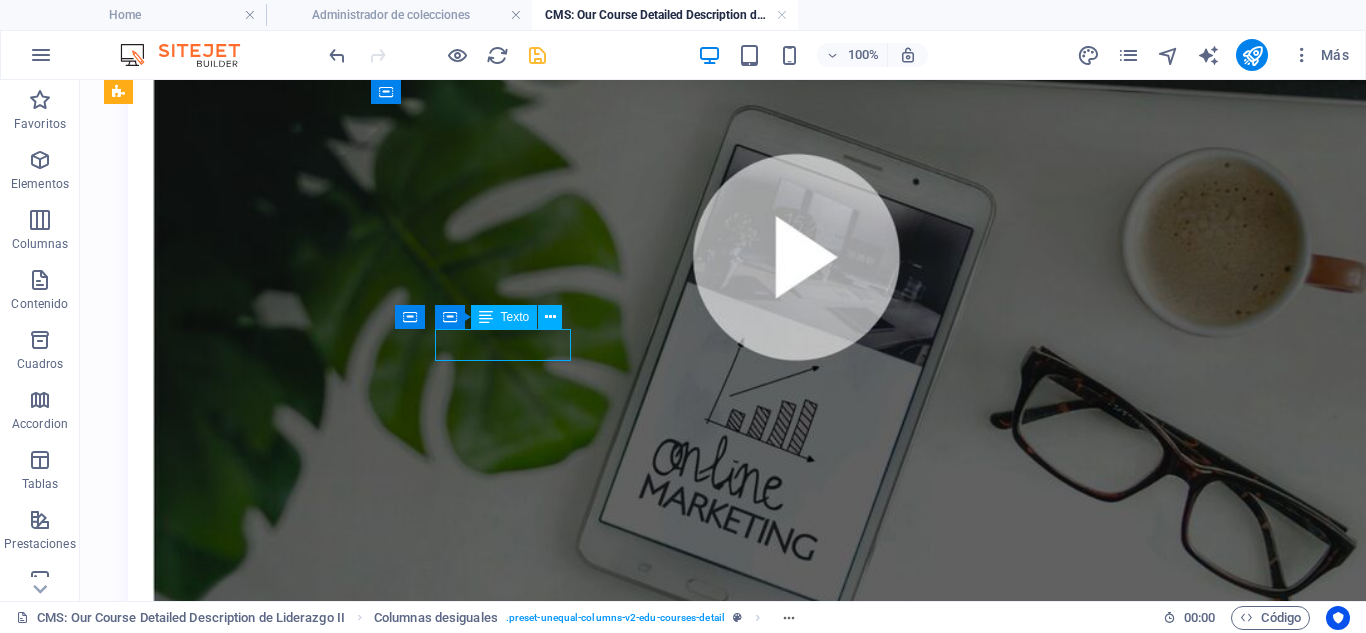 click on "Inicio:  Agosto" at bounding box center [723, 1246] 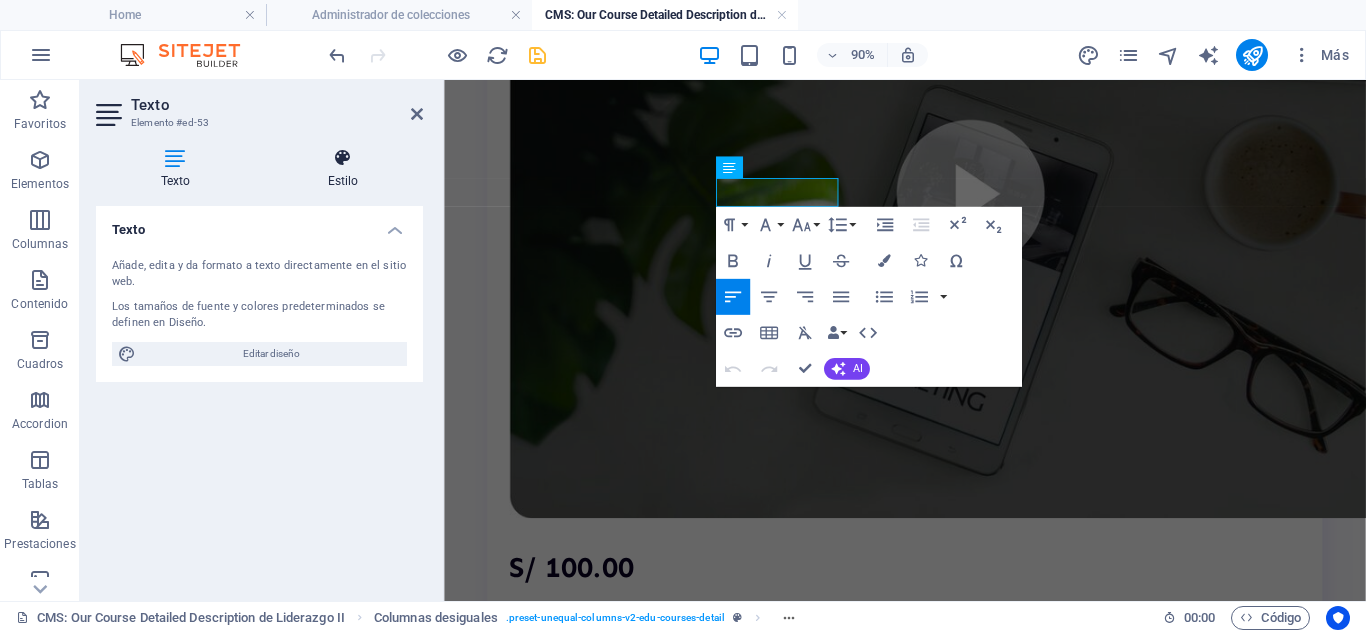 click at bounding box center [343, 158] 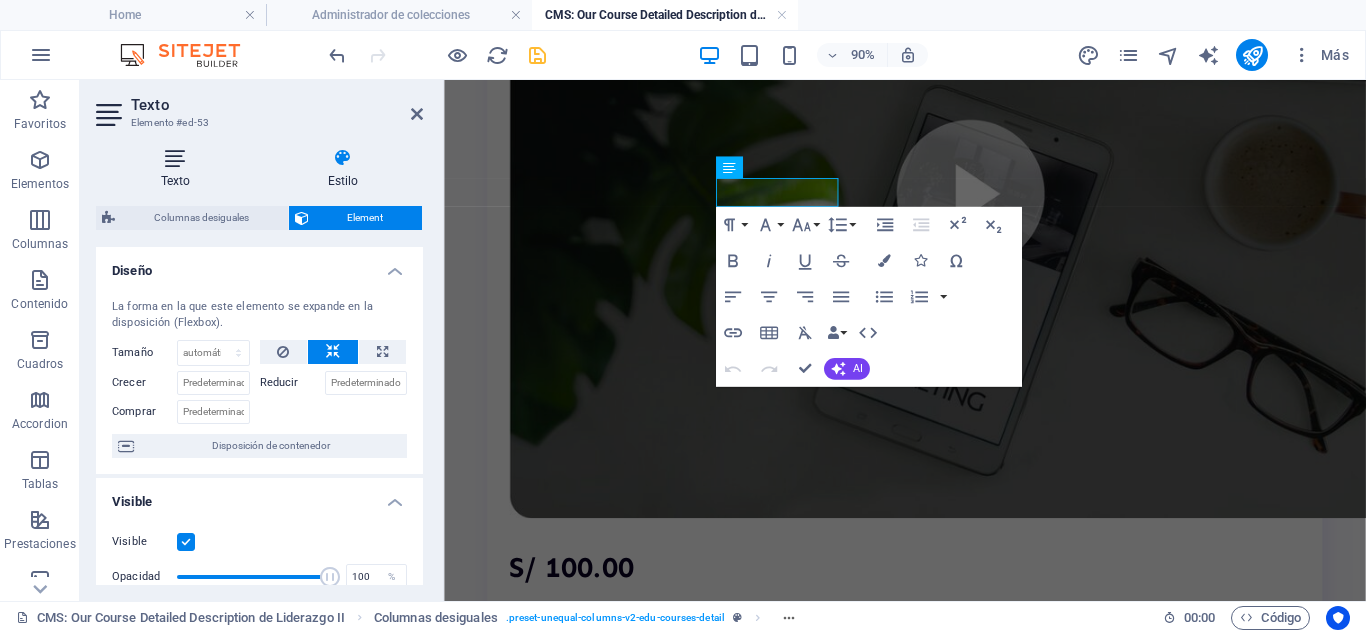 click at bounding box center (175, 158) 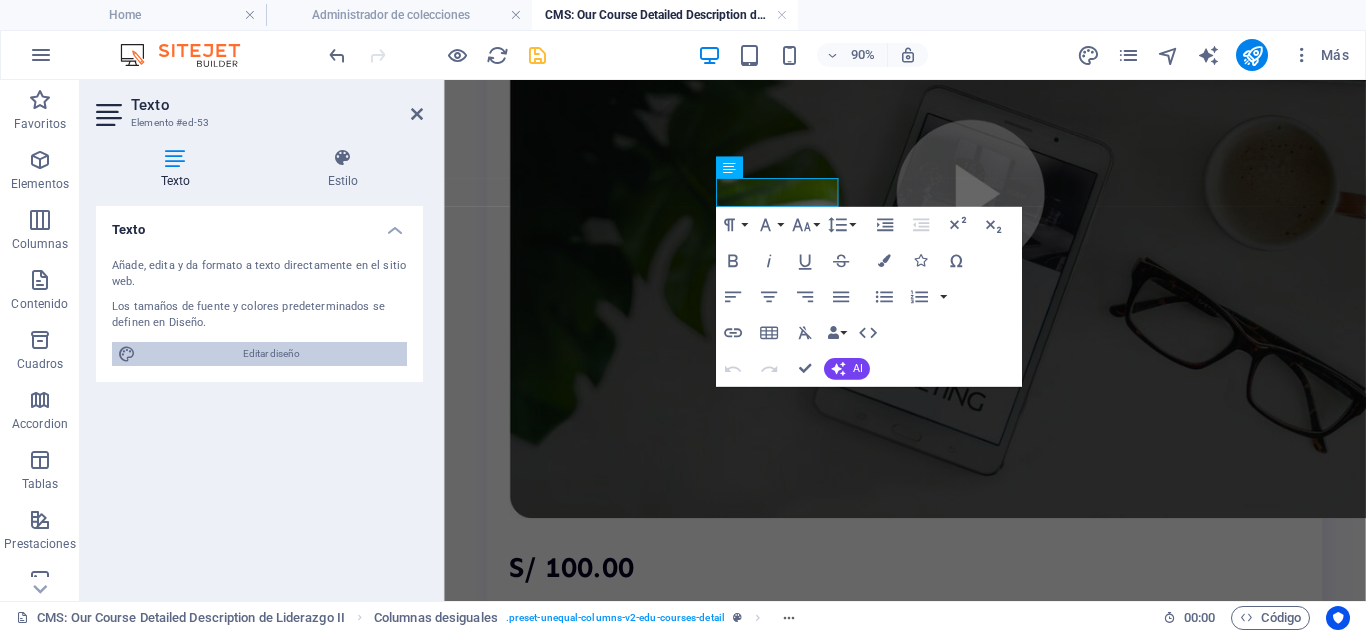 click on "Editar diseño" at bounding box center [271, 354] 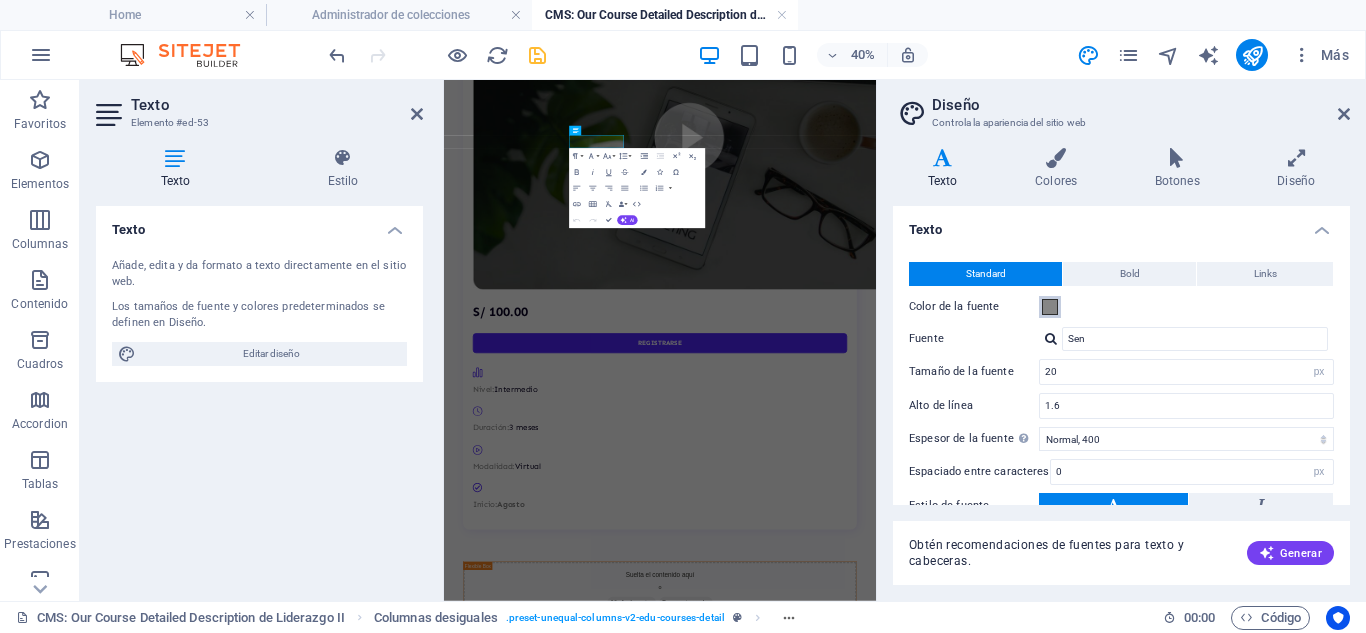 click at bounding box center (1050, 307) 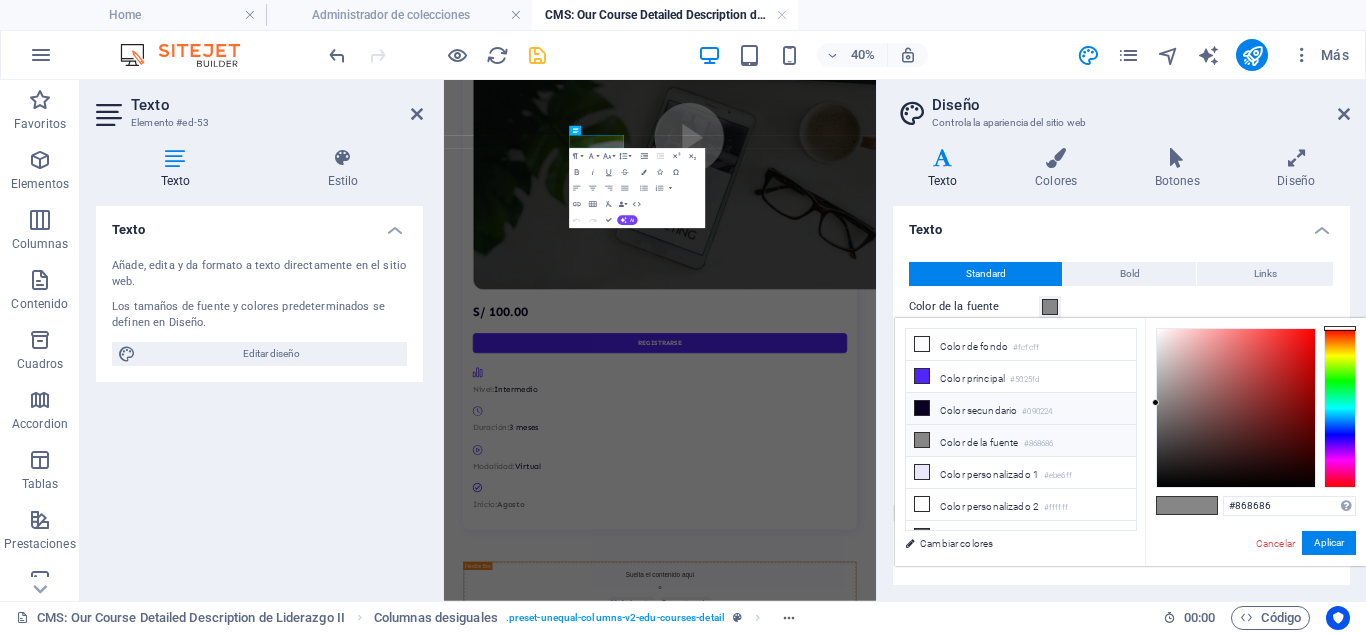 click on "Color secundario
#090224" at bounding box center (1021, 409) 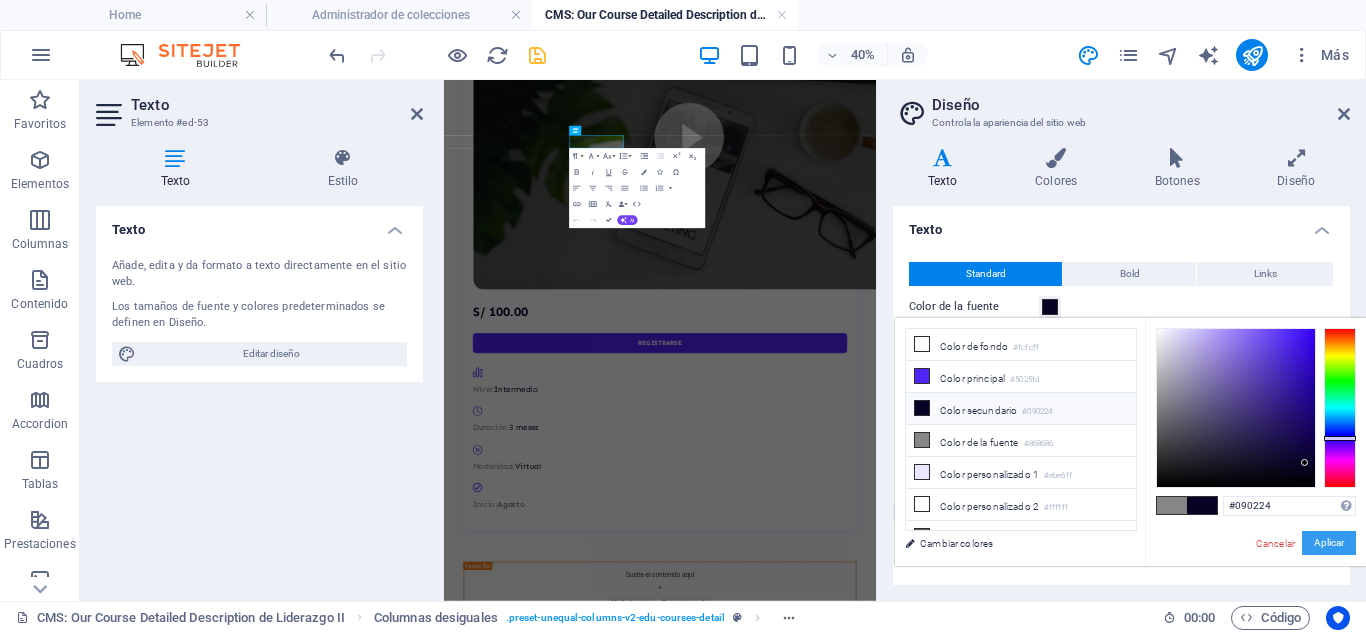 click on "Aplicar" at bounding box center (1329, 543) 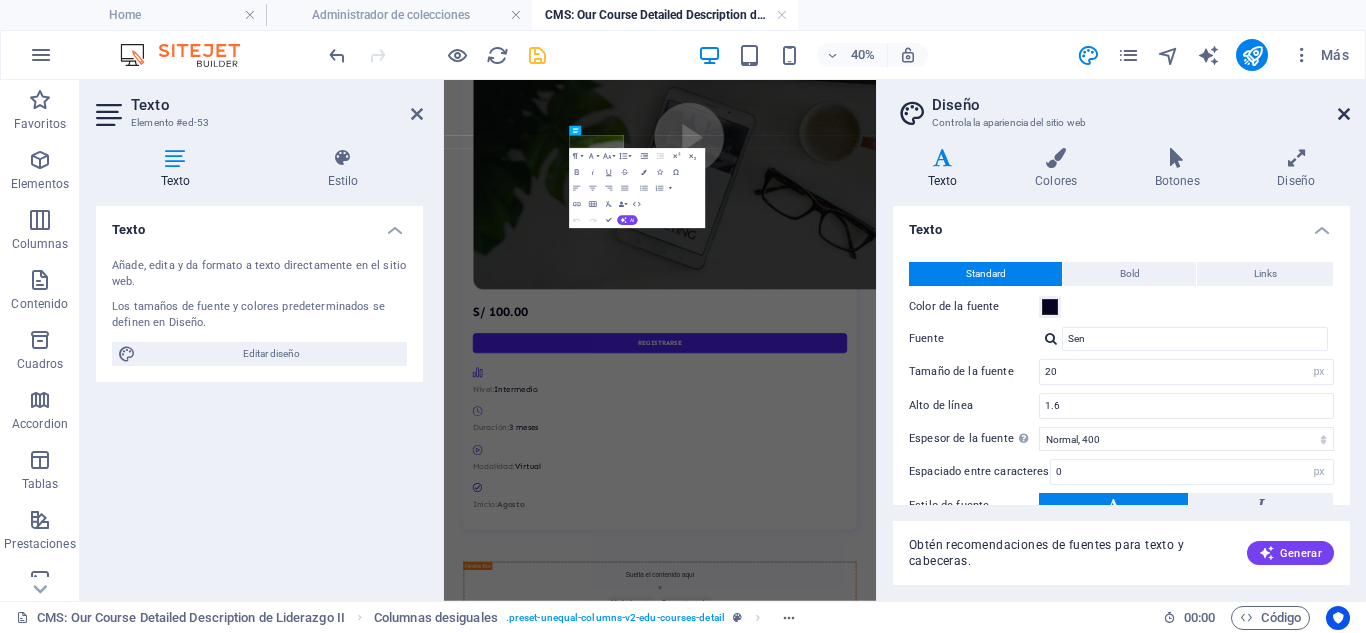 drag, startPoint x: 1343, startPoint y: 112, endPoint x: 689, endPoint y: 135, distance: 654.4043 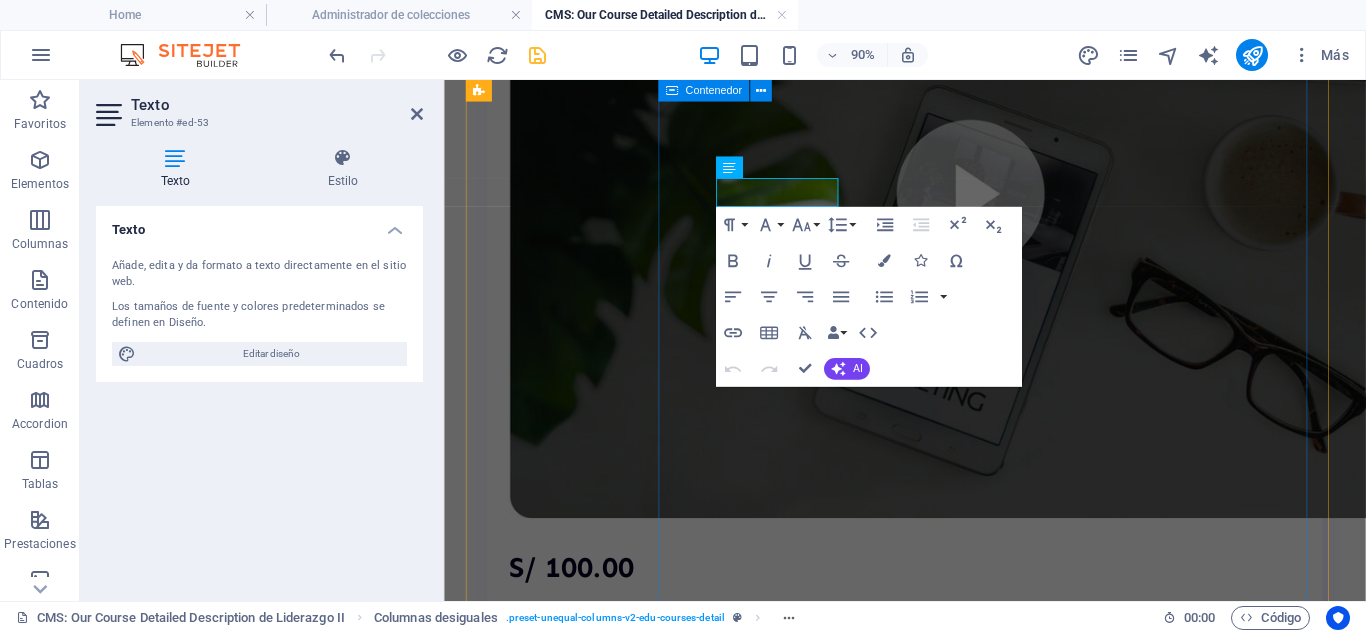click on "S/ 100.00 registrarse Nivel:  Intermedio Duración:  3 meses Modalidad:  Virtual Inicio:  Agosto" at bounding box center (956, 513) 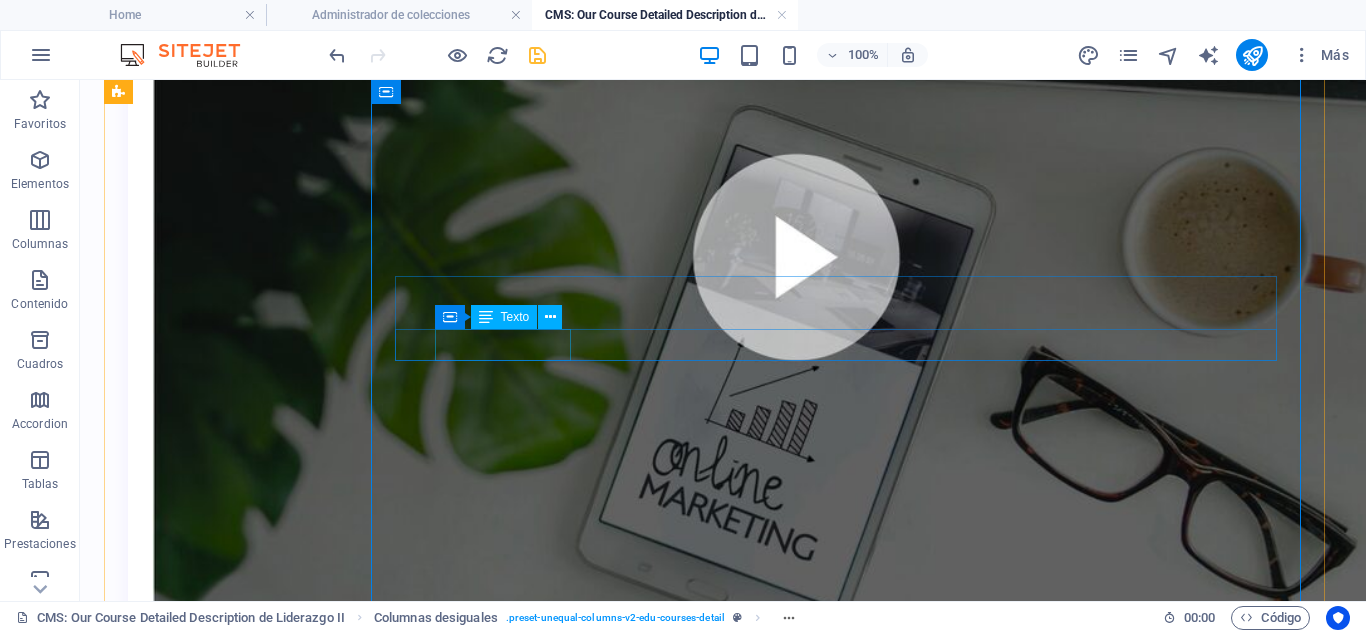 click on "Inicio:  Agosto" at bounding box center [723, 1246] 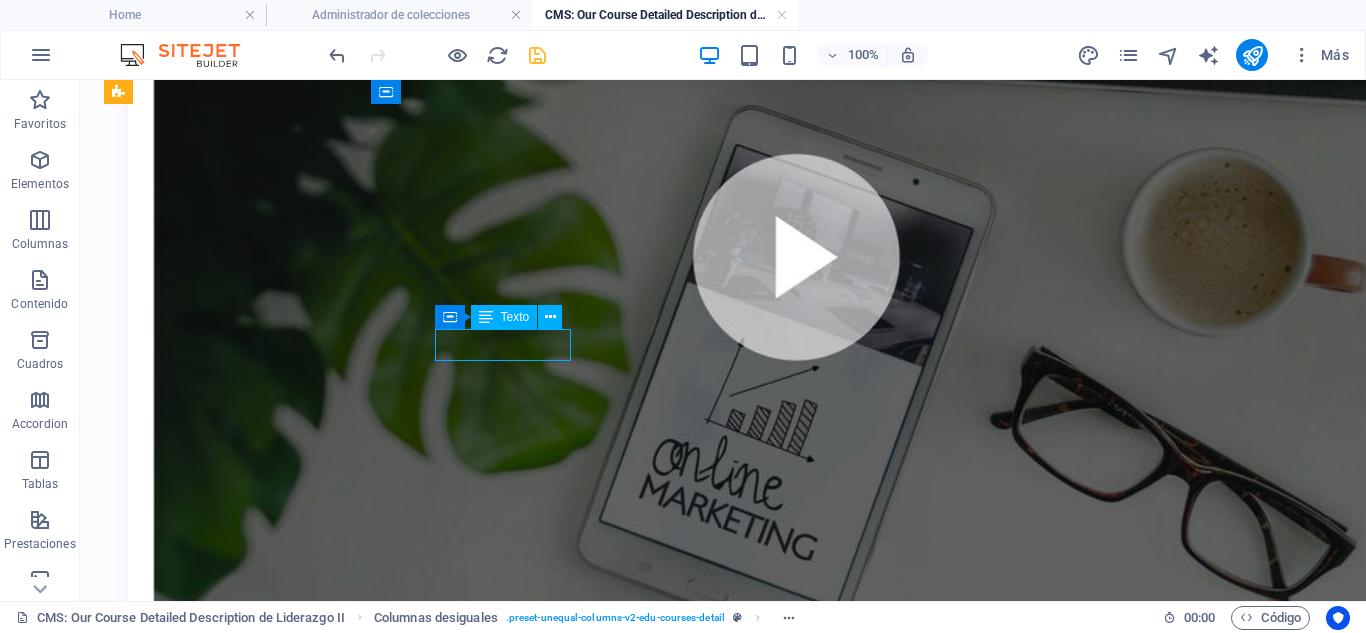 click on "Inicio:  Agosto" at bounding box center [723, 1246] 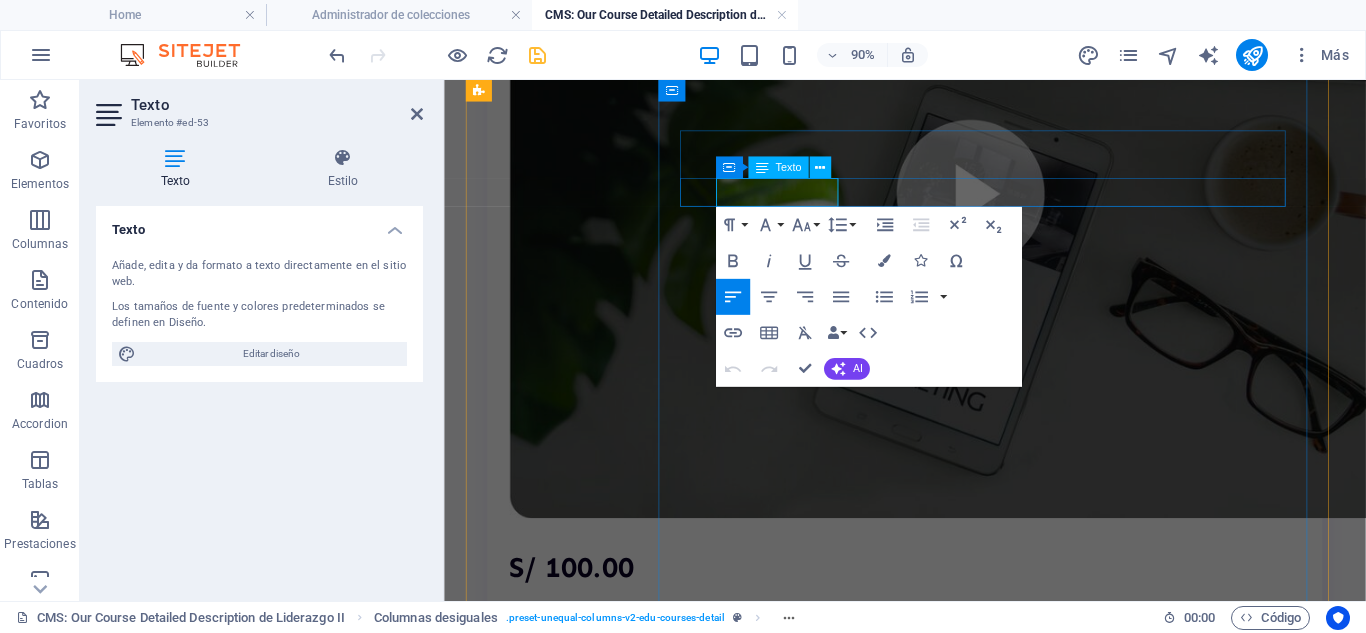 click on "Agosto" 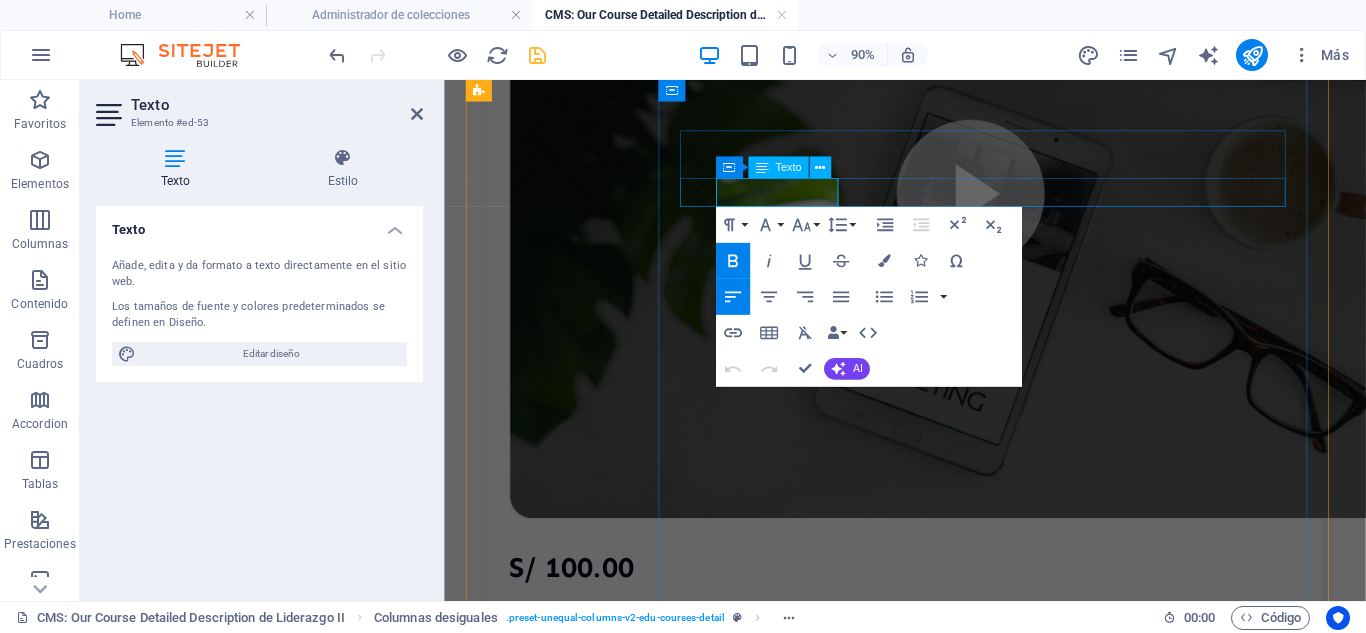 click on "Agosto" 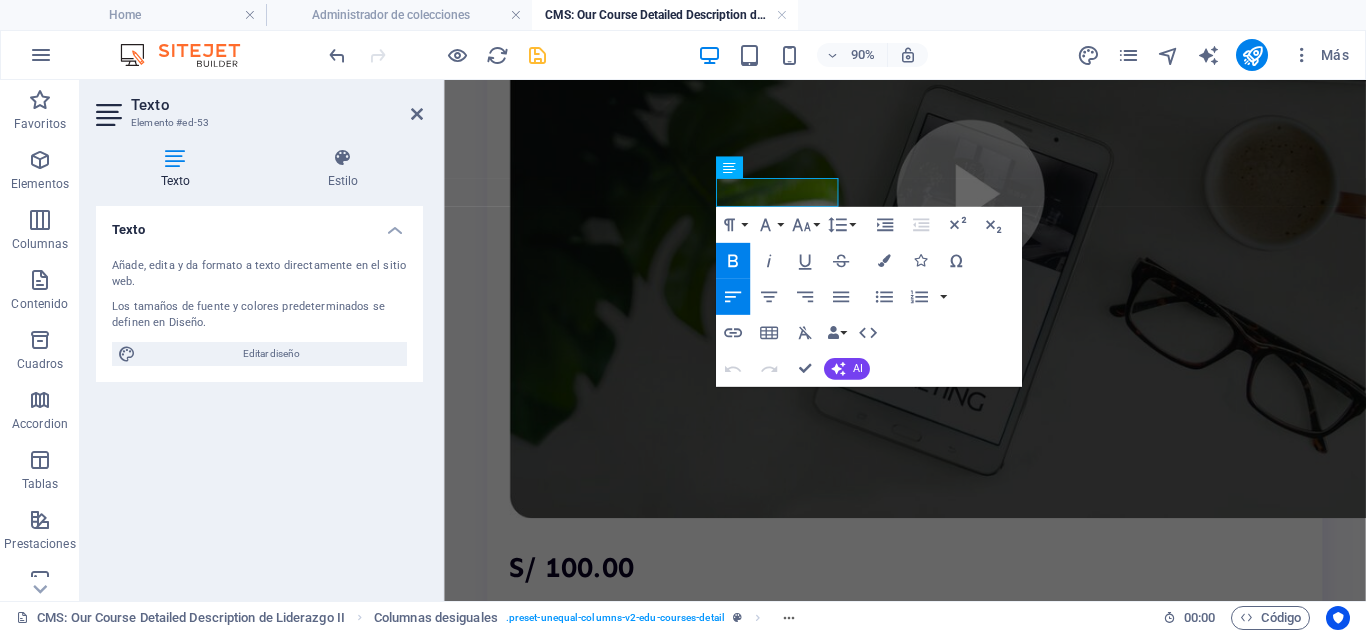 click 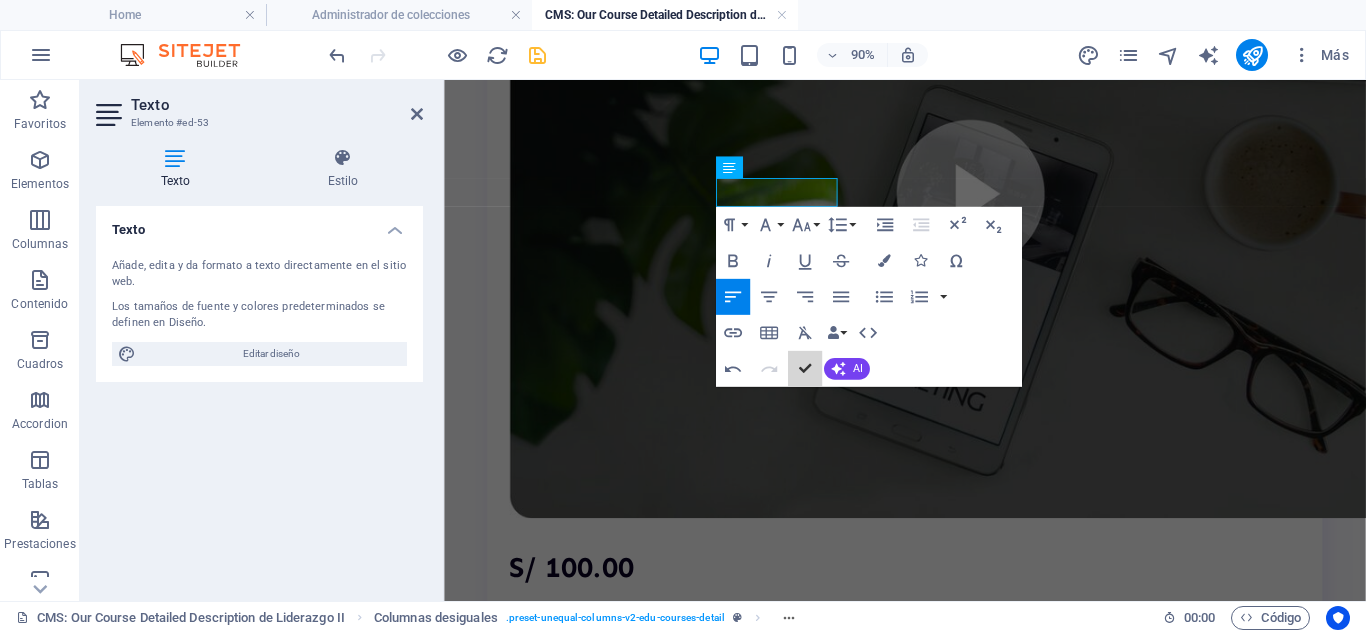 scroll, scrollTop: 940, scrollLeft: 0, axis: vertical 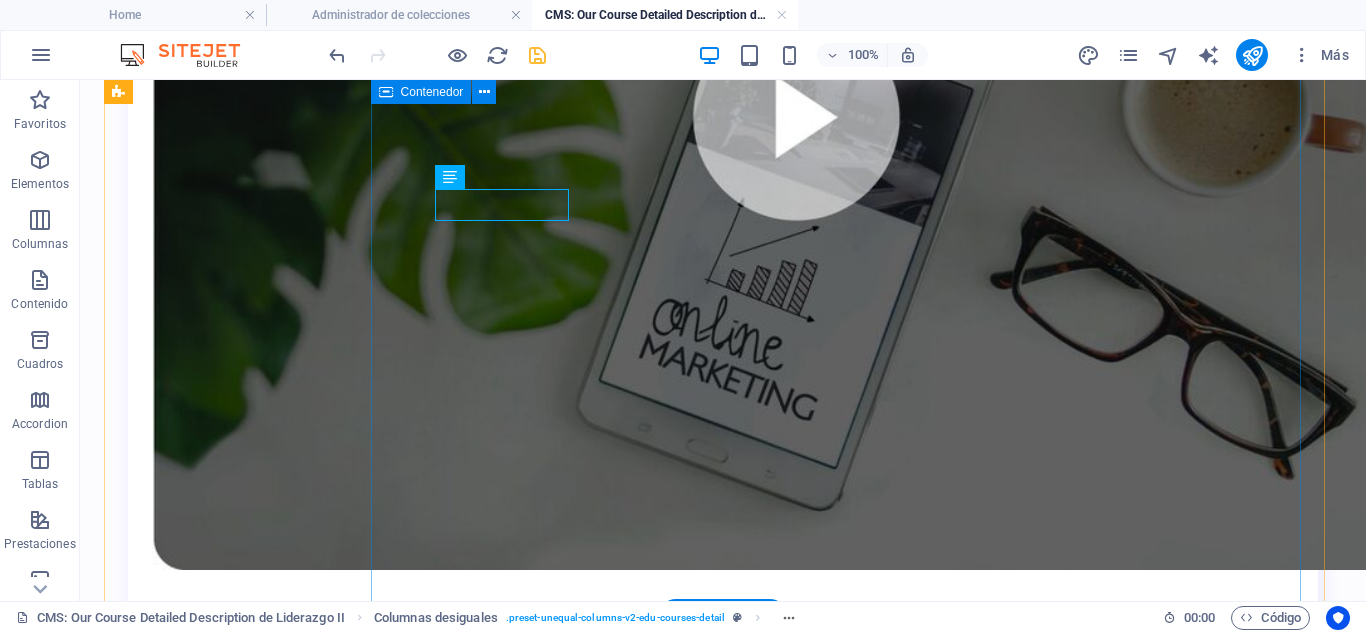 click on "S/ 100.00 registrarse Nivel:  Intermedio Duración:  3 meses Modalidad:  Virtual Inicio: Agosto" at bounding box center [723, 428] 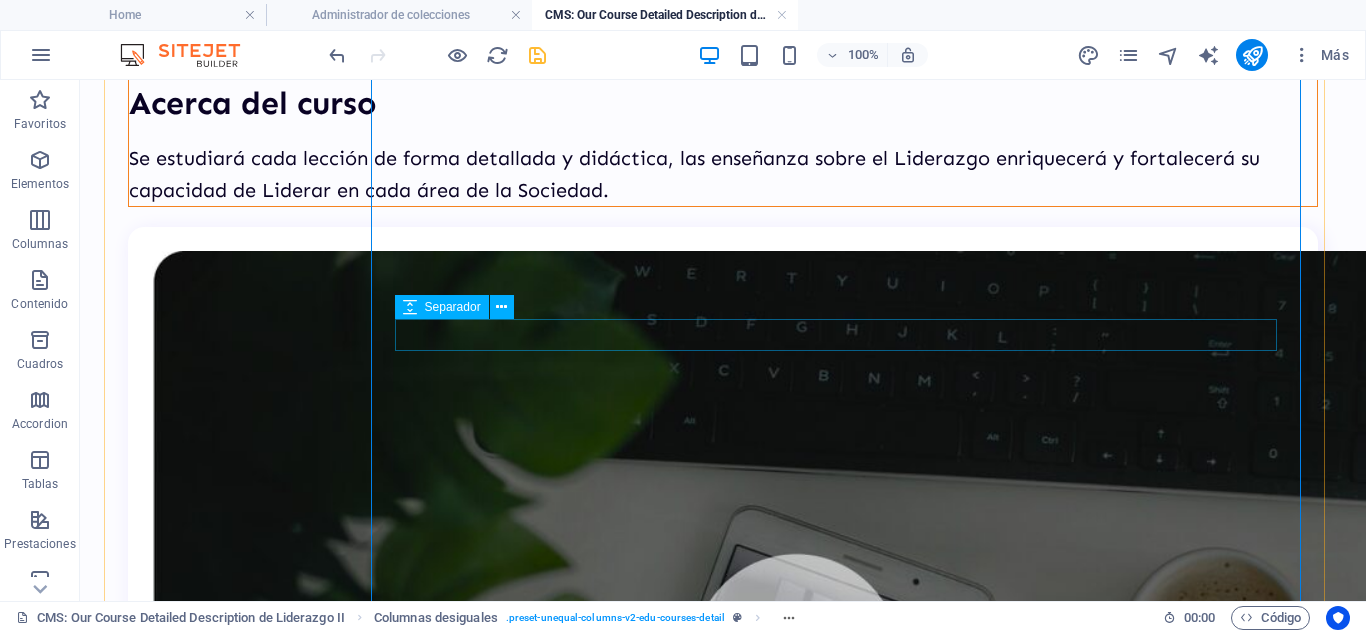 scroll, scrollTop: 700, scrollLeft: 0, axis: vertical 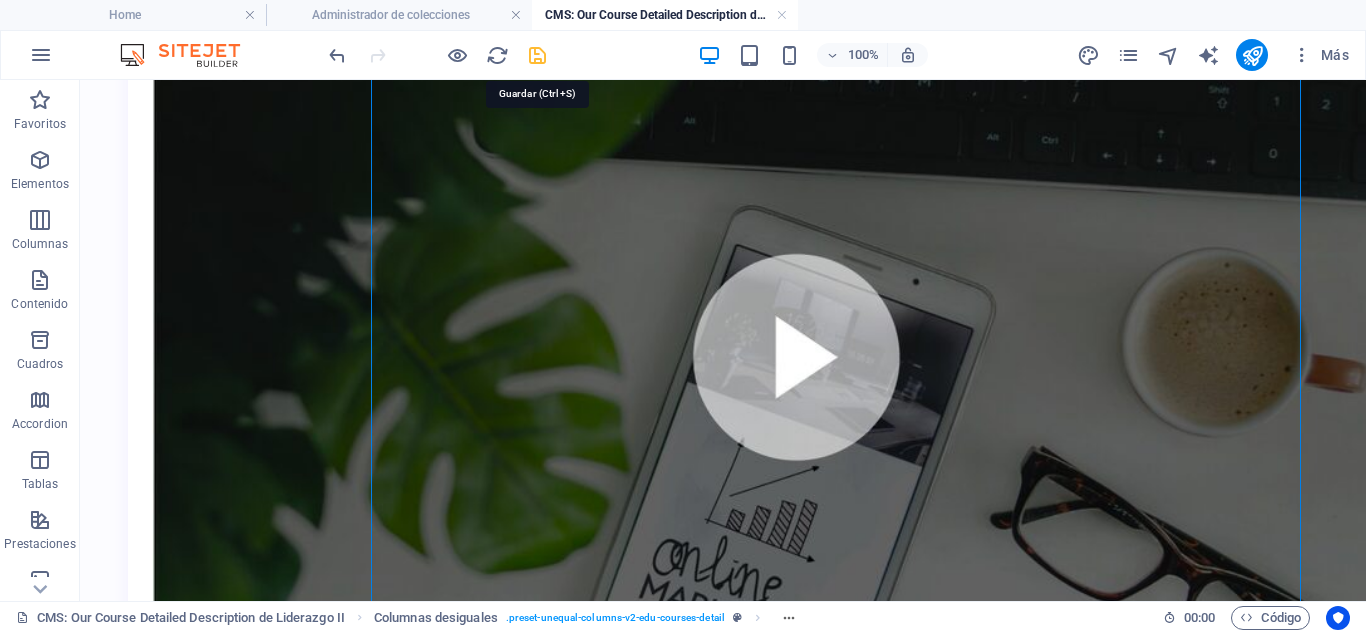 click at bounding box center (537, 55) 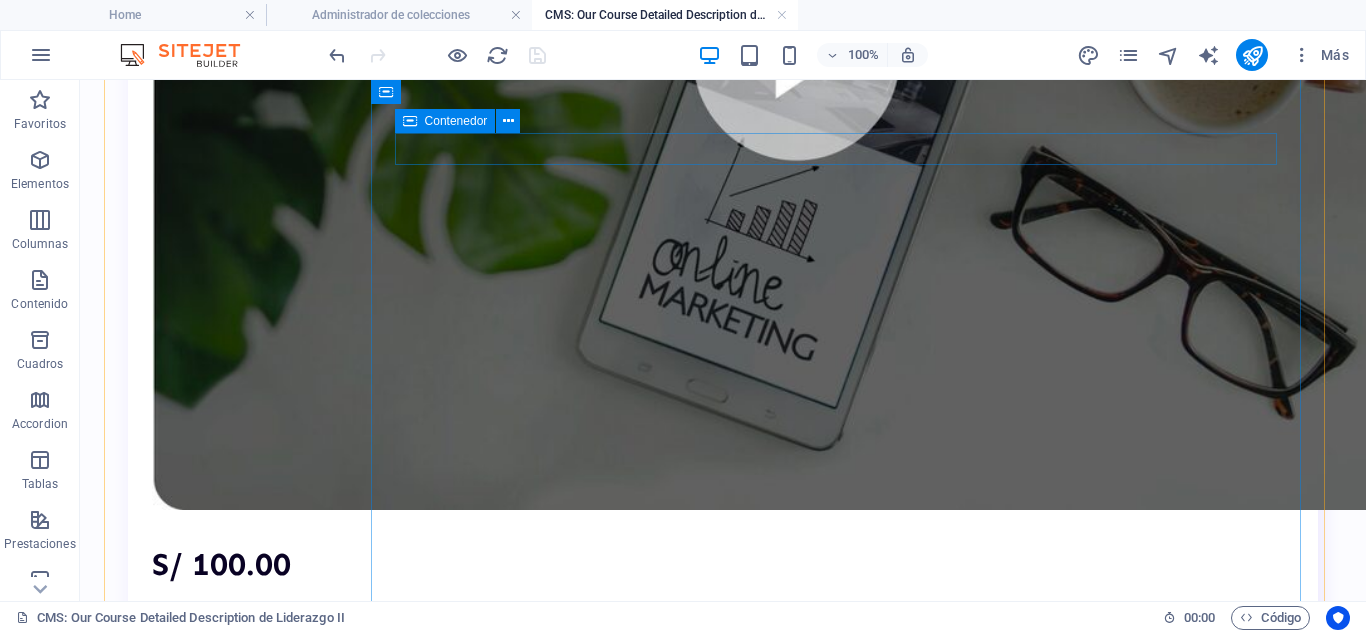 scroll, scrollTop: 700, scrollLeft: 0, axis: vertical 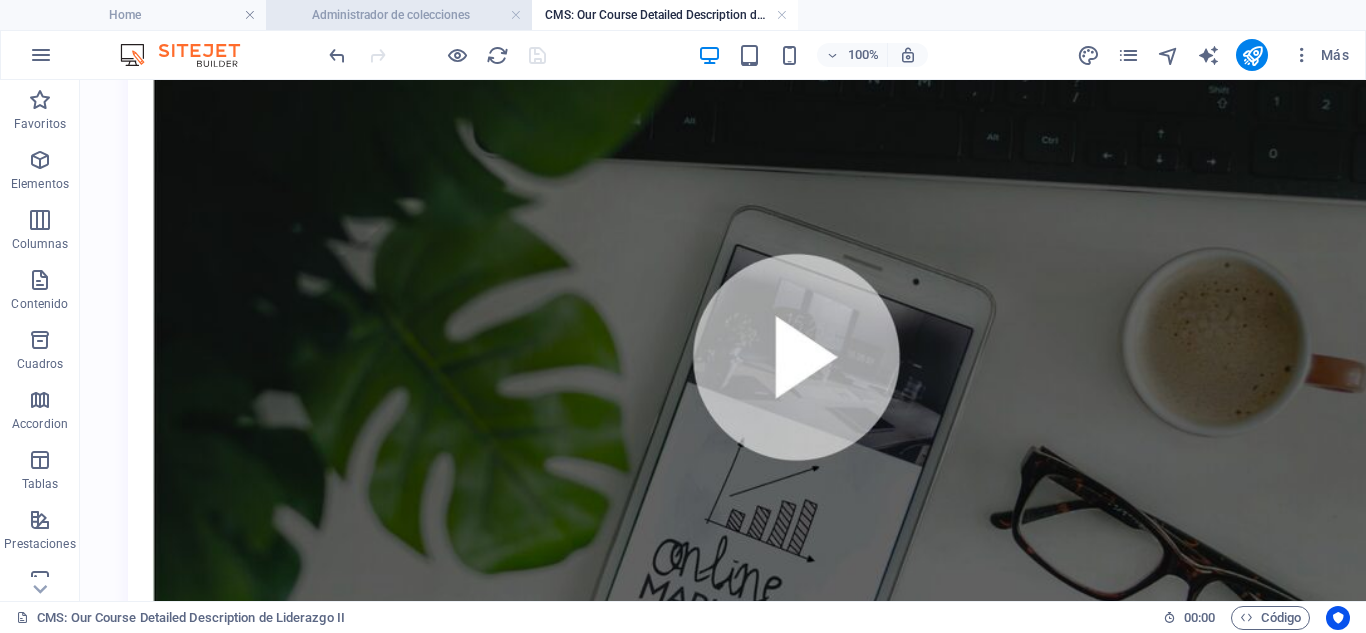 click on "Administrador de colecciones" at bounding box center [399, 15] 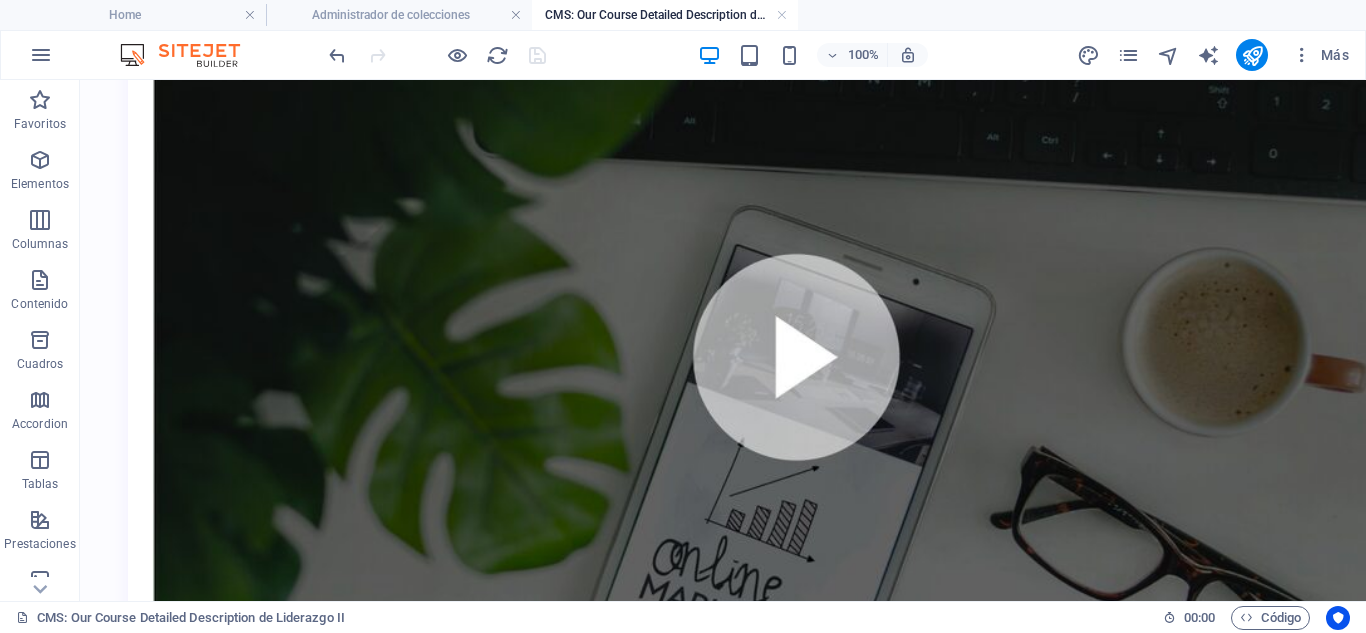 scroll, scrollTop: 0, scrollLeft: 0, axis: both 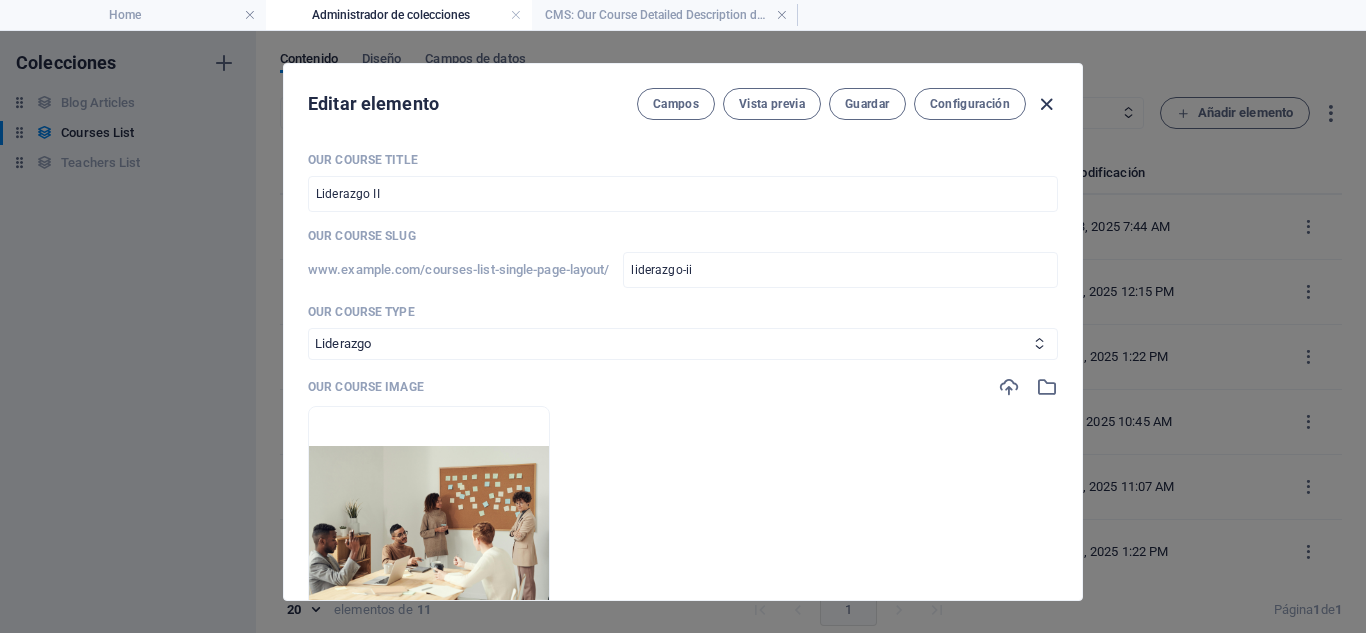 click at bounding box center (1046, 104) 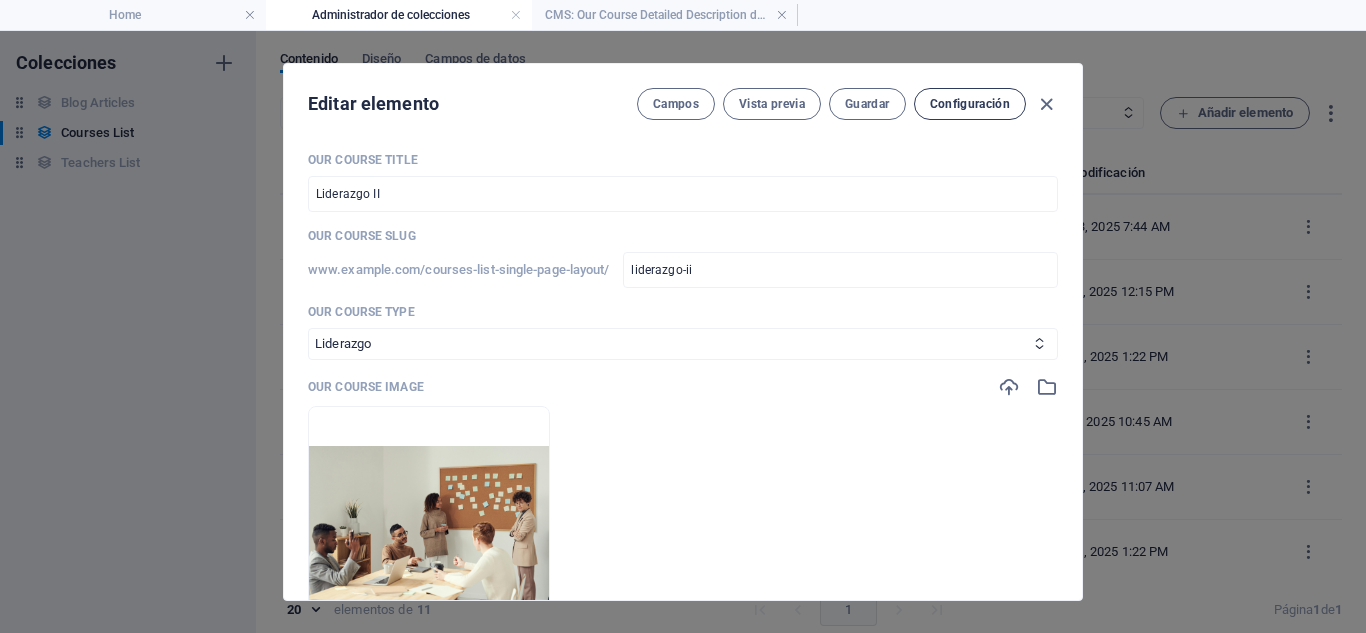 checkbox on "false" 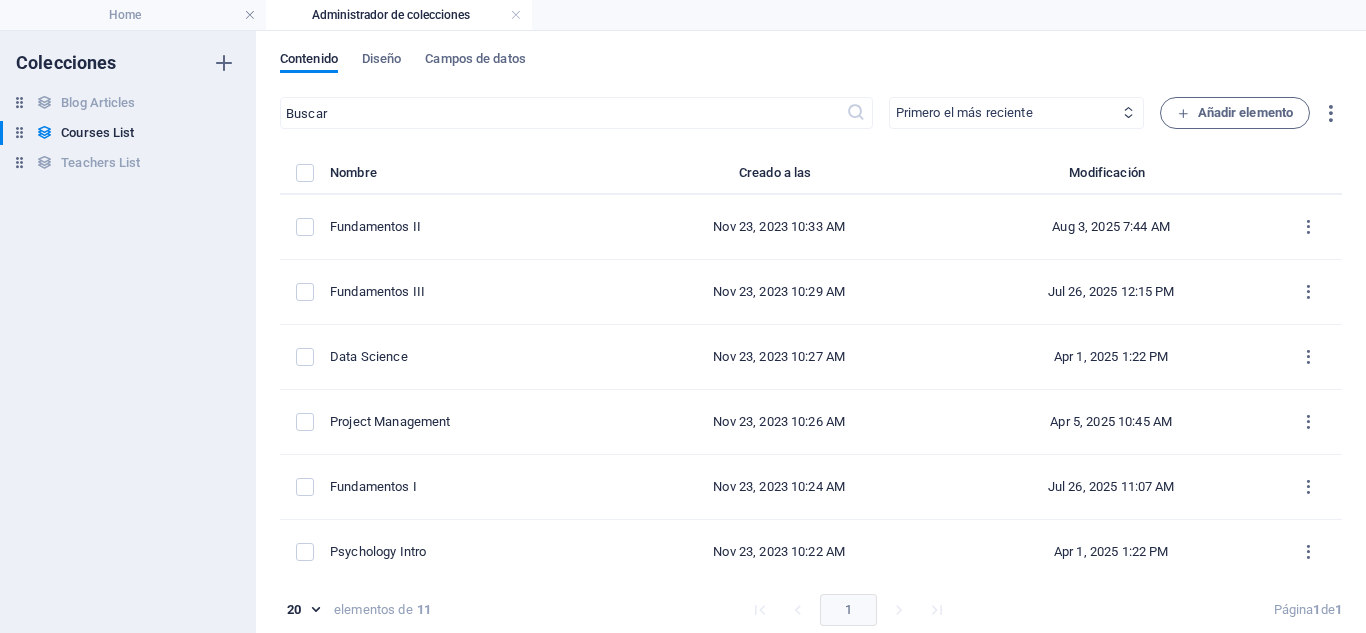 scroll, scrollTop: 0, scrollLeft: 0, axis: both 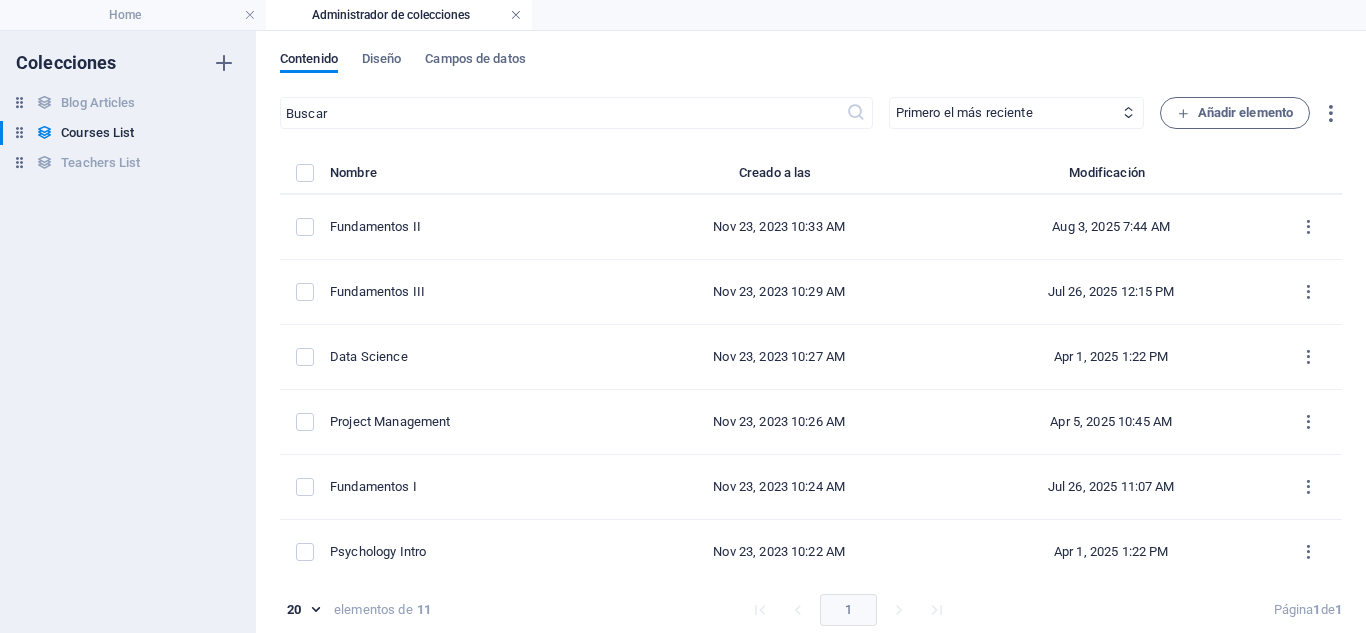 click at bounding box center [516, 15] 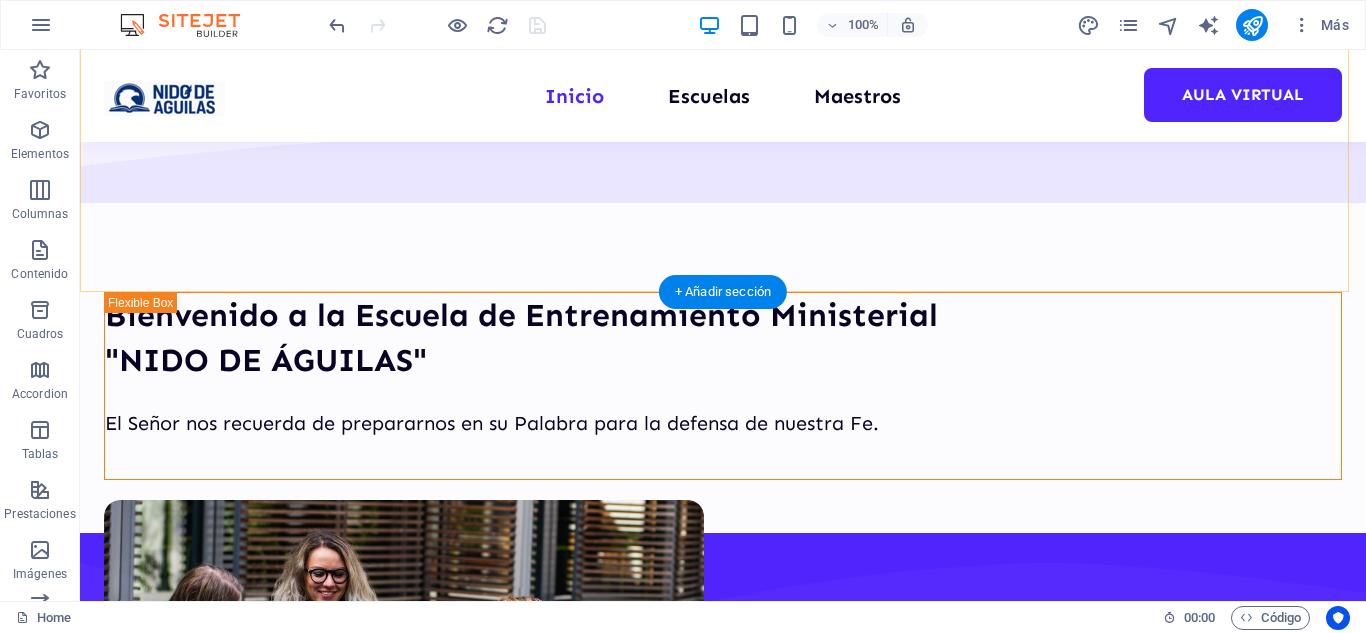 scroll, scrollTop: 300, scrollLeft: 0, axis: vertical 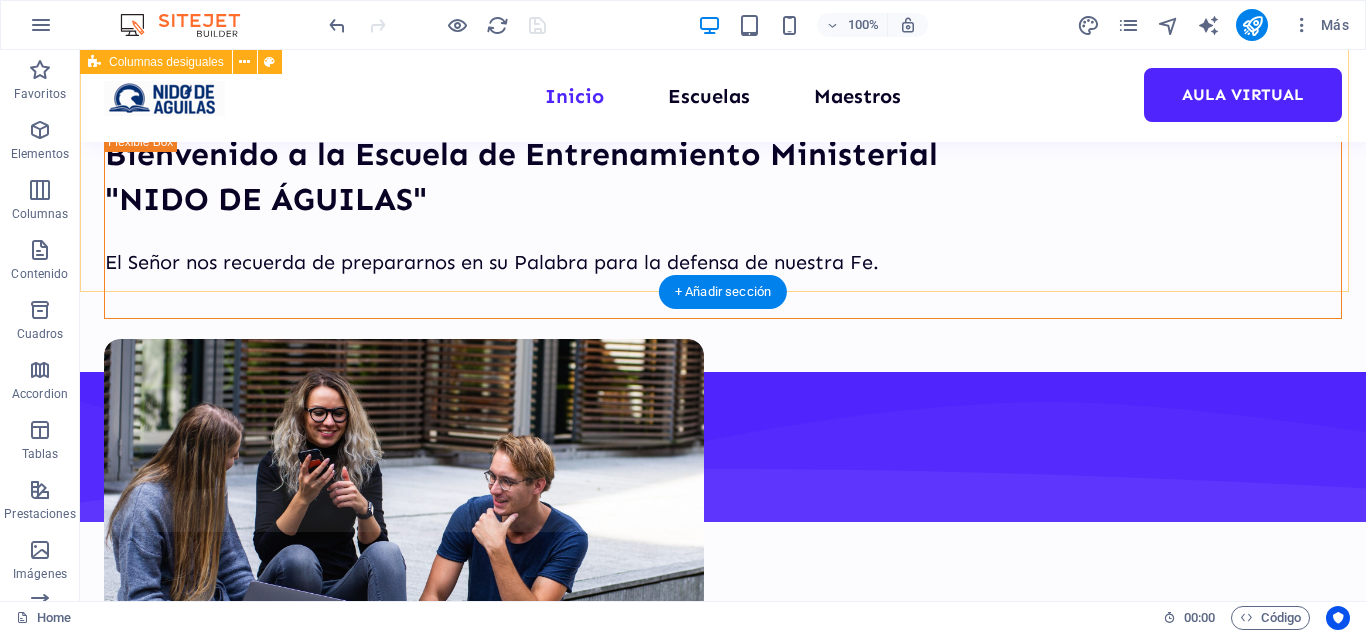 click on "Bienvenido a la Escuela de Entrenamiento Ministerial   "NIDO DE ÁGUILAS" El Señor nos recuerda de prepararnos en su Palabra para la defensa de nuestra Fe." at bounding box center (723, 67) 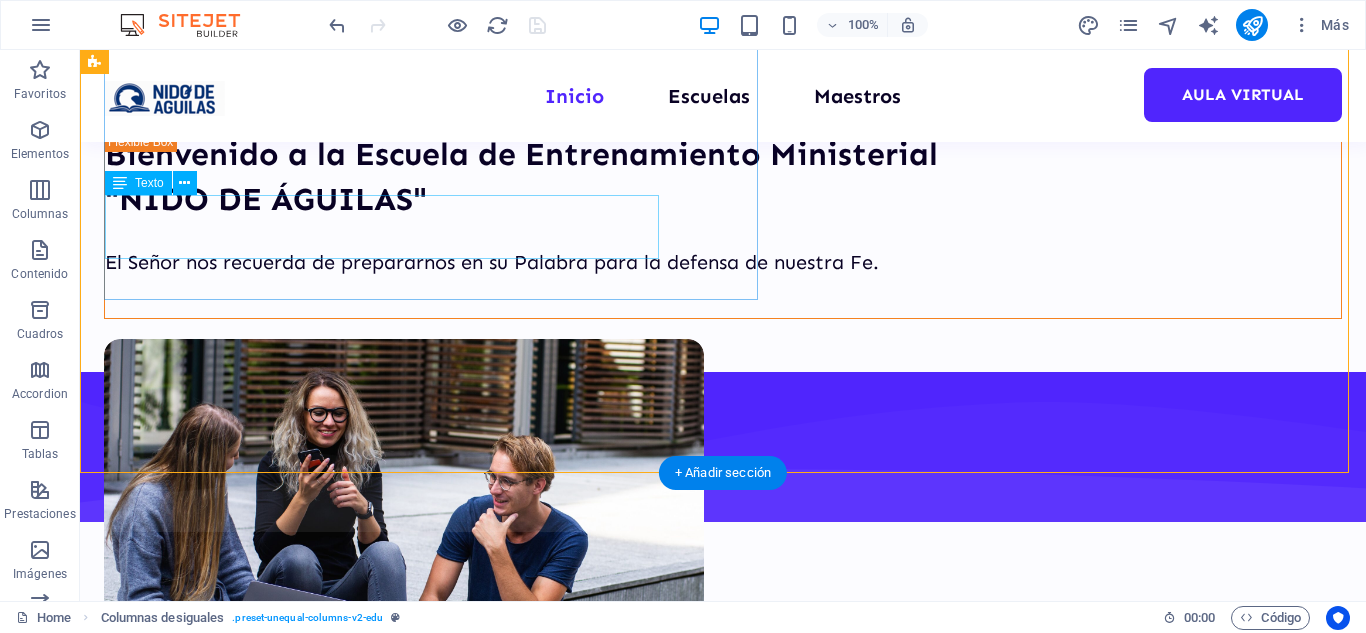 scroll, scrollTop: 0, scrollLeft: 0, axis: both 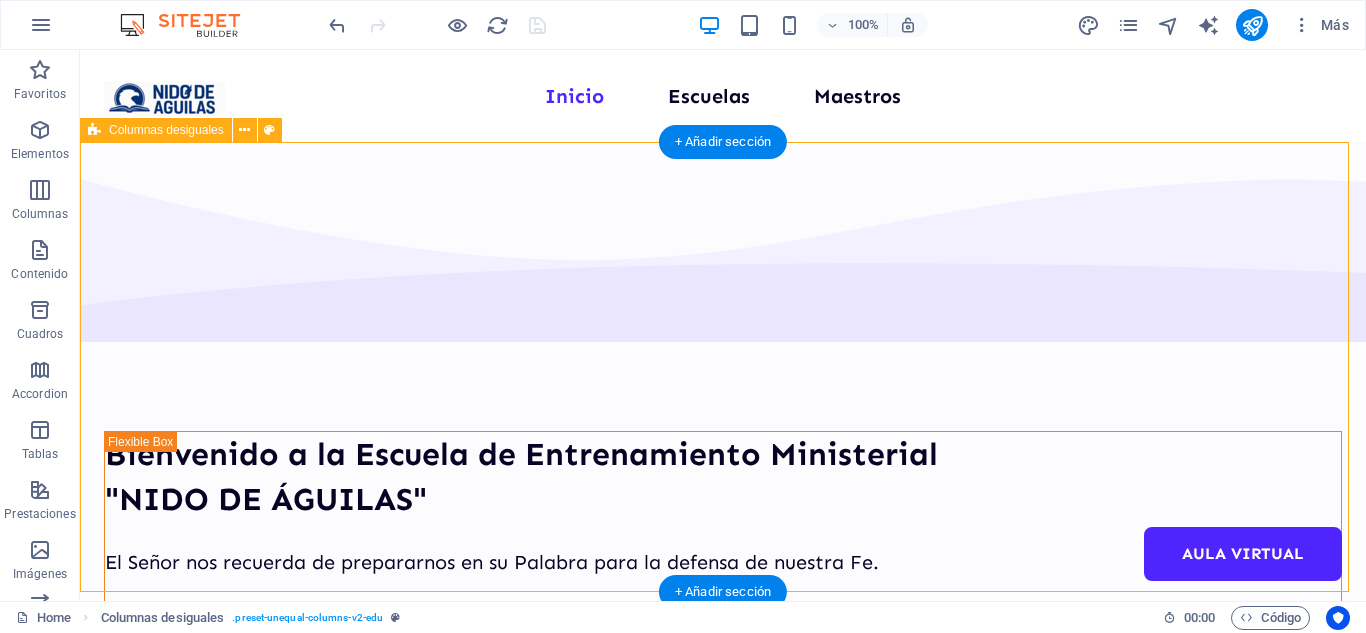 click on "Bienvenido a la Escuela de Entrenamiento Ministerial   "NIDO DE ÁGUILAS" El Señor nos recuerda de prepararnos en su Palabra para la defensa de nuestra Fe." at bounding box center (723, 367) 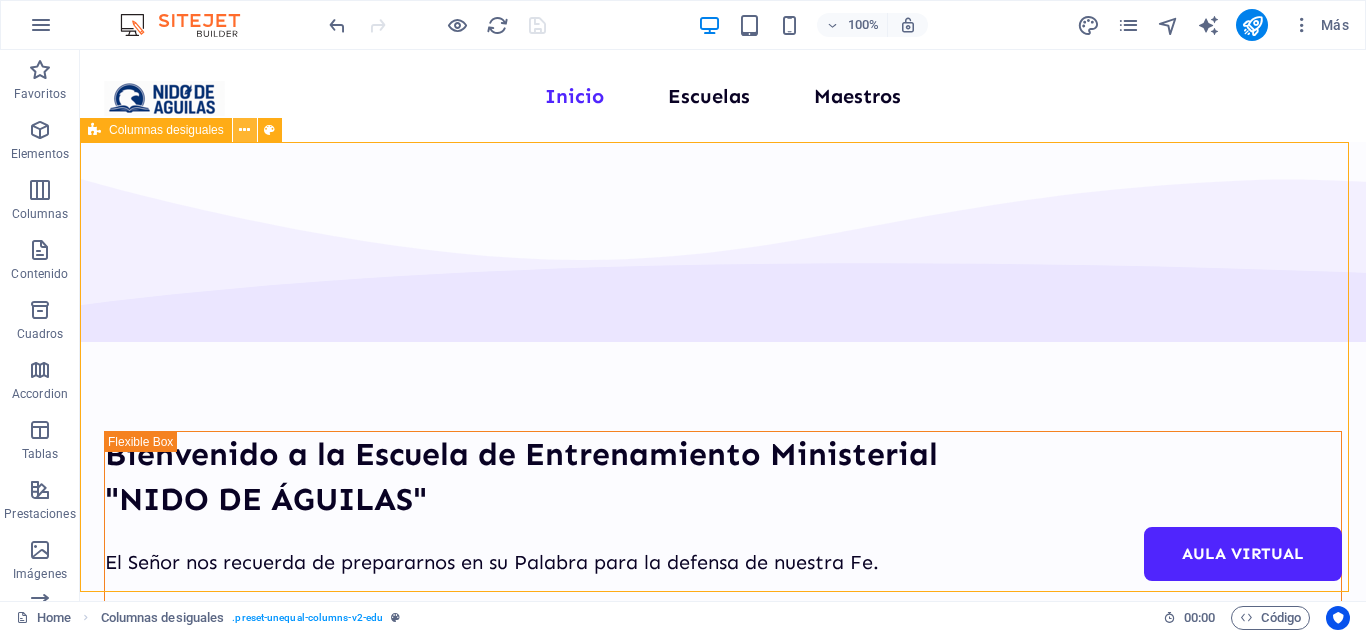 click at bounding box center [244, 130] 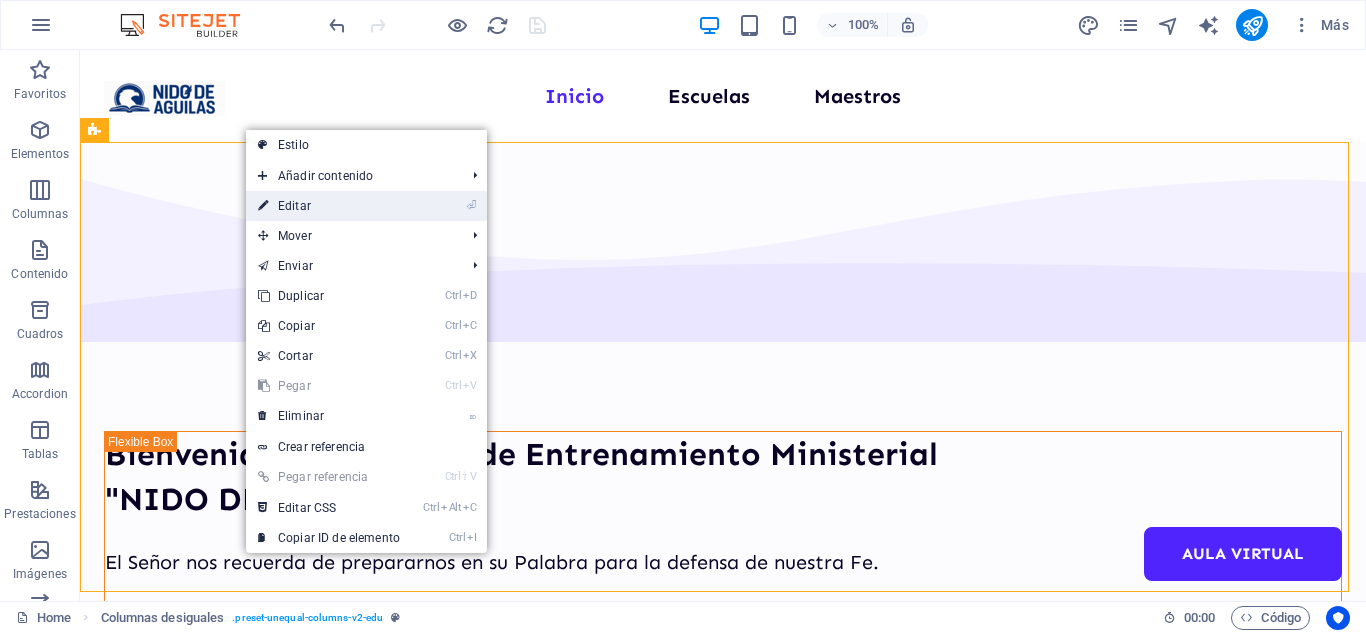 click on "⏎  Editar" at bounding box center (329, 206) 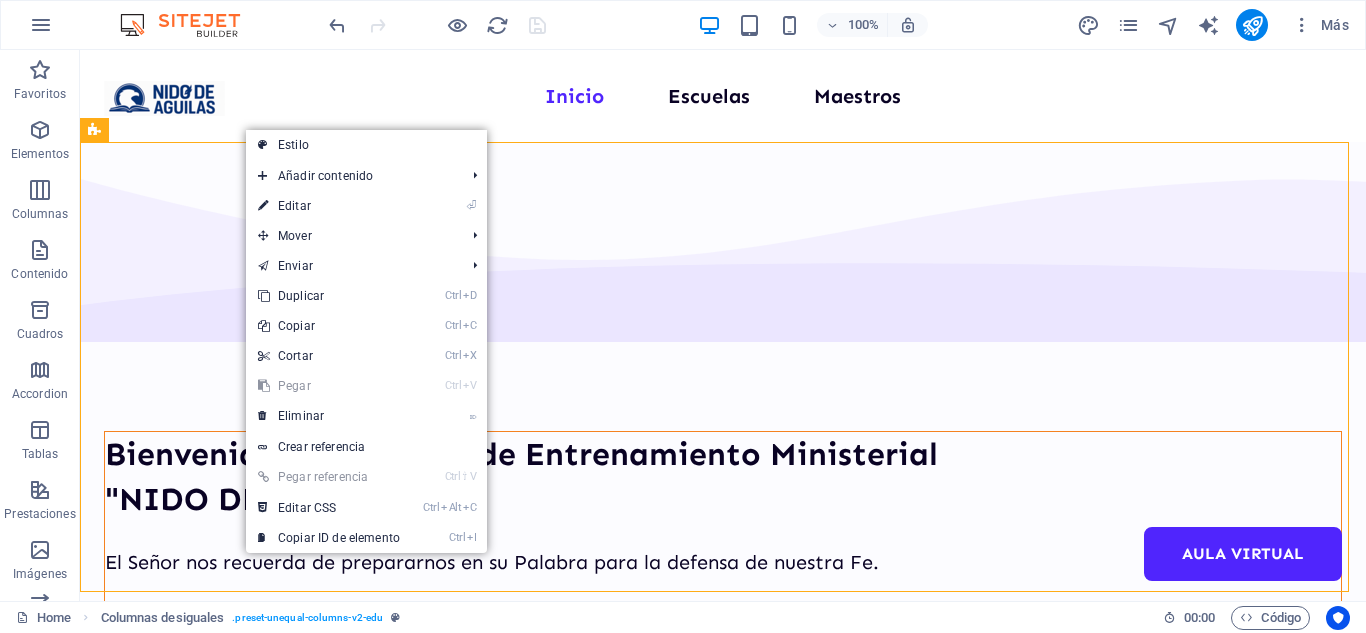 select on "px" 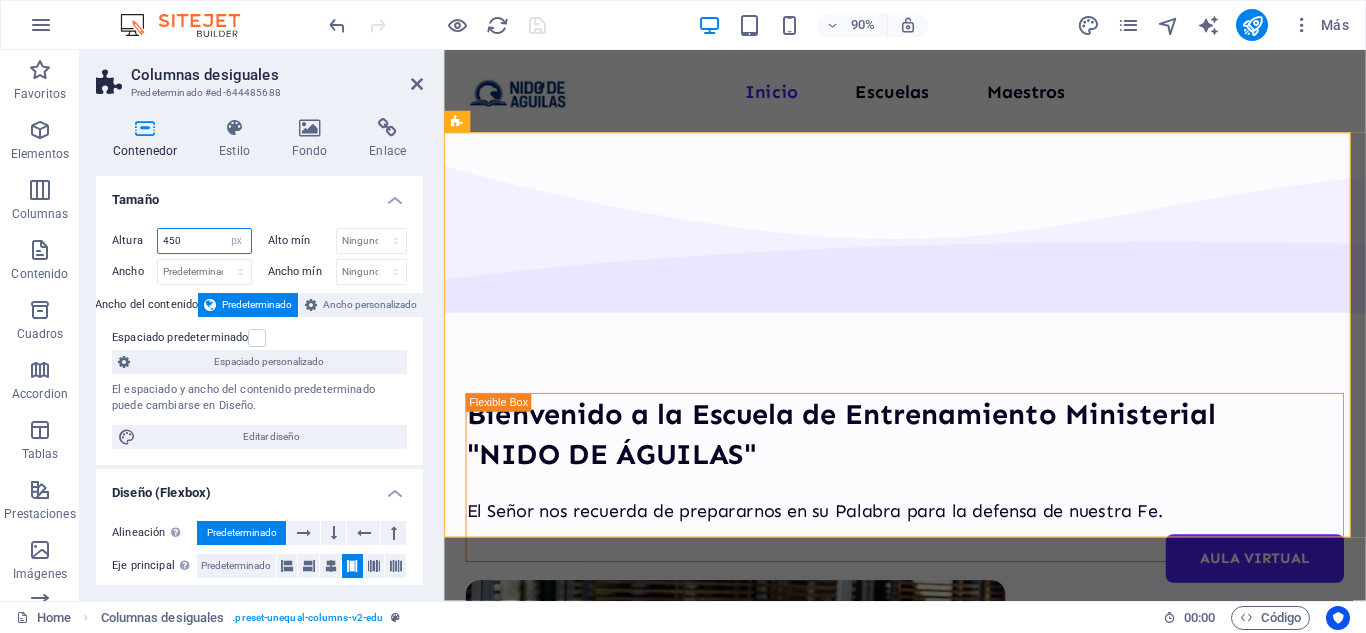 click on "450" at bounding box center (204, 241) 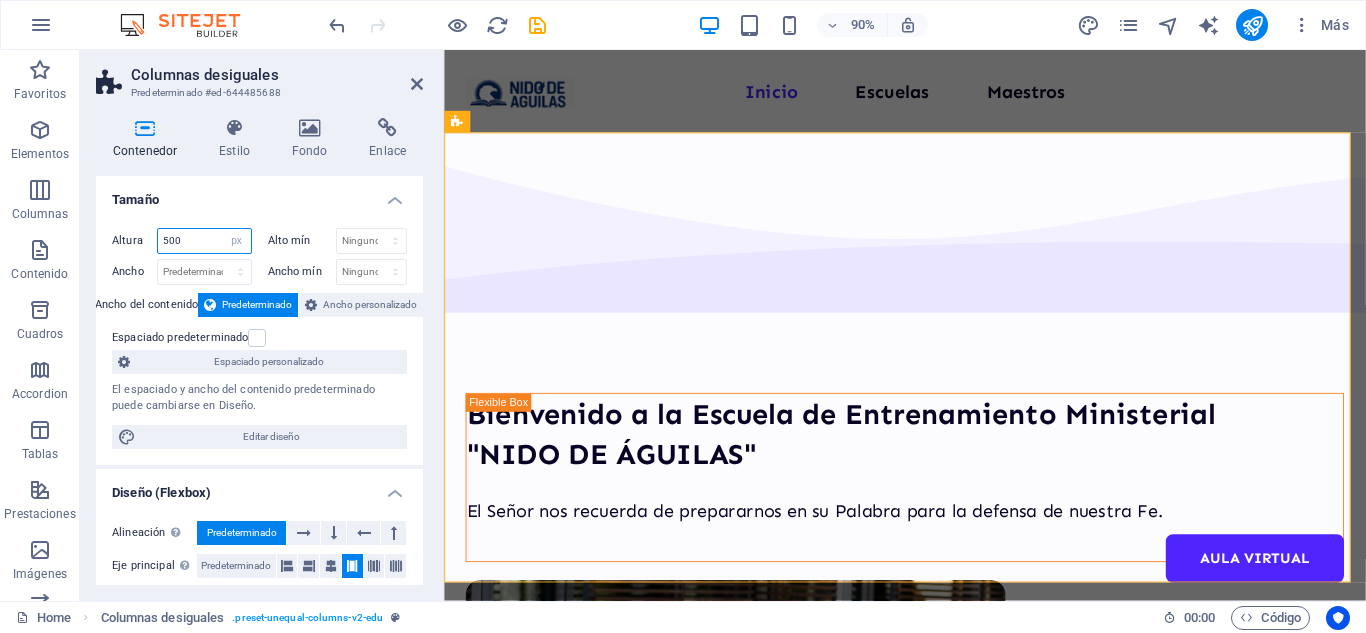 click on "500" at bounding box center (204, 241) 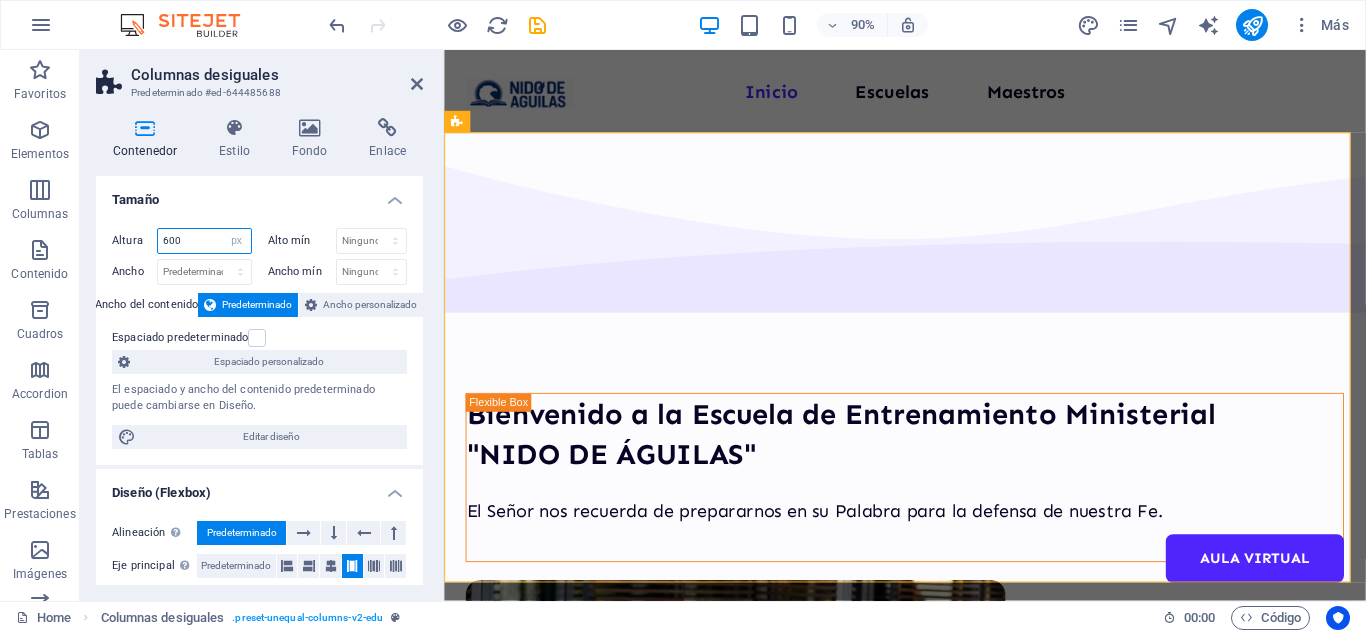 type on "600" 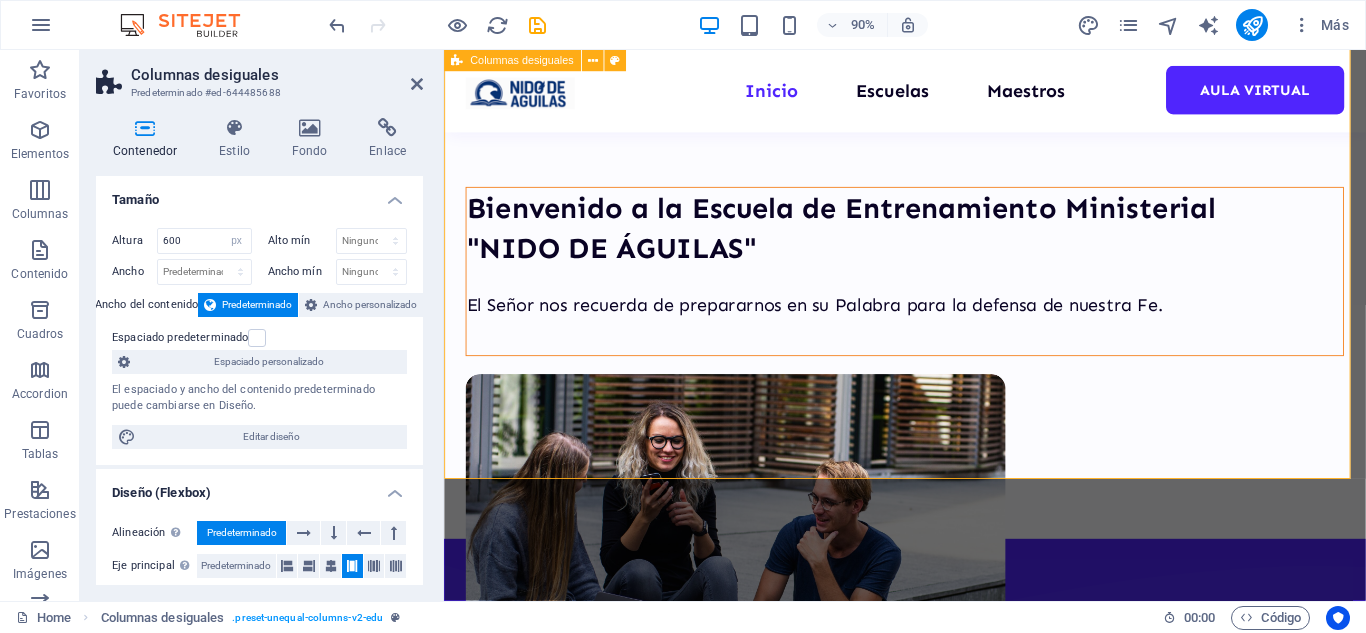 scroll, scrollTop: 200, scrollLeft: 0, axis: vertical 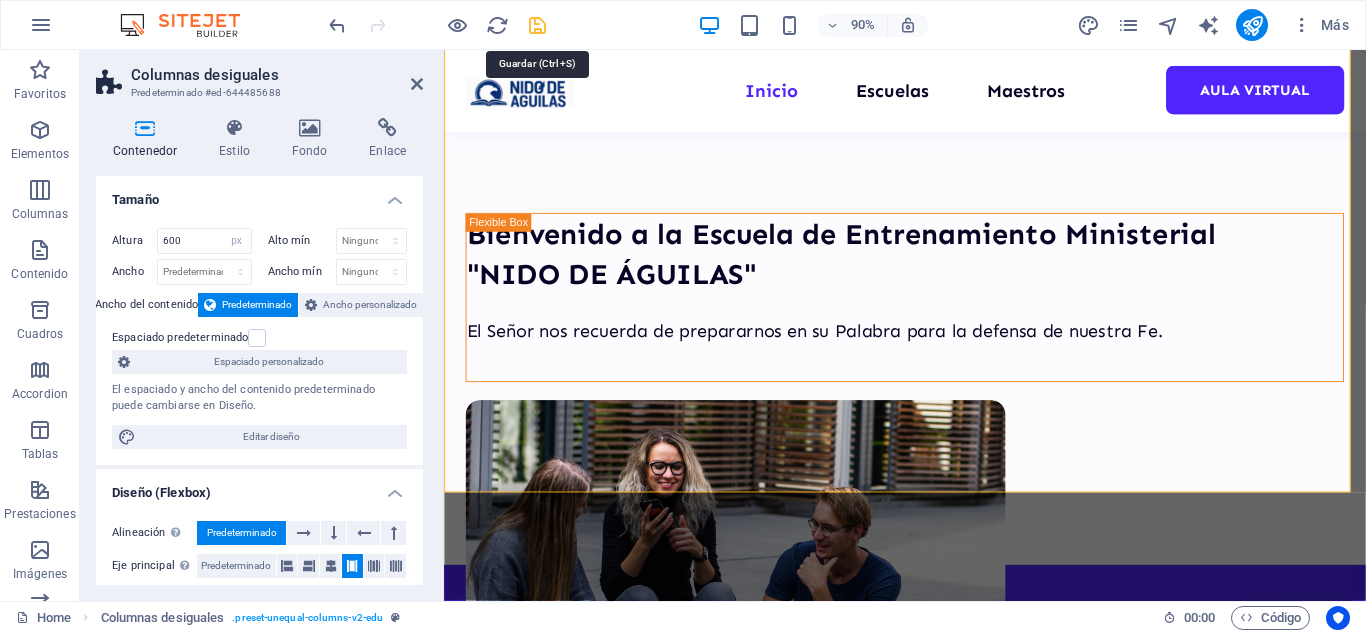 click at bounding box center [537, 25] 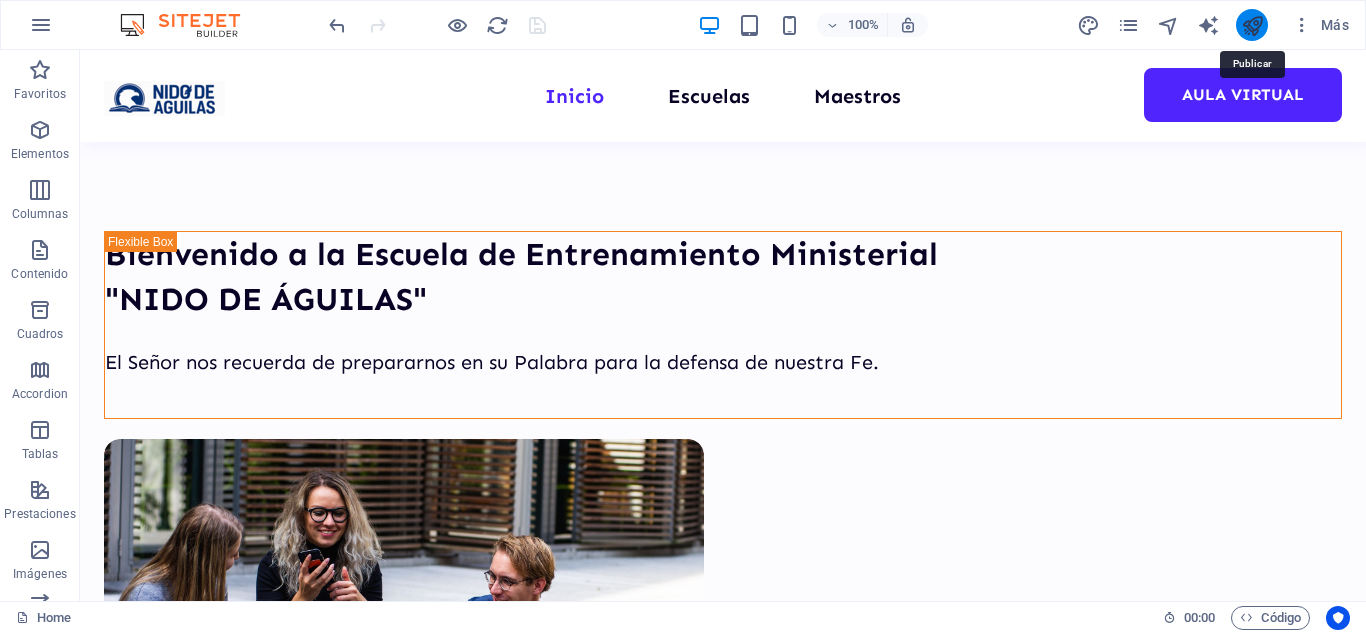 click at bounding box center (1252, 25) 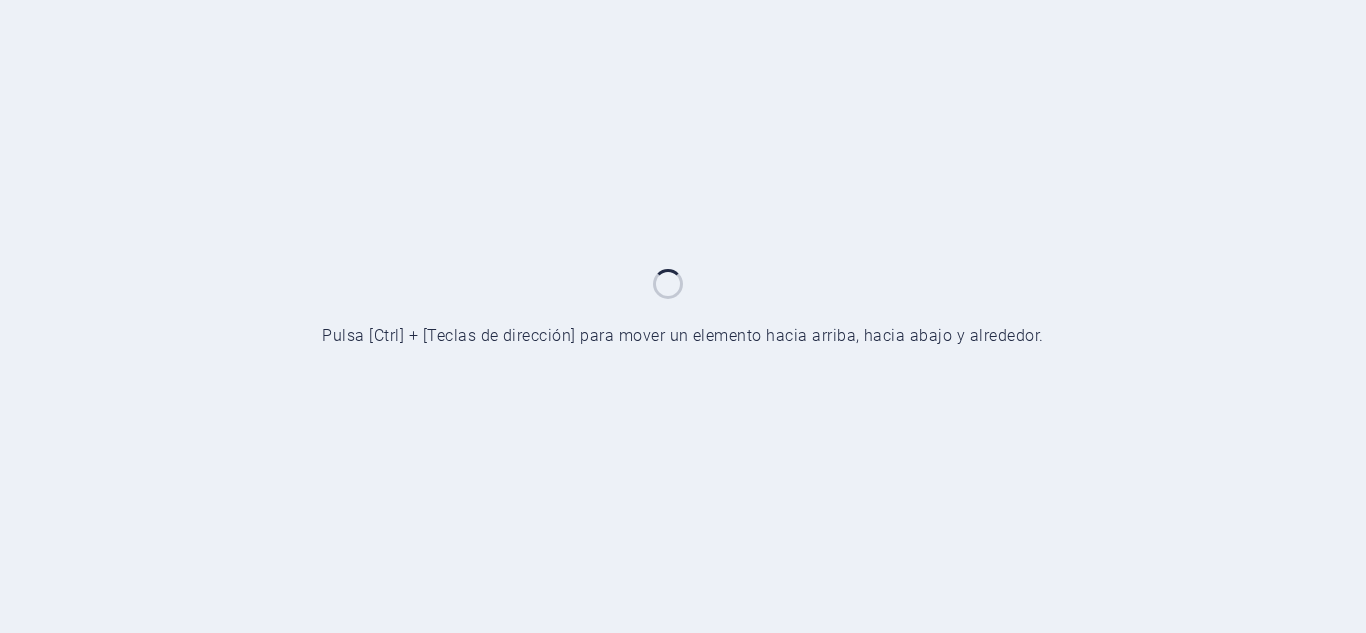 scroll, scrollTop: 0, scrollLeft: 0, axis: both 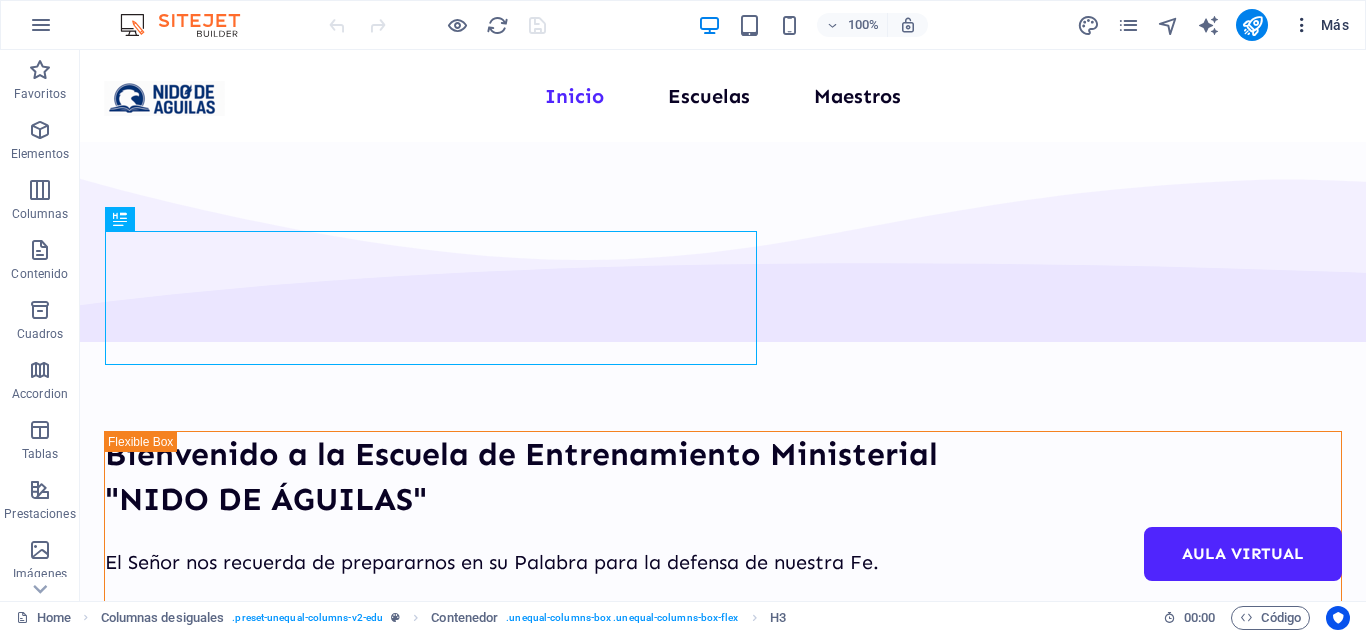 click at bounding box center (1302, 25) 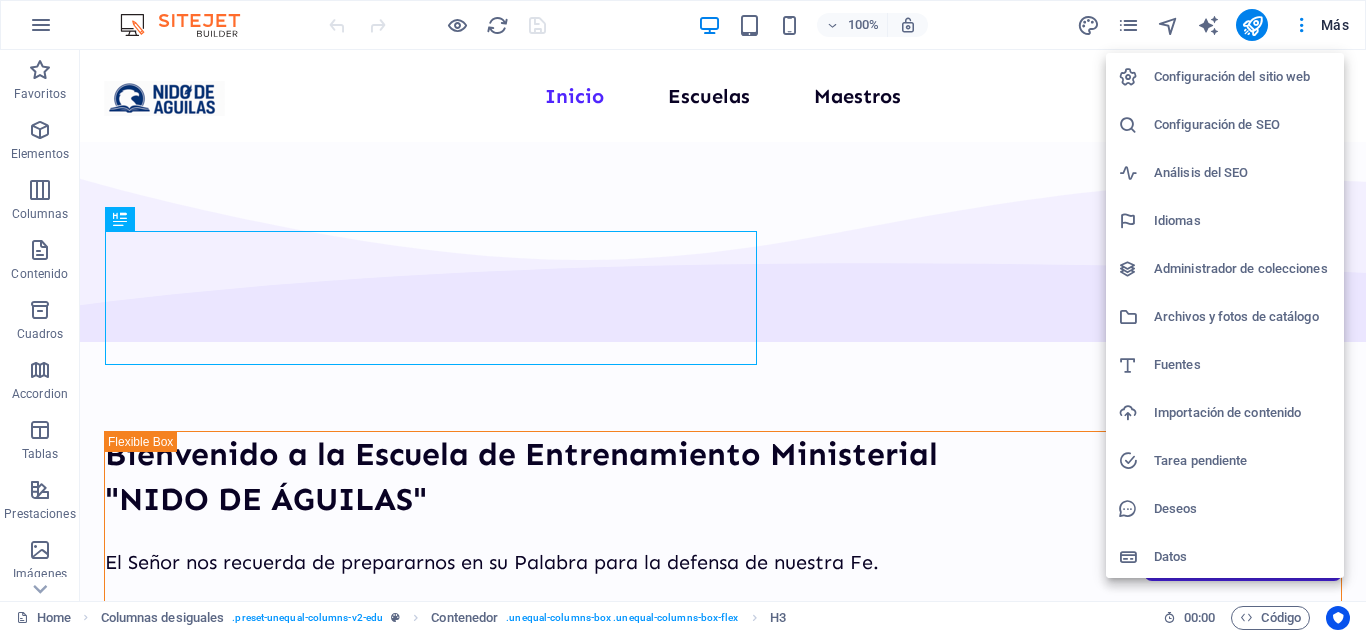 click on "Administrador de colecciones" at bounding box center [1243, 269] 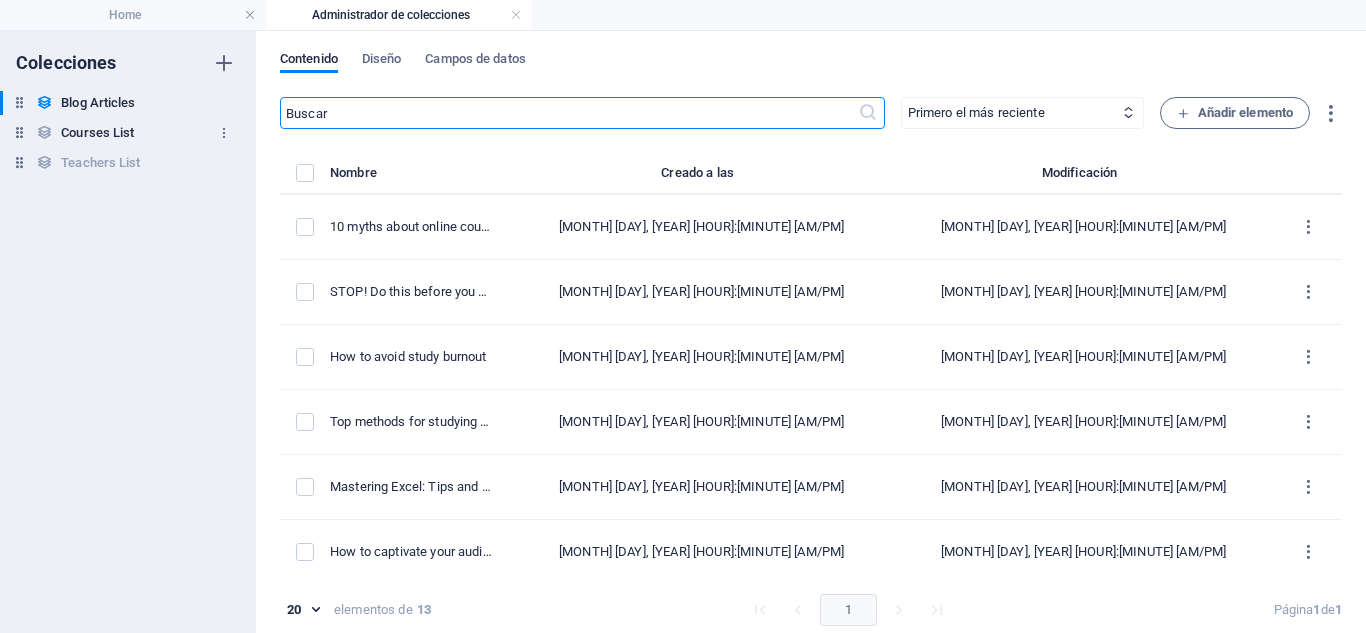 click on "Courses List" at bounding box center (97, 133) 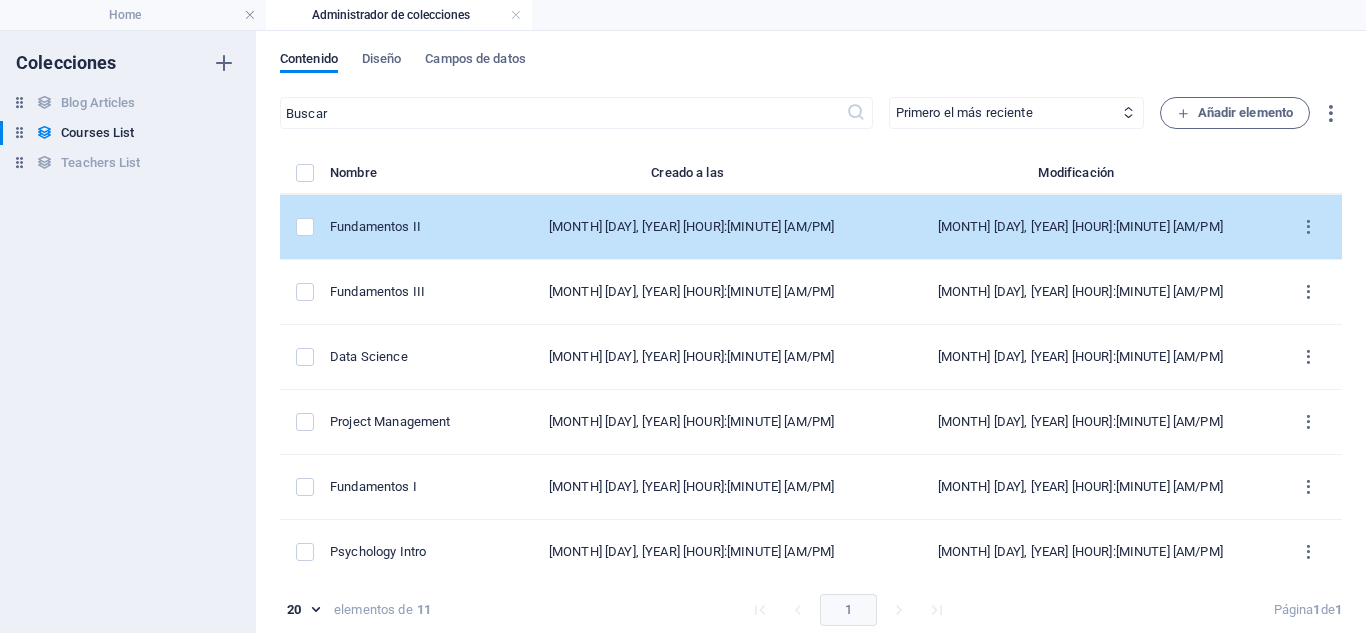click on "Fundamentos II" at bounding box center [405, 227] 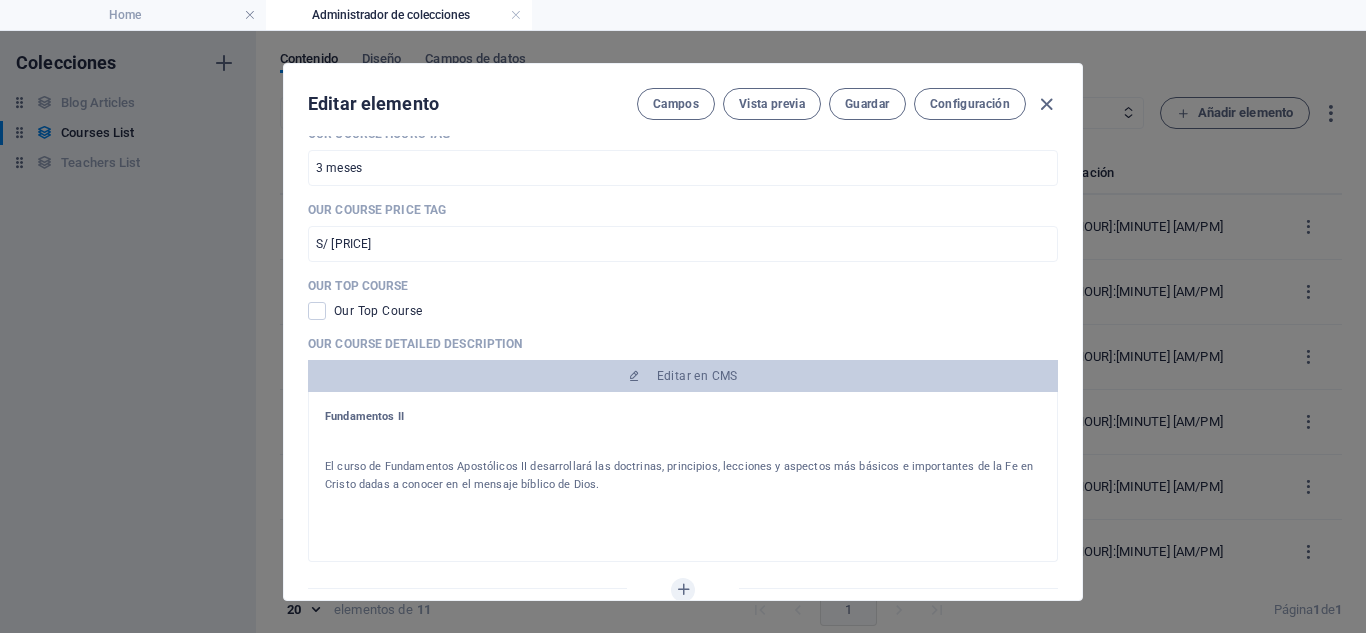 scroll, scrollTop: 700, scrollLeft: 0, axis: vertical 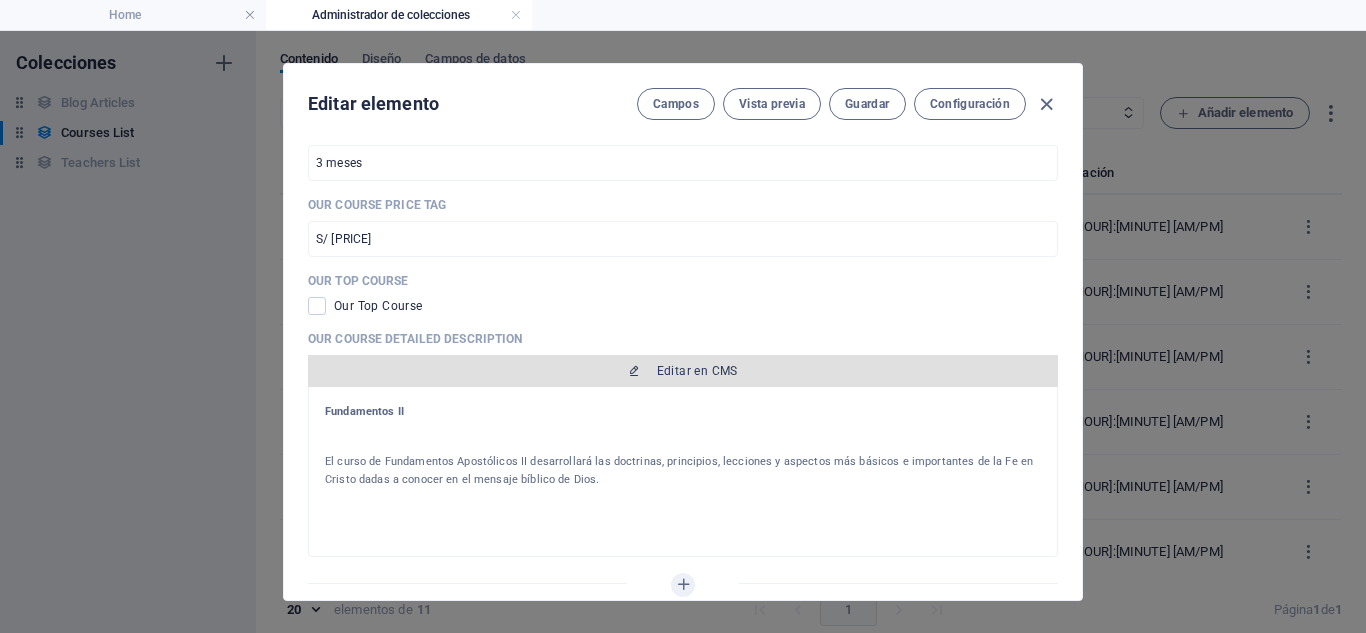 click on "Editar en CMS" at bounding box center (697, 371) 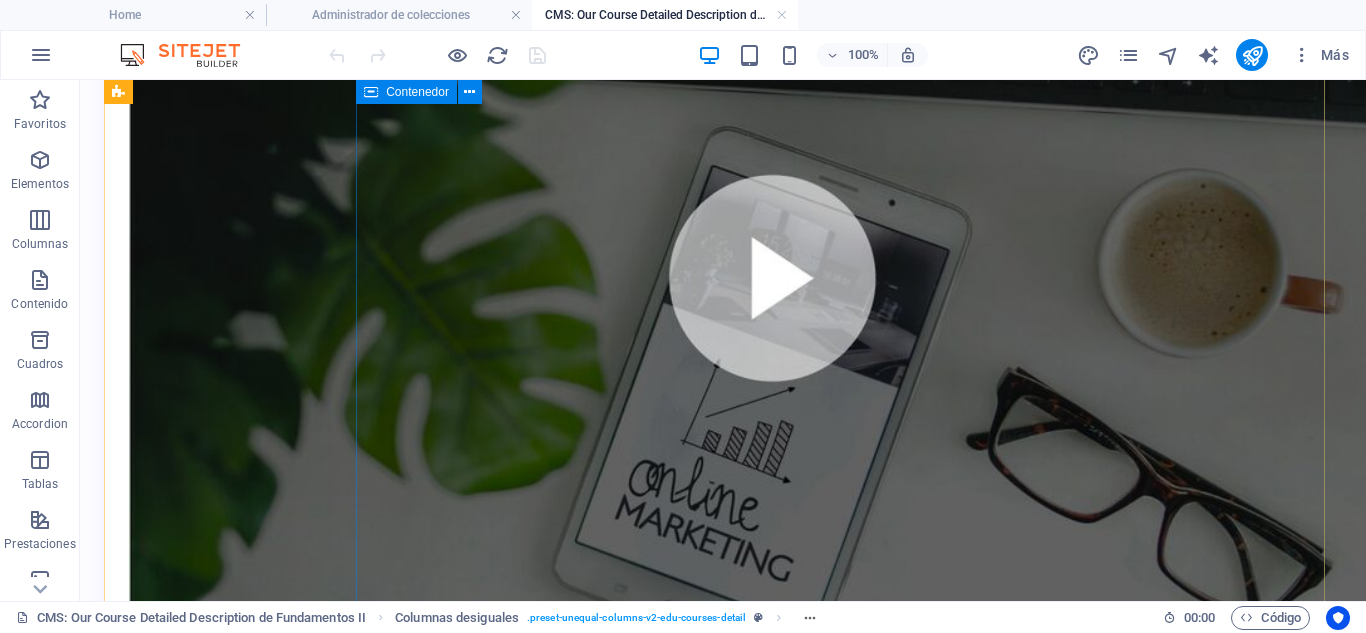 scroll, scrollTop: 800, scrollLeft: 0, axis: vertical 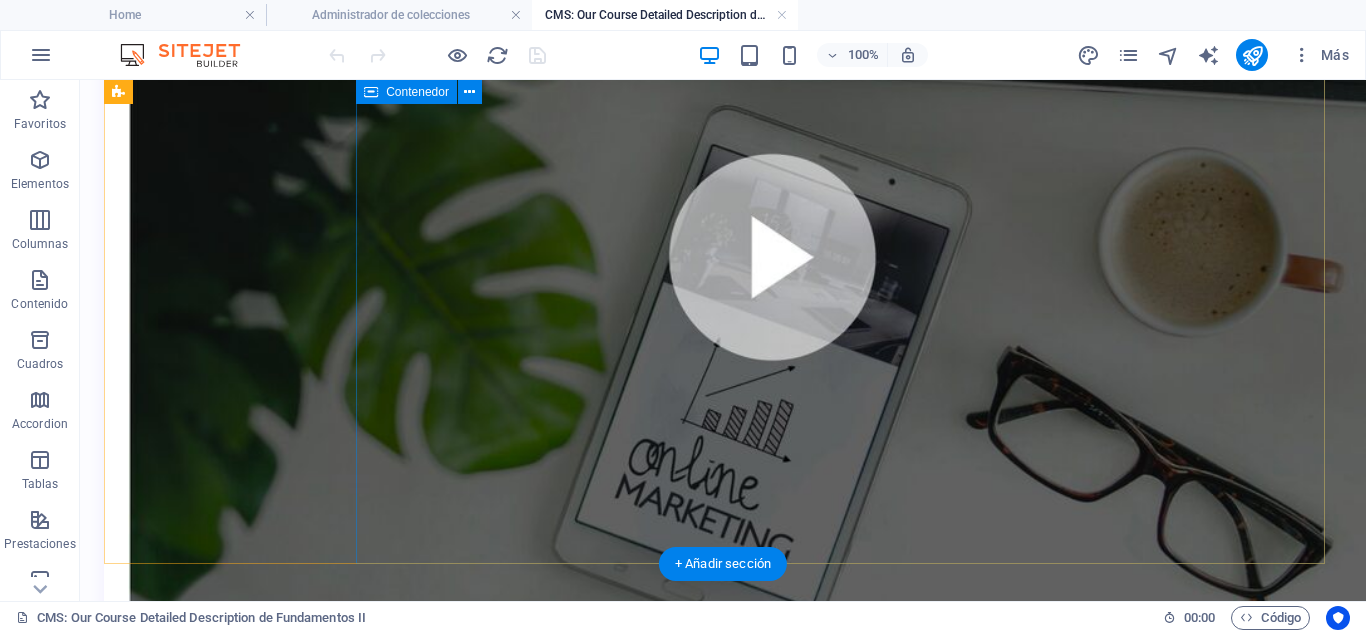 click on "S/ 100.00 registrate Nivel:  Intermedio Duración:  3 meses Modalidad:  Virtual Inicio: Agosto" at bounding box center (723, 570) 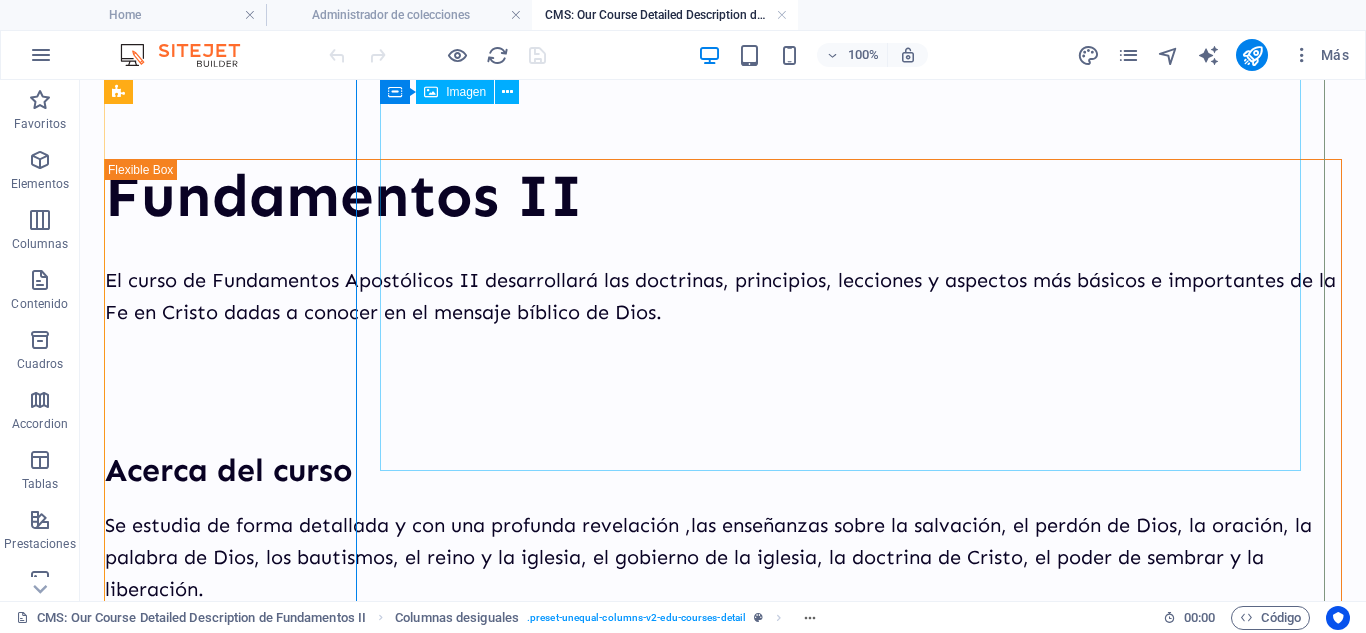 scroll, scrollTop: 0, scrollLeft: 0, axis: both 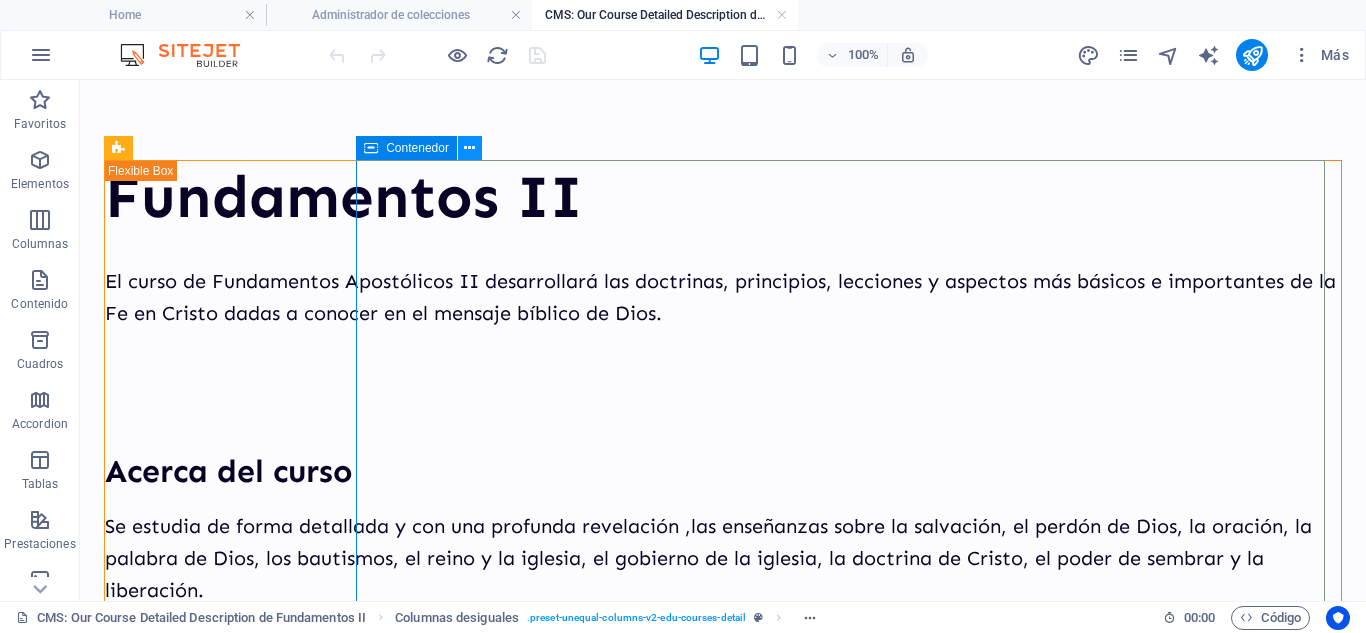 click at bounding box center [469, 148] 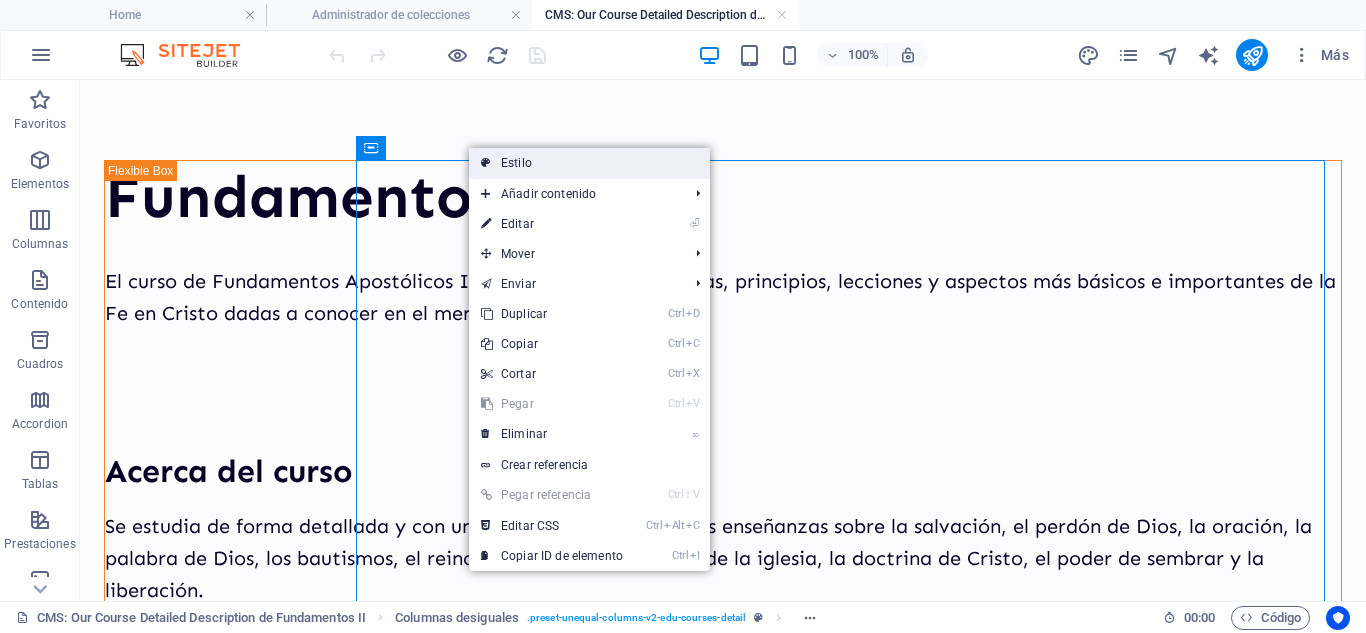 drag, startPoint x: 142, startPoint y: 87, endPoint x: 536, endPoint y: 155, distance: 399.82495 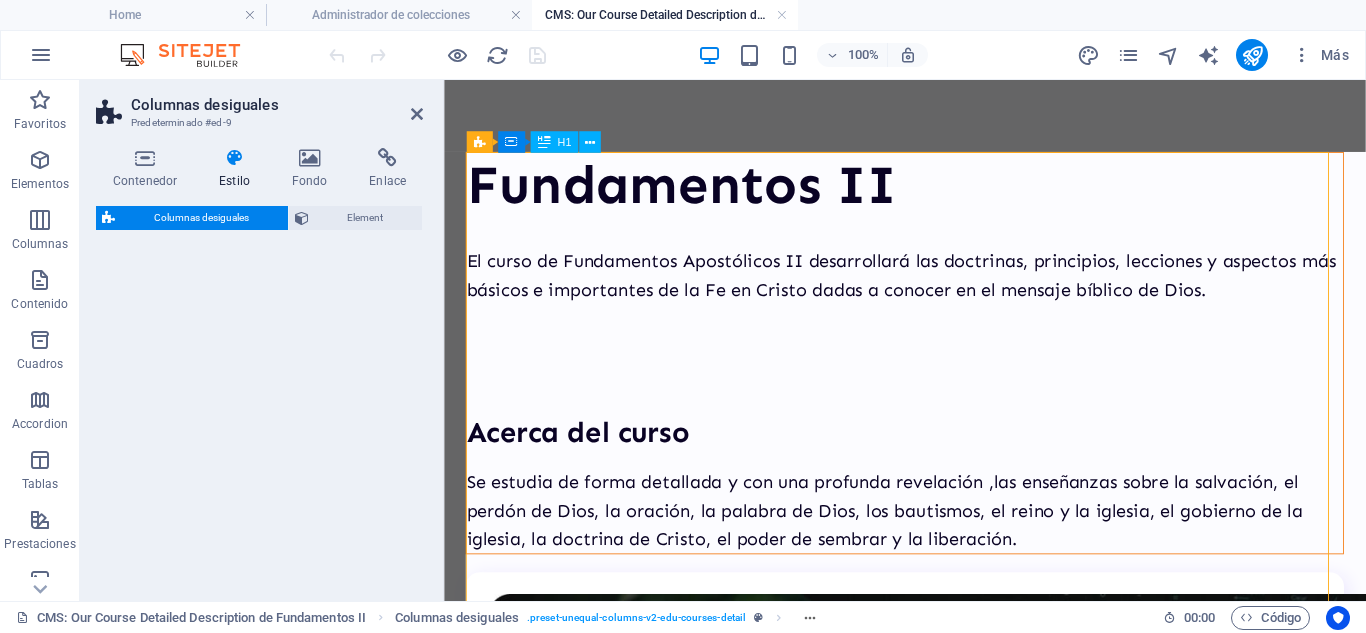 select on "%" 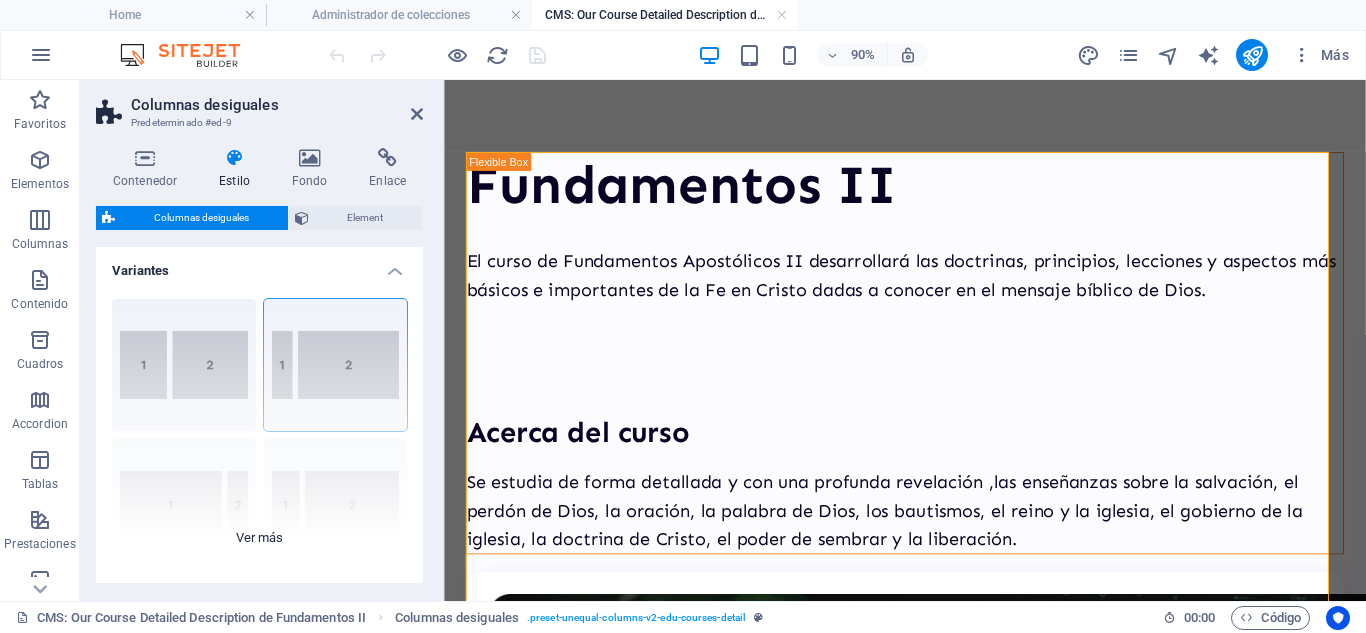 click on "40-60 20-80 80-20 30-70 70-30 Predeterminado" at bounding box center [259, 433] 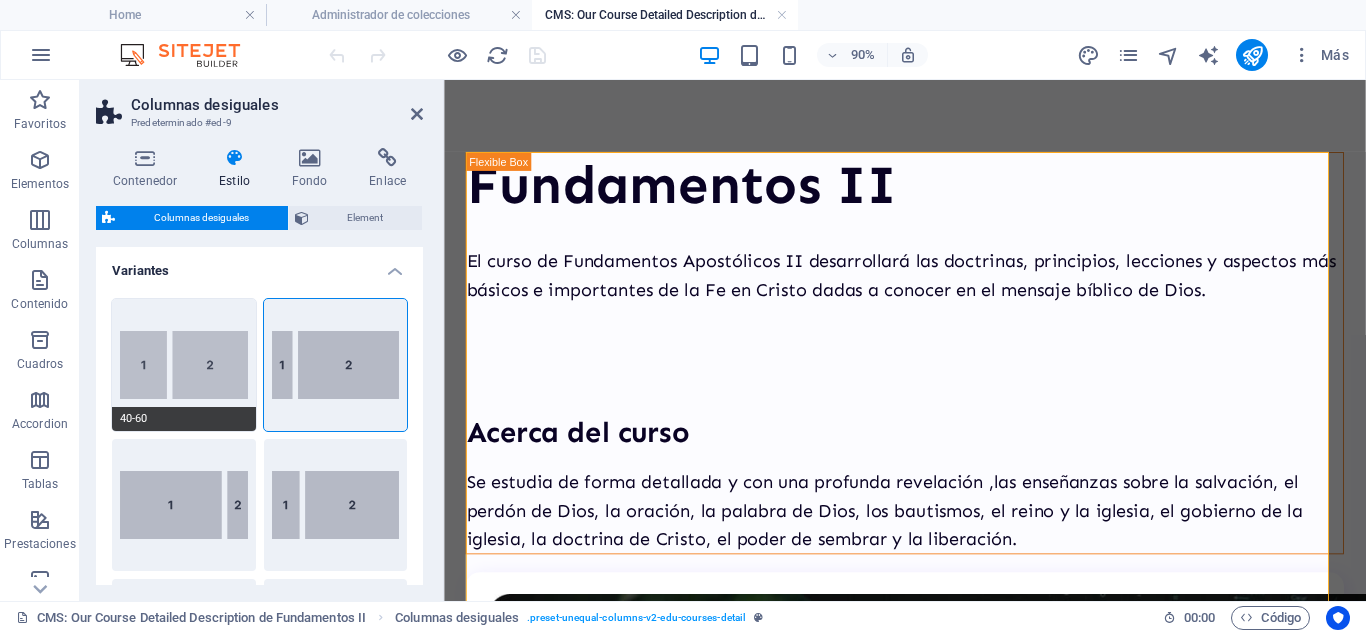 click on "40-60" at bounding box center (184, 365) 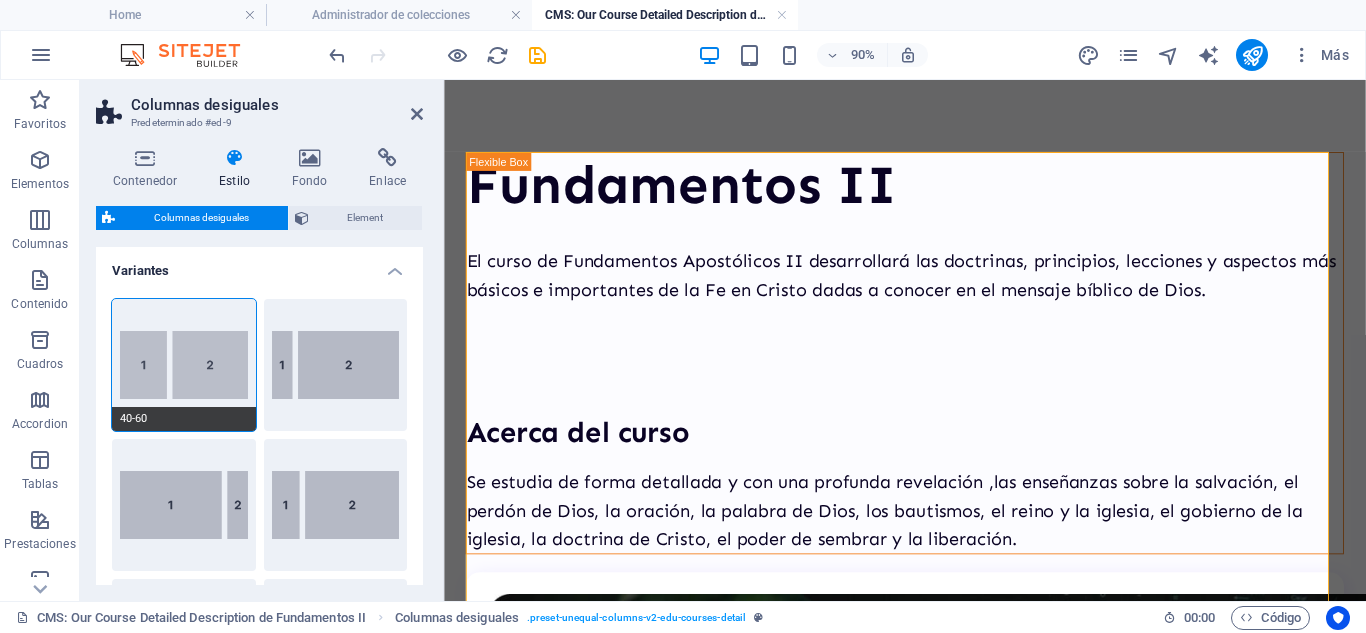 type on "2.5" 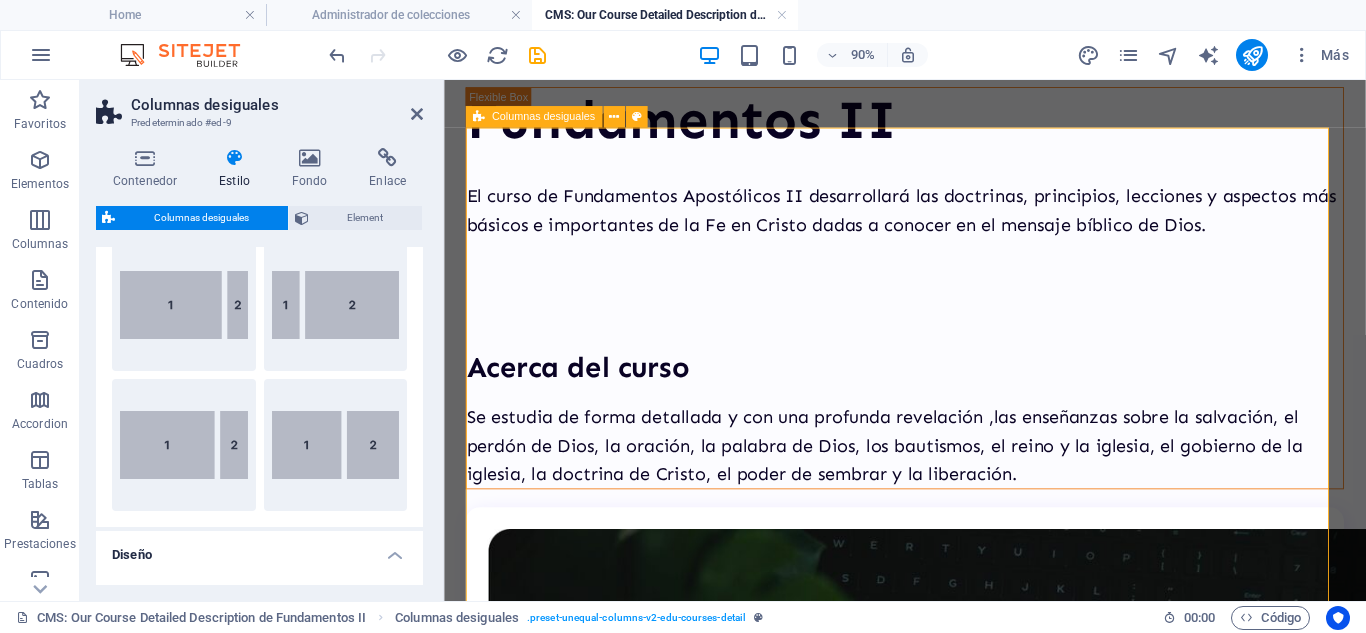 scroll, scrollTop: 100, scrollLeft: 0, axis: vertical 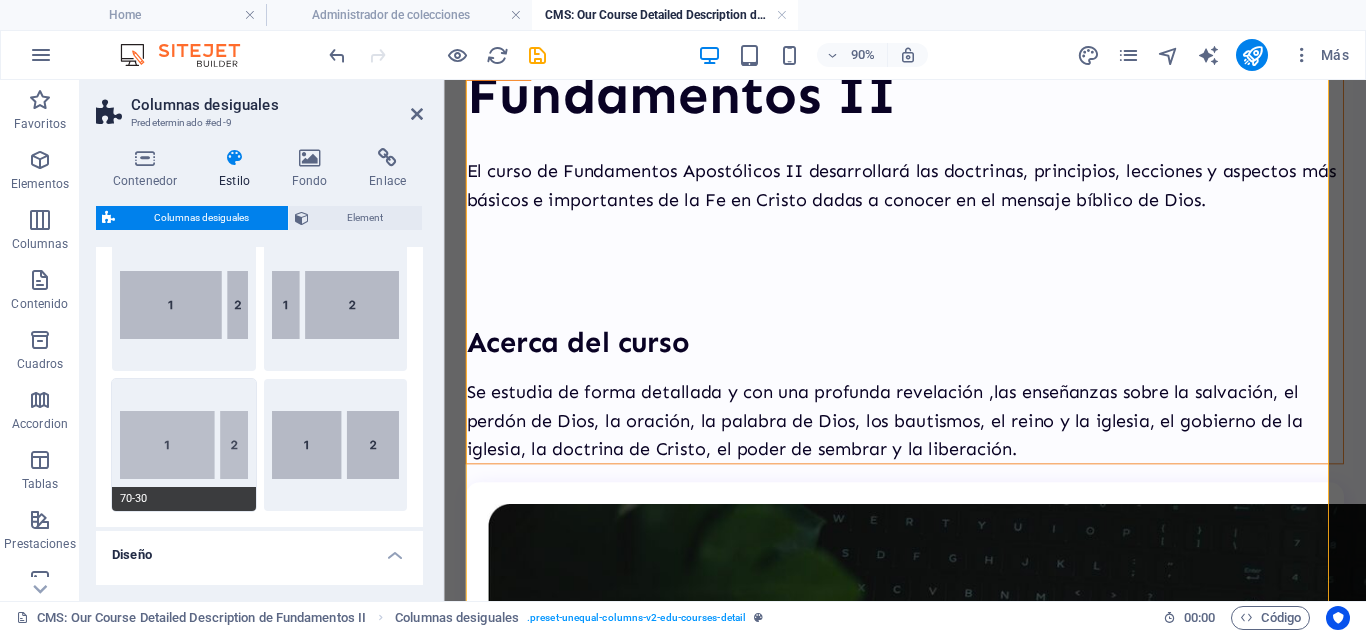 click on "70-30" at bounding box center (184, 445) 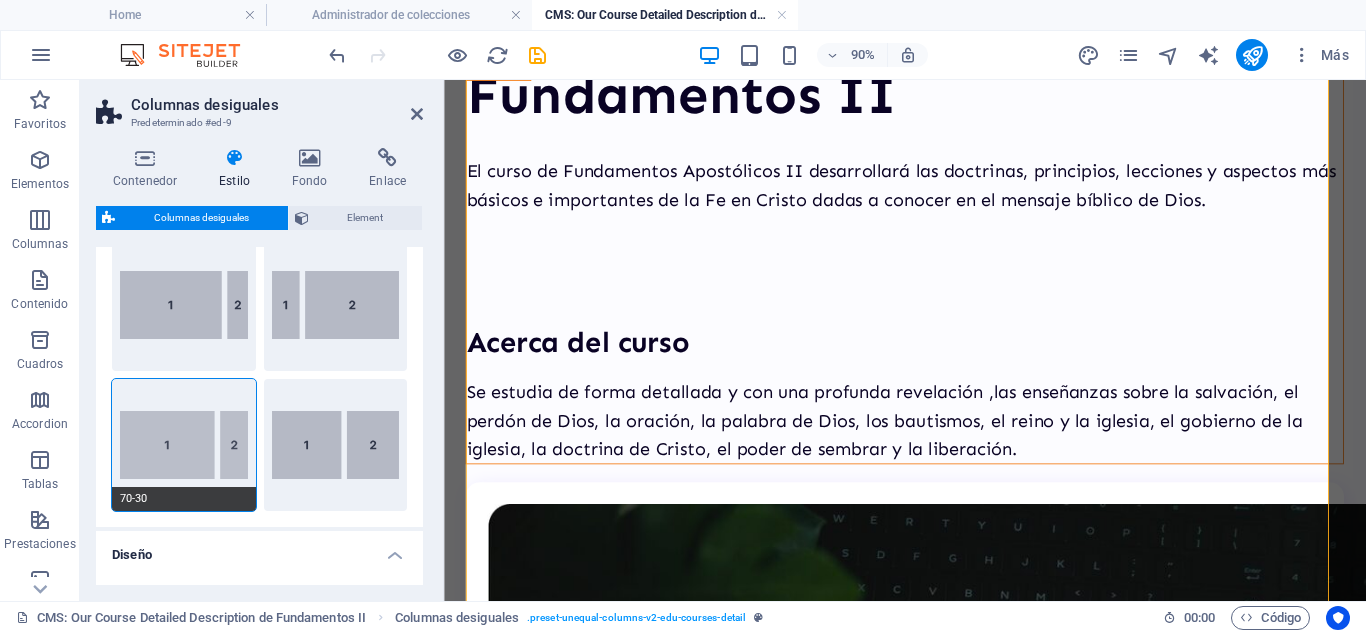 type on "2.5" 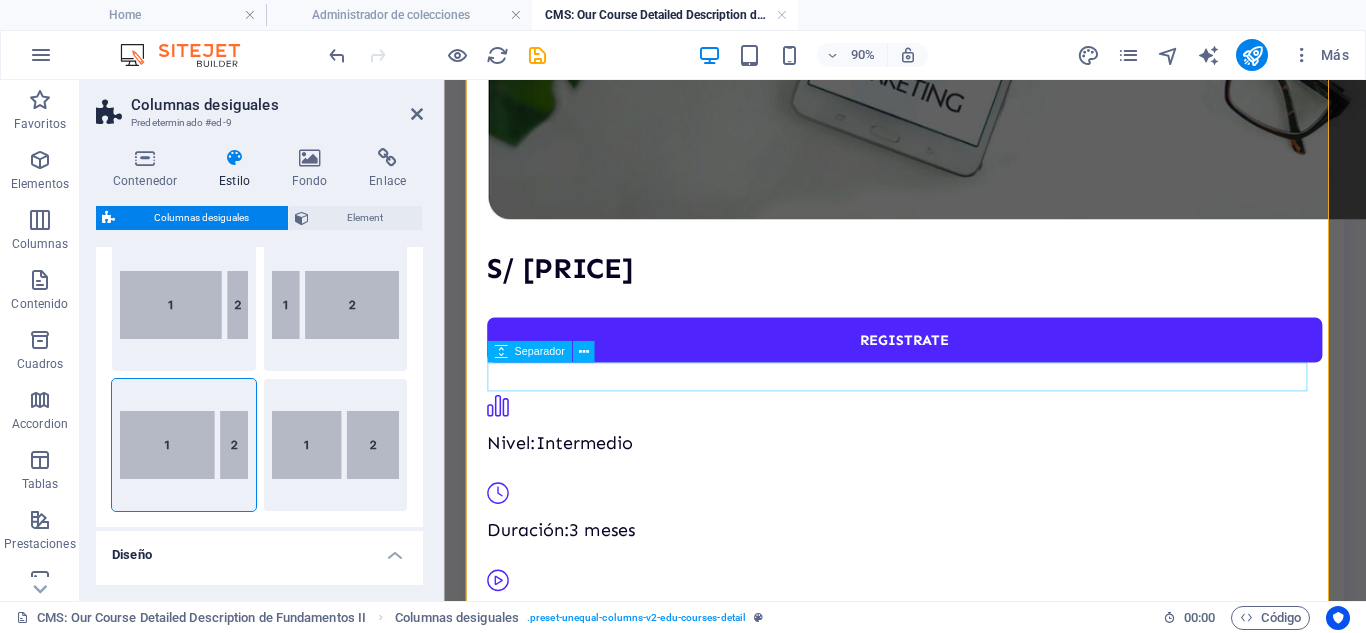 scroll, scrollTop: 1500, scrollLeft: 0, axis: vertical 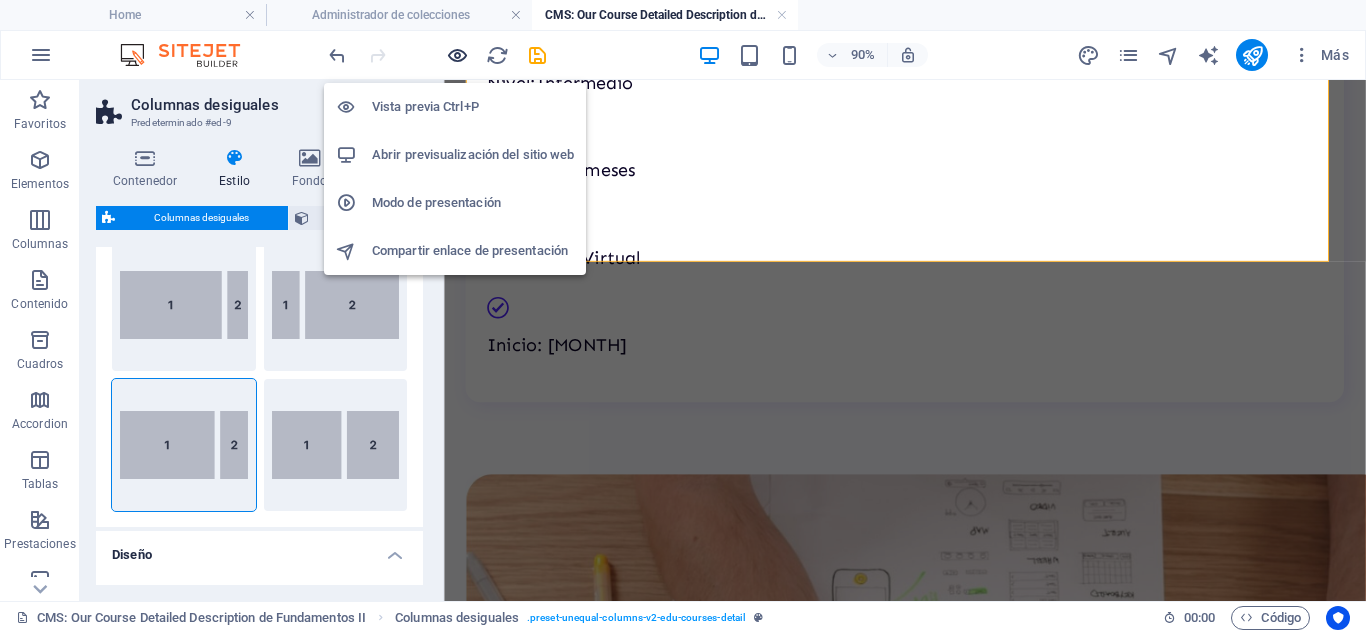 click at bounding box center [457, 55] 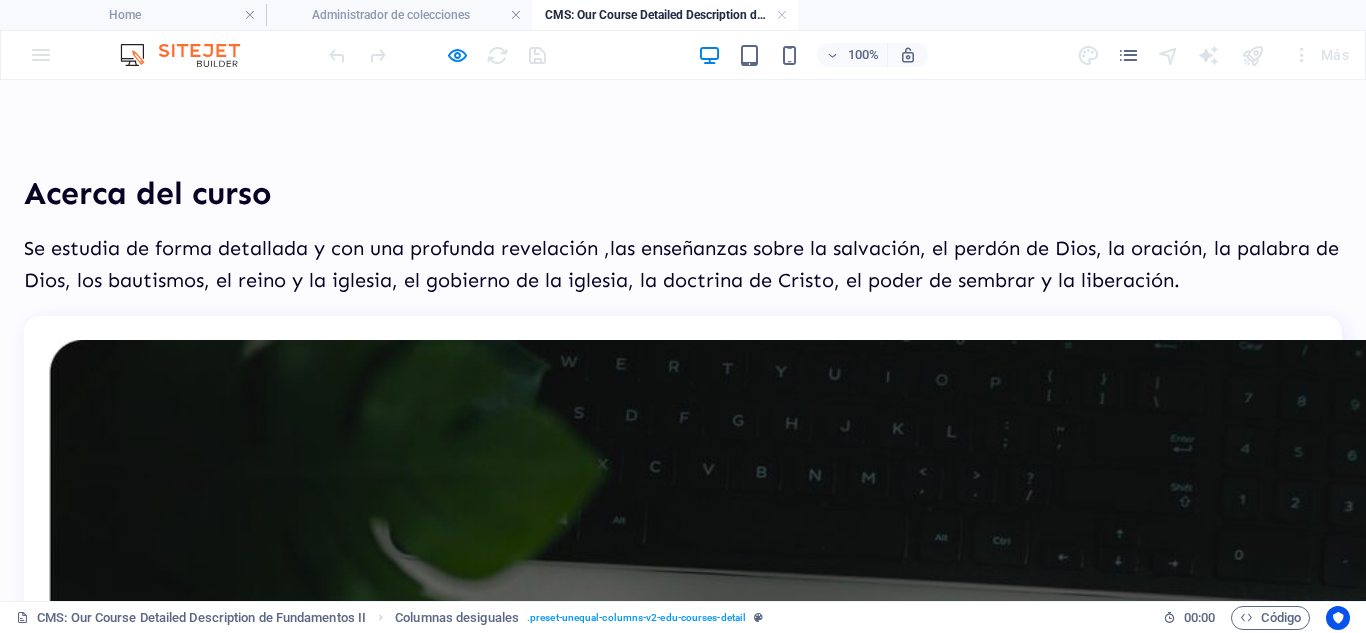 scroll, scrollTop: 267, scrollLeft: 0, axis: vertical 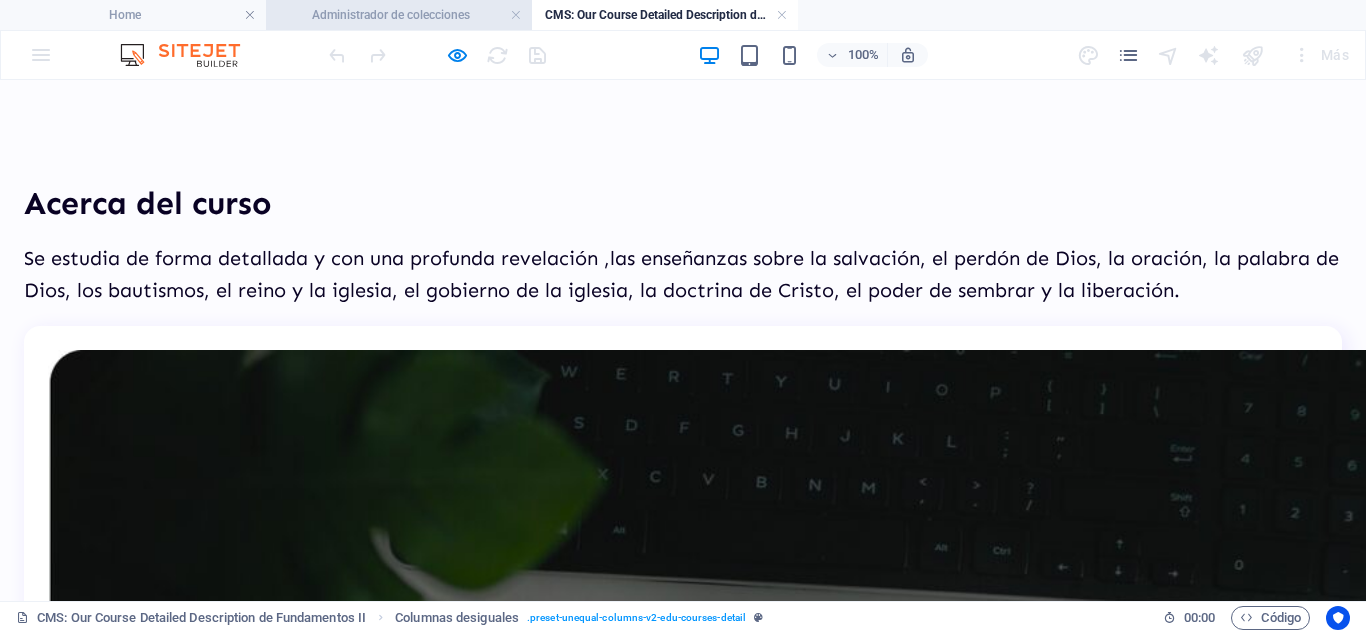click on "Administrador de colecciones" at bounding box center (399, 15) 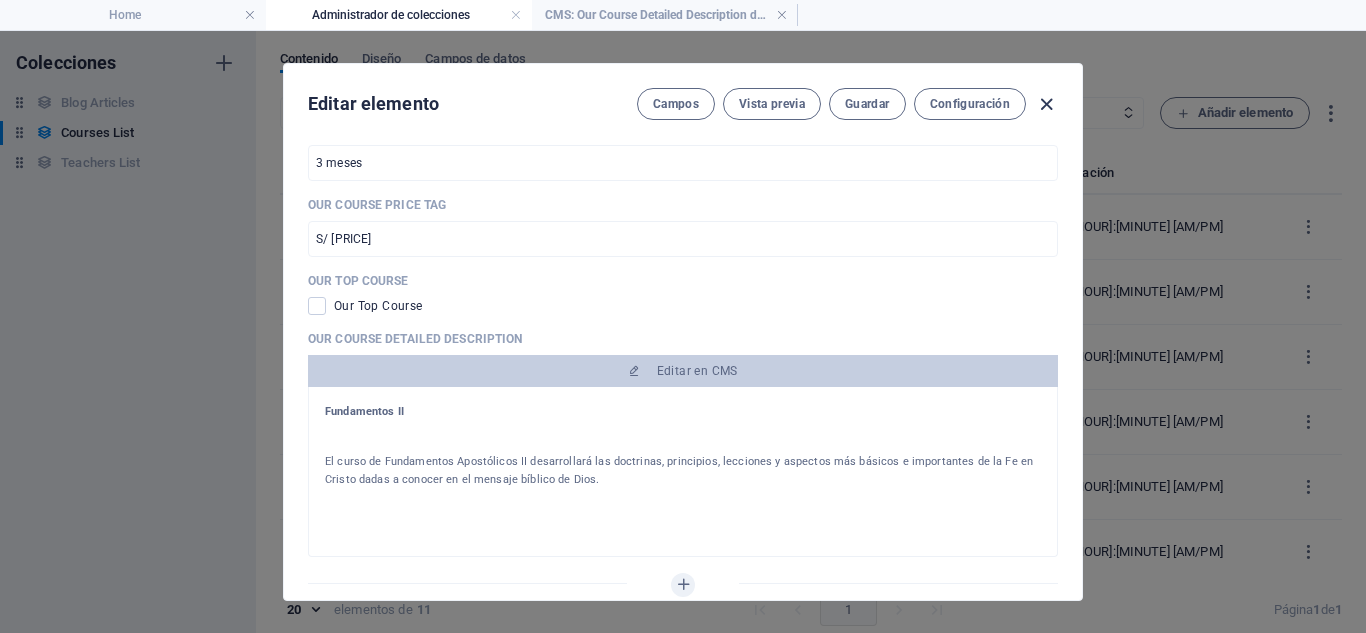 click at bounding box center [1046, 104] 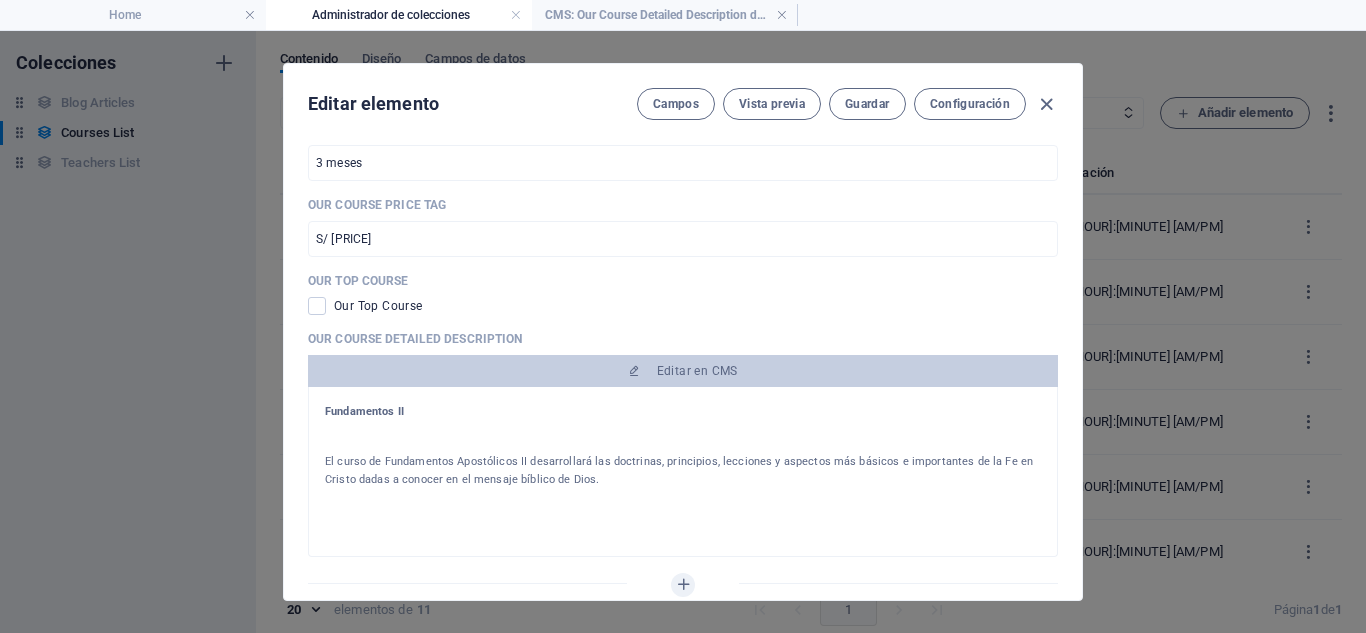 type on "fundamentos-ii" 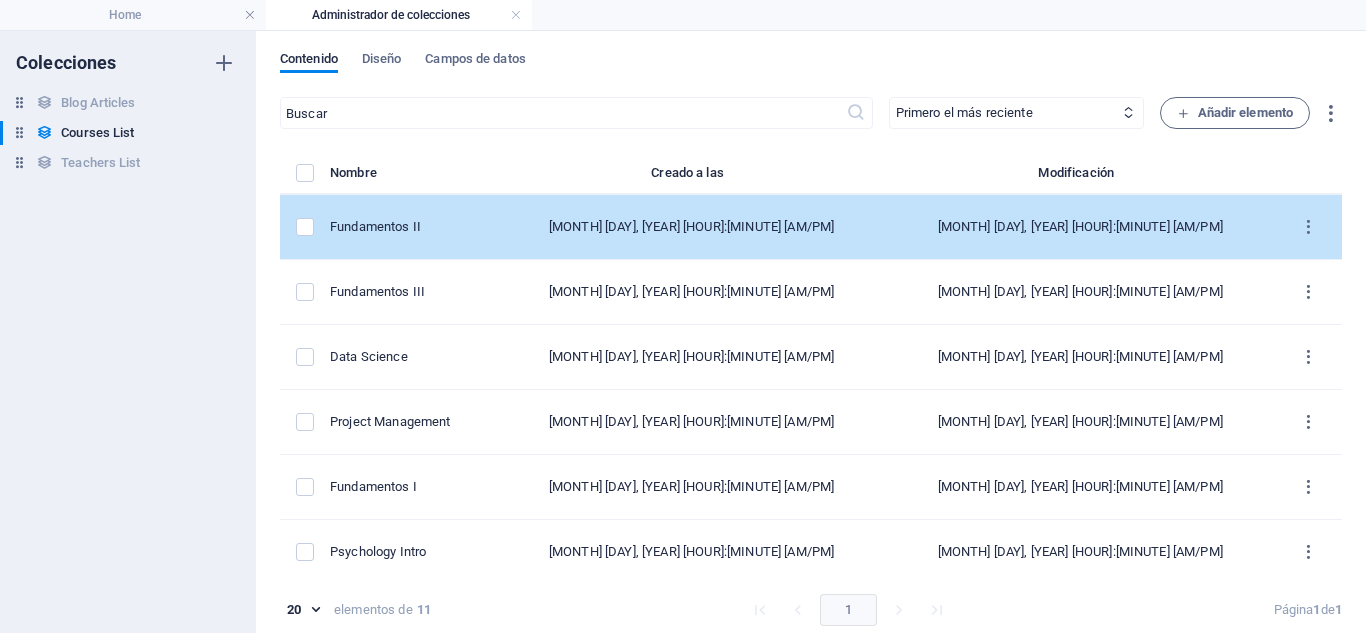 scroll, scrollTop: 0, scrollLeft: 0, axis: both 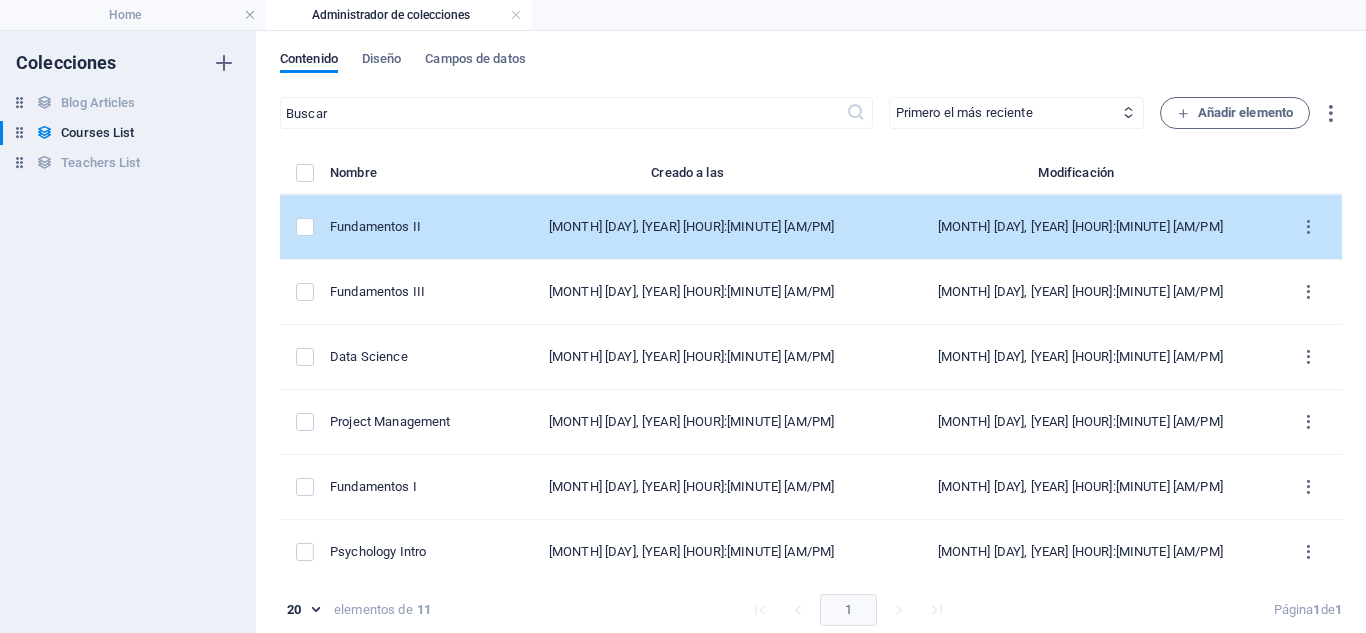 click on "Fundamentos II" at bounding box center [405, 227] 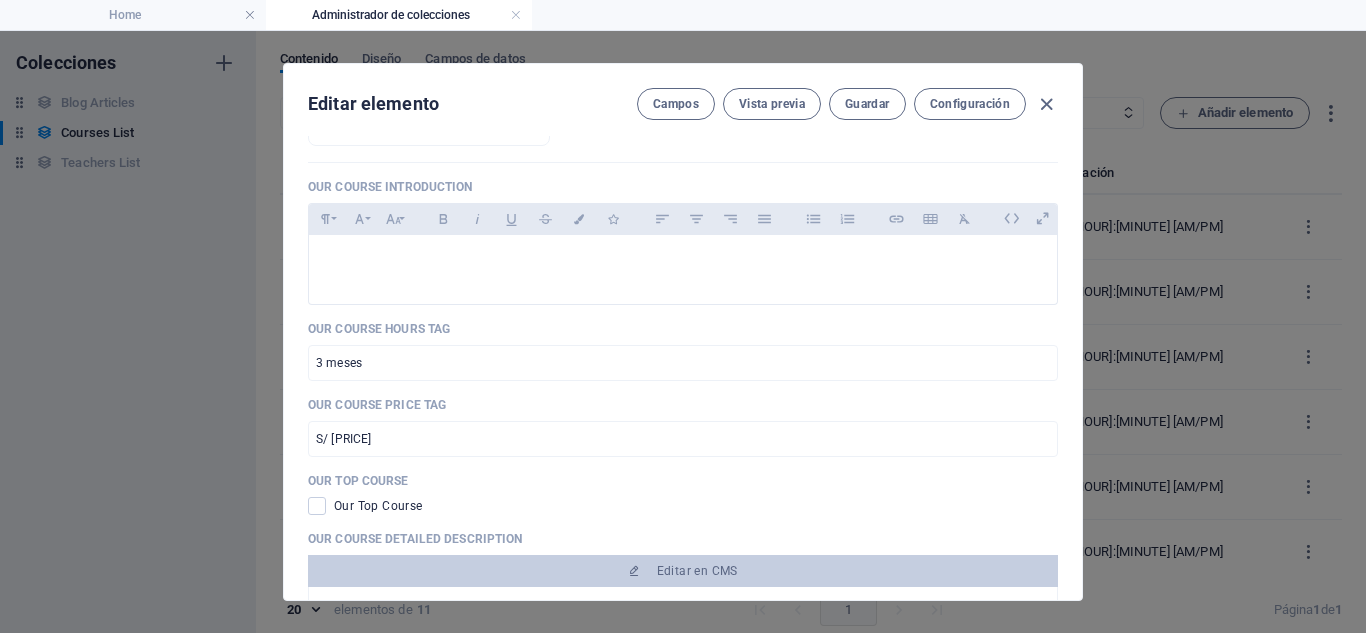 scroll, scrollTop: 800, scrollLeft: 0, axis: vertical 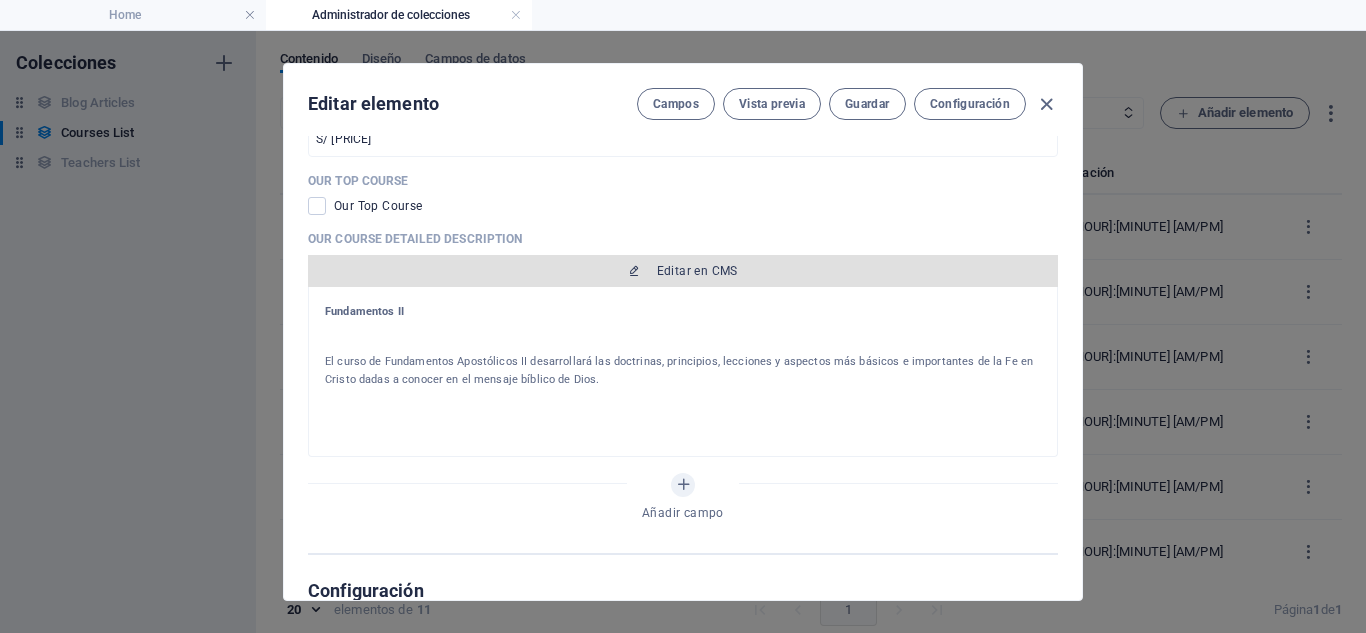 click on "Editar en CMS" at bounding box center [683, 271] 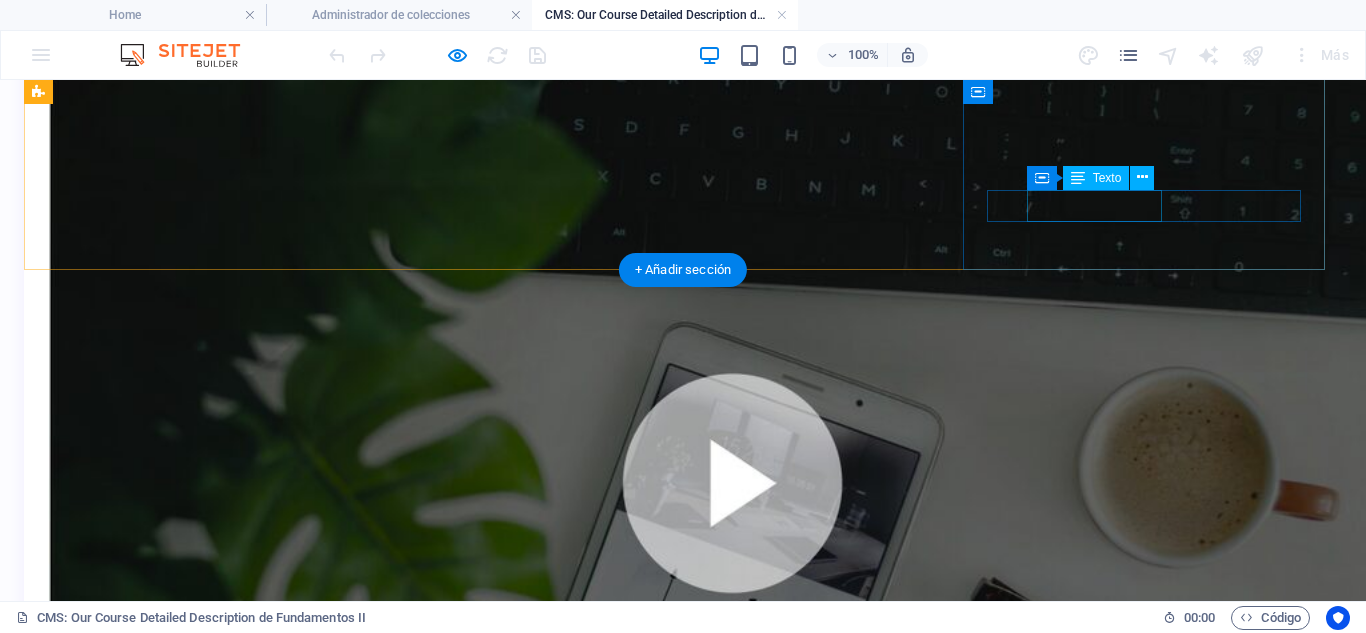 scroll, scrollTop: 67, scrollLeft: 0, axis: vertical 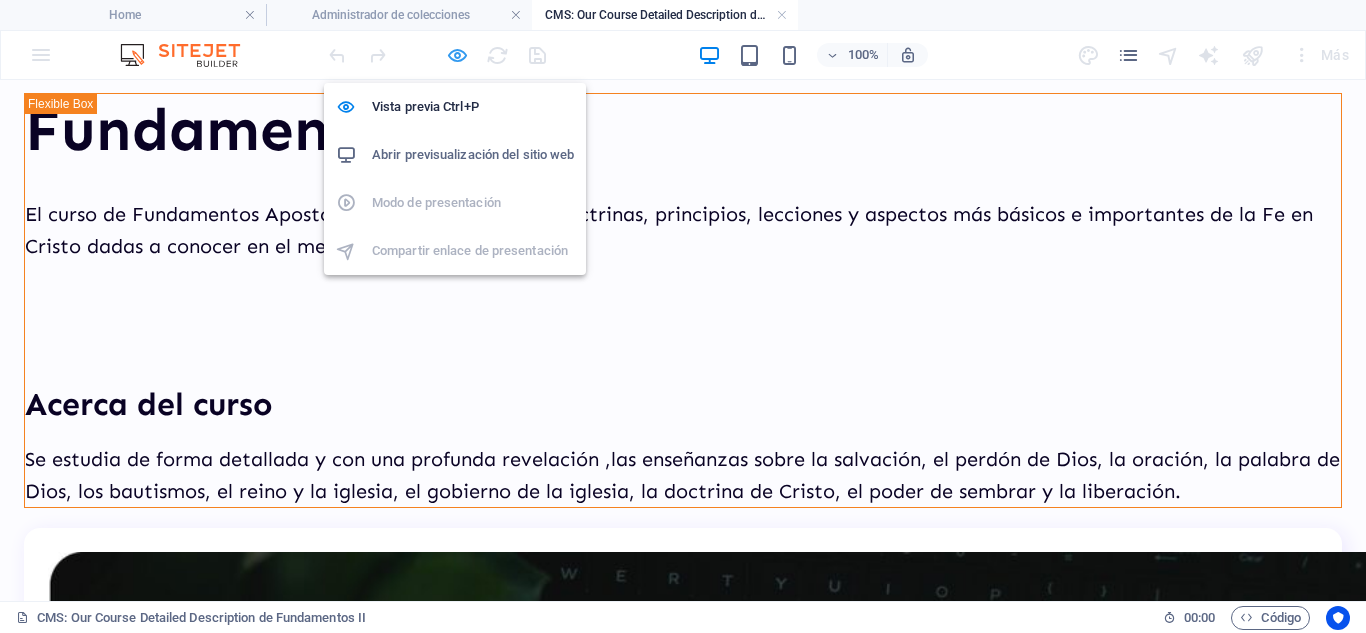 click at bounding box center [457, 55] 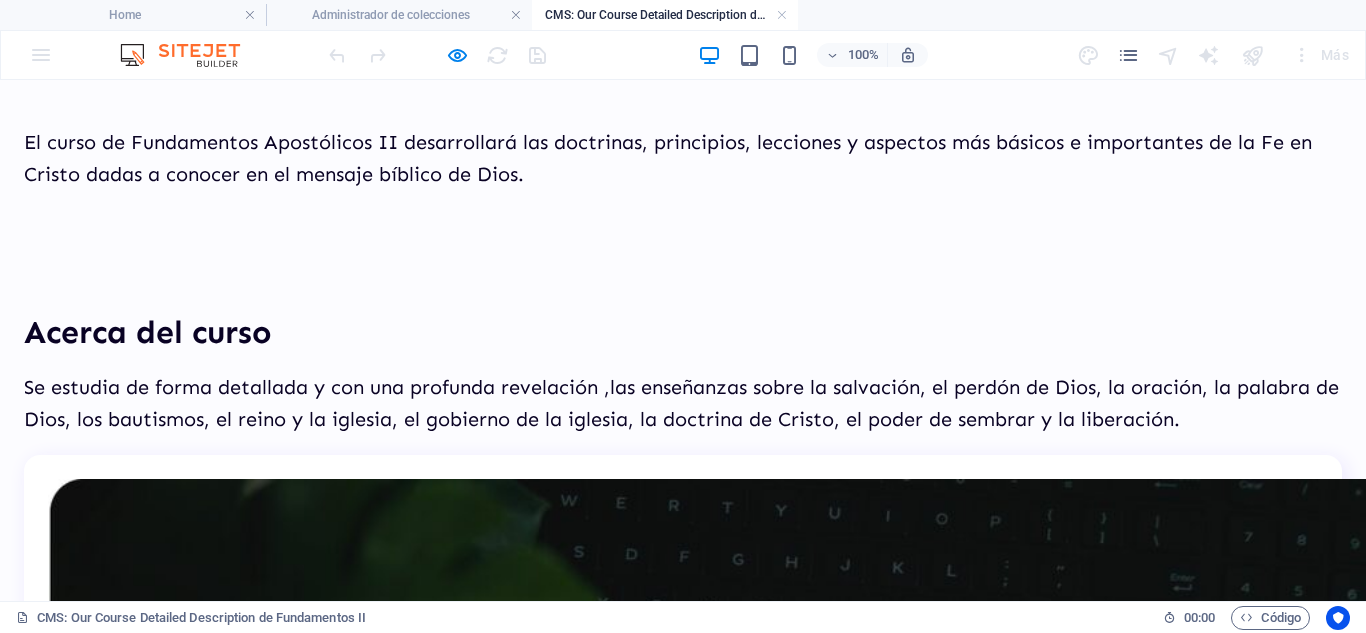 scroll, scrollTop: 167, scrollLeft: 0, axis: vertical 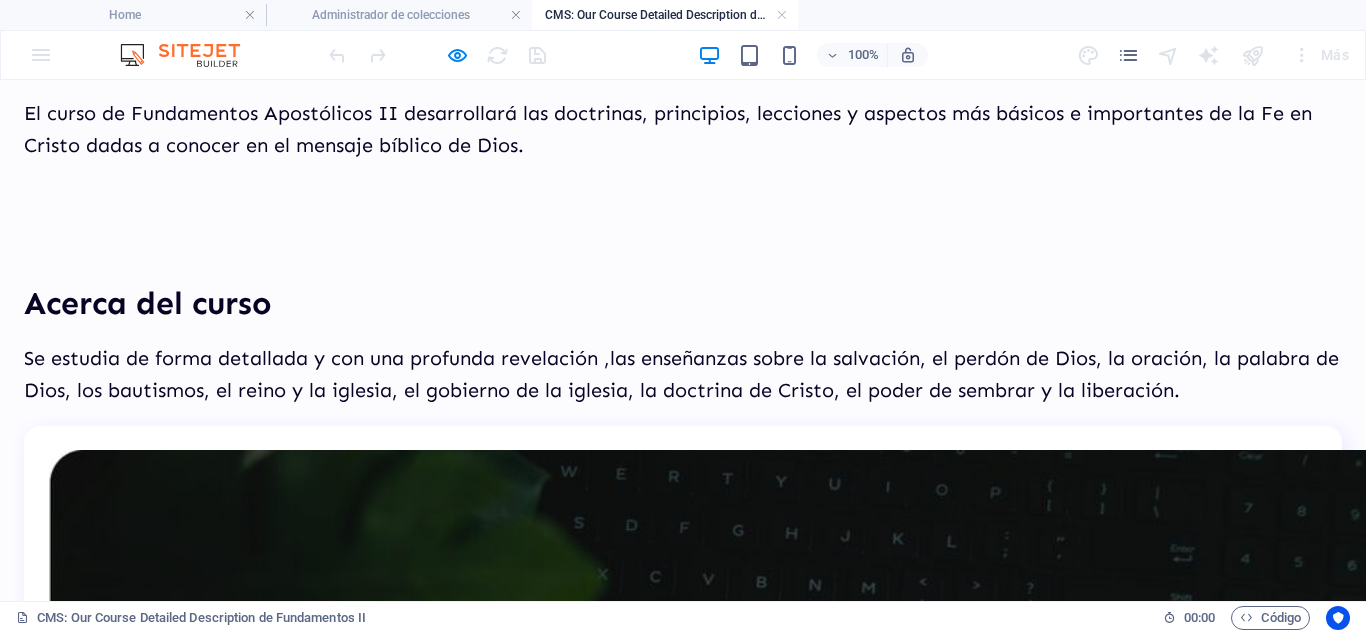 click at bounding box center (437, 55) 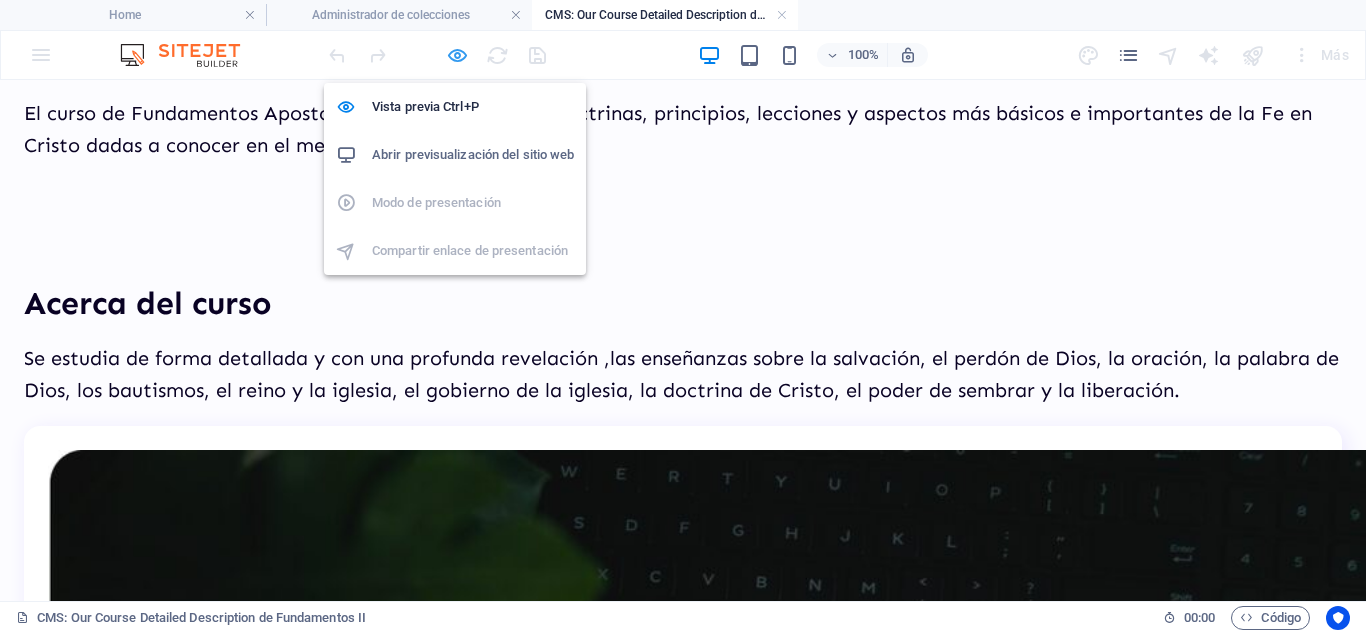 click at bounding box center (457, 55) 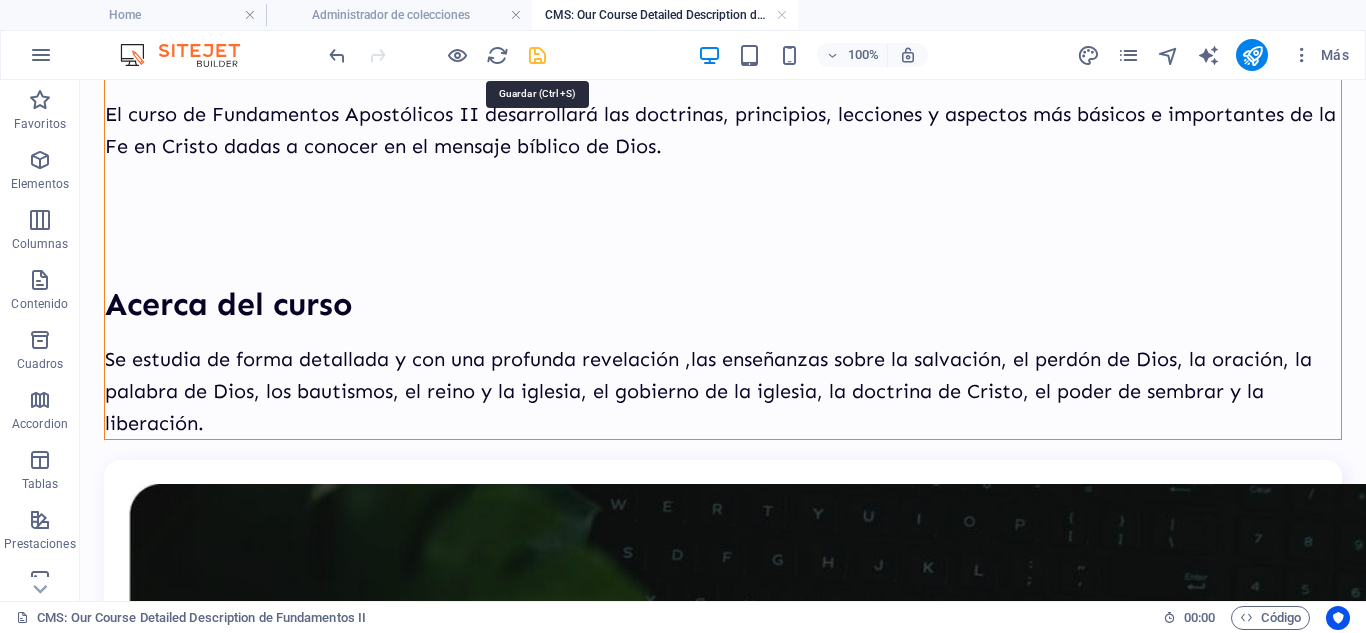 click at bounding box center (537, 55) 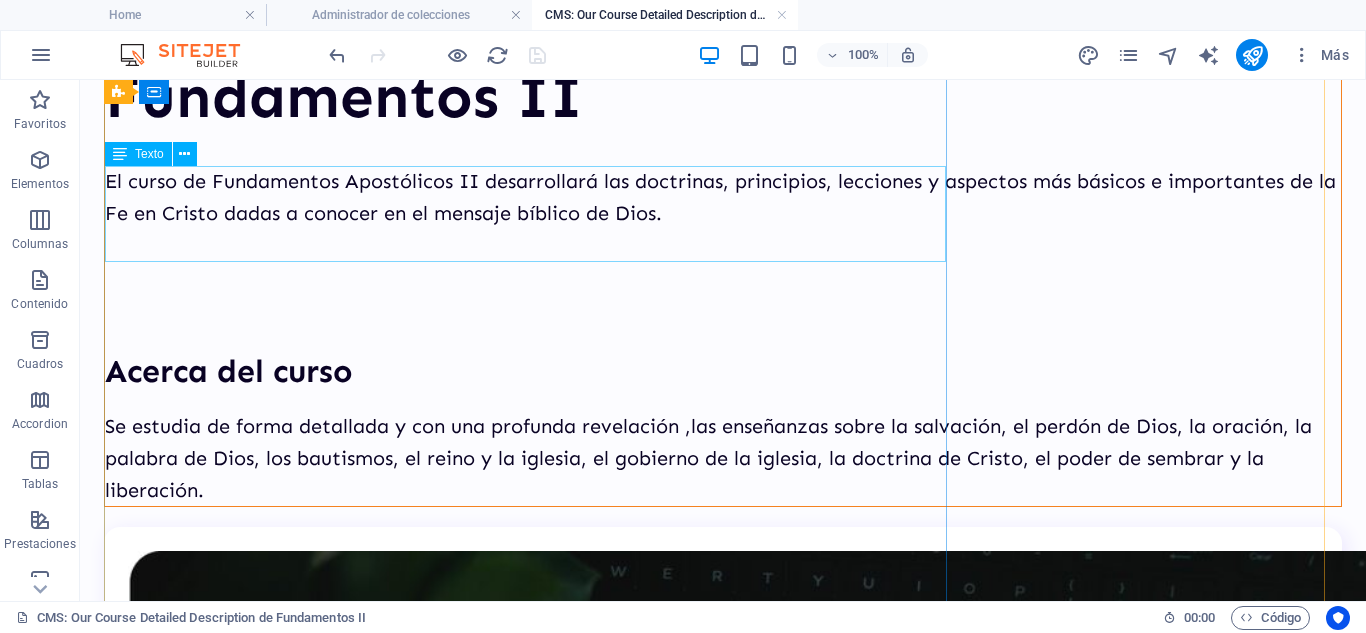 scroll, scrollTop: 0, scrollLeft: 0, axis: both 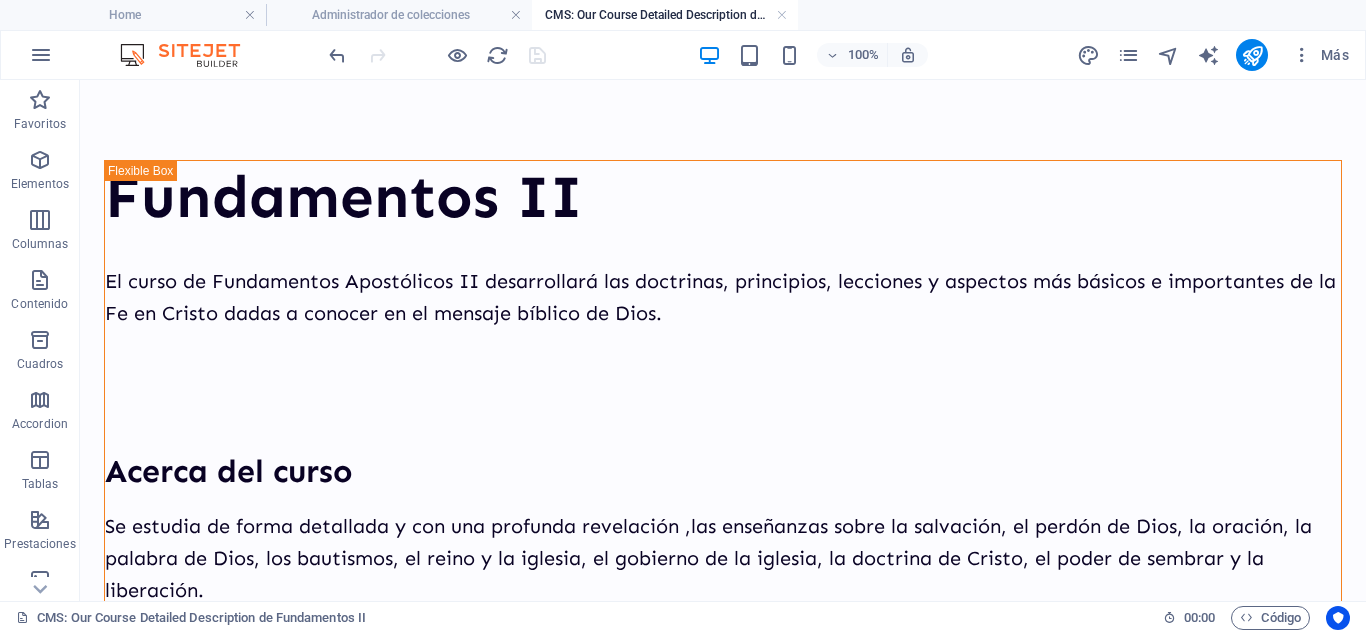 click on "Fundamentos II El curso de Fundamentos Apostólicos II desarrollará las doctrinas, principios, lecciones y aspectos más básicos e importantes de la Fe en Cristo dadas a conocer en el mensaje bíblico de Dios. Acerca del curso Se estudia de forma detallada y con una profunda revelación ,las enseñanzas sobre la salvación, el perdón de Dios, la oración, la palabra de Dios, los bautismos,  el reino y la iglesia, el gobierno de la iglesia, la doctrina de Cristo, el poder de sembrar y la liberación. S/ 100.00 registrate Nivel:  Intermedio Duración:  3 meses Modalidad:  Virtual Inicio: Agosto ¿Qué aprenderás? LA UNCIÓN I LA UNCIÓN II APRENDIENDO A PELEAR LA ARMADURA DE DIOS VENCIENDO LAS PRUEBAS LA MUSICA ENCANTADA EL PODER DE LA ADORACION EL PRINCIPIO DE AUTORIDAD I EL PRINCIPIO DE AUTORIDAD II DISCIPLINAS ESPIRITUALES" at bounding box center [723, 1858] 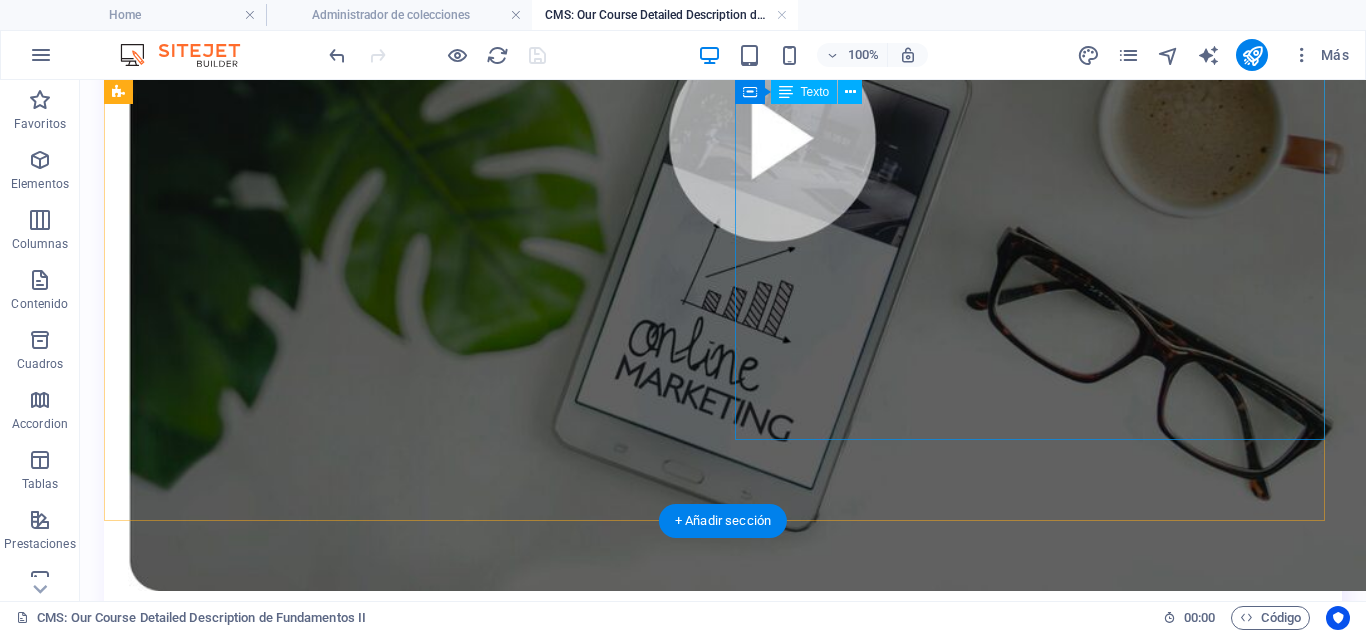 scroll, scrollTop: 319, scrollLeft: 0, axis: vertical 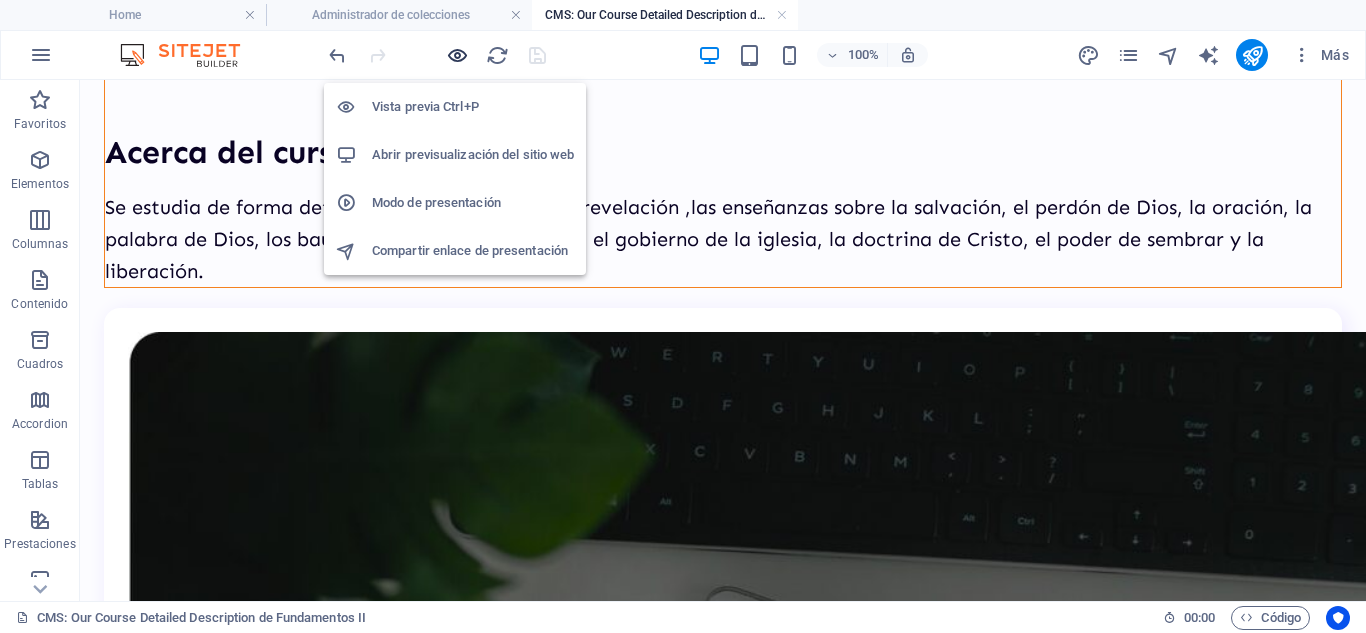 click at bounding box center [457, 55] 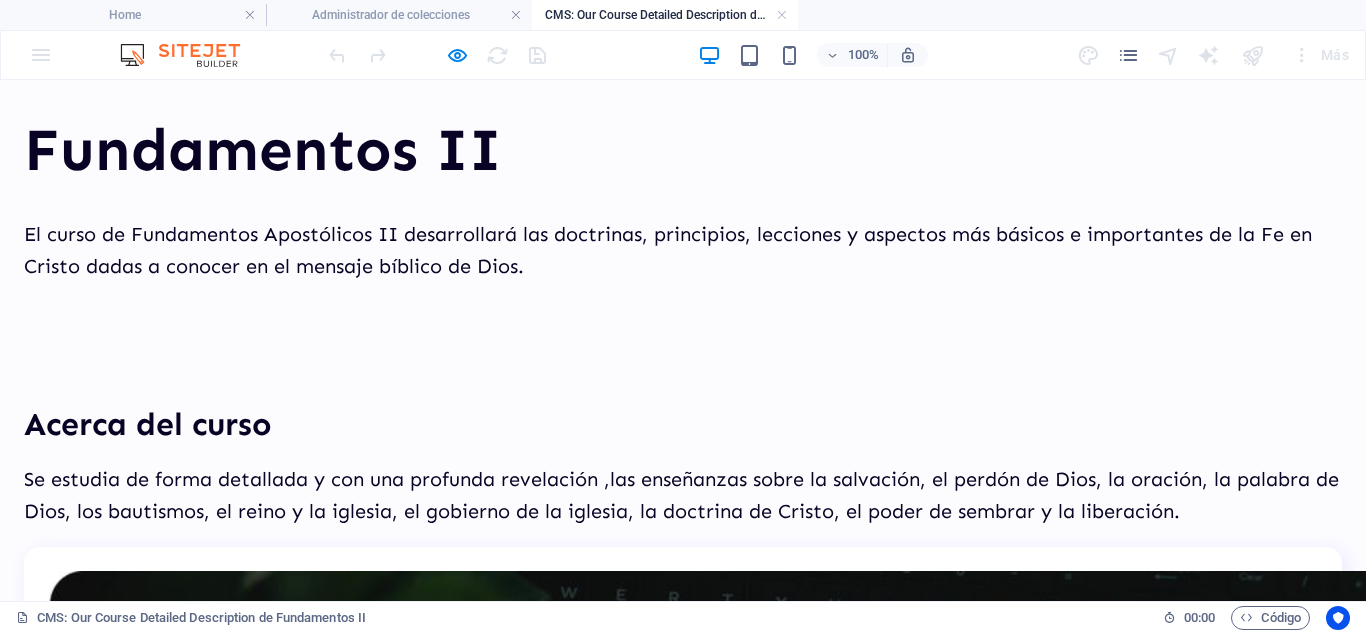 scroll, scrollTop: 0, scrollLeft: 0, axis: both 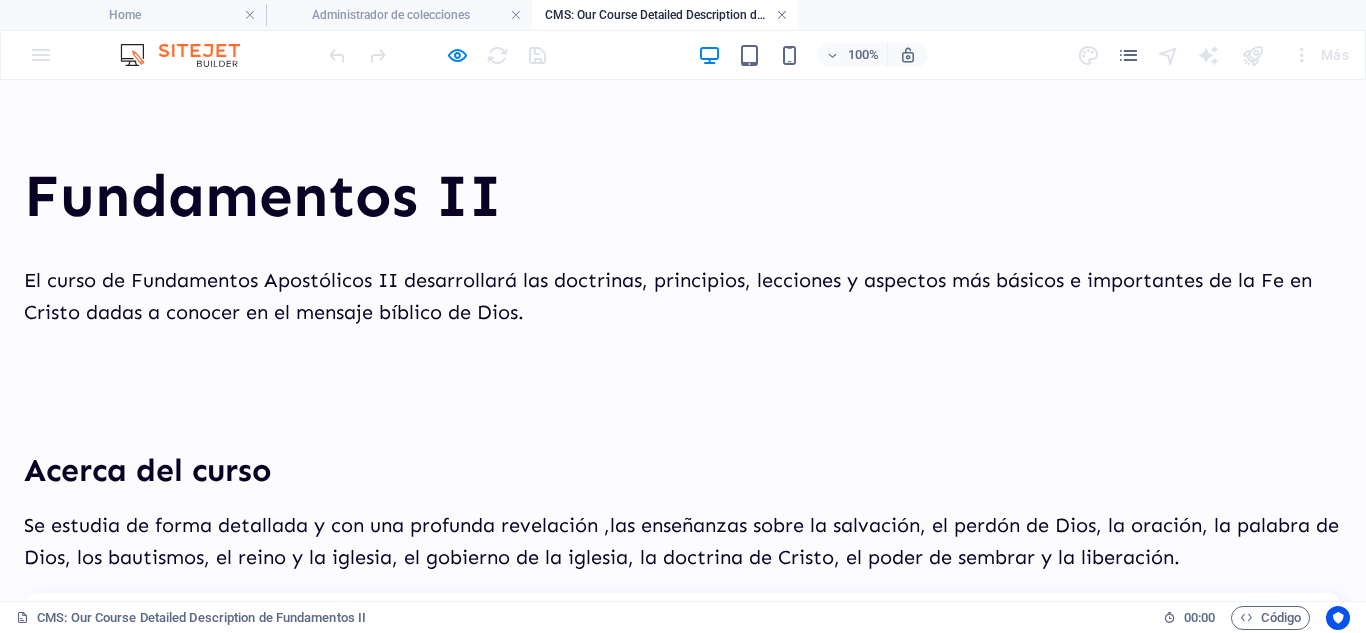 click at bounding box center [782, 15] 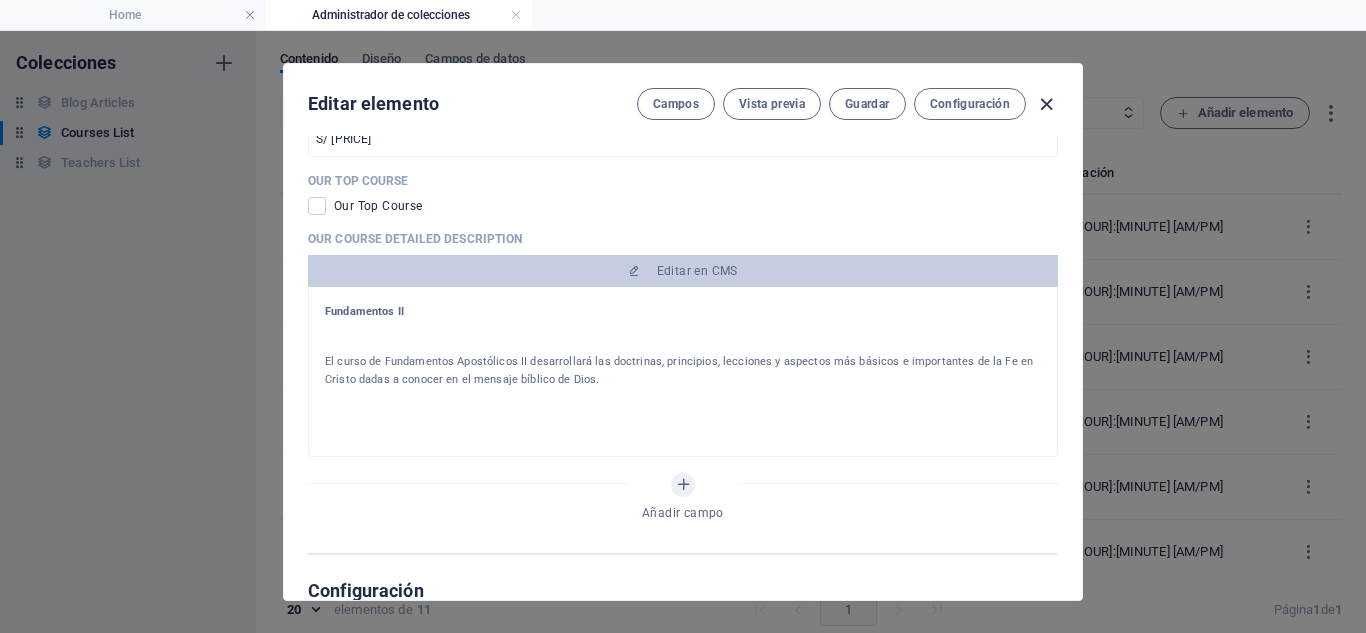 click at bounding box center [1046, 104] 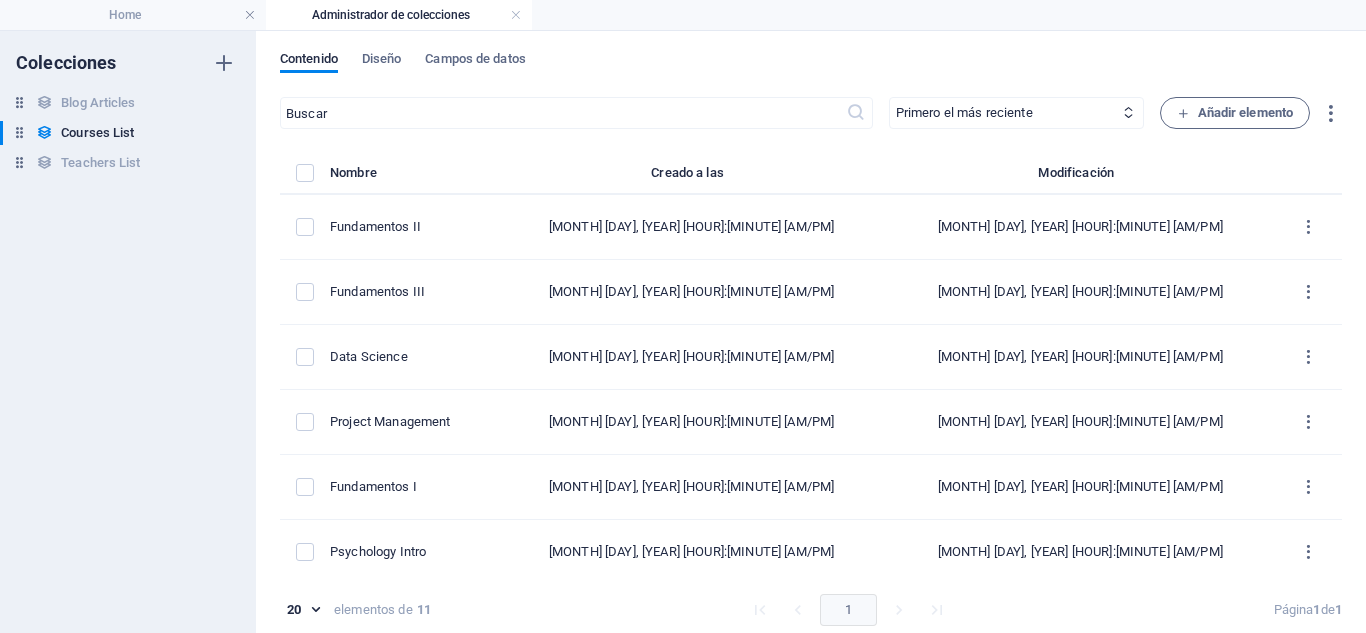 type on "fundamentos-ii" 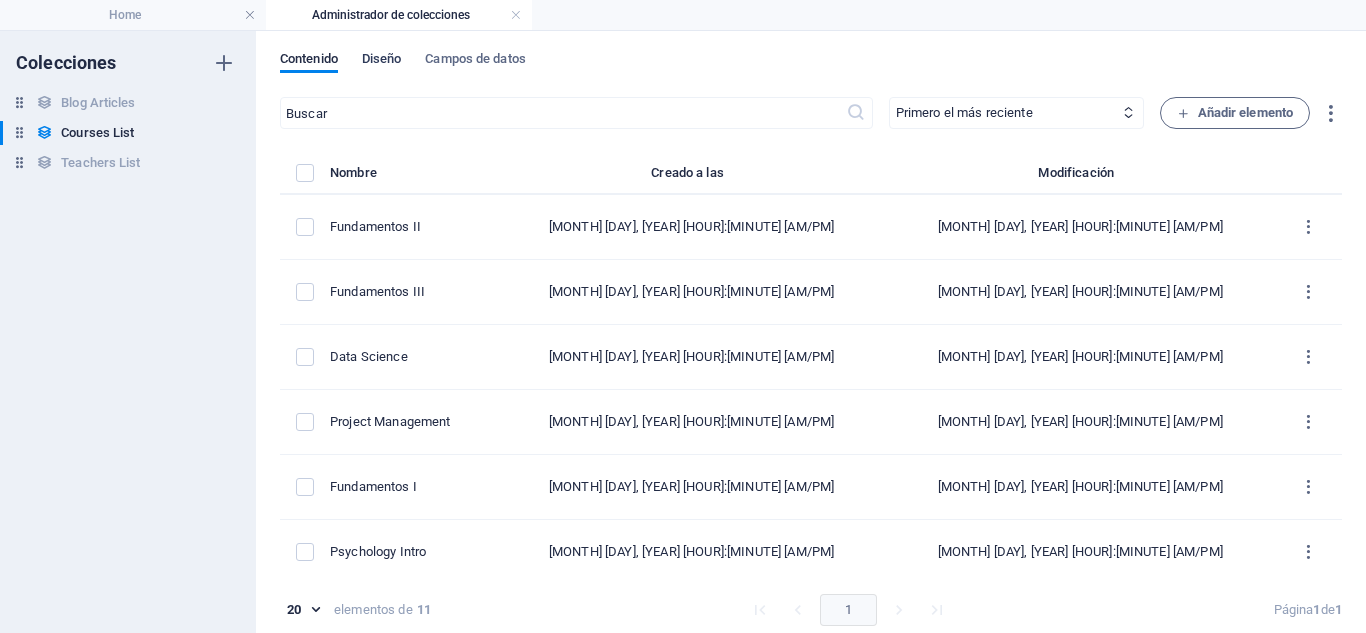 scroll, scrollTop: 0, scrollLeft: 0, axis: both 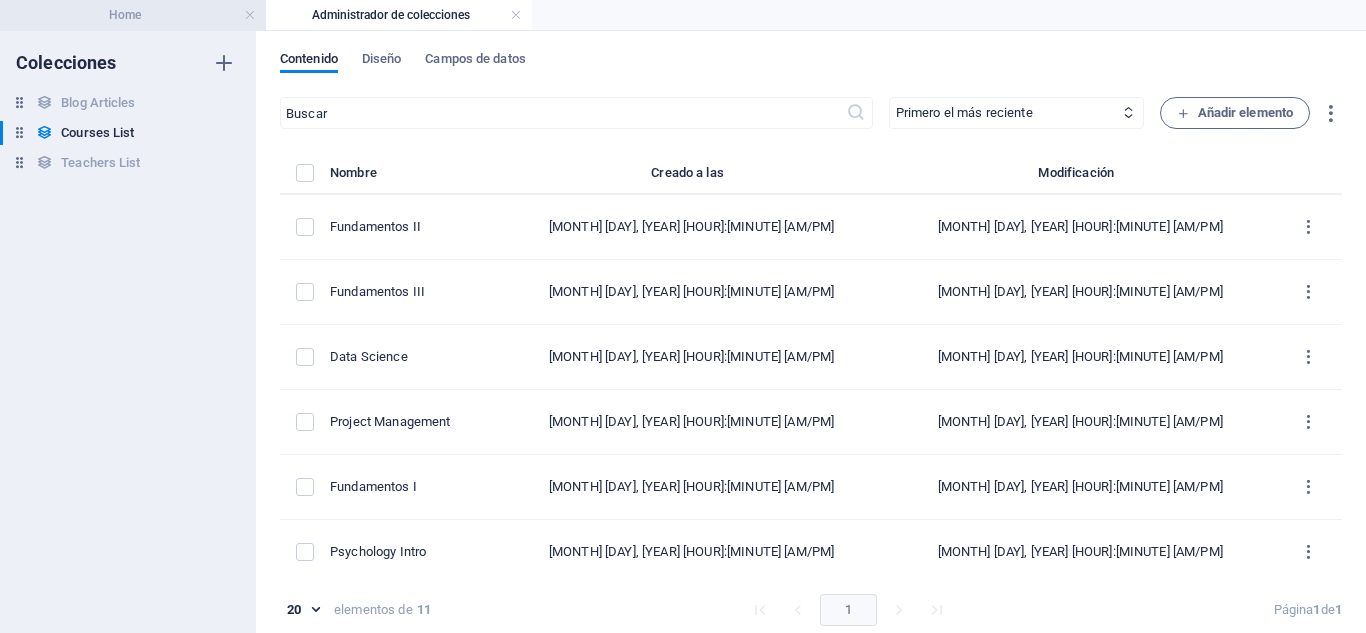 click on "Home" at bounding box center (133, 15) 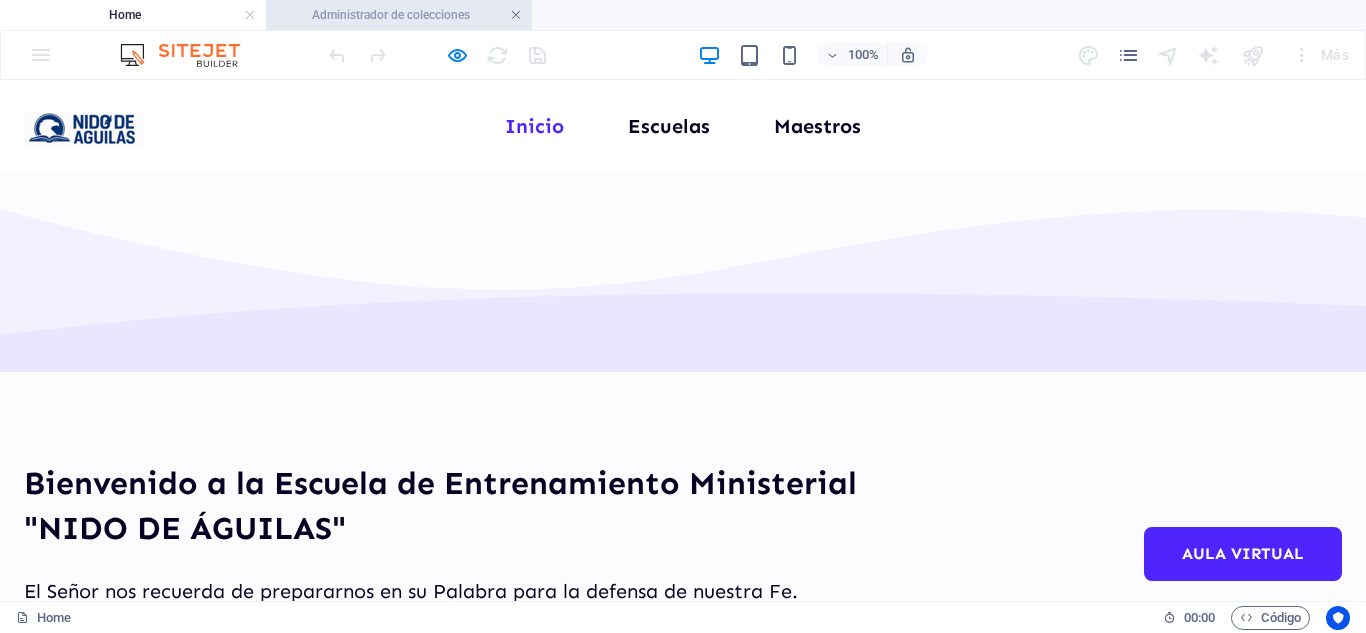 click at bounding box center (516, 15) 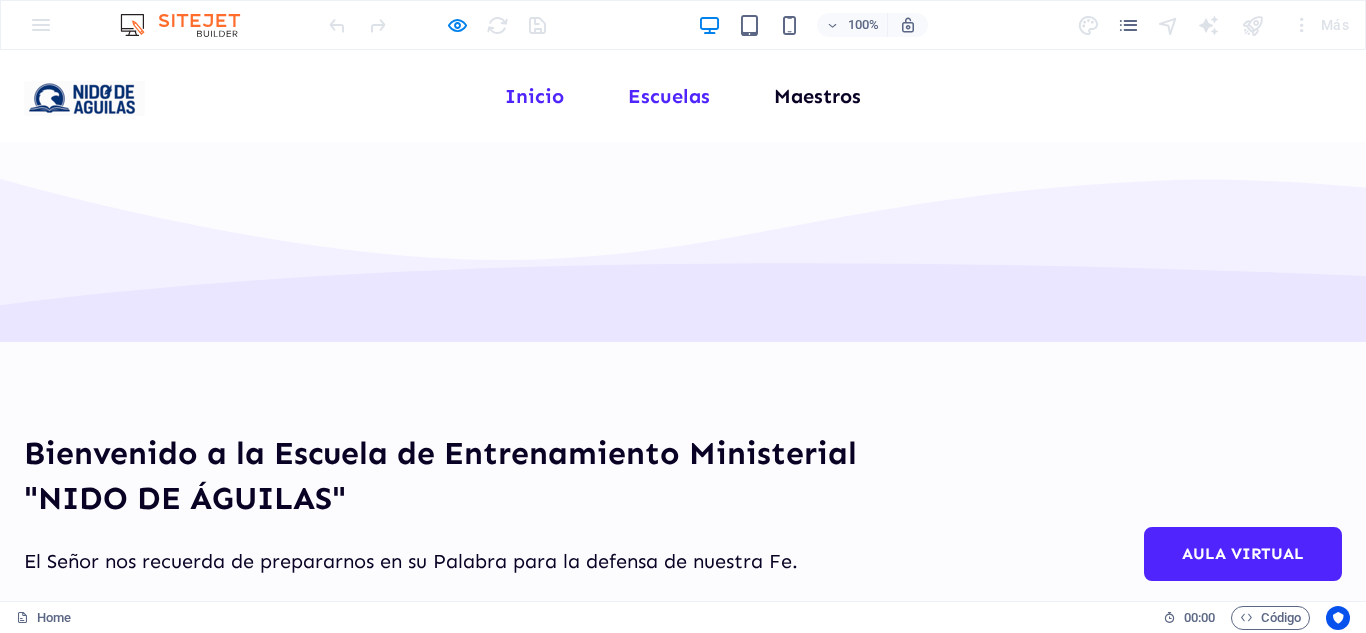click on "Escuelas" at bounding box center [669, 96] 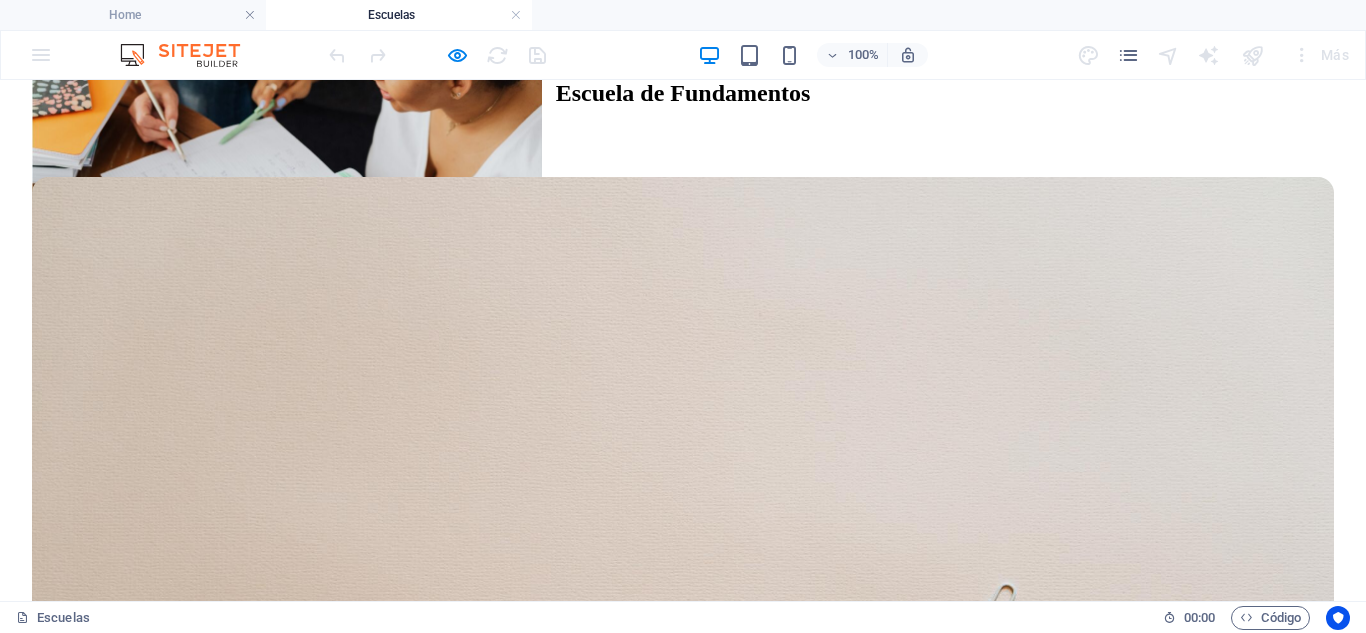 scroll, scrollTop: 719, scrollLeft: 0, axis: vertical 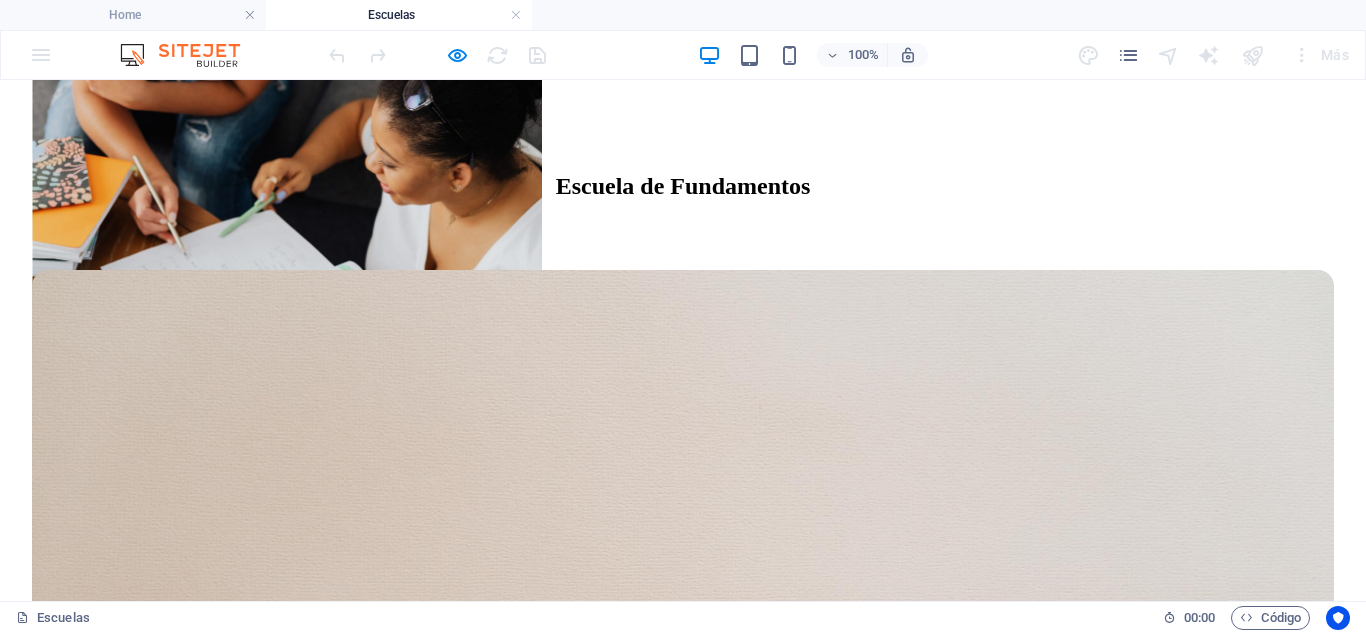 click at bounding box center (683, 1880) 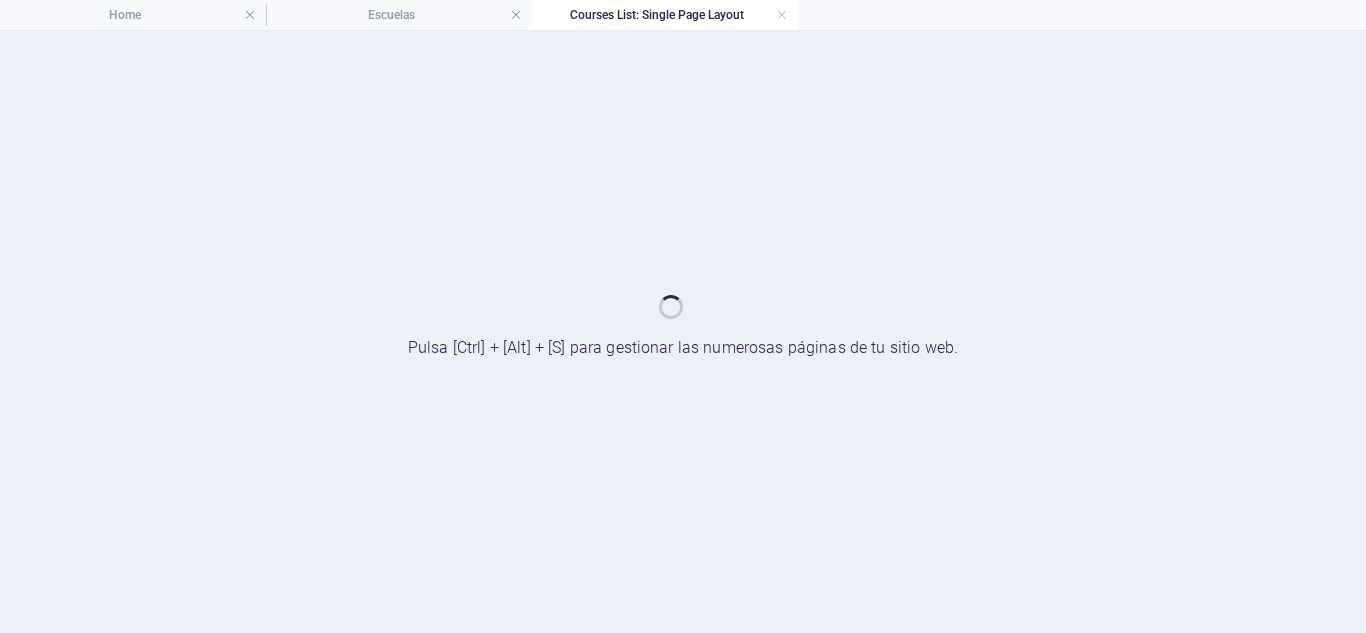 scroll, scrollTop: 0, scrollLeft: 0, axis: both 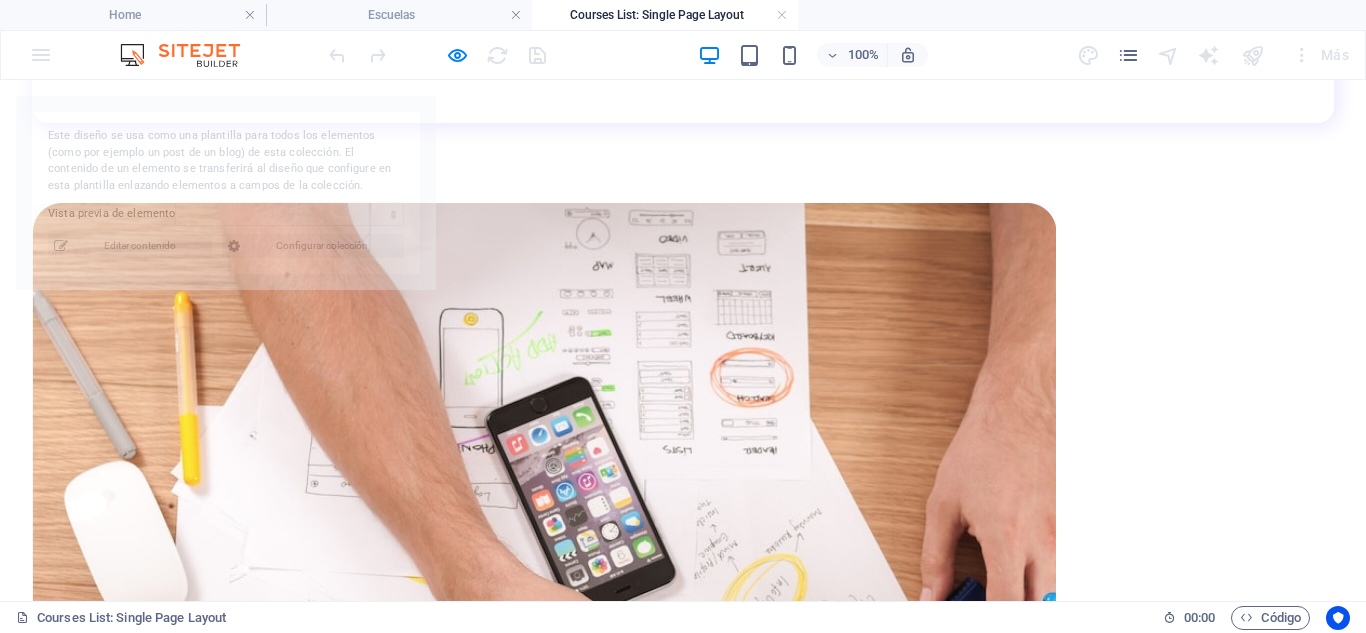 select on "67ec2ed96b58f4078e67d842" 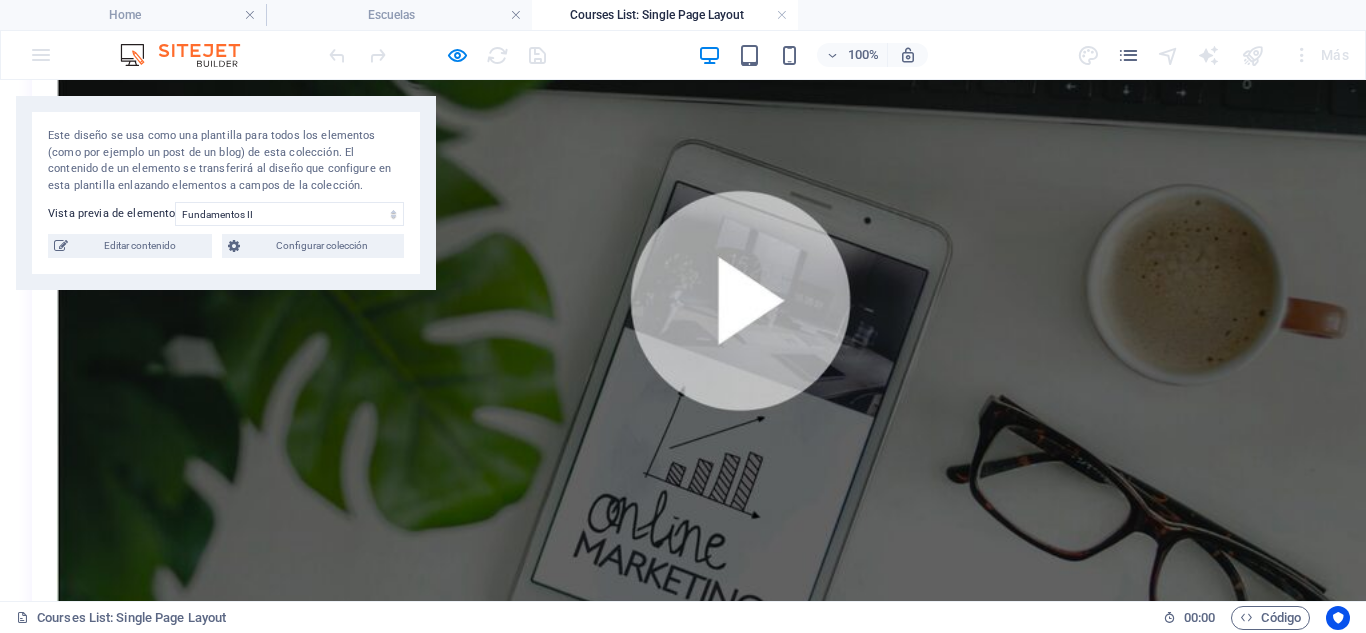 scroll, scrollTop: 339, scrollLeft: 0, axis: vertical 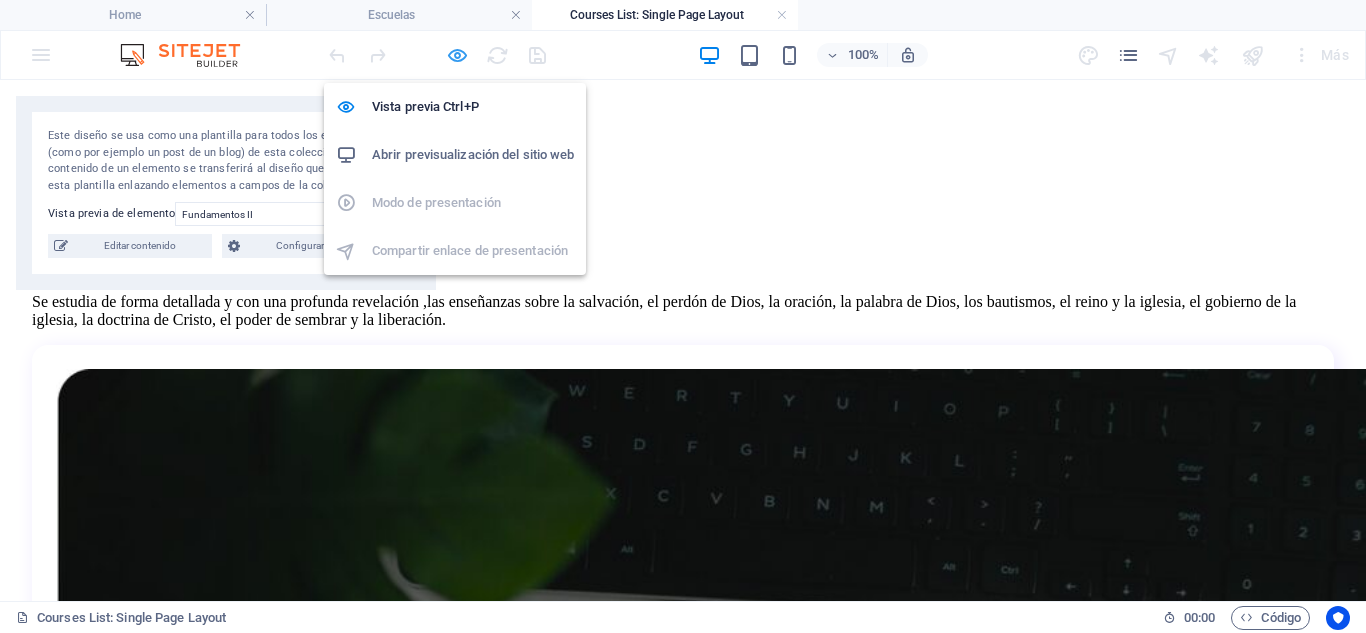 click at bounding box center [457, 55] 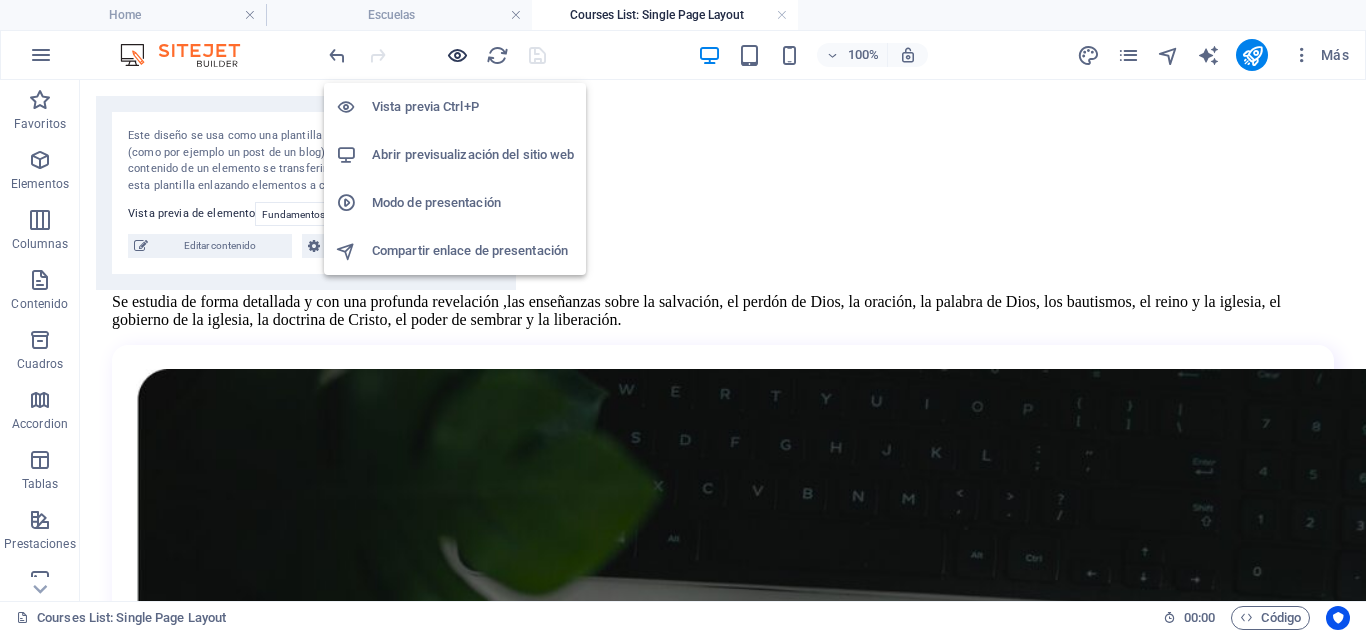 scroll, scrollTop: 340, scrollLeft: 0, axis: vertical 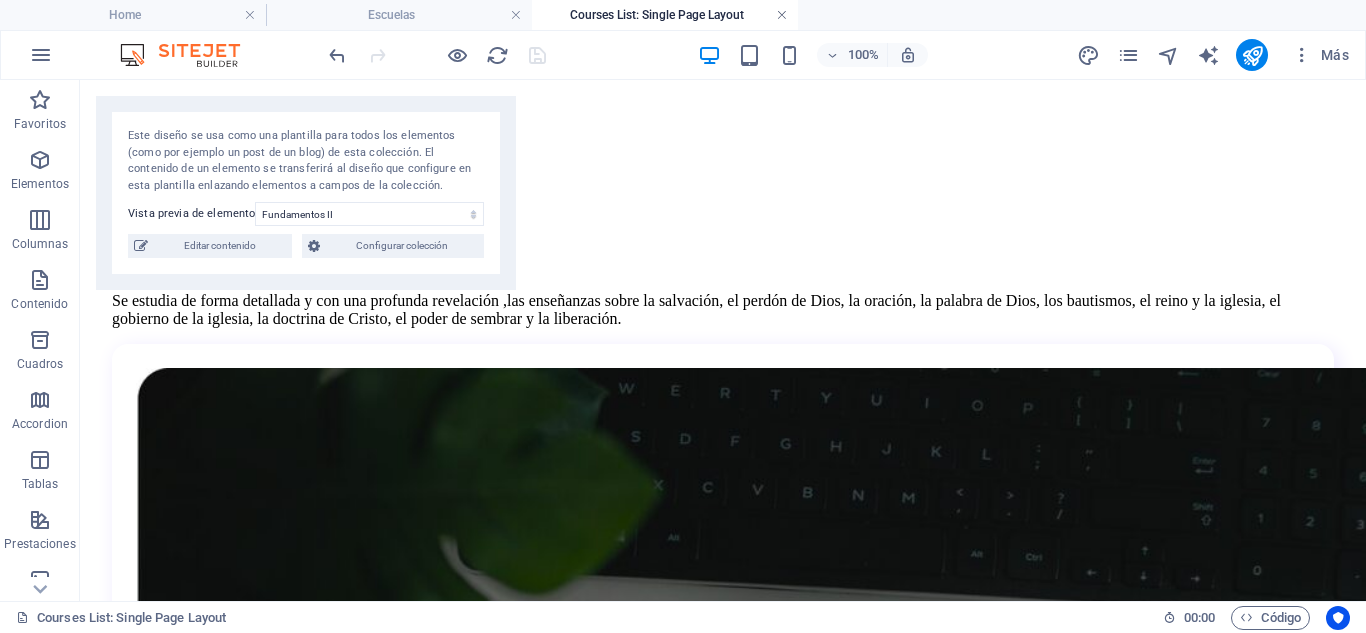 click at bounding box center [782, 15] 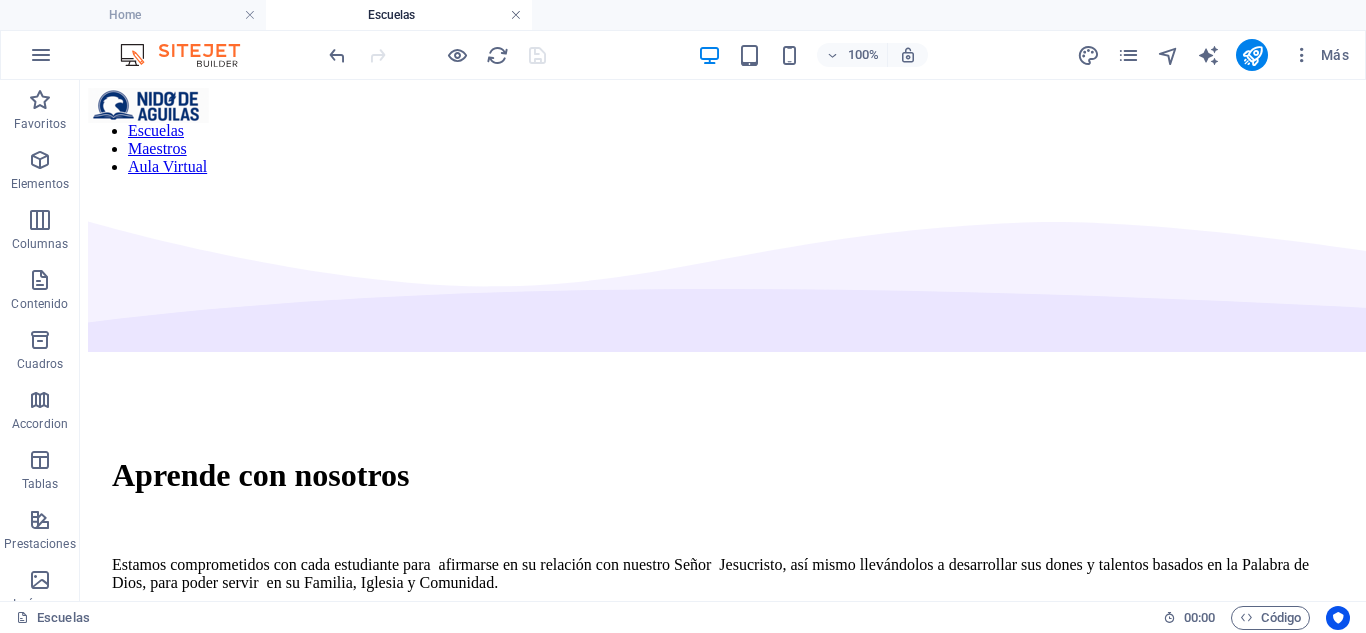 scroll, scrollTop: 719, scrollLeft: 0, axis: vertical 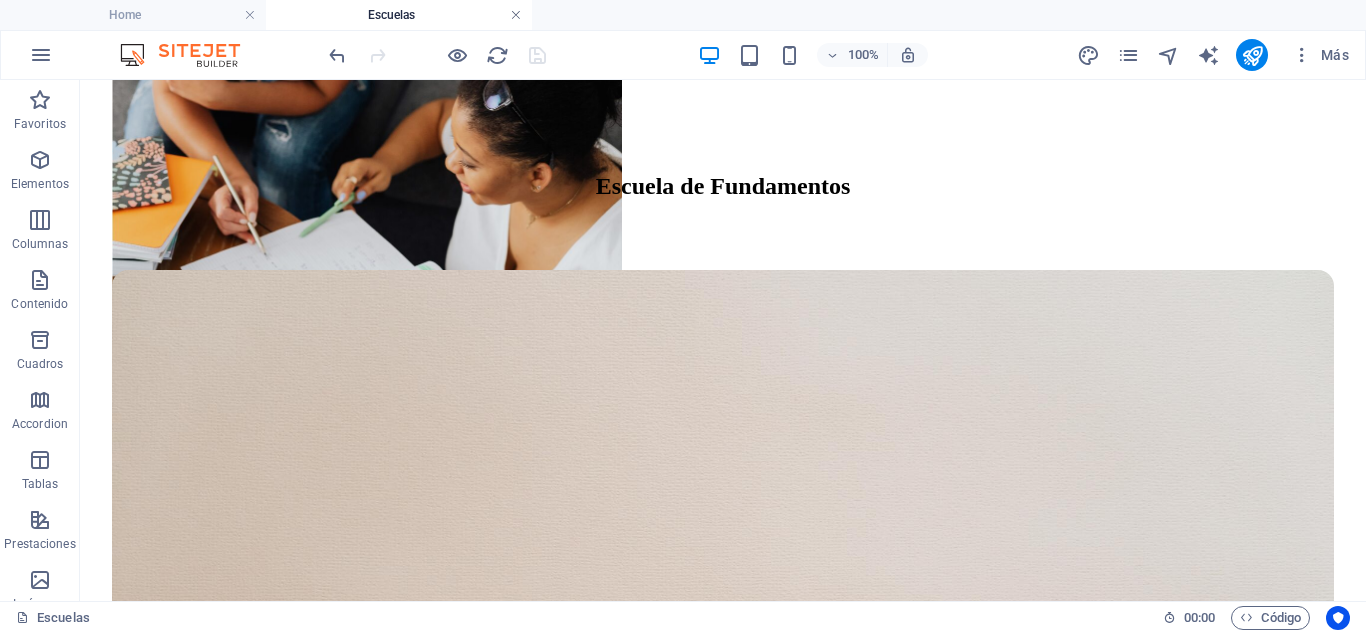 click at bounding box center [516, 15] 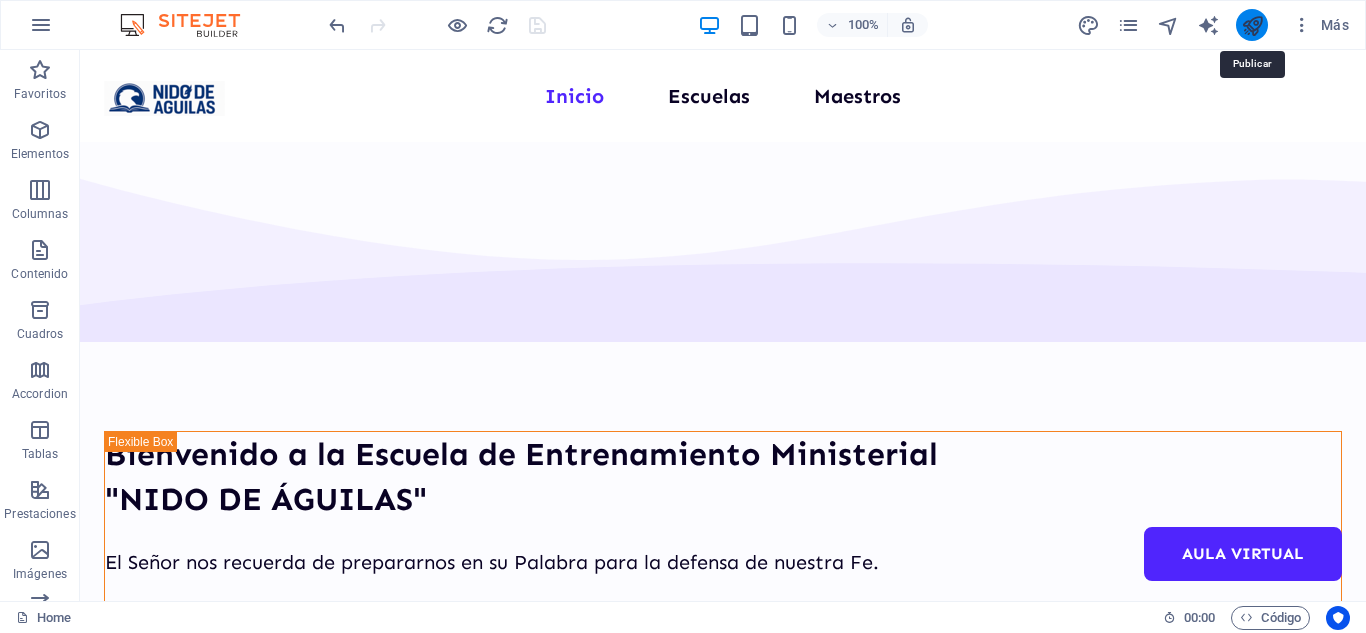 click at bounding box center [1252, 25] 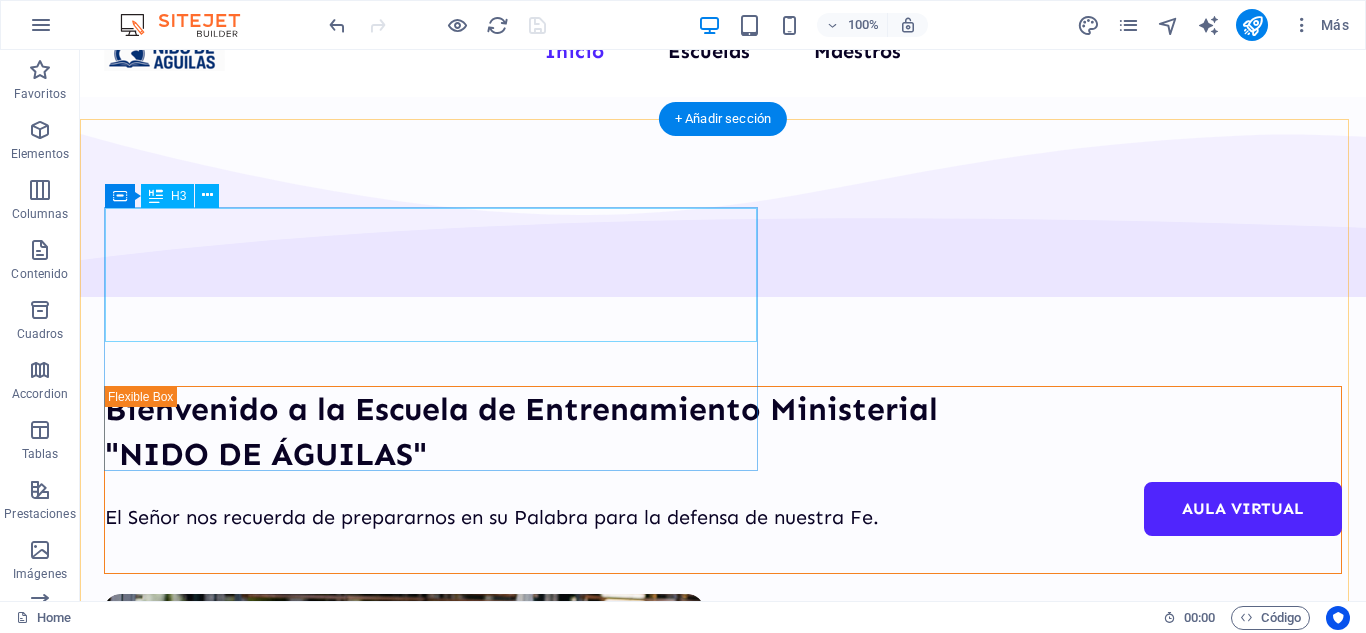 scroll, scrollTop: 0, scrollLeft: 0, axis: both 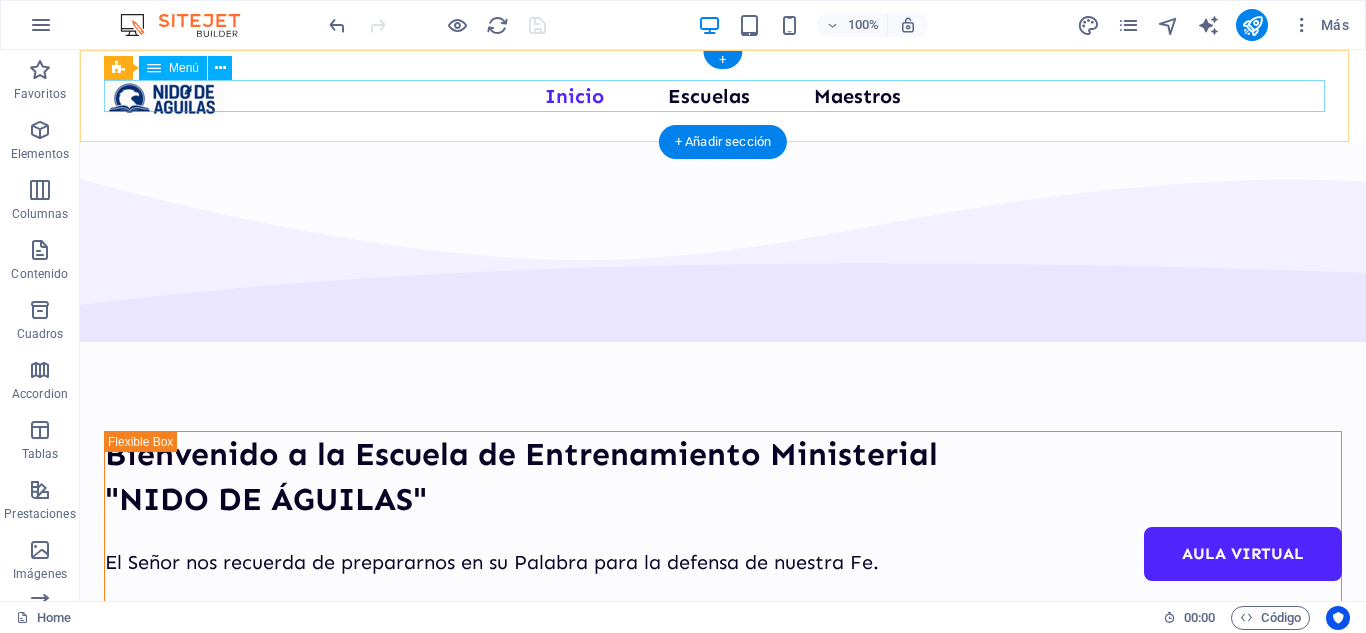 click on "Inicio Escuelas Maestros Aula Virtual" at bounding box center [723, 96] 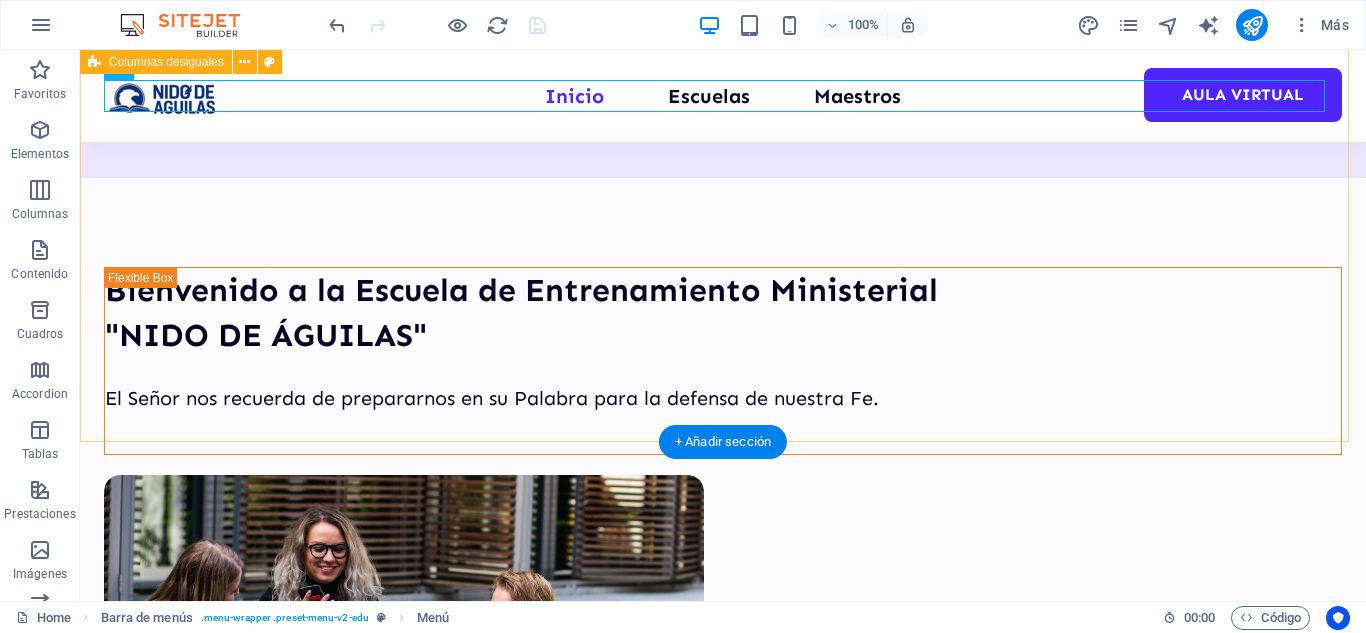 scroll, scrollTop: 0, scrollLeft: 0, axis: both 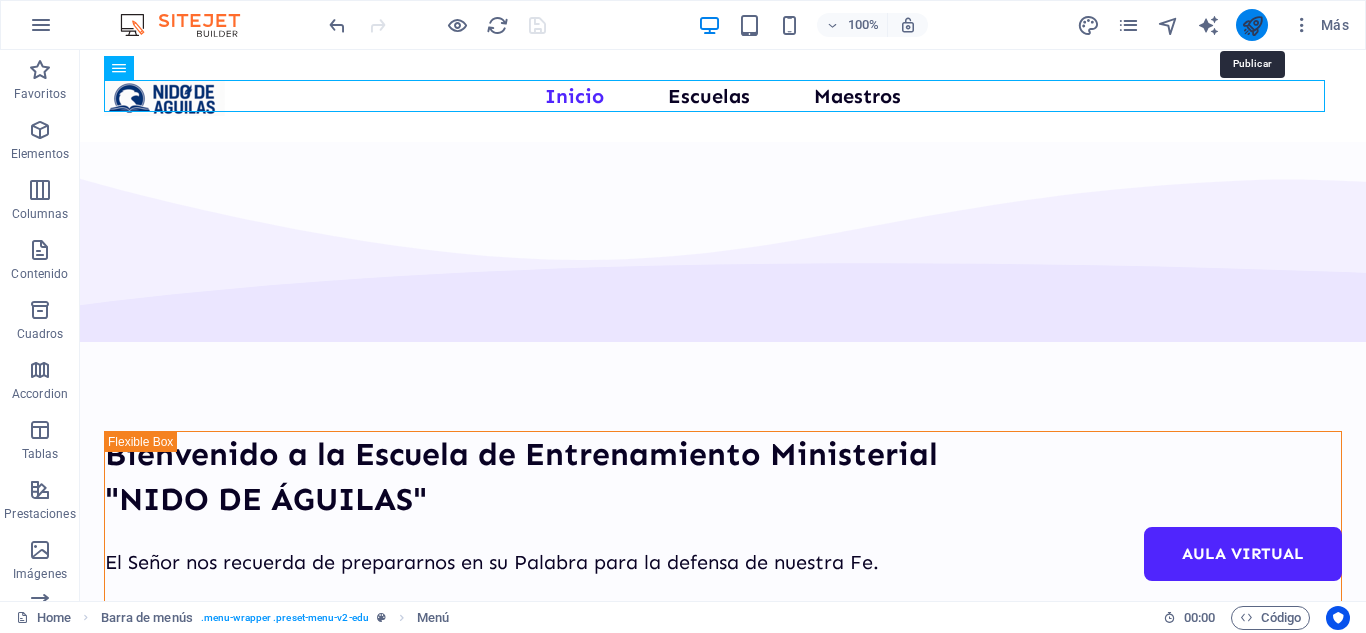 click at bounding box center [1252, 25] 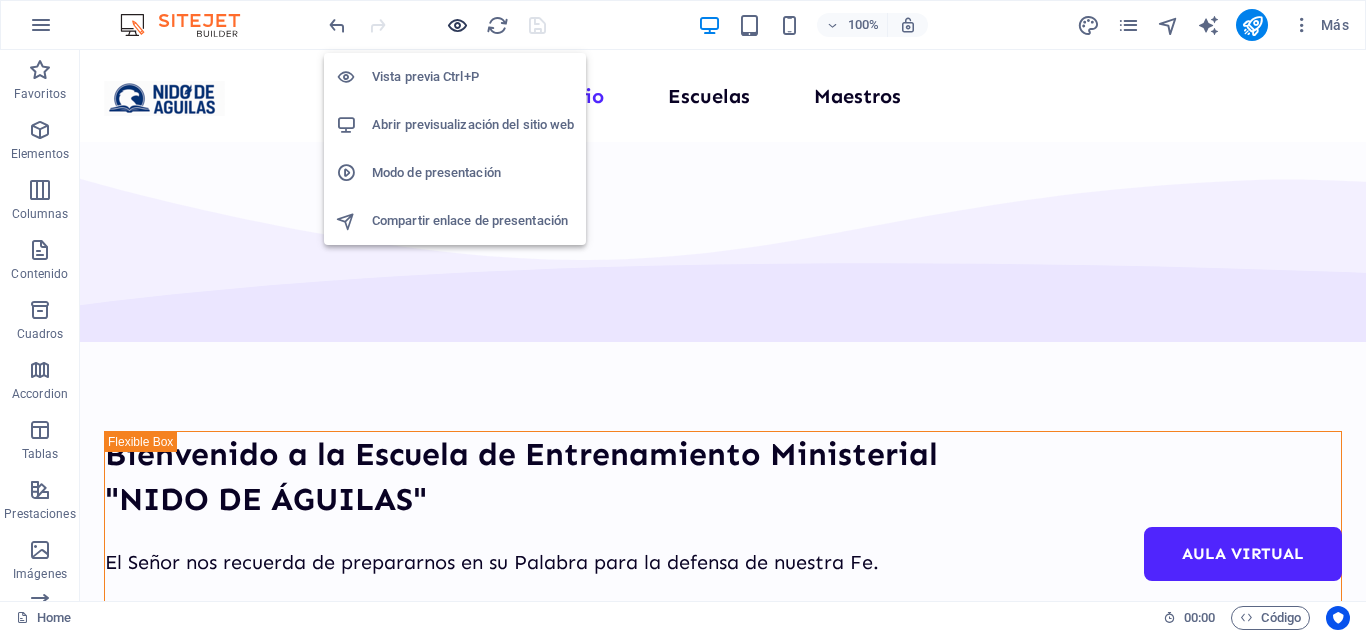 click at bounding box center [457, 25] 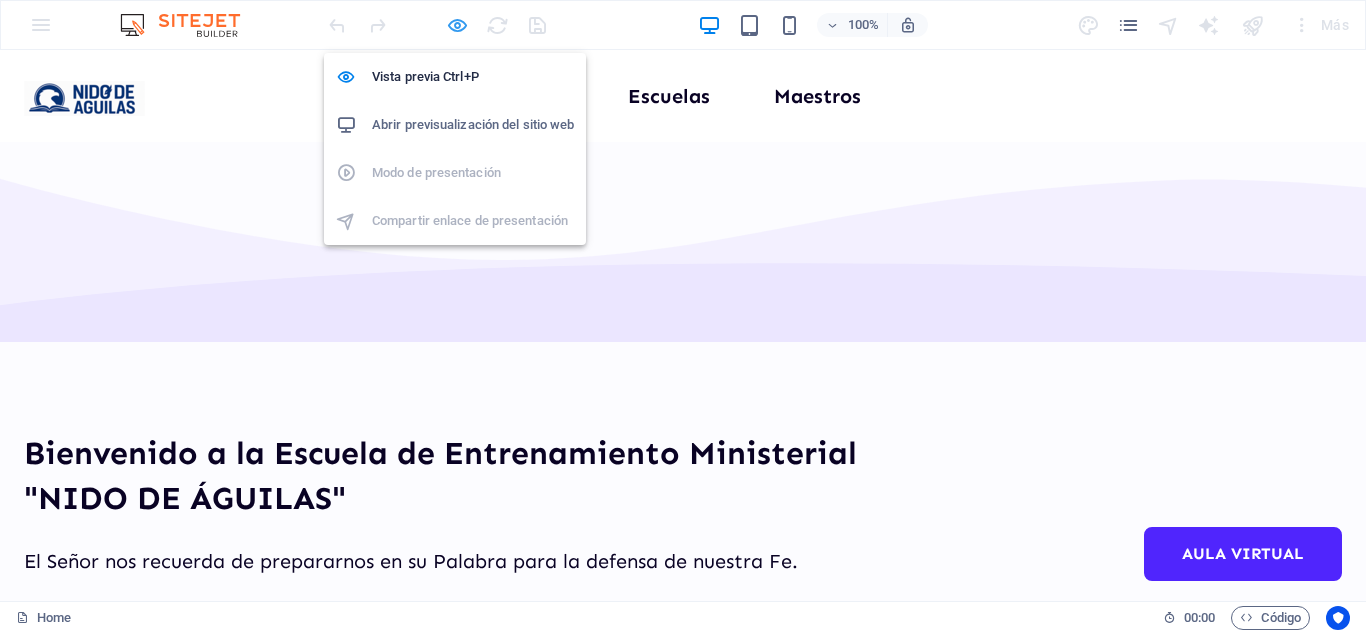 click at bounding box center (457, 25) 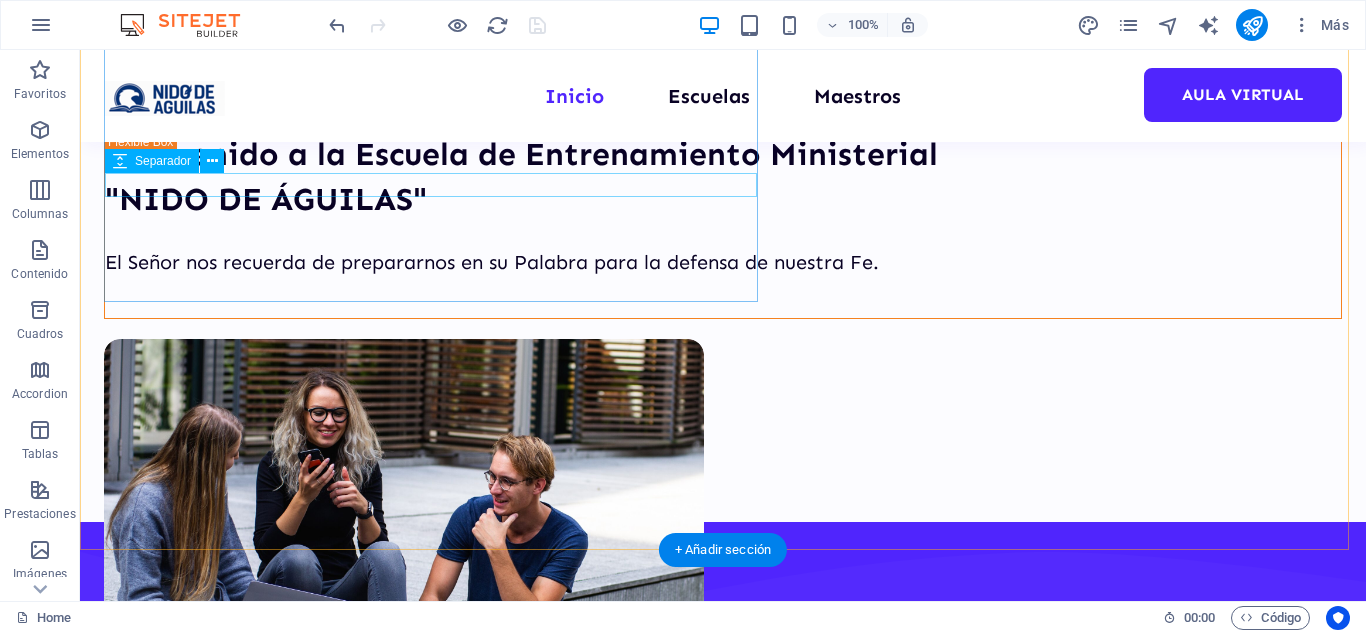 scroll, scrollTop: 0, scrollLeft: 0, axis: both 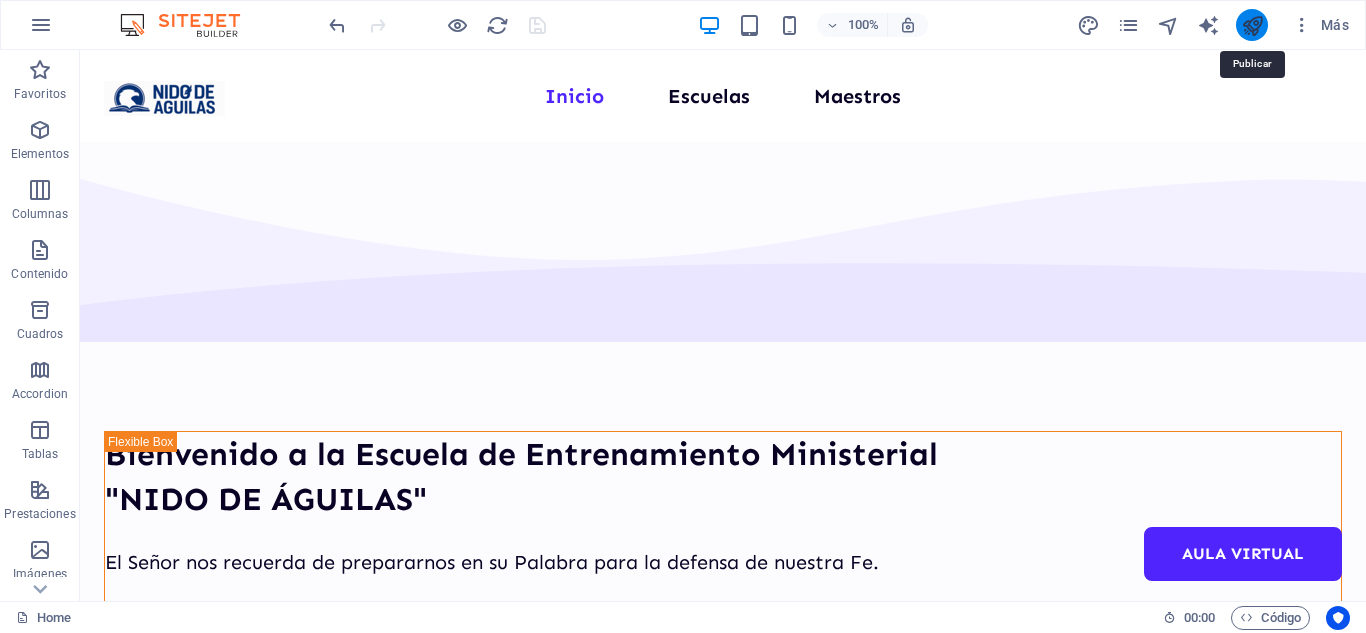 click at bounding box center (1252, 25) 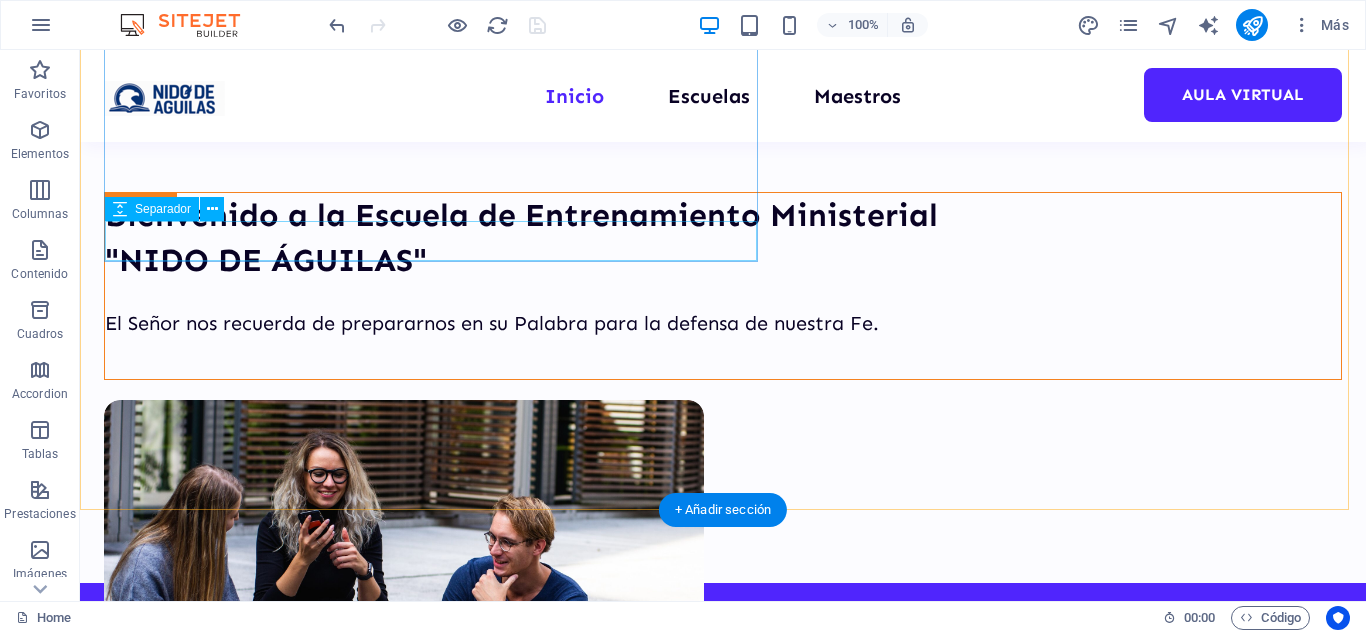 scroll, scrollTop: 0, scrollLeft: 0, axis: both 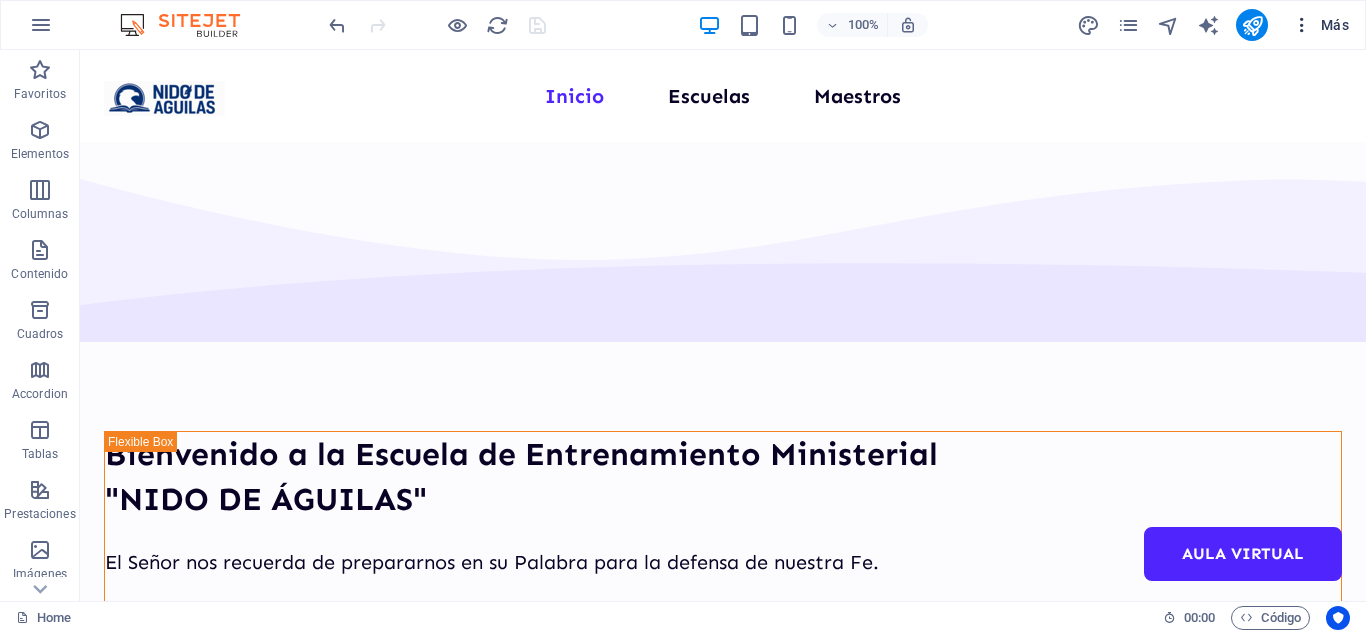 click at bounding box center [1302, 25] 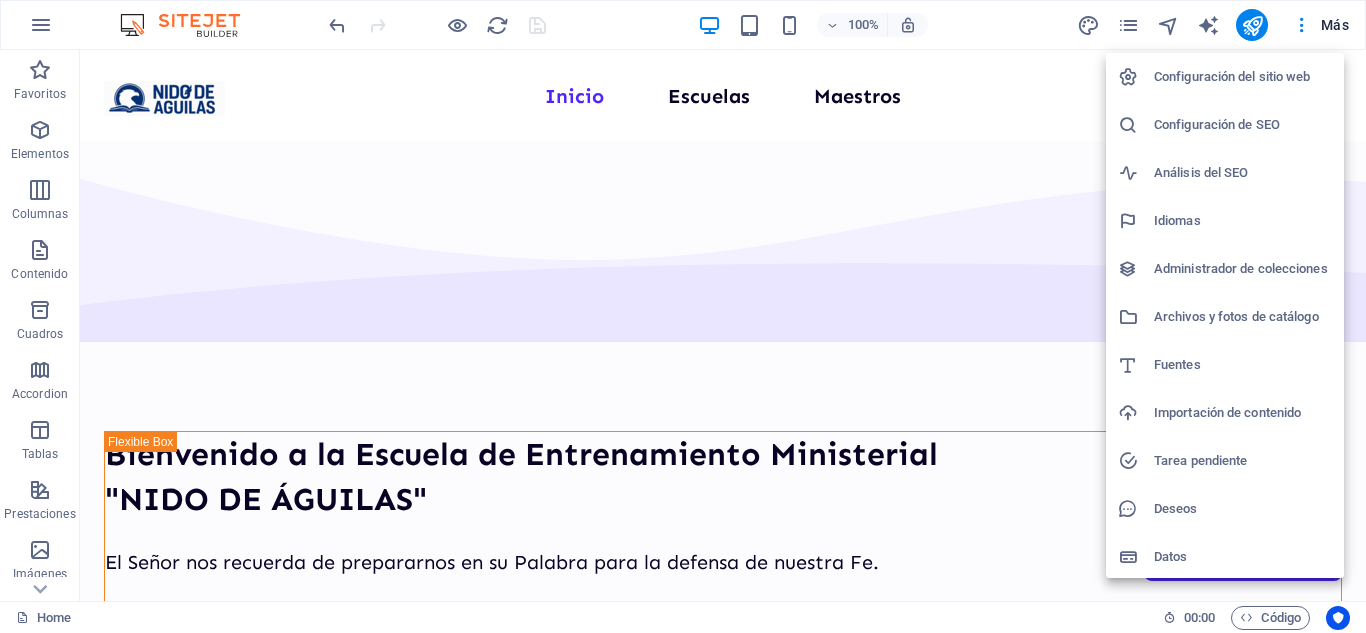 click on "Administrador de colecciones" at bounding box center [1243, 269] 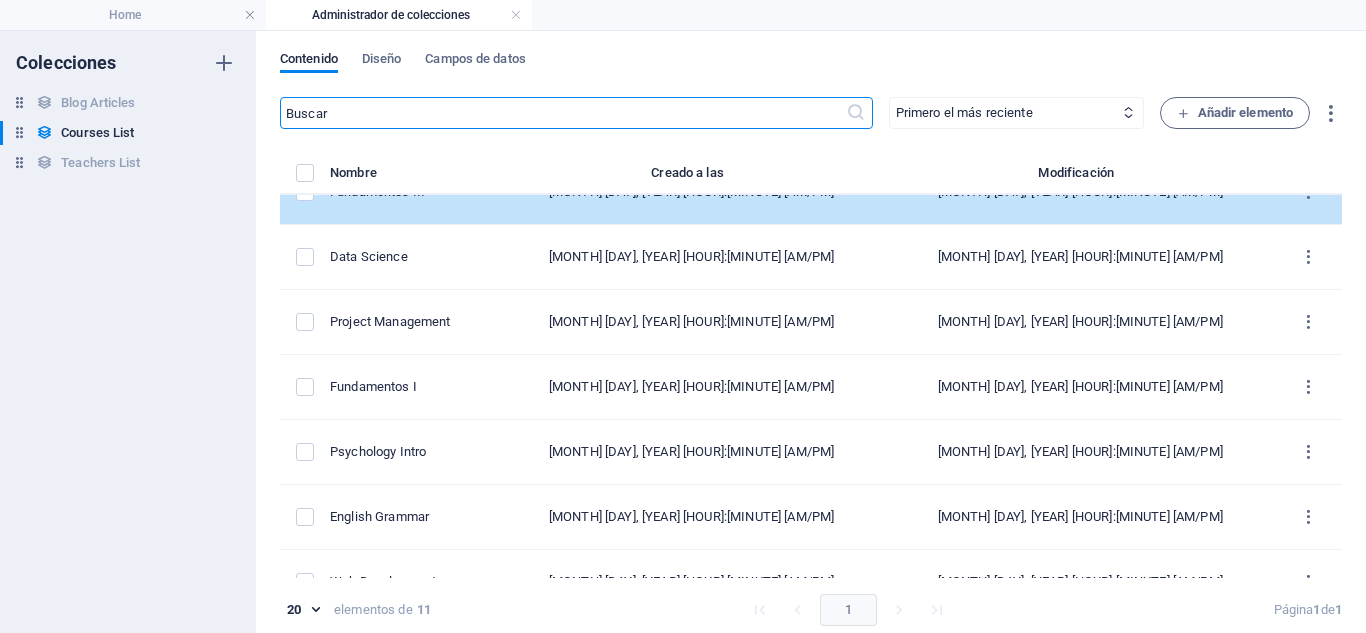 scroll, scrollTop: 0, scrollLeft: 0, axis: both 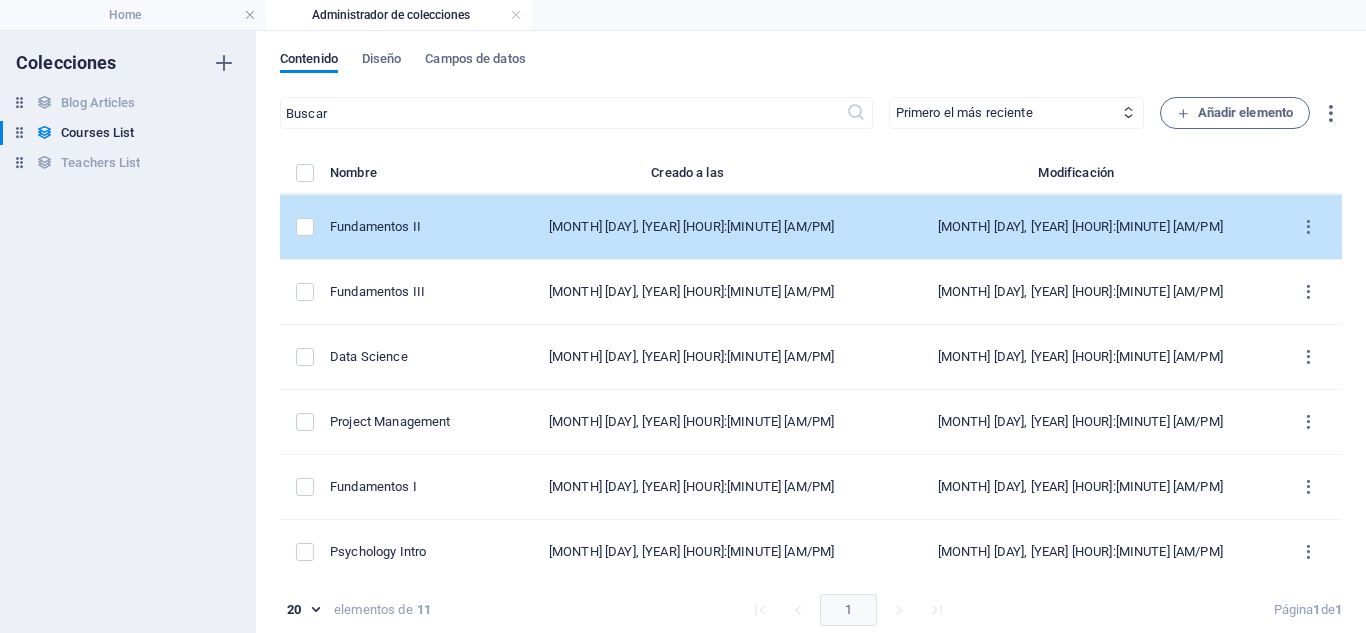 click on "Fundamentos II" at bounding box center (405, 227) 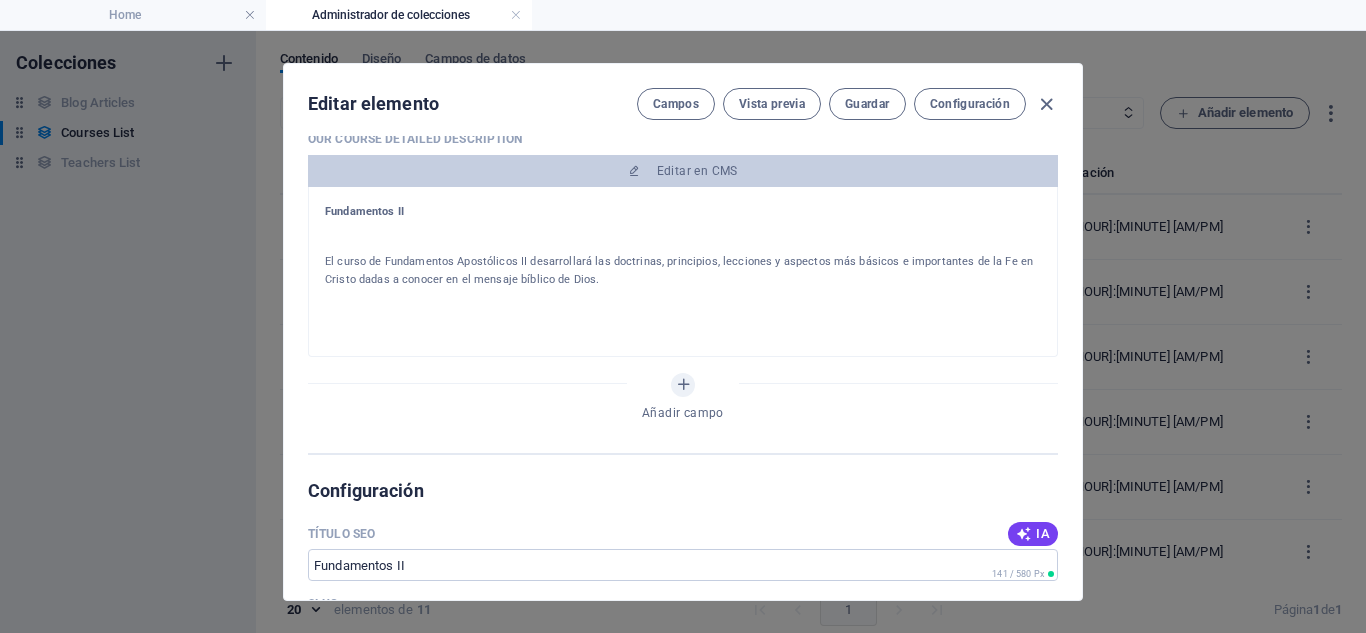 scroll, scrollTop: 800, scrollLeft: 0, axis: vertical 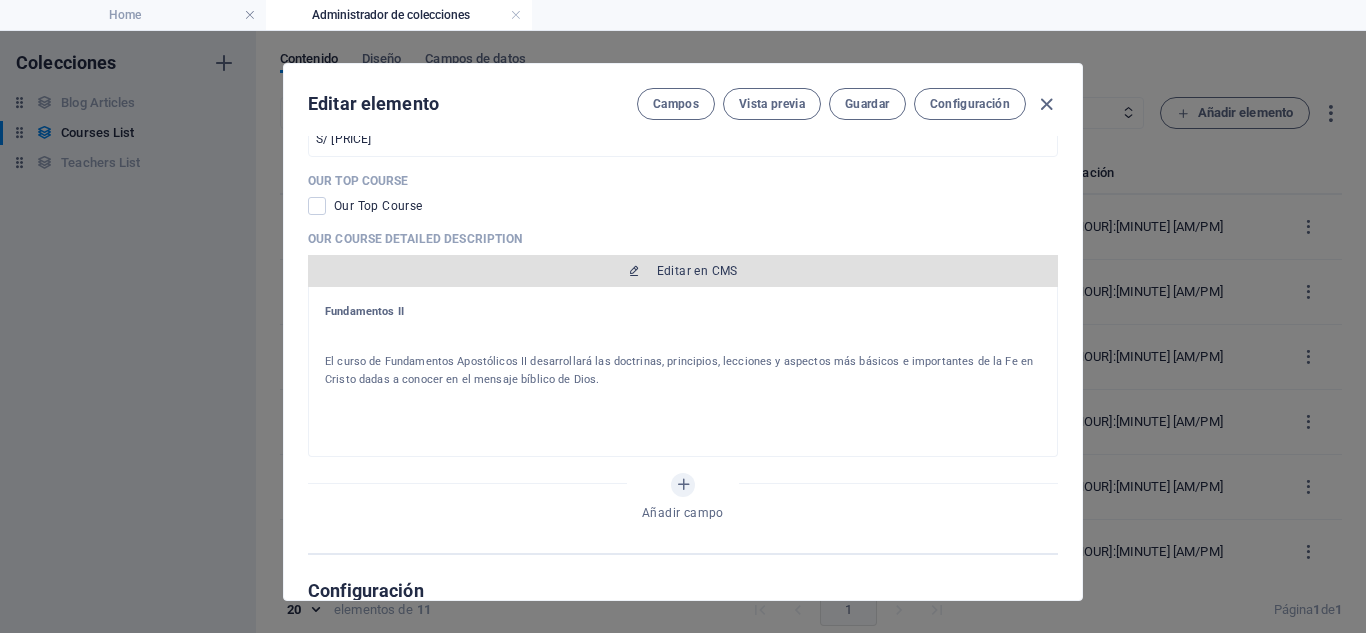click on "Editar en CMS" at bounding box center (697, 271) 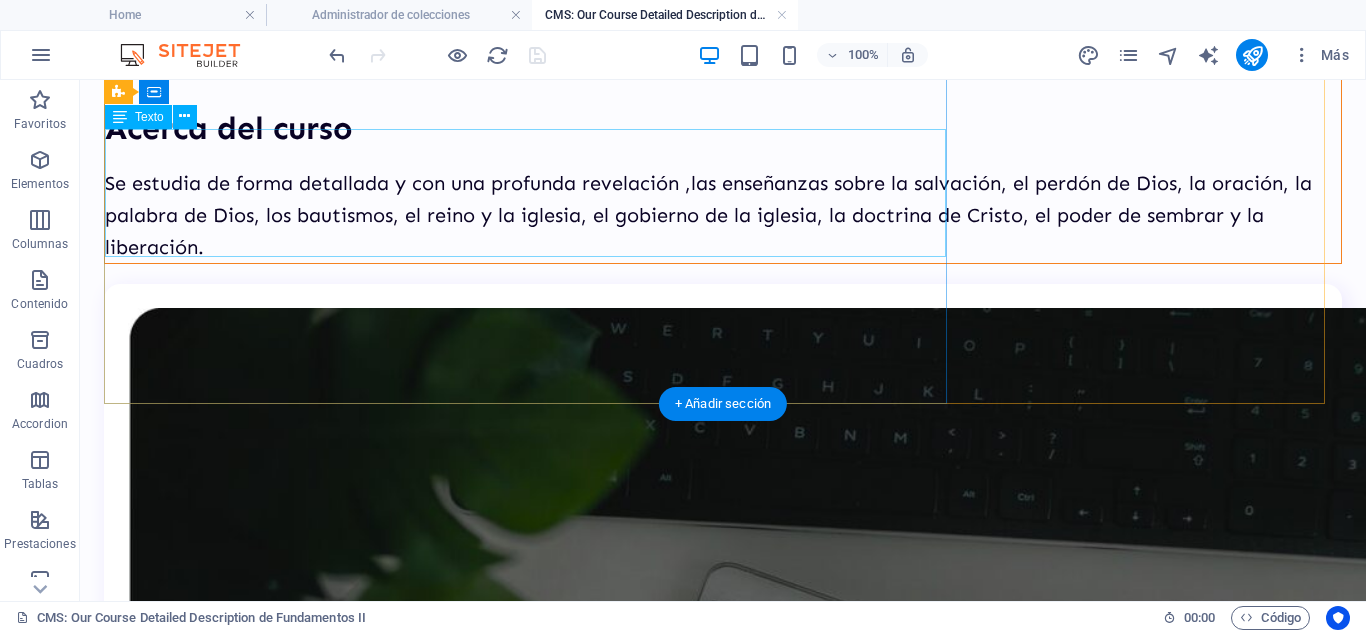 scroll, scrollTop: 219, scrollLeft: 0, axis: vertical 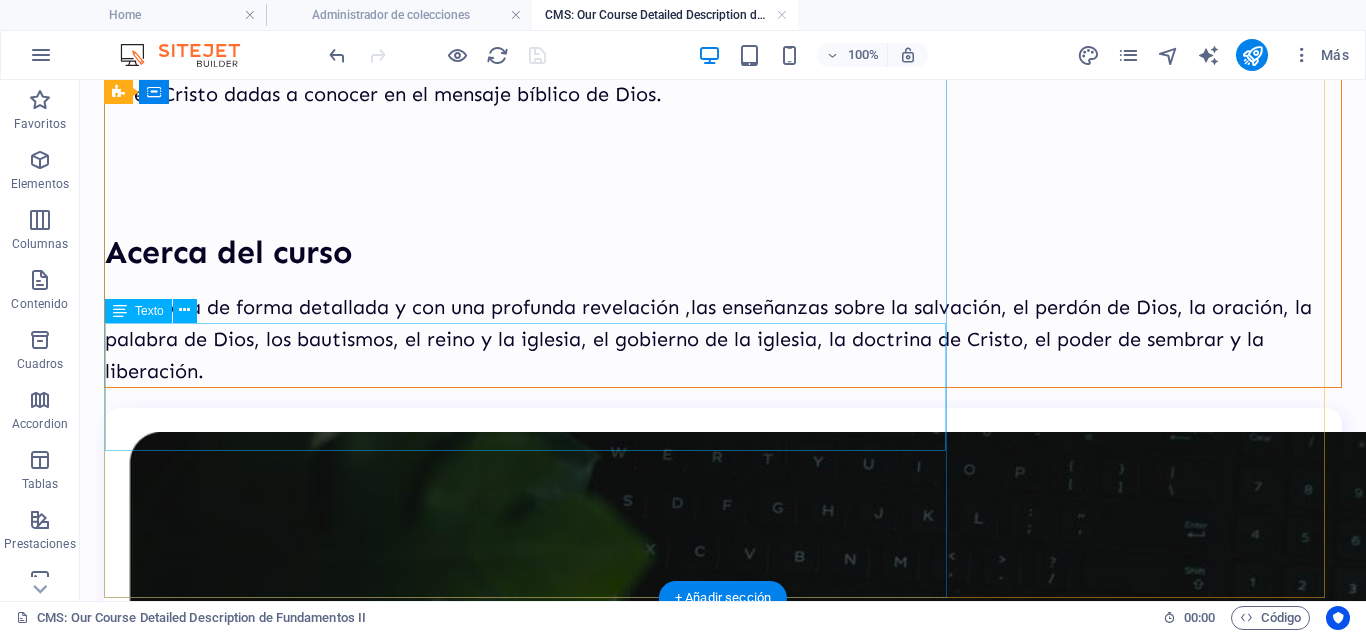 click on "Se estudia de forma detallada y con una profunda revelación ,las enseñanzas sobre la salvación, el perdón de Dios, la oración, la palabra de Dios, los bautismos,  el reino y la iglesia, el gobierno de la iglesia, la doctrina de Cristo, el poder de sembrar y la liberación." at bounding box center [723, 339] 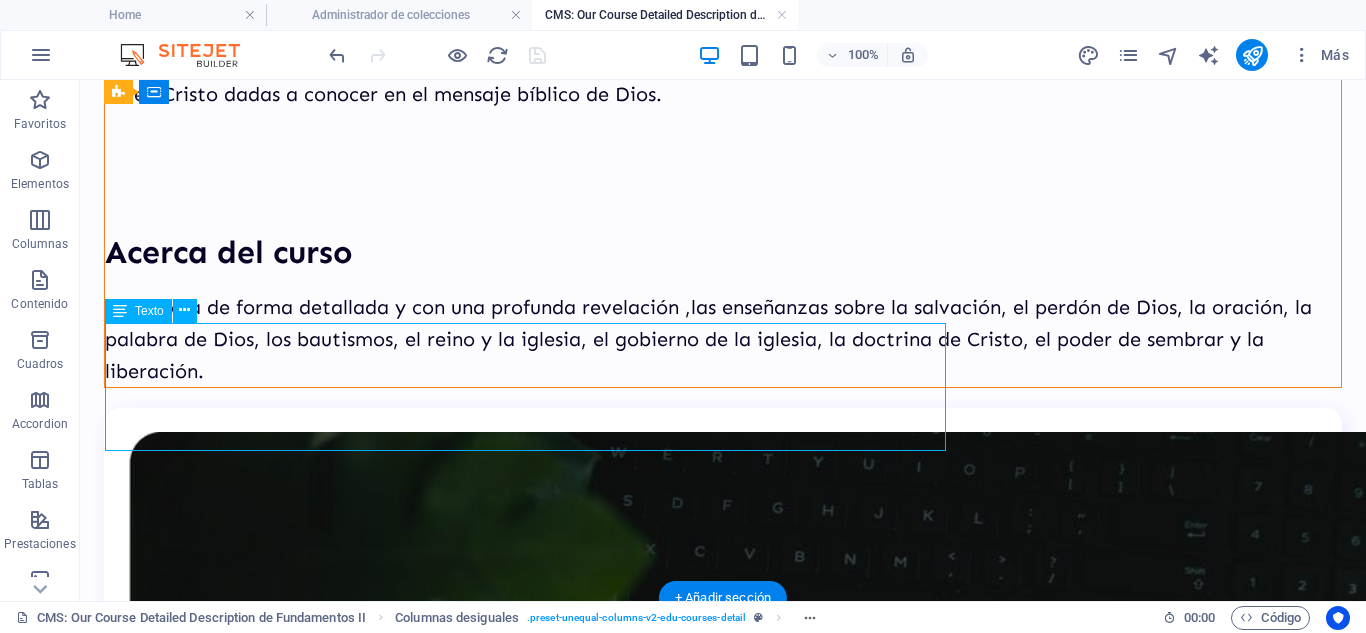 click on "Se estudia de forma detallada y con una profunda revelación ,las enseñanzas sobre la salvación, el perdón de Dios, la oración, la palabra de Dios, los bautismos,  el reino y la iglesia, el gobierno de la iglesia, la doctrina de Cristo, el poder de sembrar y la liberación." at bounding box center (723, 339) 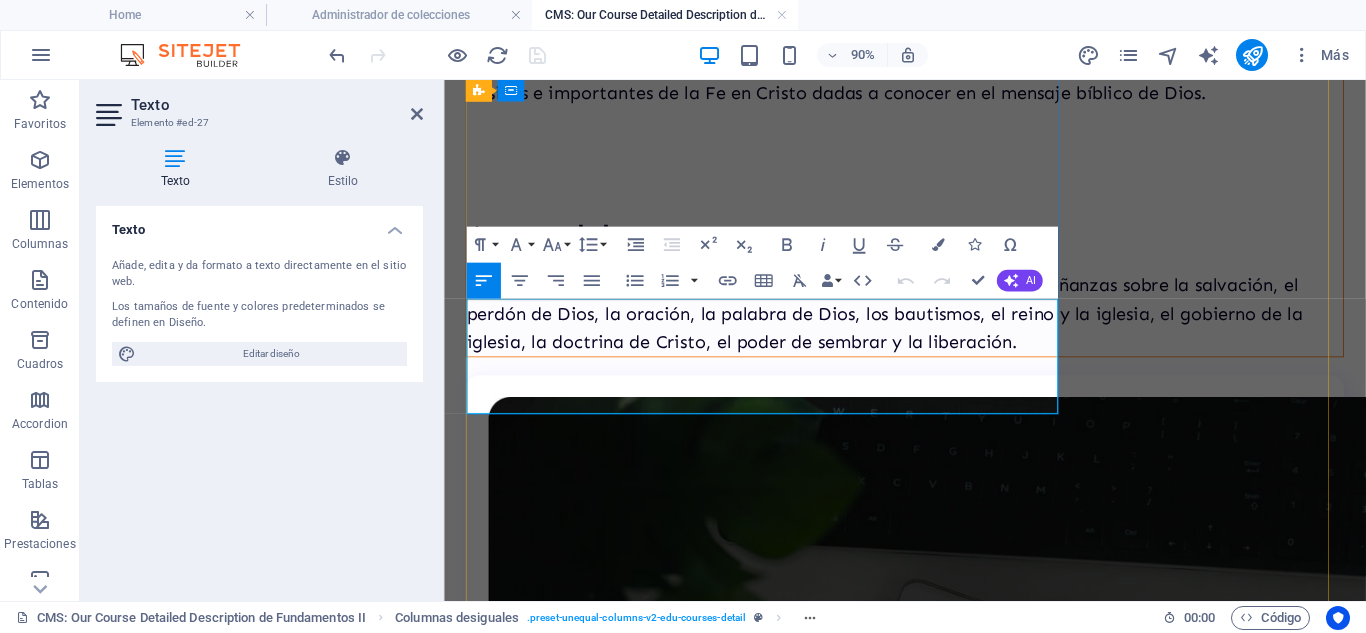 click on "Se estudia de forma detallada y con una profunda revelación ,las enseñanzas sobre la salvación, el perdón de Dios, la oración, la palabra de Dios, los bautismos,  el reino y la iglesia, el gobierno de la iglesia, la doctrina de Cristo, el poder de sembrar y la liberación." at bounding box center [956, 339] 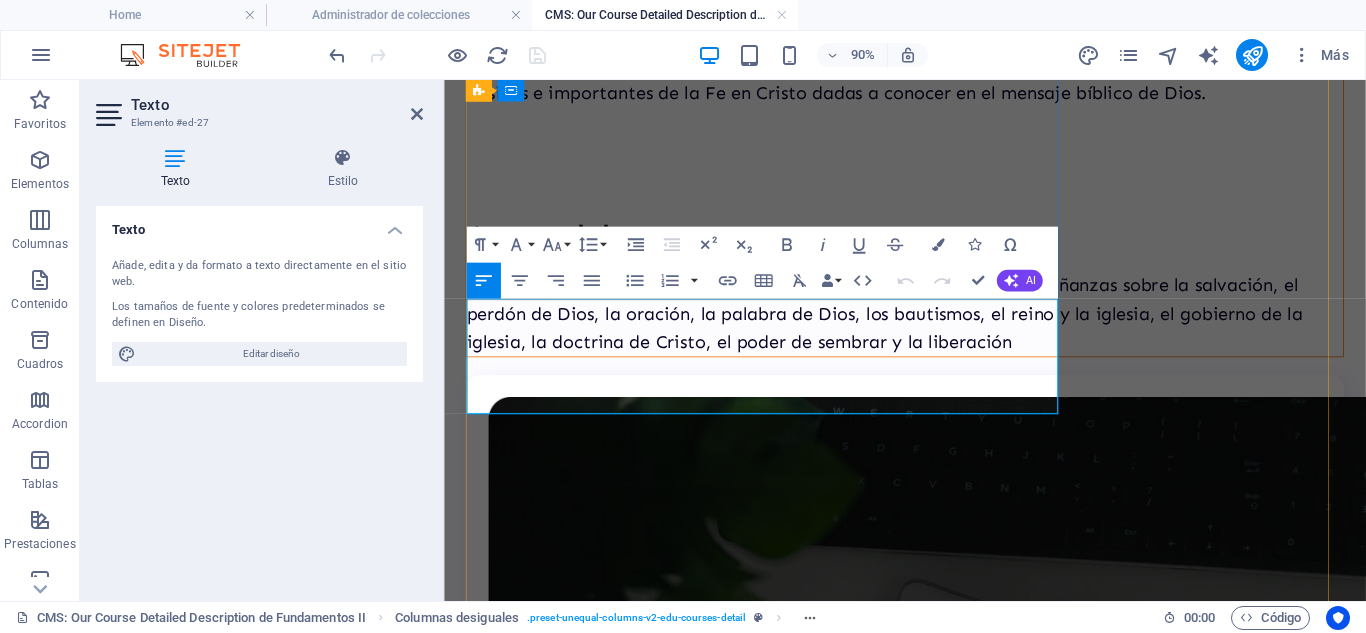 type 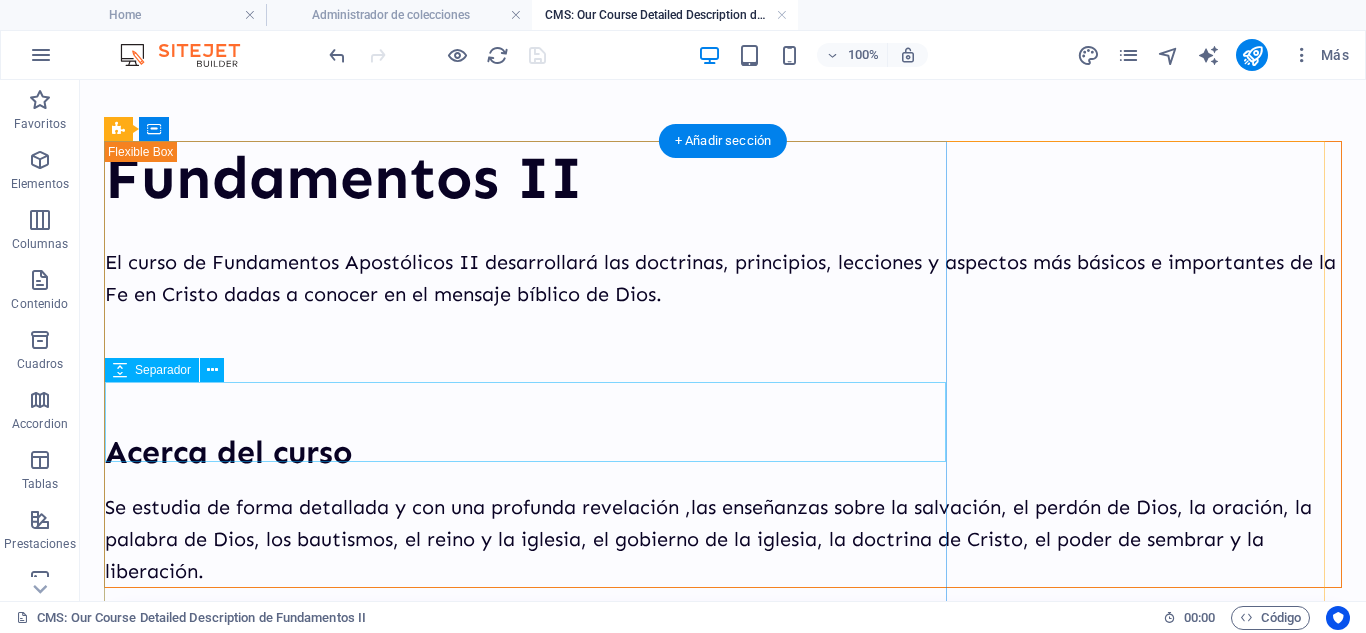 scroll, scrollTop: 0, scrollLeft: 0, axis: both 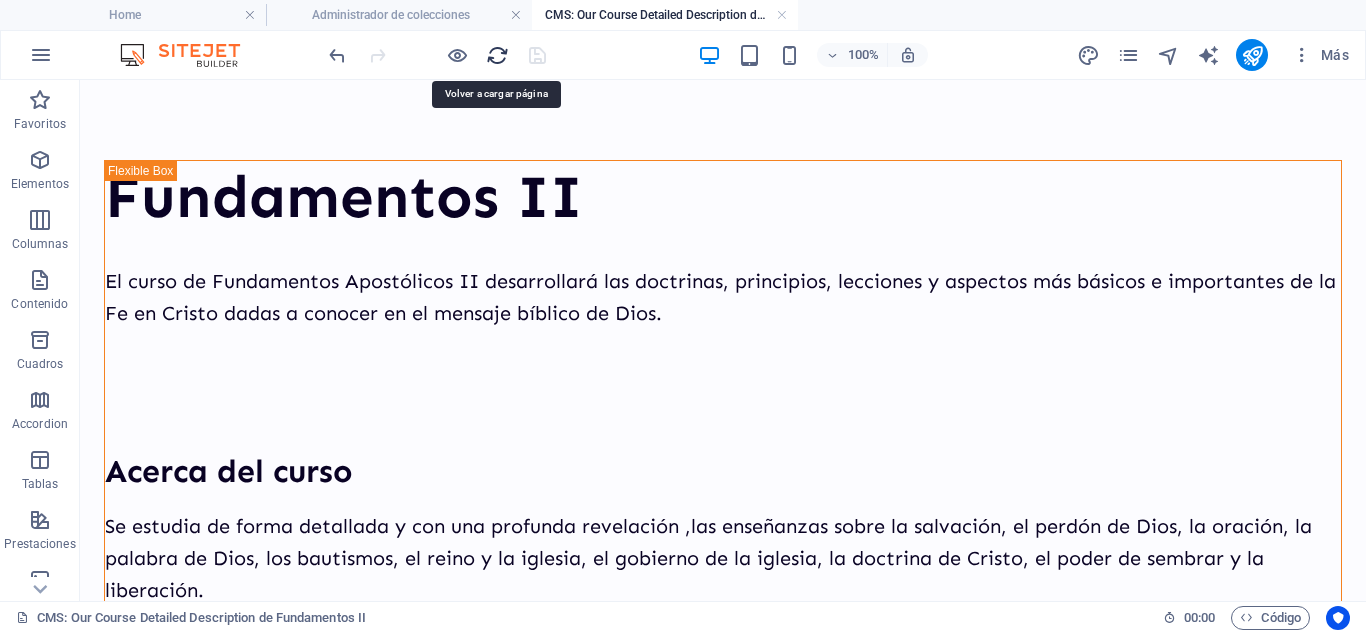 drag, startPoint x: 499, startPoint y: 54, endPoint x: 629, endPoint y: 60, distance: 130.13838 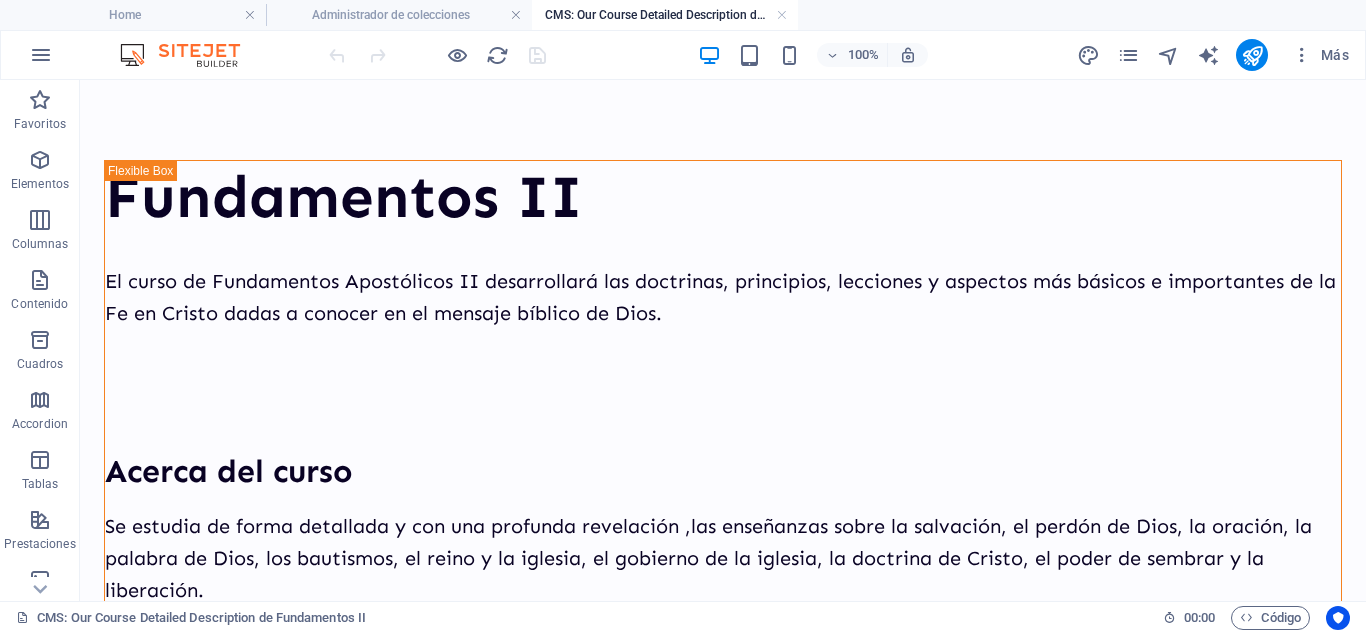 scroll, scrollTop: 0, scrollLeft: 0, axis: both 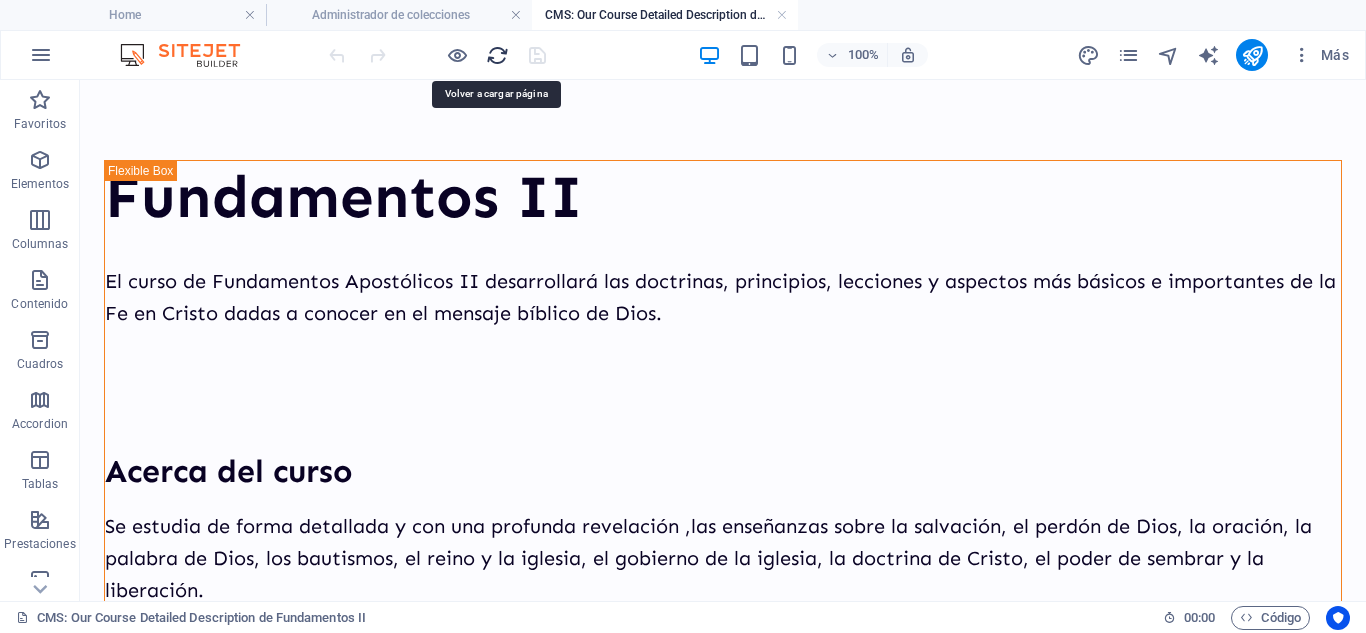 drag, startPoint x: 500, startPoint y: 59, endPoint x: 630, endPoint y: 49, distance: 130.38405 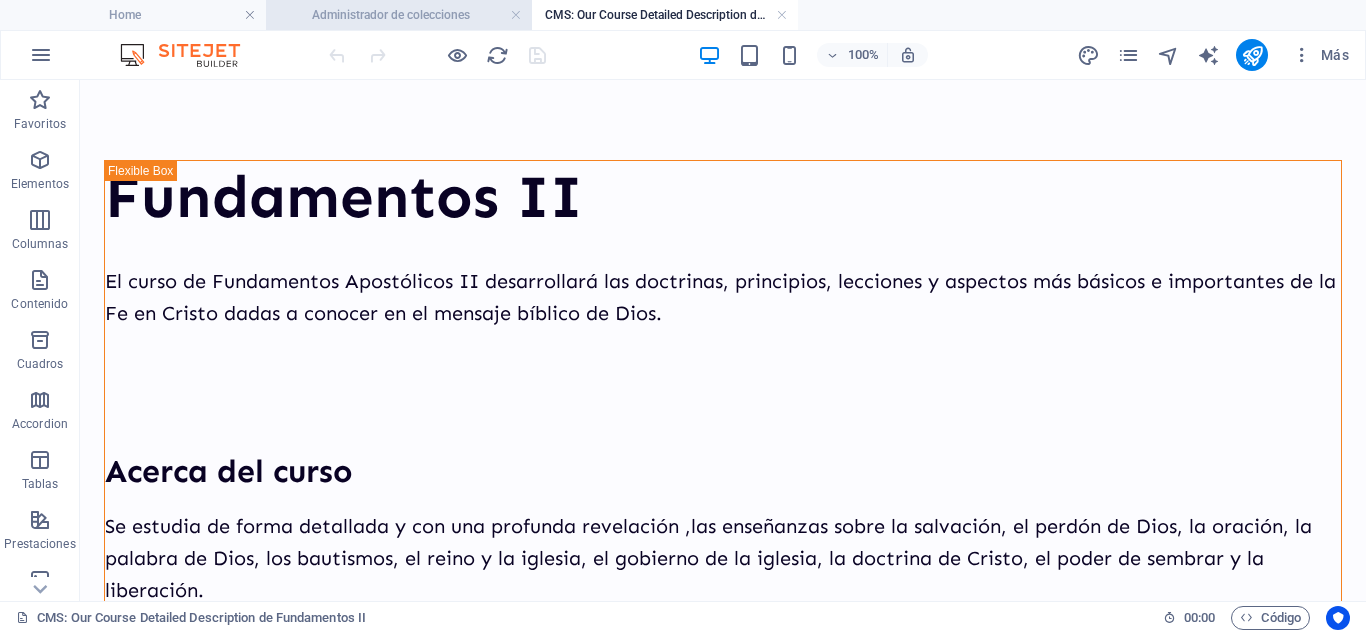 scroll, scrollTop: 0, scrollLeft: 0, axis: both 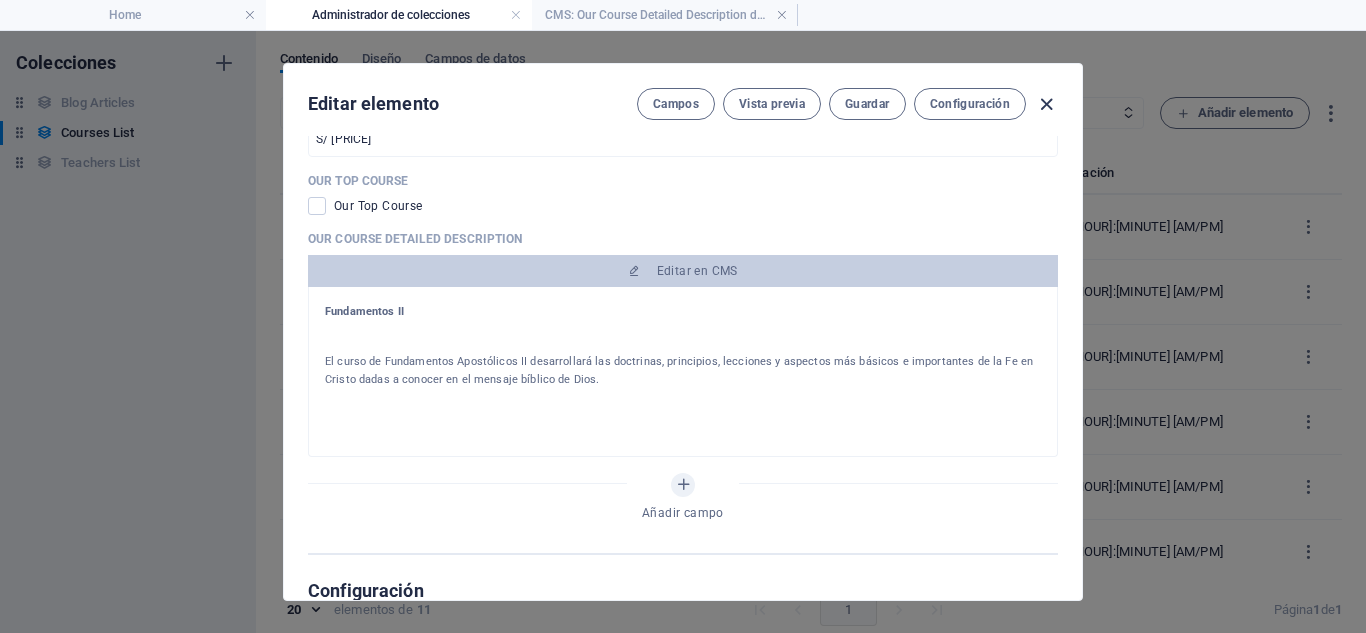 click at bounding box center (1046, 104) 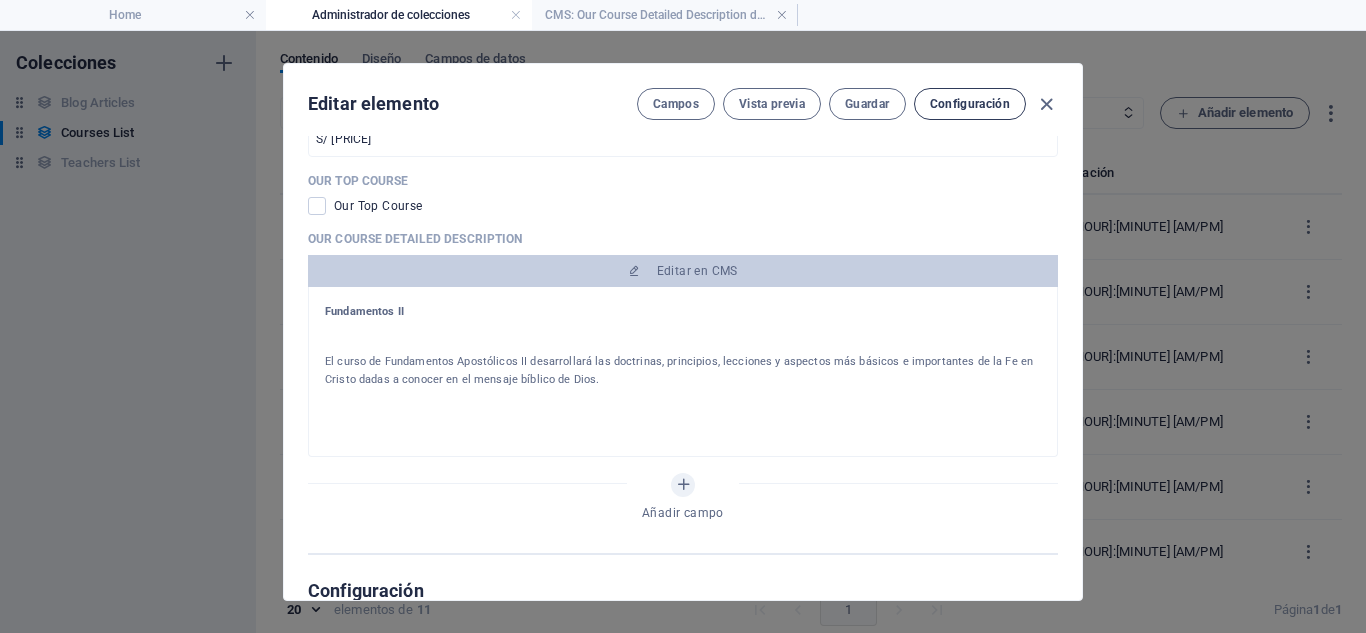 type on "fundamentos-ii" 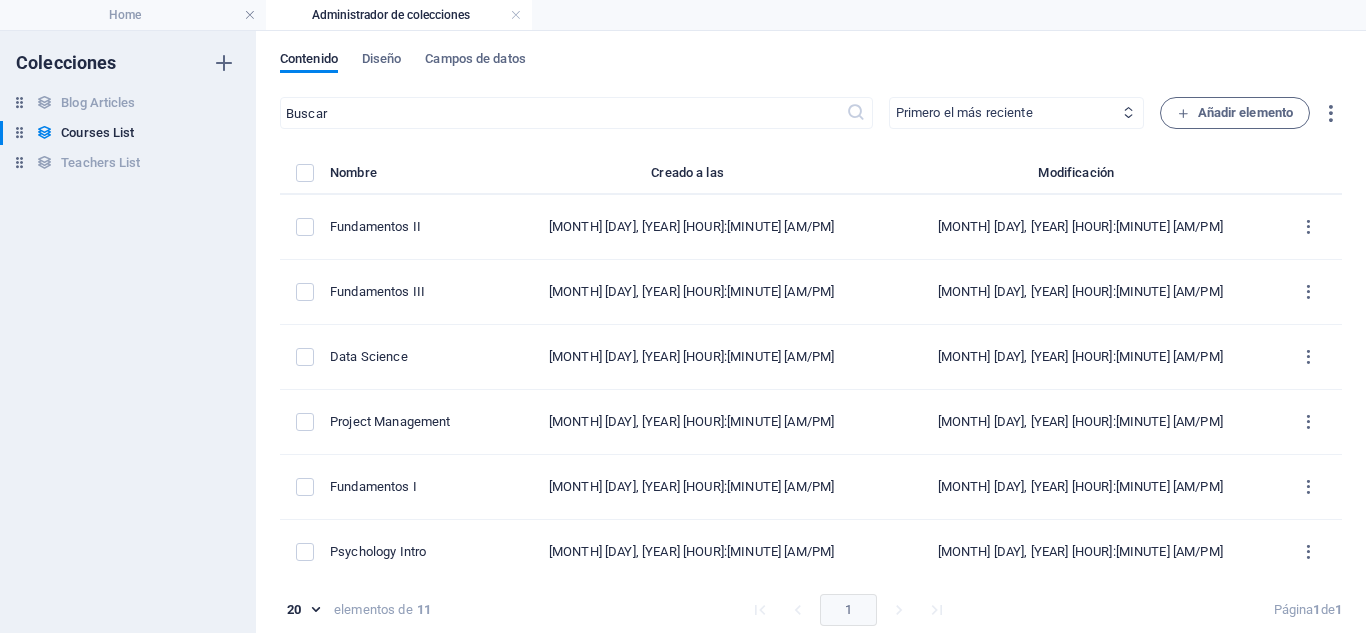 scroll, scrollTop: 0, scrollLeft: 0, axis: both 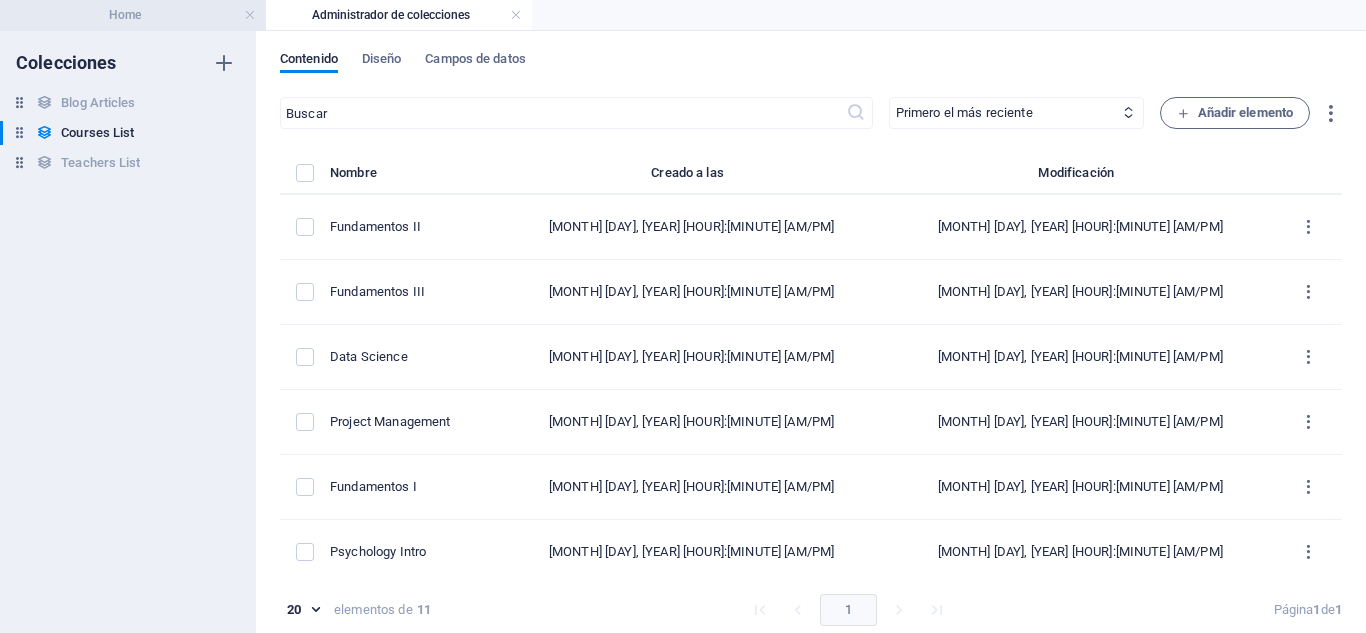 click on "Home" at bounding box center (133, 15) 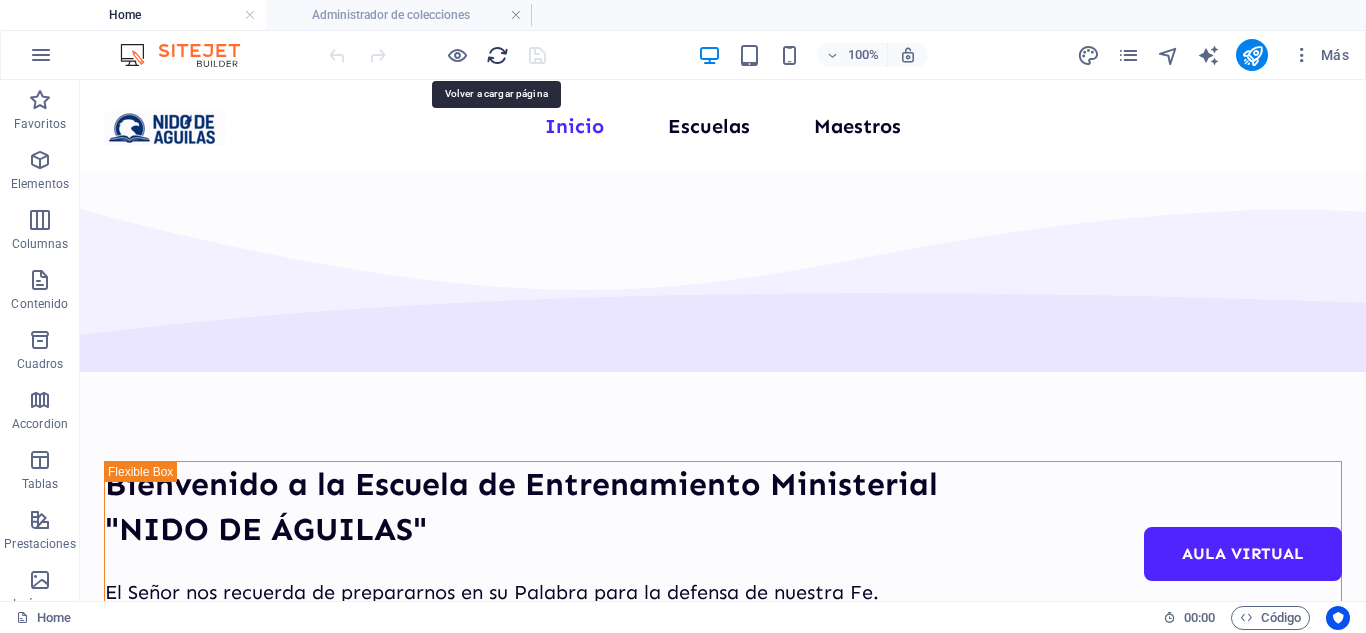 click at bounding box center (497, 55) 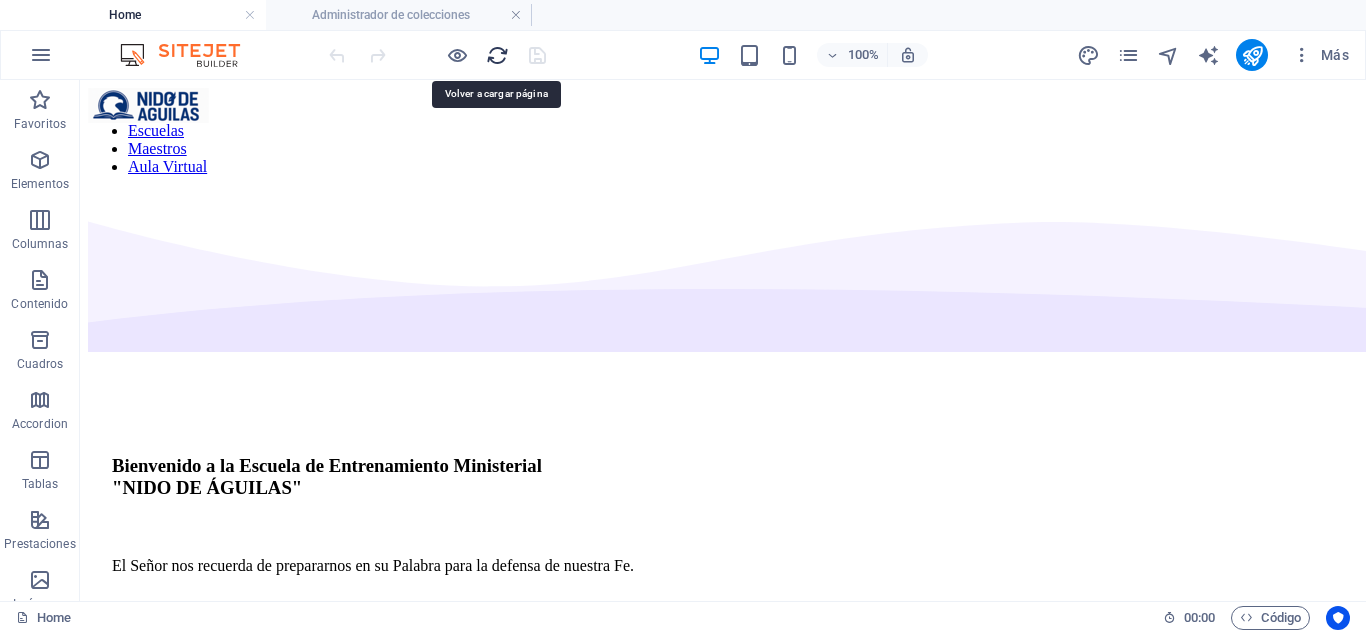 scroll, scrollTop: 0, scrollLeft: 0, axis: both 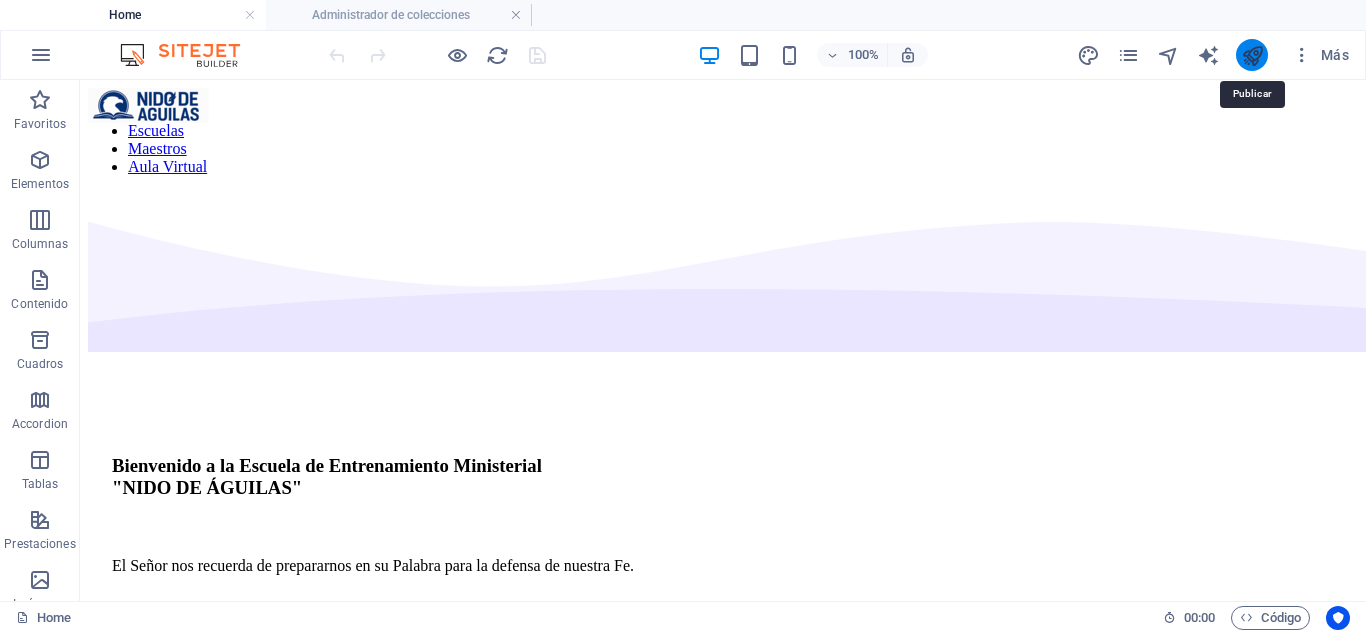 click at bounding box center [1252, 55] 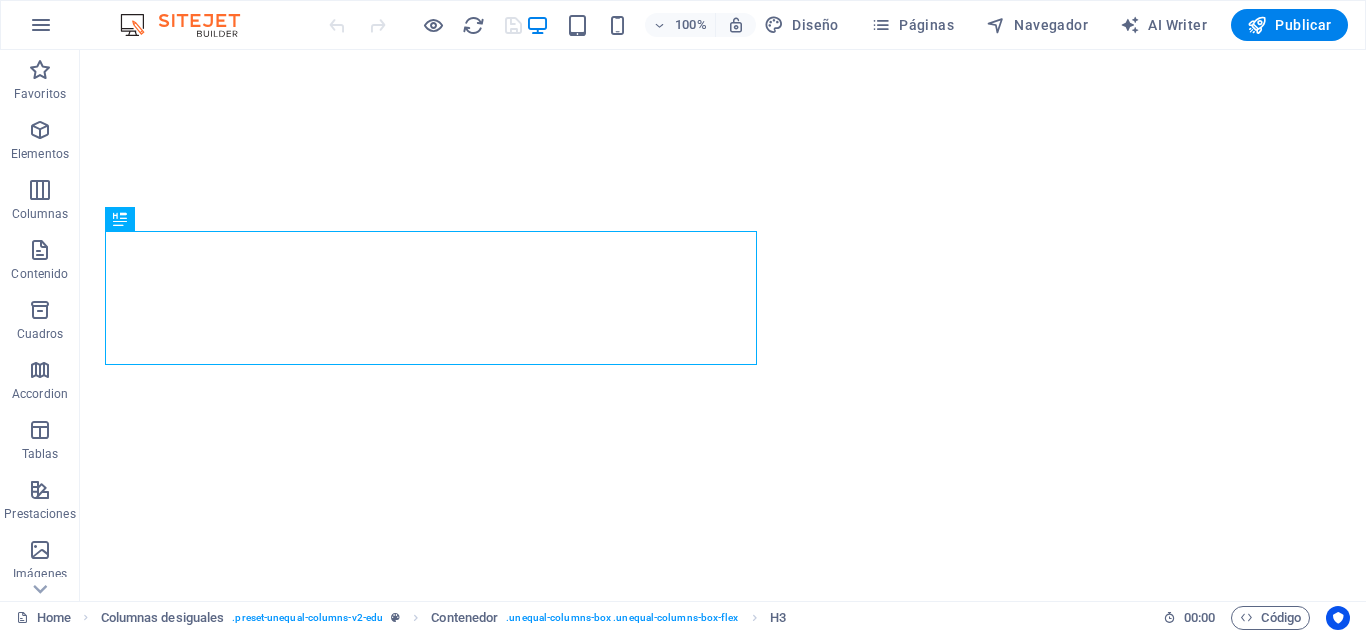 scroll, scrollTop: 0, scrollLeft: 0, axis: both 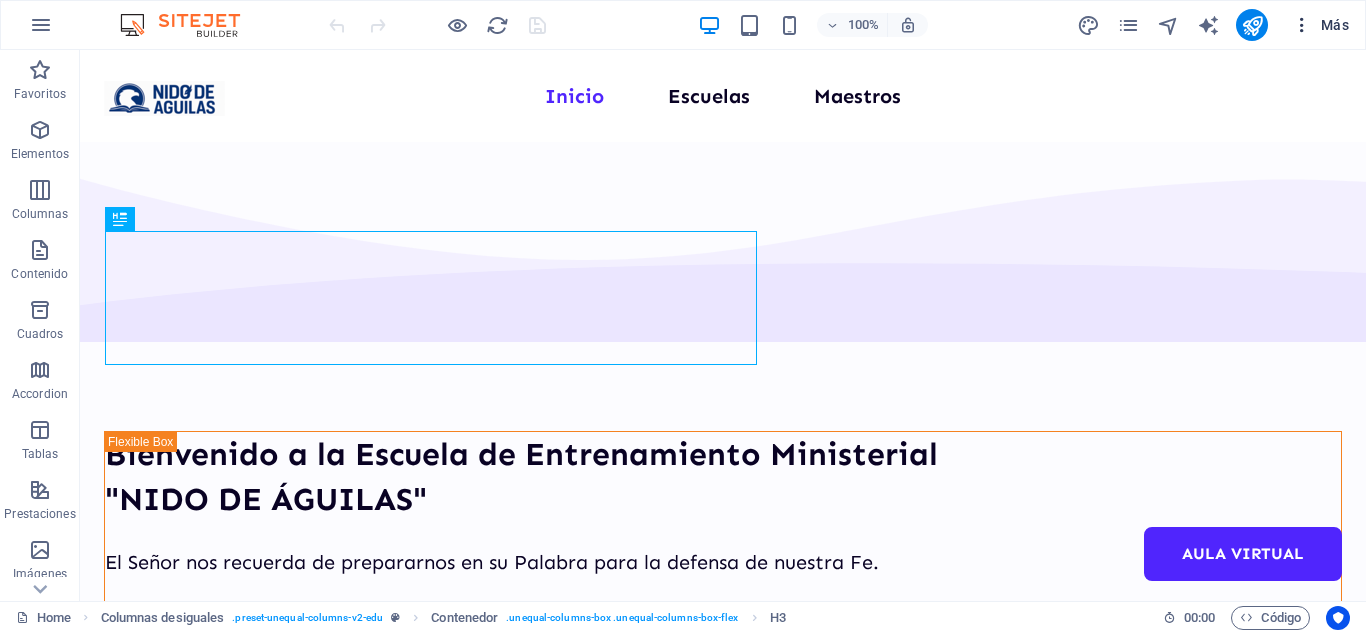 click at bounding box center (1302, 25) 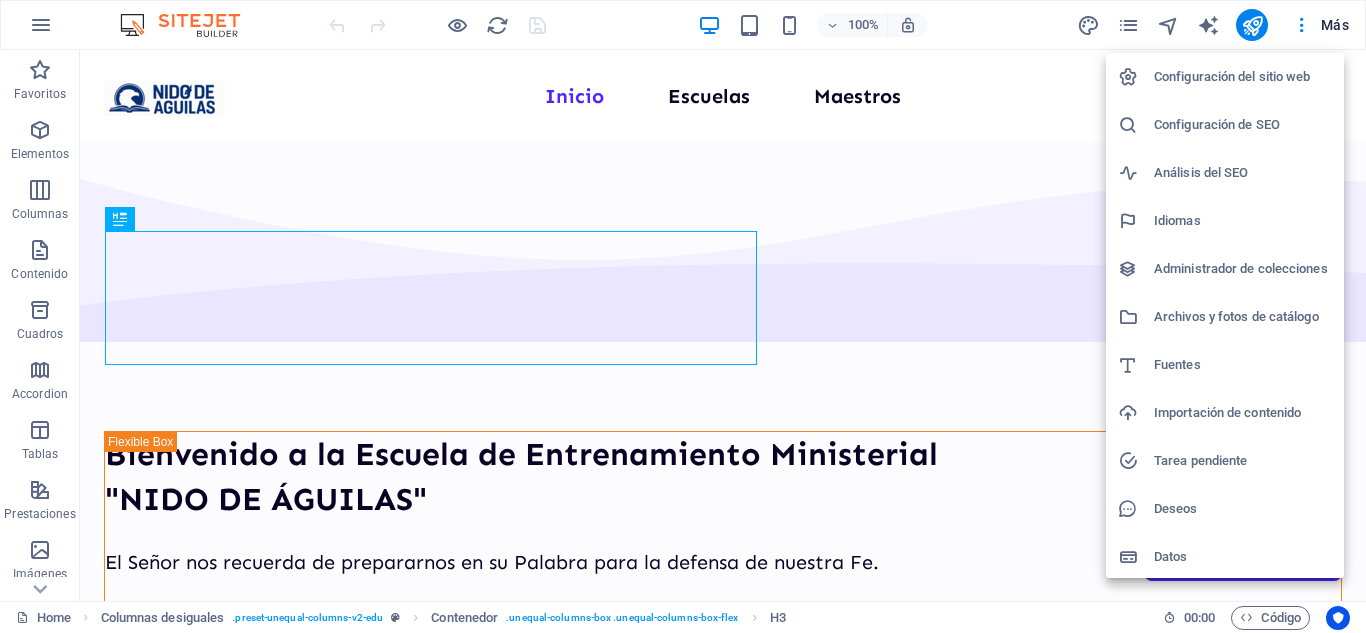 click on "Administrador de colecciones" at bounding box center [1243, 269] 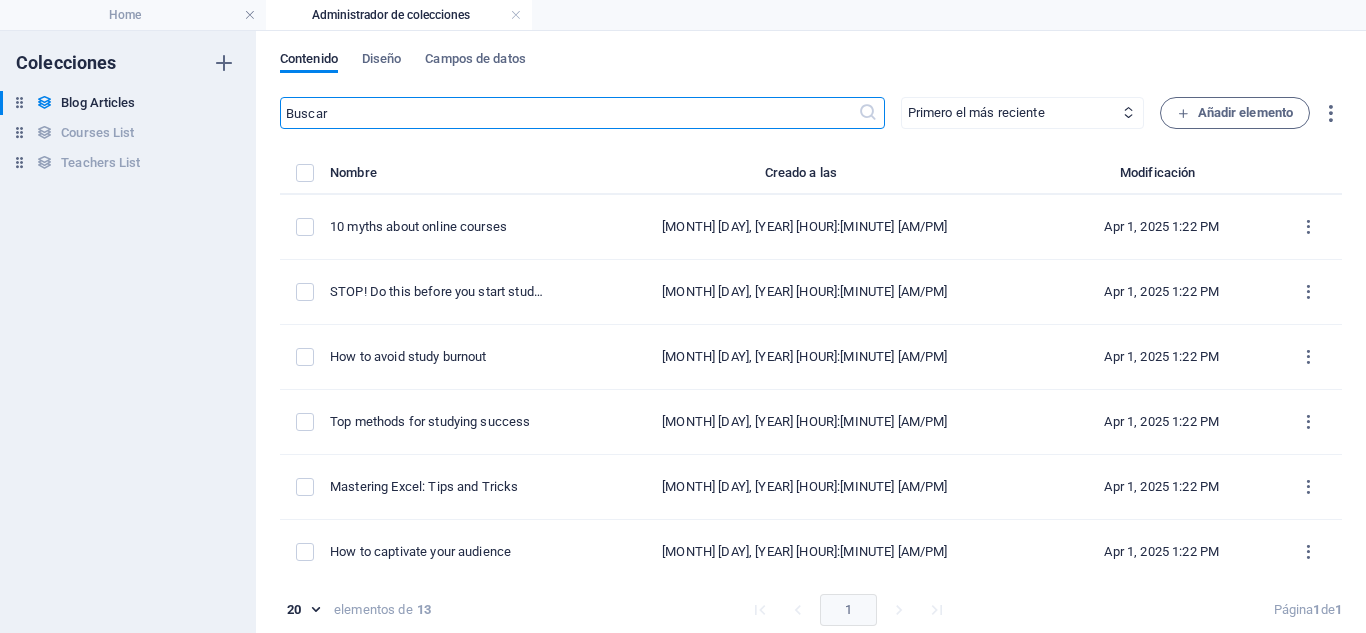 paste on "Top courses this month" 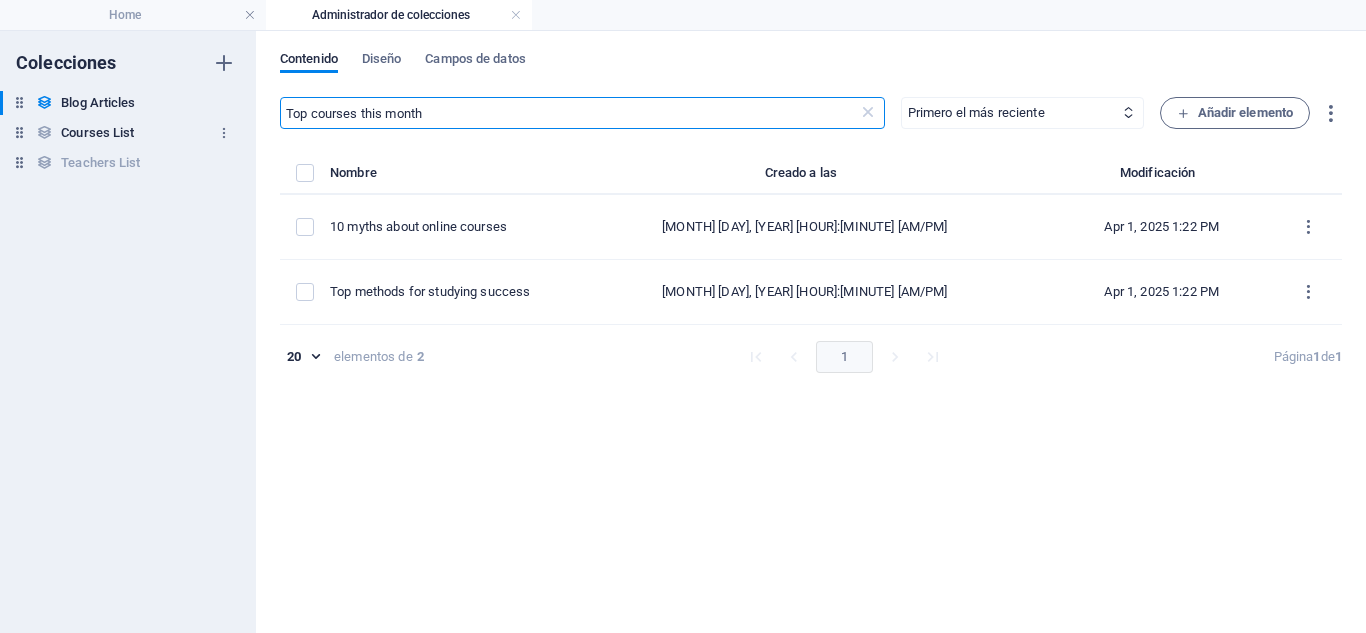 type on "Top courses this month" 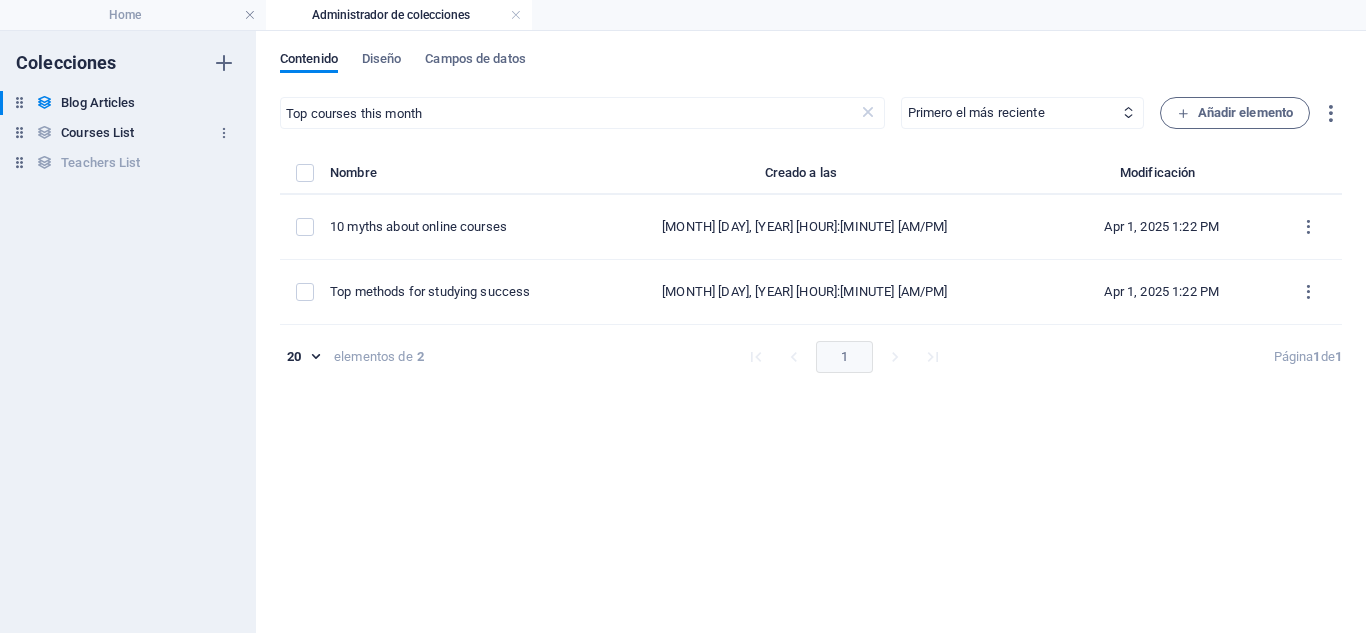 click on "Courses List" at bounding box center [97, 133] 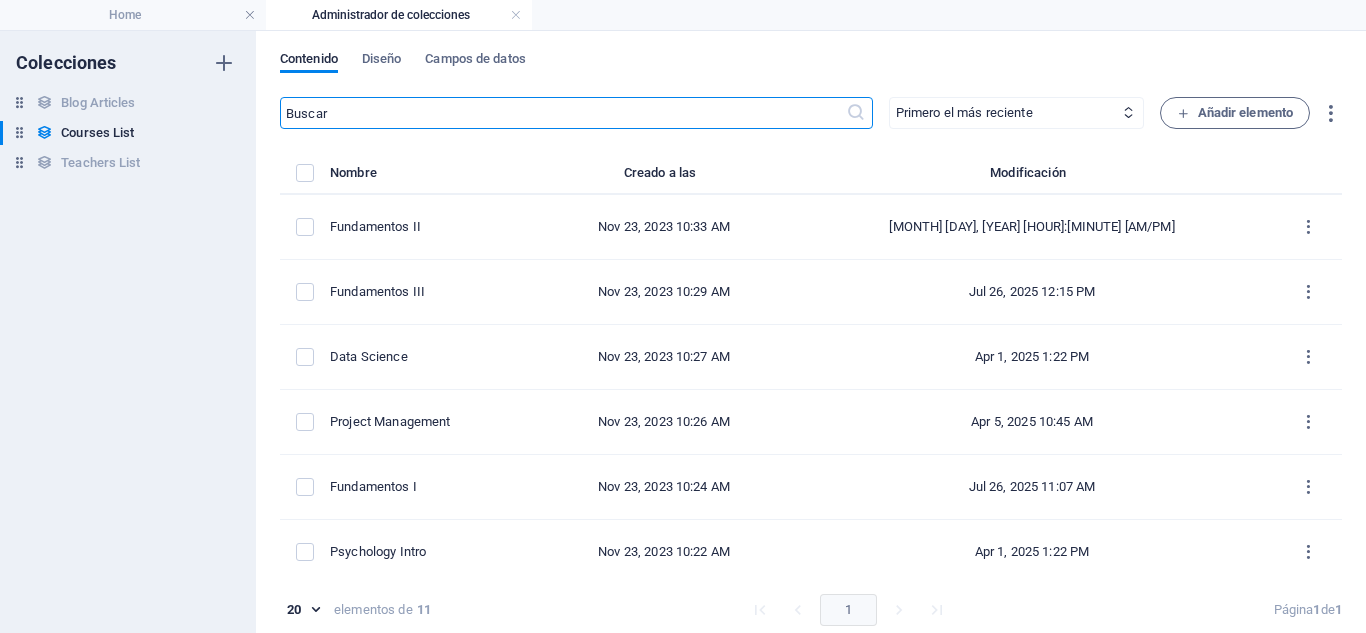 click at bounding box center [563, 113] 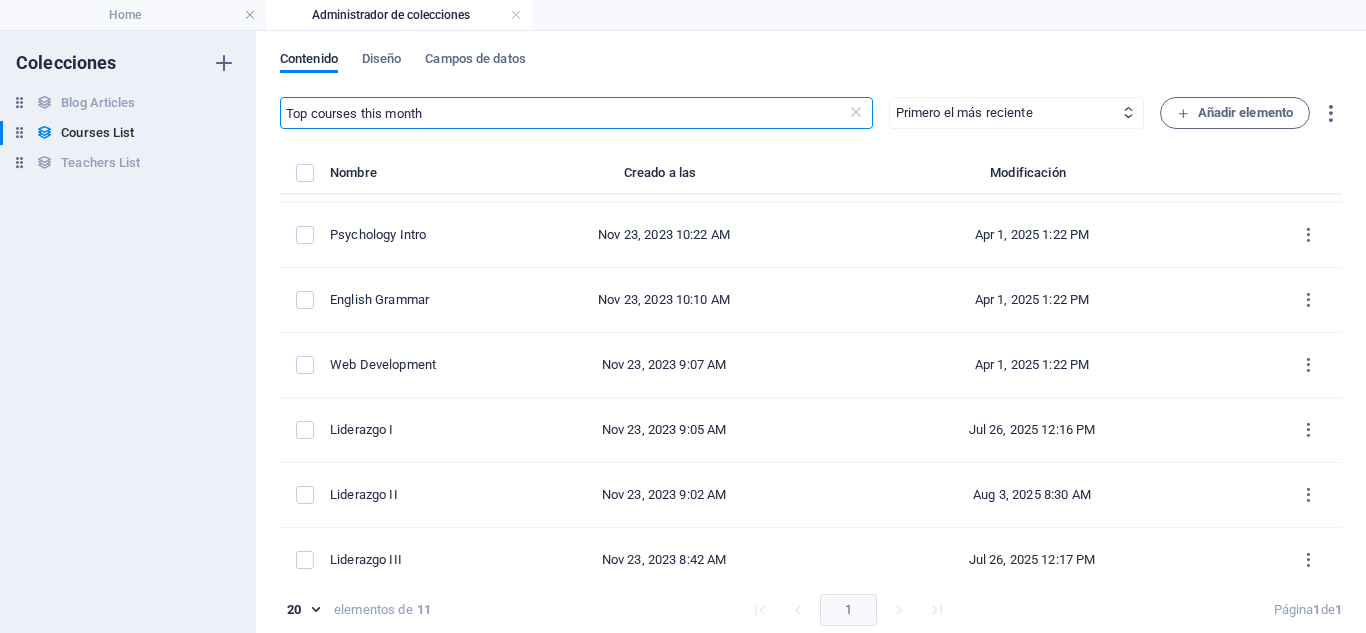 scroll, scrollTop: 332, scrollLeft: 0, axis: vertical 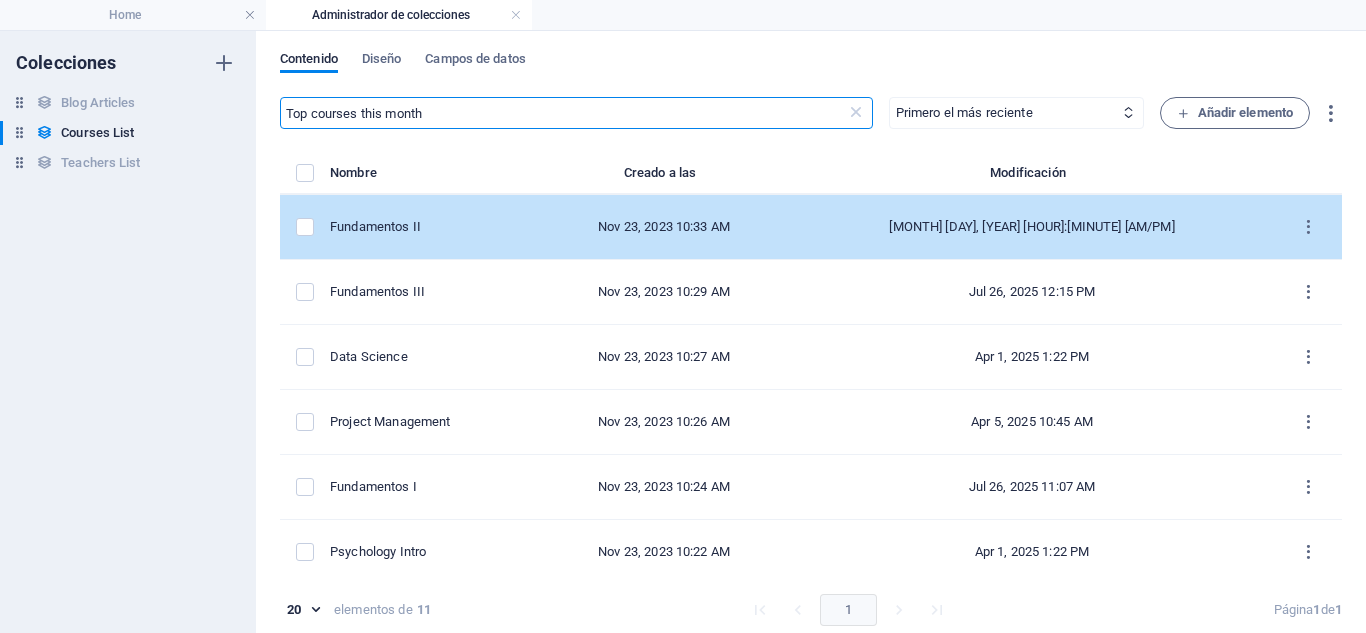 type on "Top courses this month" 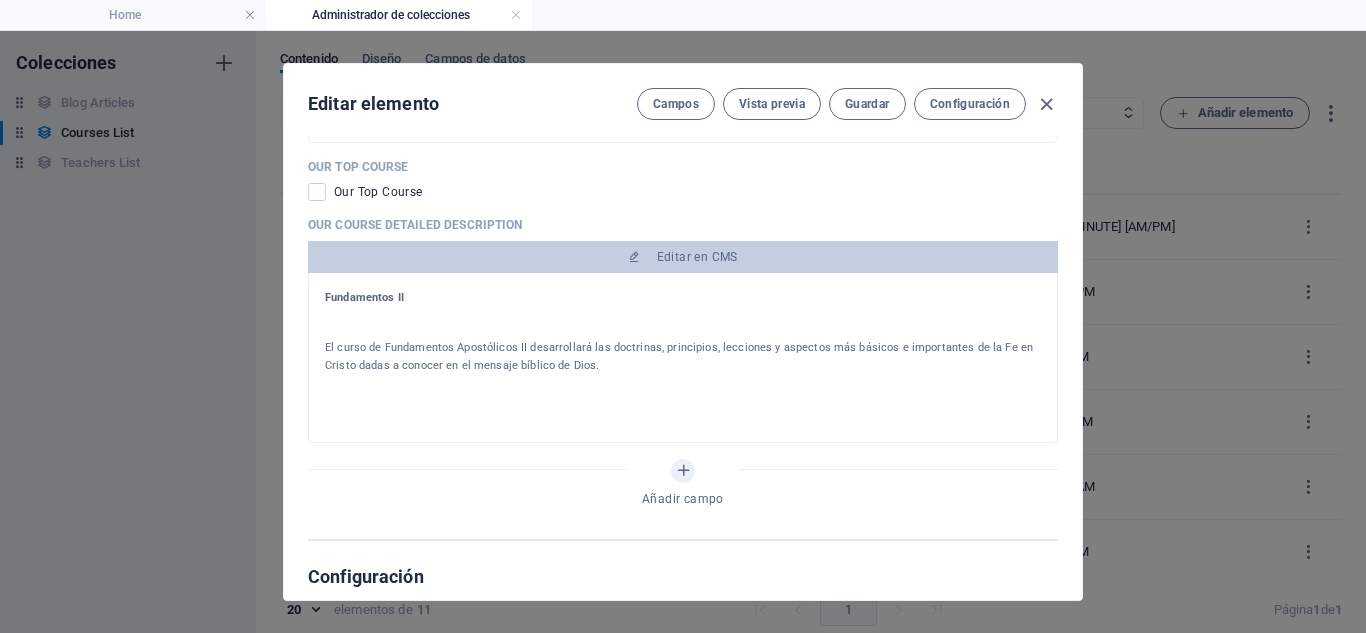 scroll, scrollTop: 780, scrollLeft: 0, axis: vertical 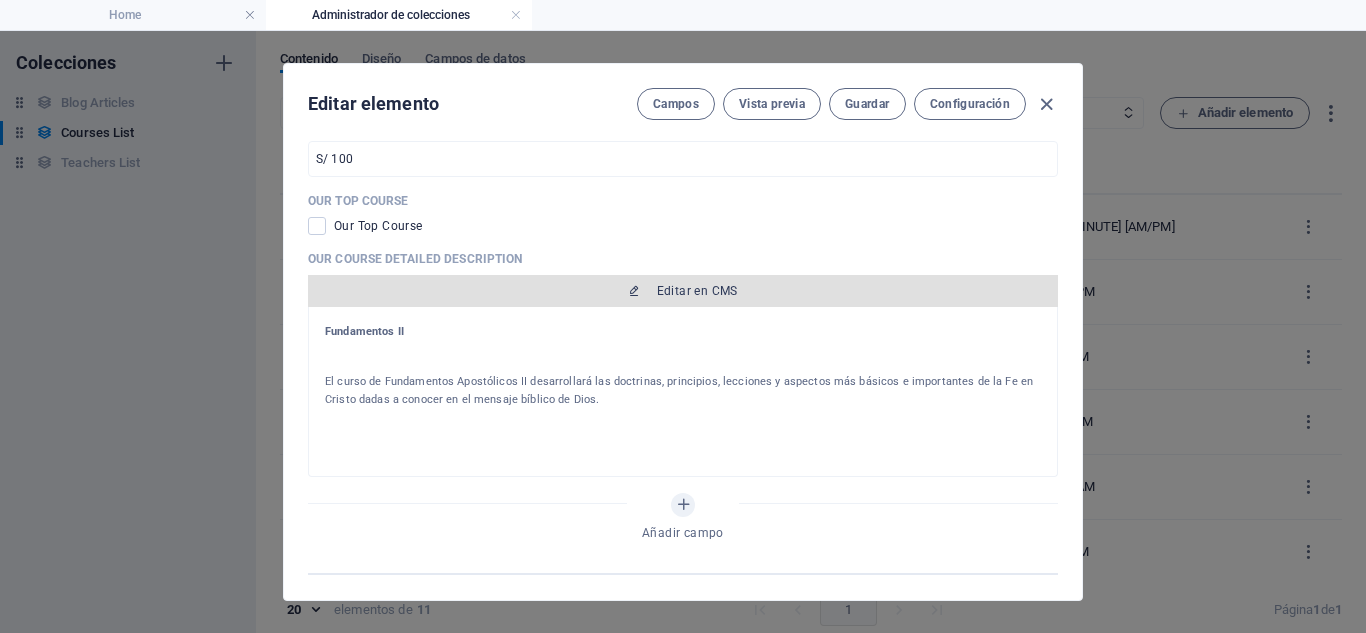 click on "Editar en CMS" at bounding box center [697, 291] 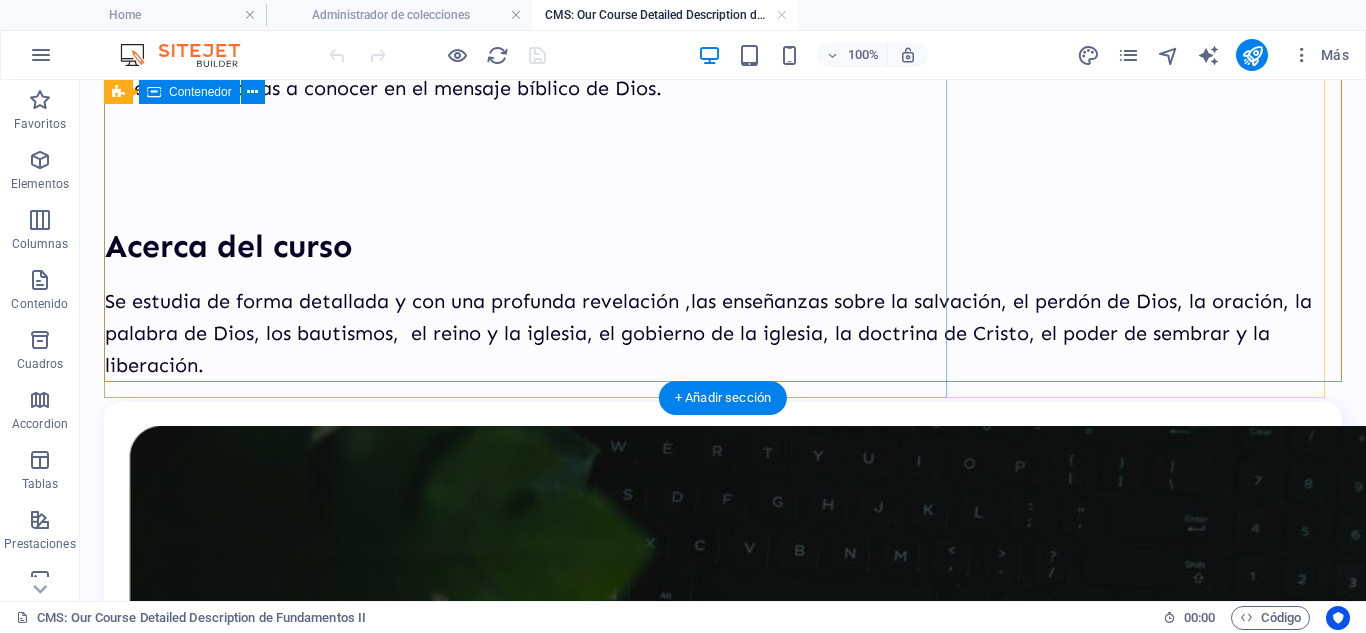 scroll, scrollTop: 0, scrollLeft: 0, axis: both 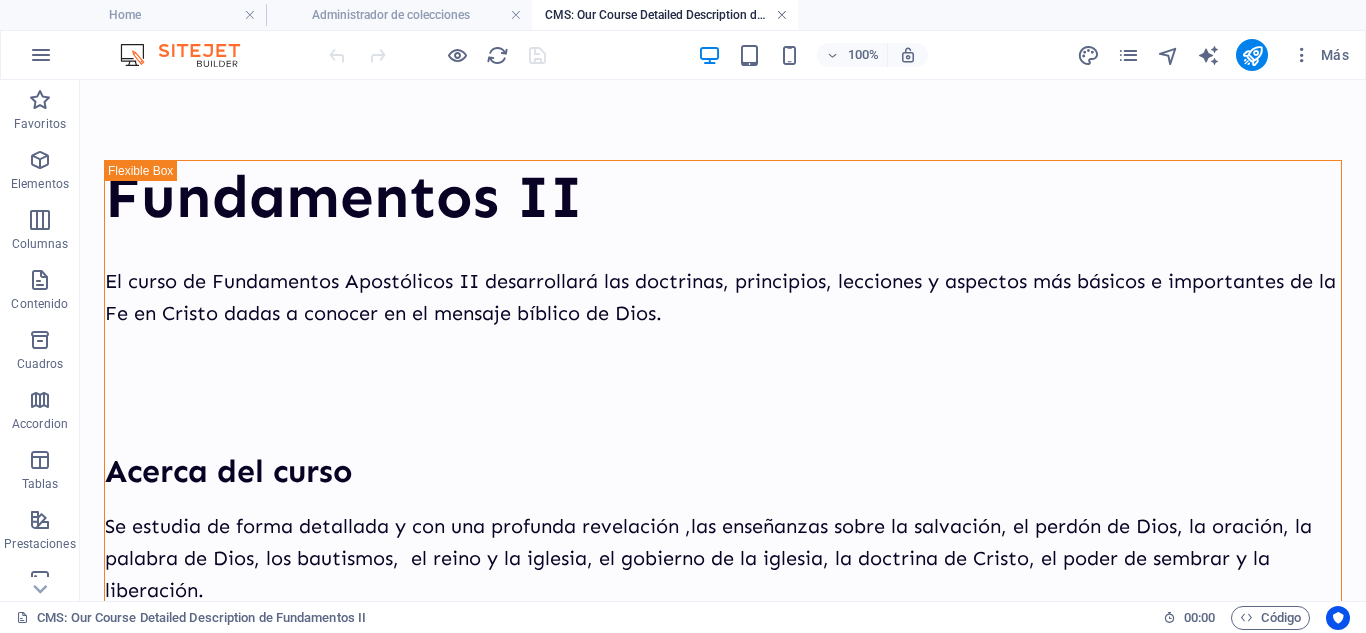 click at bounding box center [782, 15] 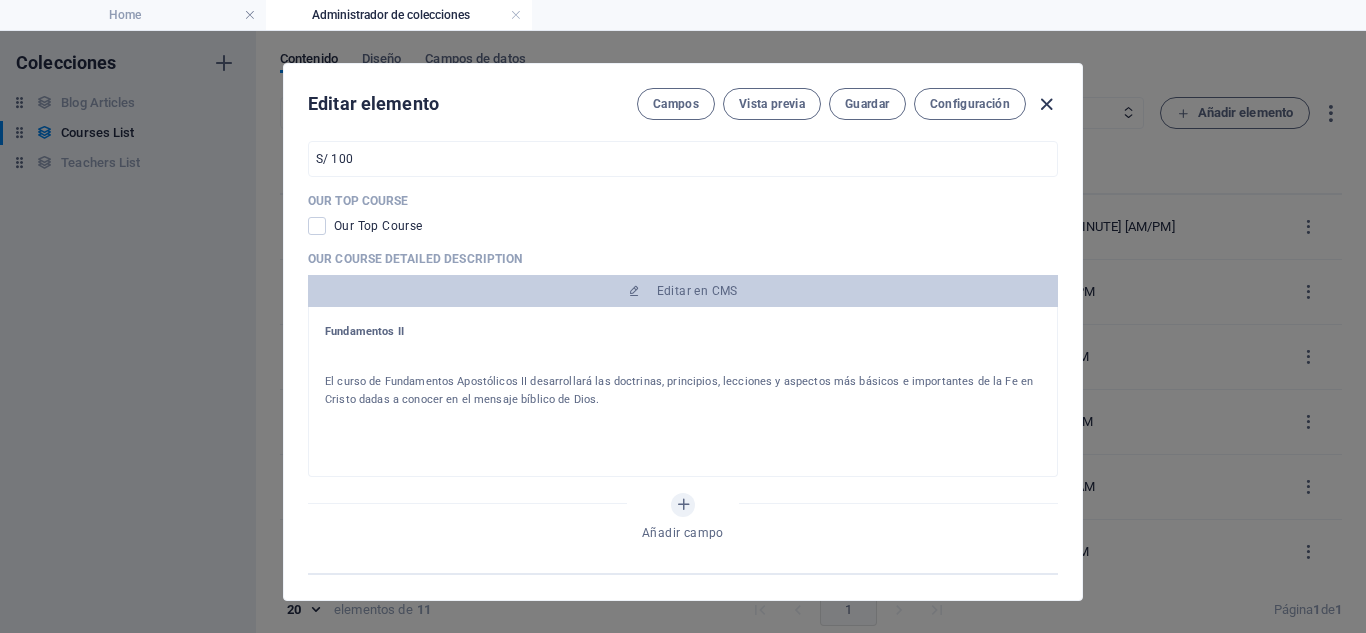 click at bounding box center (1046, 104) 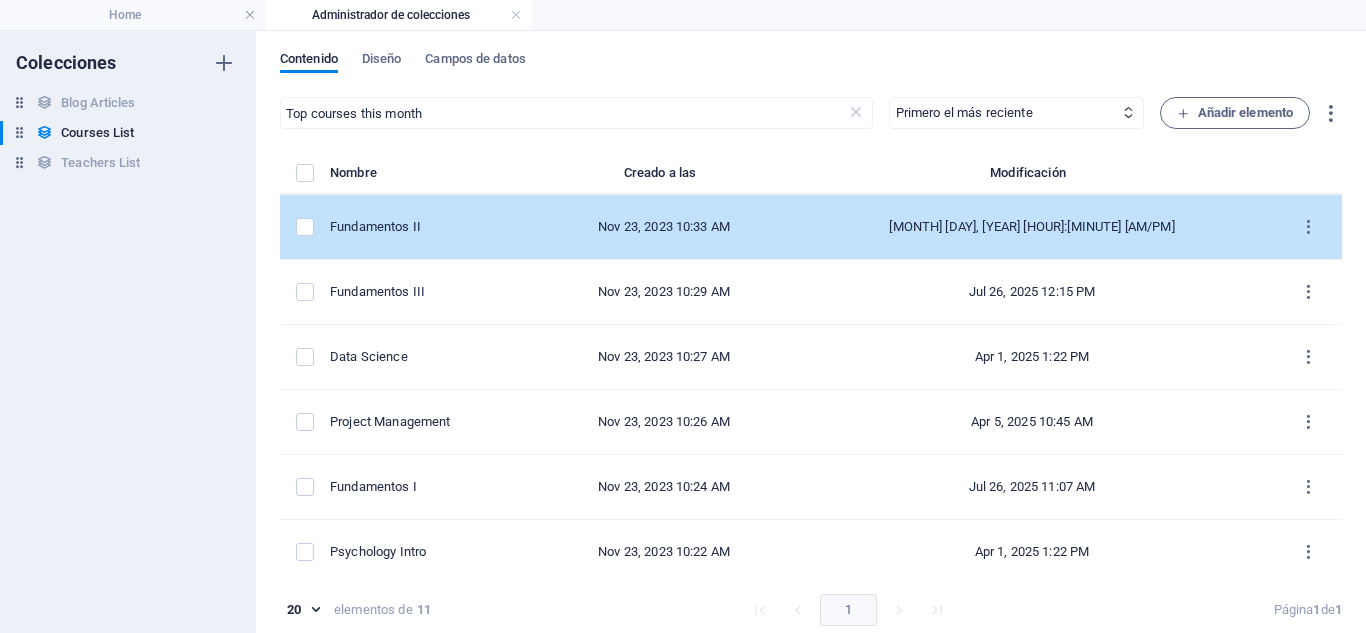 scroll, scrollTop: 0, scrollLeft: 0, axis: both 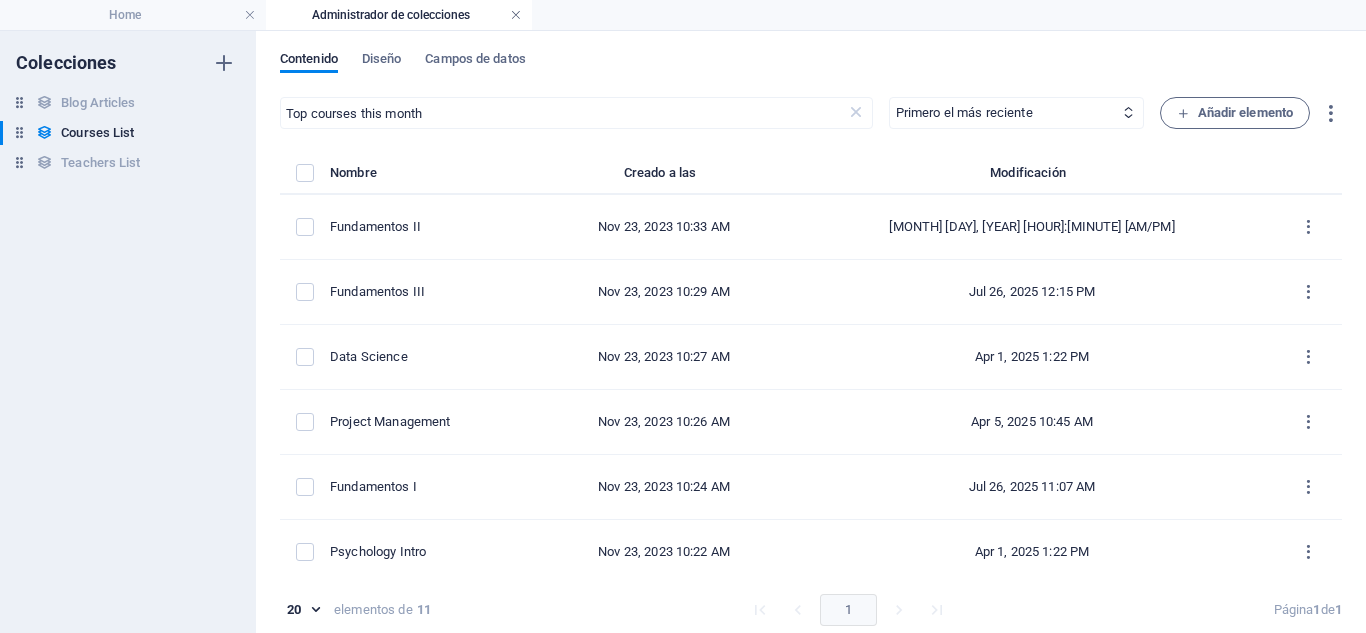 click at bounding box center [516, 15] 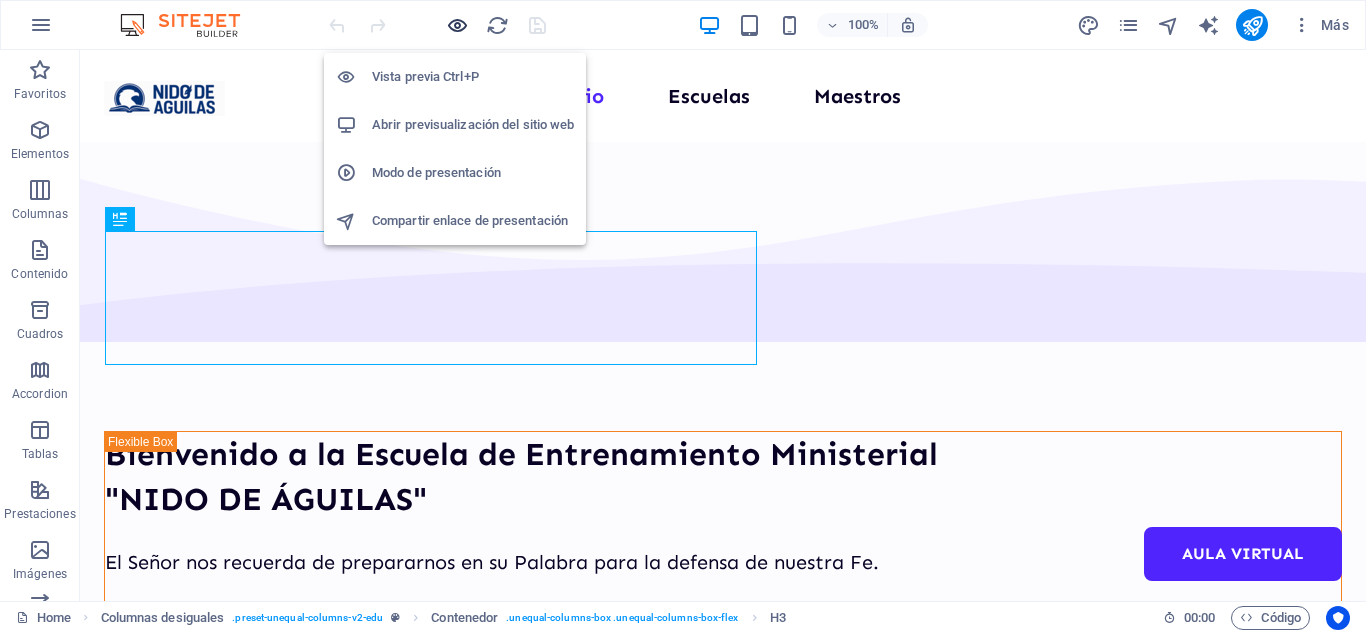 click at bounding box center [457, 25] 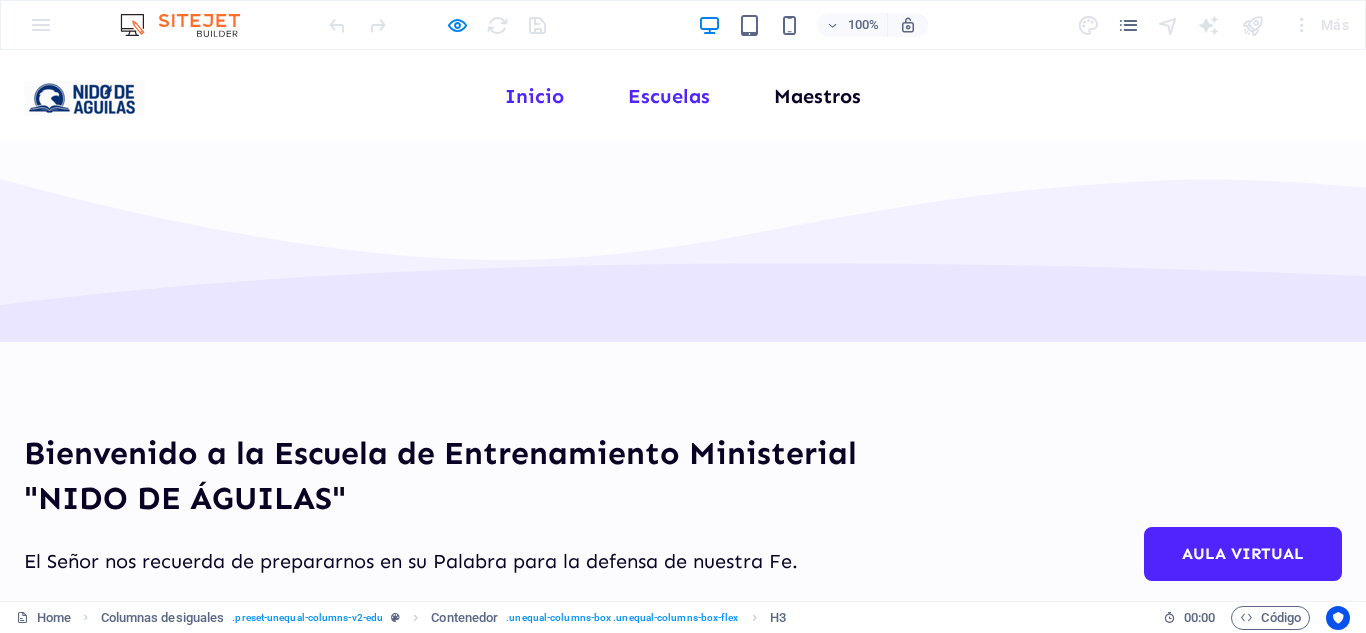 click on "Escuelas" at bounding box center (669, 96) 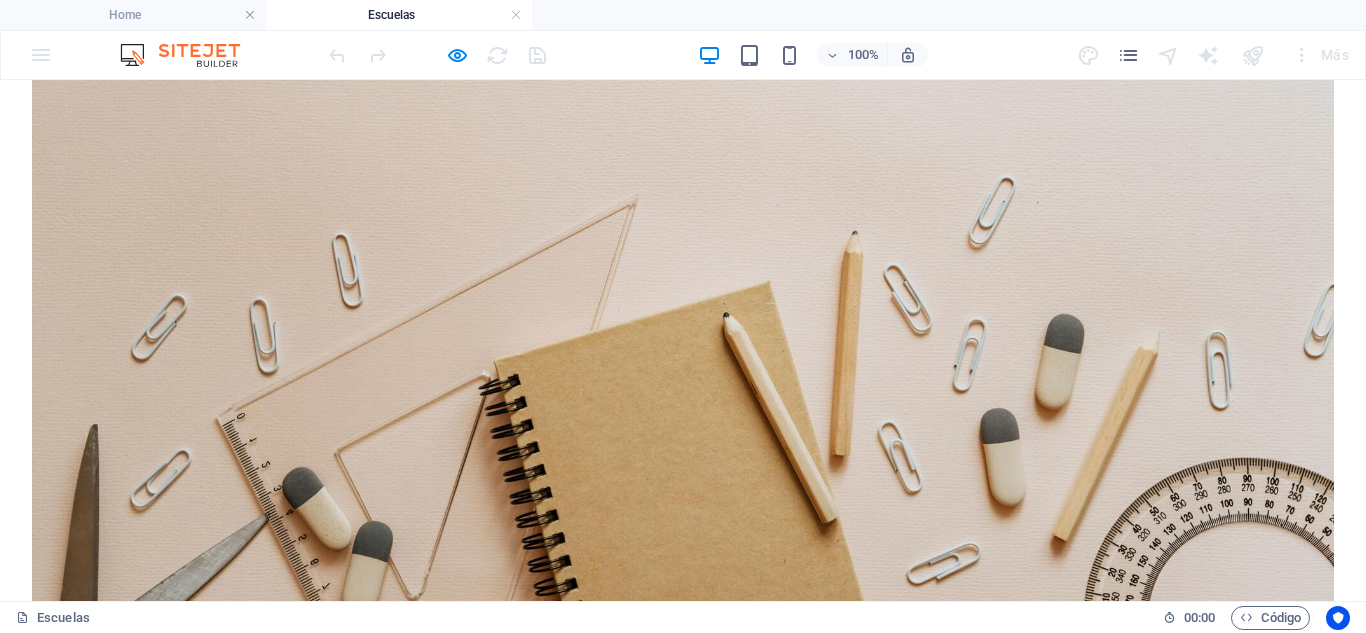 scroll, scrollTop: 719, scrollLeft: 0, axis: vertical 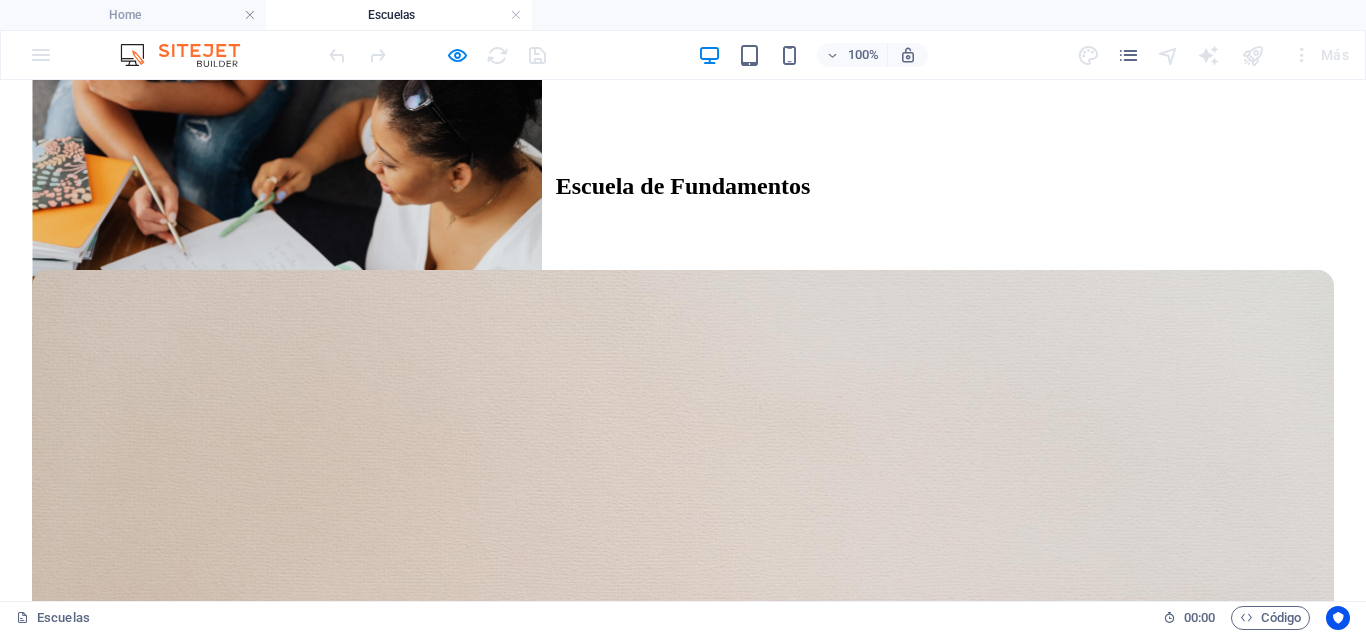 click at bounding box center (683, 1880) 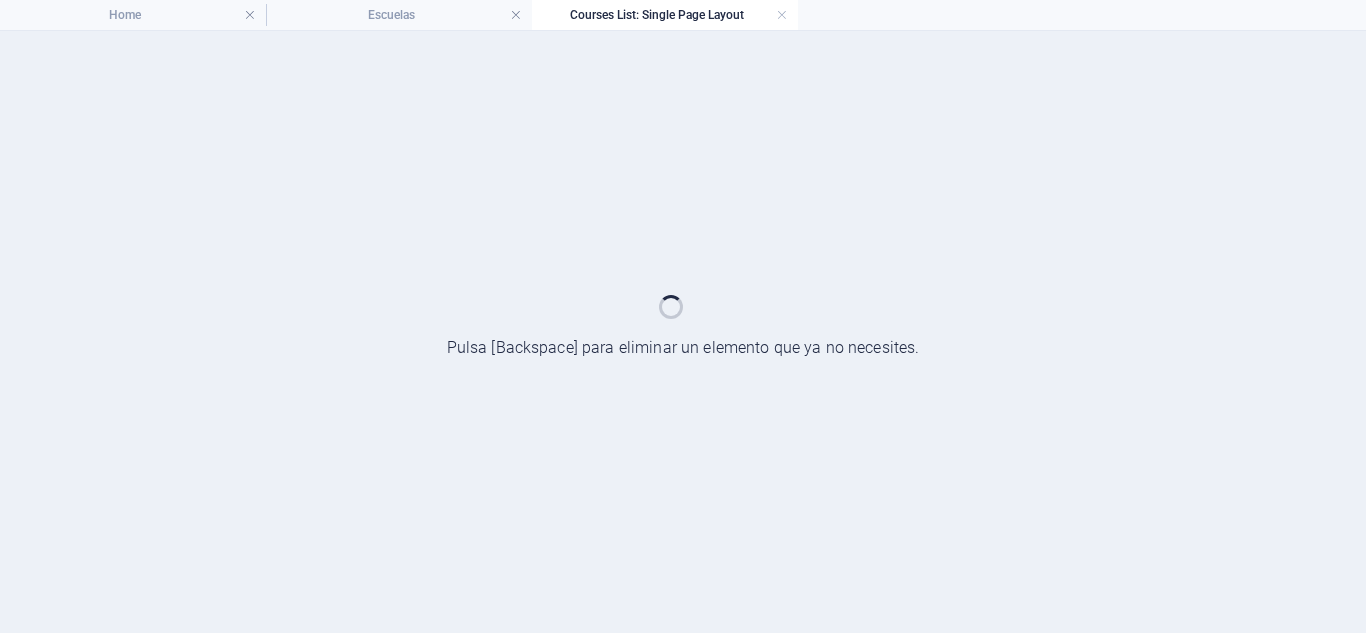 scroll, scrollTop: 0, scrollLeft: 0, axis: both 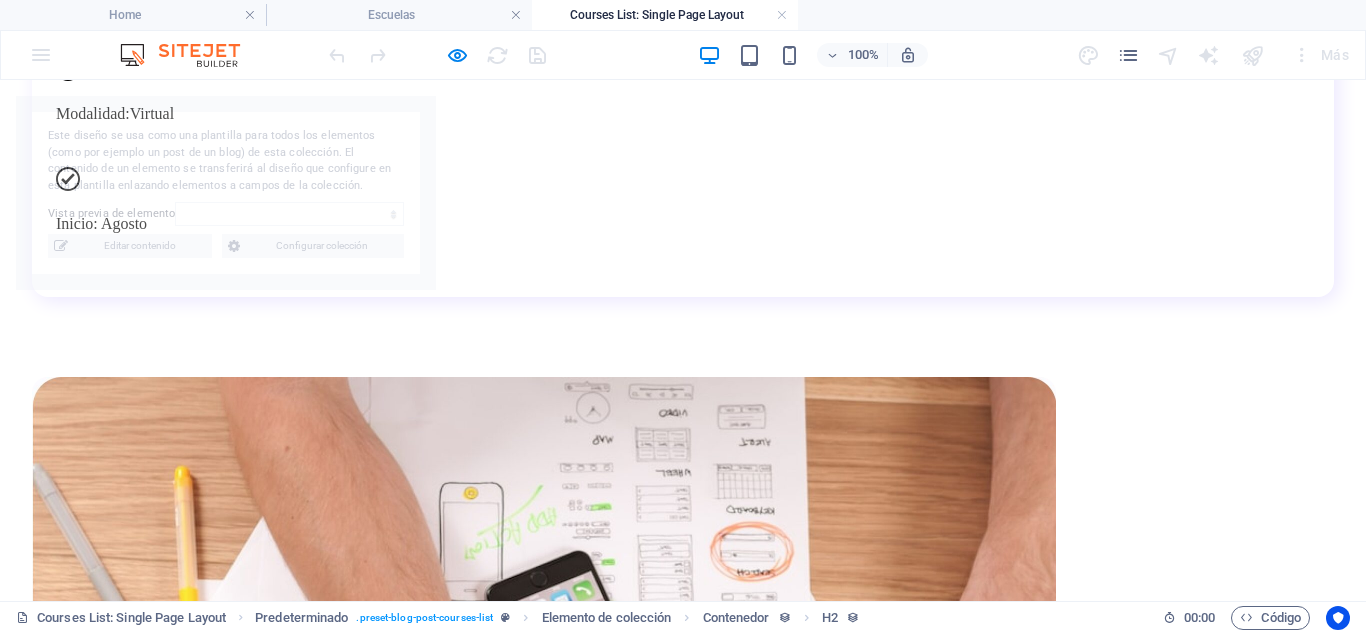 select on "67ec2ed96b58f4078e67d842" 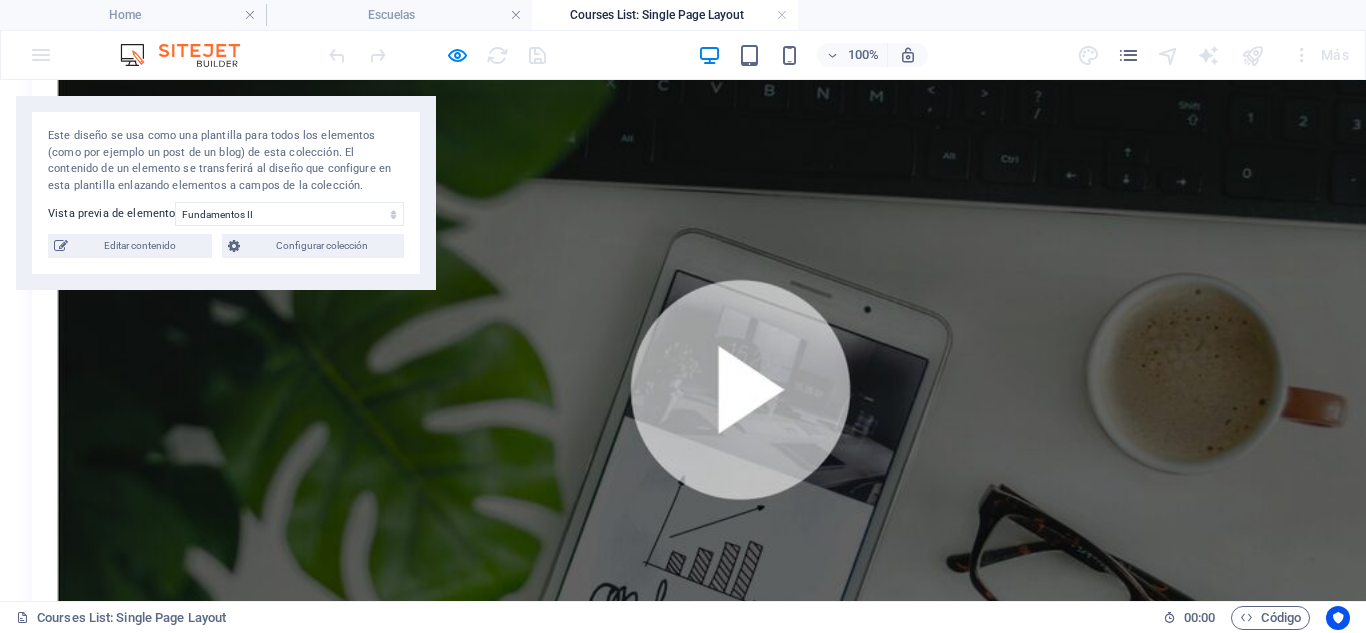 scroll, scrollTop: 739, scrollLeft: 0, axis: vertical 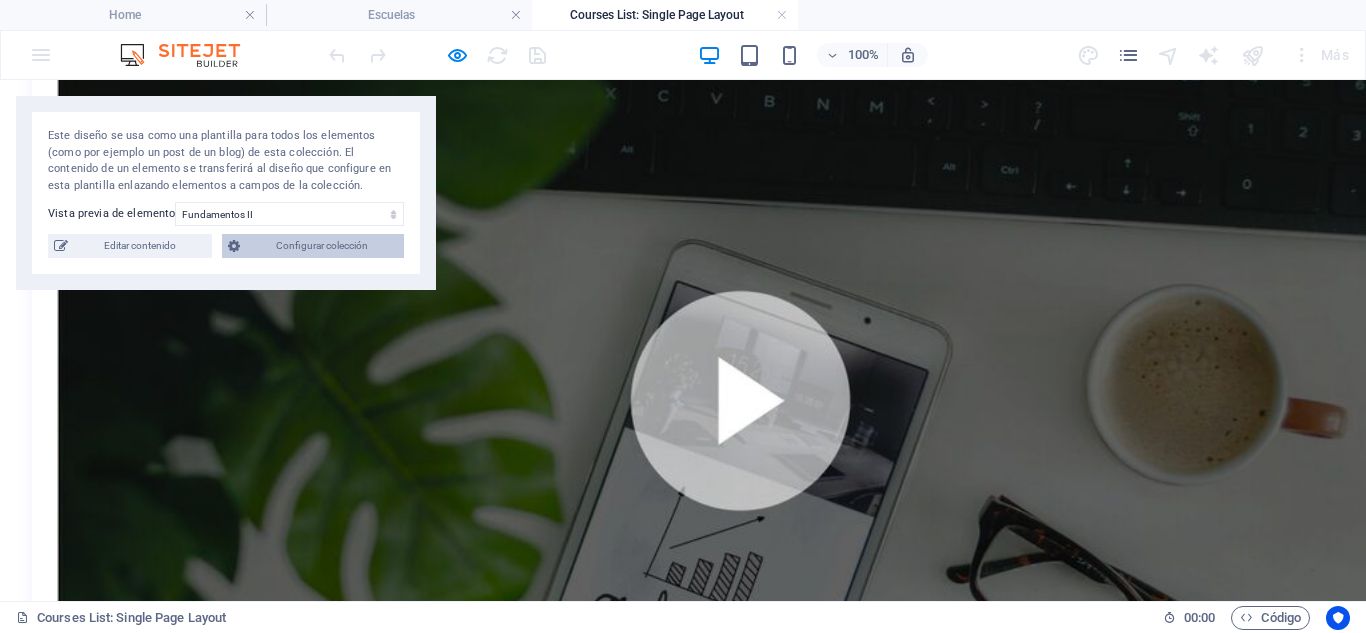 click on "Configurar colección" at bounding box center [322, 246] 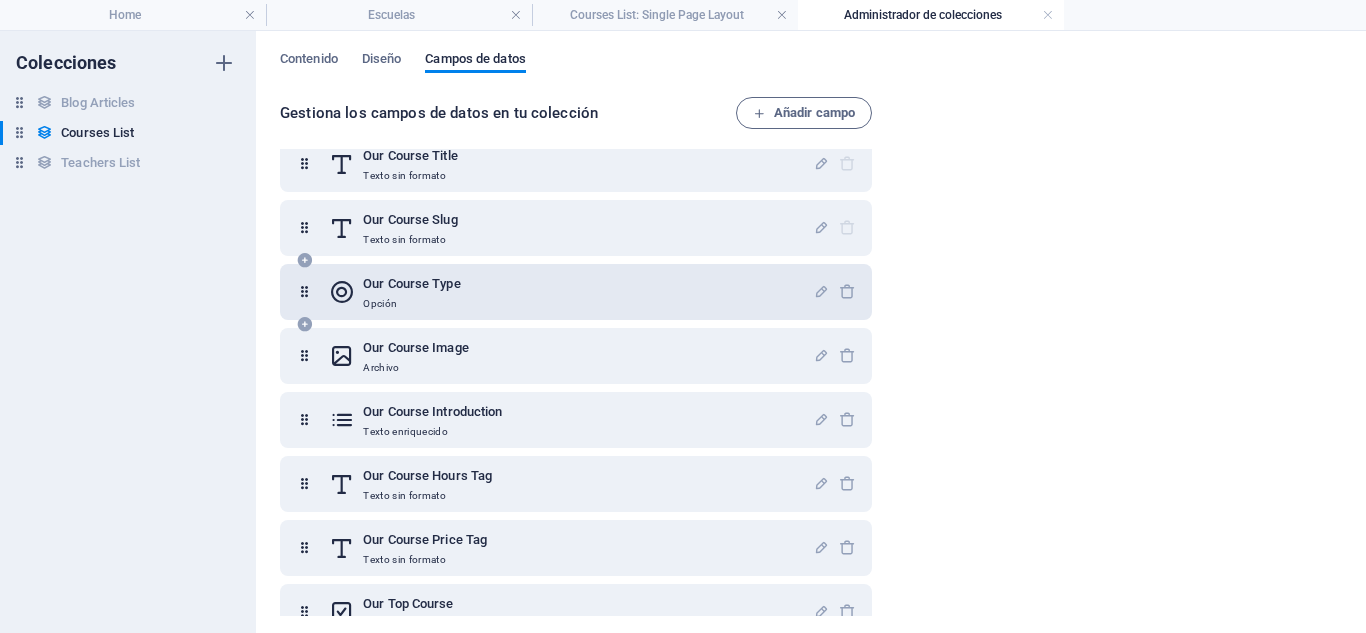 scroll, scrollTop: 0, scrollLeft: 0, axis: both 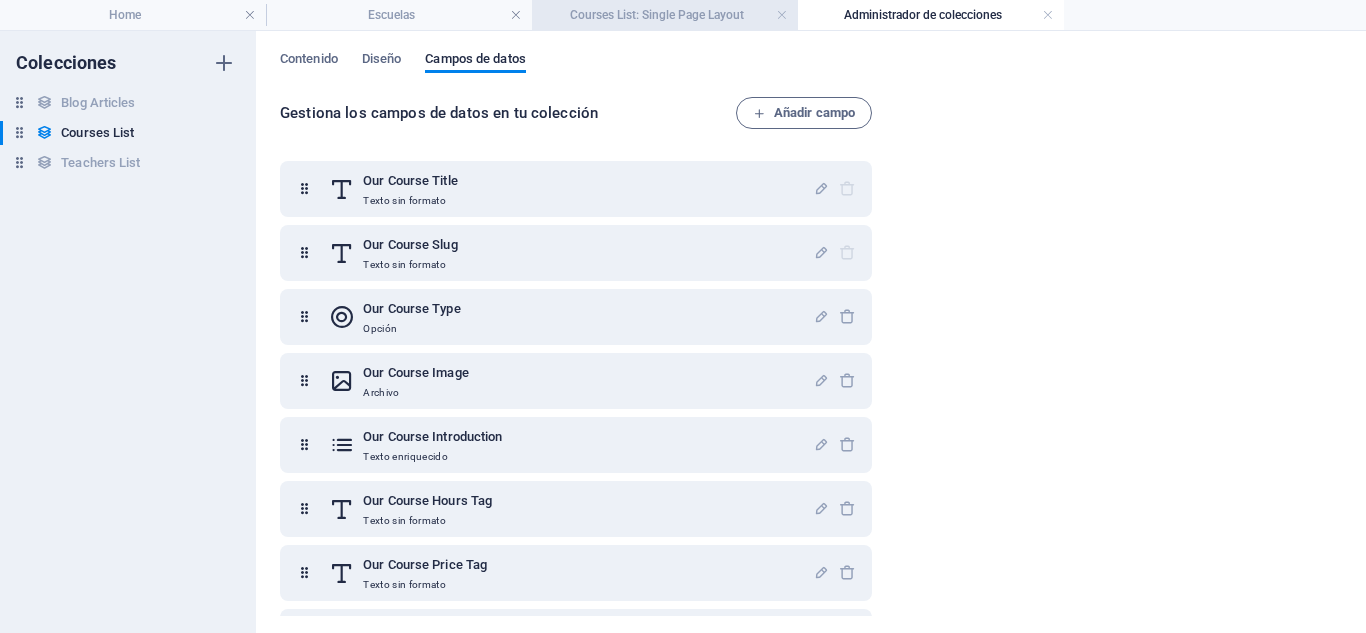 click on "Courses List: Single Page Layout" at bounding box center (665, 15) 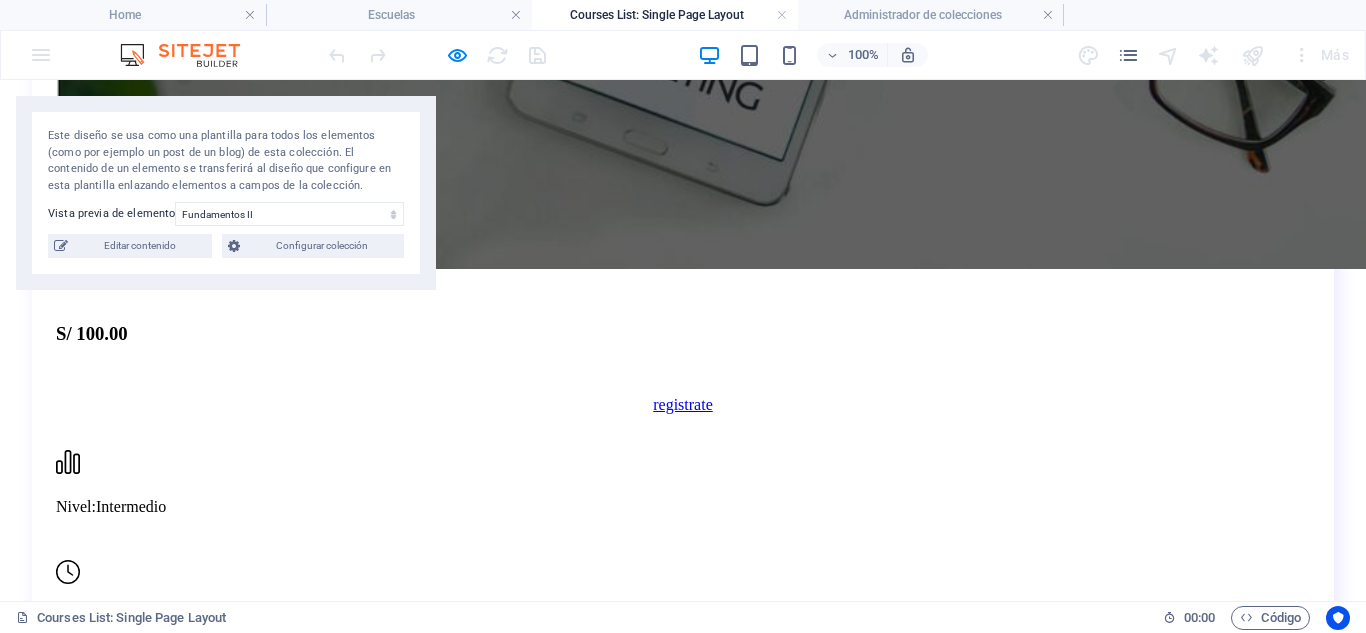 scroll, scrollTop: 1339, scrollLeft: 0, axis: vertical 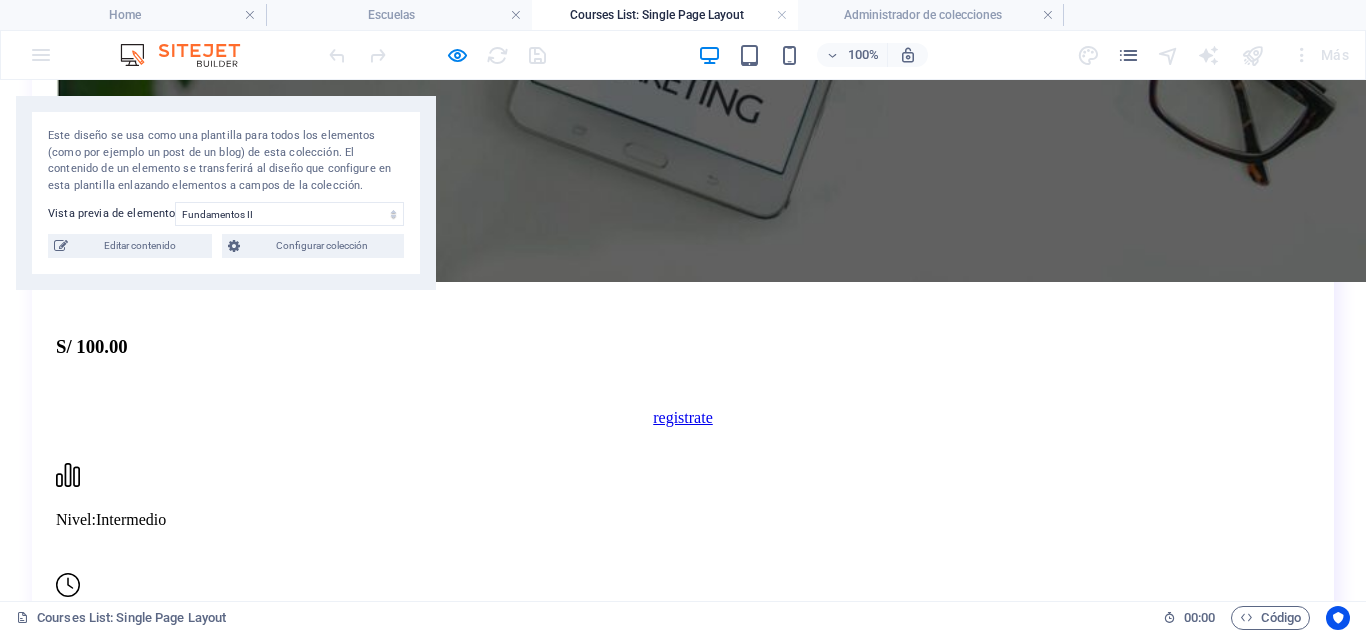 click on "Este diseño se usa como una plantilla para todos los elementos (como por ejemplo un post de un blog) de esta colección. El contenido de un elemento se transferirá al diseño que configure en esta plantilla enlazando elementos a campos de la colección. Vista previa de elemento Fundamentos II Fundamentos III Data Science Project Management Fundamentos I Psychology Intro English Grammar Web Development Liderazgo I Liderazgo II Liderazgo III Todavía no ha creado ningún elemento. Editar contenido Configurar colección" at bounding box center [226, 193] 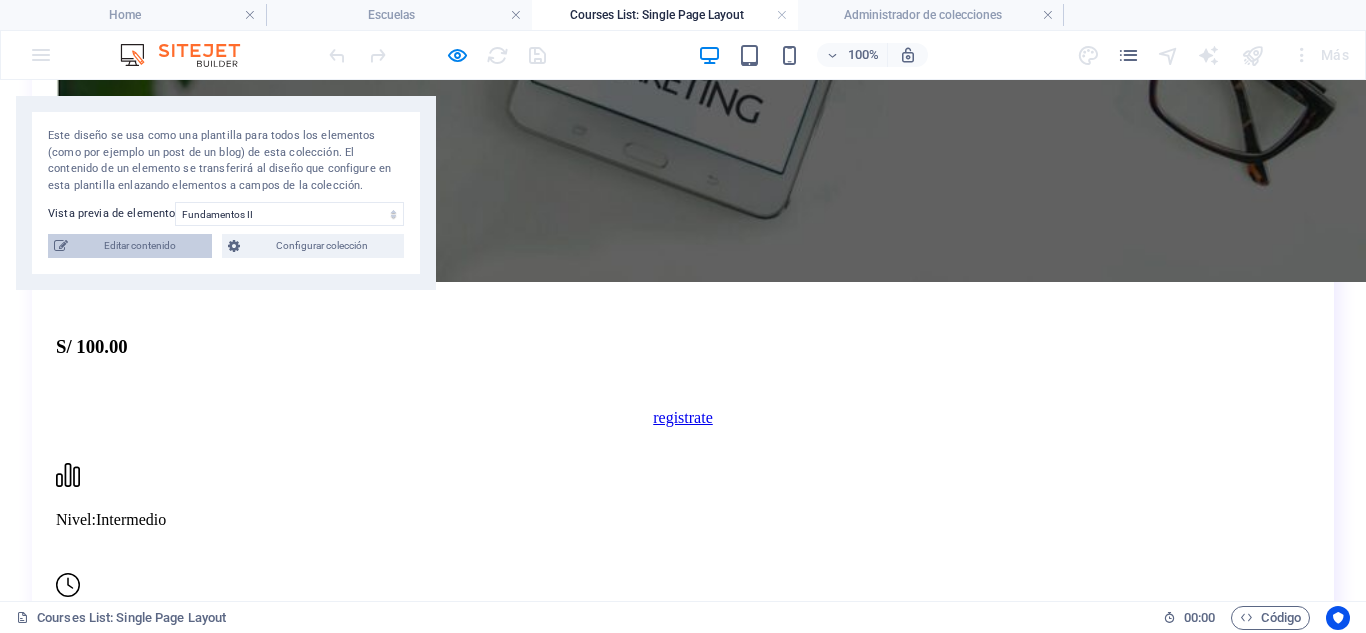 click on "Editar contenido" at bounding box center [140, 246] 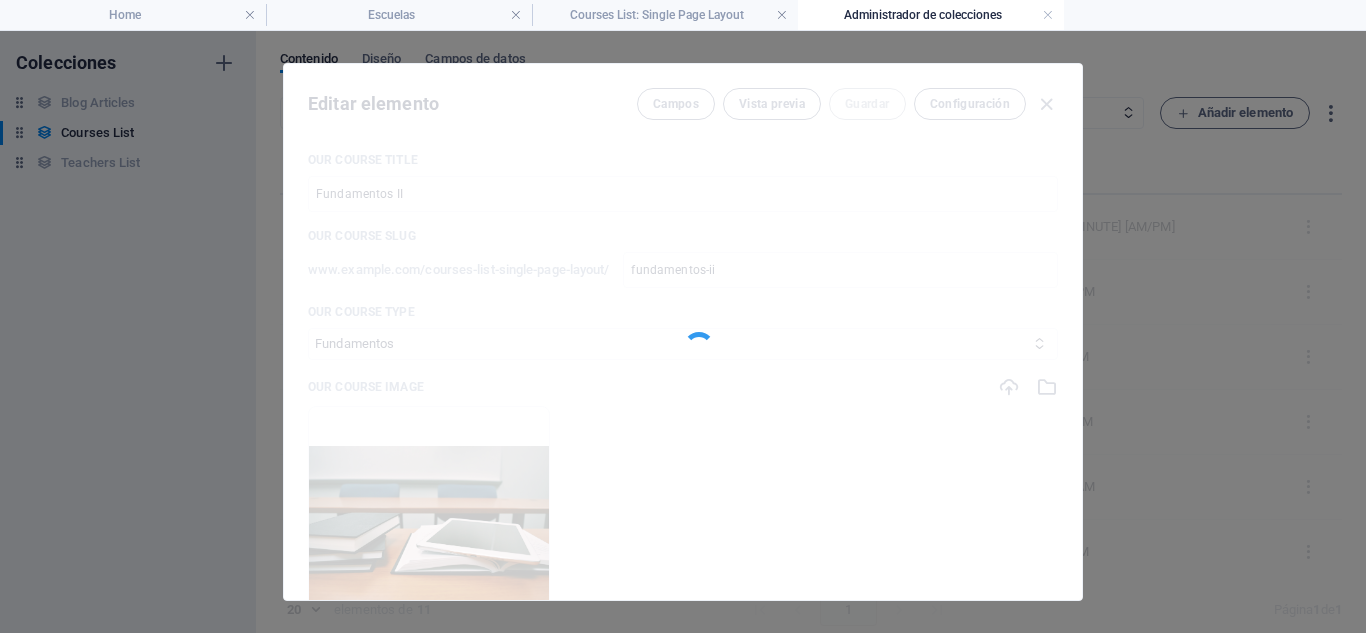 scroll, scrollTop: 0, scrollLeft: 0, axis: both 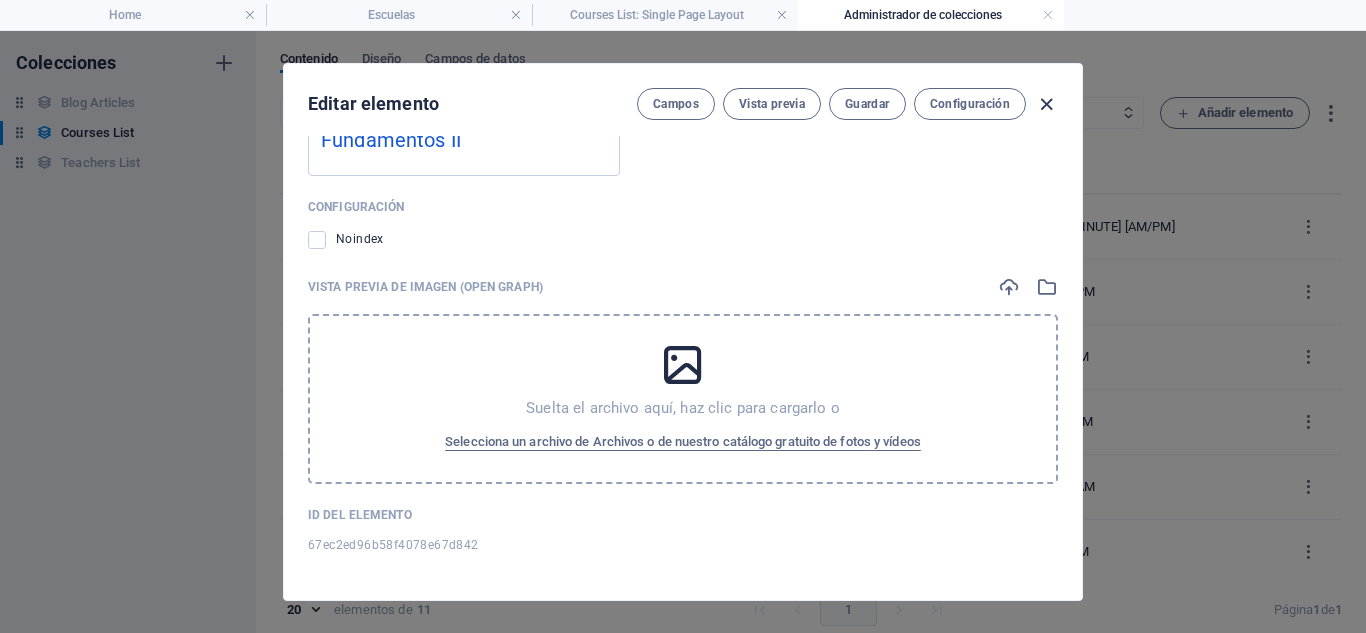 click at bounding box center (1046, 104) 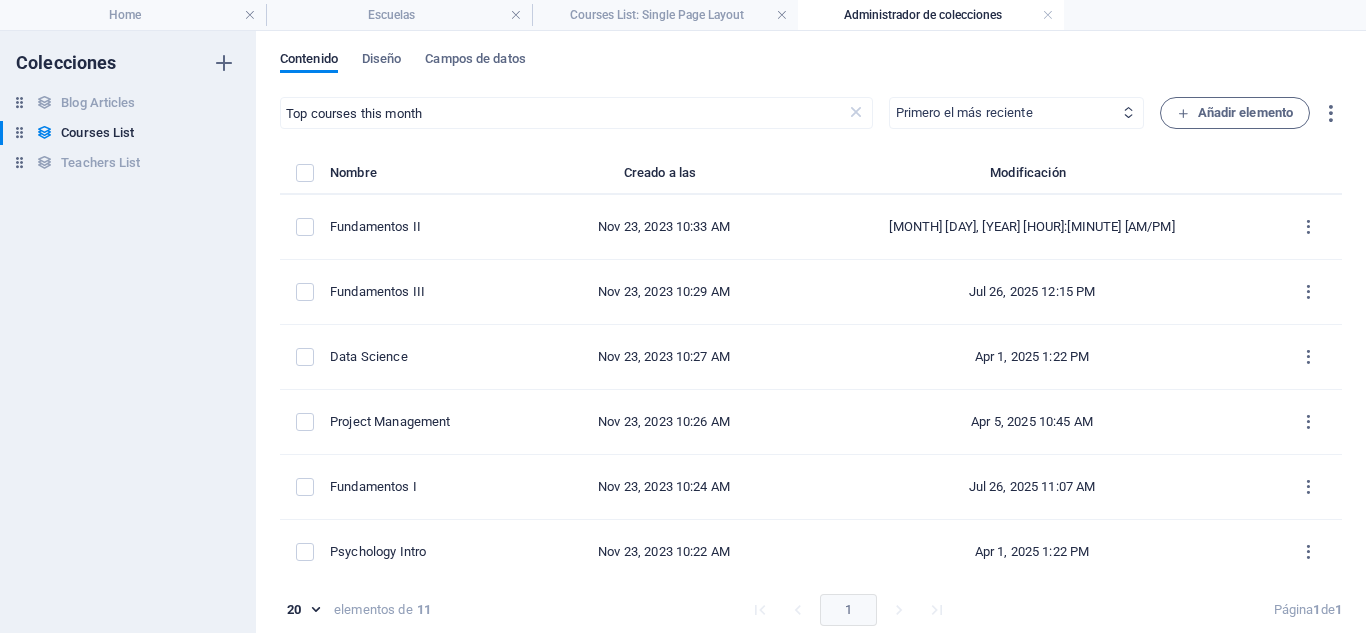 scroll, scrollTop: 1578, scrollLeft: 0, axis: vertical 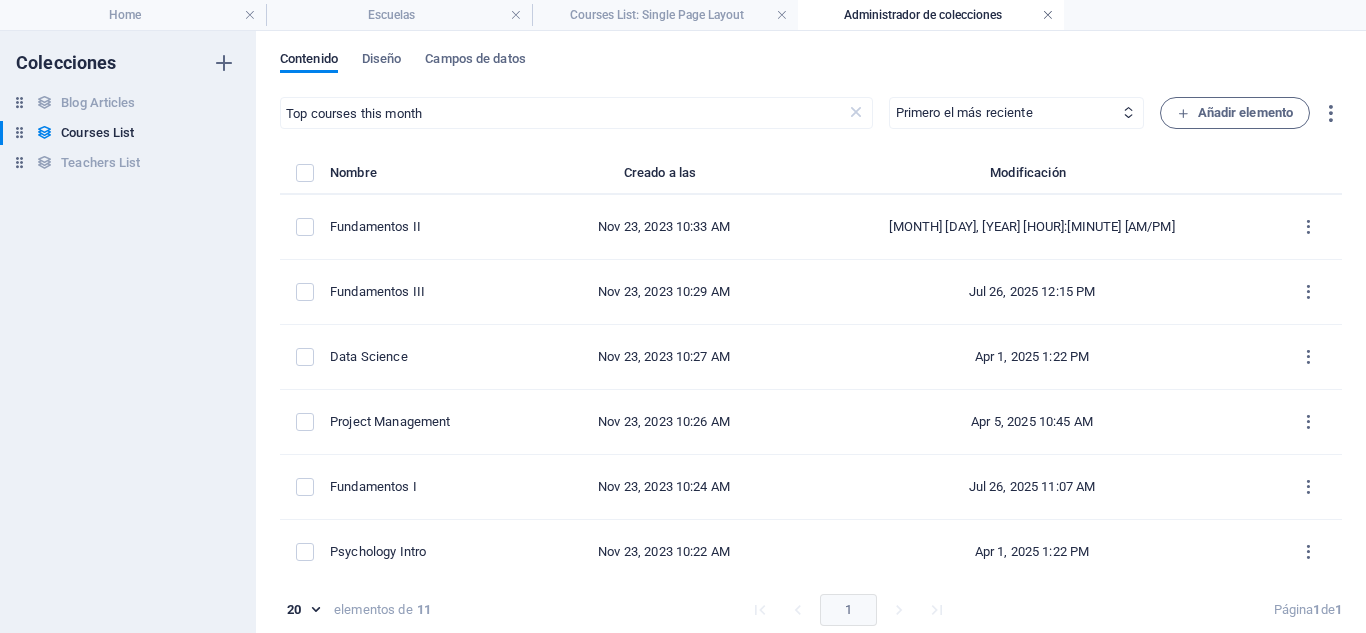 click at bounding box center (1048, 15) 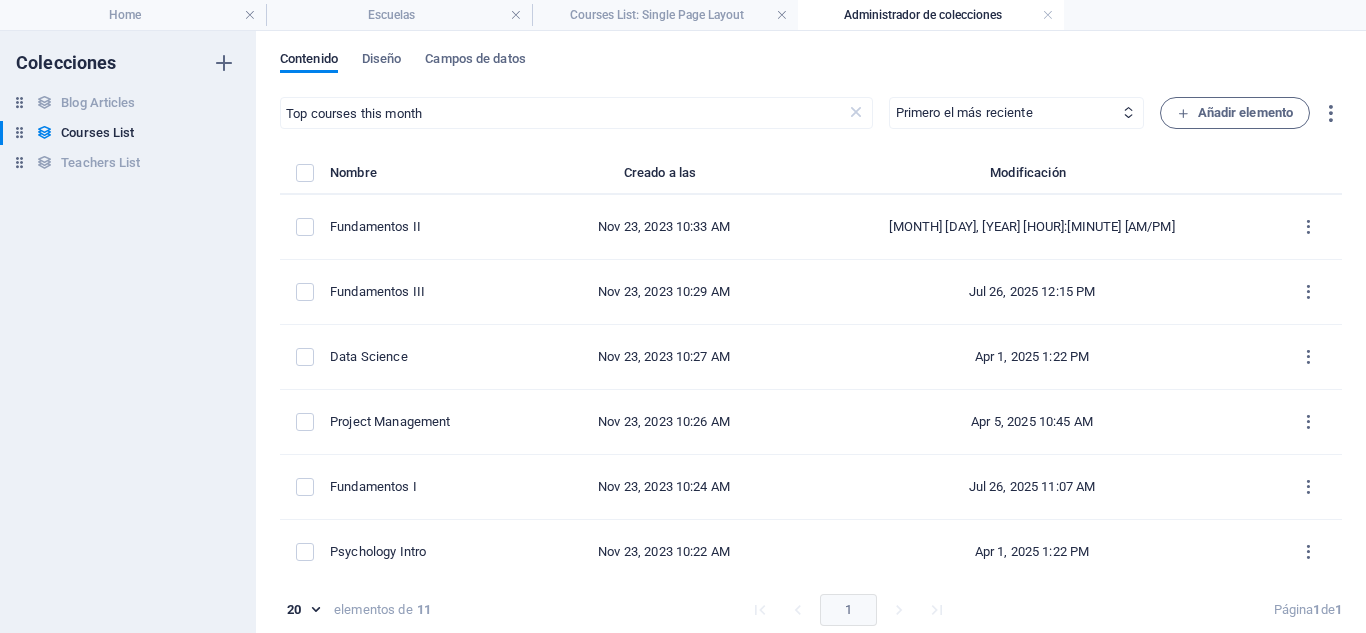 scroll, scrollTop: 1339, scrollLeft: 0, axis: vertical 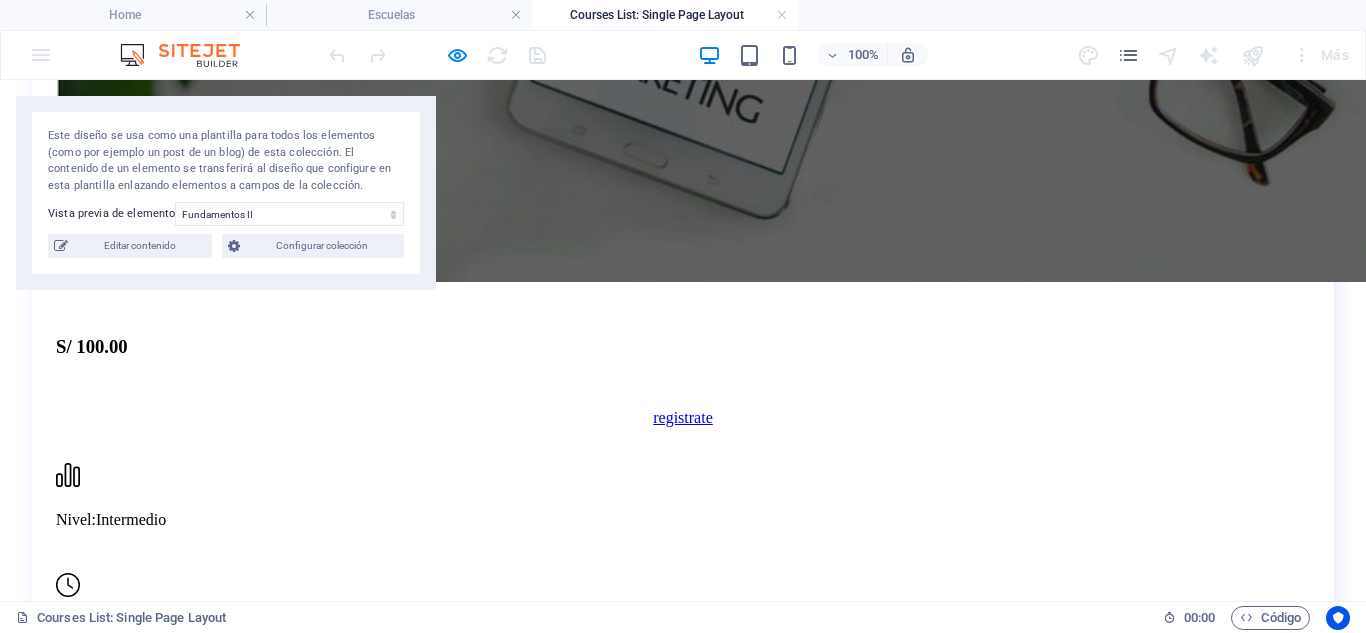 click on "Courses List: Single Page Layout" at bounding box center [665, 15] 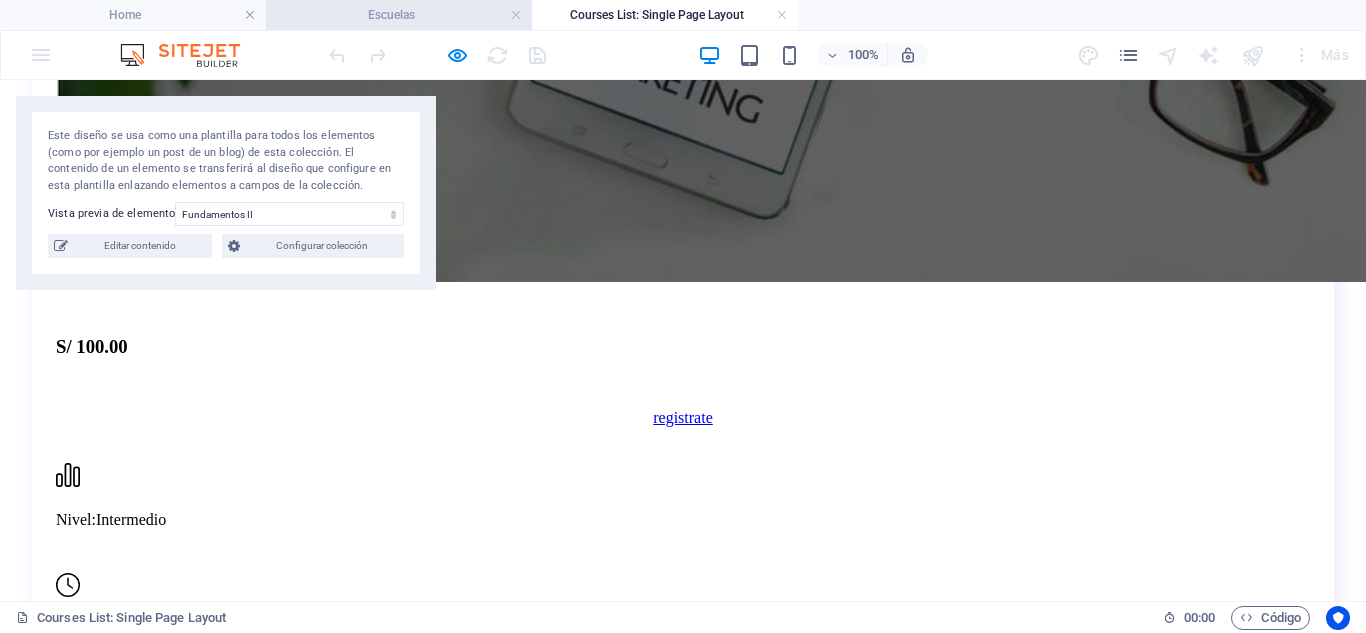 click on "Escuelas" at bounding box center (399, 15) 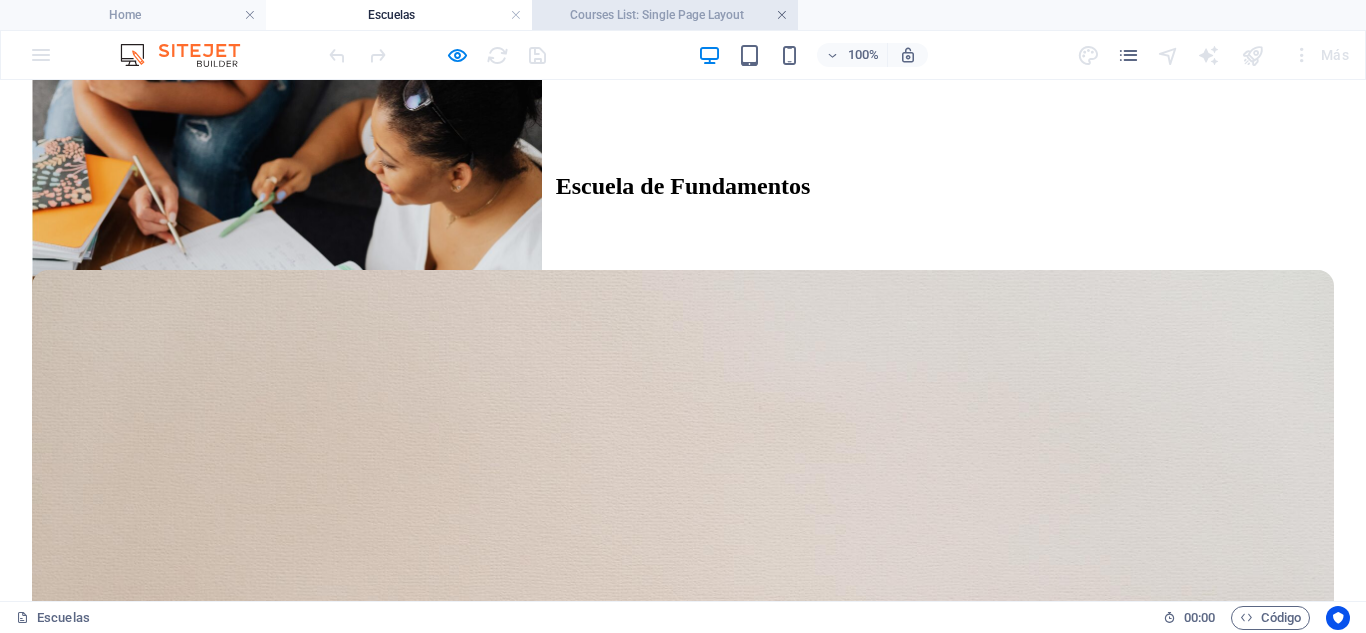 click at bounding box center [782, 15] 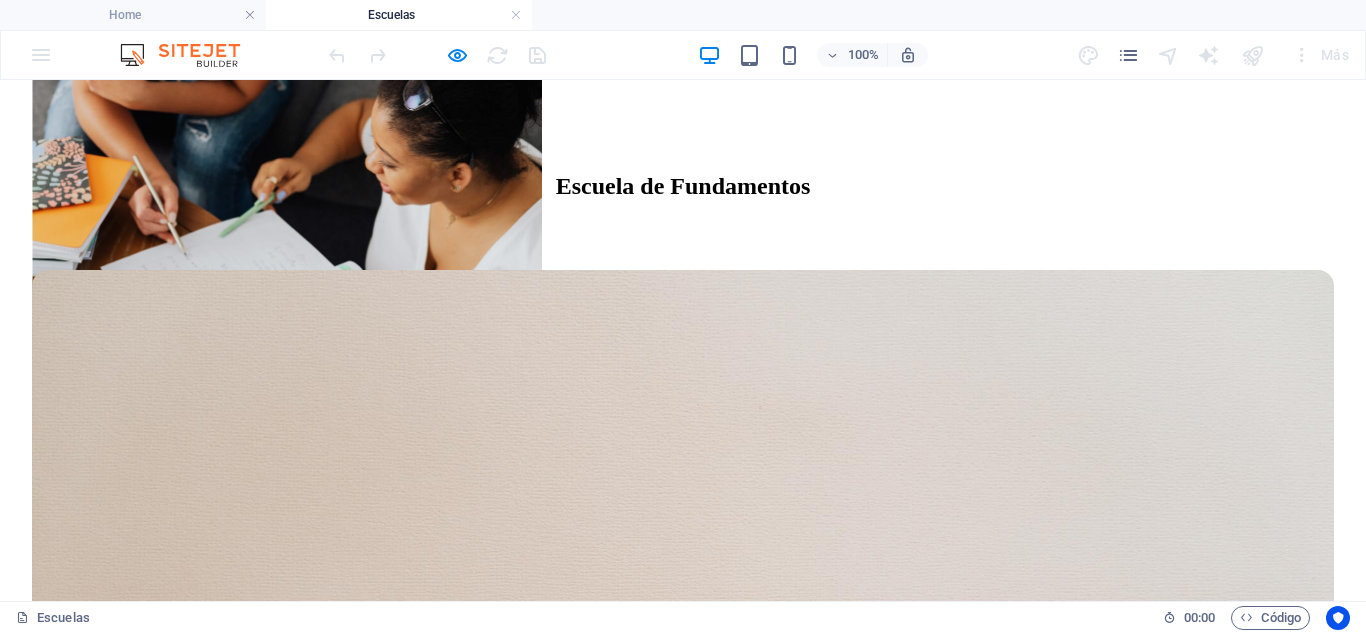 click on "Escuelas" at bounding box center (399, 15) 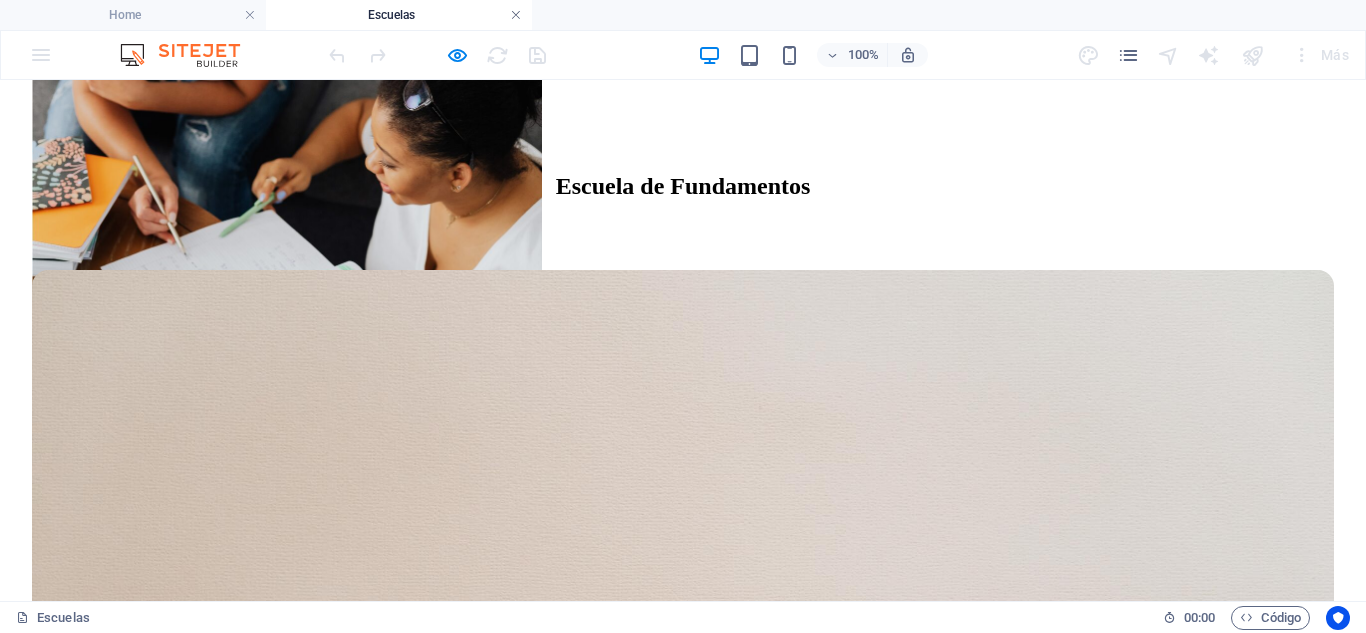 click at bounding box center [516, 15] 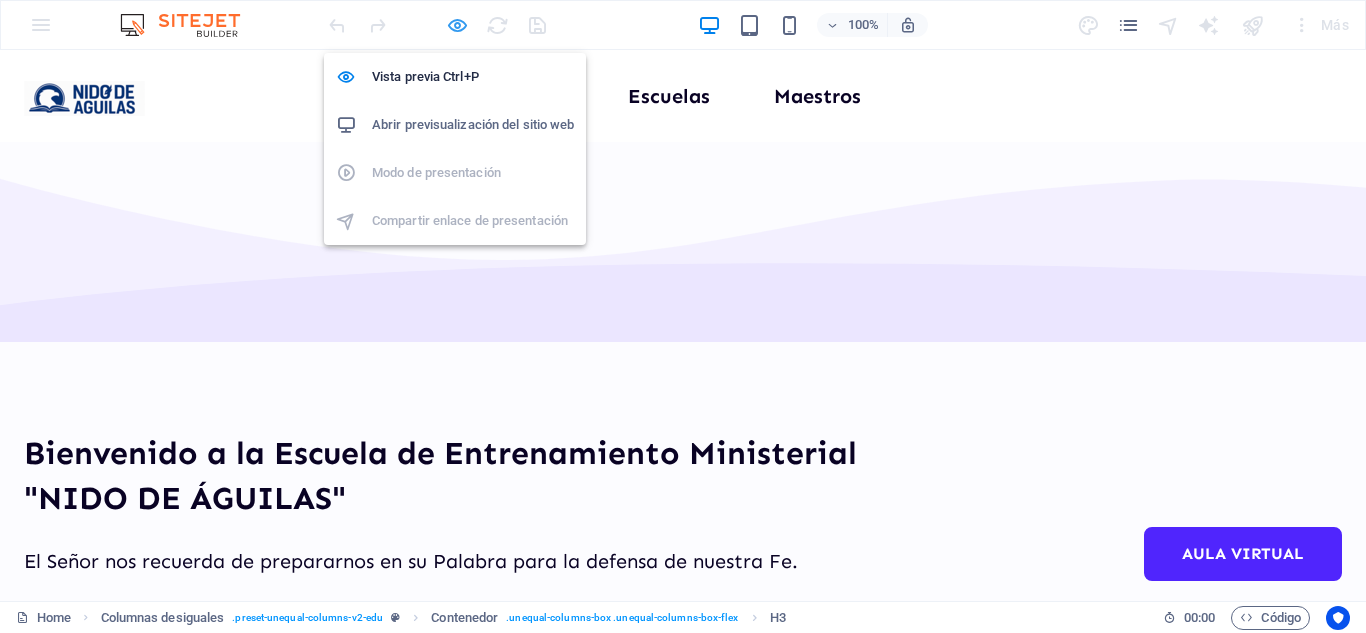 click at bounding box center [457, 25] 